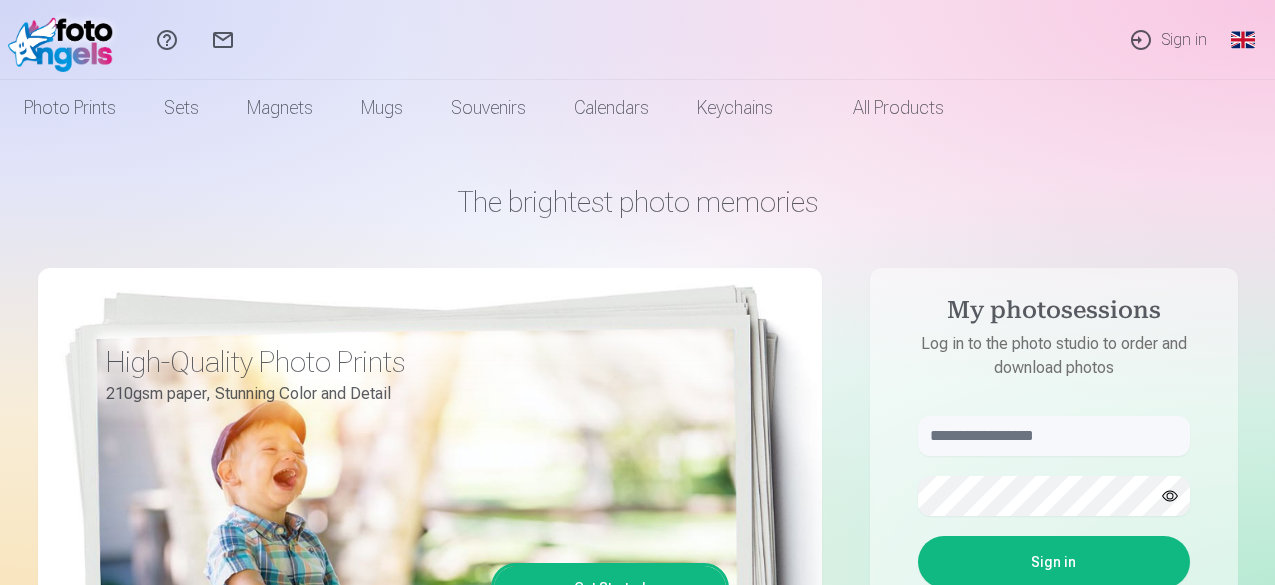 scroll, scrollTop: 0, scrollLeft: 0, axis: both 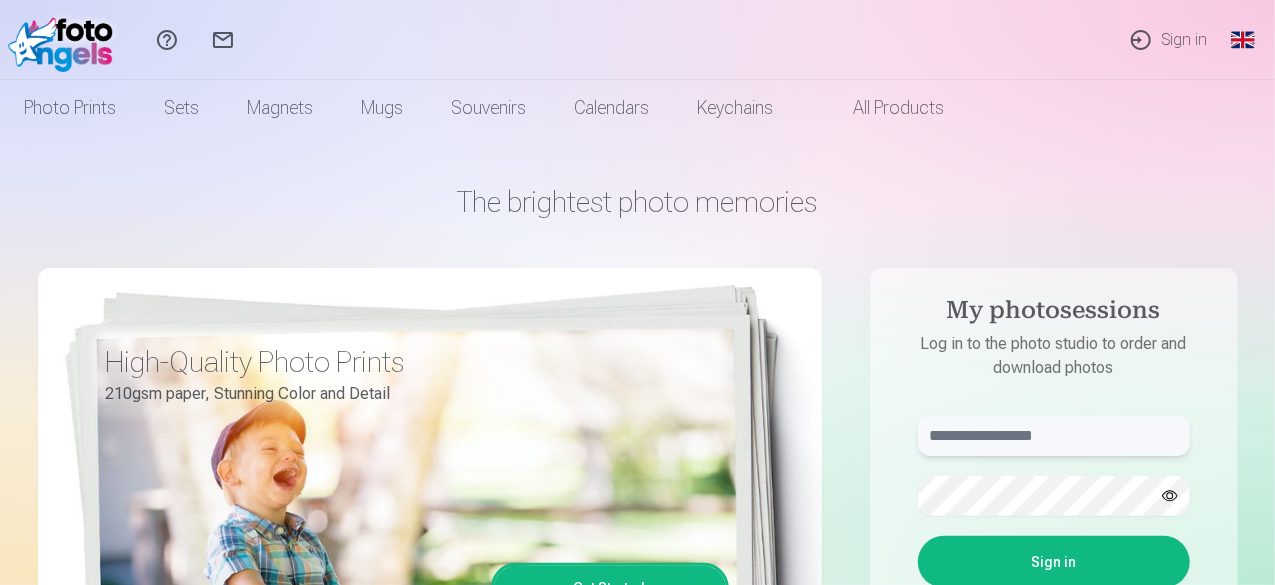 click at bounding box center (1054, 436) 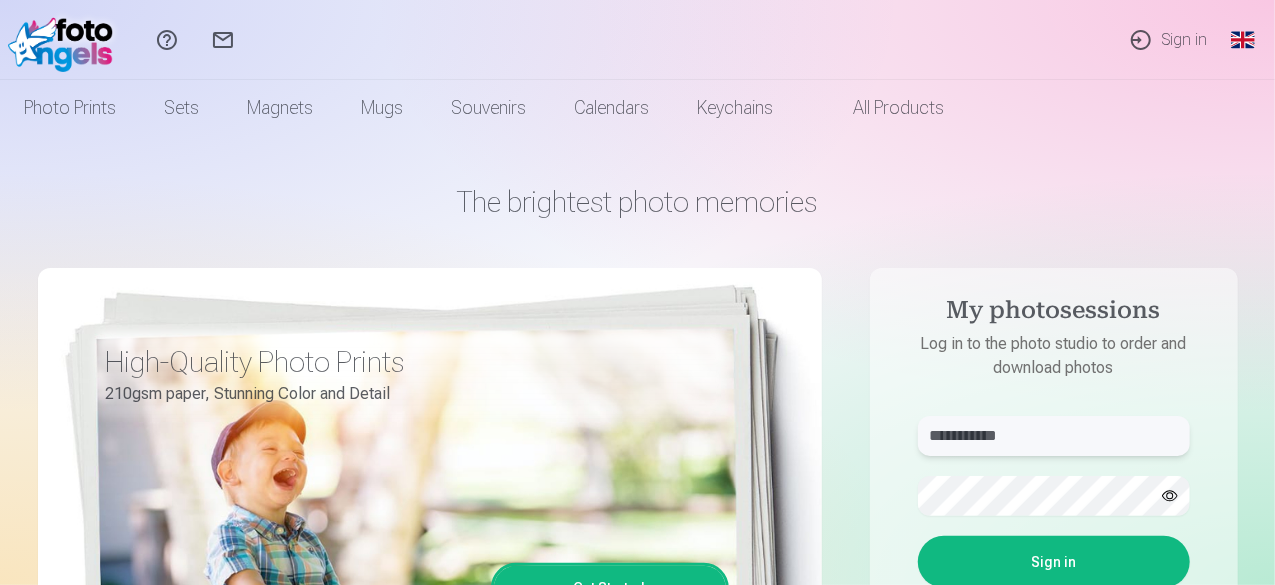 type on "**********" 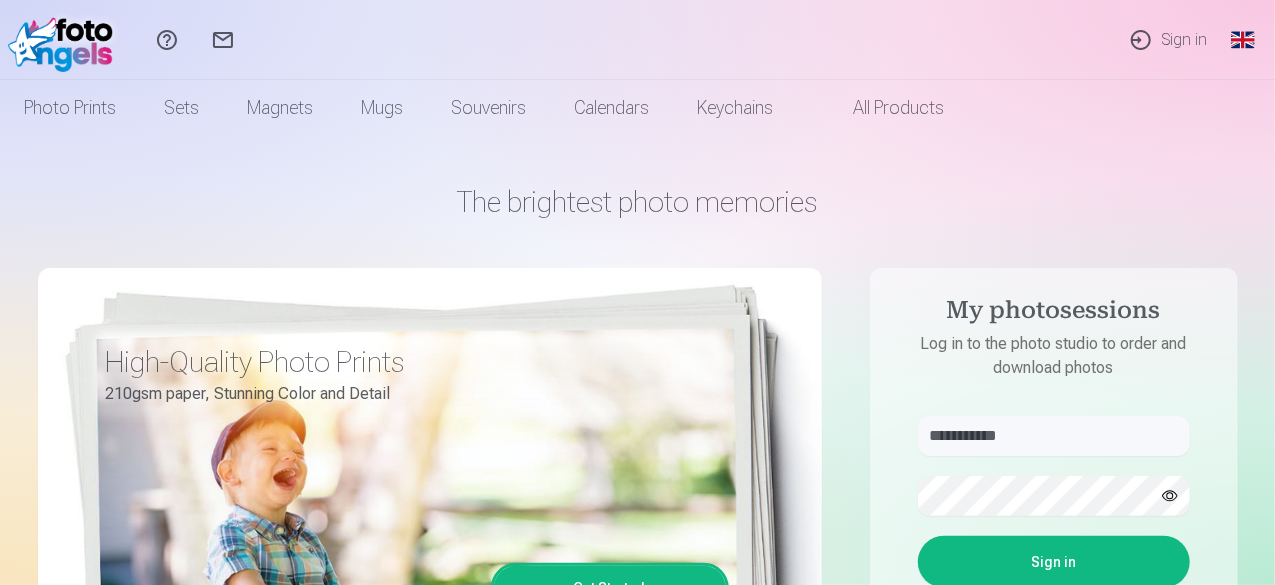 click at bounding box center (1170, 496) 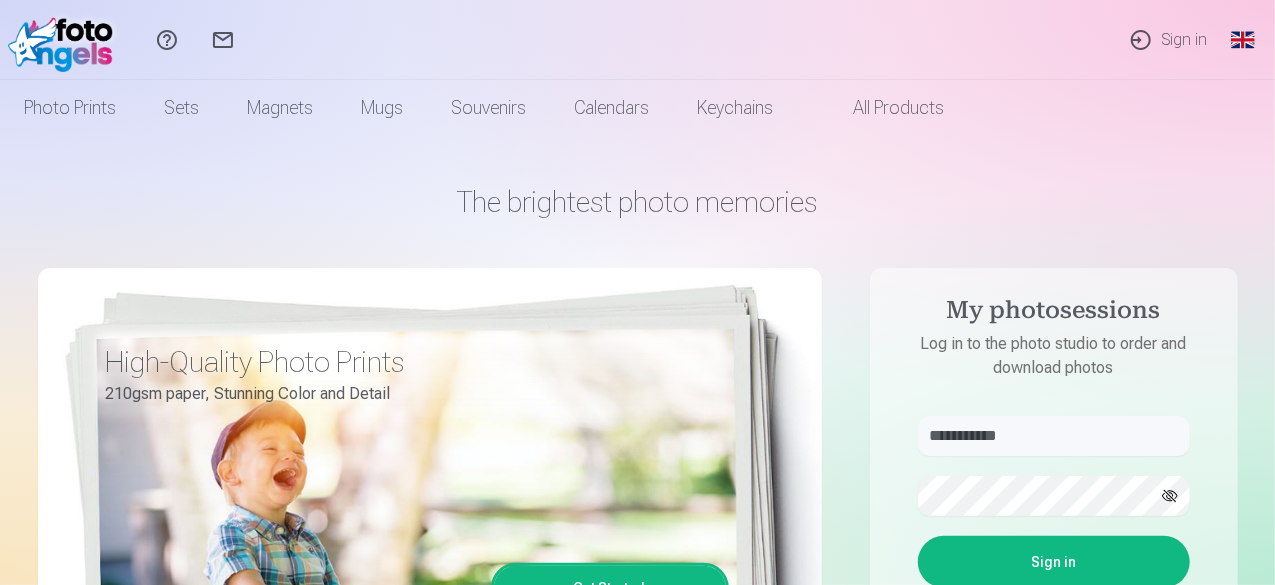 click on "Sign in" at bounding box center [1054, 562] 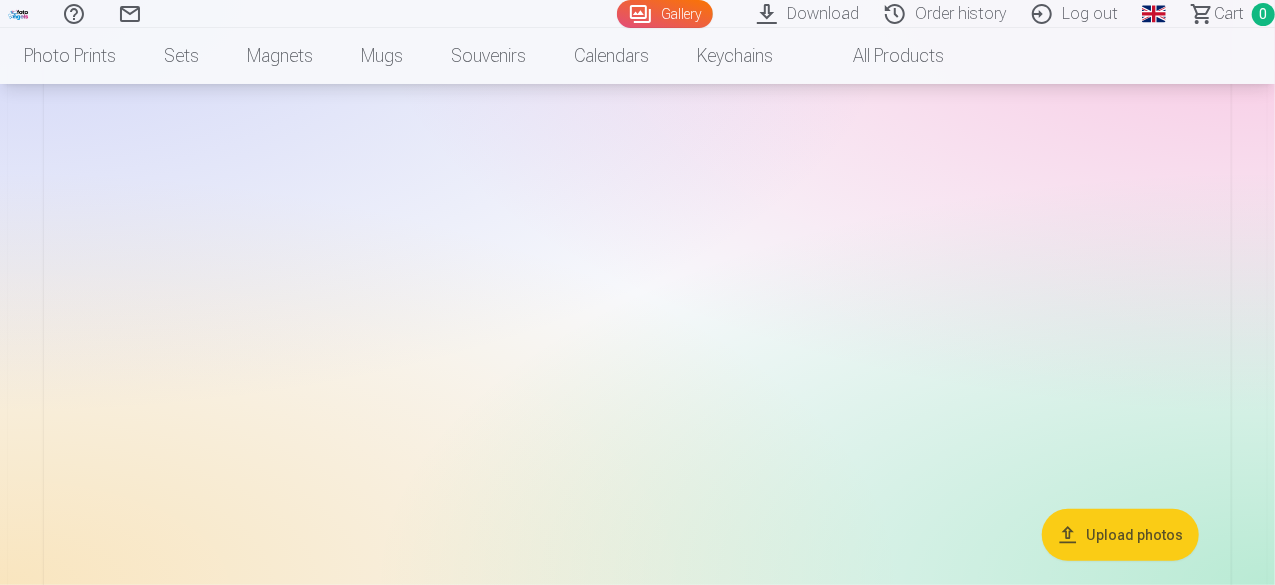scroll, scrollTop: 6800, scrollLeft: 0, axis: vertical 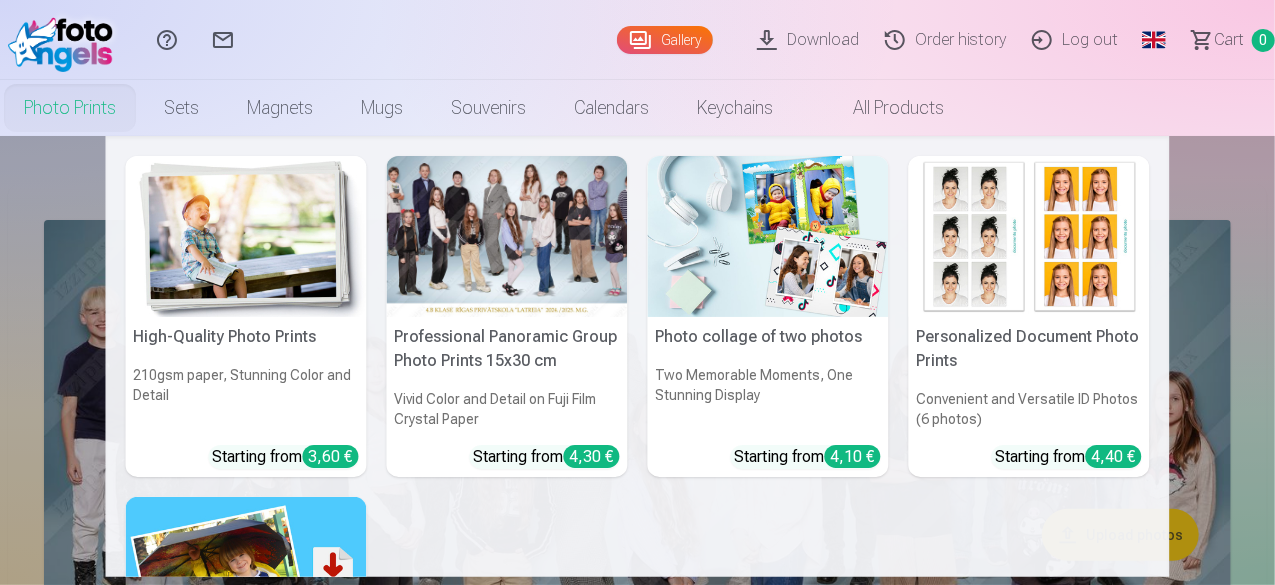 click on "Photo prints" at bounding box center [70, 108] 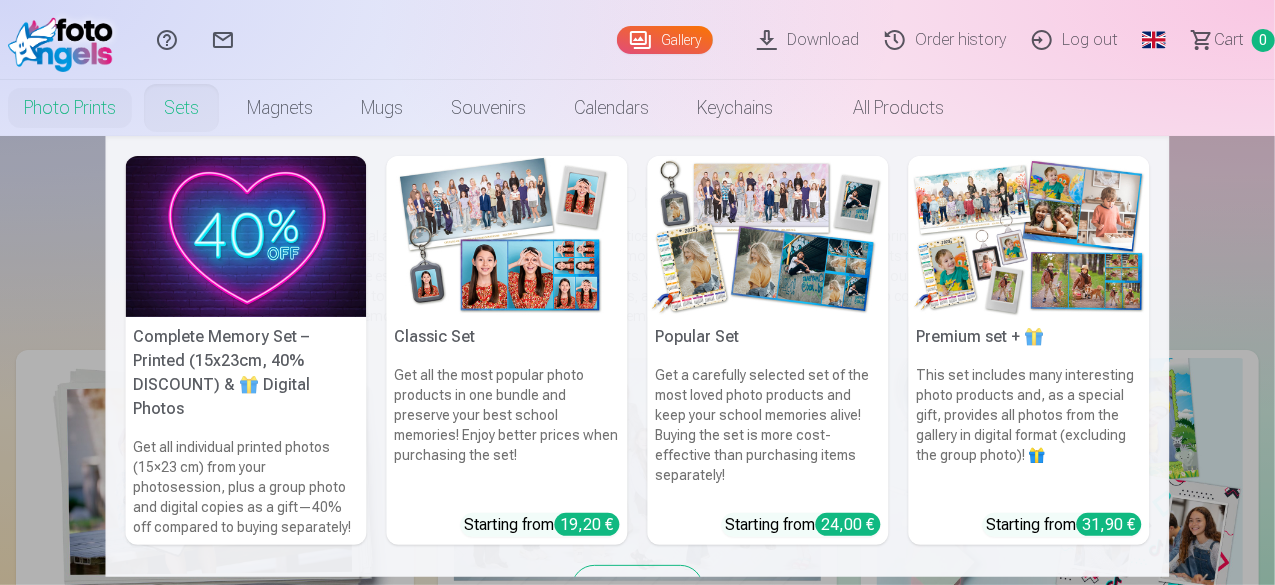 scroll, scrollTop: 200, scrollLeft: 0, axis: vertical 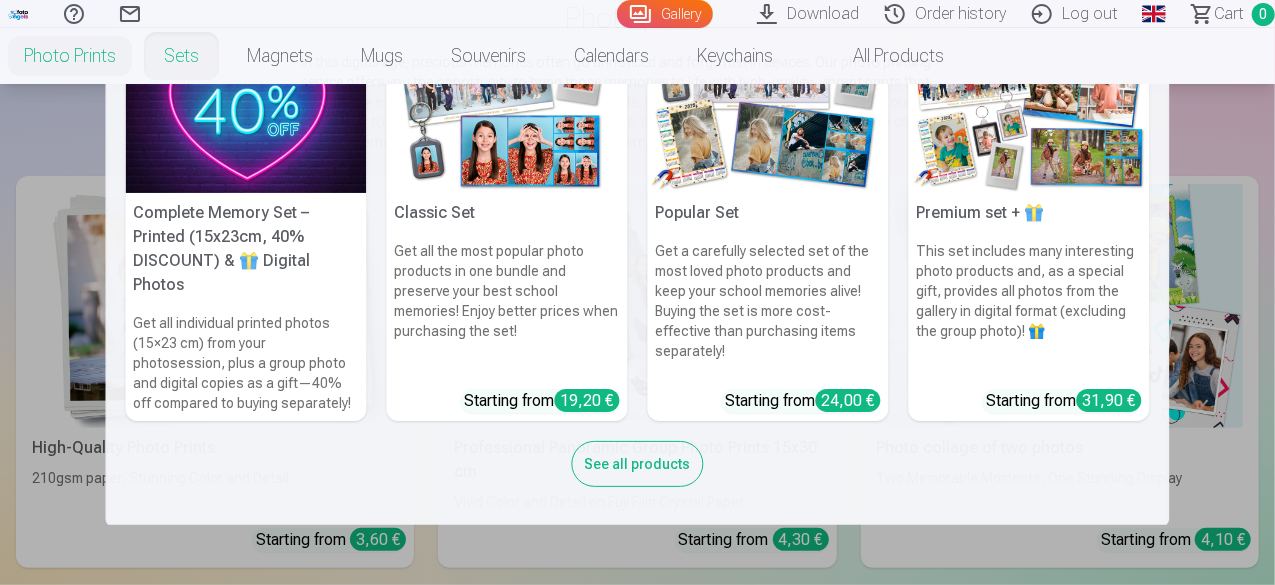 click on "See all products" at bounding box center [638, 464] 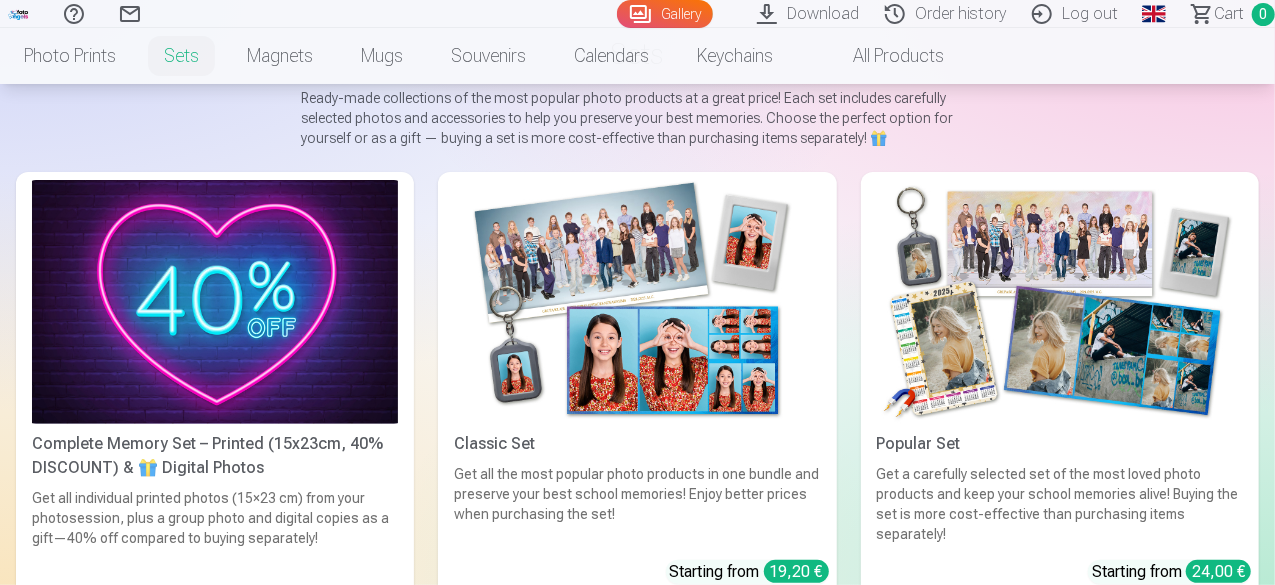 scroll, scrollTop: 56, scrollLeft: 0, axis: vertical 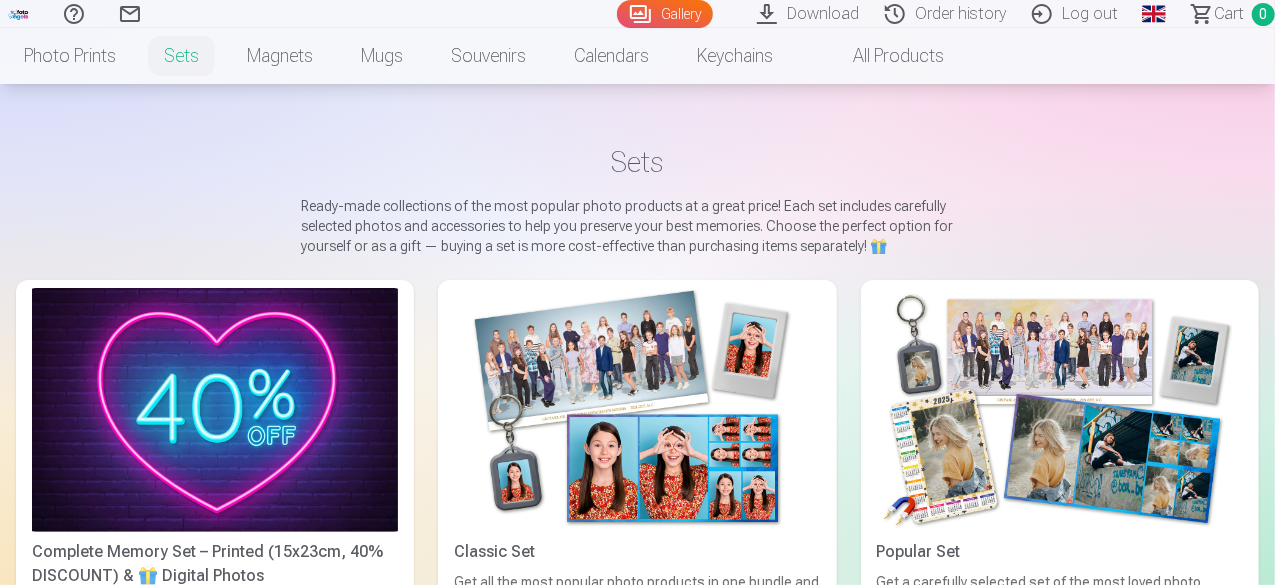 click at bounding box center [1060, 410] 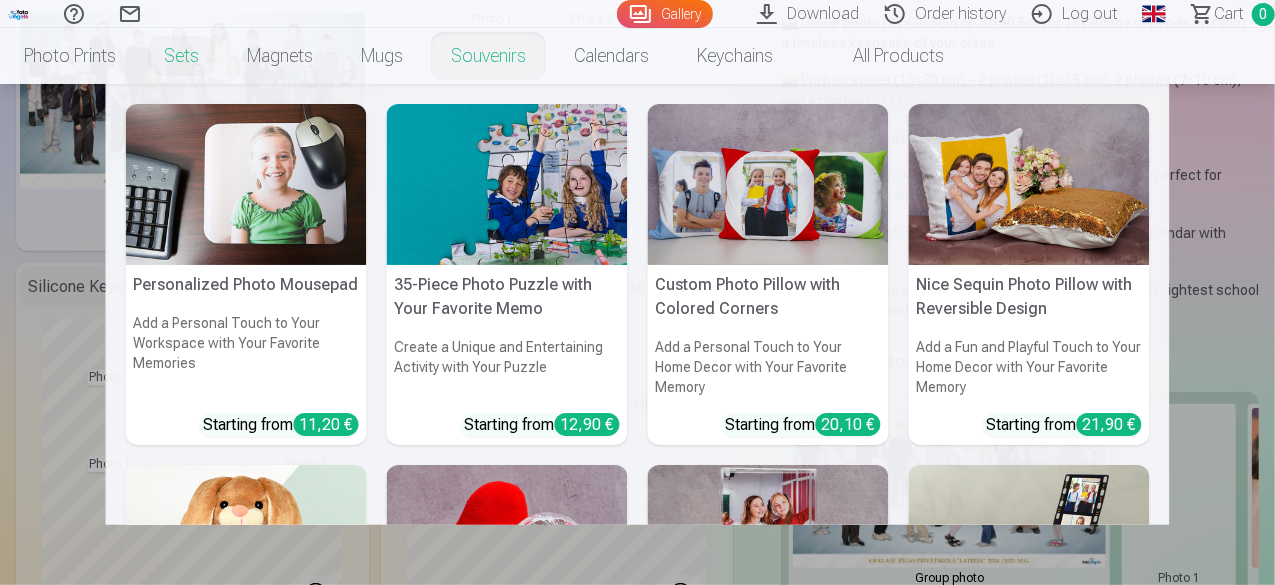 scroll, scrollTop: 100, scrollLeft: 0, axis: vertical 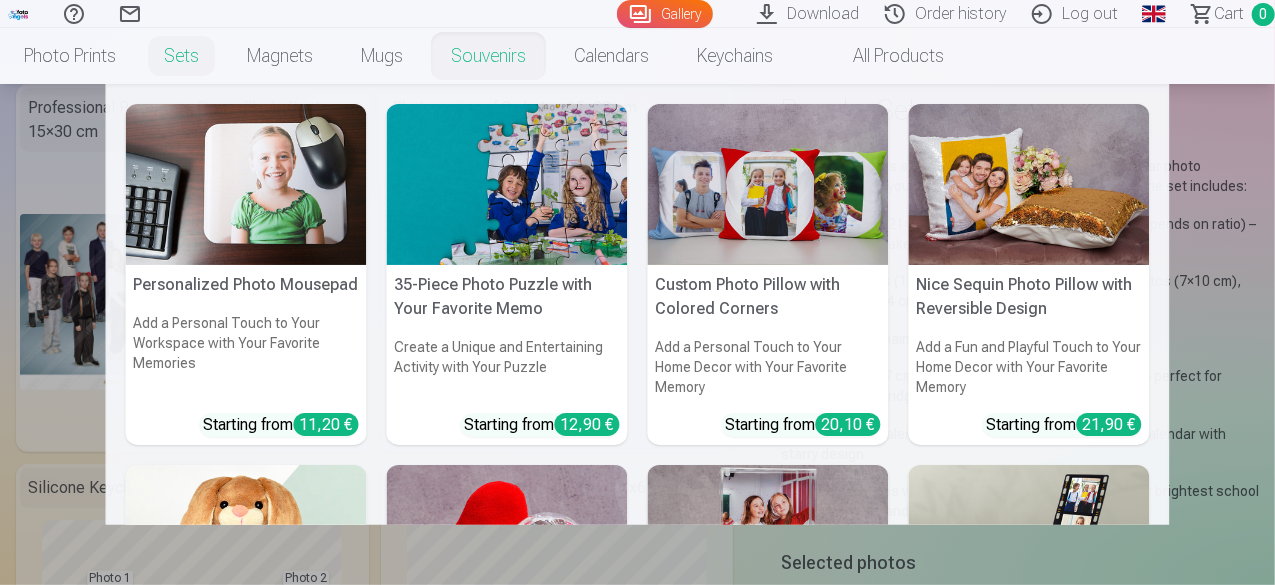 click on "Personalized Photo Mousepad Add a Personal Touch to Your Workspace with Your Favorite Memories Starting from  11,20 € 35-Piece Photo Puzzle with Your Favorite Memo Create a Unique and Entertaining Activity with Your Puzzle Starting from  12,90 € Custom Photo Pillow with Colored Corners Add a Personal Touch to Your Home Decor with Your Favorite Memory Starting from  20,10 € Nice Sequin Photo Pillow with Reversible Design  Add a Fun and Playful Touch to Your Home Decor with Your Favorite Memory Starting from  21,90 € Favoirute Photo Soft Toy Bunny A Snuggly and Personalized Gift for Your Loved Ones Starting from  21,90 € Photo Snowball A Unique and Fun Way to Display Your Favorite Memories Starting from  14,00 € Acrylic Frame with Snowflakes A Magical and Unique Way to Display Your Favorite Photo Starting from  18,50 € 7x21 cm Aluminum Bendable Photo Frame (3 Photos) Display your favorite memories Starting from  7,40 € 7x21 cm Aluminum Bendable Photo Frame (4 Photos) Starting from" at bounding box center (637, 304) 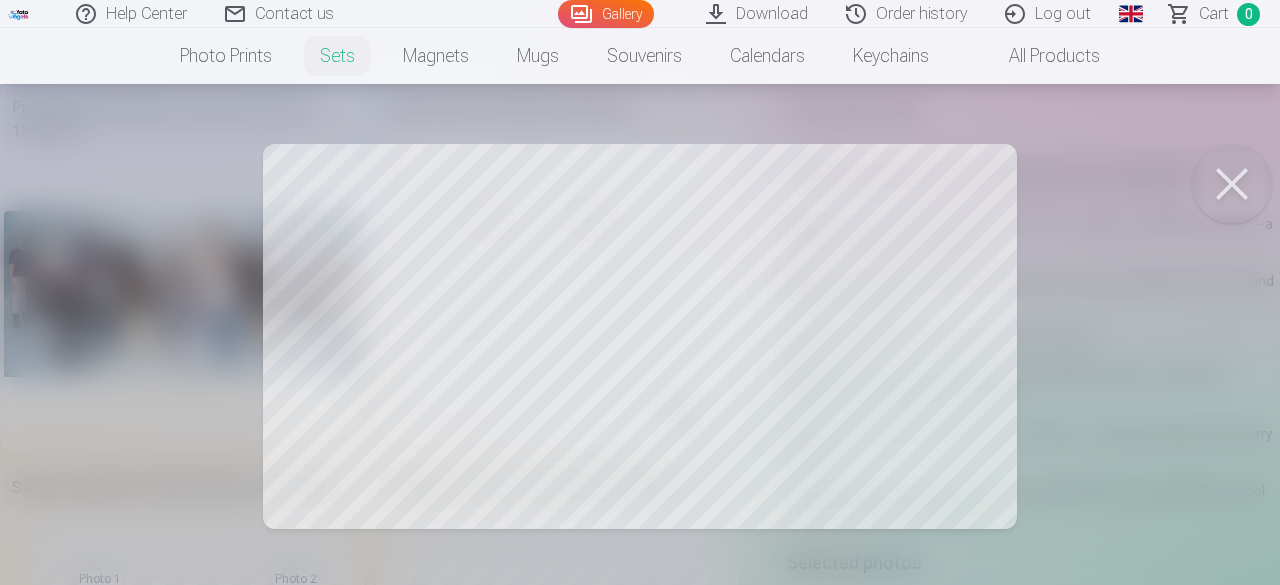 click at bounding box center (640, 292) 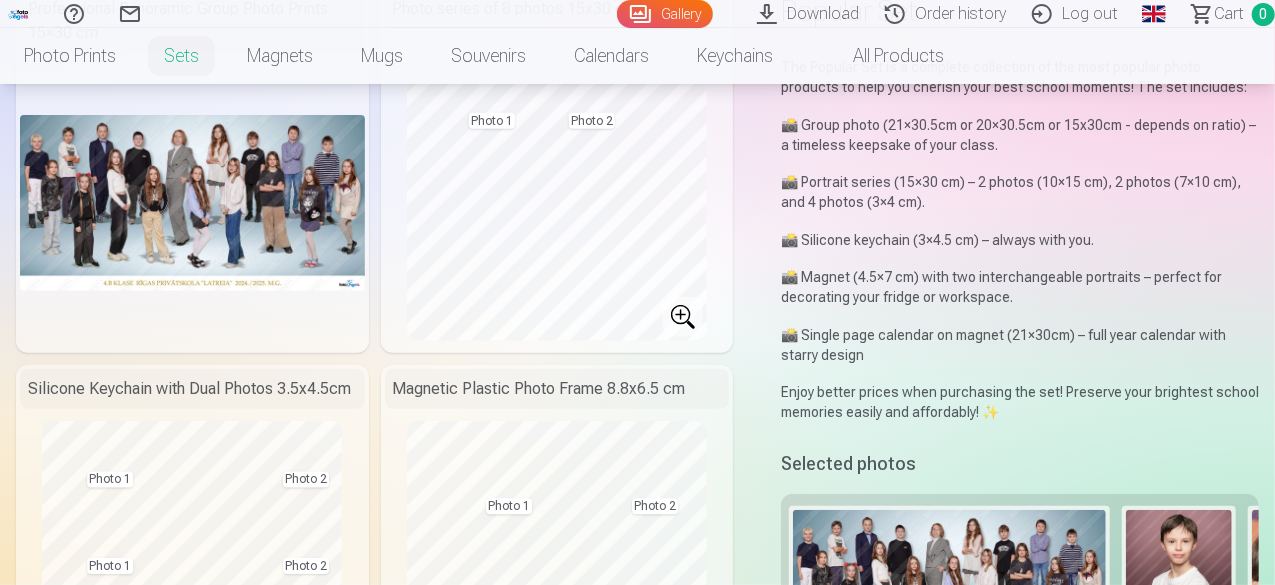 scroll, scrollTop: 400, scrollLeft: 0, axis: vertical 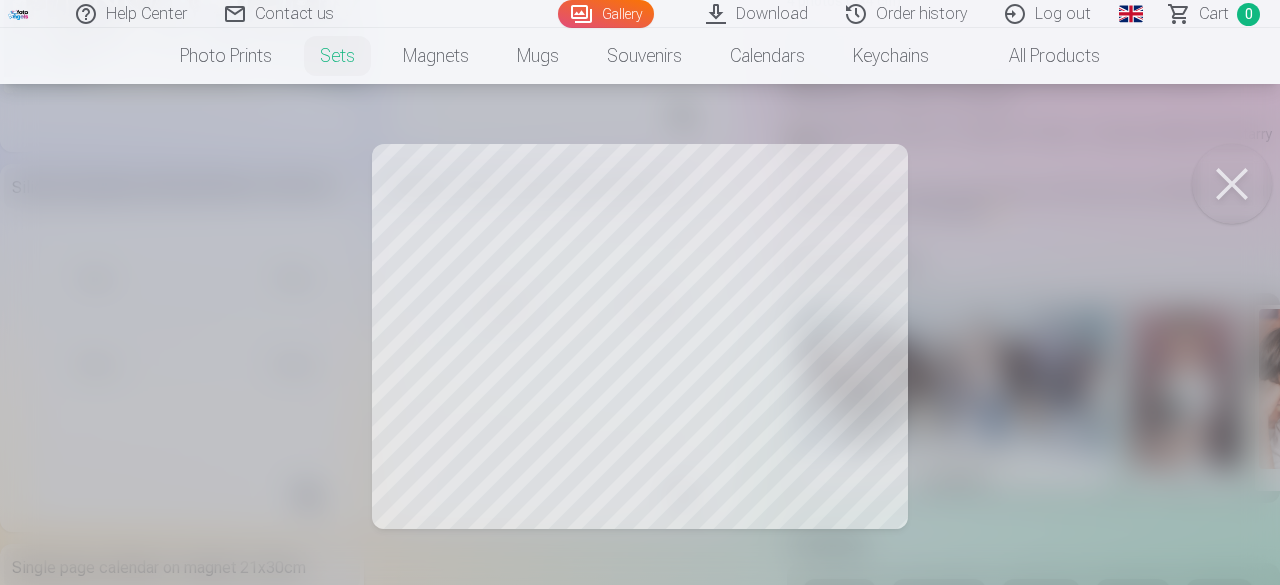 click at bounding box center [640, 292] 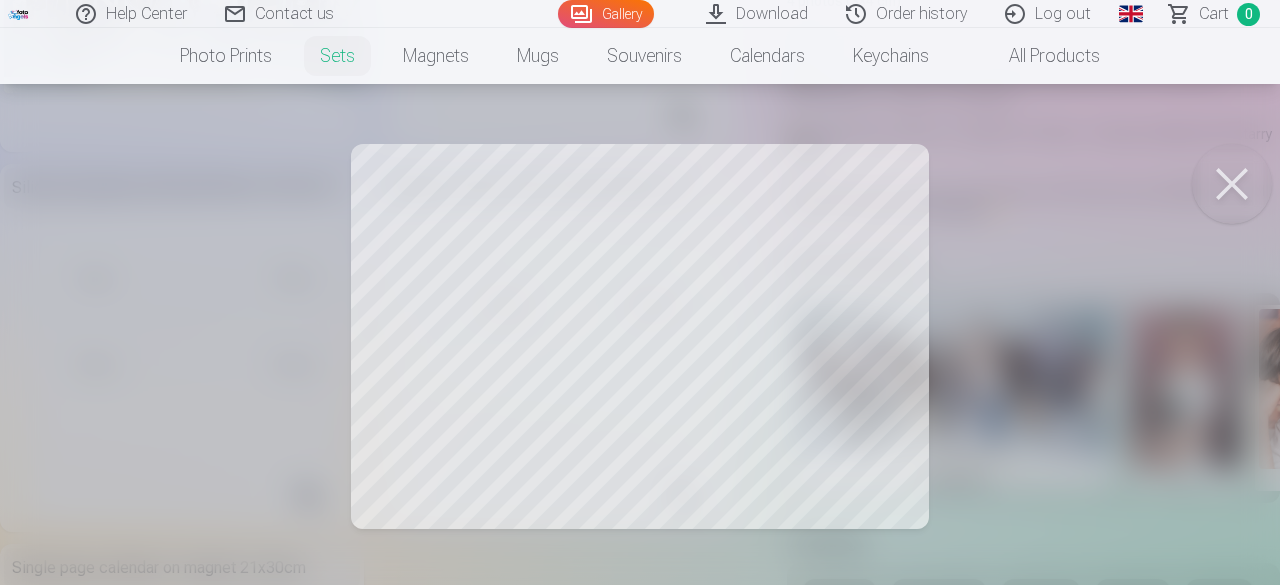 click at bounding box center [640, 292] 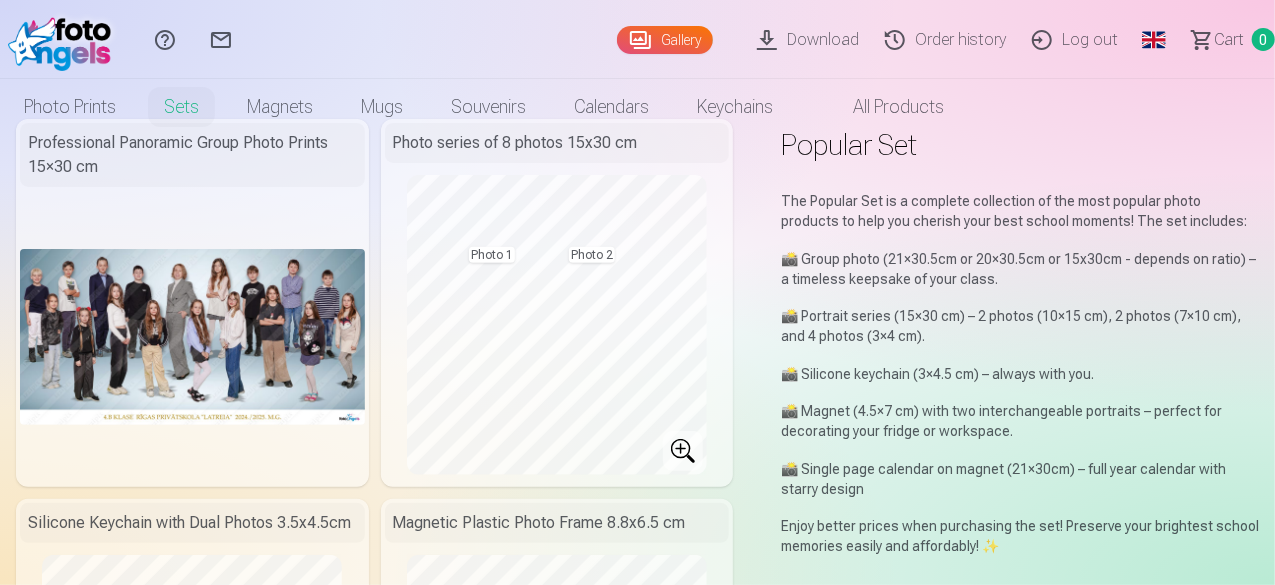 scroll, scrollTop: 0, scrollLeft: 0, axis: both 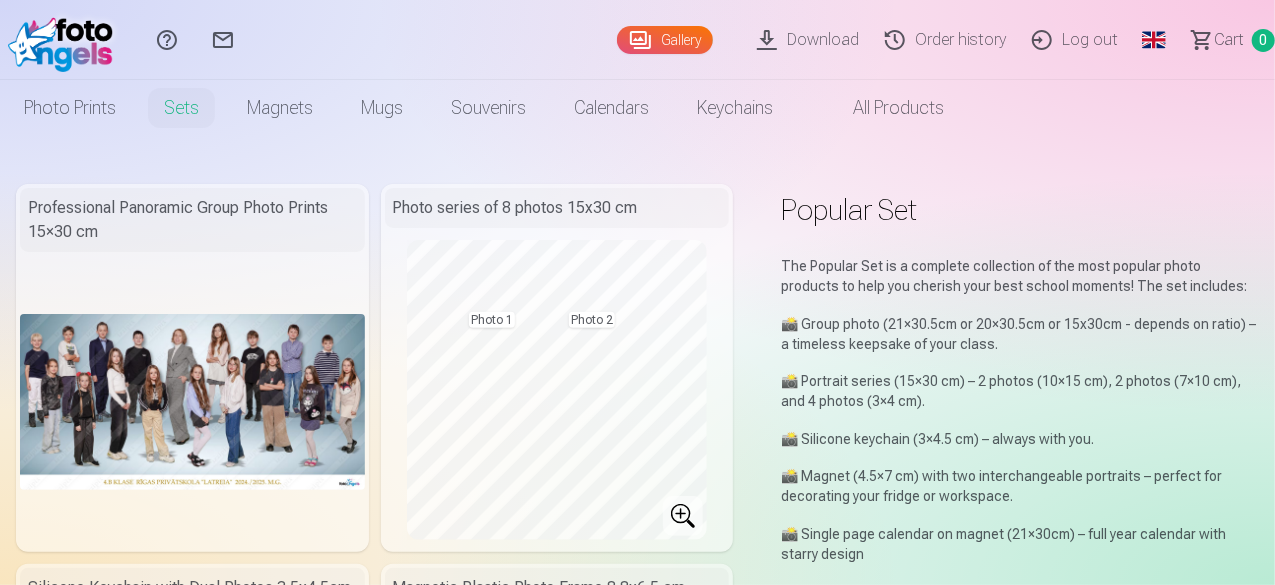 click on "Gallery" at bounding box center [665, 40] 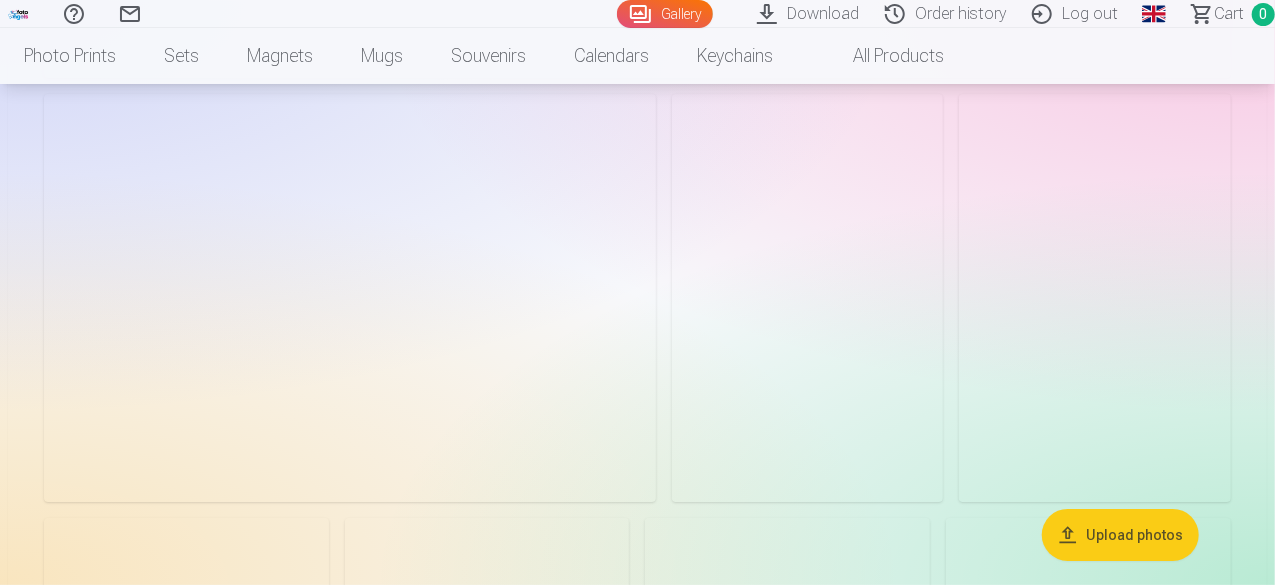 scroll, scrollTop: 3800, scrollLeft: 0, axis: vertical 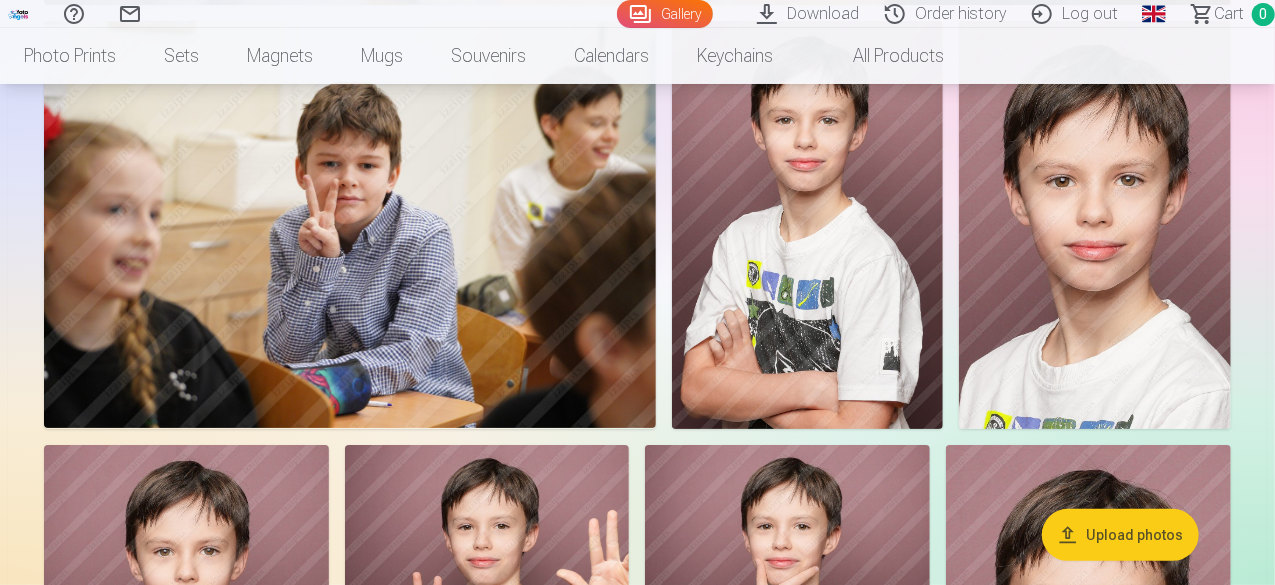 click at bounding box center [808, 225] 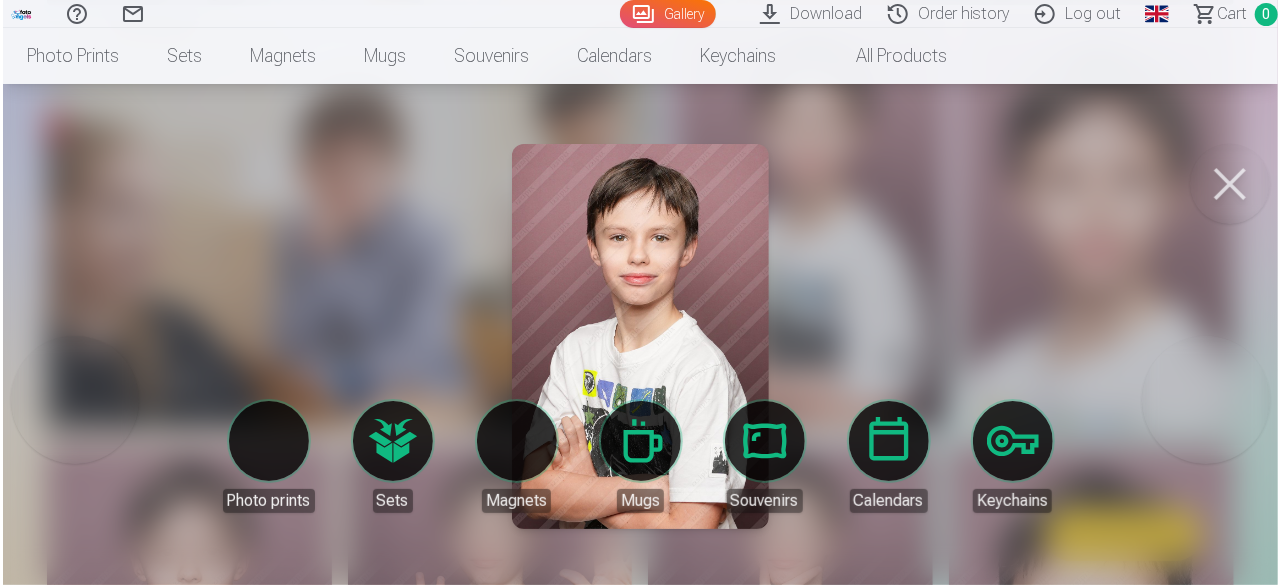 scroll, scrollTop: 3810, scrollLeft: 0, axis: vertical 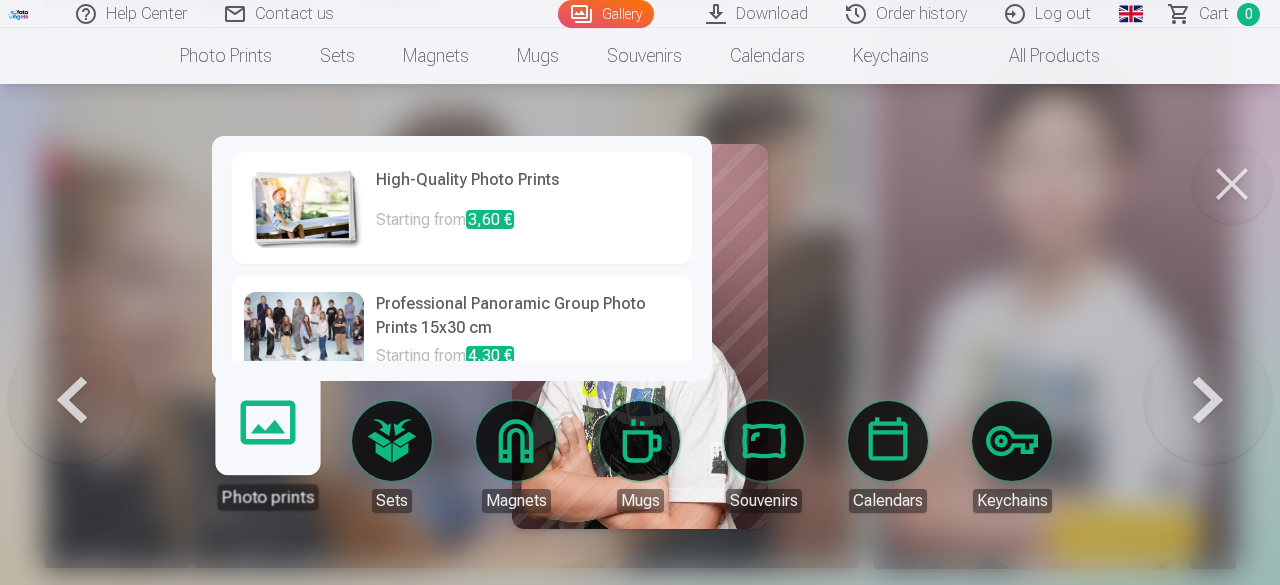 click on "Sets" at bounding box center [392, 457] 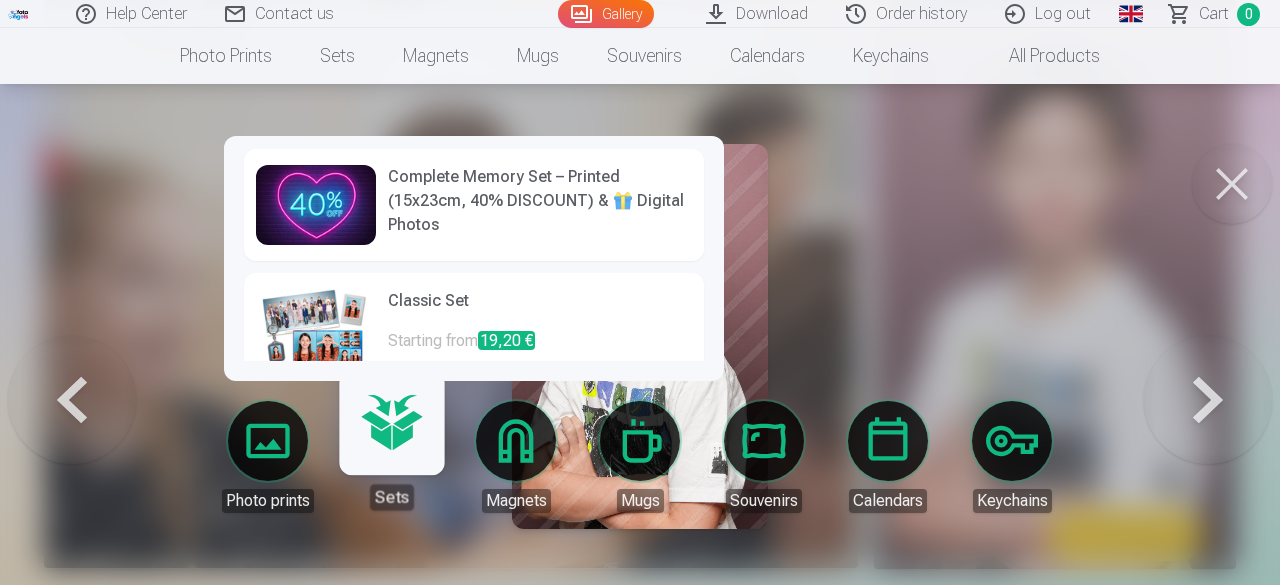 scroll, scrollTop: 0, scrollLeft: 0, axis: both 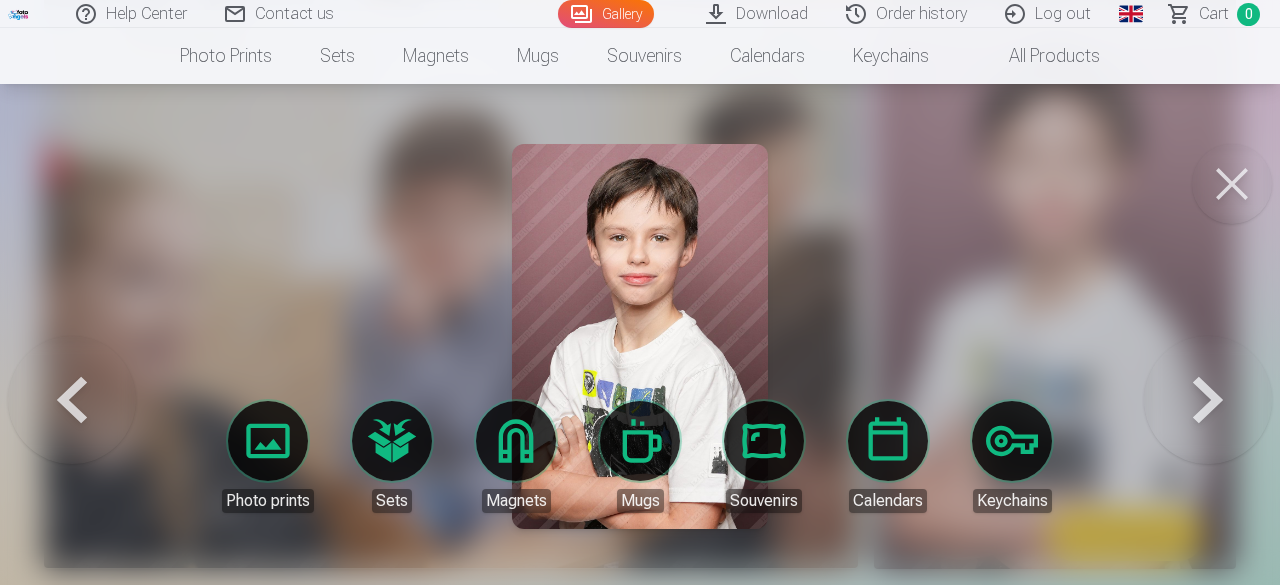 click at bounding box center [640, 292] 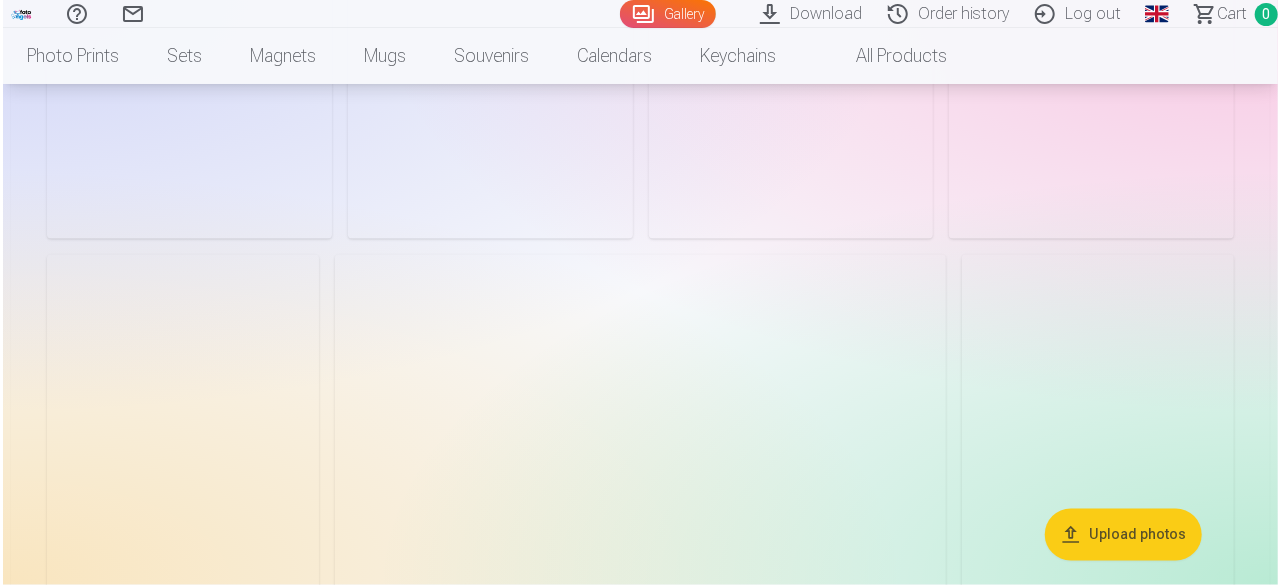 scroll, scrollTop: 5000, scrollLeft: 0, axis: vertical 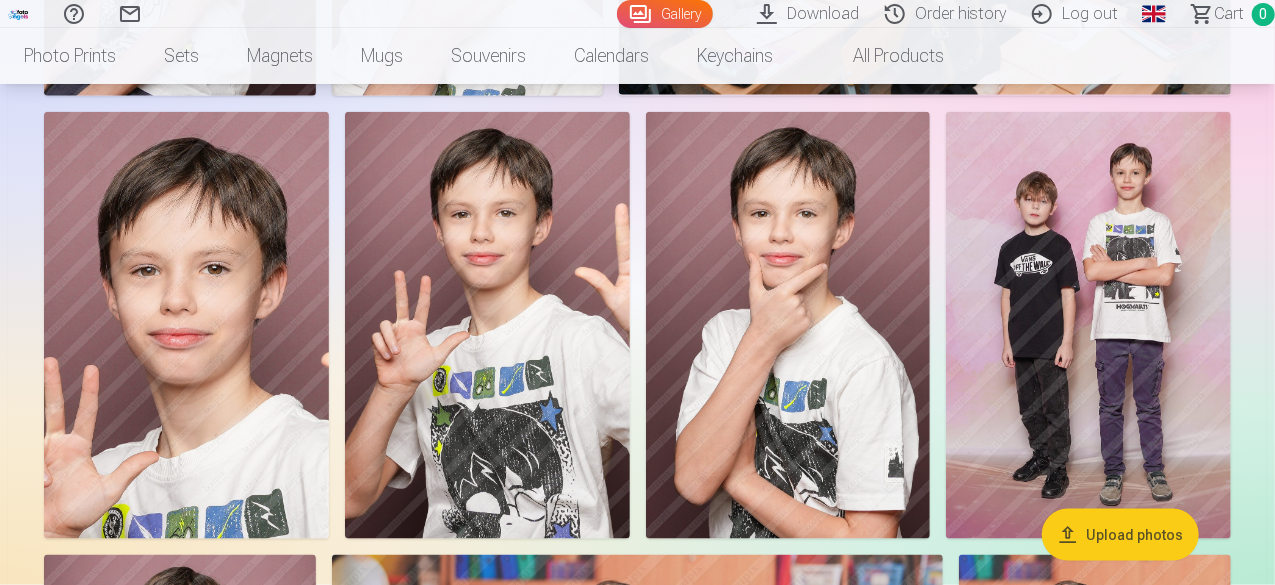 click at bounding box center [787, -542] 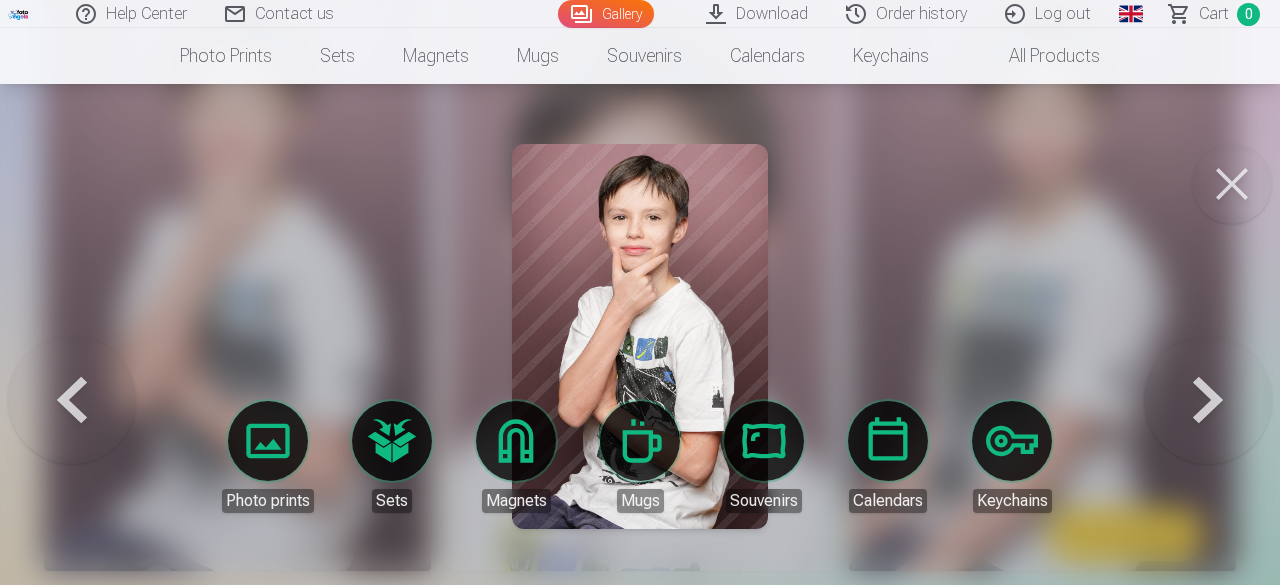 click on "Sets" at bounding box center (392, 457) 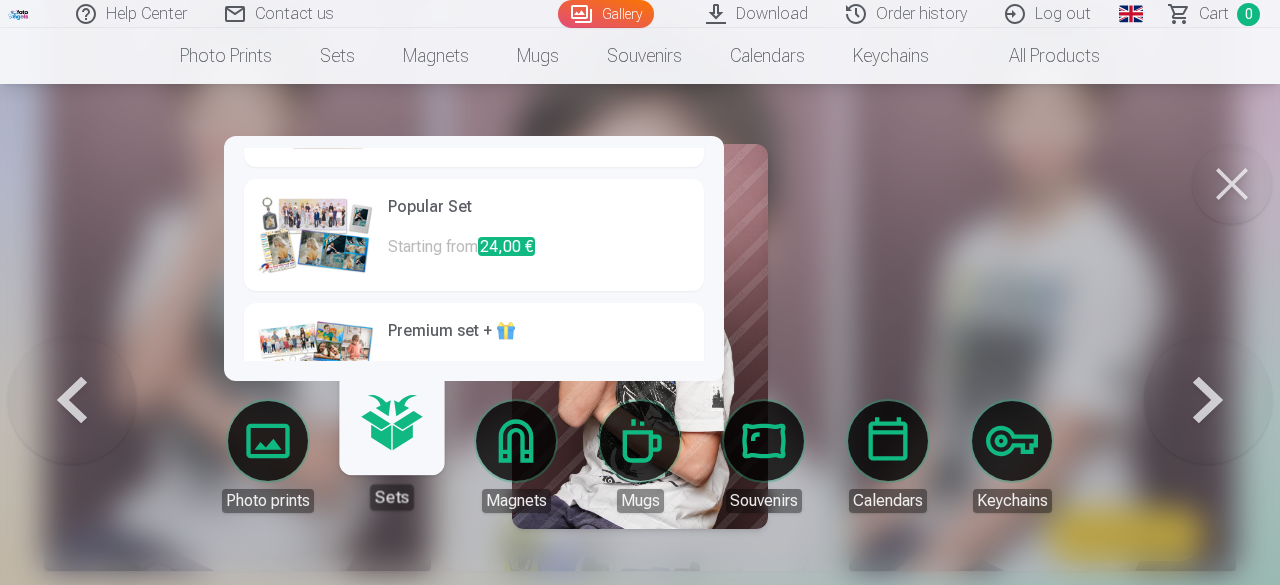 scroll, scrollTop: 178, scrollLeft: 0, axis: vertical 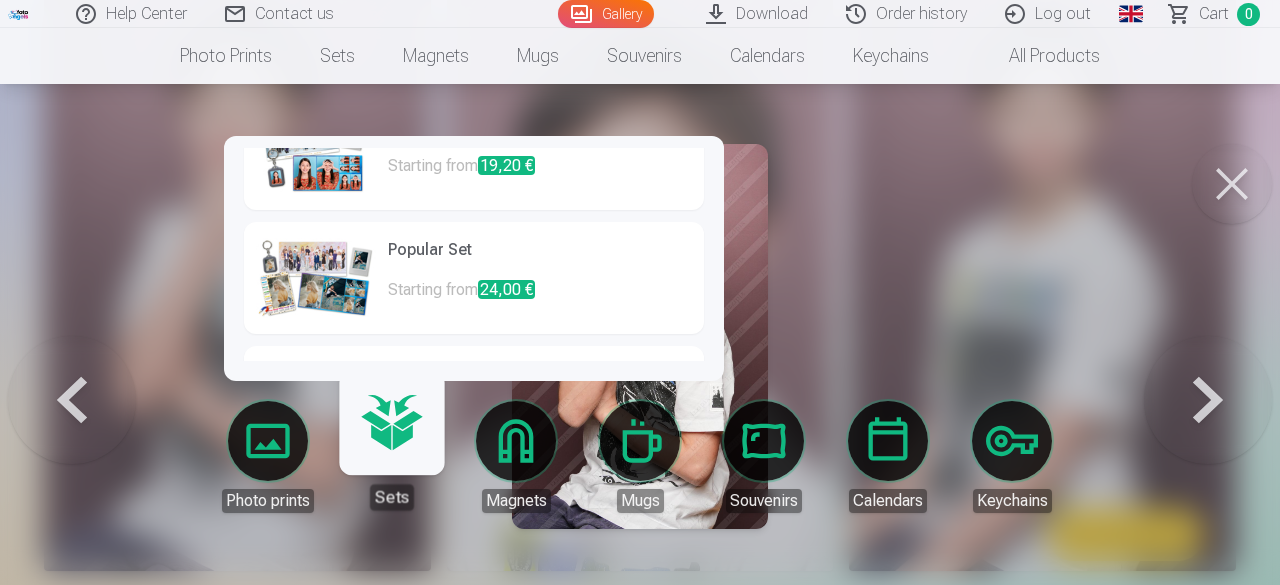 click at bounding box center (316, 278) 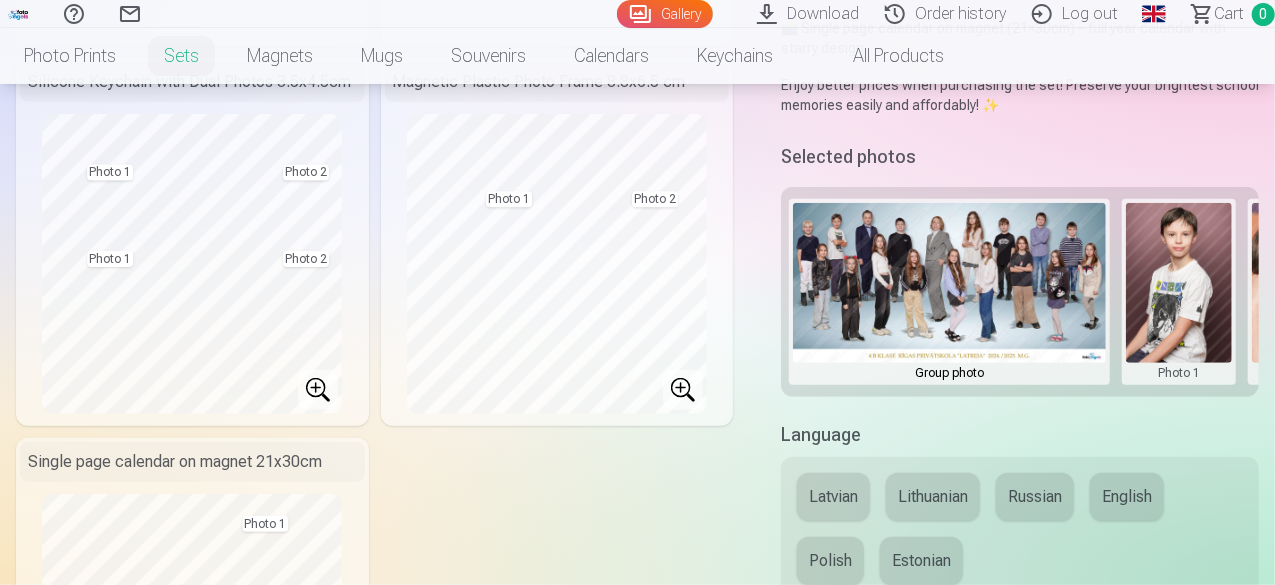 scroll, scrollTop: 600, scrollLeft: 0, axis: vertical 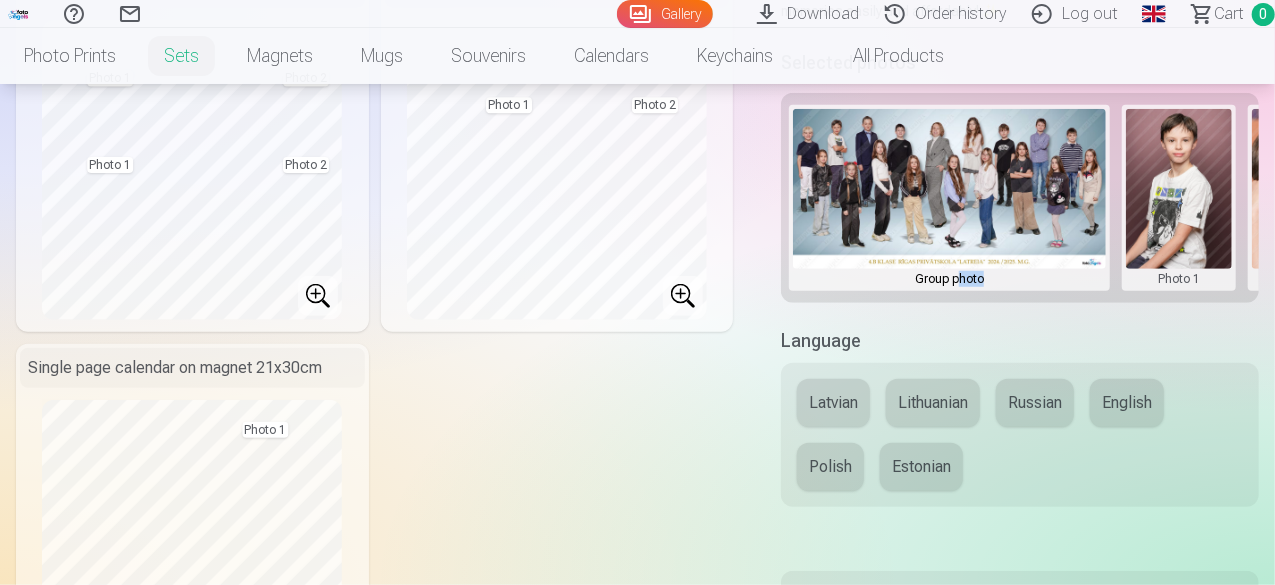 drag, startPoint x: 968, startPoint y: 308, endPoint x: 1041, endPoint y: 309, distance: 73.00685 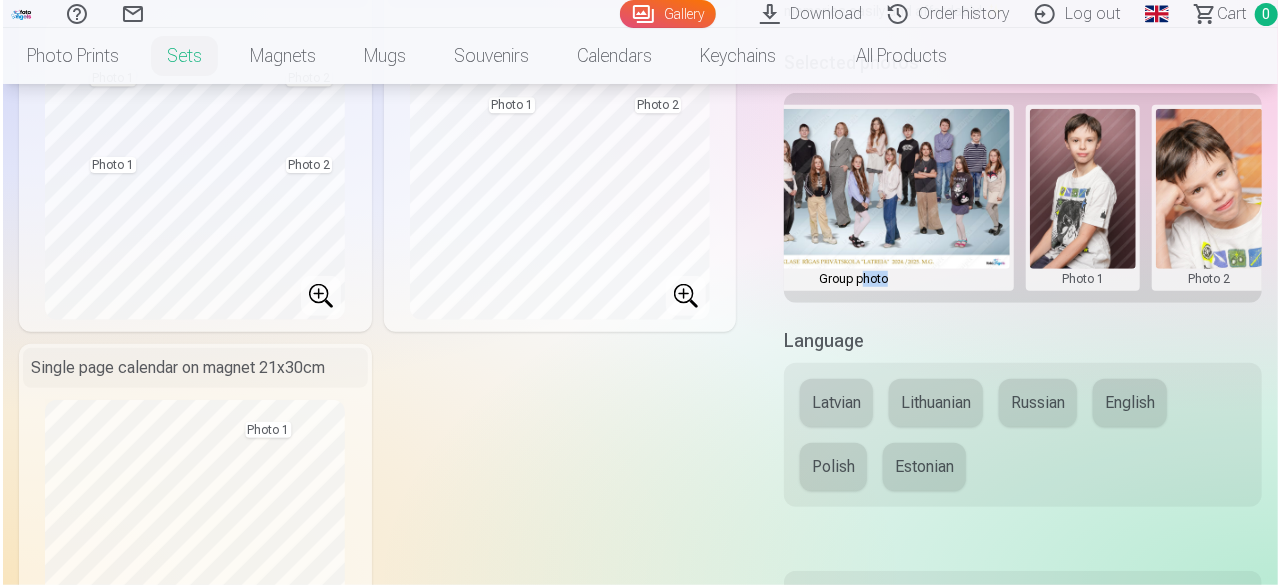 scroll, scrollTop: 0, scrollLeft: 0, axis: both 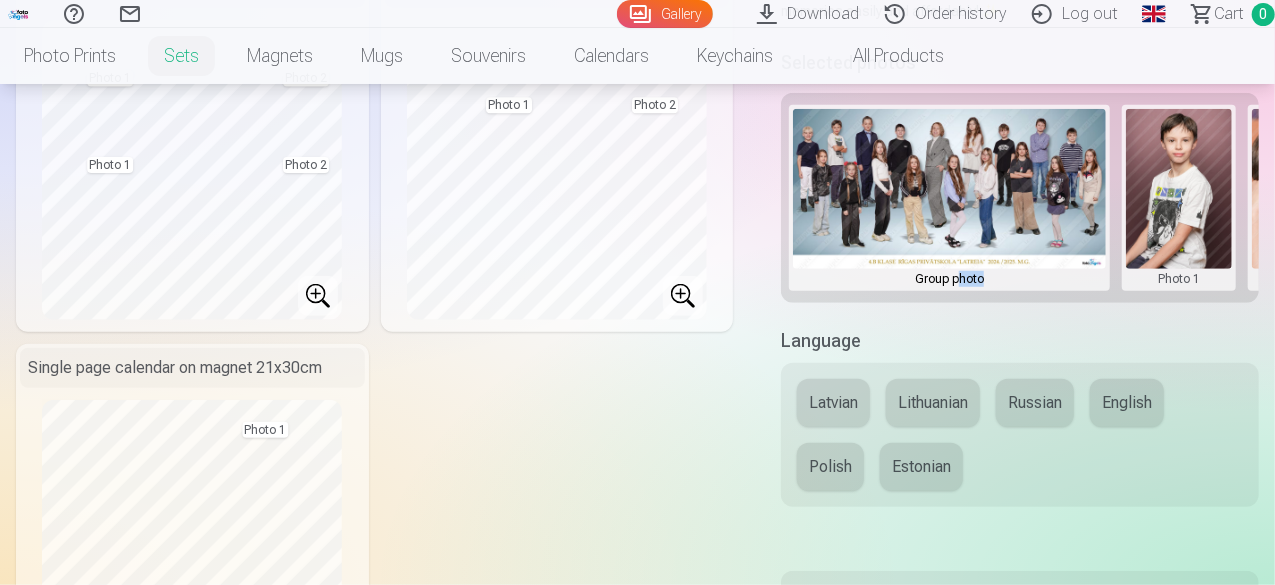 click at bounding box center [1179, 198] 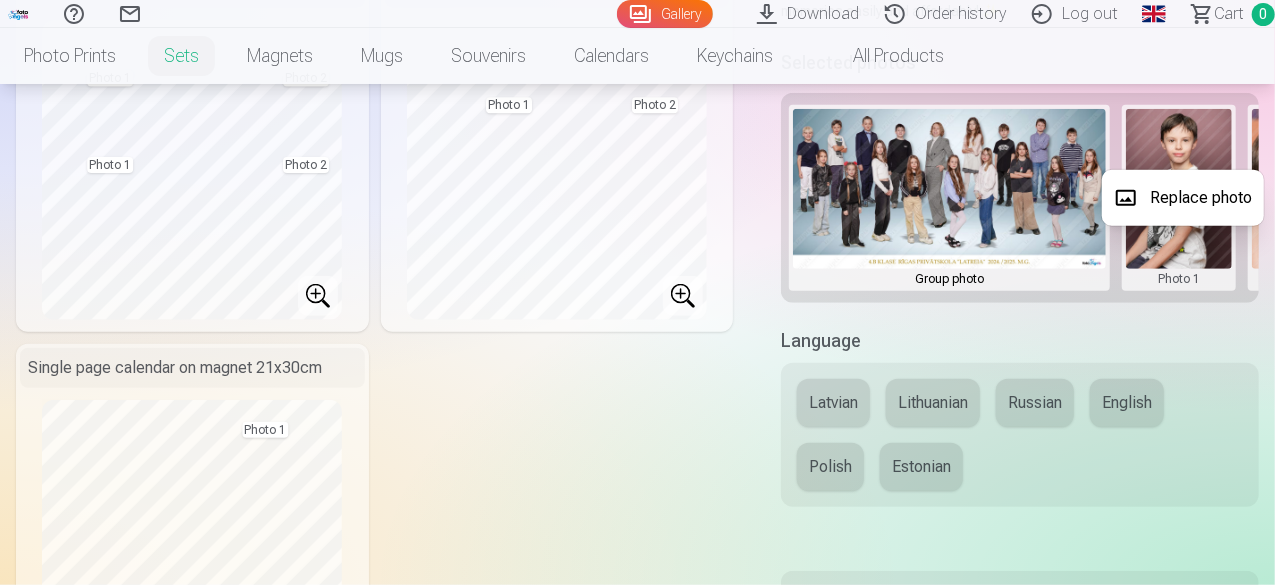 click at bounding box center [637, 292] 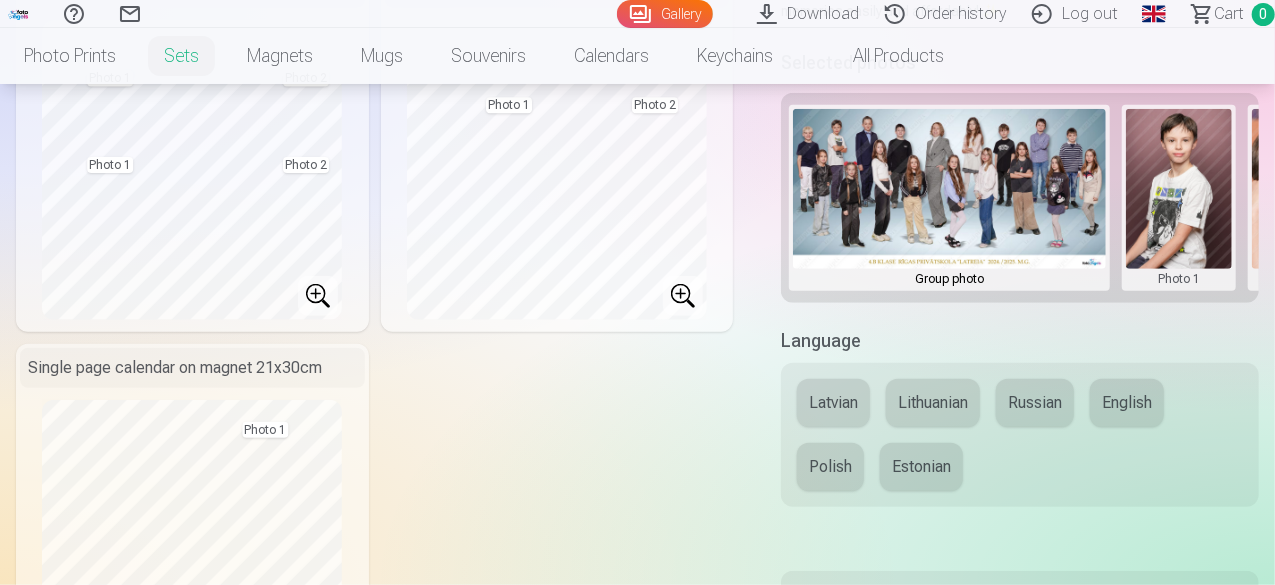 click at bounding box center [1179, 198] 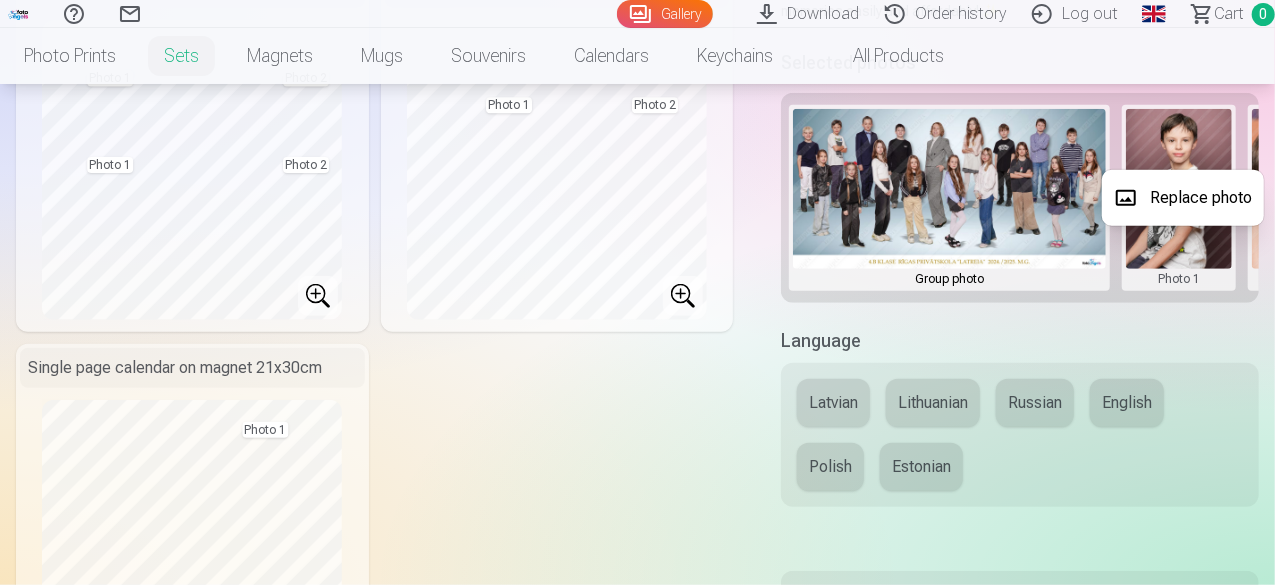 click on "Replace photo" at bounding box center [1183, 198] 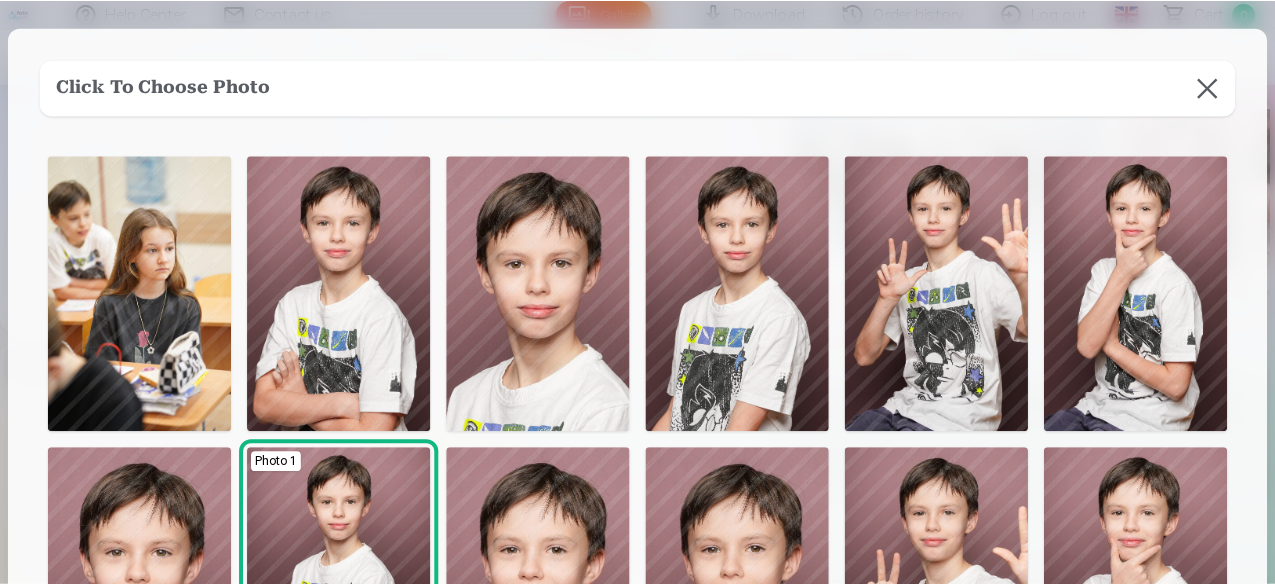scroll, scrollTop: 0, scrollLeft: 0, axis: both 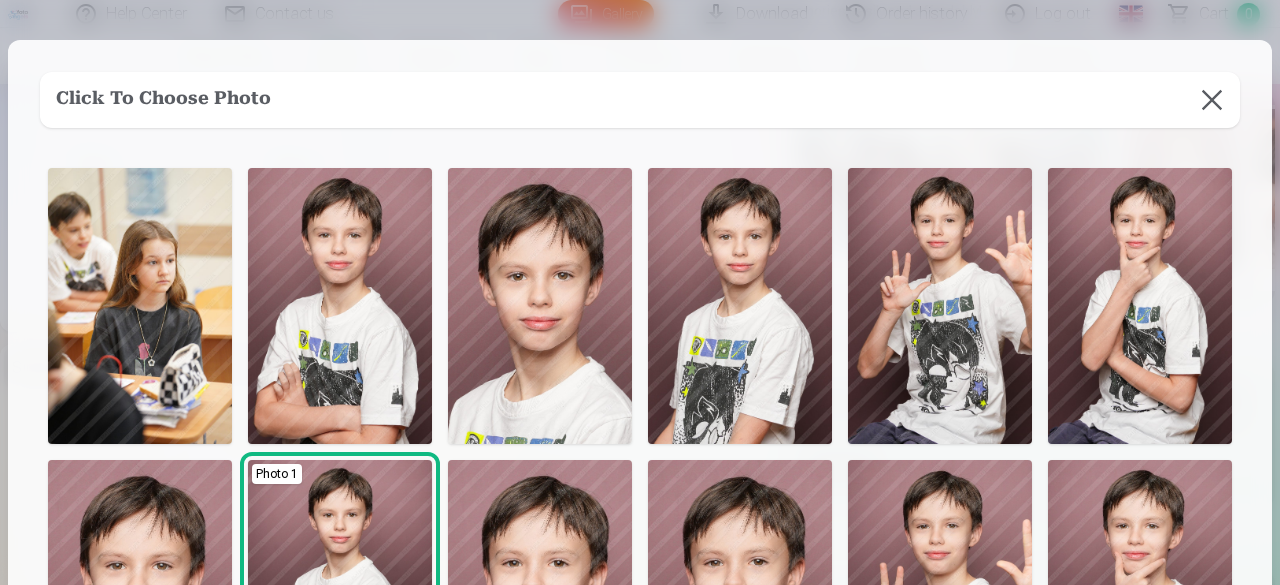 click at bounding box center [340, 306] 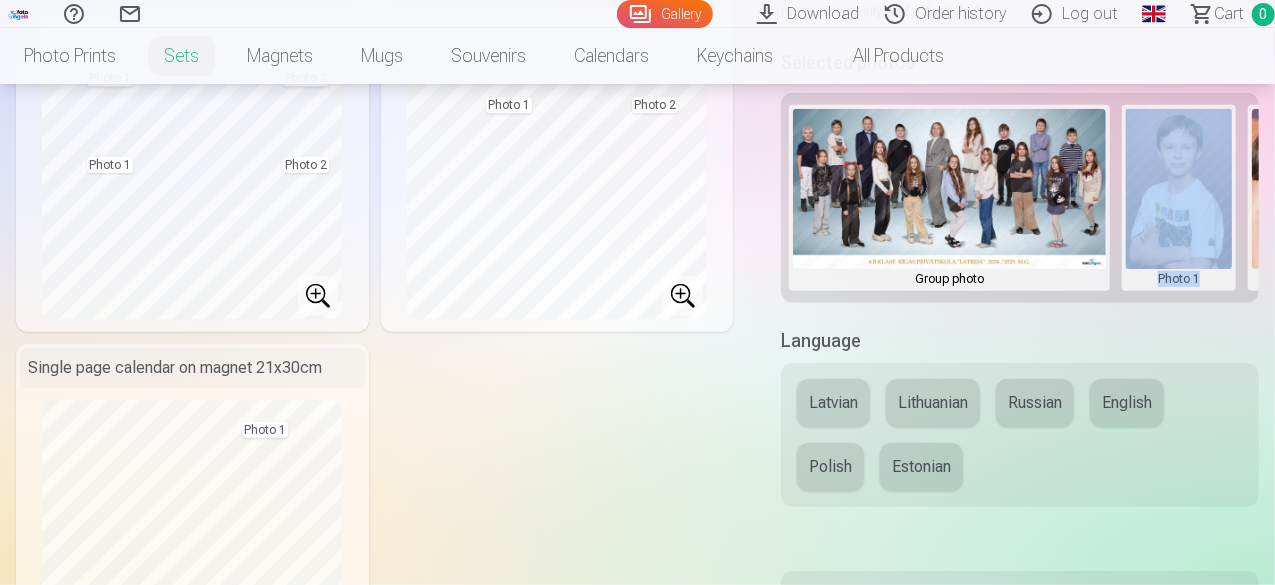 drag, startPoint x: 1101, startPoint y: 308, endPoint x: 1194, endPoint y: 312, distance: 93.08598 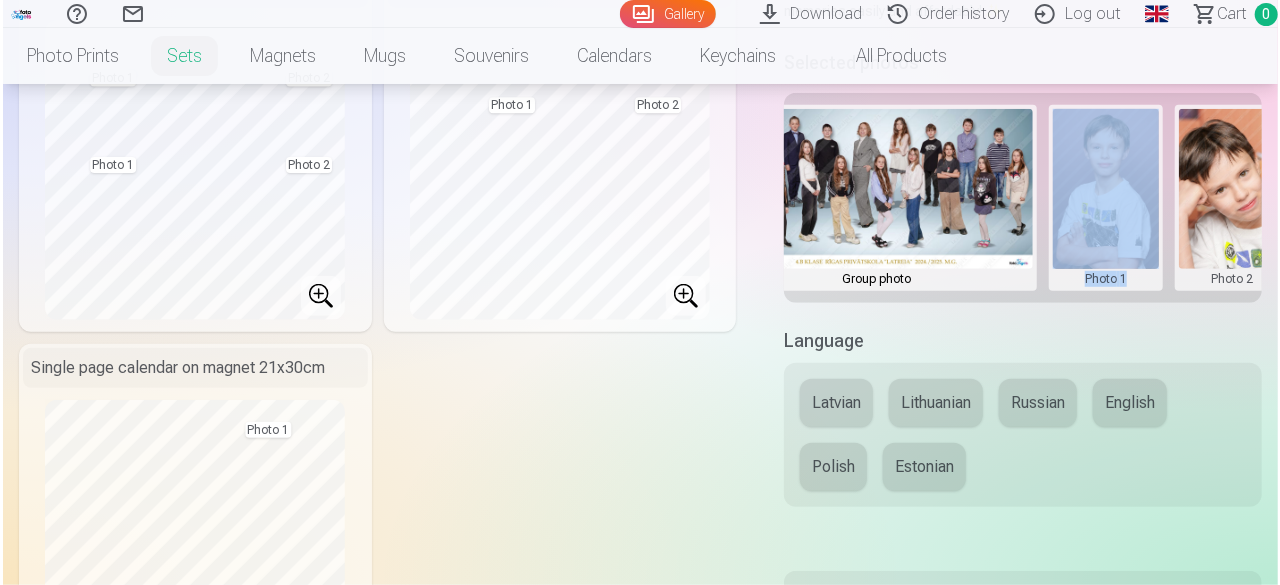 scroll, scrollTop: 0, scrollLeft: 99, axis: horizontal 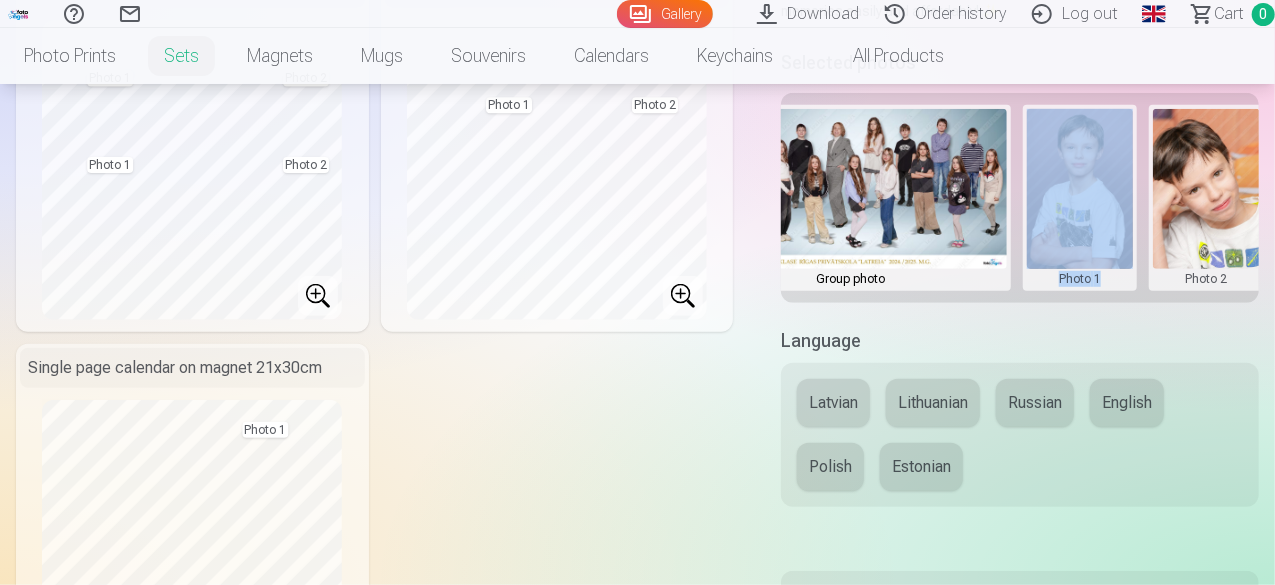 click at bounding box center [1206, 198] 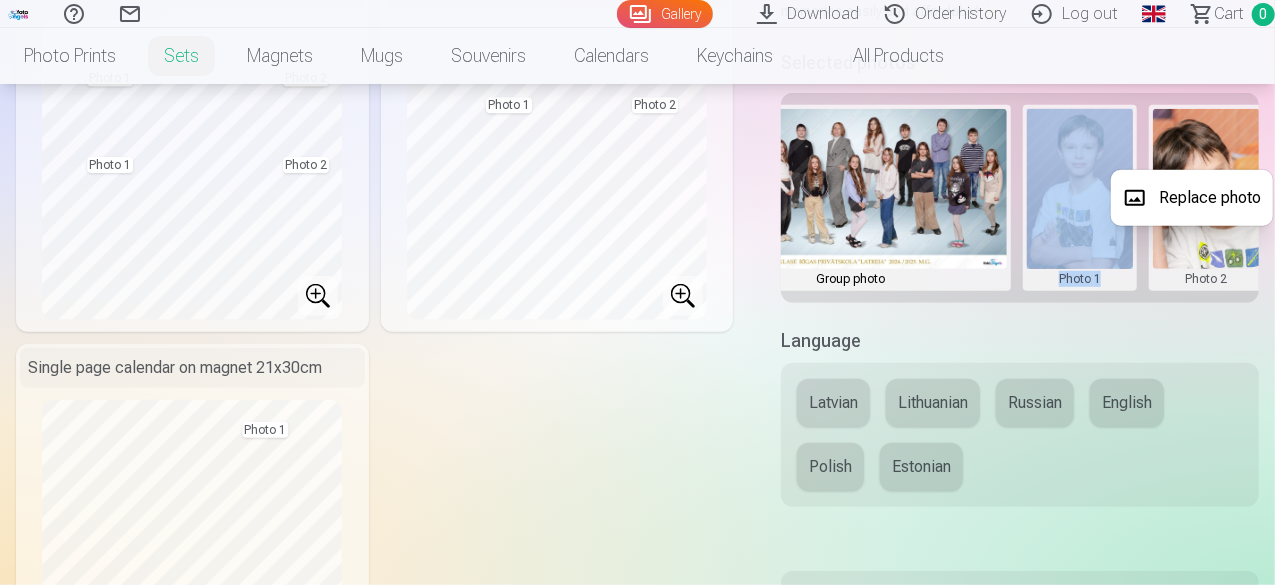 click on "Replace photo" at bounding box center [1192, 198] 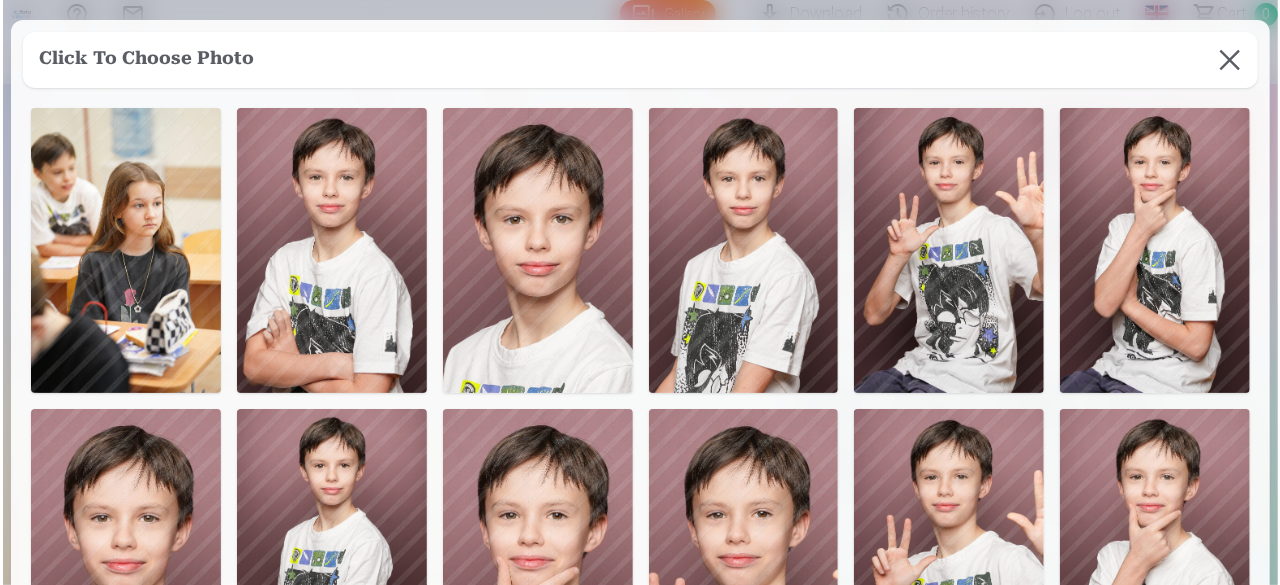 scroll, scrollTop: 0, scrollLeft: 97, axis: horizontal 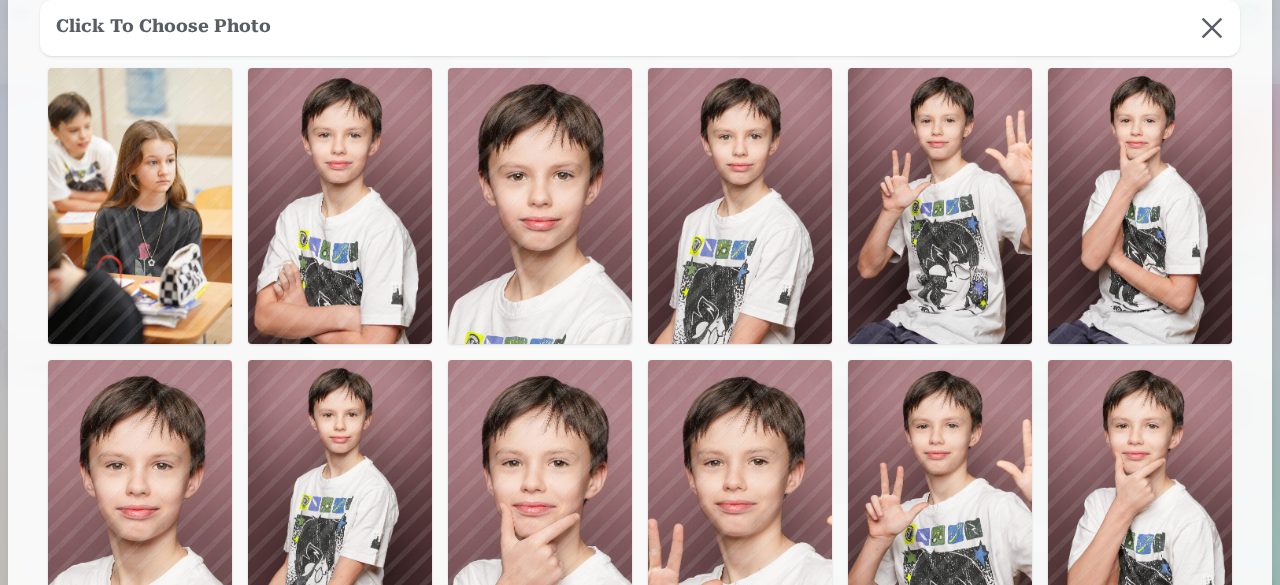 click at bounding box center [940, 498] 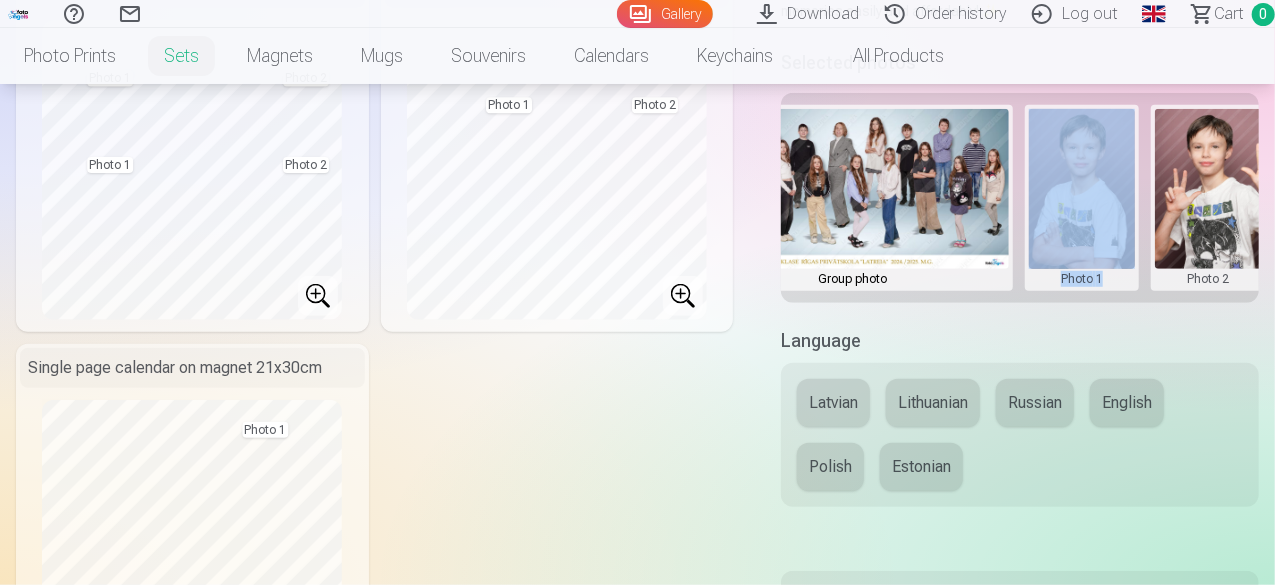 click at bounding box center (1082, 198) 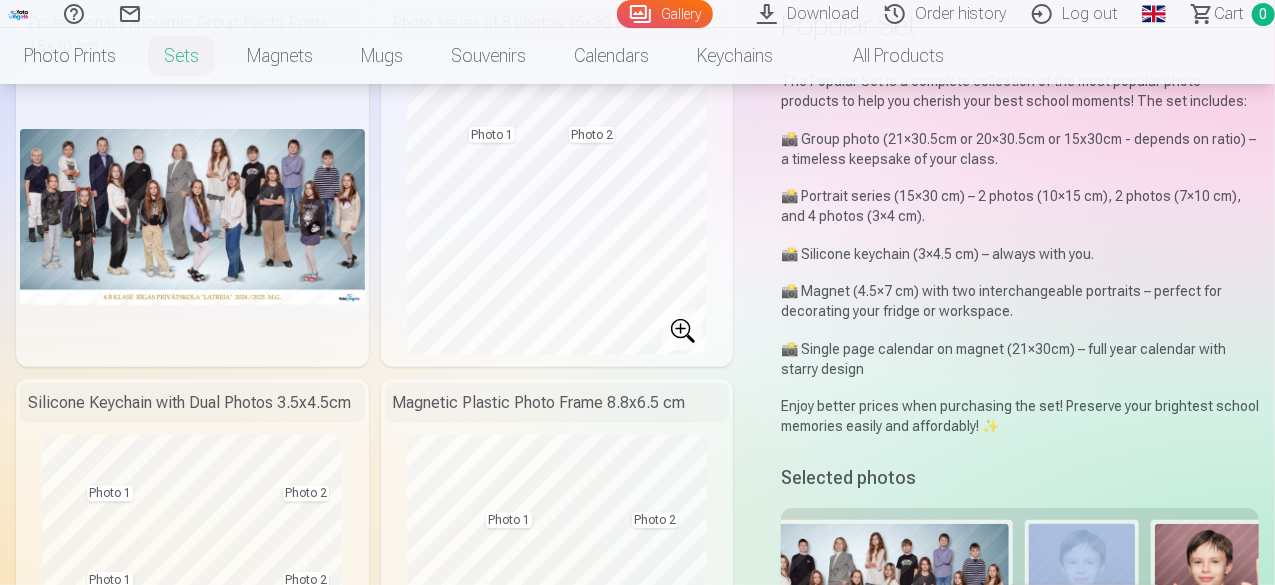 scroll, scrollTop: 0, scrollLeft: 0, axis: both 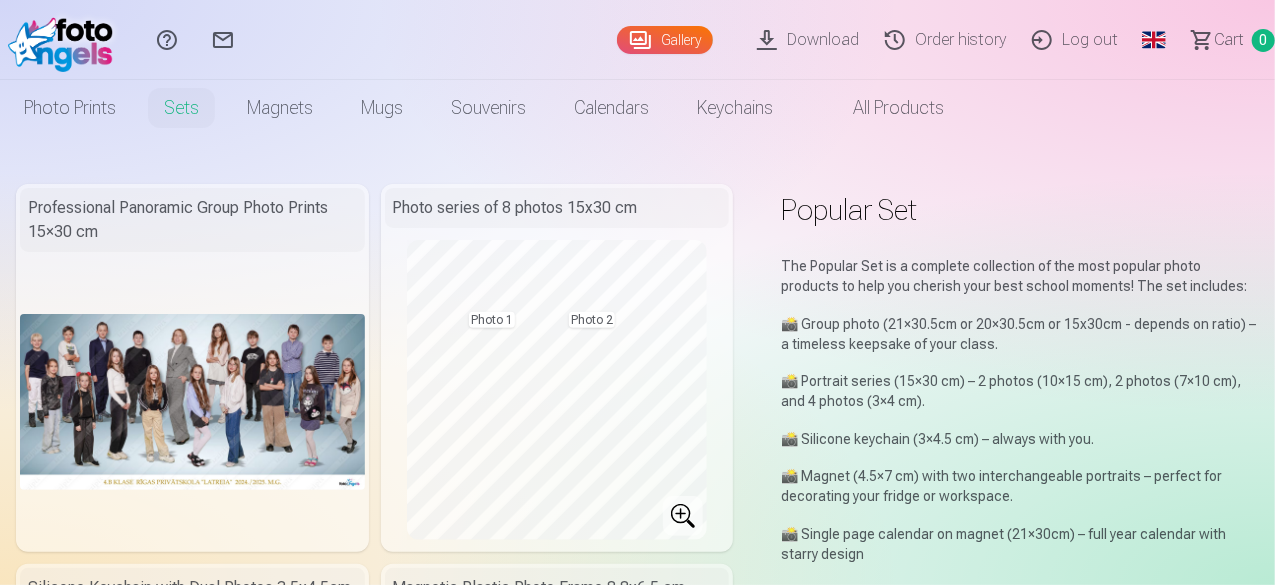click at bounding box center (637, 292) 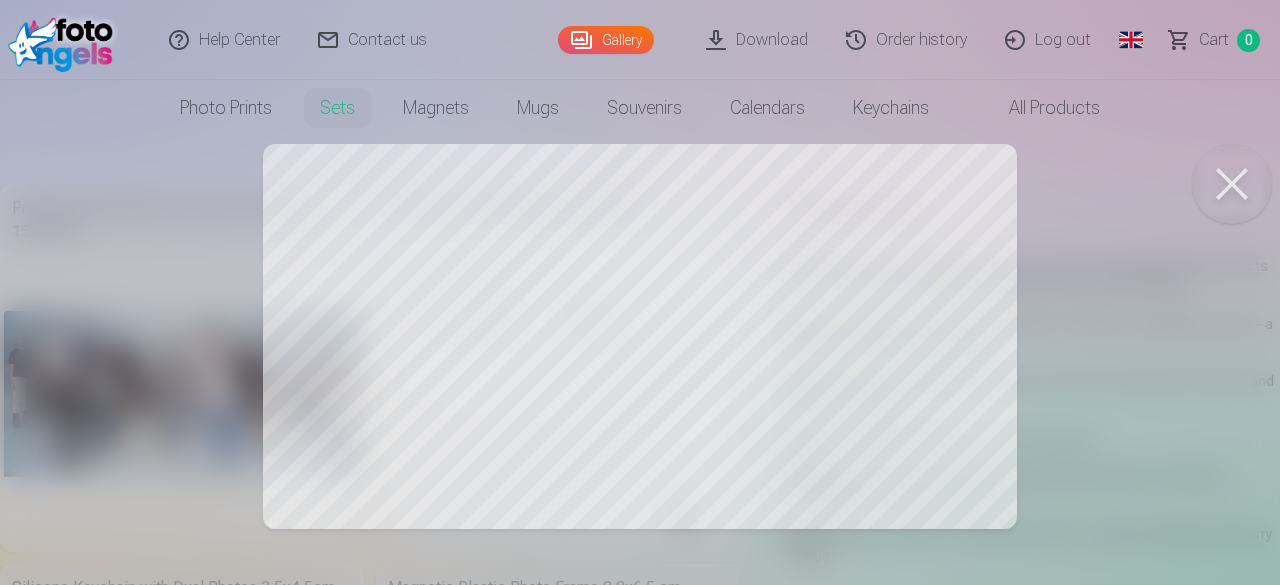click at bounding box center (640, 292) 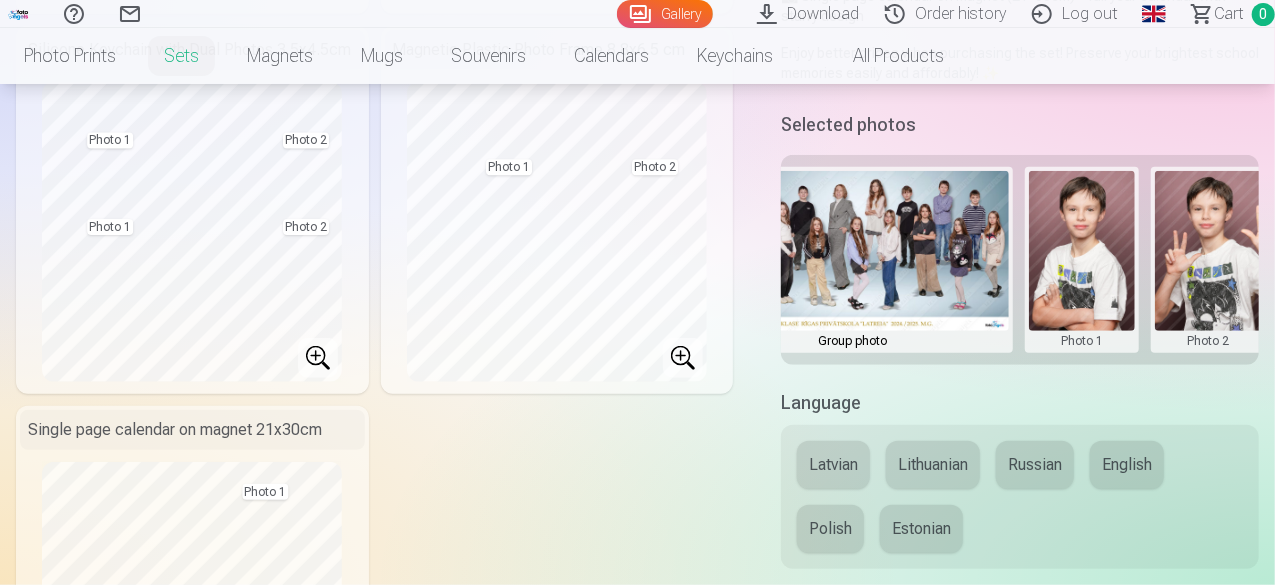 scroll, scrollTop: 400, scrollLeft: 0, axis: vertical 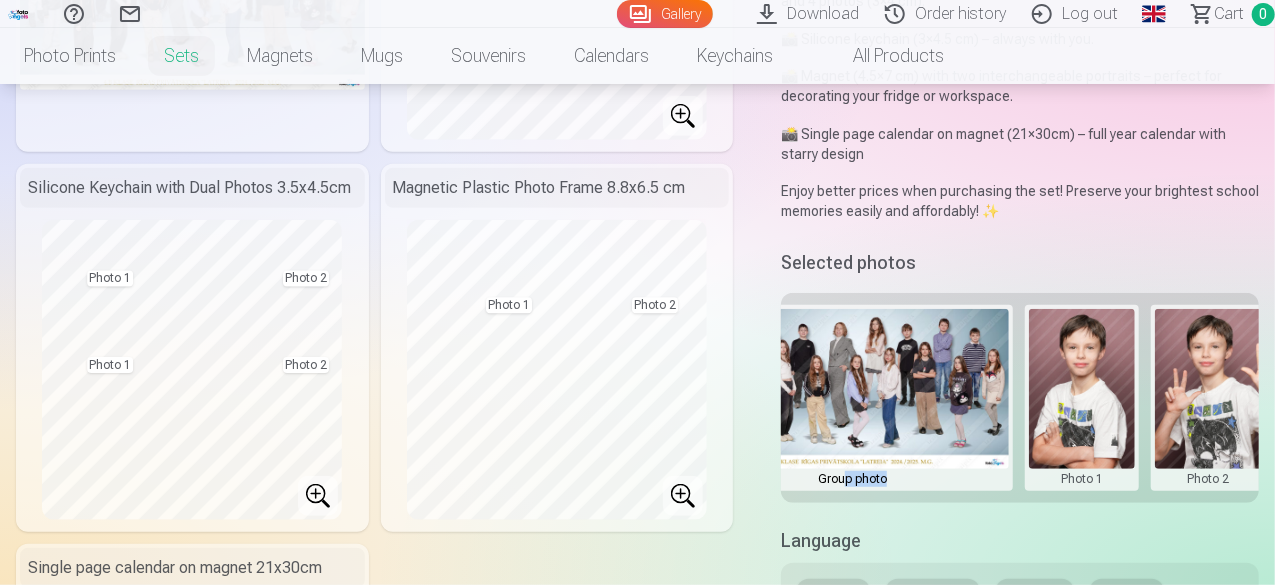 drag, startPoint x: 897, startPoint y: 501, endPoint x: 848, endPoint y: 511, distance: 50.01 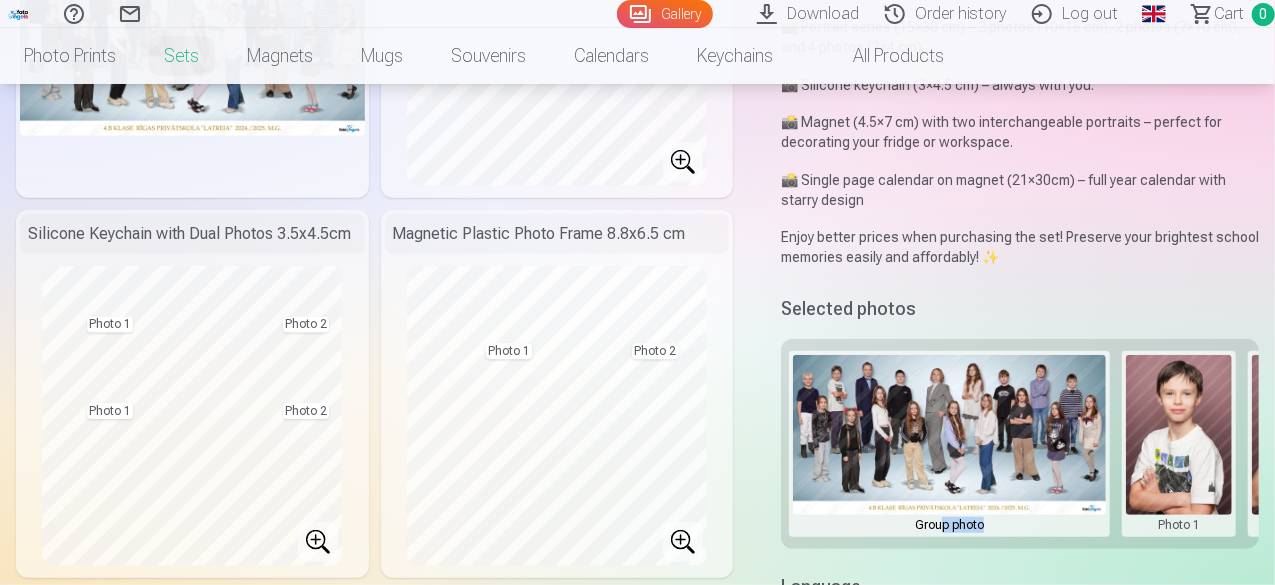 scroll, scrollTop: 400, scrollLeft: 0, axis: vertical 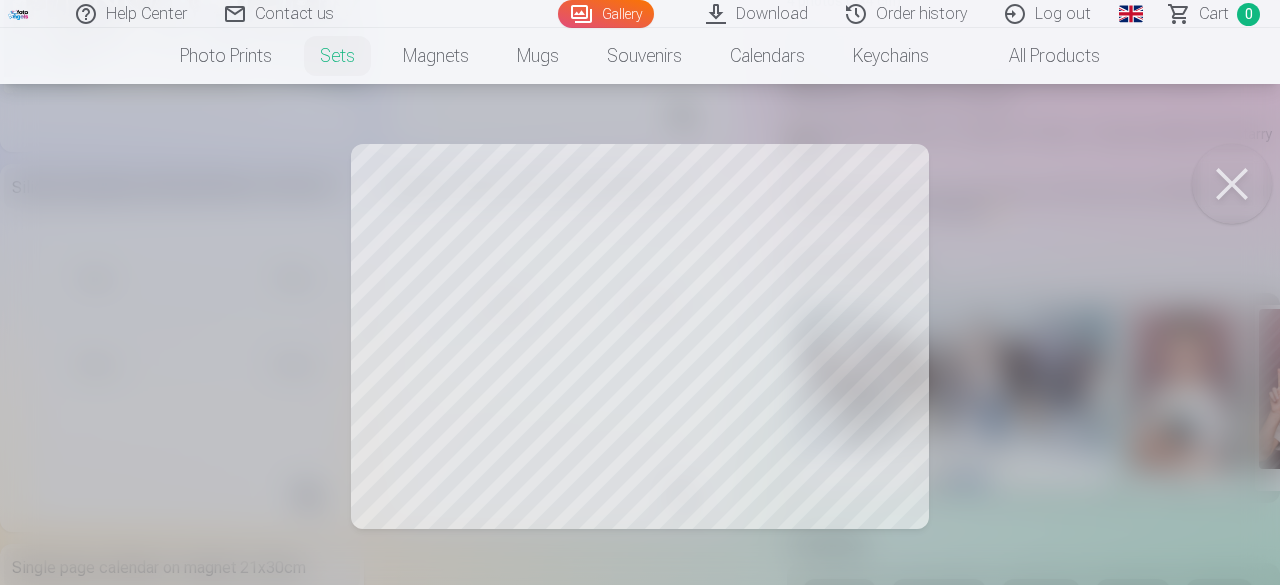 click at bounding box center [1232, 184] 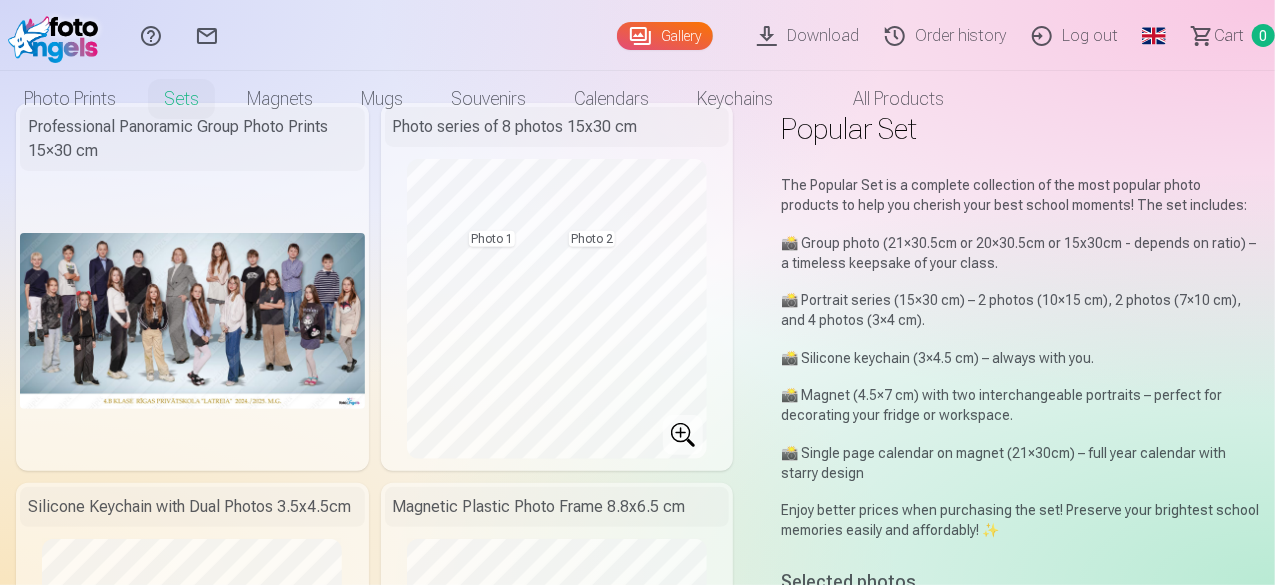 scroll, scrollTop: 0, scrollLeft: 0, axis: both 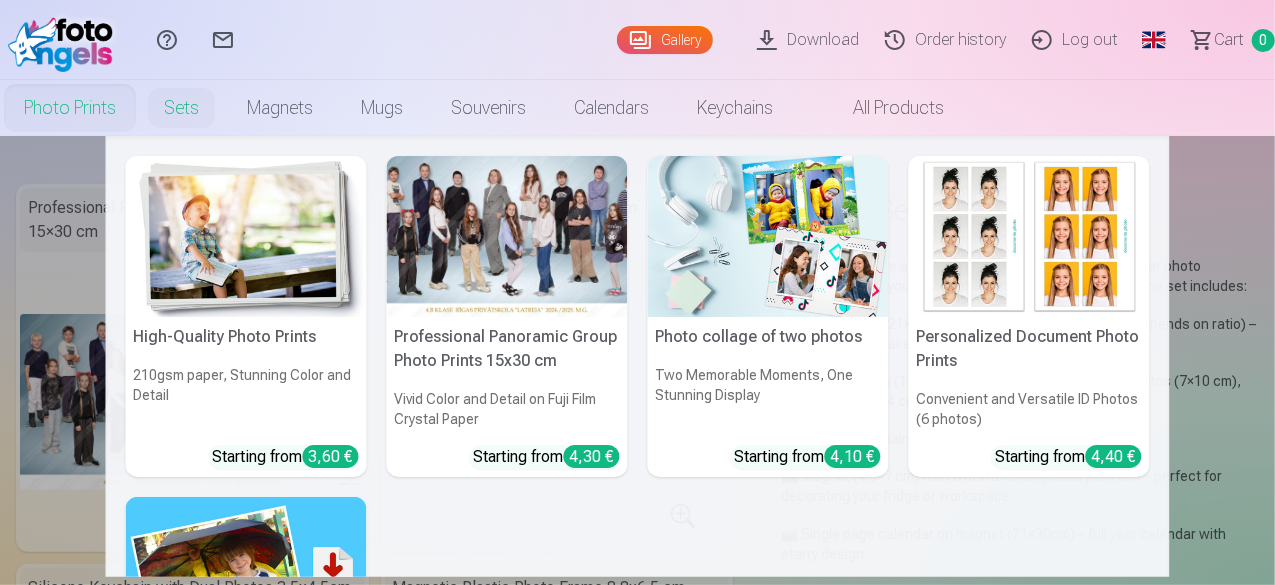 click on "Photo prints" at bounding box center [70, 108] 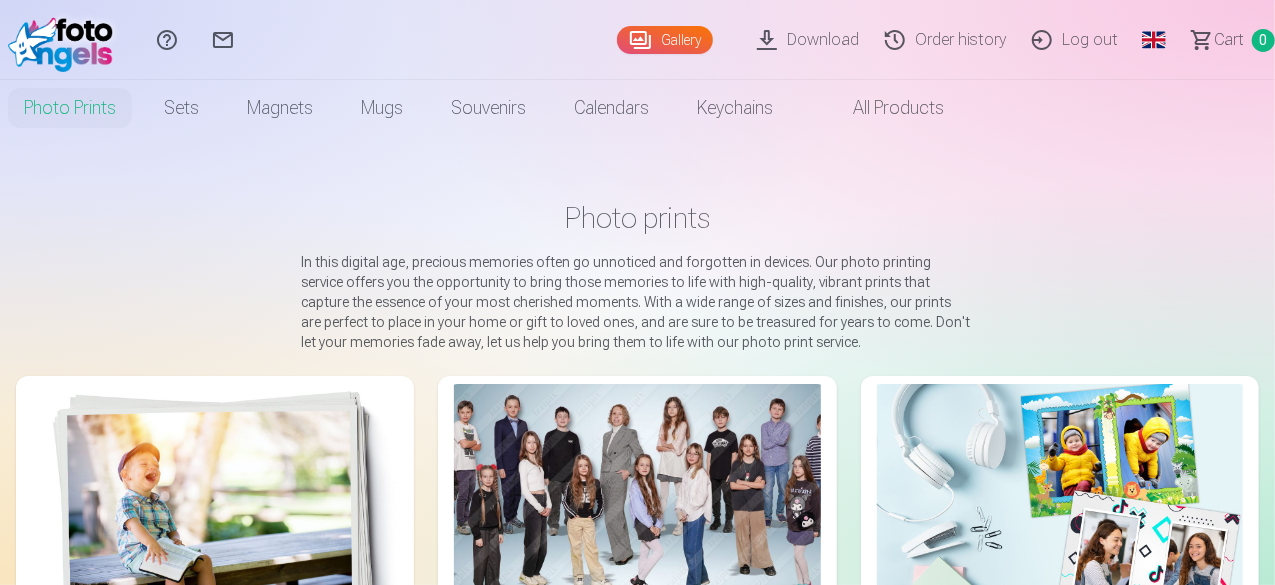 click on "Gallery" at bounding box center [665, 40] 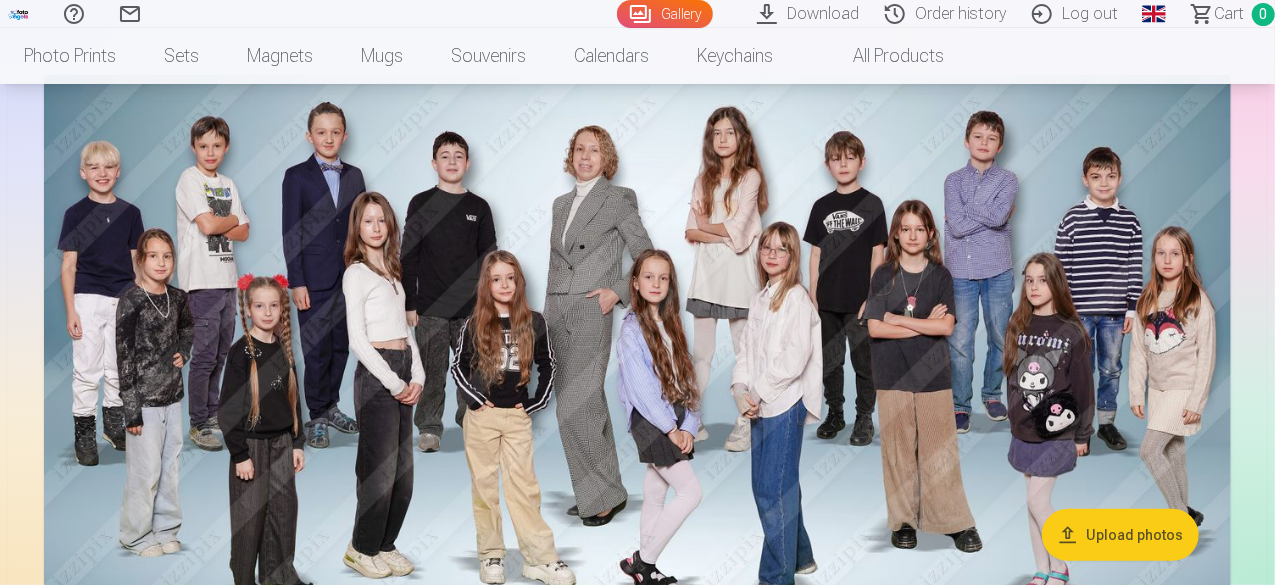scroll, scrollTop: 400, scrollLeft: 0, axis: vertical 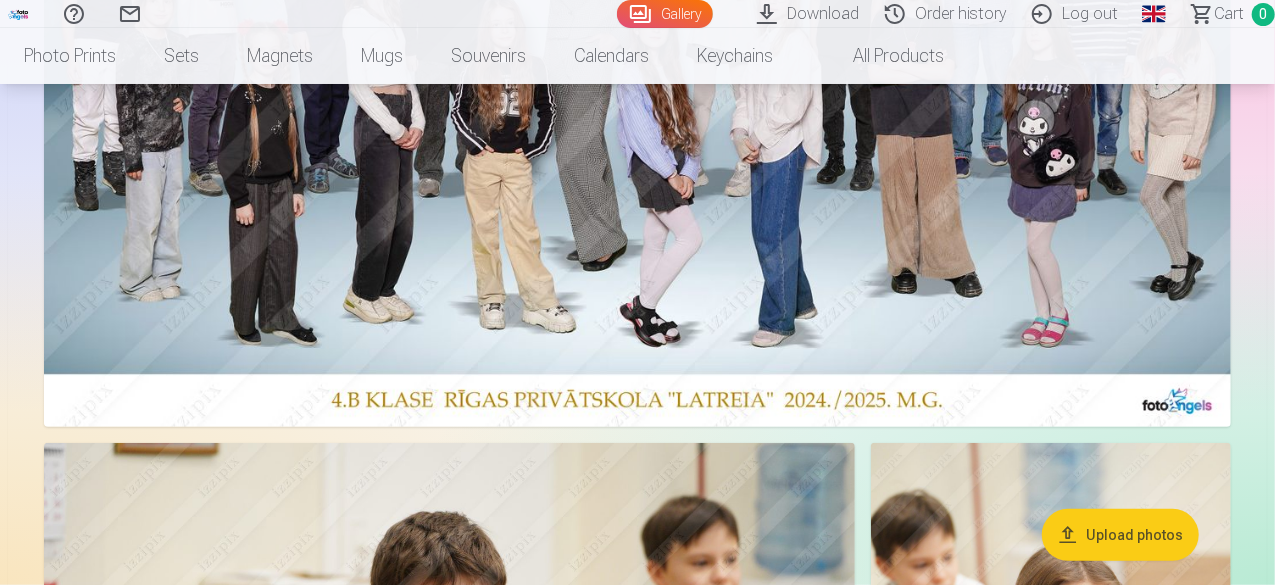 click at bounding box center (637, 123) 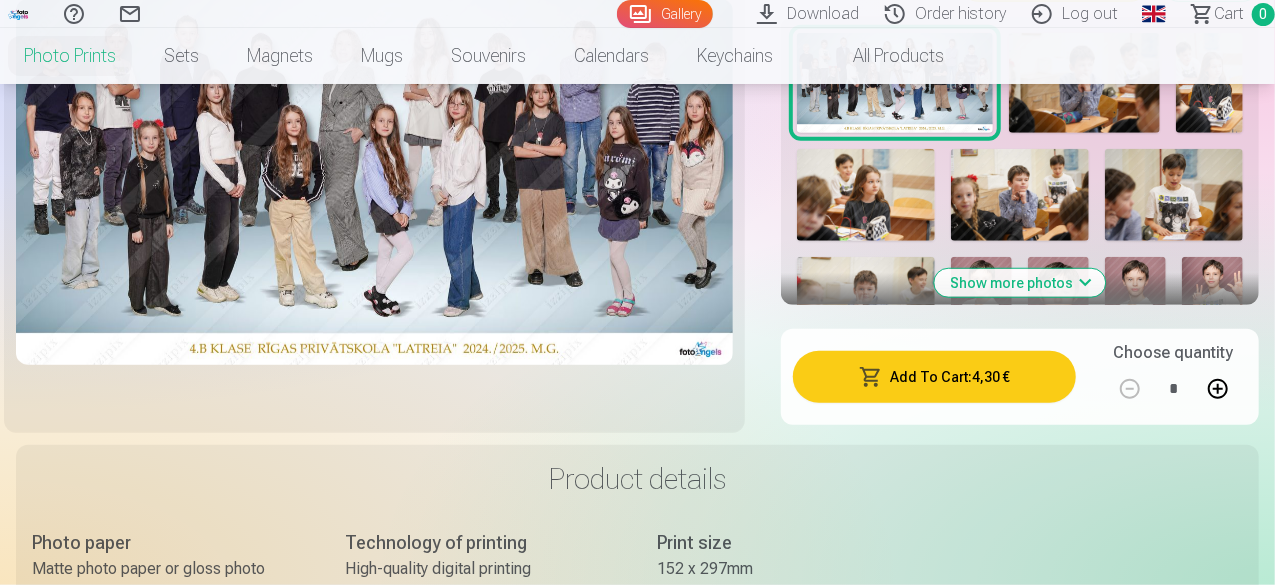 scroll, scrollTop: 700, scrollLeft: 0, axis: vertical 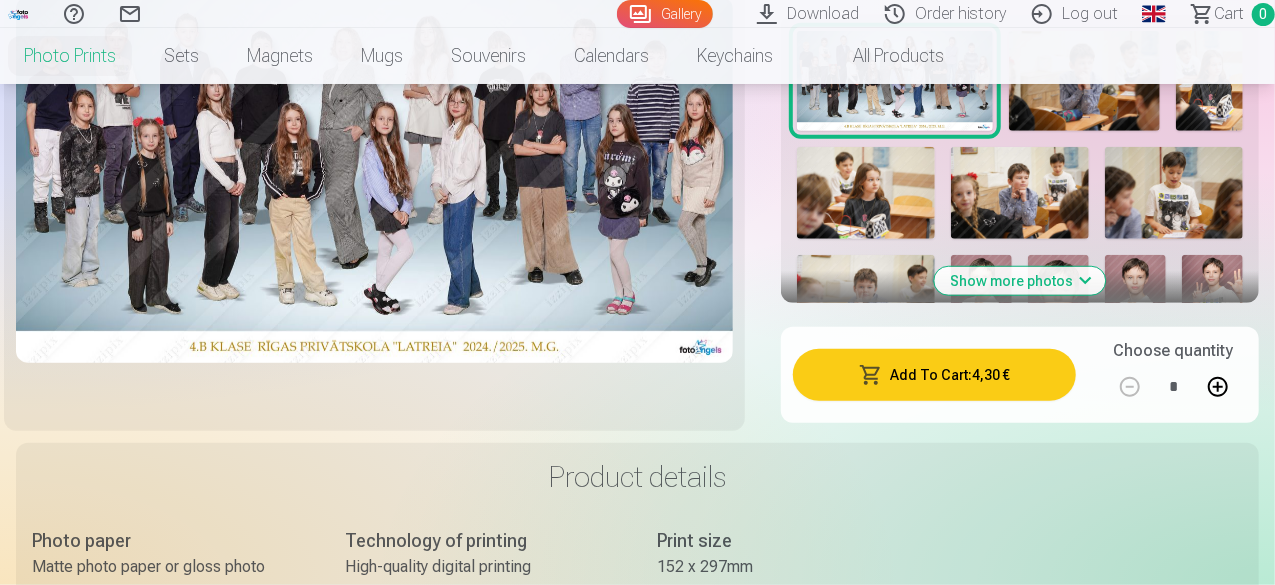 click on "Add To Cart :  4,30 €" at bounding box center (934, 375) 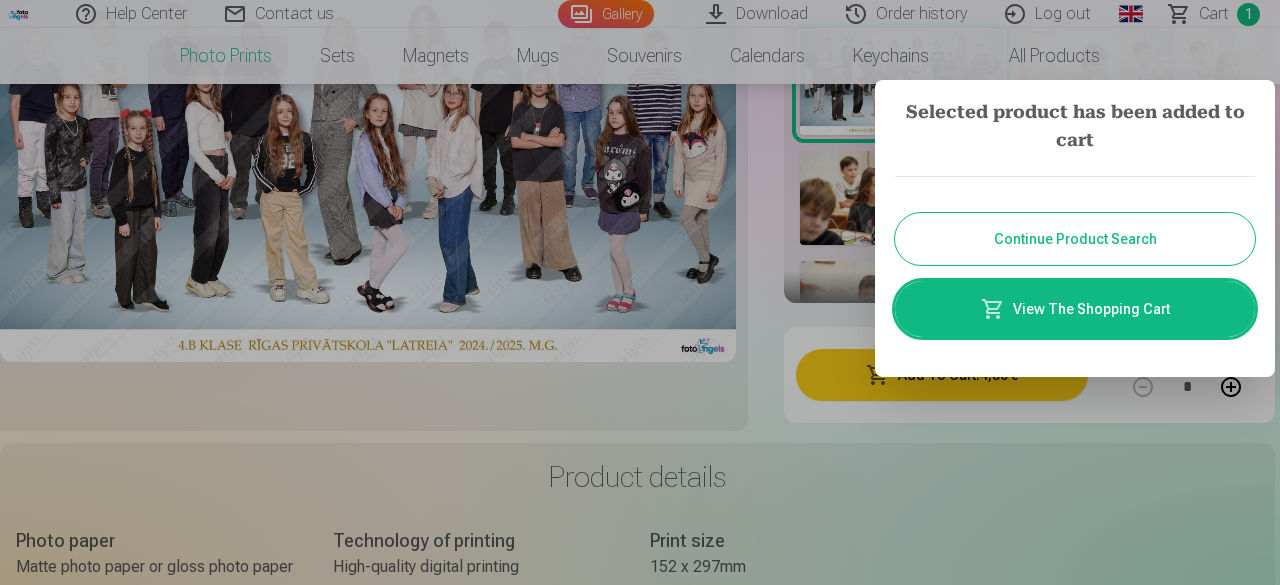 click on "Continue Product Search" at bounding box center [1075, 239] 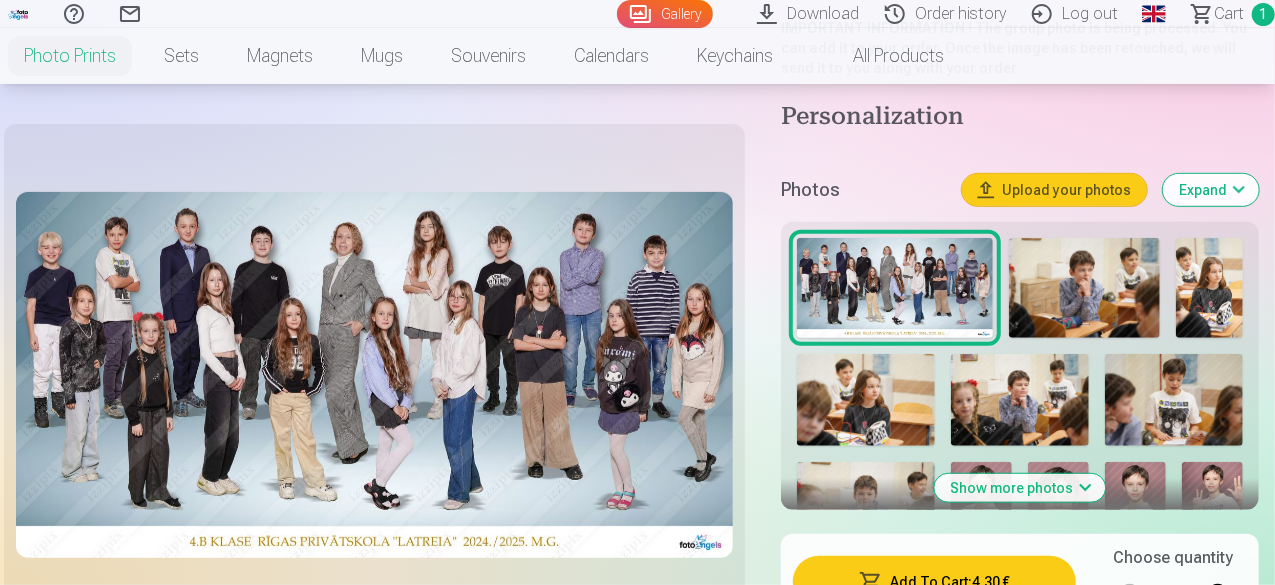 scroll, scrollTop: 500, scrollLeft: 0, axis: vertical 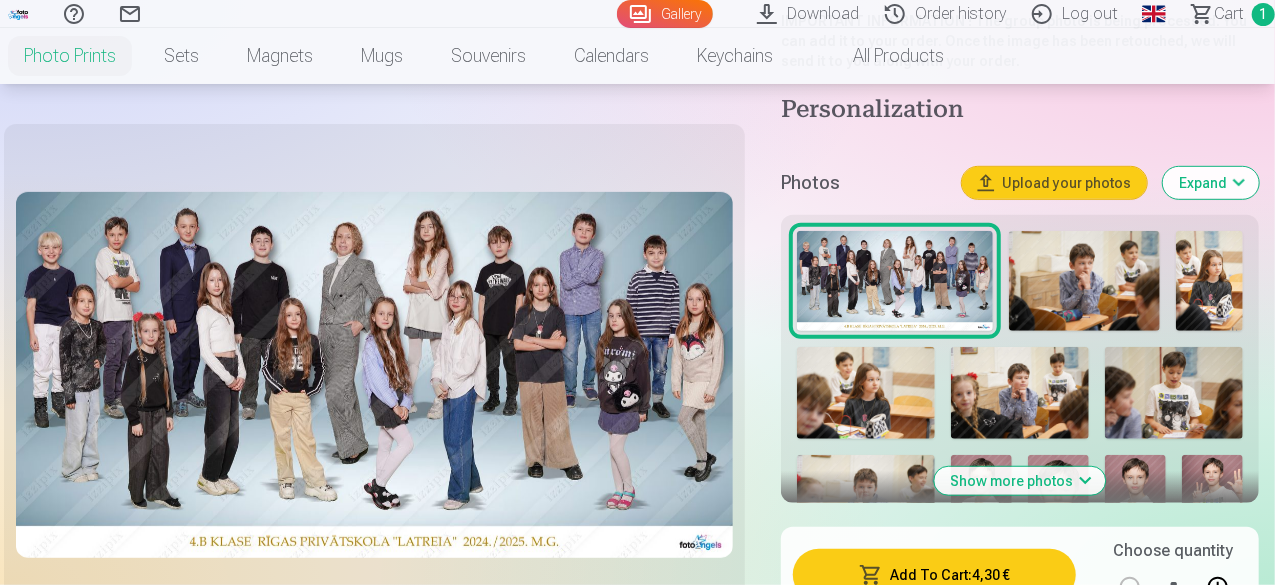 click at bounding box center [1084, 281] 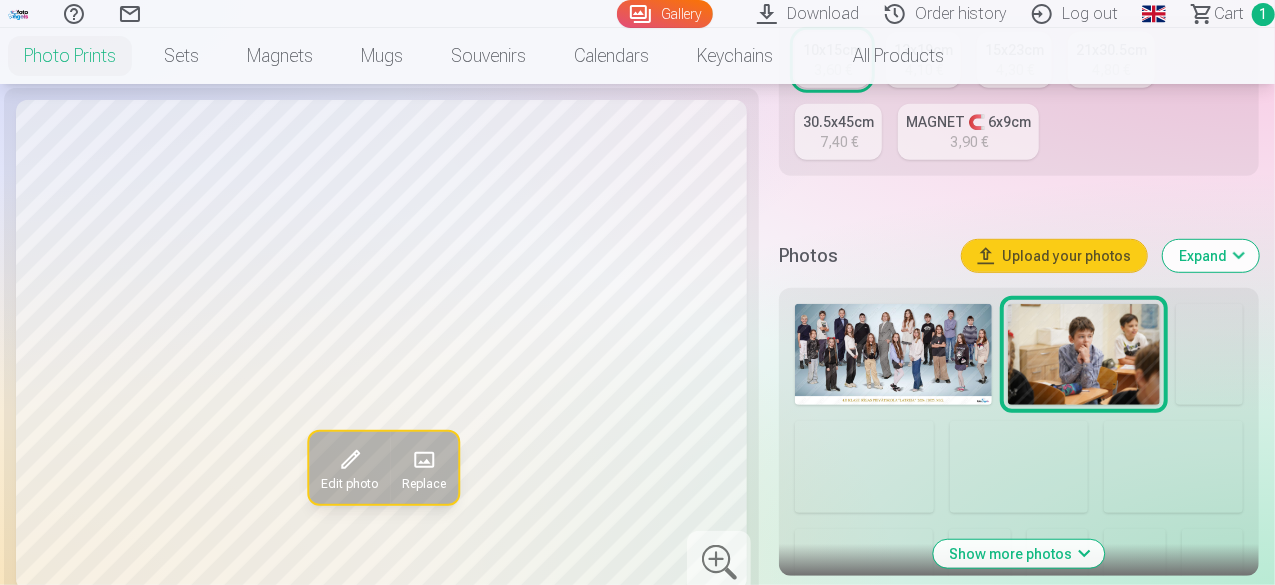 scroll, scrollTop: 600, scrollLeft: 0, axis: vertical 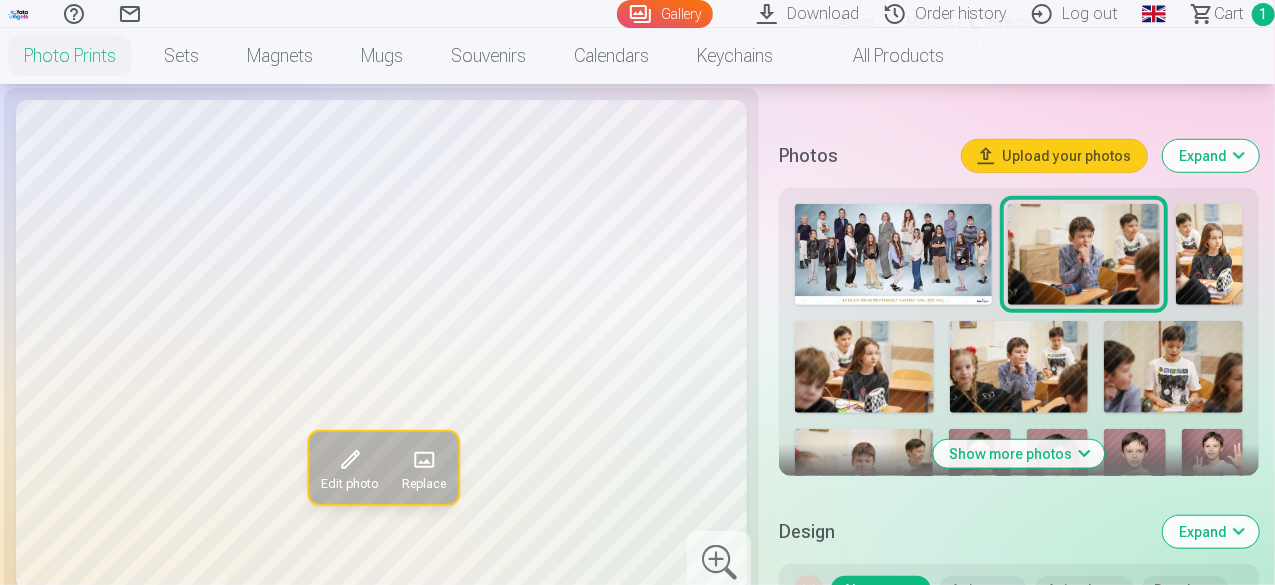 click at bounding box center [864, 367] 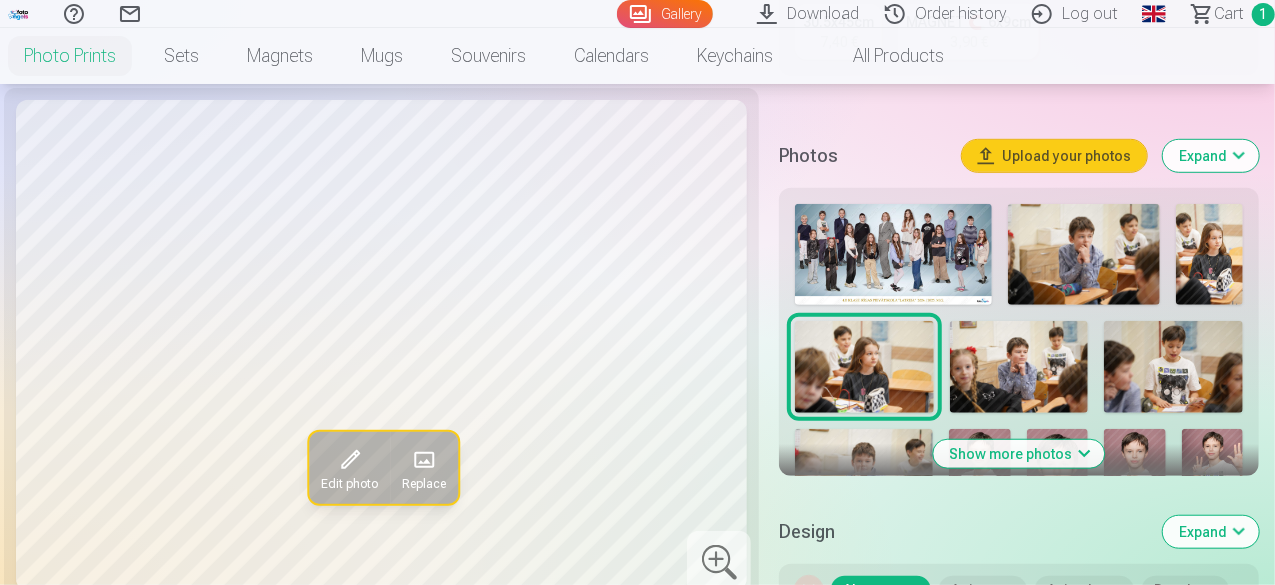 click at bounding box center (1019, 367) 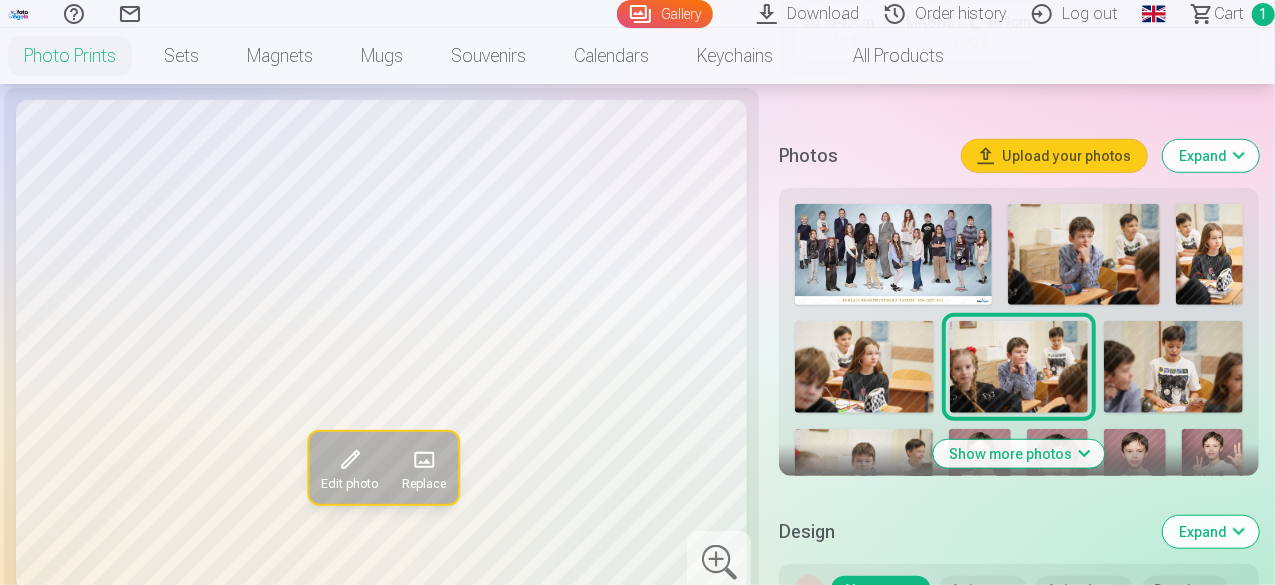 click at bounding box center [1173, 367] 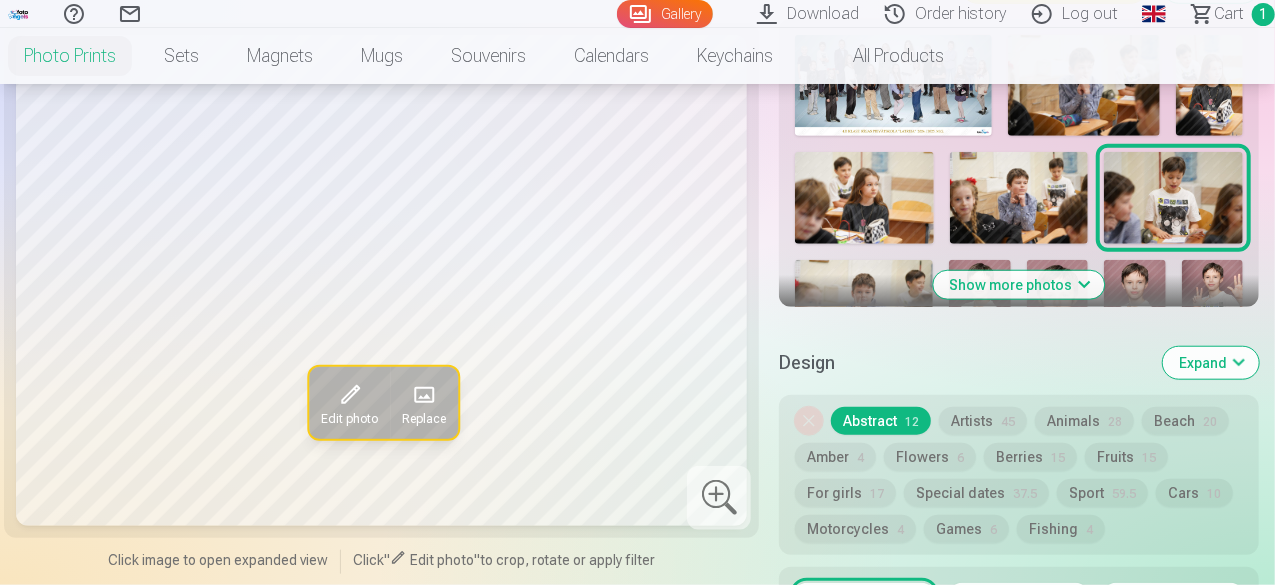 scroll, scrollTop: 800, scrollLeft: 0, axis: vertical 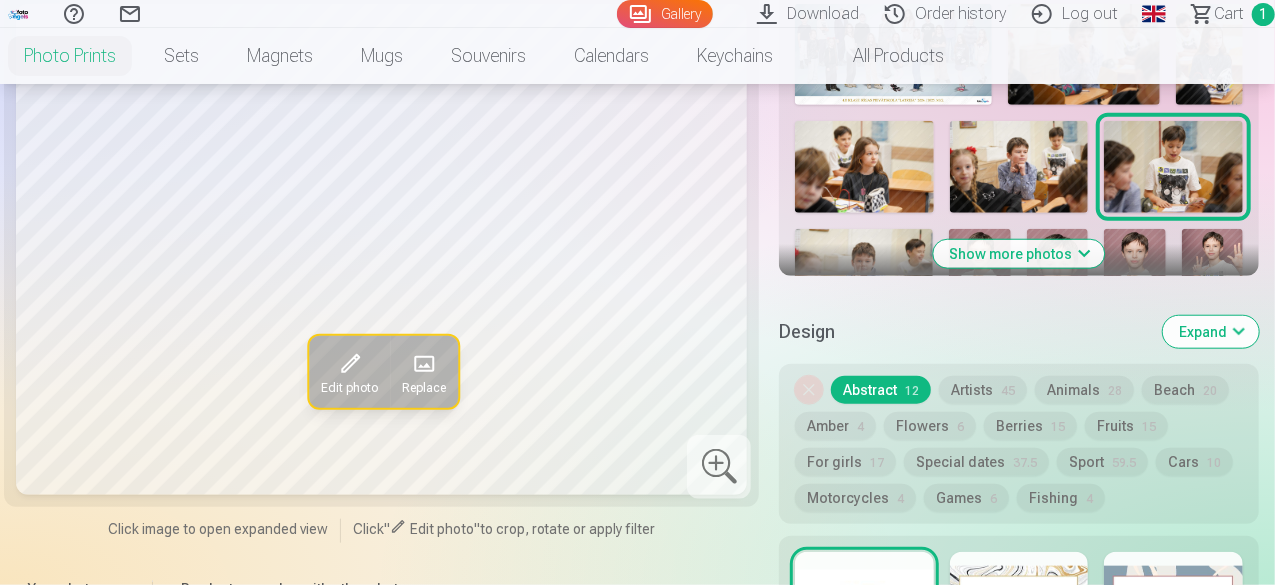 click on "Show more photos" at bounding box center [1019, 254] 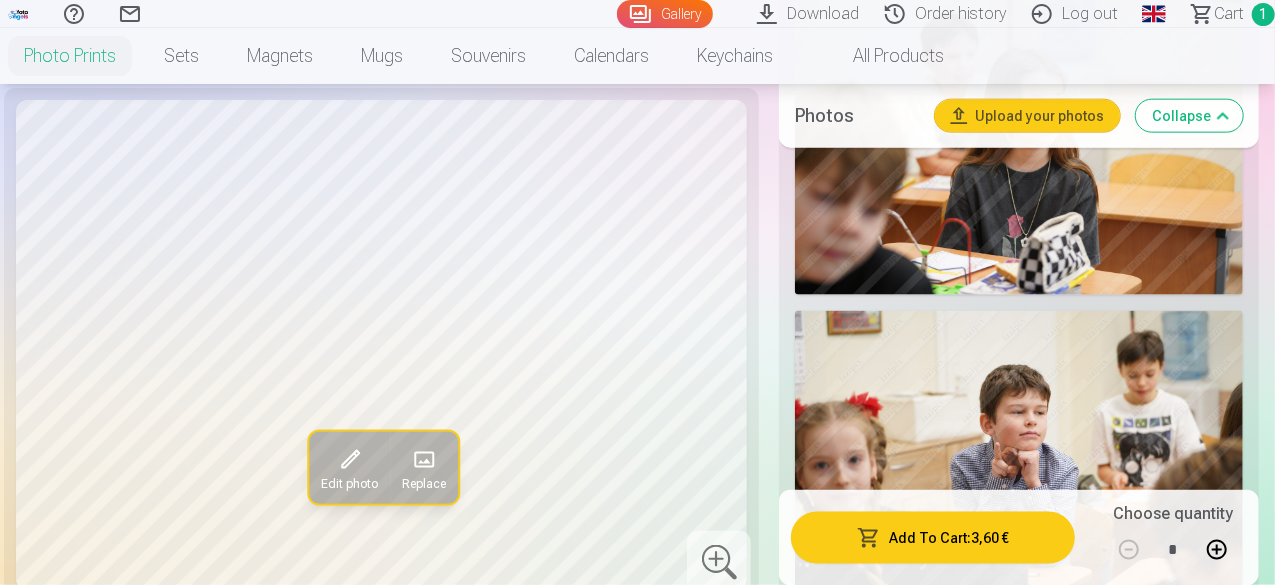 scroll, scrollTop: 1300, scrollLeft: 0, axis: vertical 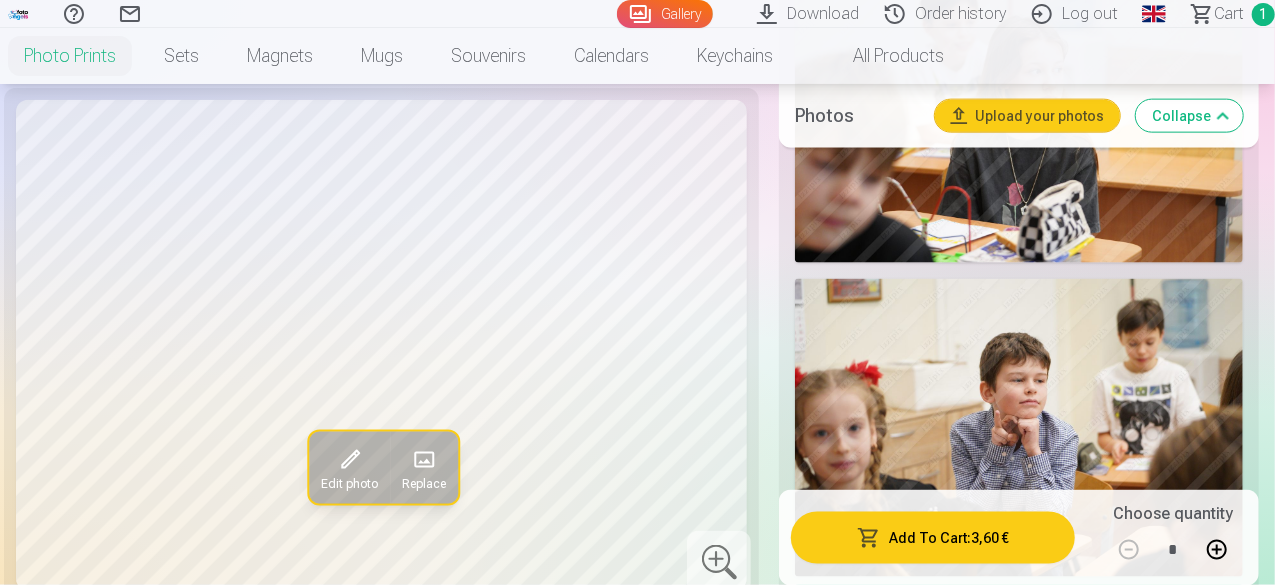 click at bounding box center (1080, 980) 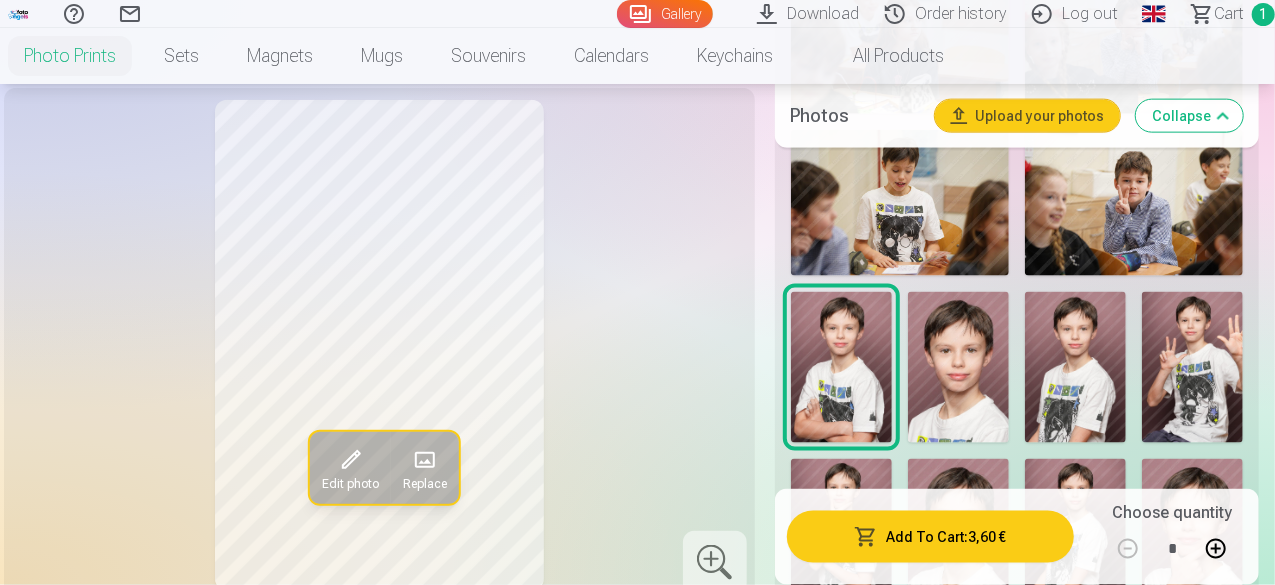 scroll, scrollTop: 1400, scrollLeft: 0, axis: vertical 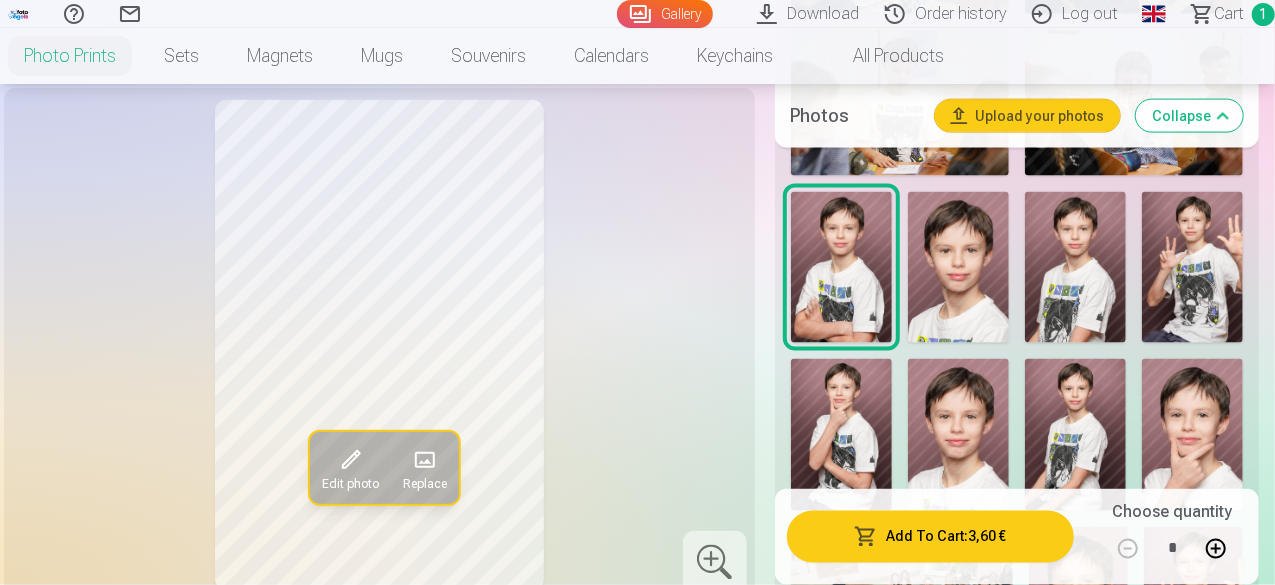 click at bounding box center [958, 268] 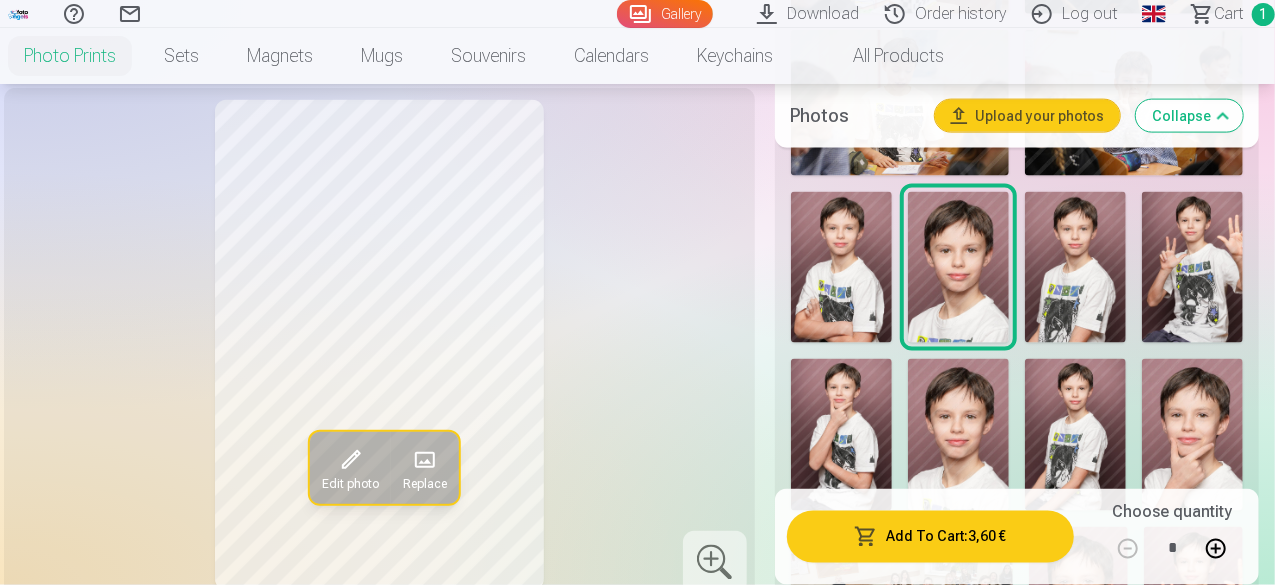 click at bounding box center (1075, 268) 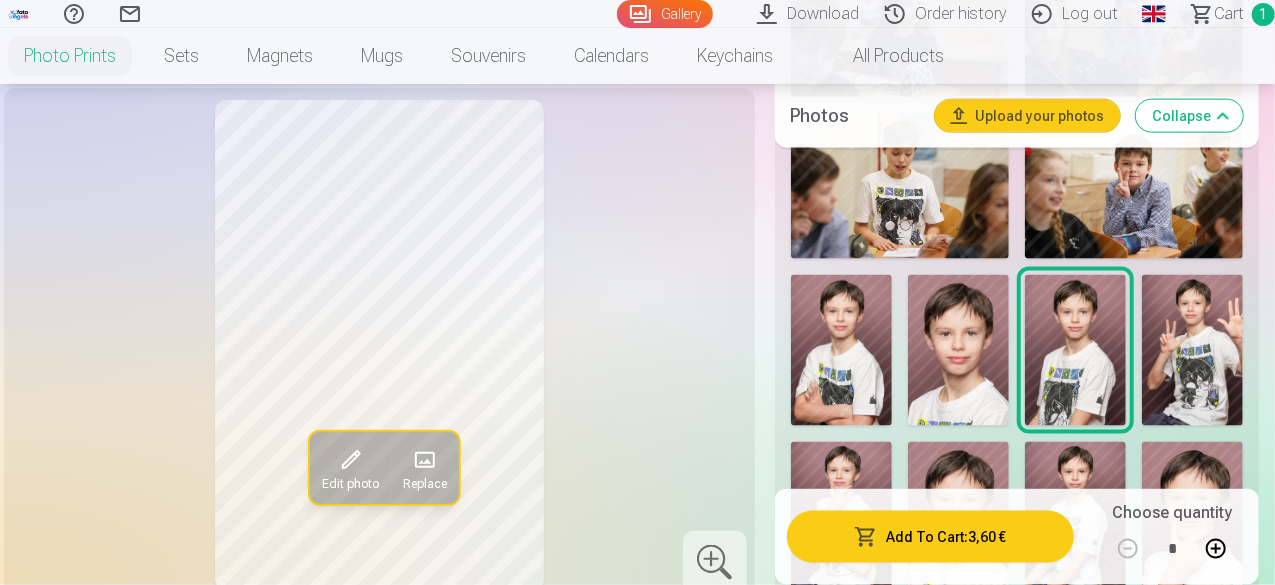 scroll, scrollTop: 1100, scrollLeft: 0, axis: vertical 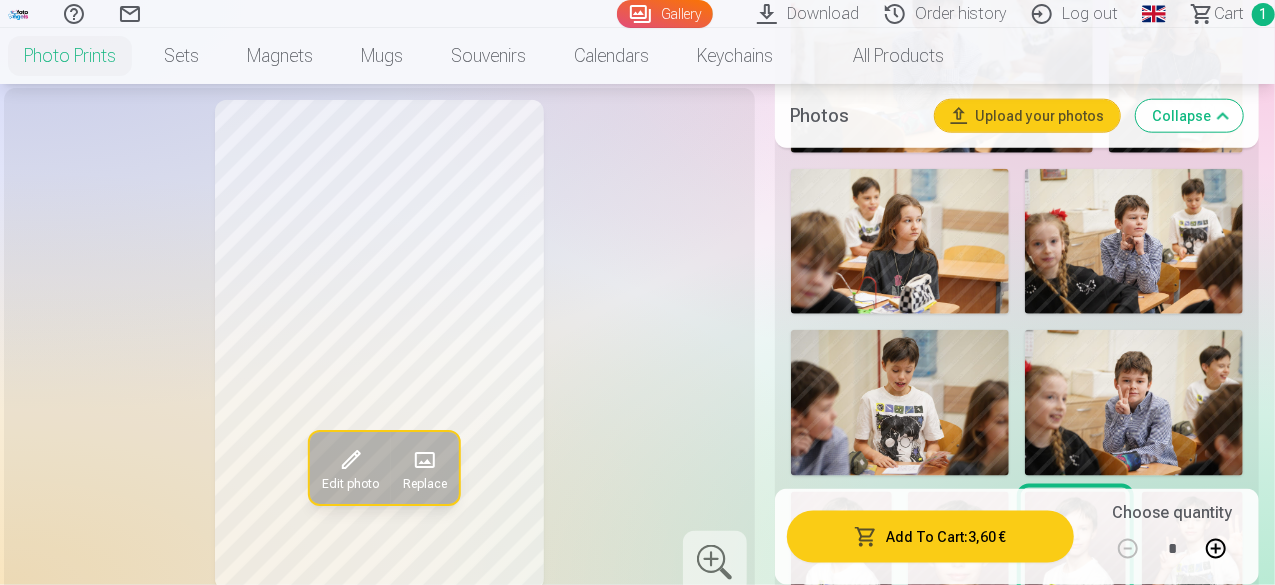 click on "Edit photo Replace Click image to open expanded view Click  " Edit photo "  to crop, rotate or apply filter Your photos Product examples with other photos Please check the appearance of the product before ordering, the photos on the manufactured product will look the same as you see them on the screen. All photos presented on our site are compressed copies of originals with protective signs. After ordering, photos purchased in print will be processed by professional designers. Photo processing includes colour correction and retouching. High-Quality Photo Prints 10x15 cm
Personalization Size 10x15cm 3,60 € 13x19cm 4,10 € 15x23cm 4,30 € 21x30.5cm 4,80 € 30.5x45cm 7,40 € MAGNET 🧲 6x9cm 3,90 € Photos Upload your photos Collapse Show less photos Design Expand Remove design Abstract 12 Artists 45 Animals 28 Beach 20 Amber 4 Flowers 6 Berries 15 Fruits 15 For girls 17 Special dates 37.5 Sport 59.5 Cars 10 Motorcycles 4 Games 6 Fishing 4 View more designs Add To Cart :  3,60 € *" at bounding box center (637, 1495) 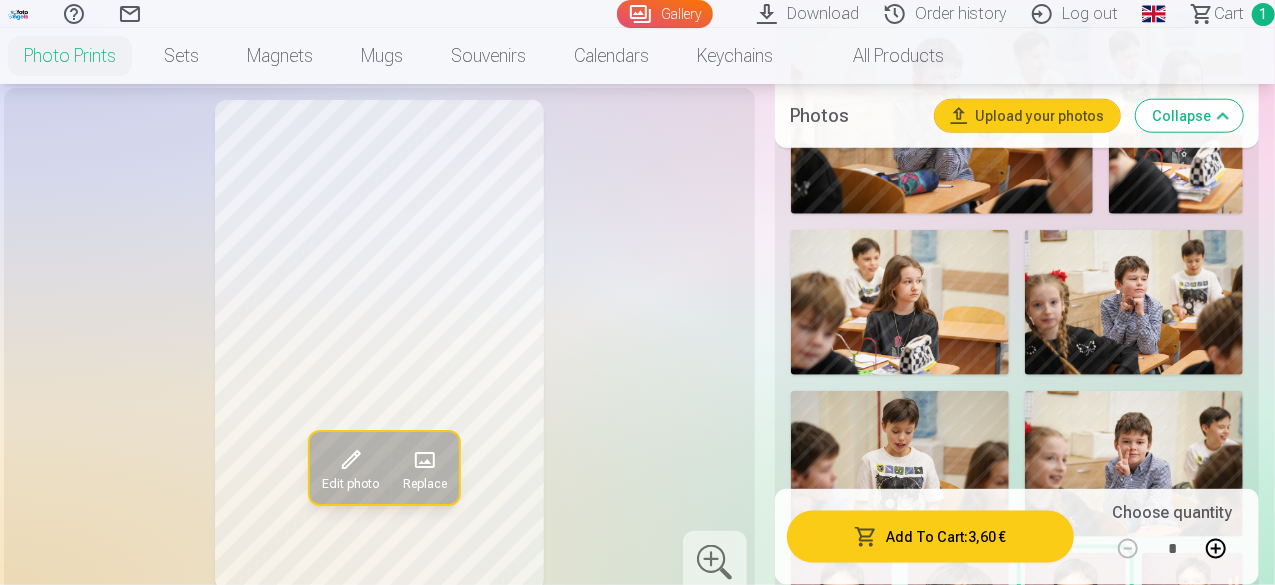 scroll, scrollTop: 1000, scrollLeft: 0, axis: vertical 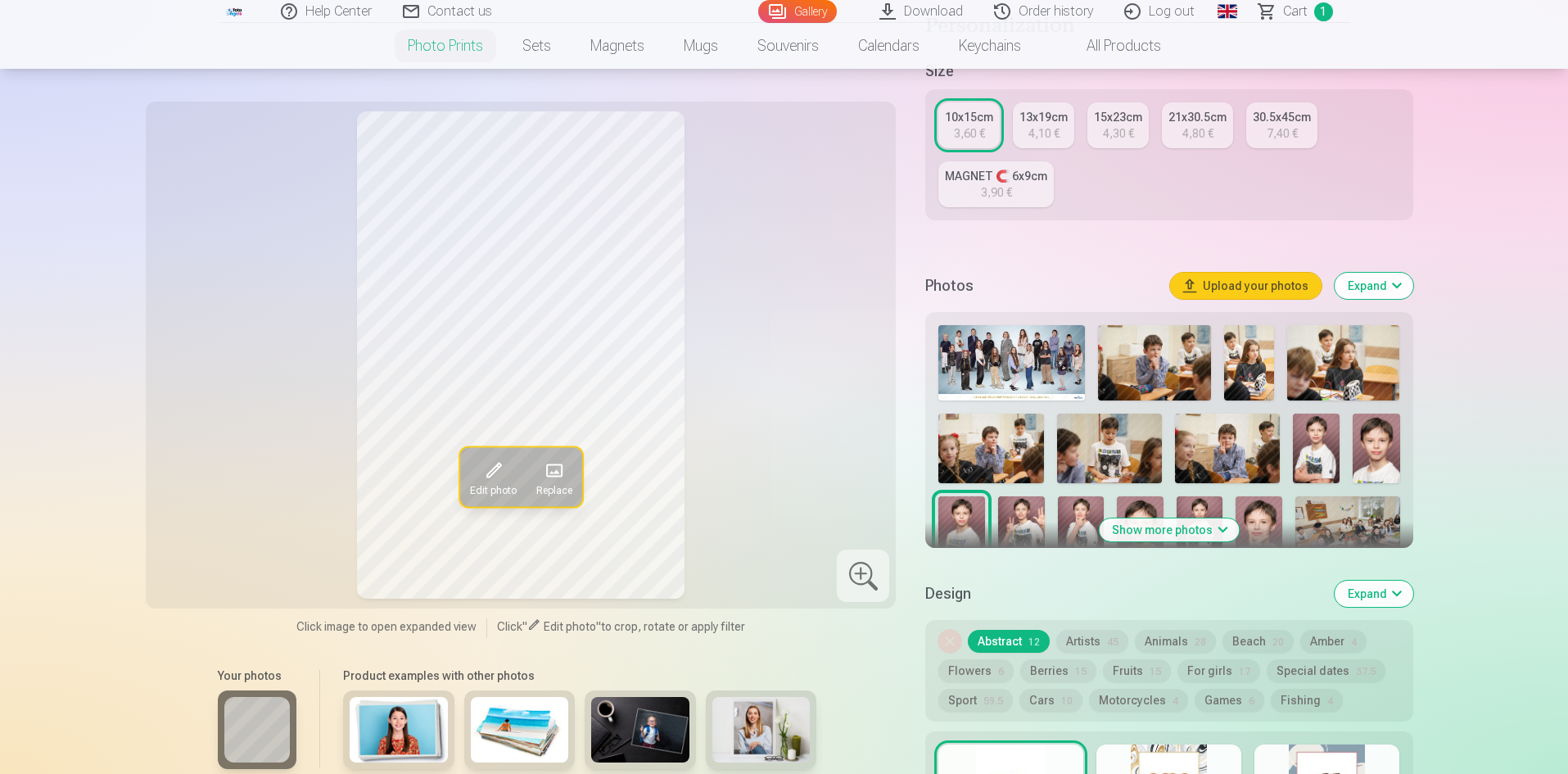 click at bounding box center [1316, 449] 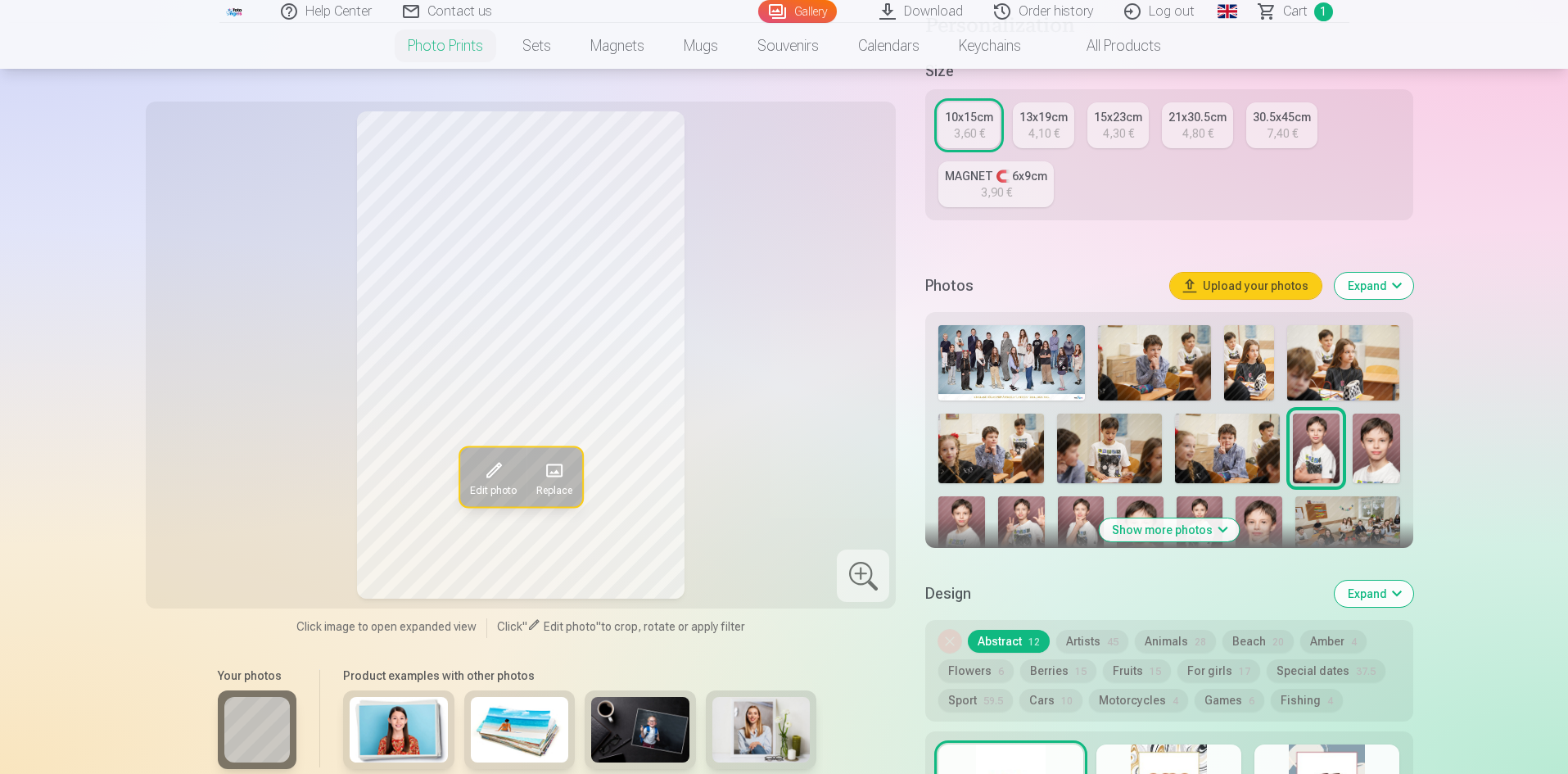 click at bounding box center [1376, 449] 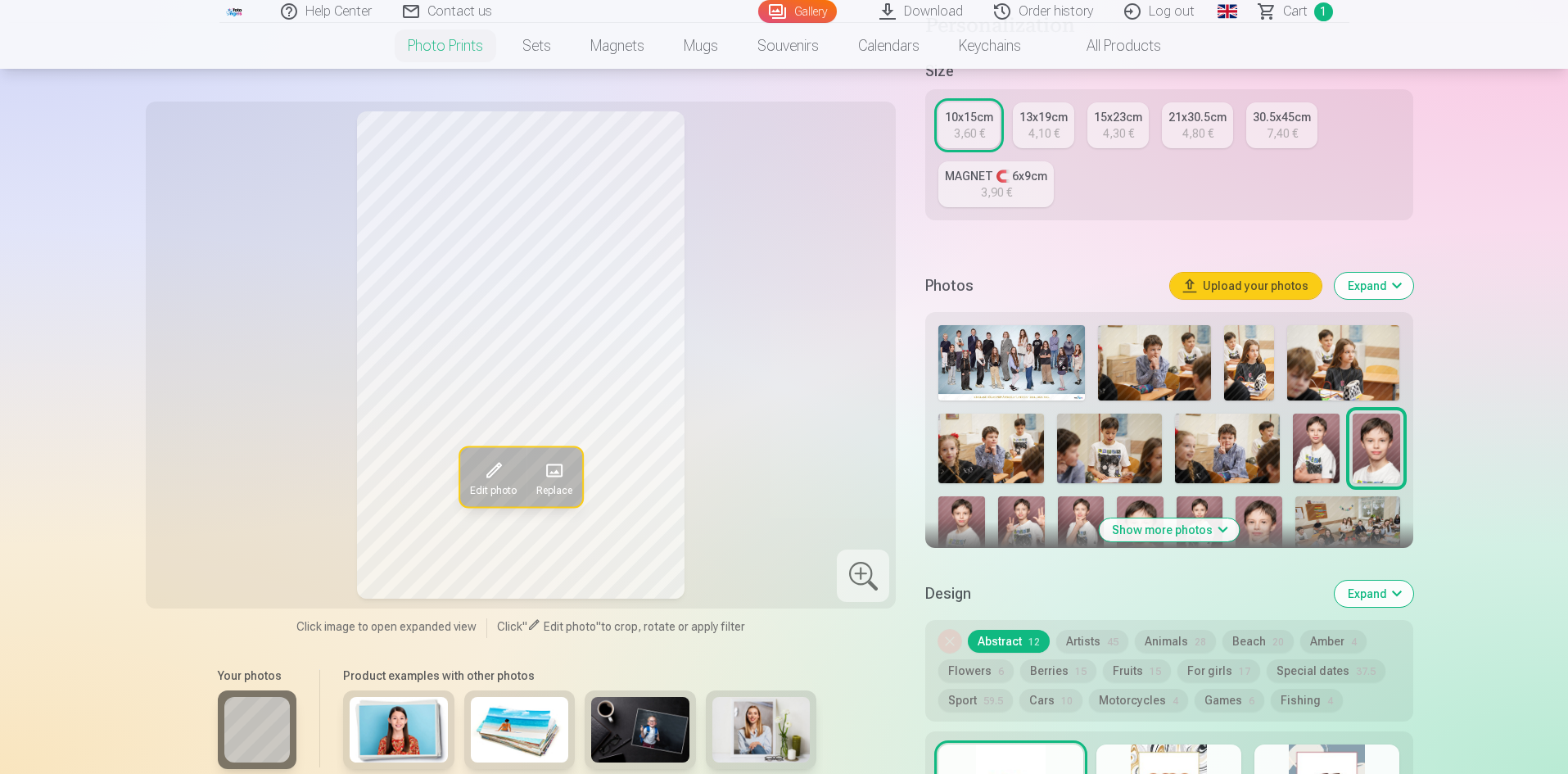 click at bounding box center (961, 531) 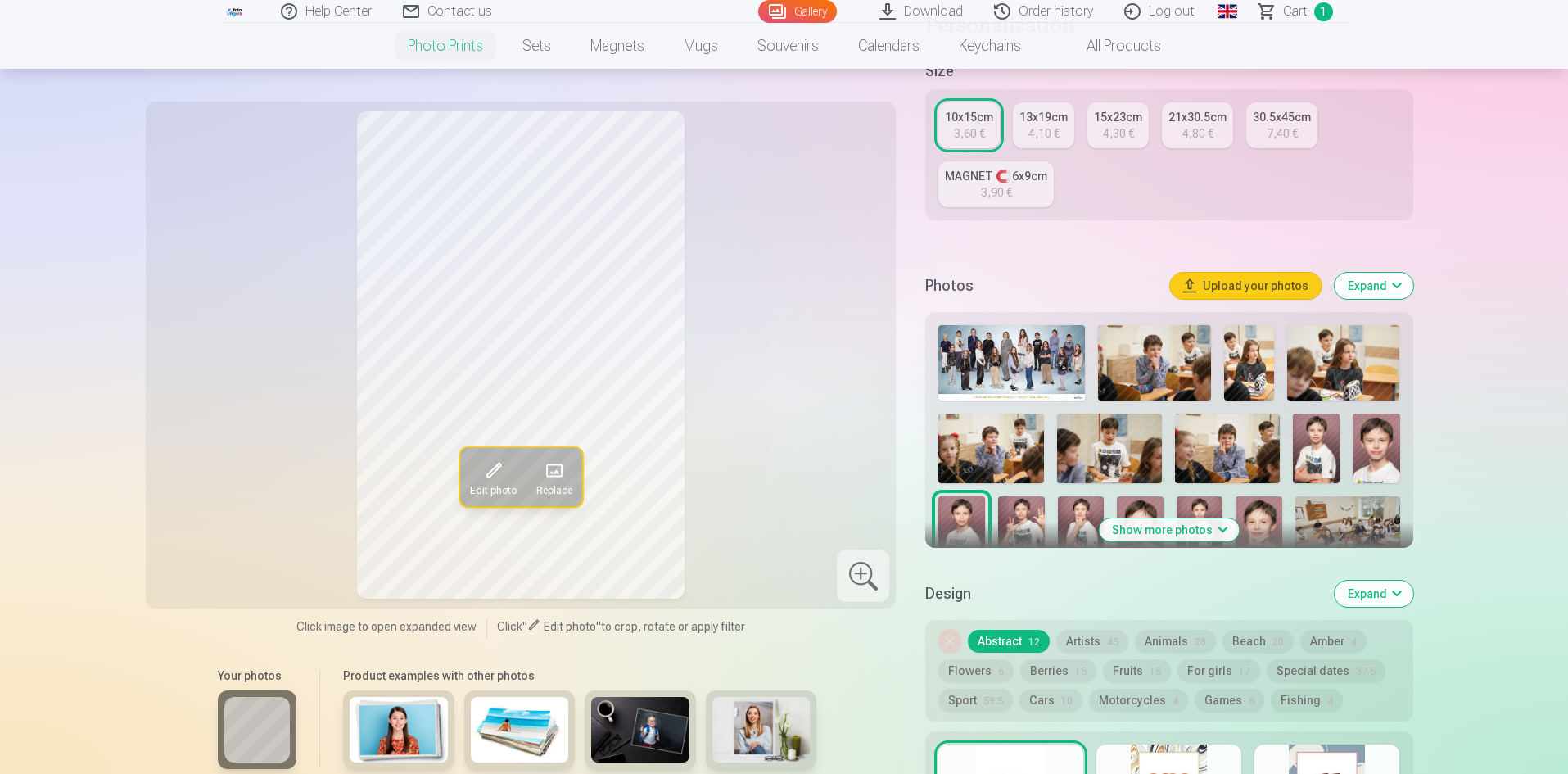 click at bounding box center [1021, 531] 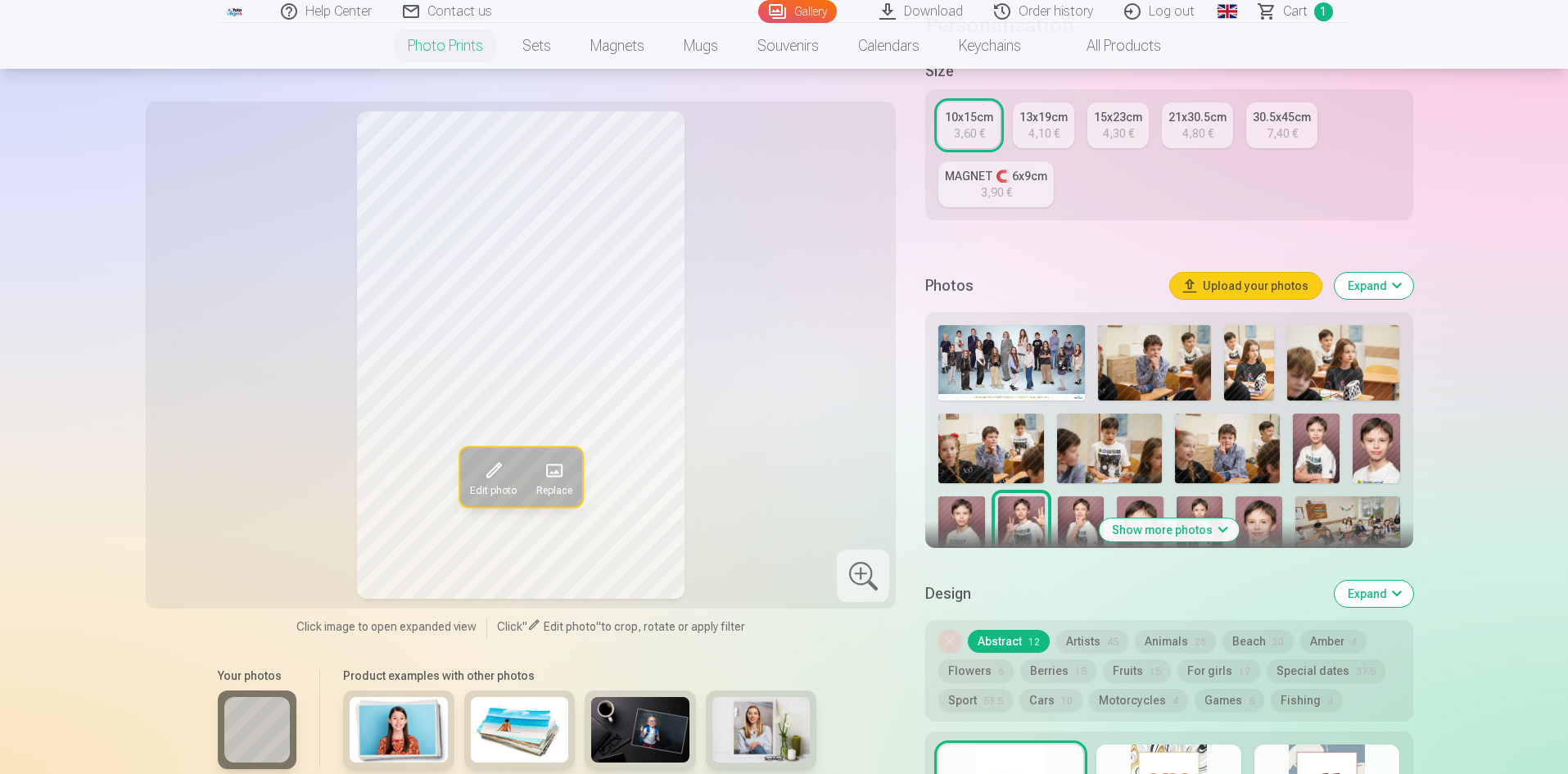 click at bounding box center [1081, 531] 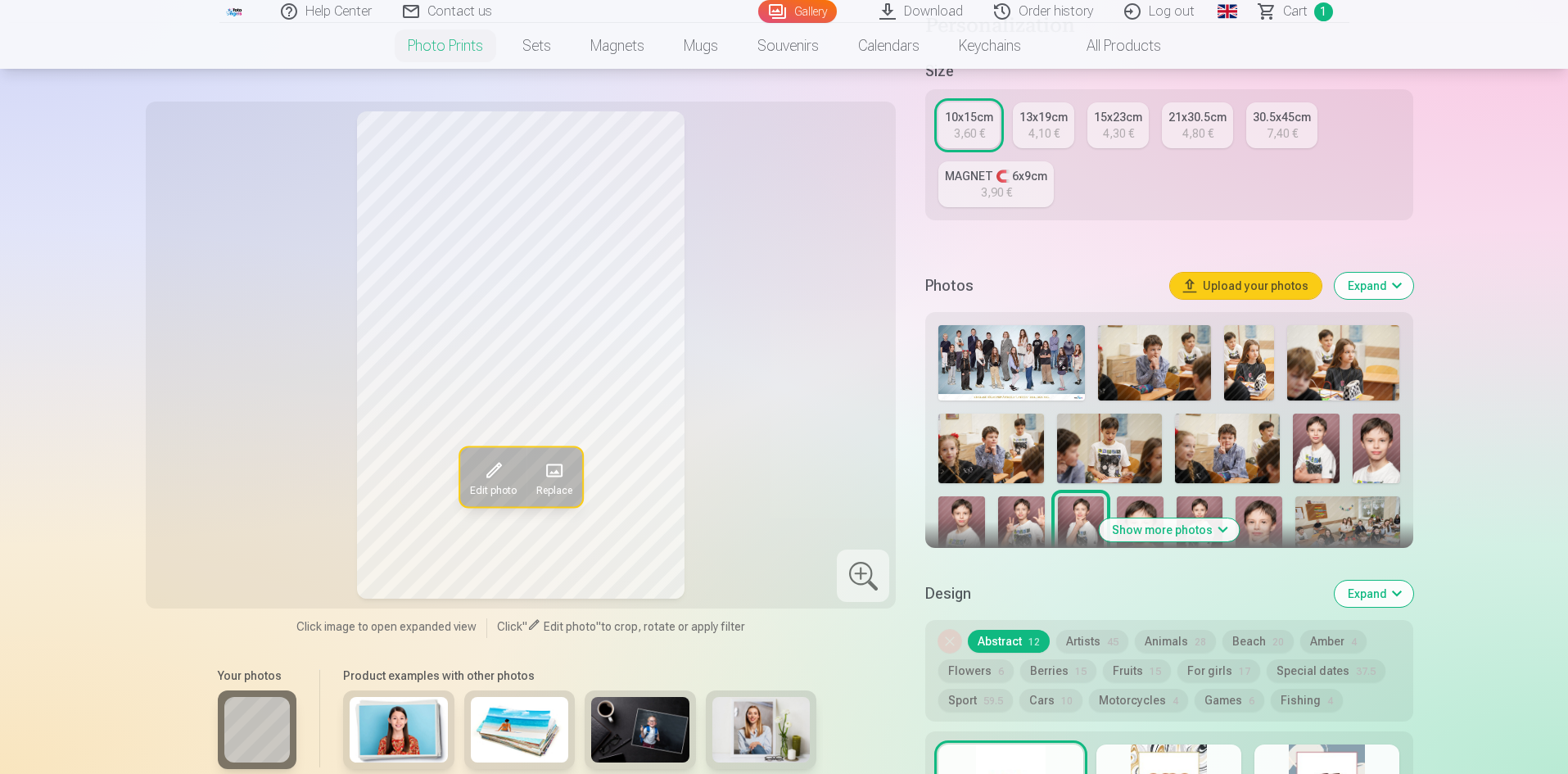 click at bounding box center (1140, 531) 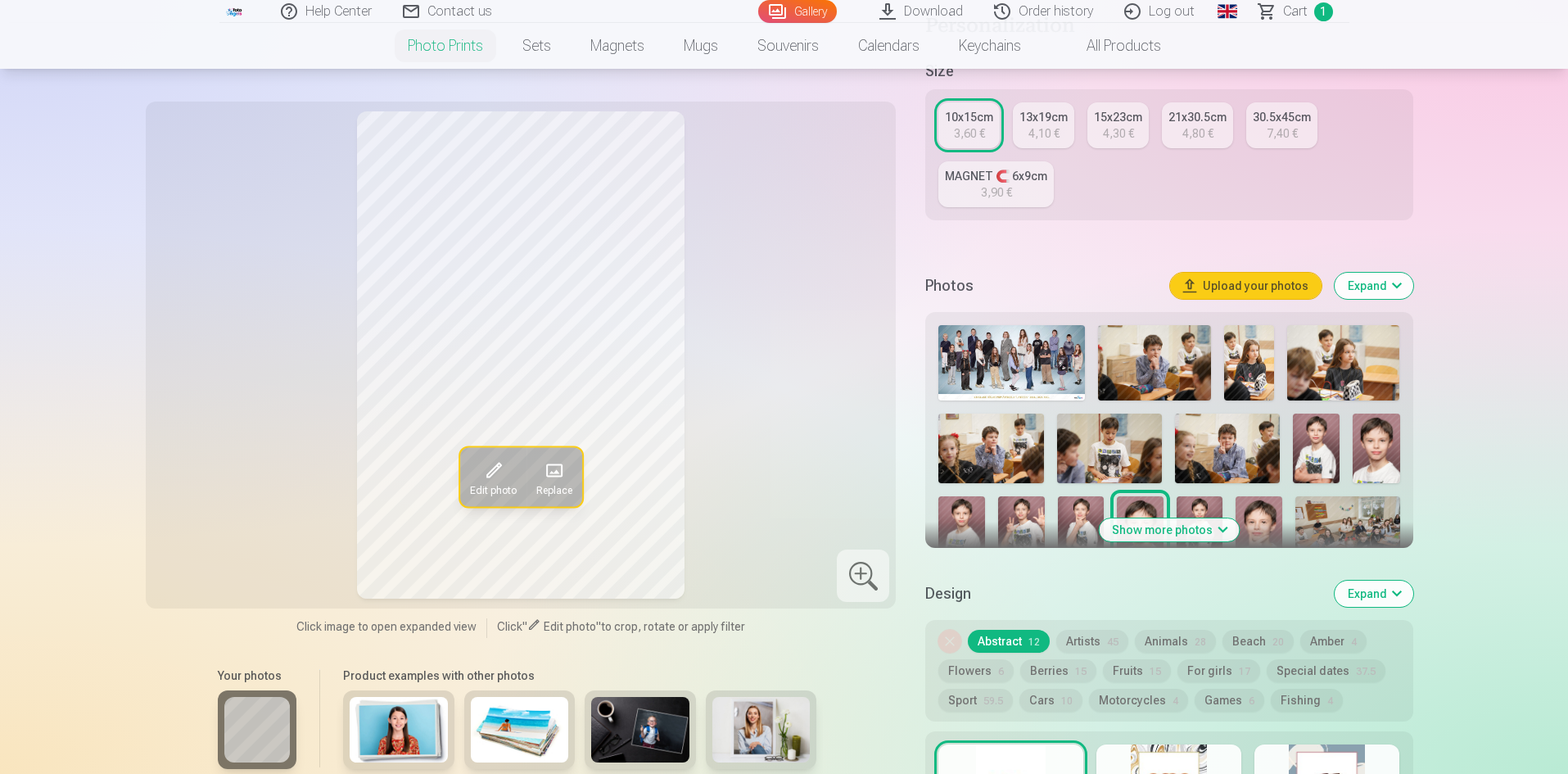 click at bounding box center (1316, 449) 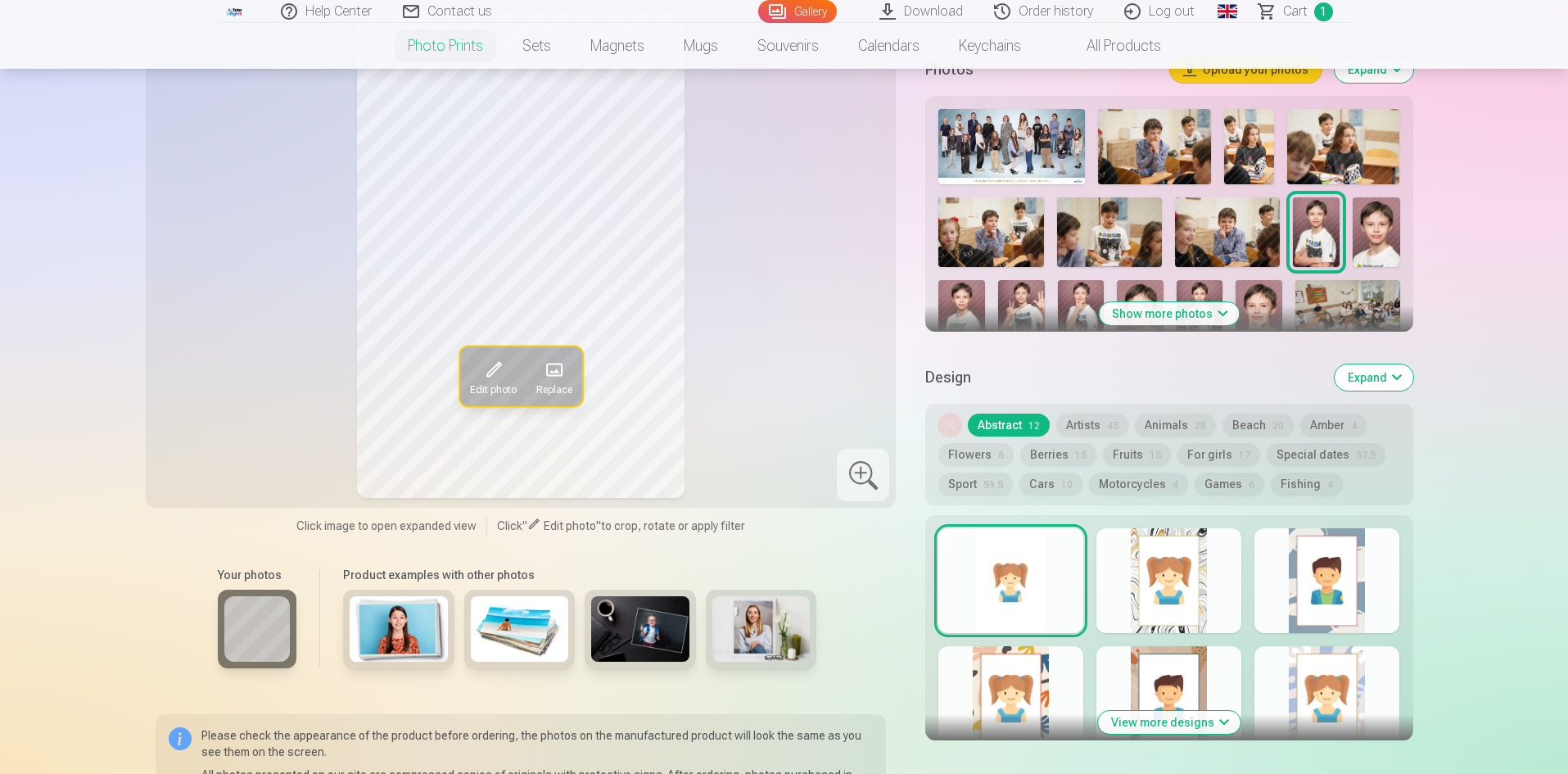 scroll, scrollTop: 546, scrollLeft: 0, axis: vertical 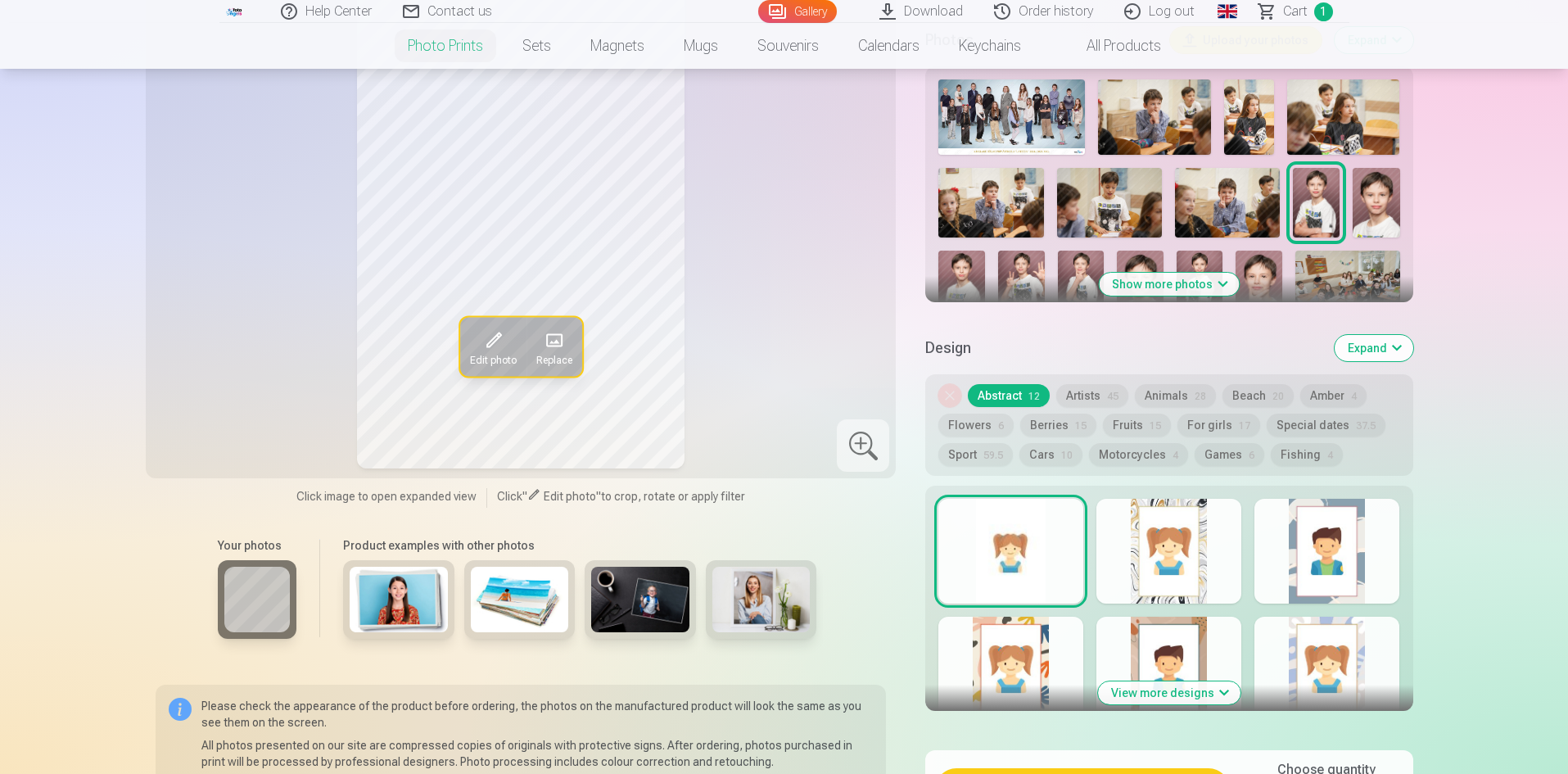 click at bounding box center (1168, 669) 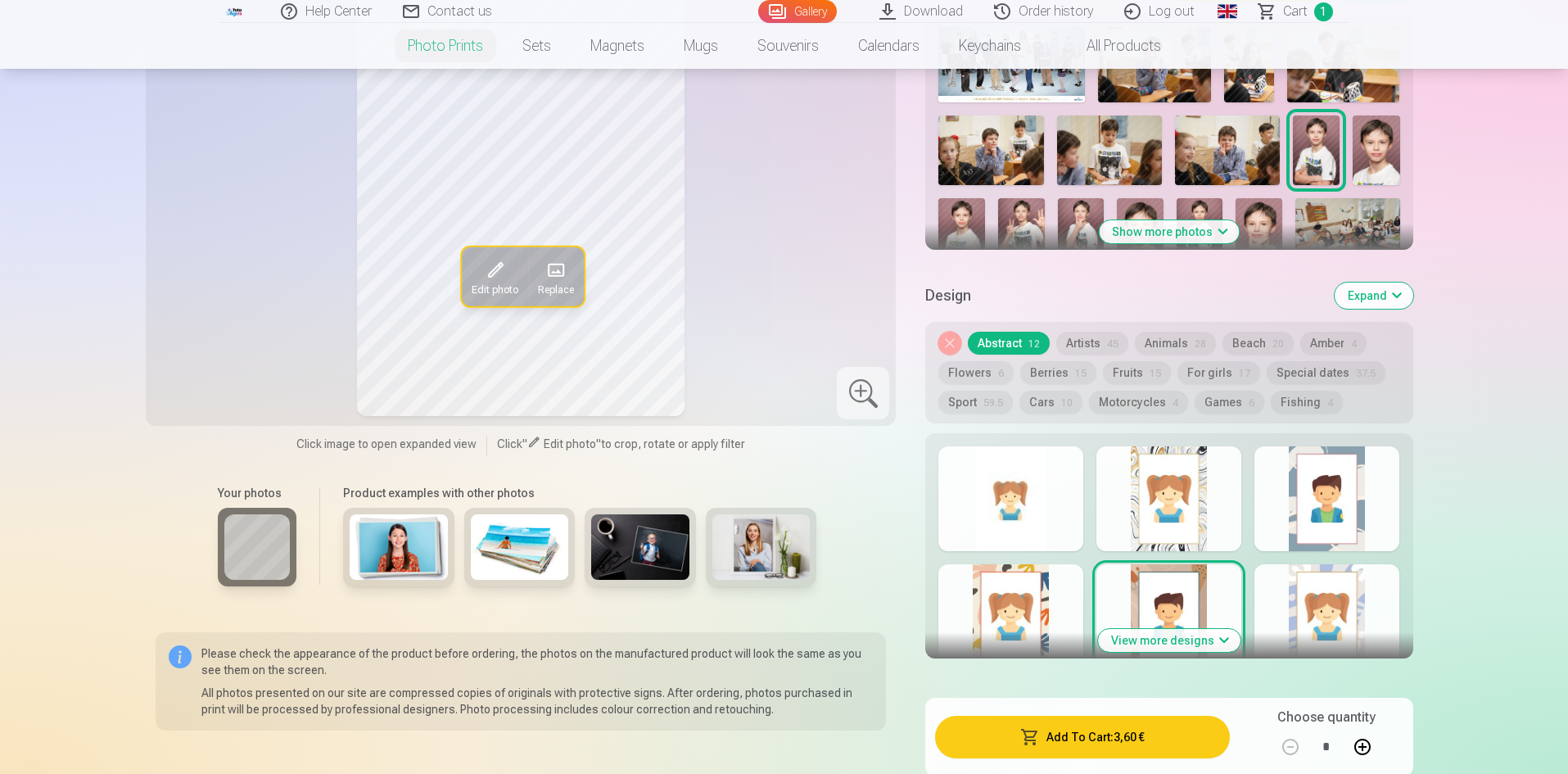 scroll, scrollTop: 628, scrollLeft: 0, axis: vertical 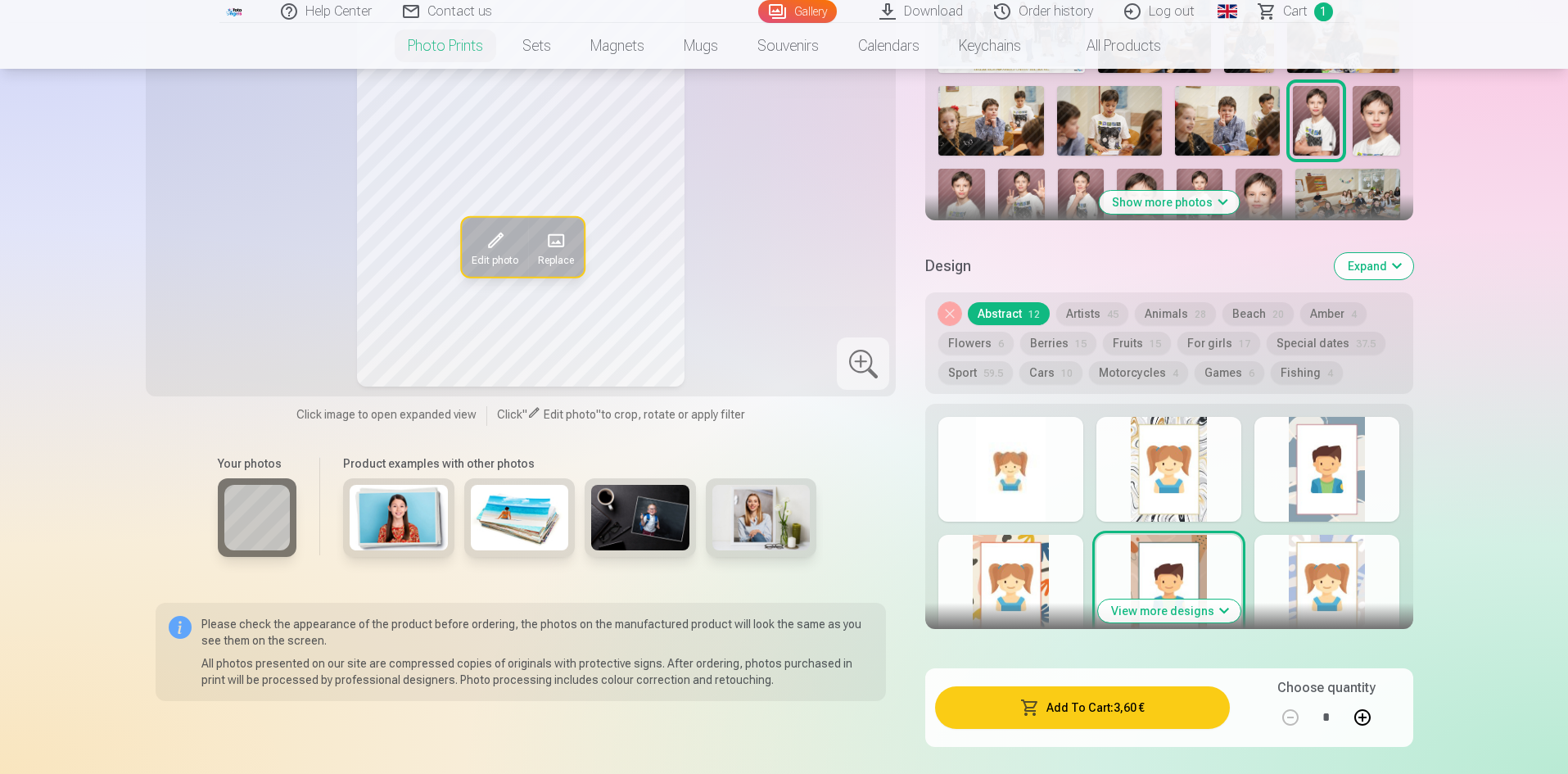 click on "View more designs" at bounding box center [1169, 611] 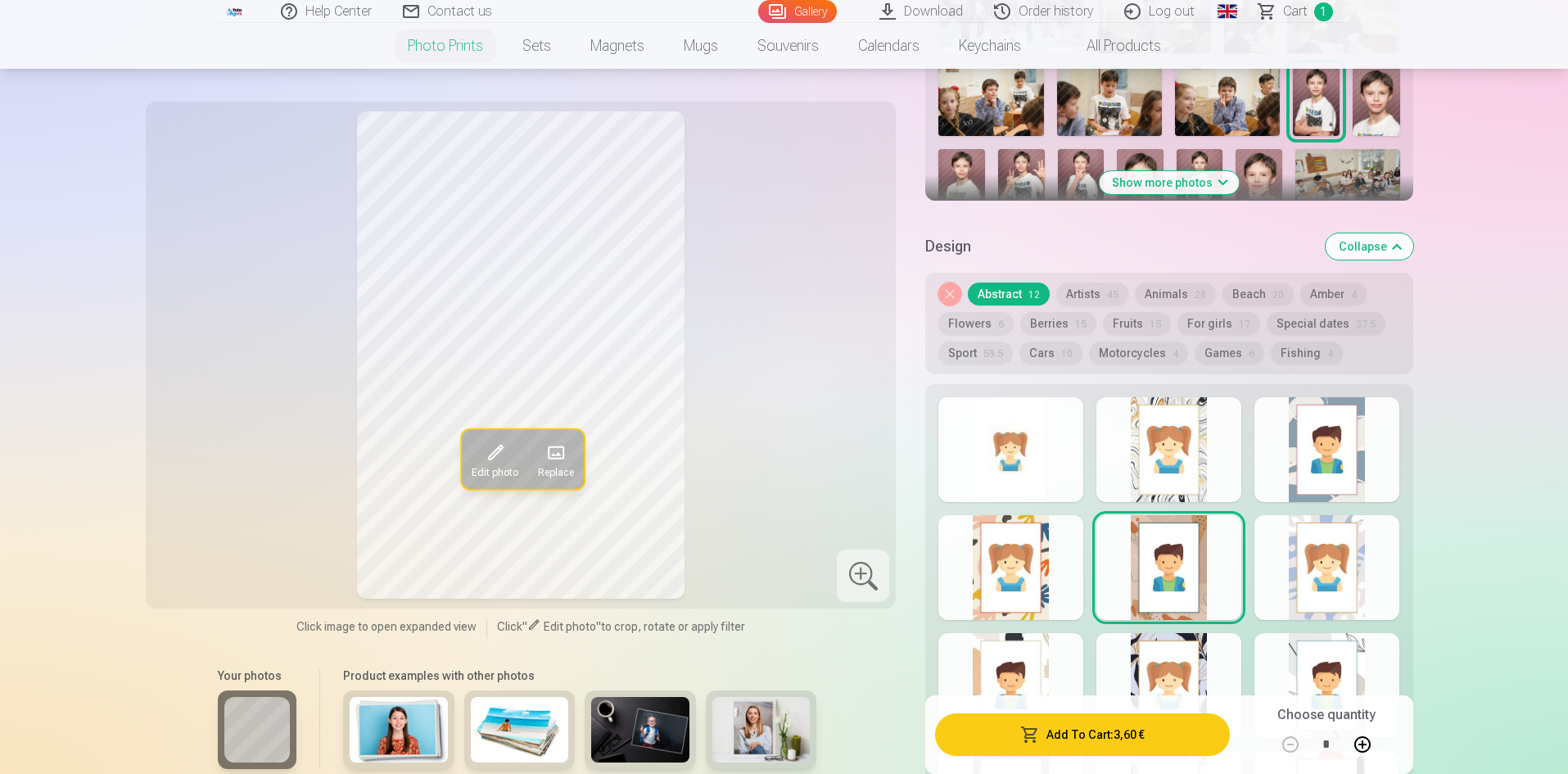 scroll, scrollTop: 628, scrollLeft: 0, axis: vertical 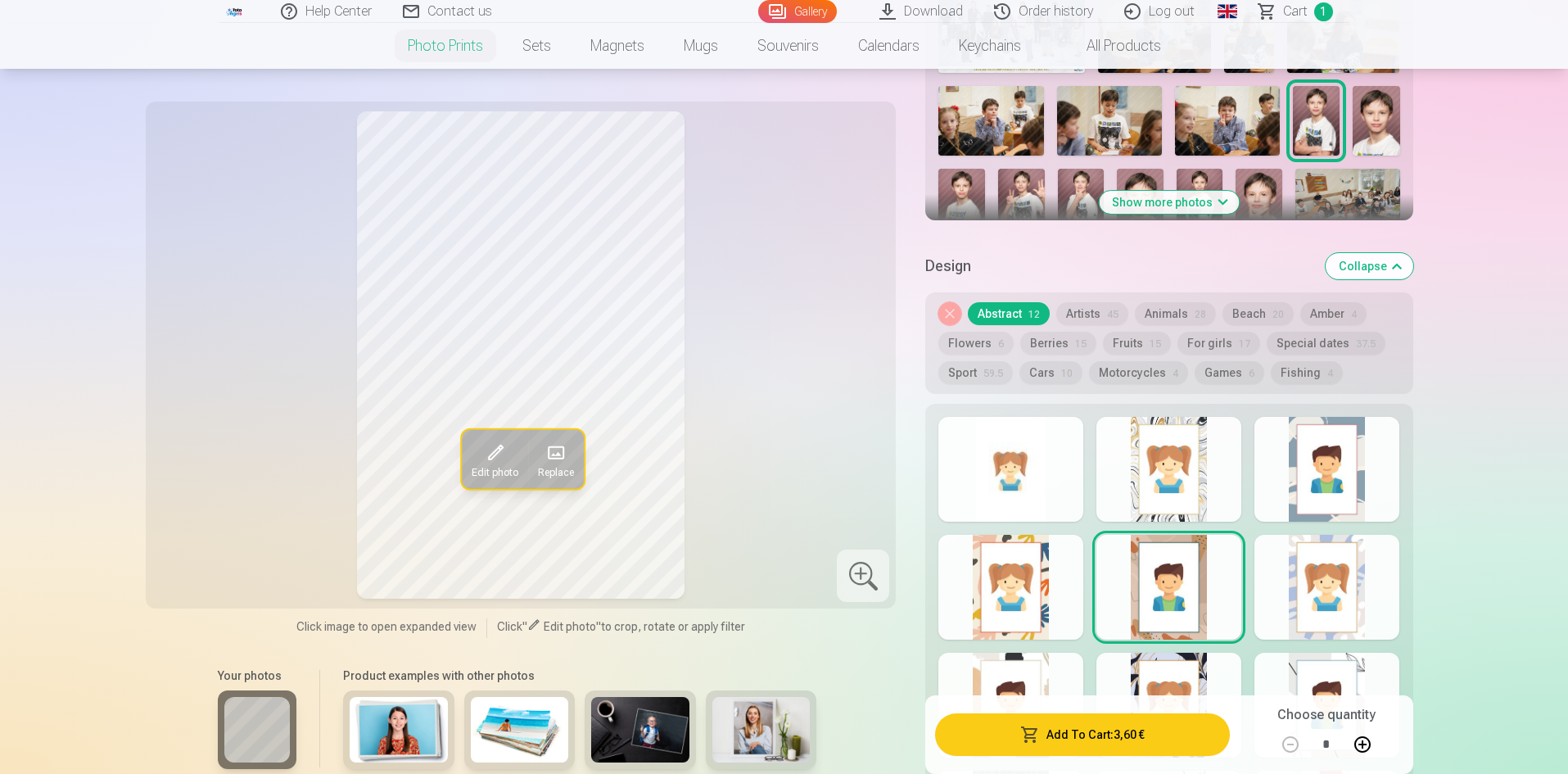 click at bounding box center [1010, 469] 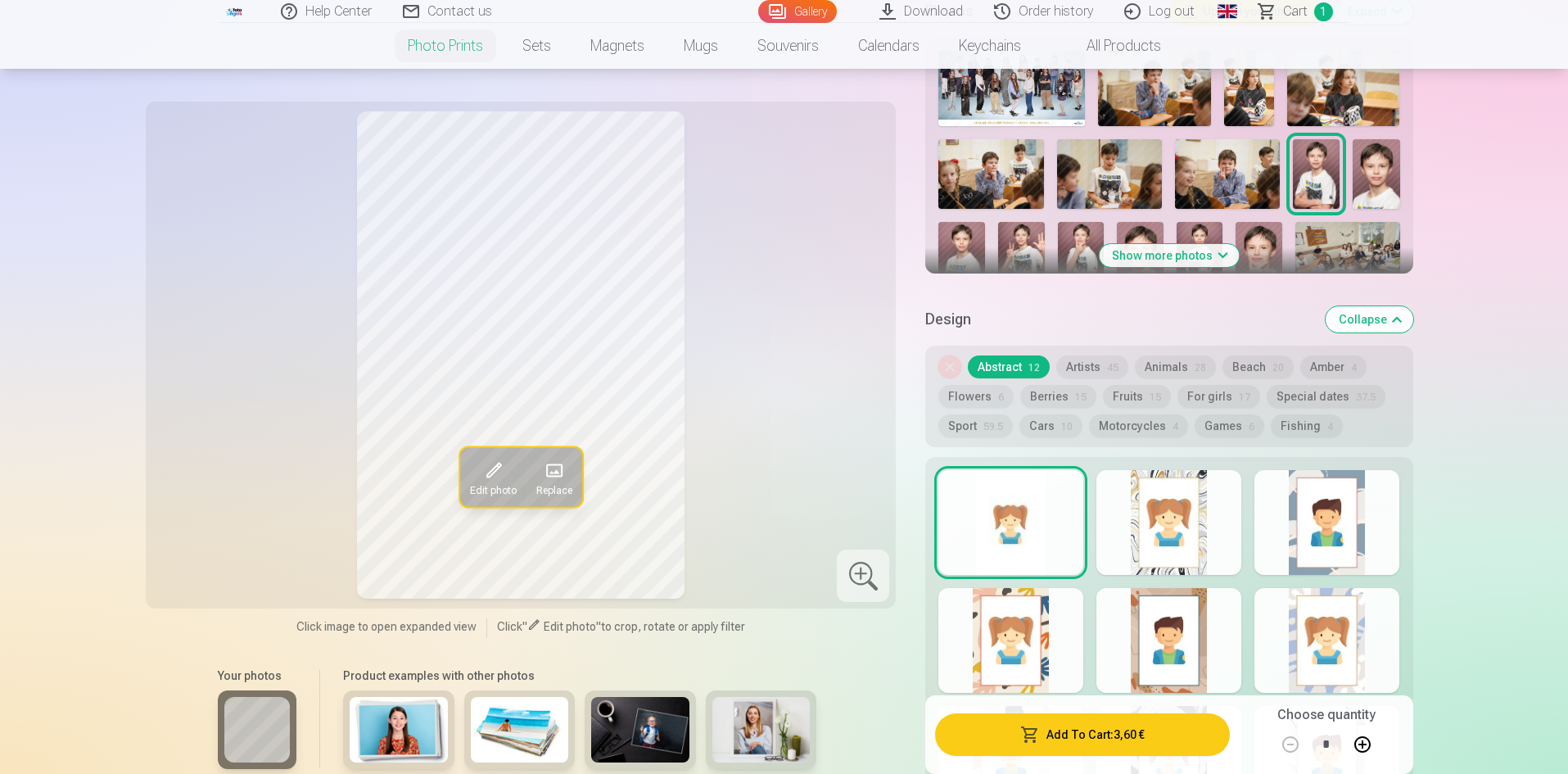 scroll, scrollTop: 546, scrollLeft: 0, axis: vertical 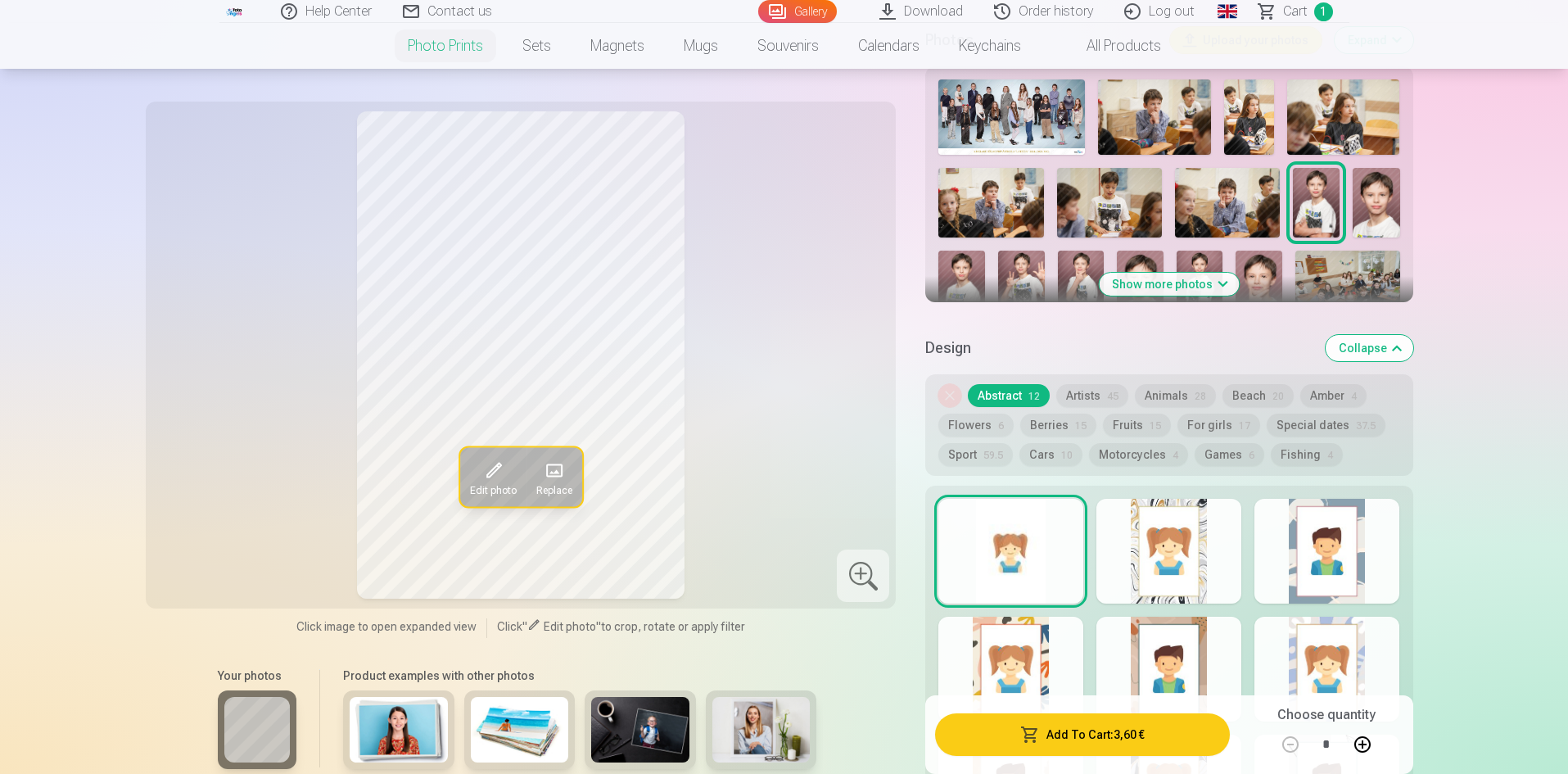 click on "Games 6" at bounding box center [1229, 455] 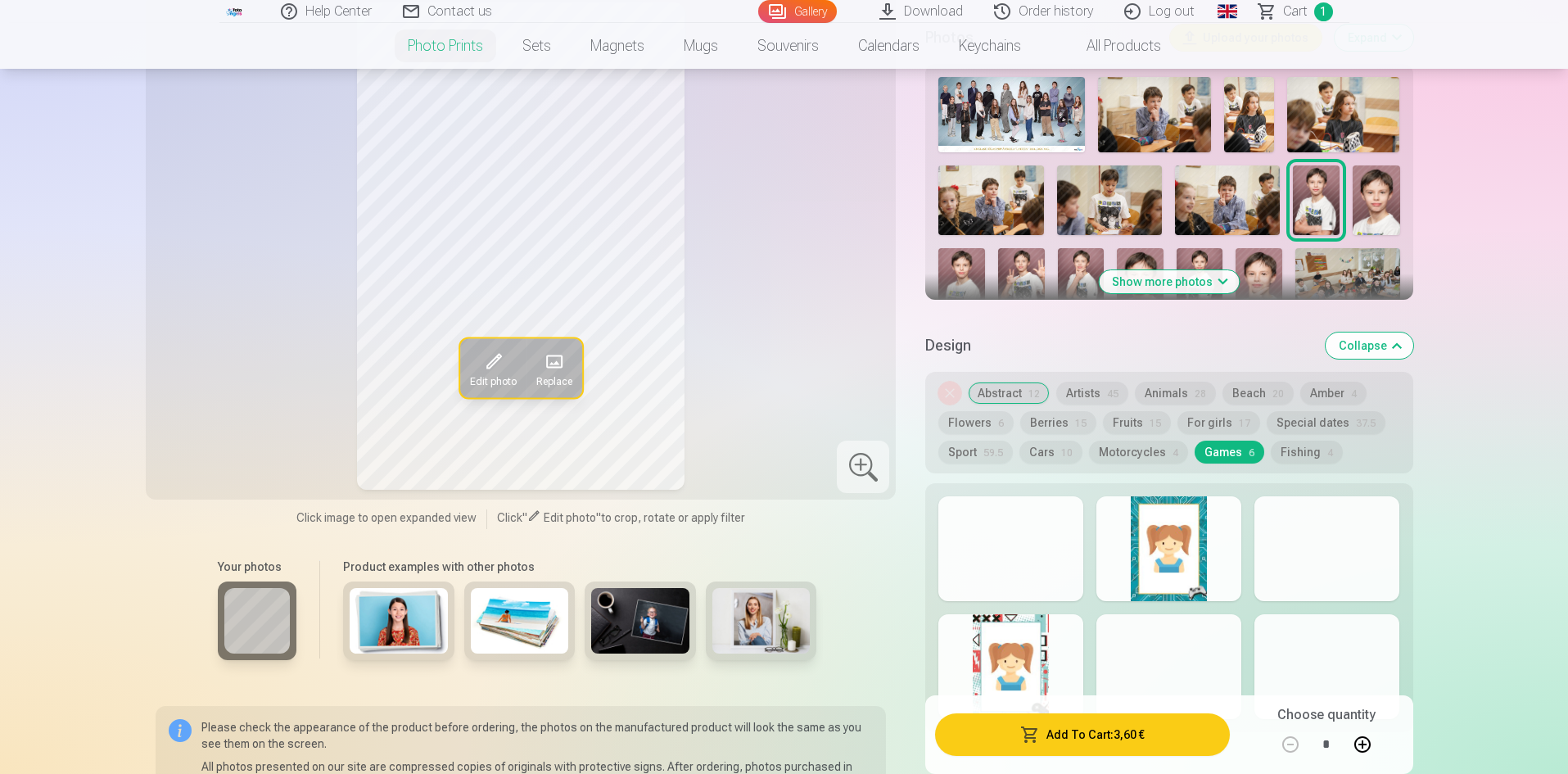 scroll, scrollTop: 546, scrollLeft: 0, axis: vertical 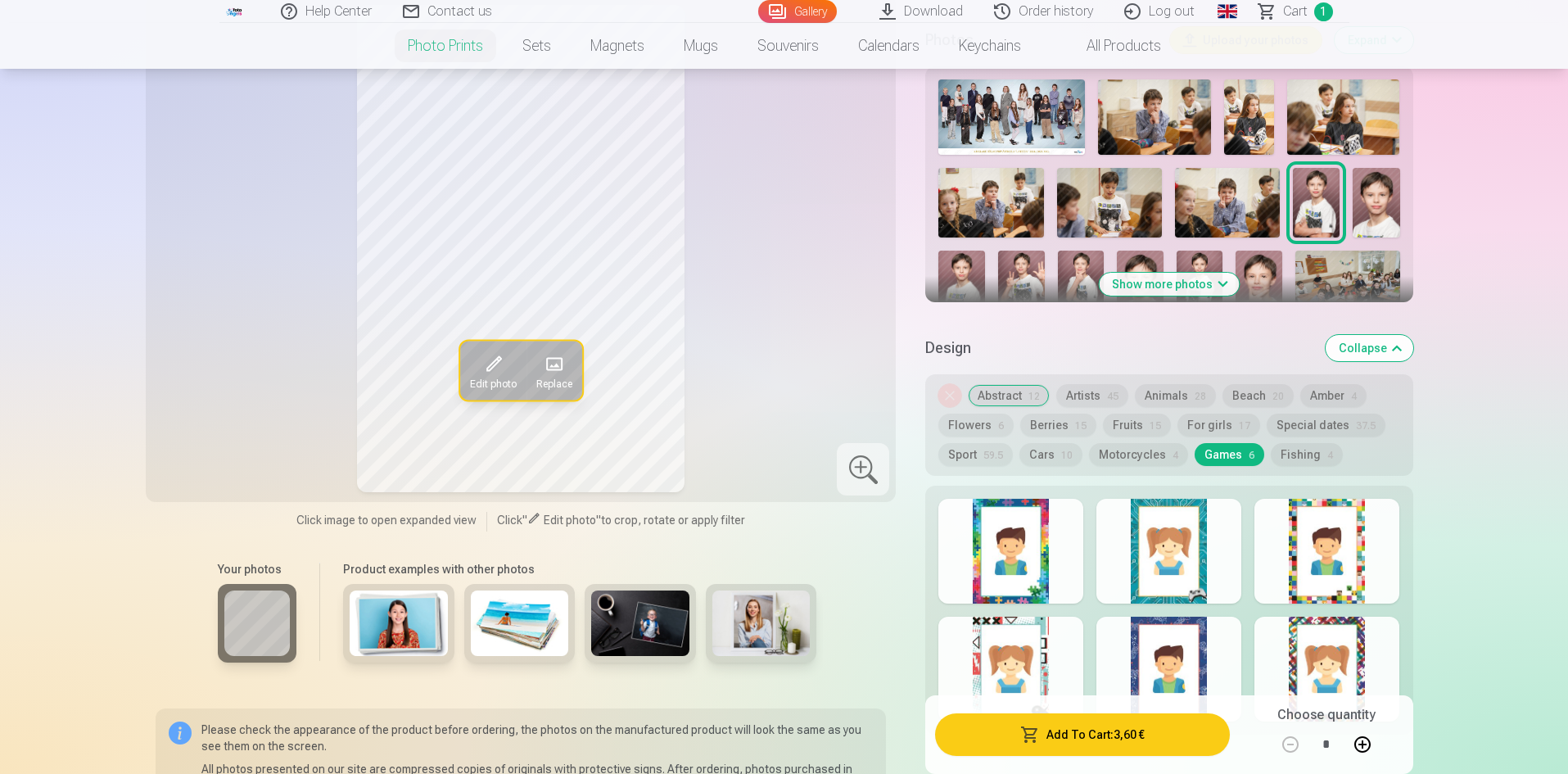 click on "Motorcycles 4" at bounding box center [1138, 455] 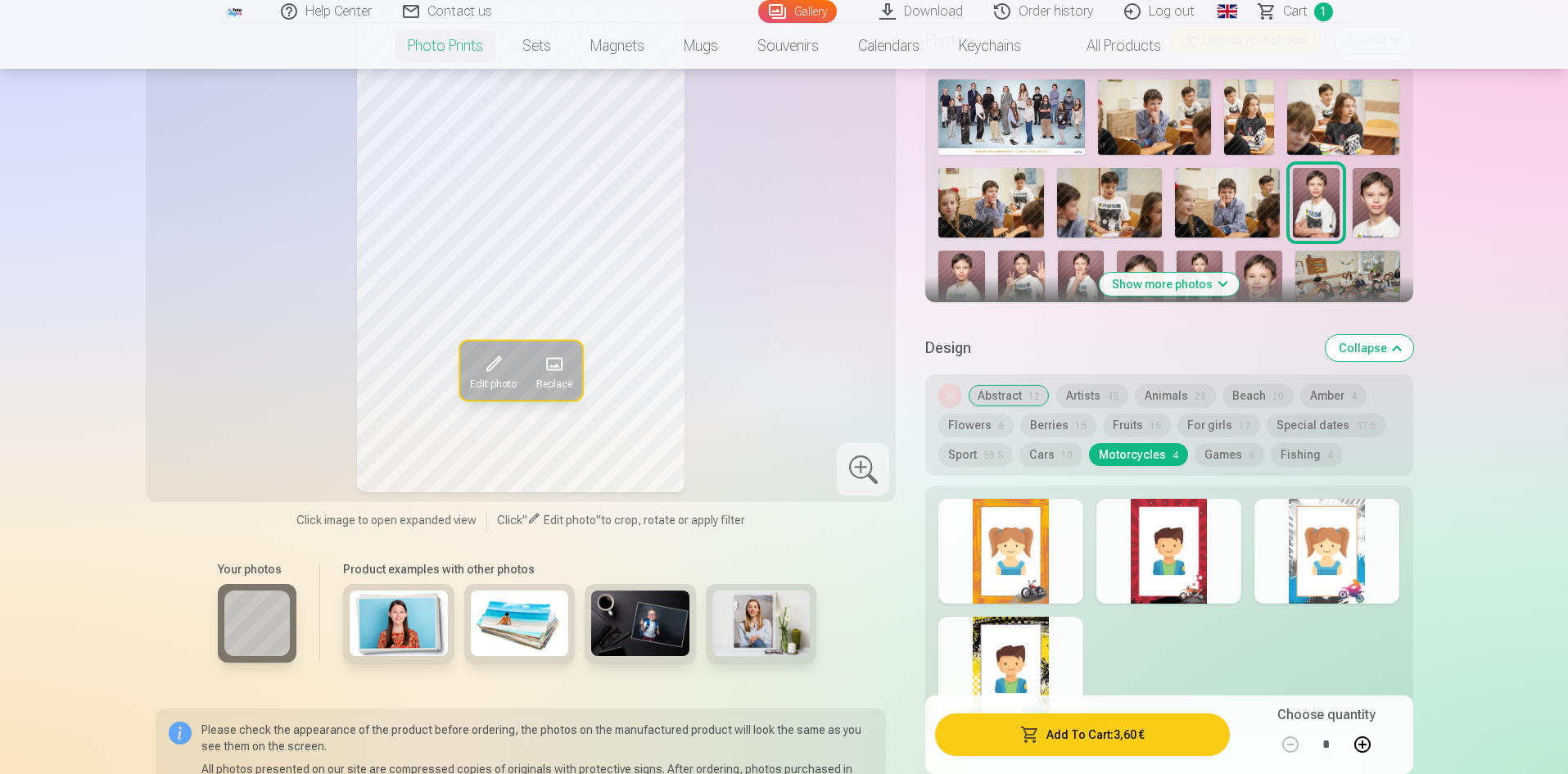 click on "Cars 10" at bounding box center (1051, 455) 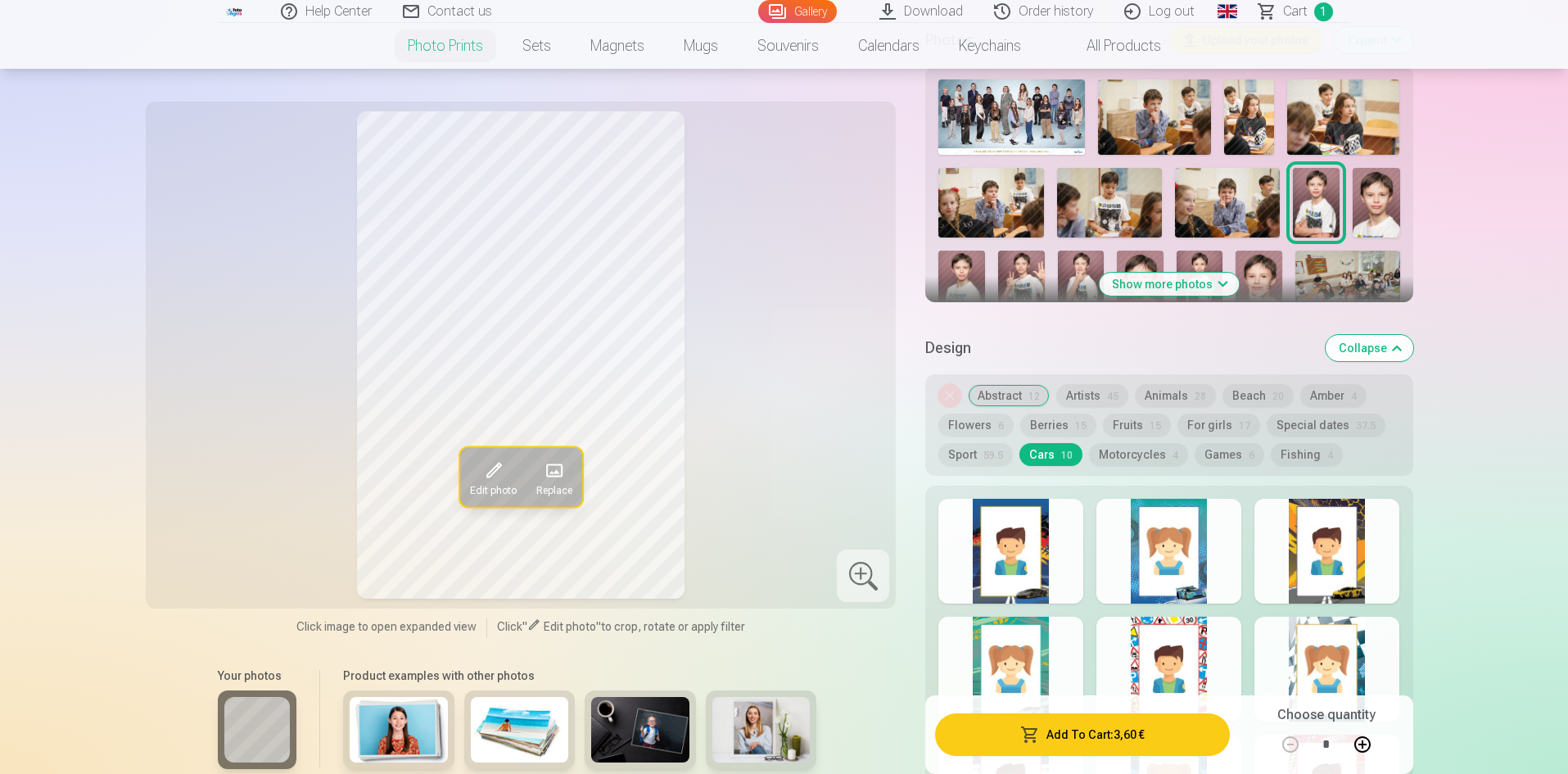 click on "Fruits 15" at bounding box center [1136, 425] 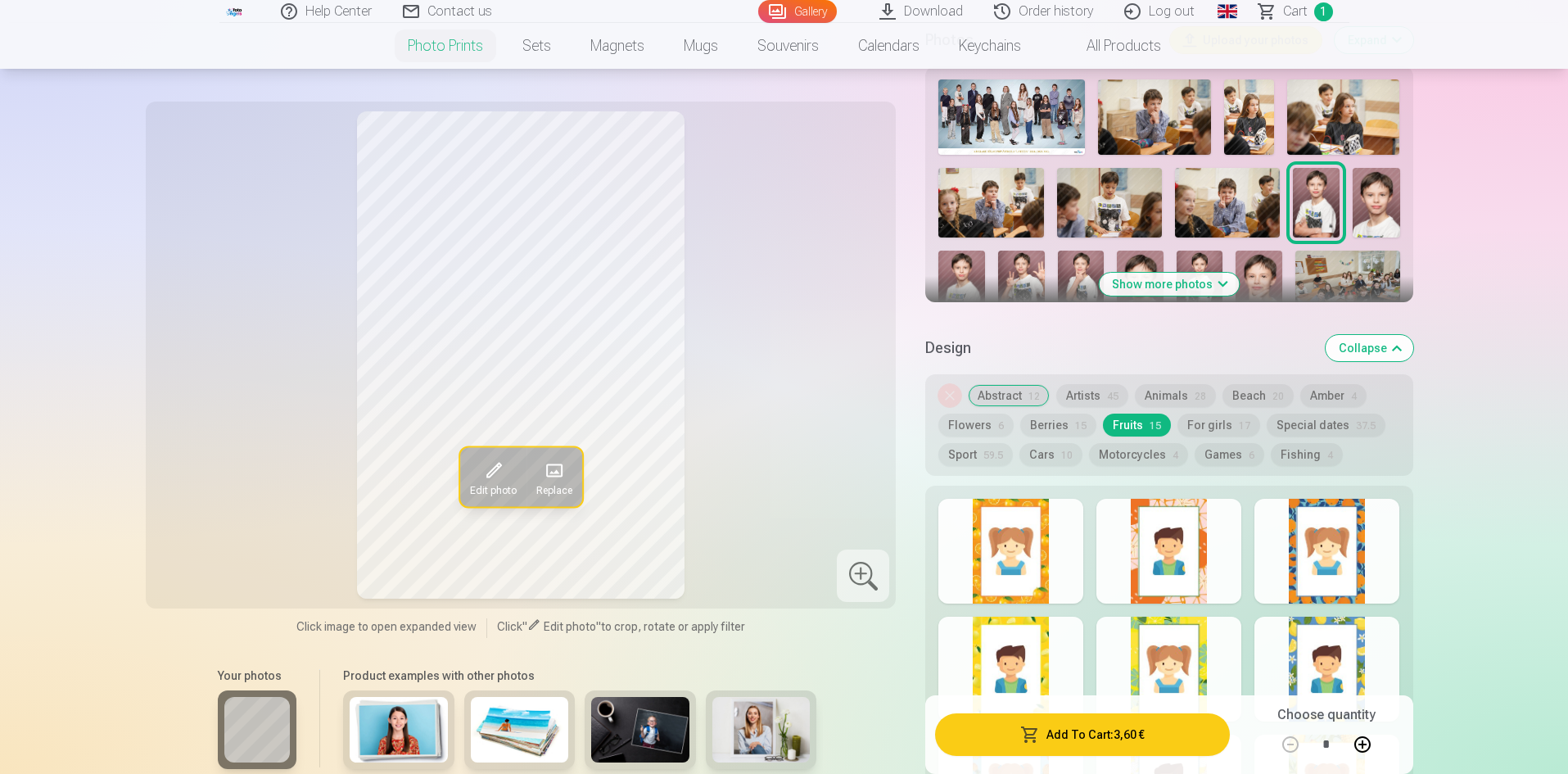 click on "Berries 15" at bounding box center (1058, 425) 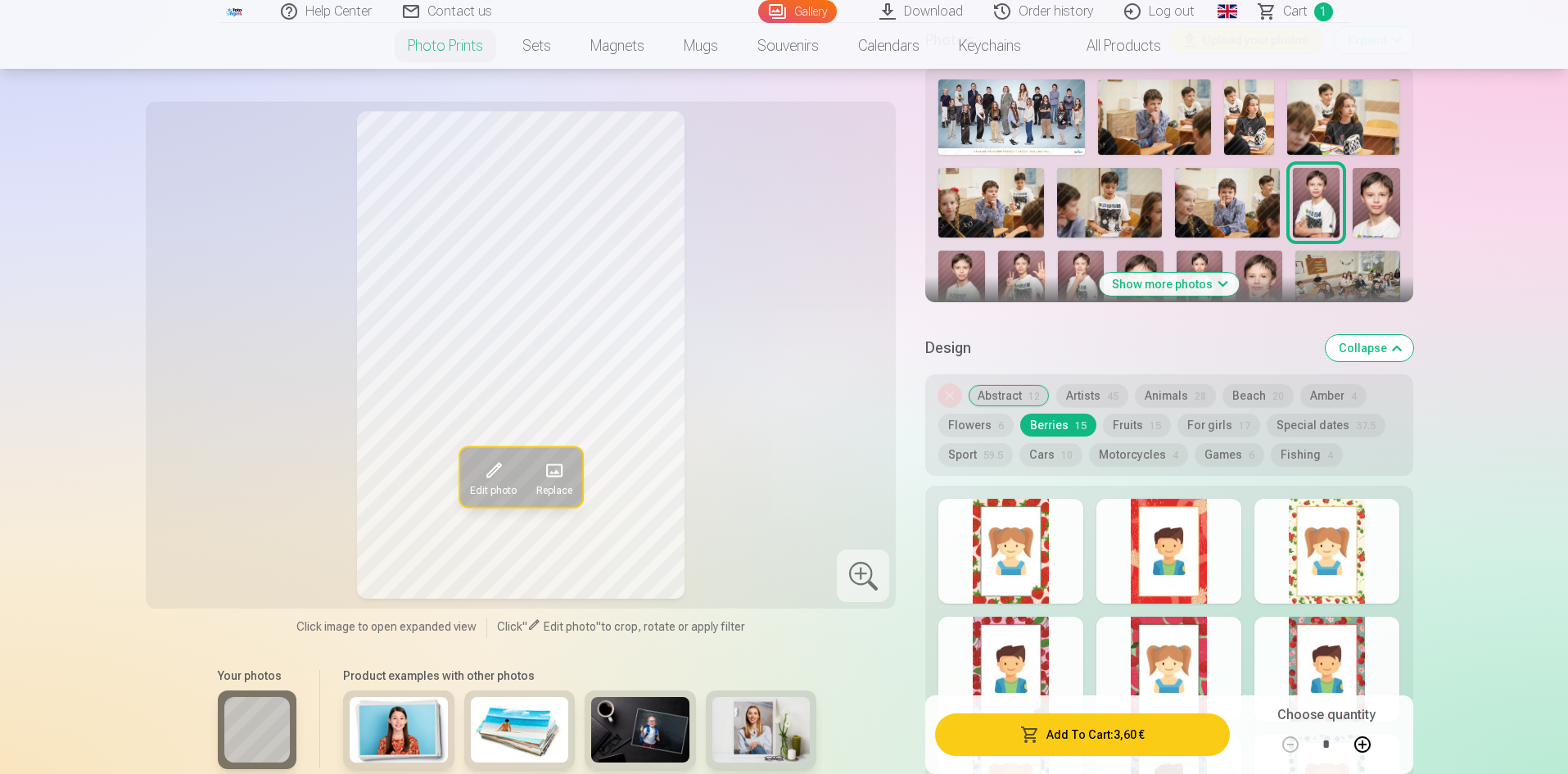 click on "Special dates 37.5" at bounding box center (1326, 425) 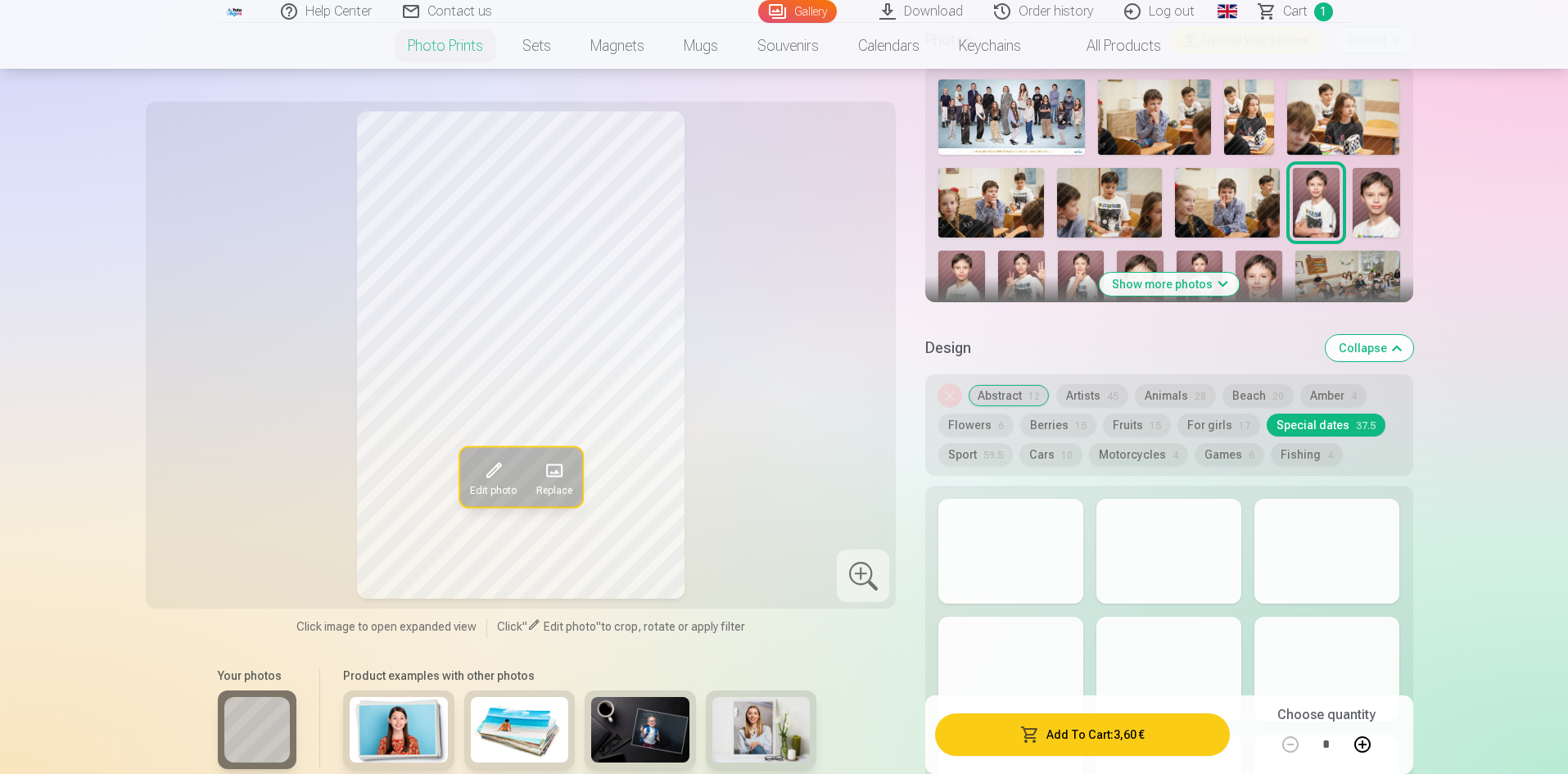 click at bounding box center [1010, 551] 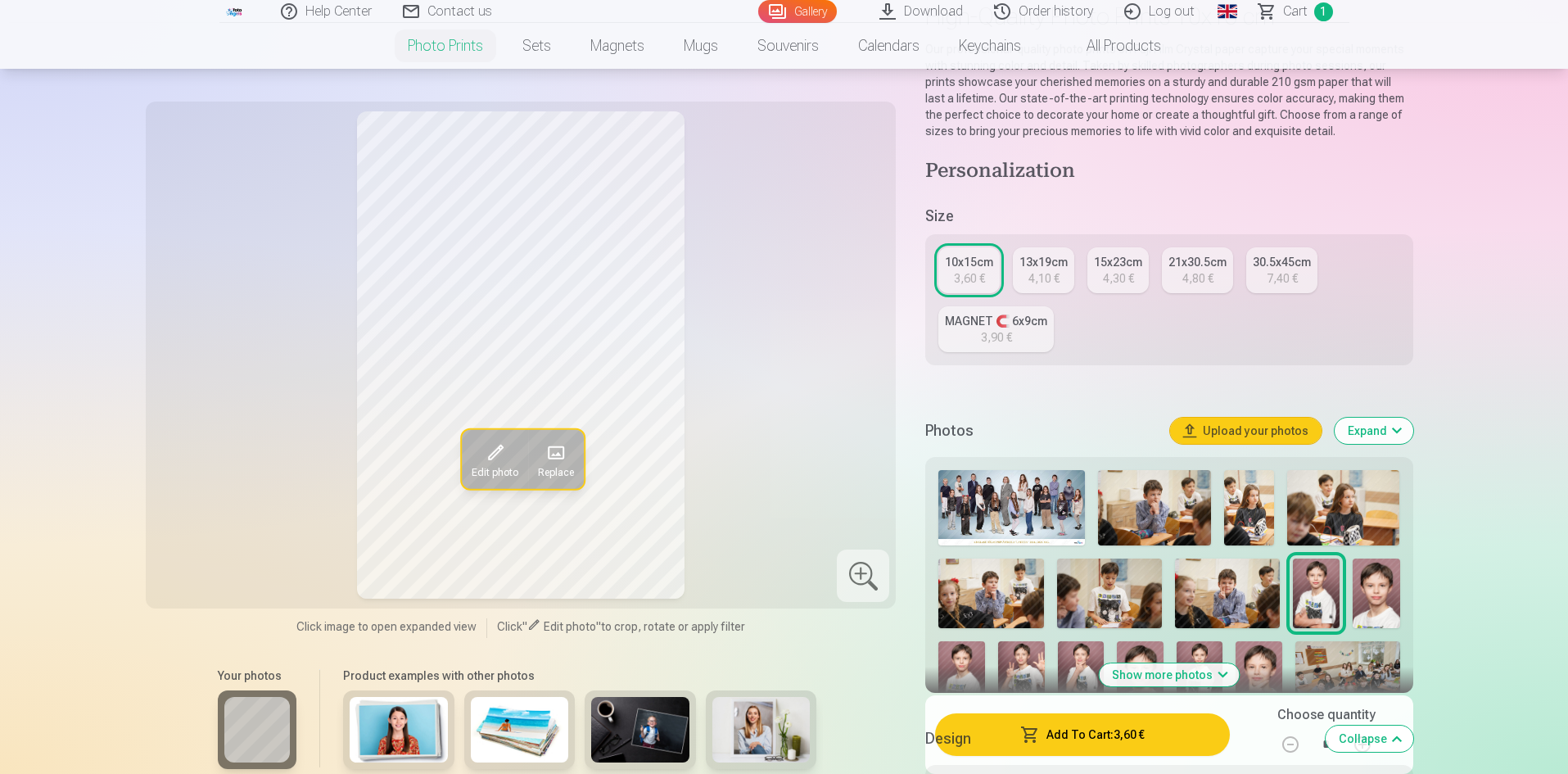 scroll, scrollTop: 137, scrollLeft: 0, axis: vertical 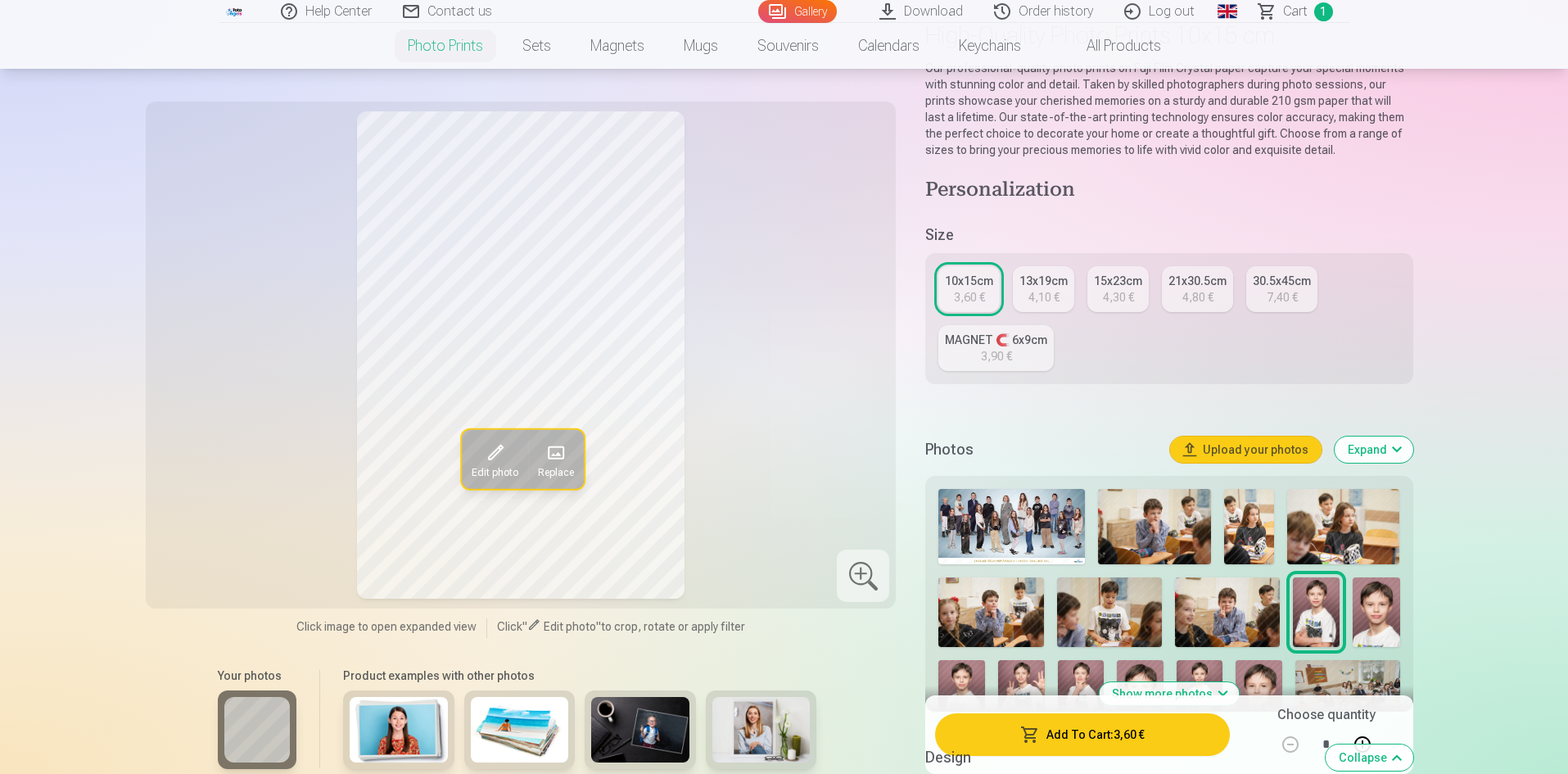 click on "MAGNET 🧲 6x9cm 3,90 €" at bounding box center (996, 348) 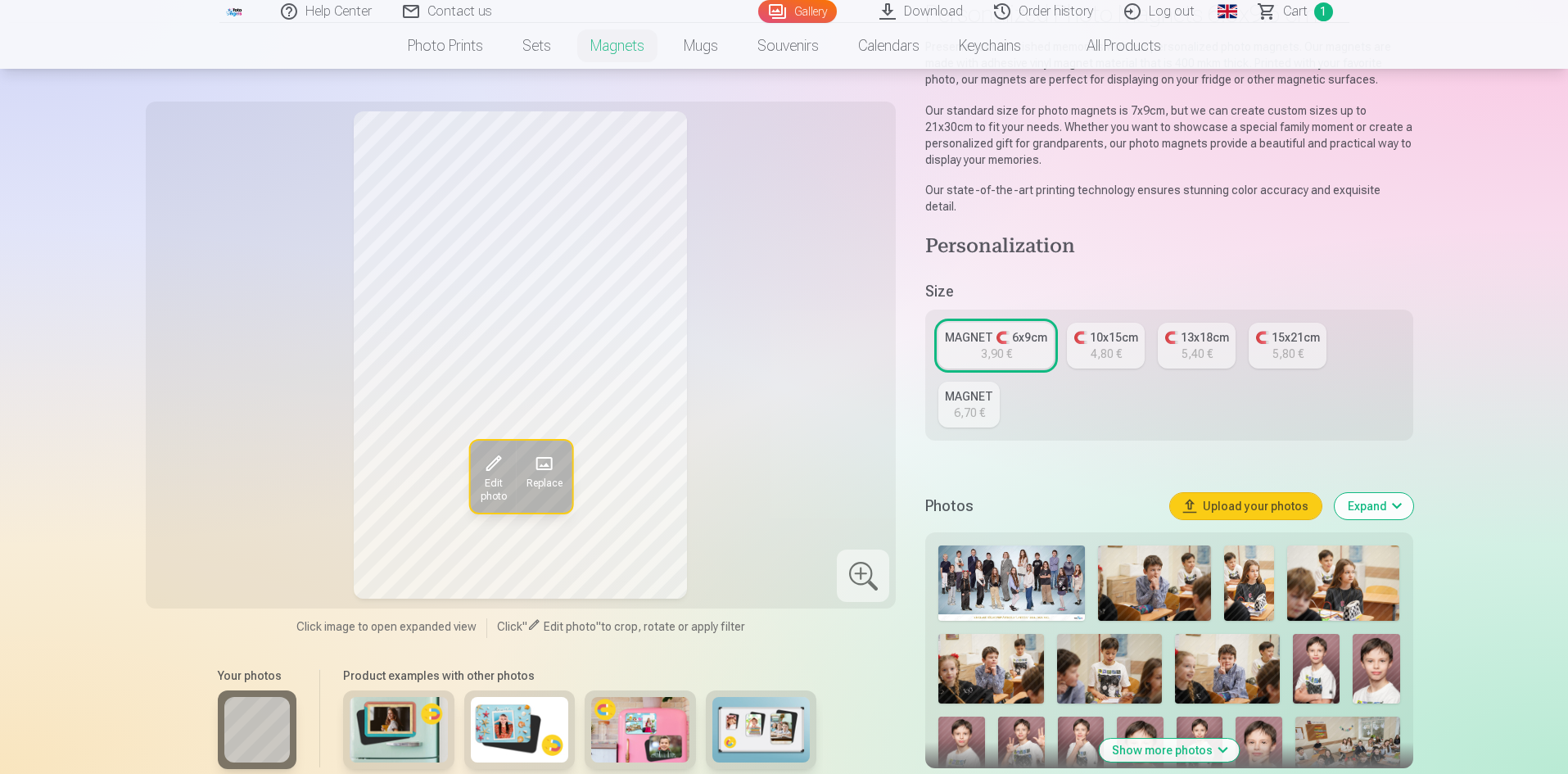 scroll, scrollTop: 164, scrollLeft: 0, axis: vertical 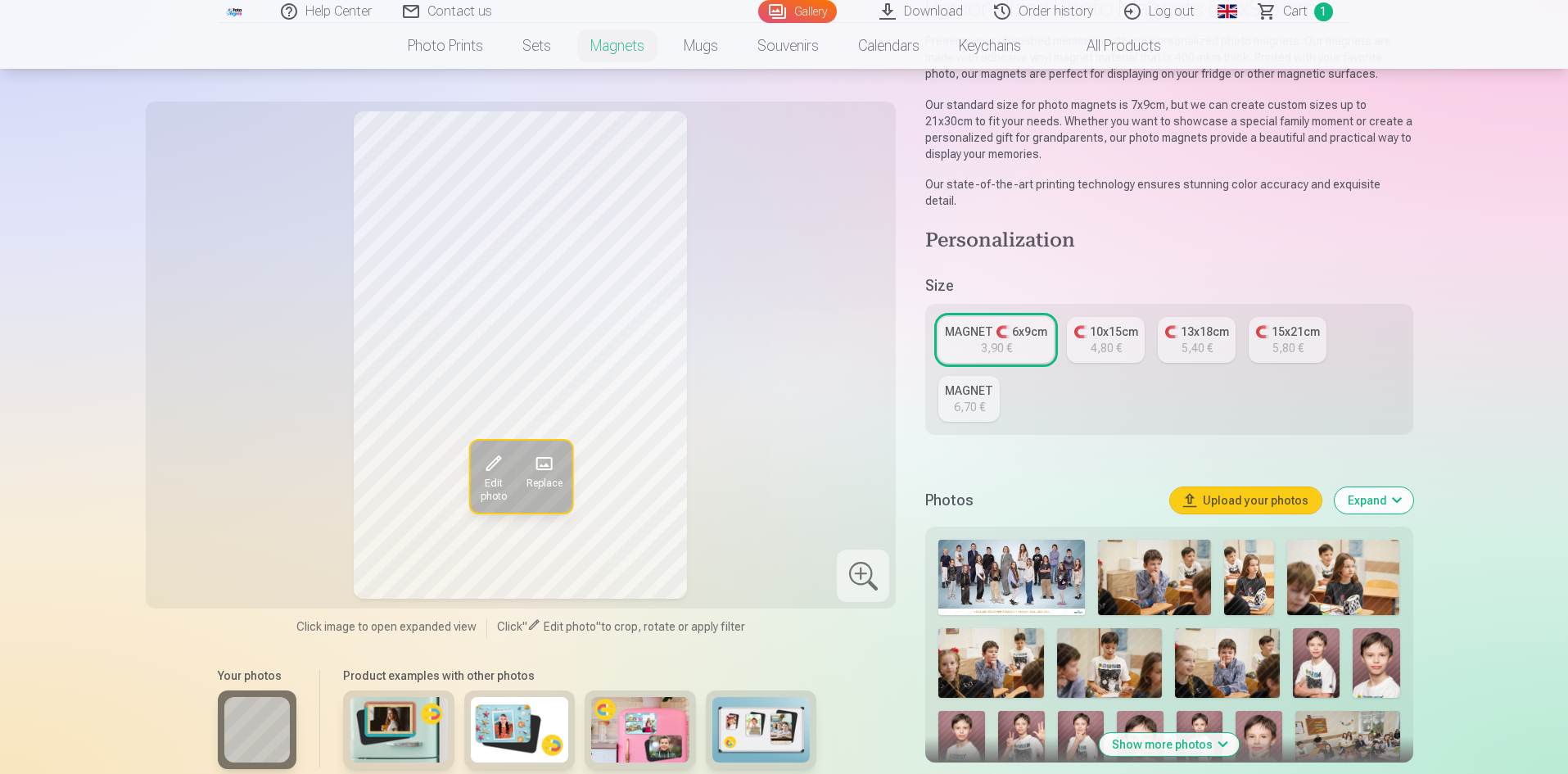 click at bounding box center (1316, 663) 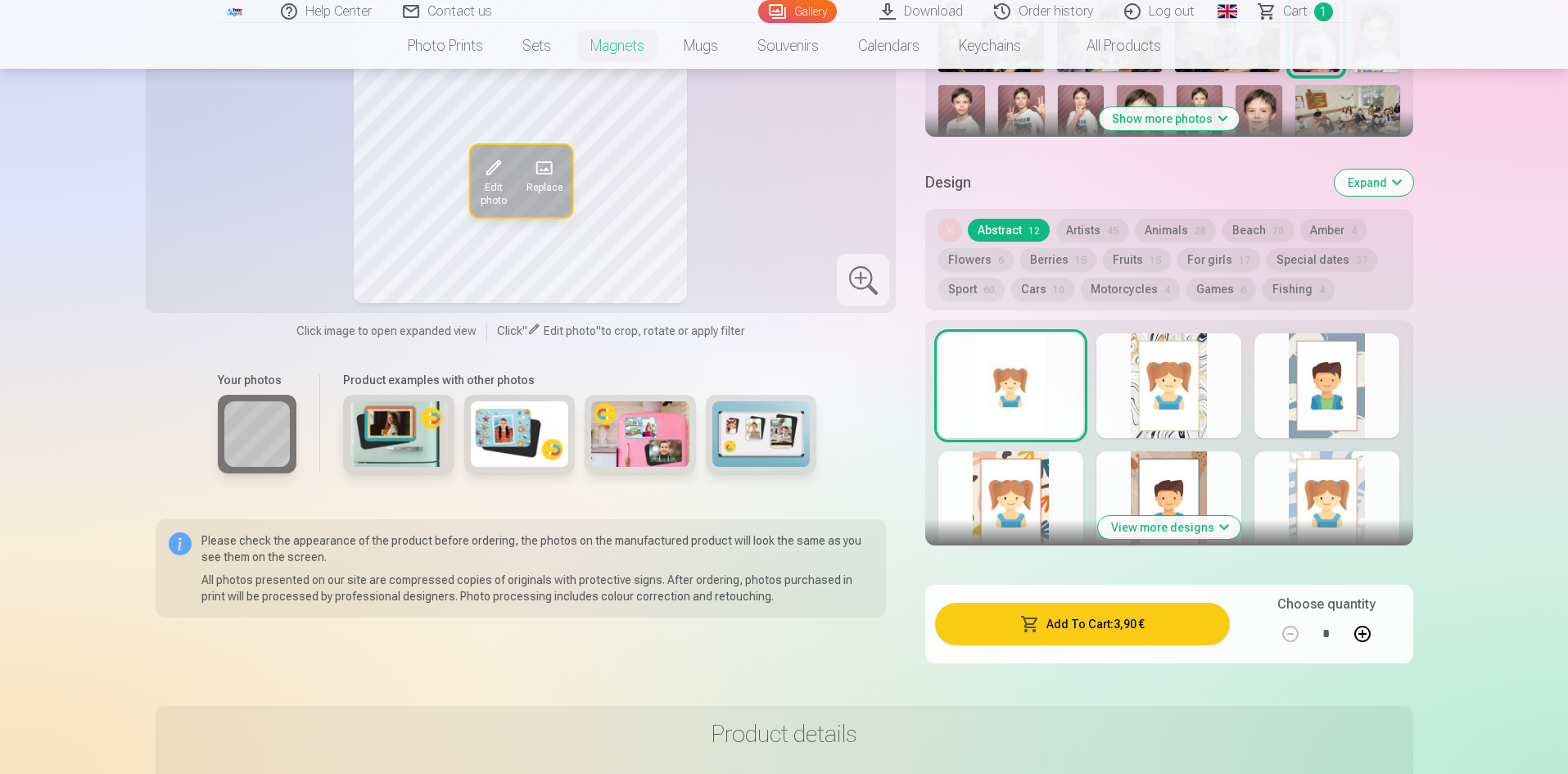 scroll, scrollTop: 819, scrollLeft: 0, axis: vertical 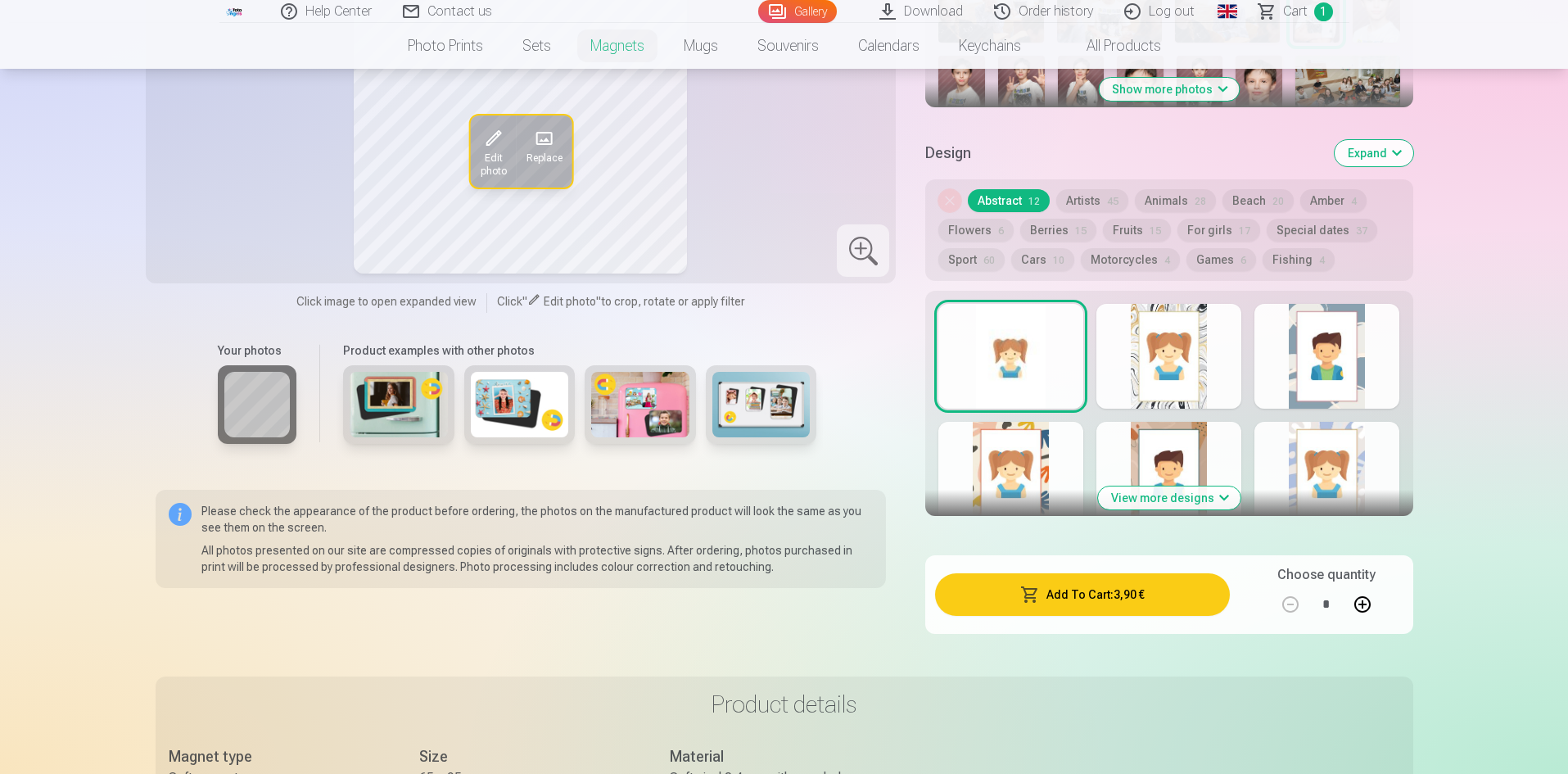click on "Special dates 37" at bounding box center [1322, 230] 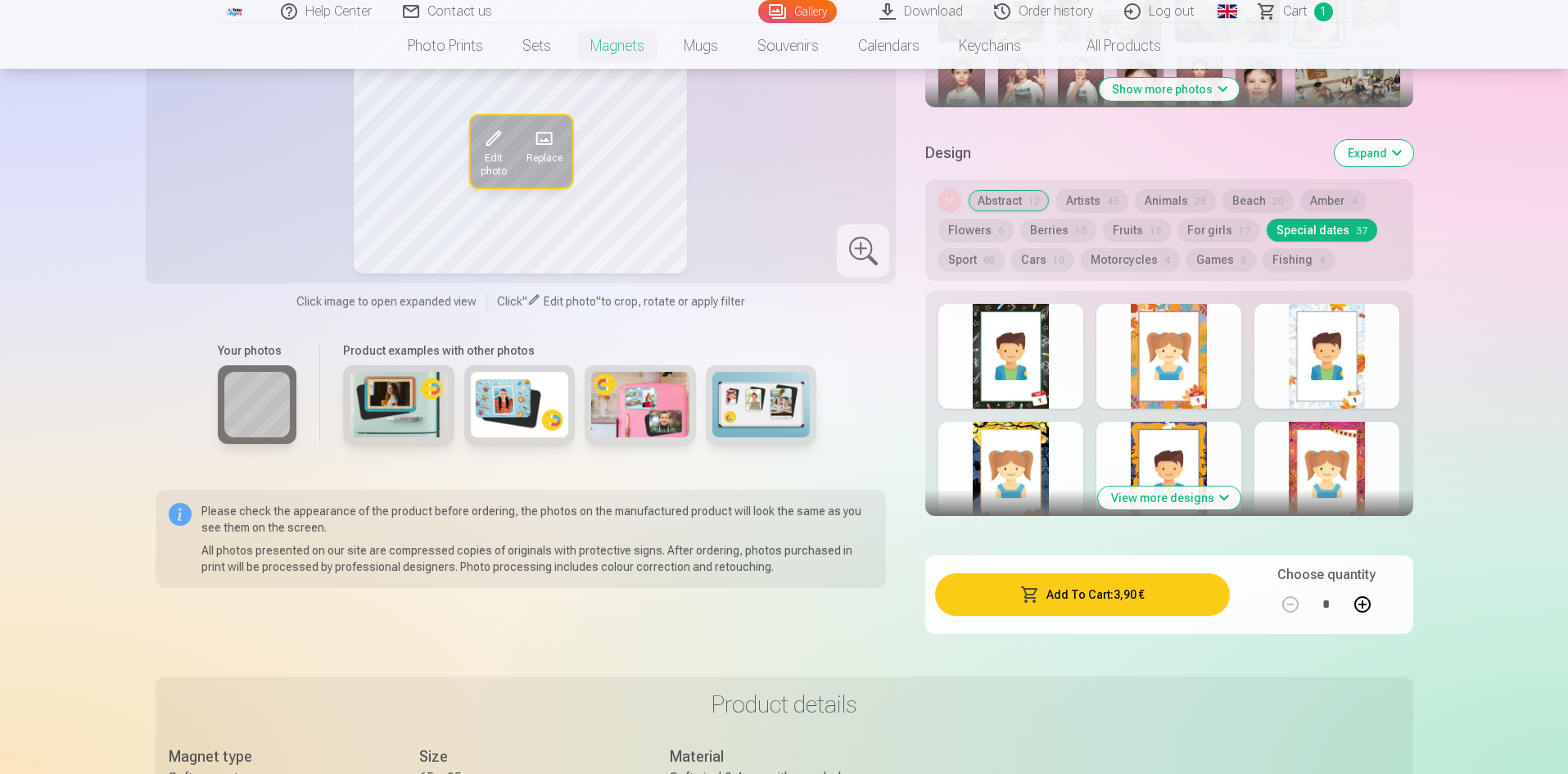 click at bounding box center (1010, 356) 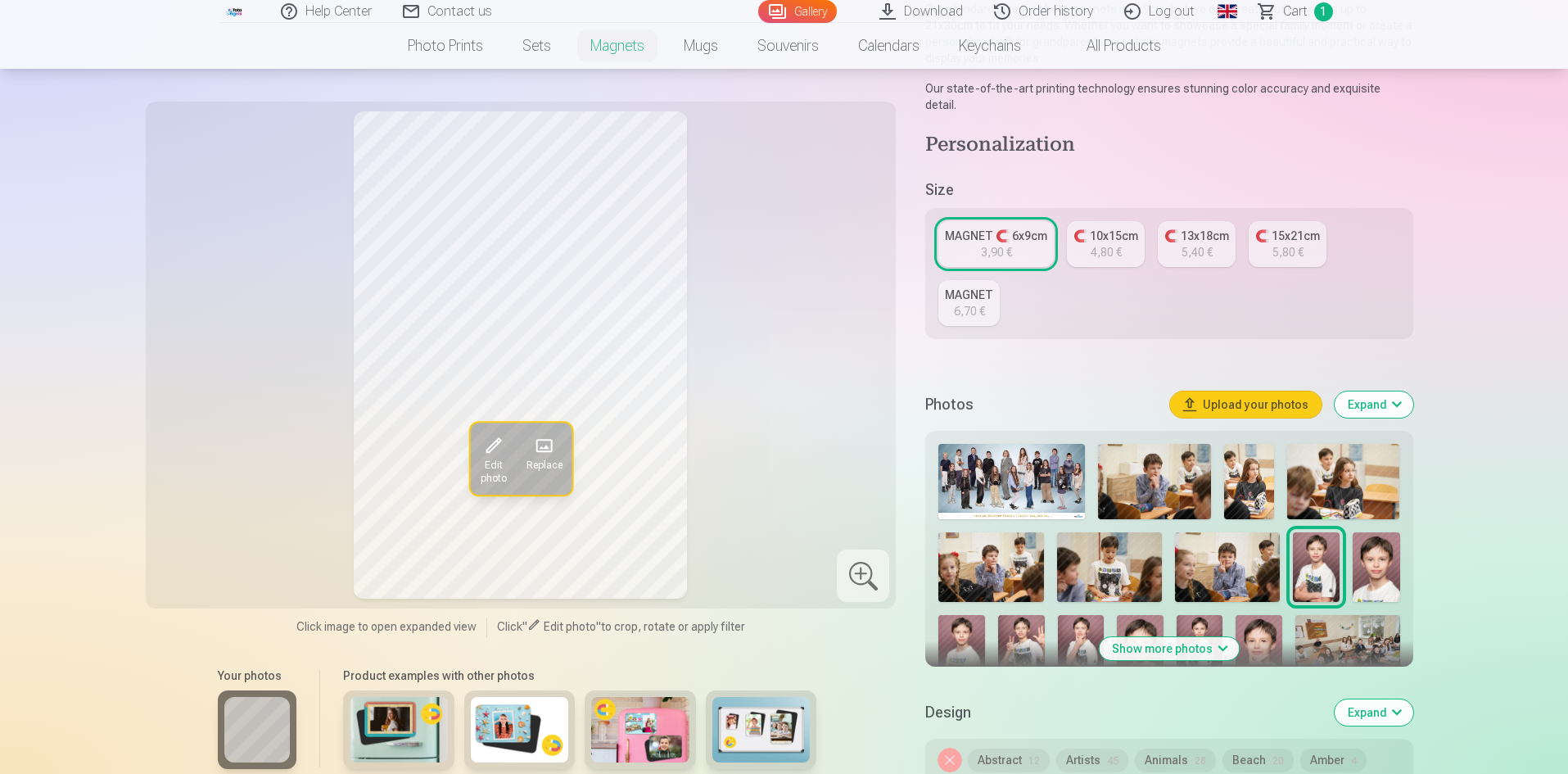 scroll, scrollTop: 246, scrollLeft: 0, axis: vertical 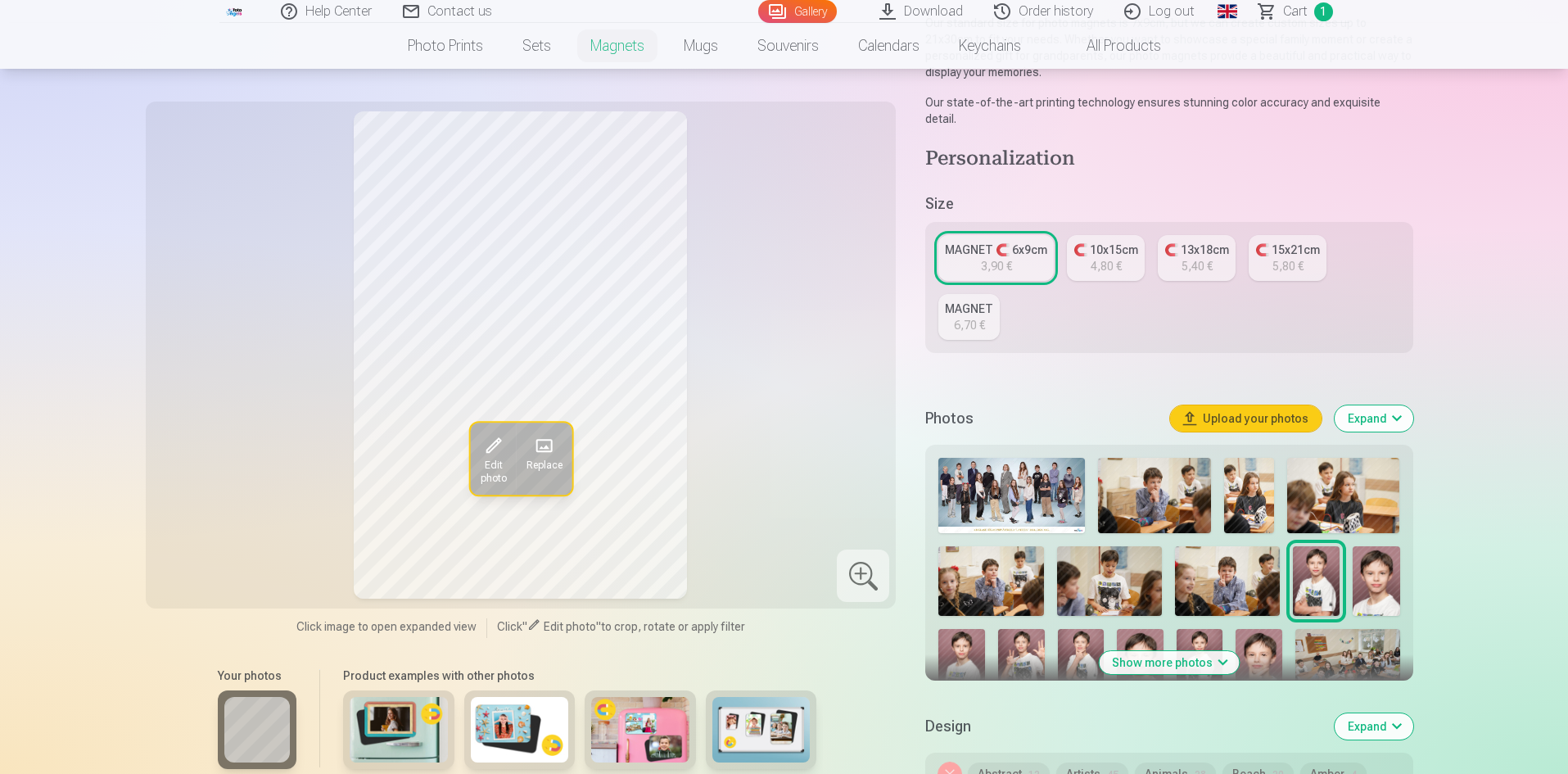 click on "🧲 10x15cm 4,80 €" at bounding box center (1105, 258) 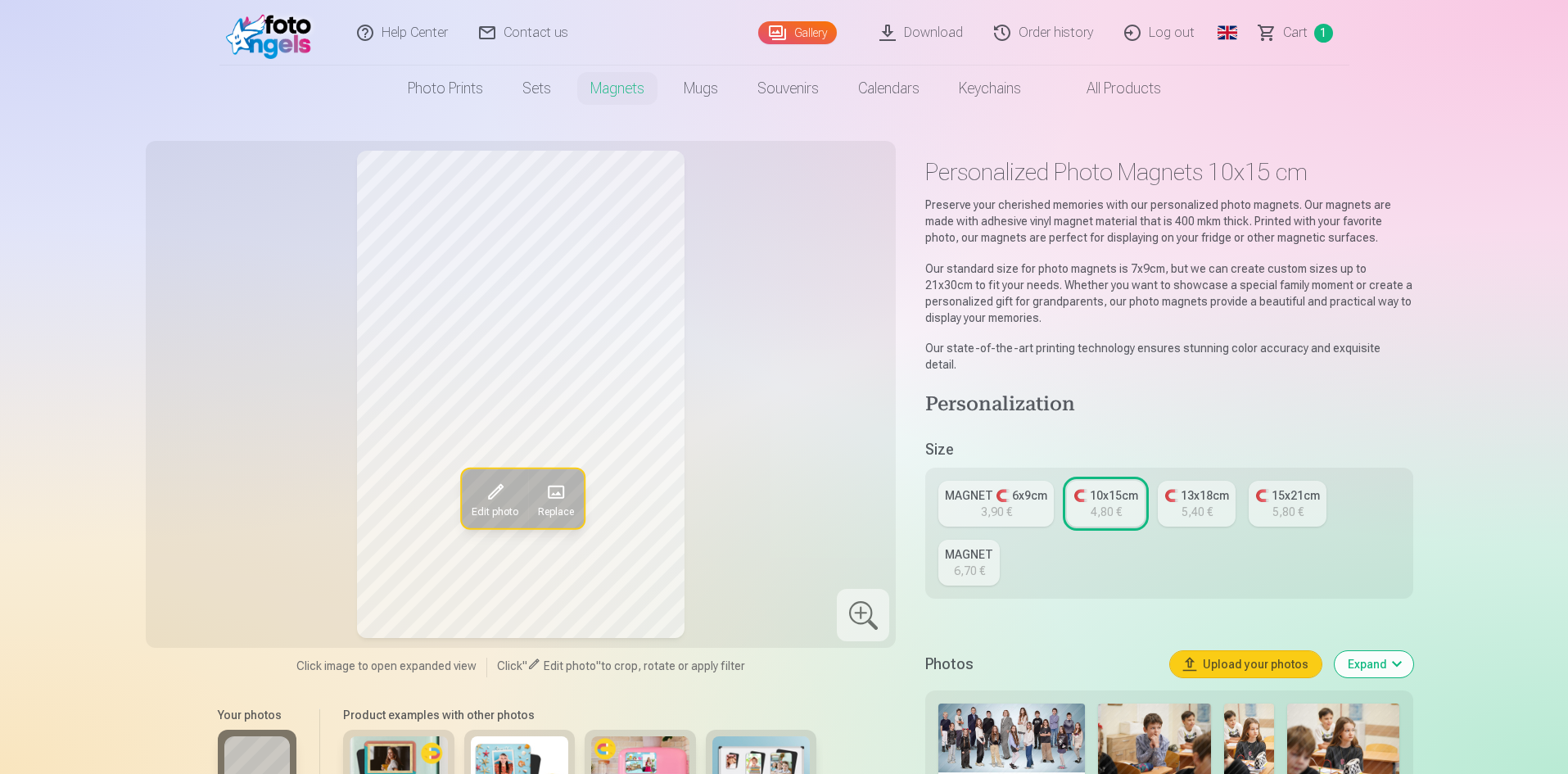 click on "MAGNET 🧲 6x9cm 3,90 €" at bounding box center [996, 504] 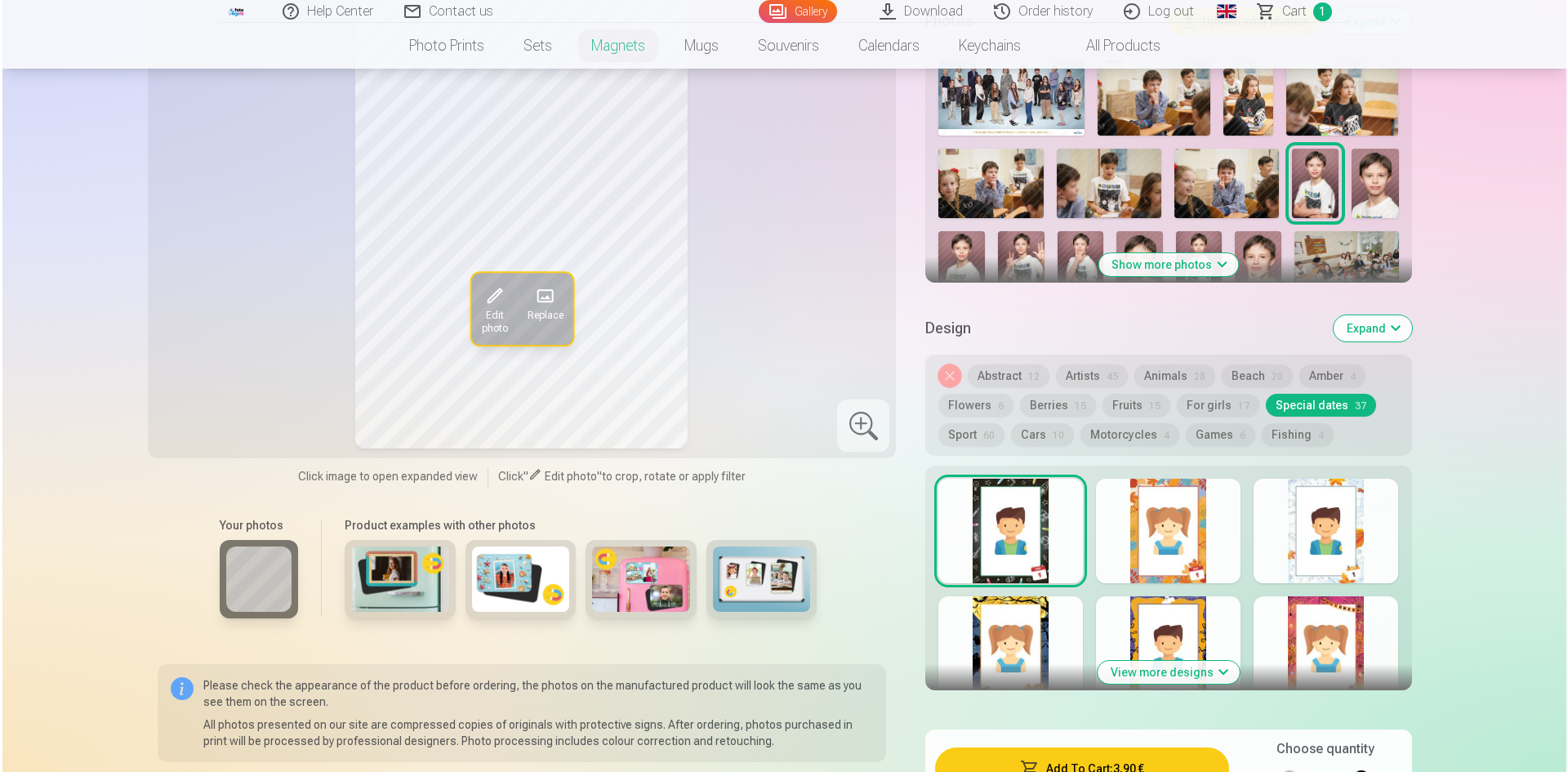 scroll, scrollTop: 817, scrollLeft: 0, axis: vertical 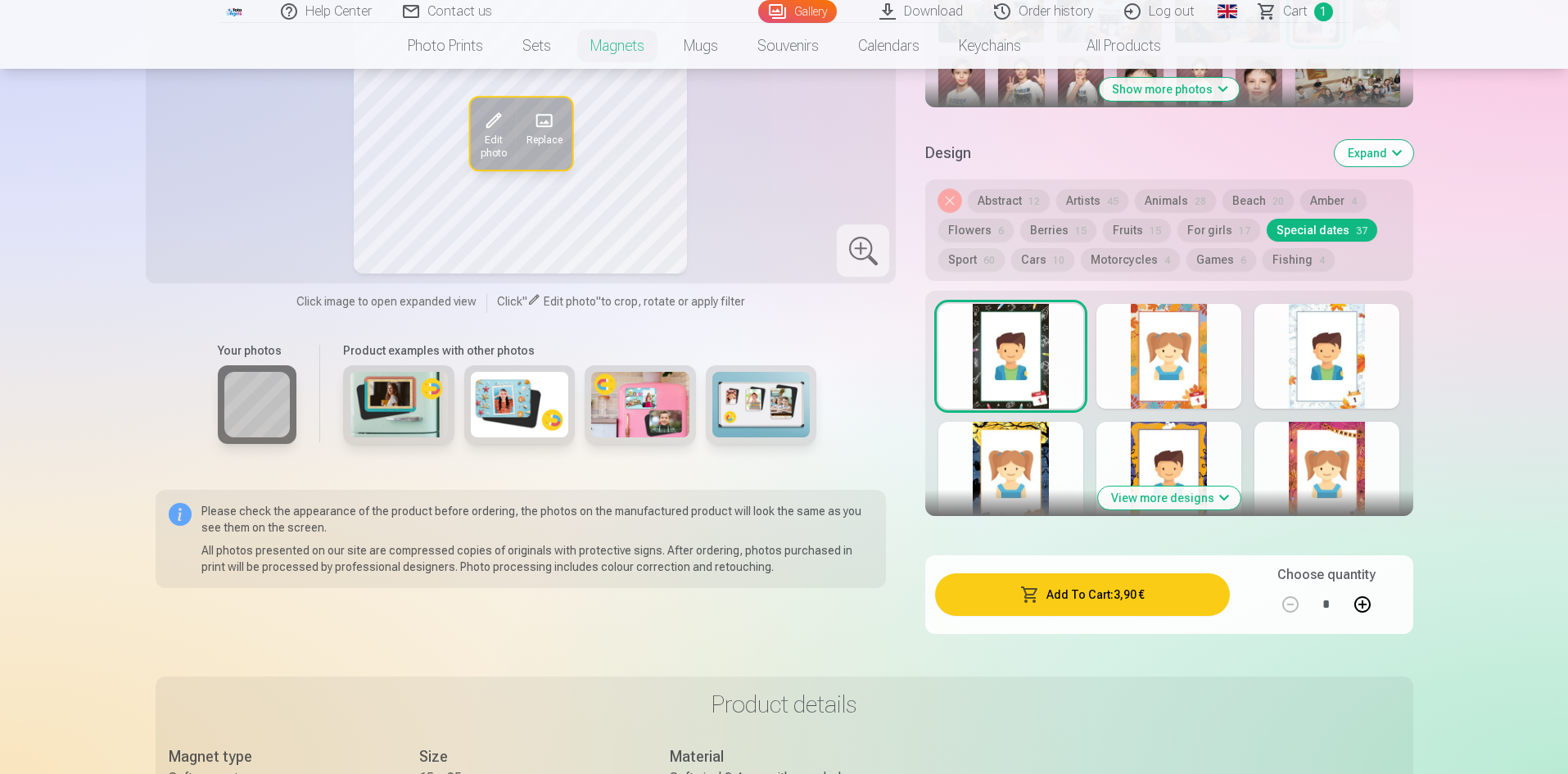 click on "Add To Cart :  3,90 €" at bounding box center [1082, 595] 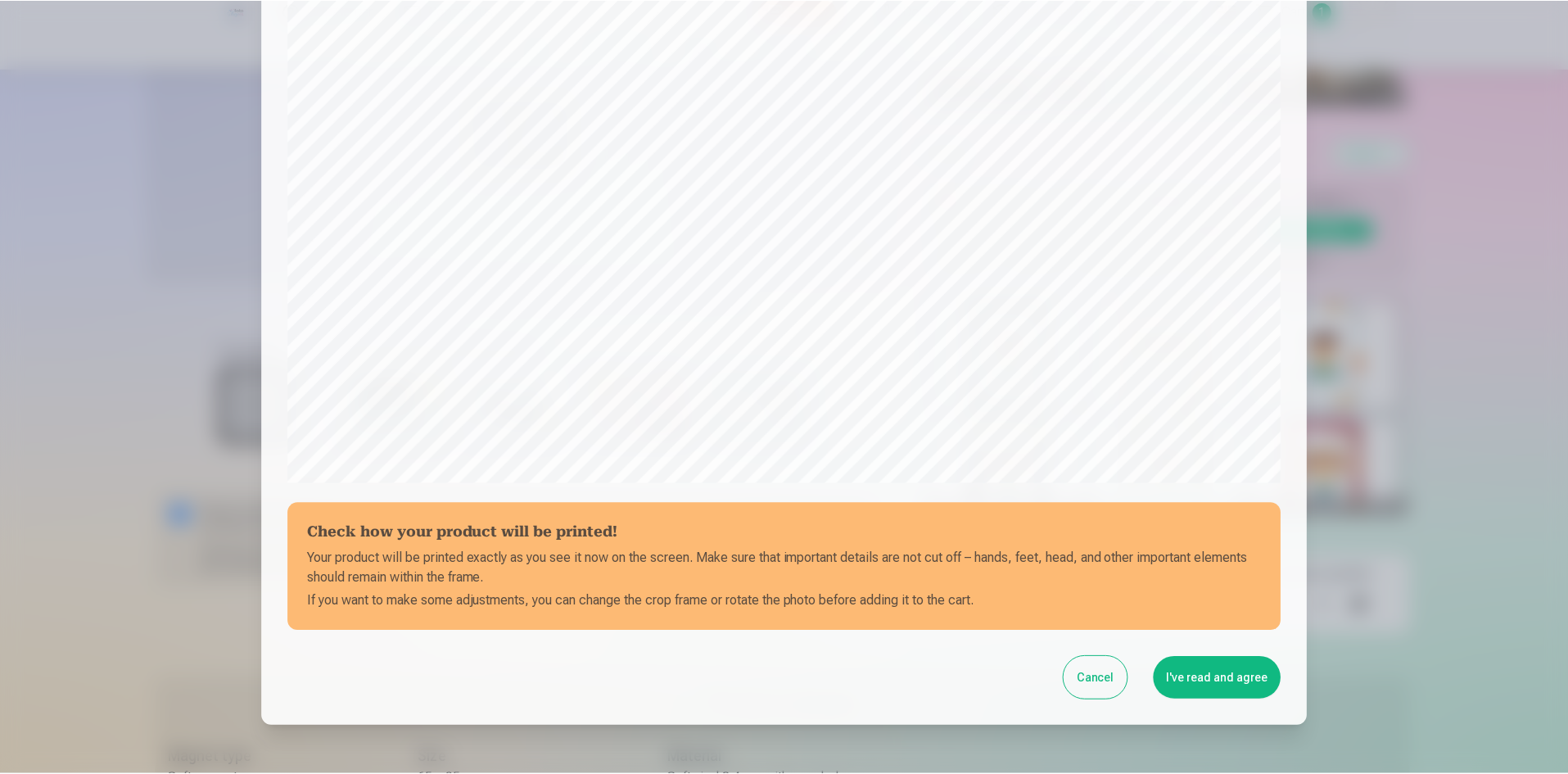 scroll, scrollTop: 324, scrollLeft: 0, axis: vertical 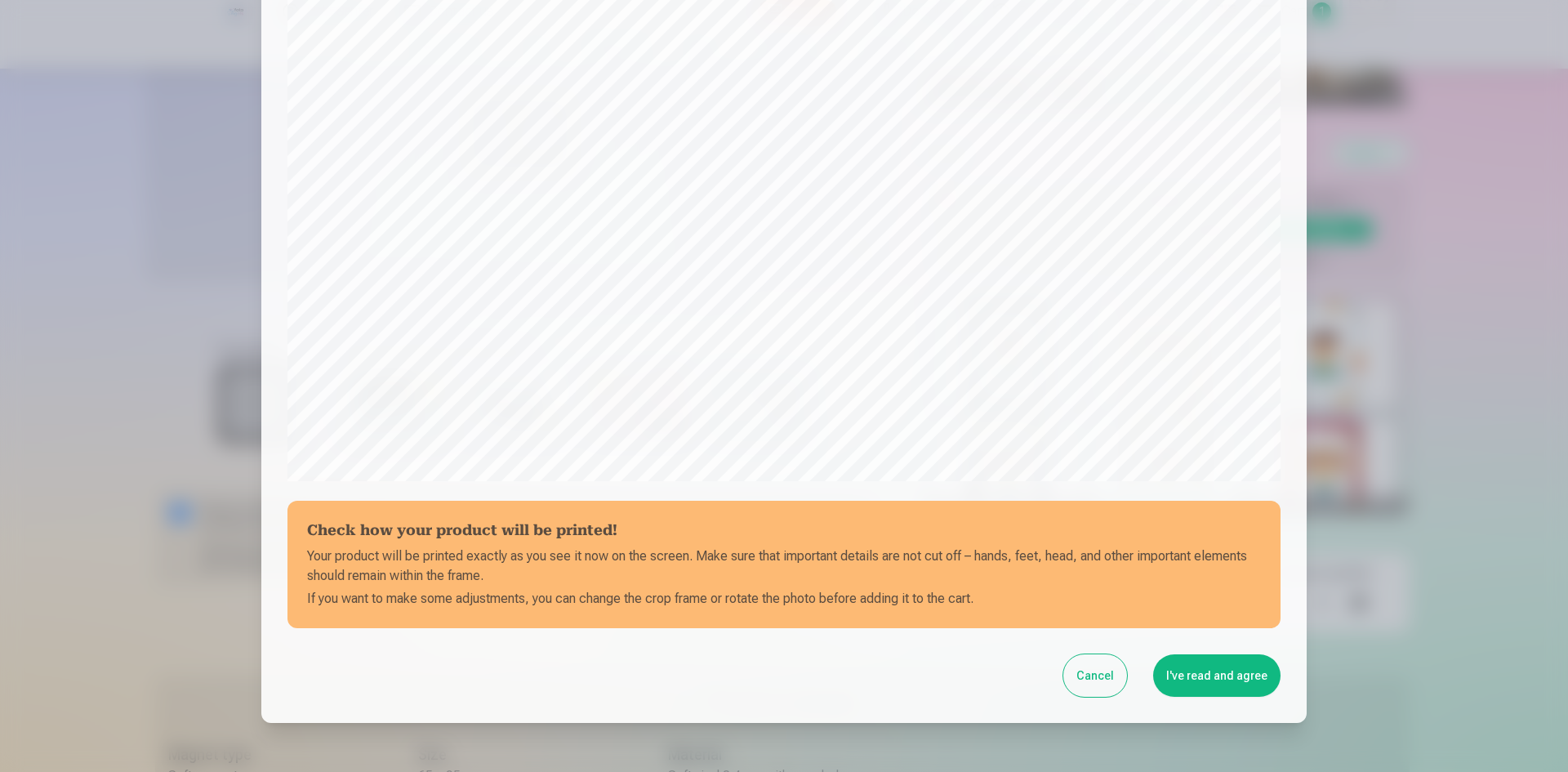 click on "I've read and agree" at bounding box center (1217, 676) 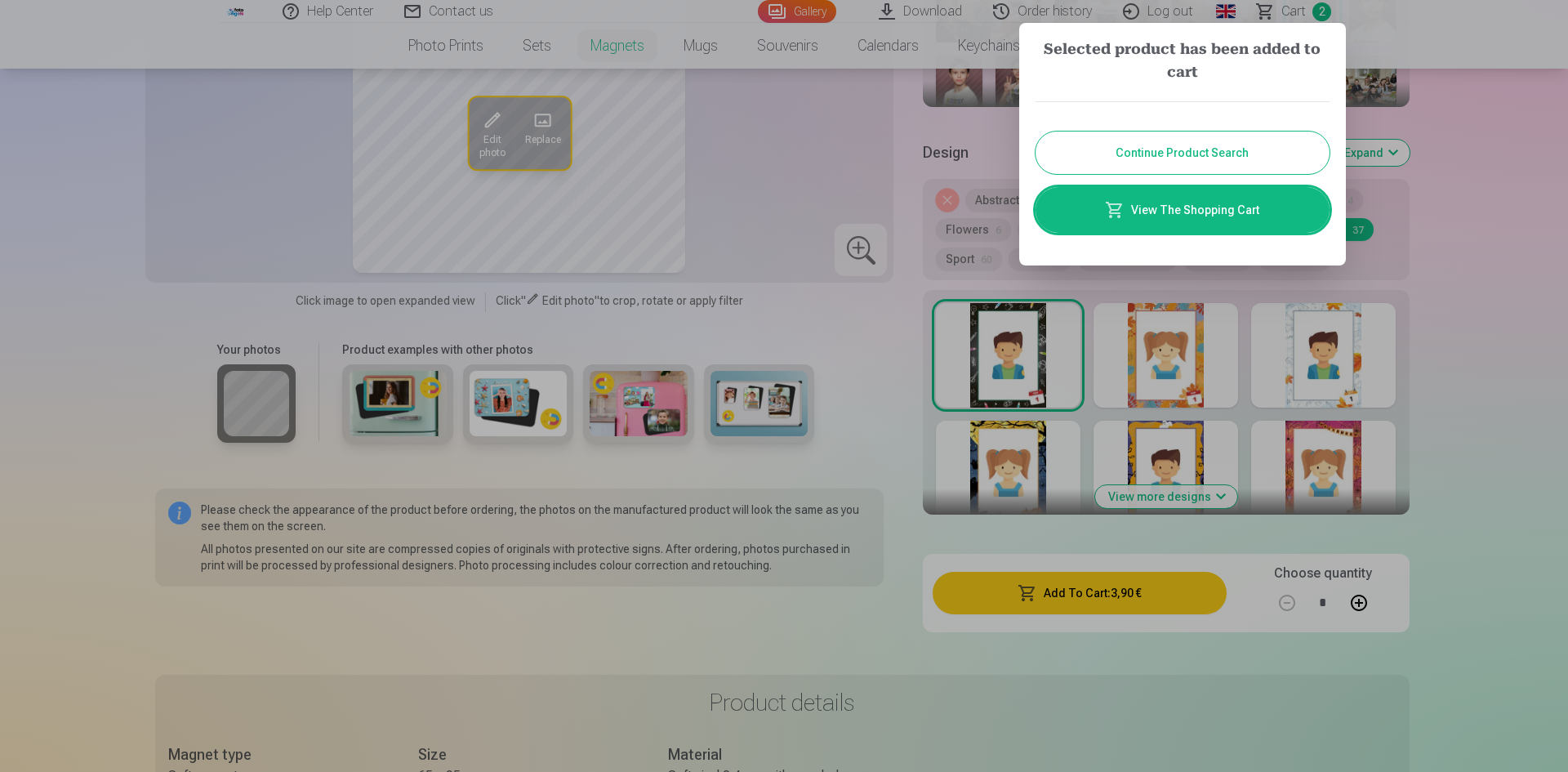 click on "Continue Product Search" at bounding box center (1183, 153) 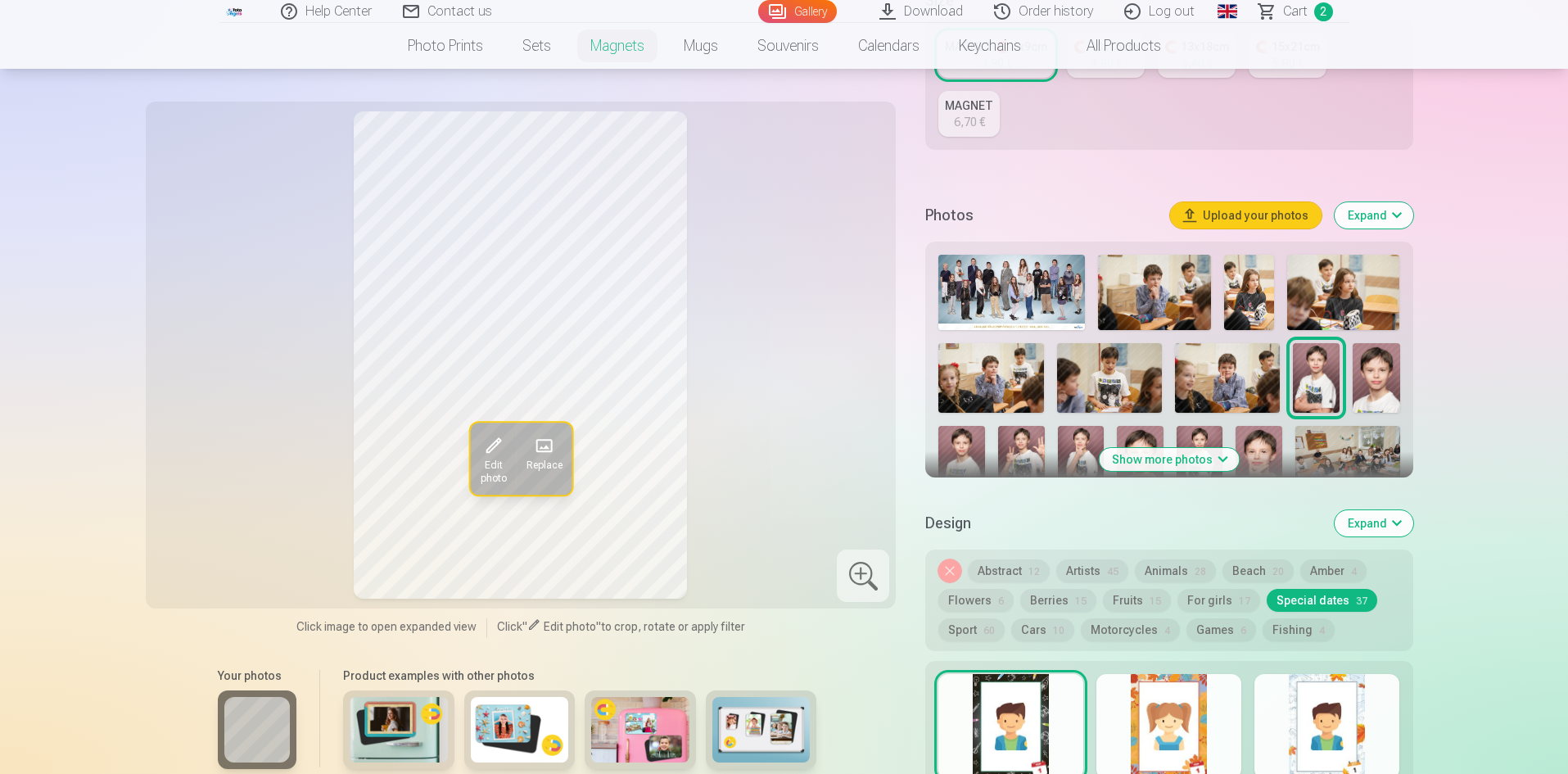 scroll, scrollTop: 410, scrollLeft: 0, axis: vertical 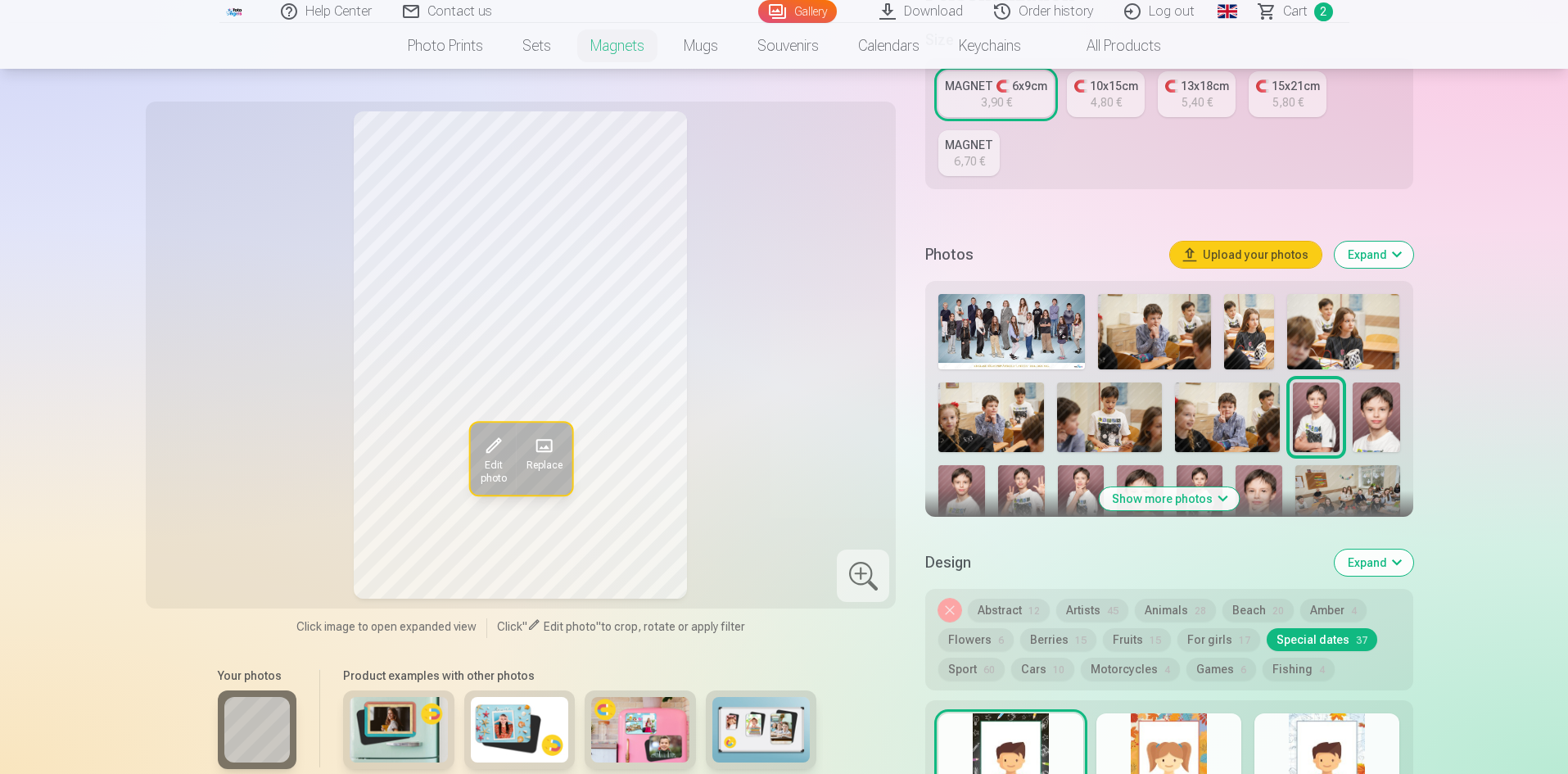 click at bounding box center (1376, 418) 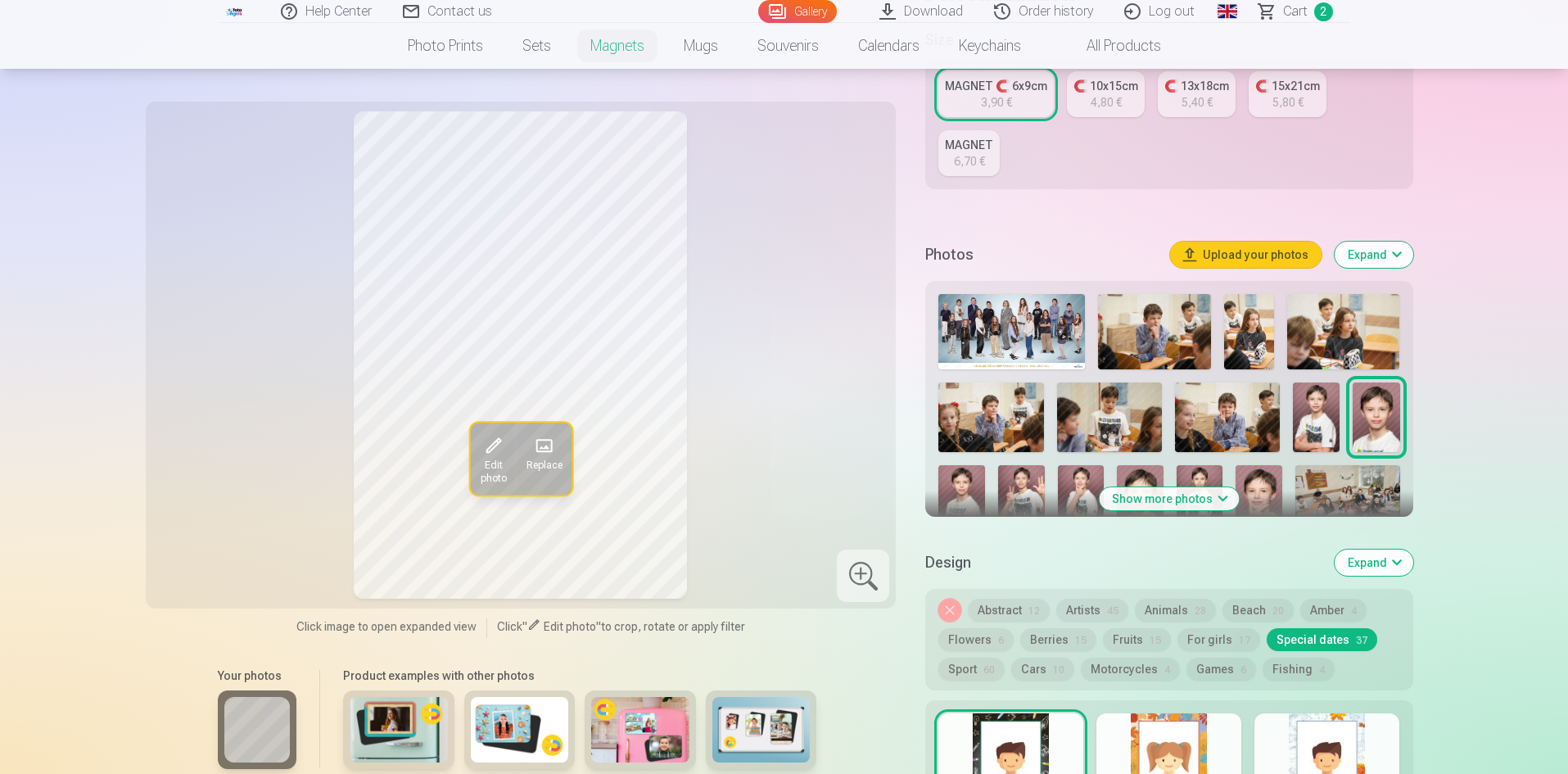 click at bounding box center (961, 500) 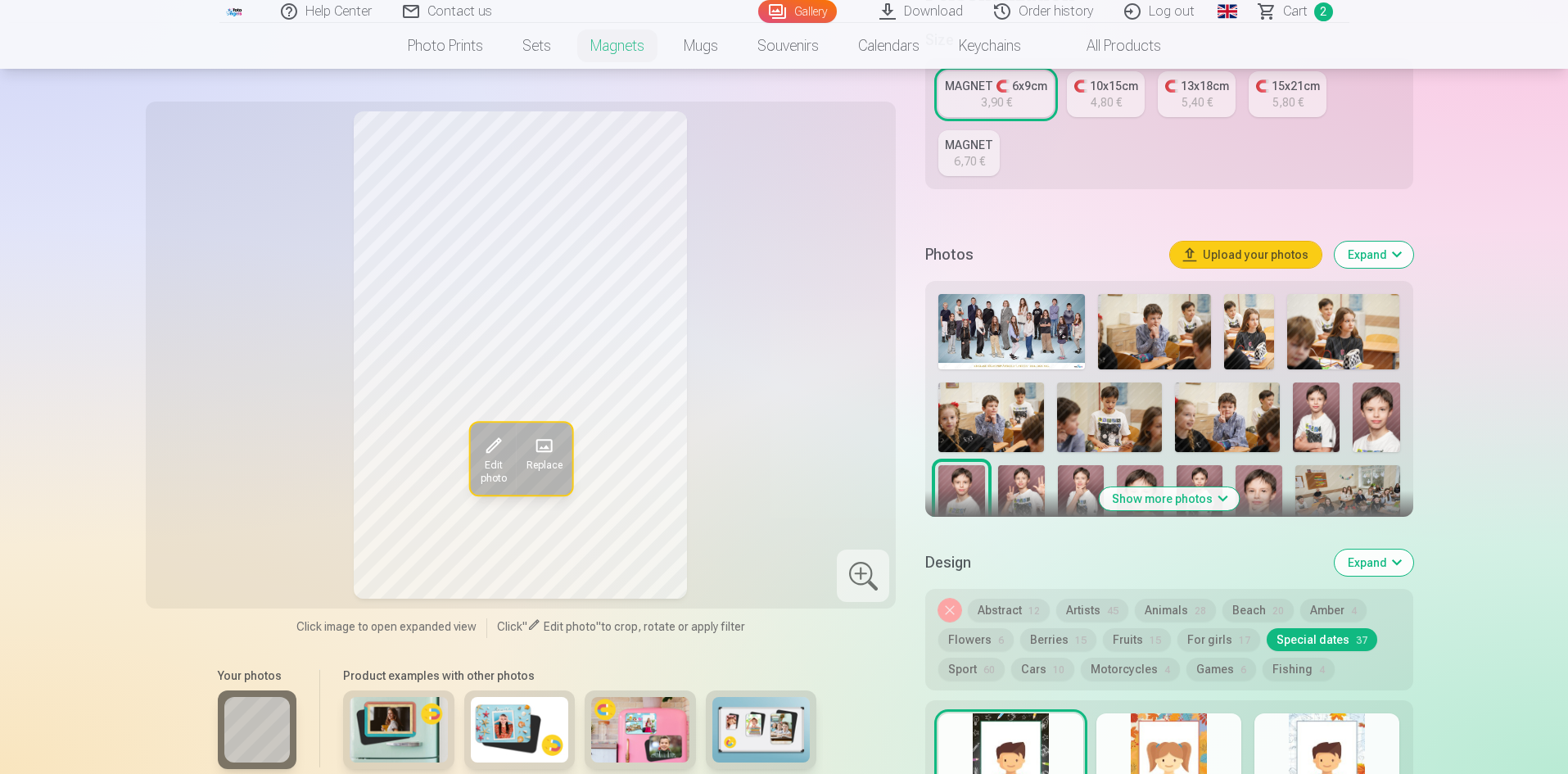 click at bounding box center (1316, 418) 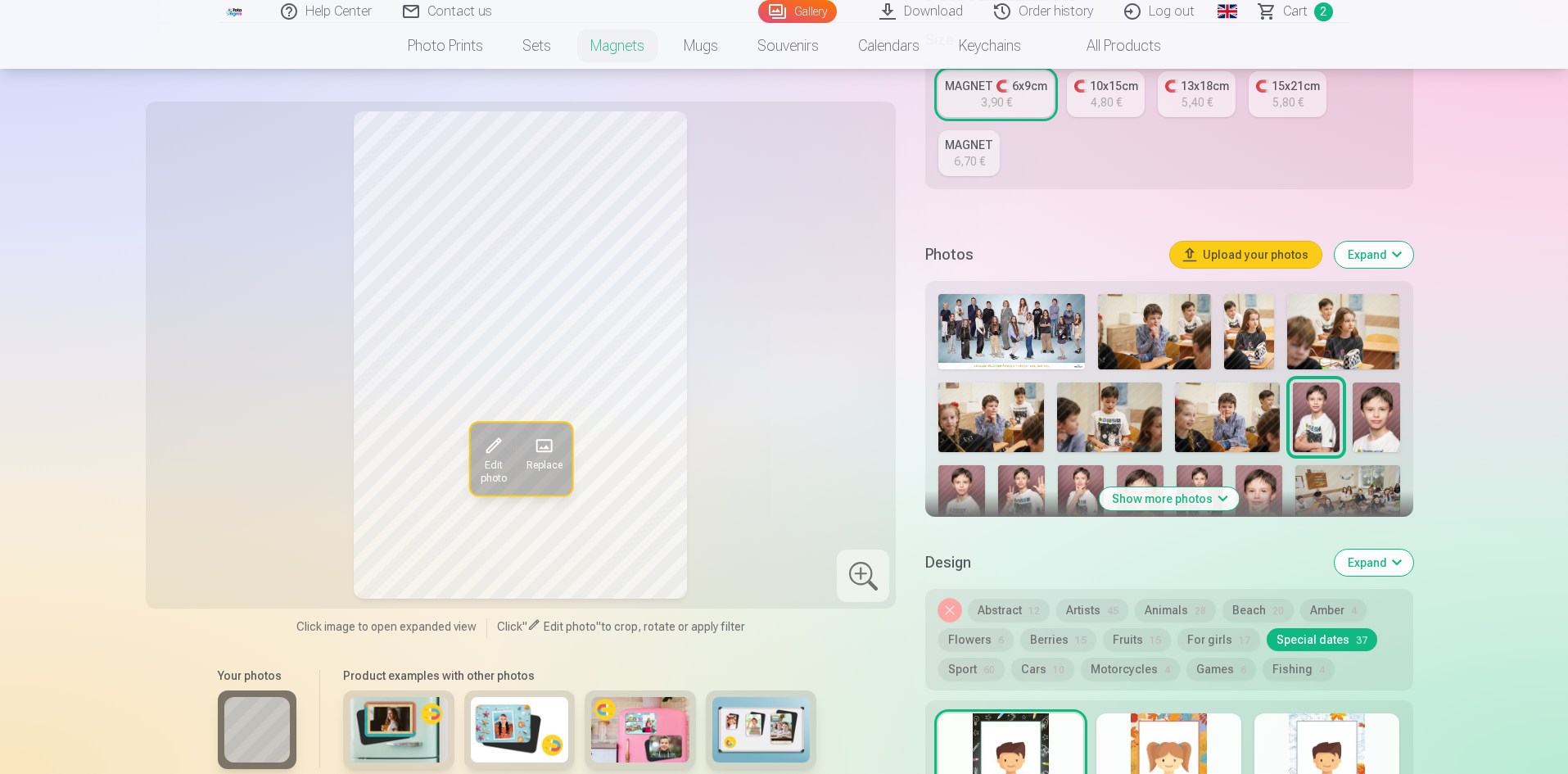 click at bounding box center [961, 500] 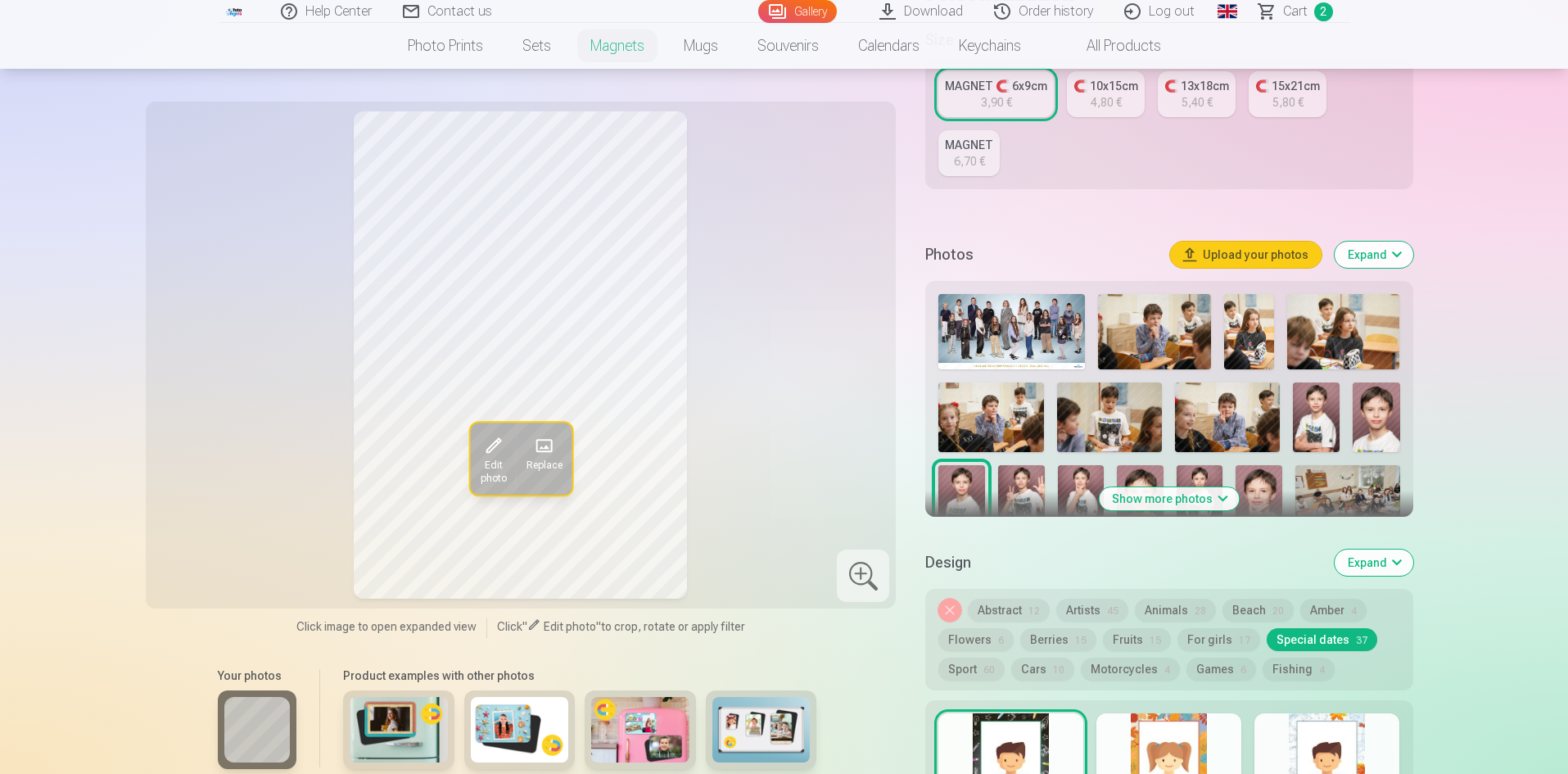 click at bounding box center [1021, 500] 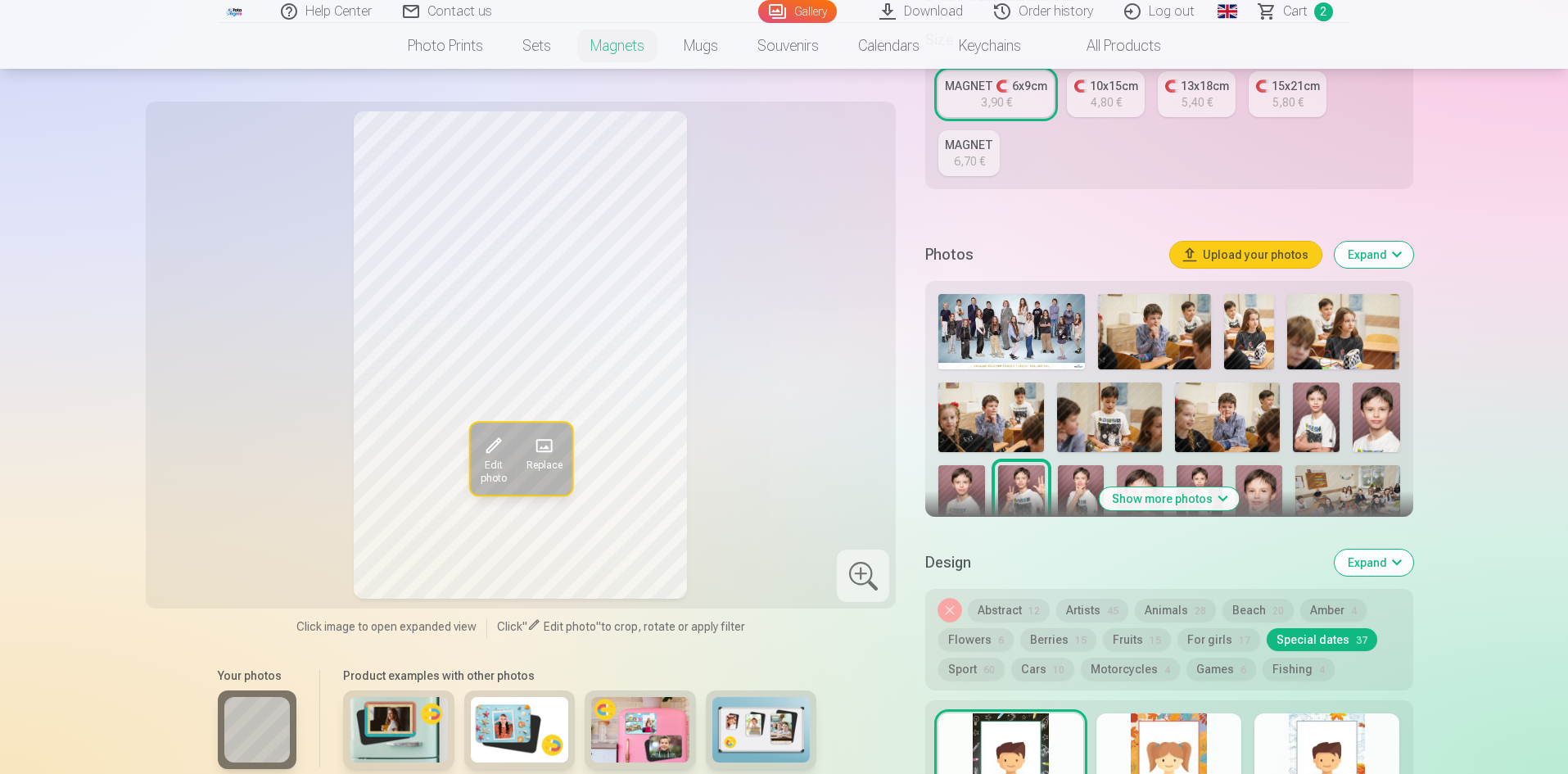 click on "Sport 60" at bounding box center [971, 669] 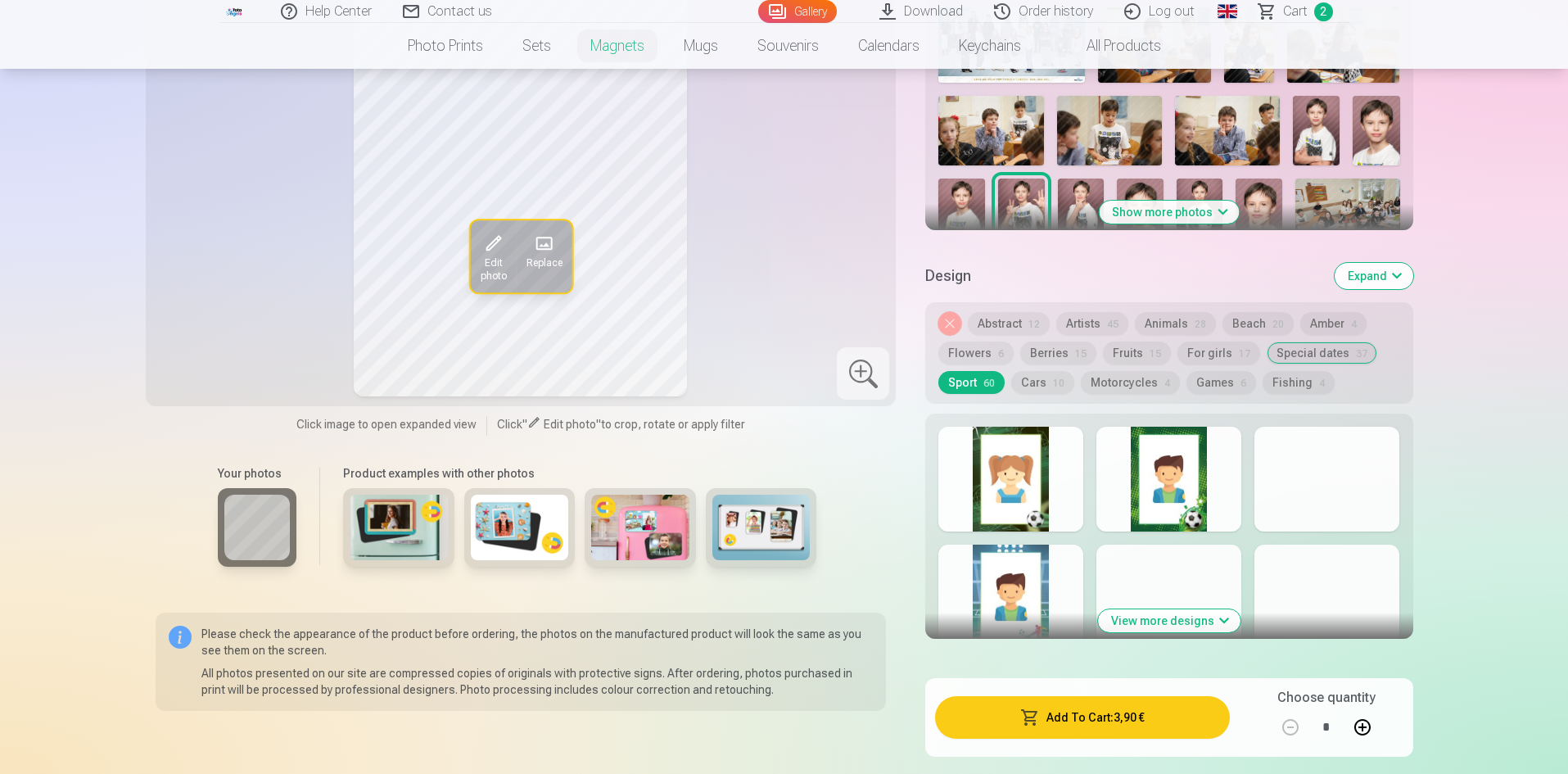 scroll, scrollTop: 737, scrollLeft: 0, axis: vertical 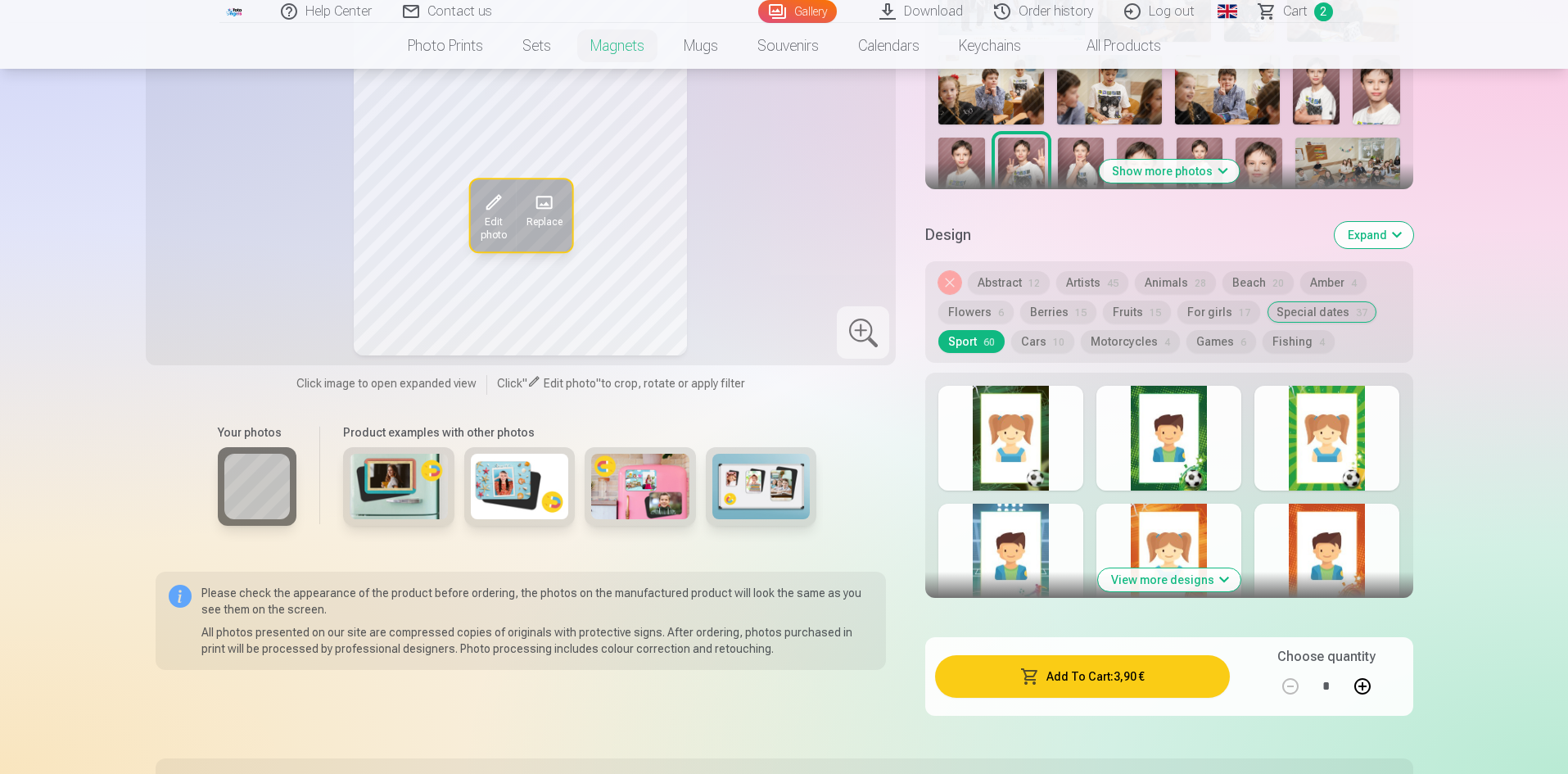 click on "View more designs" at bounding box center (1169, 580) 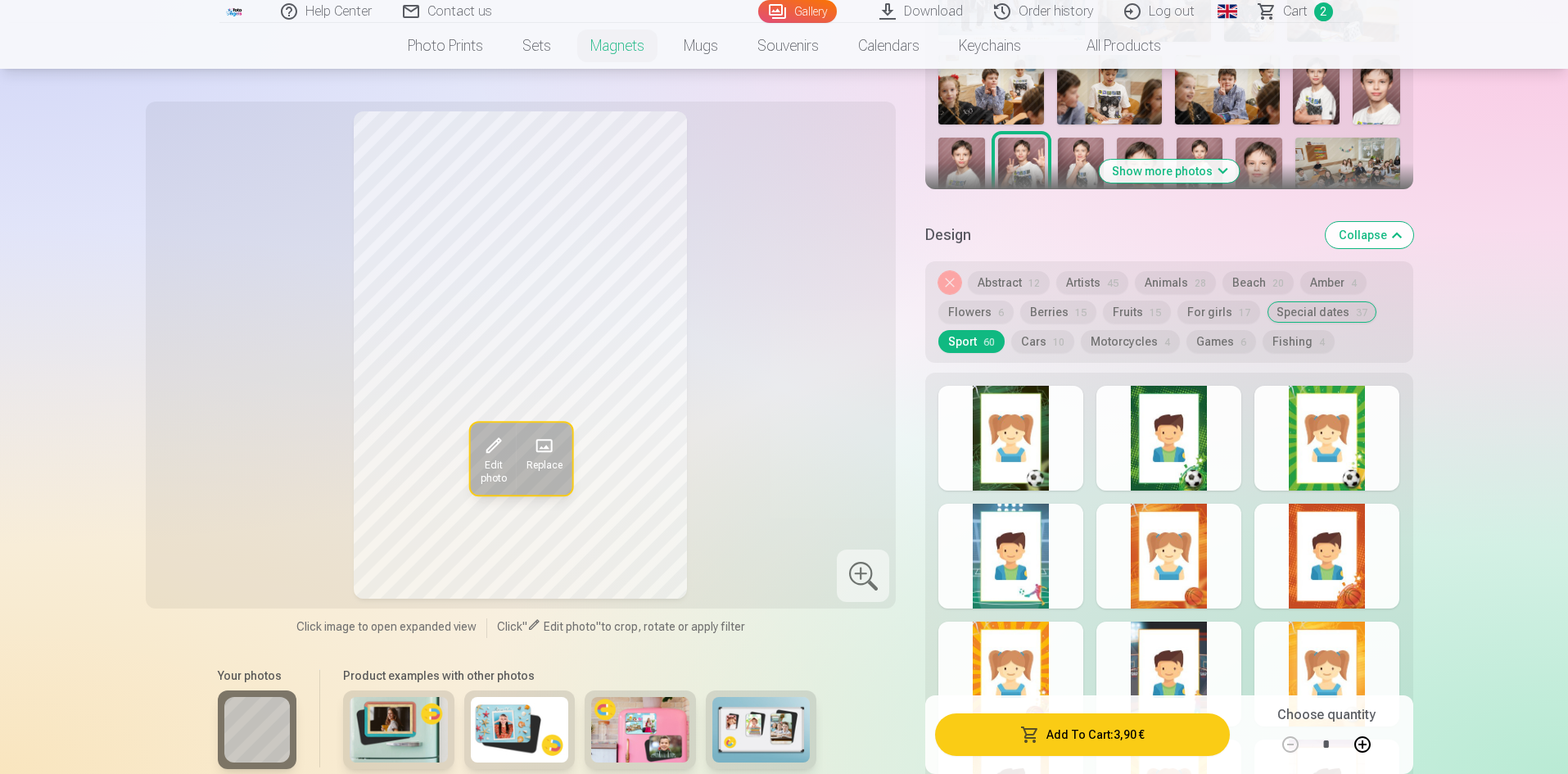 click at bounding box center [1168, 556] 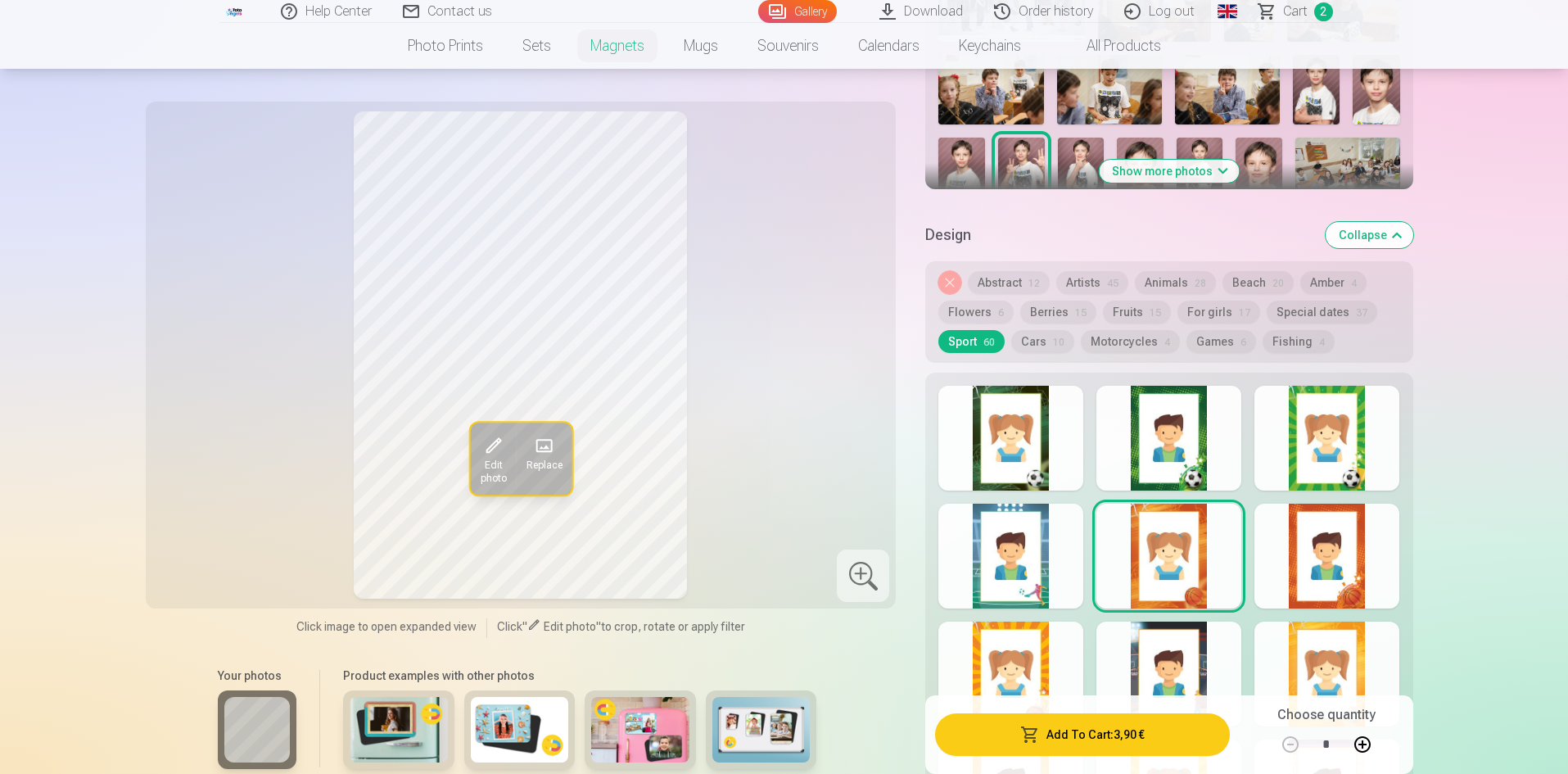 click at bounding box center [1326, 556] 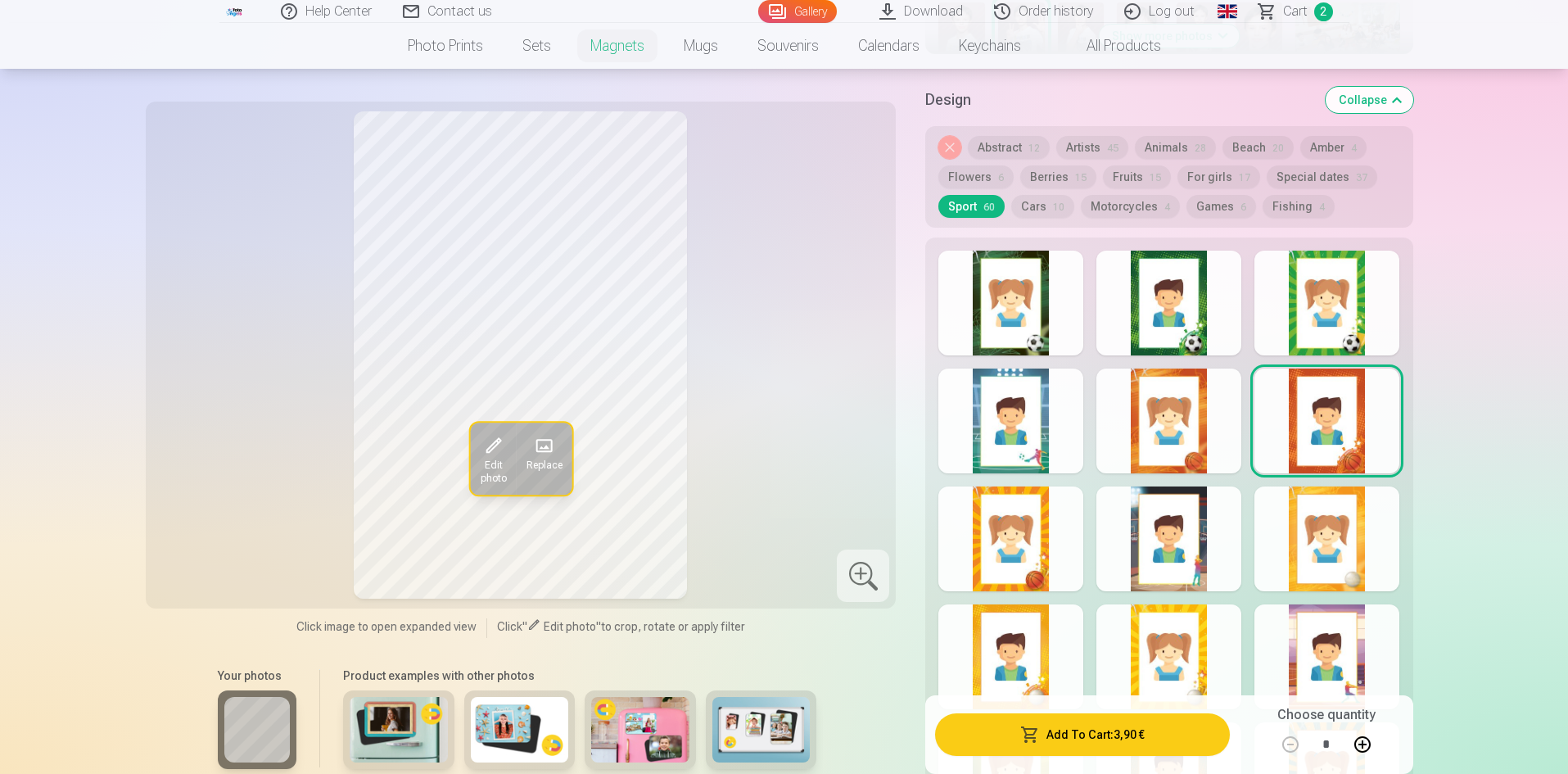 scroll, scrollTop: 901, scrollLeft: 0, axis: vertical 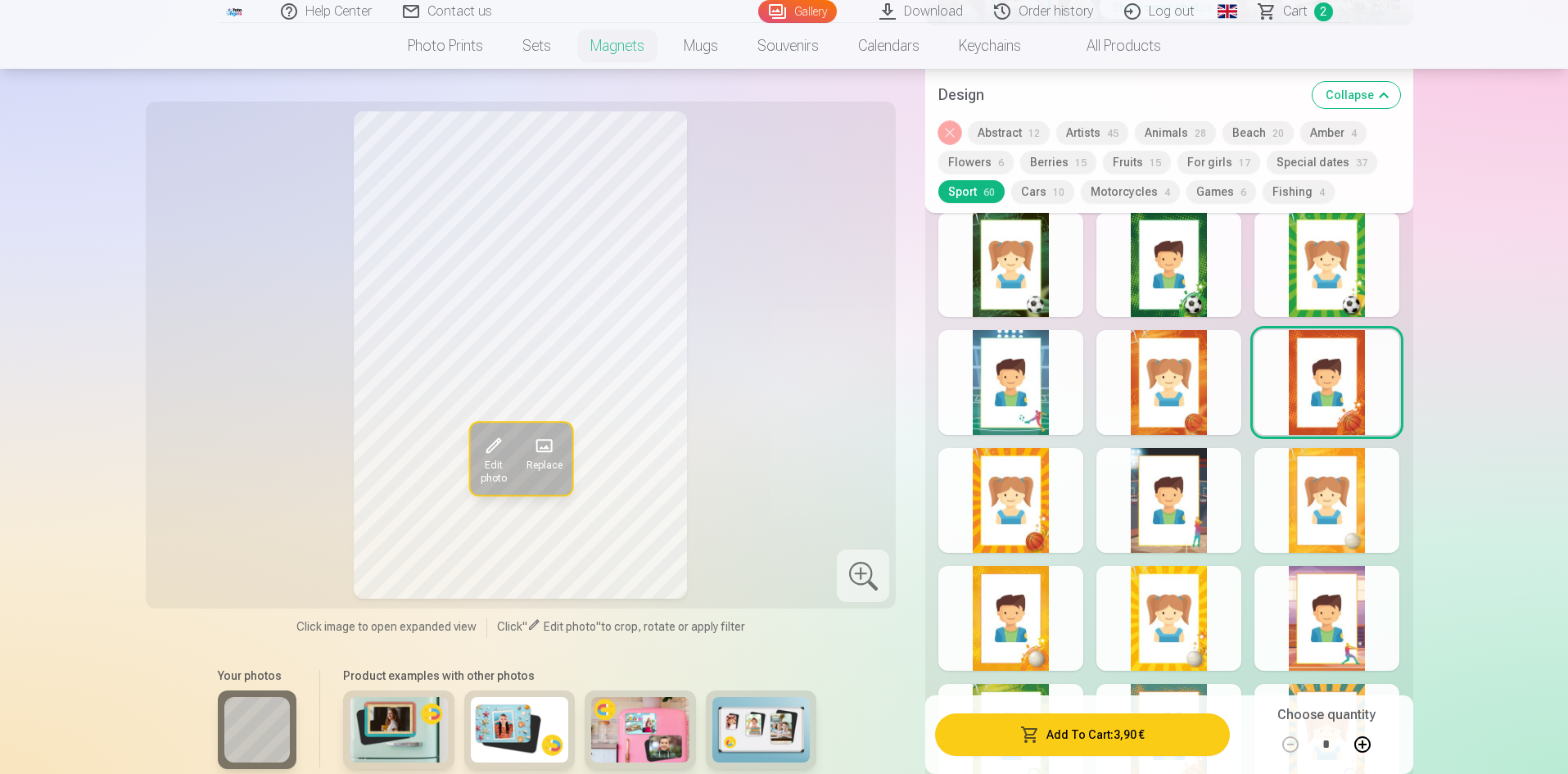 click at bounding box center (1010, 500) 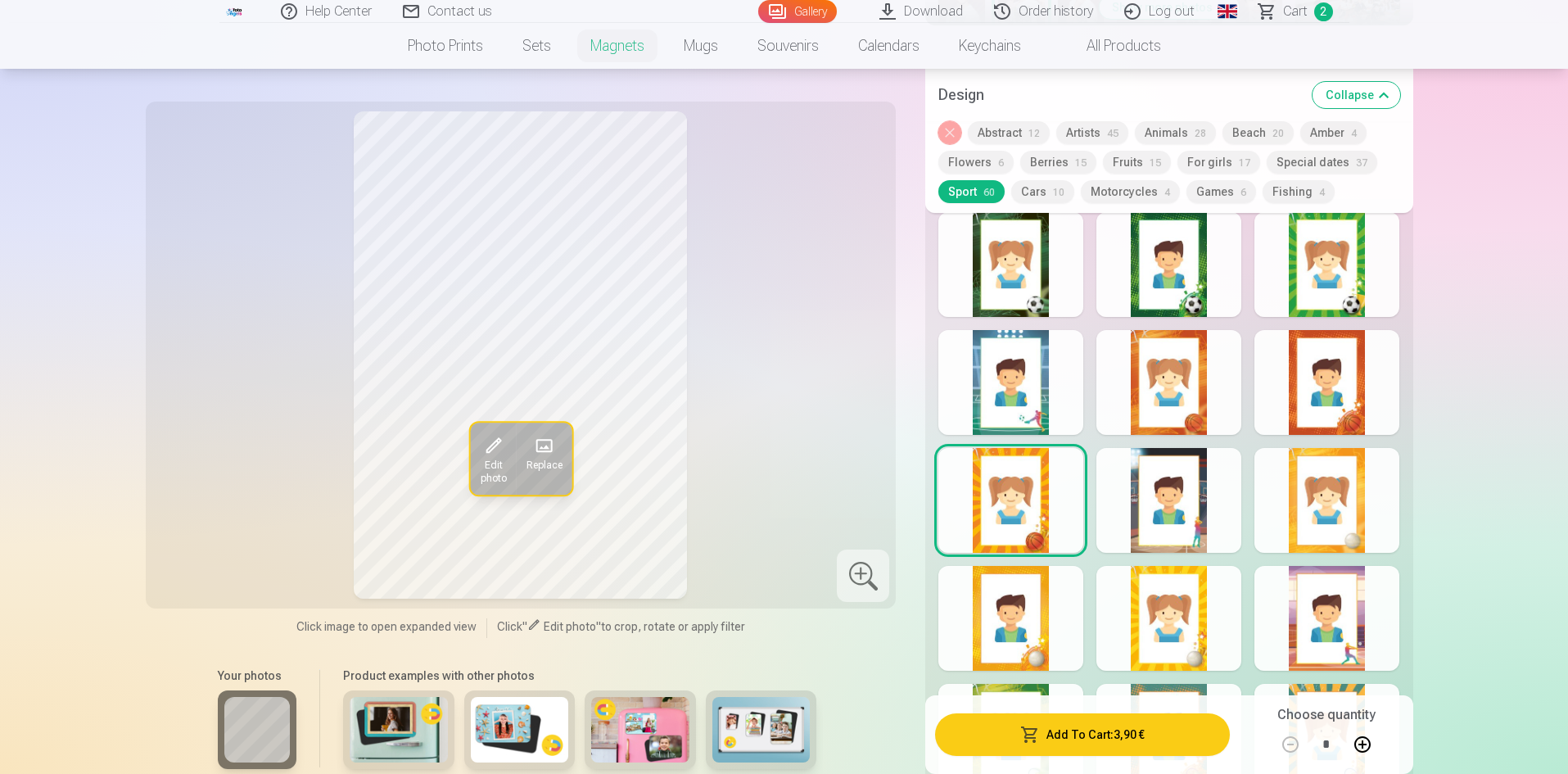 click at bounding box center (1168, 500) 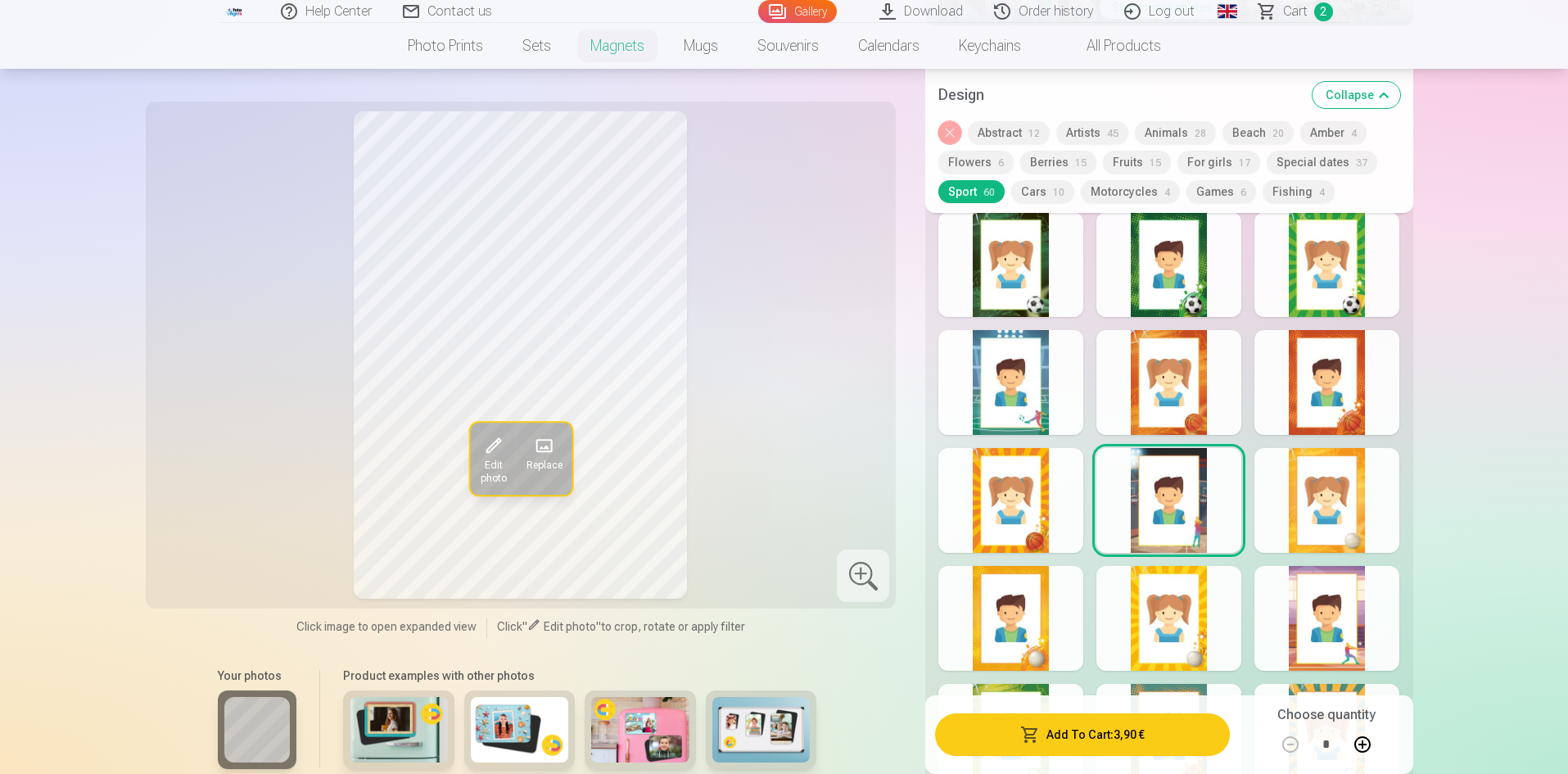 click at bounding box center (1326, 500) 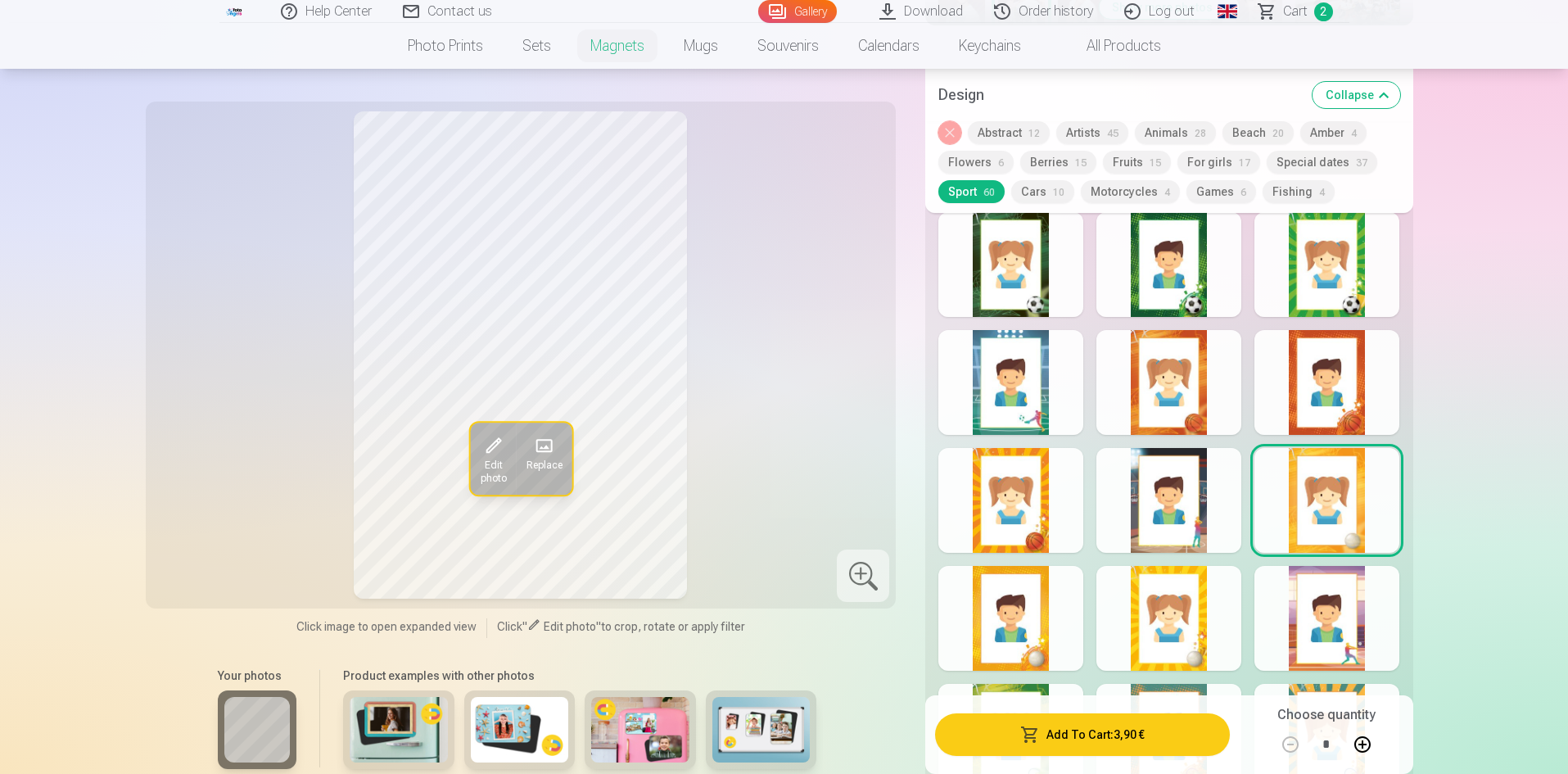 click at bounding box center (1168, 500) 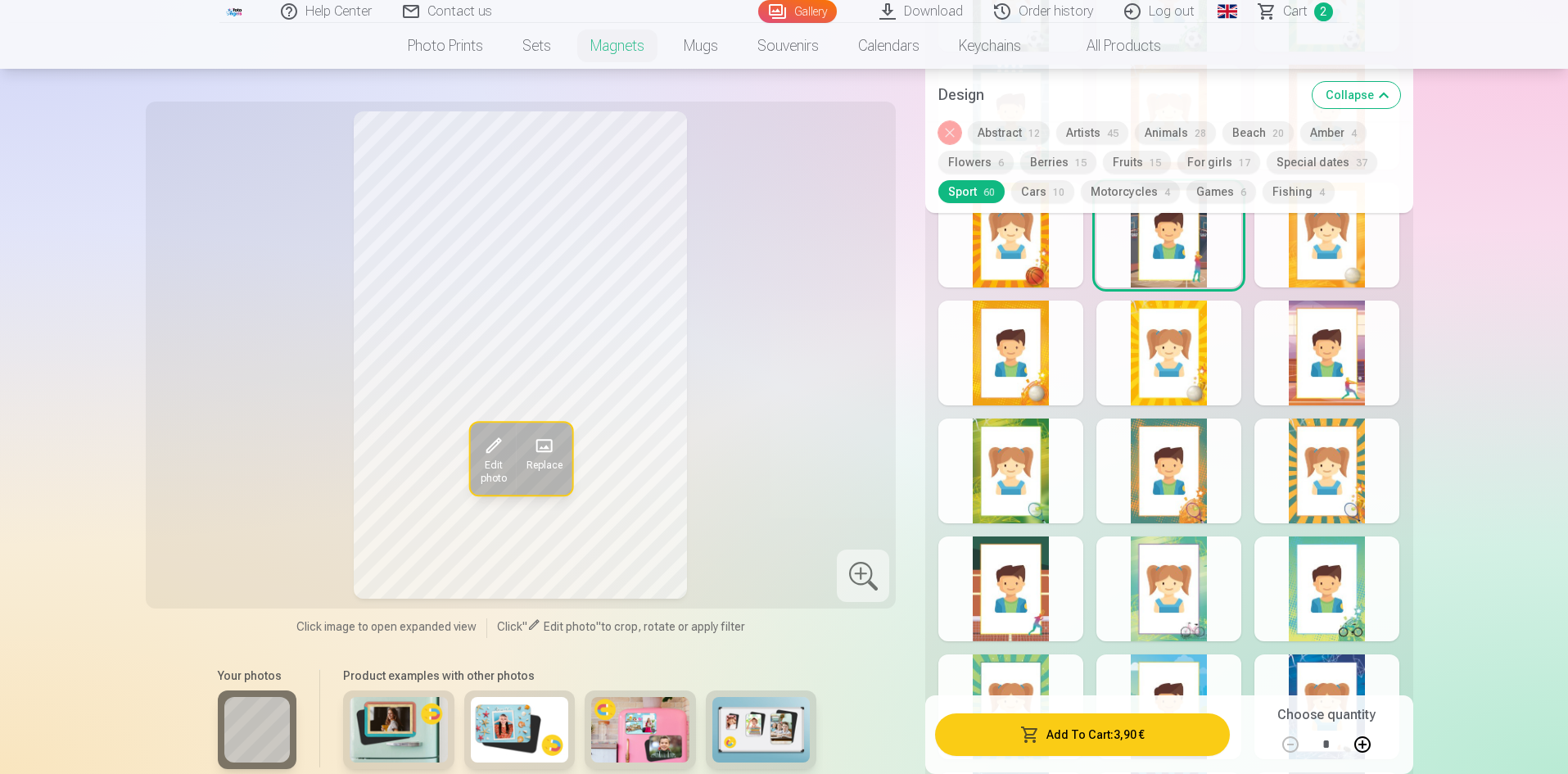 scroll, scrollTop: 901, scrollLeft: 0, axis: vertical 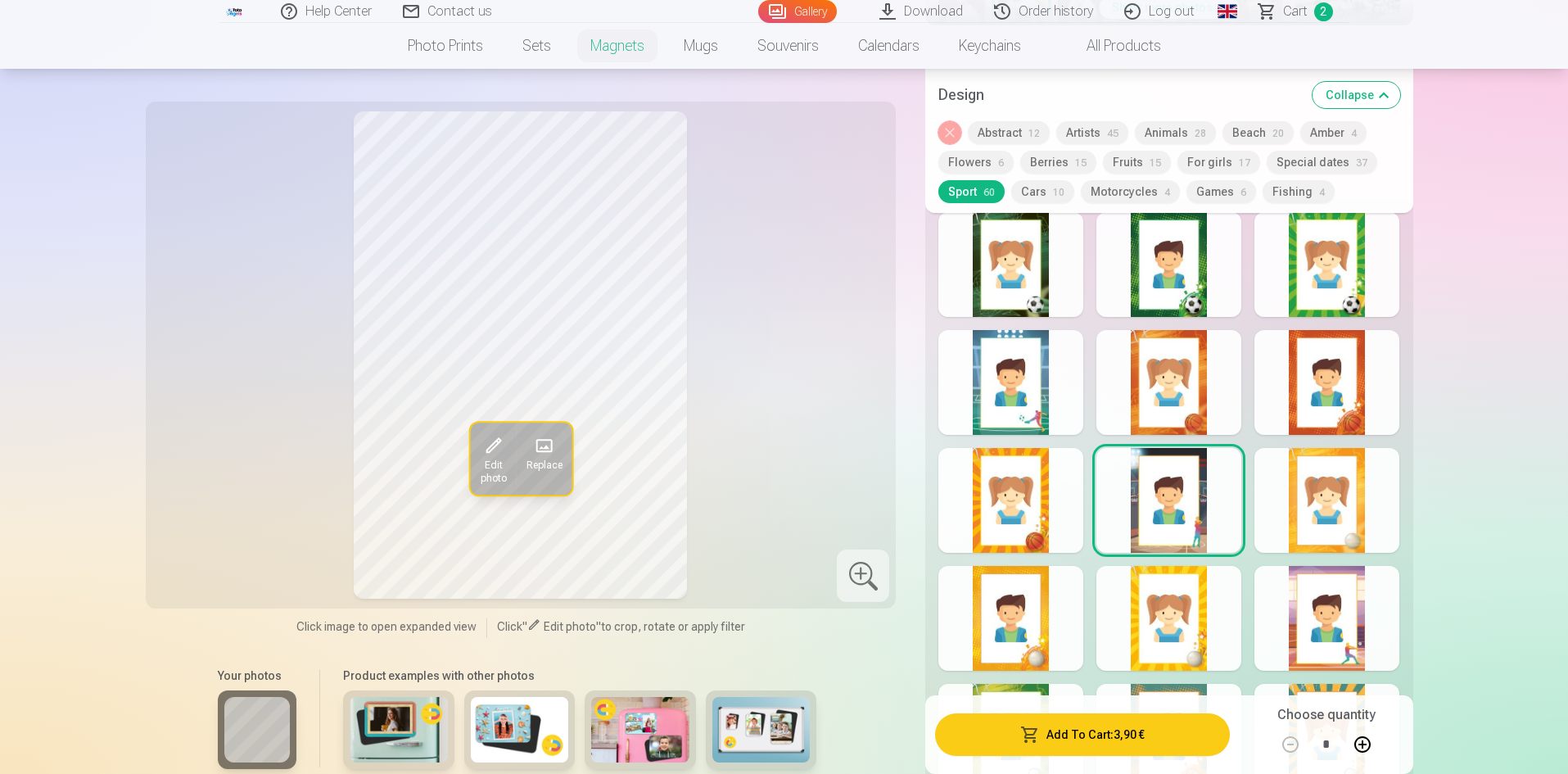 click on "Games 6" at bounding box center [1221, 192] 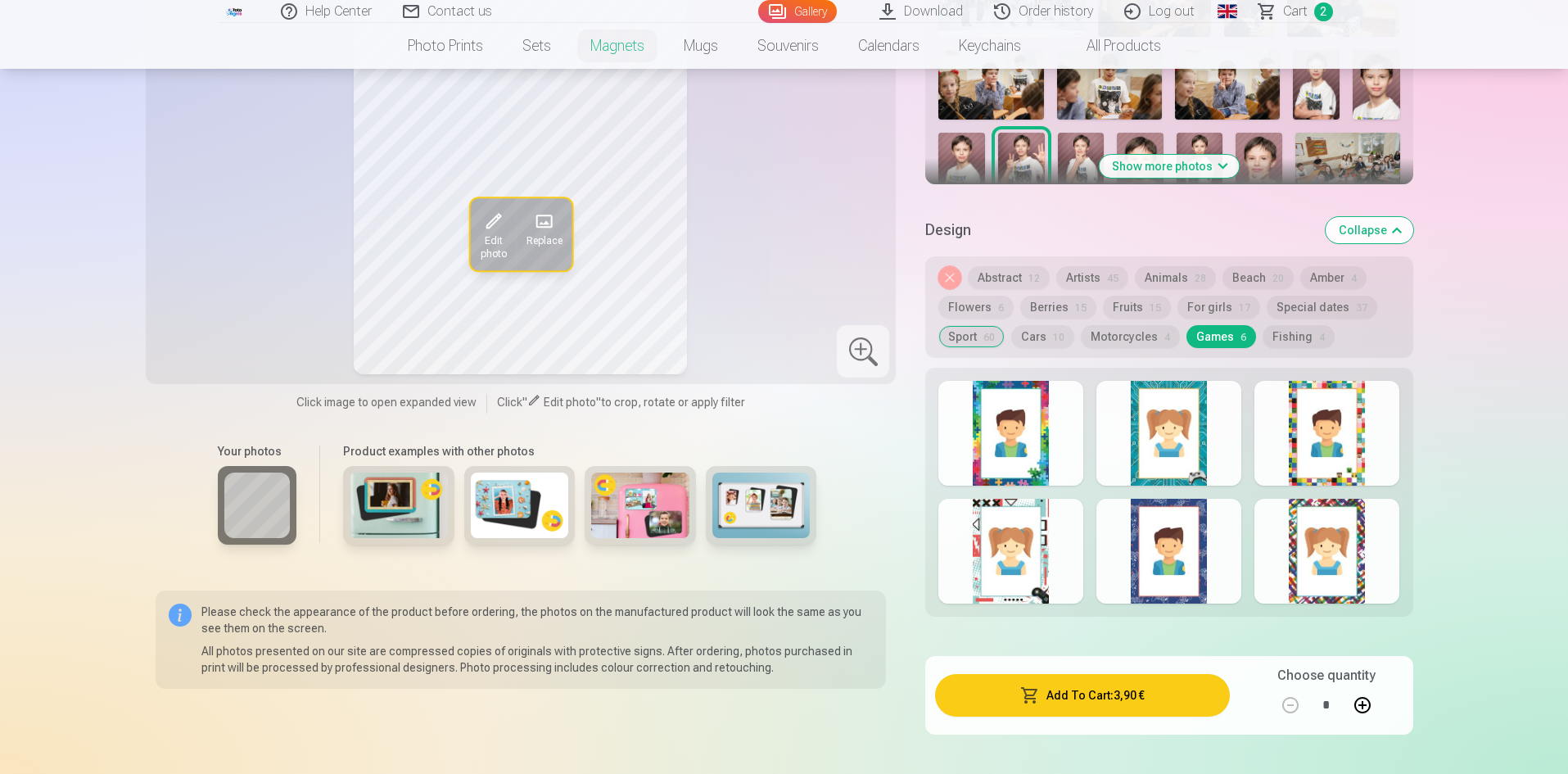scroll, scrollTop: 737, scrollLeft: 0, axis: vertical 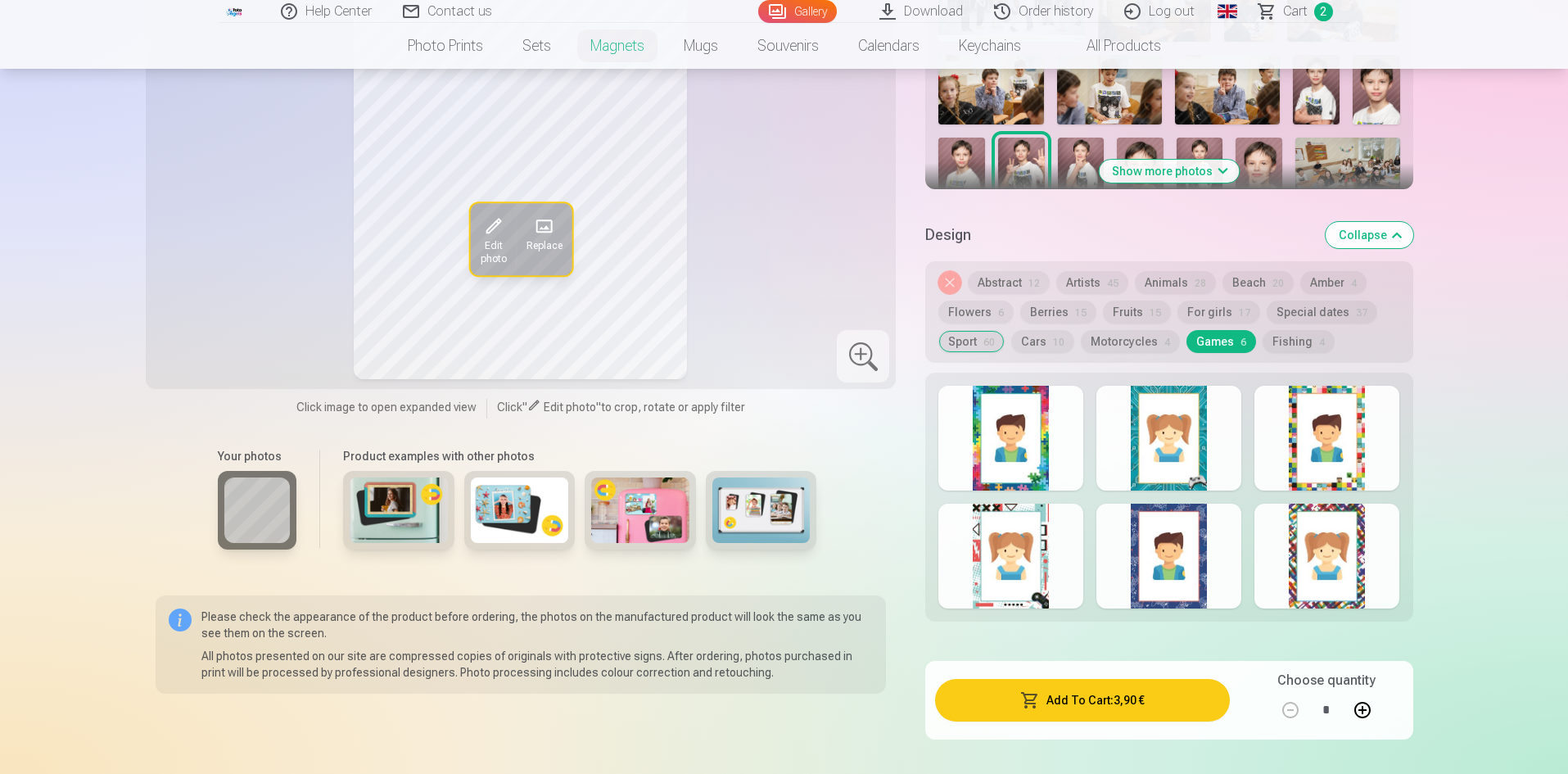 click at bounding box center (1168, 438) 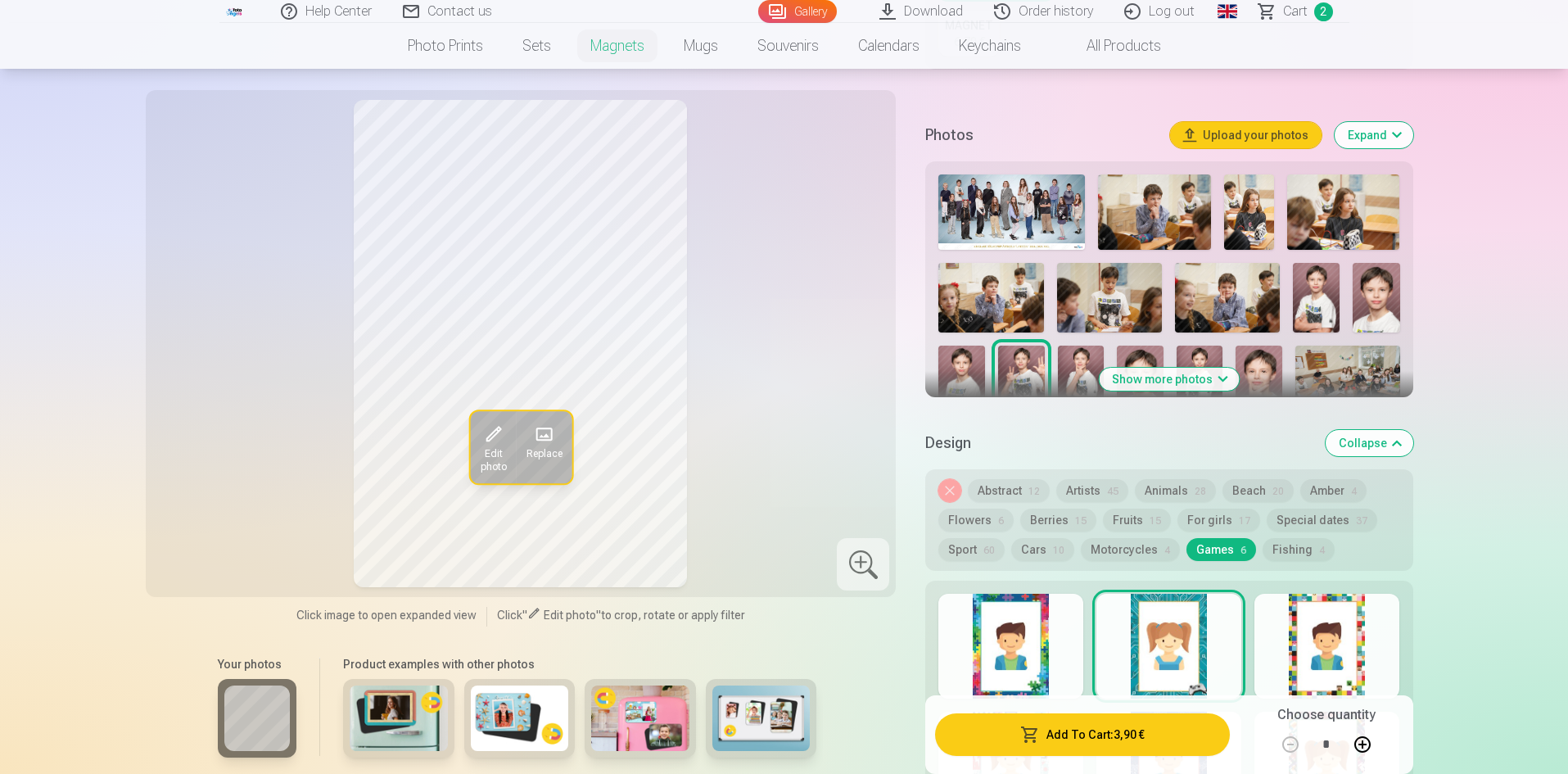 scroll, scrollTop: 491, scrollLeft: 0, axis: vertical 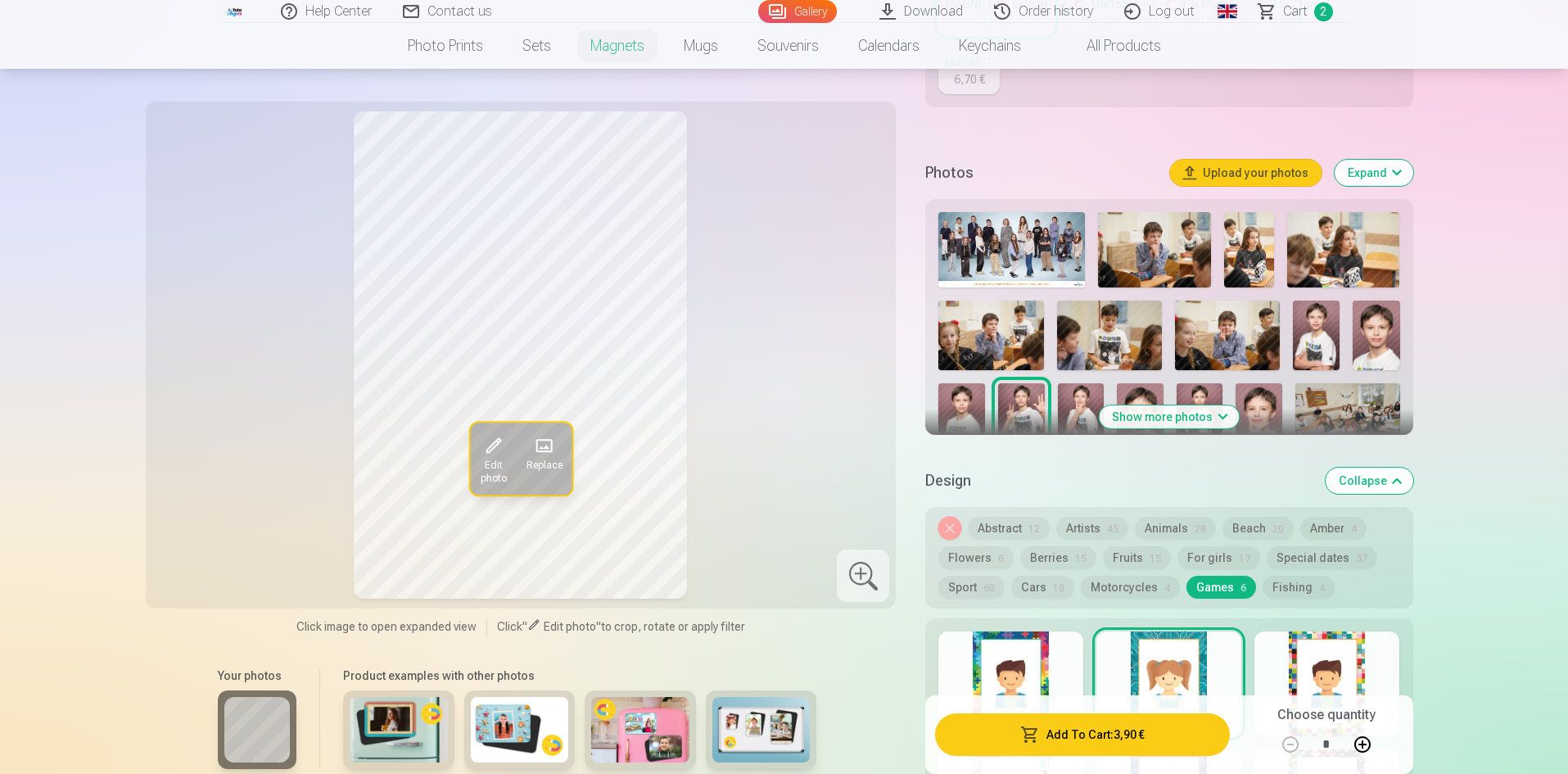 click on "Abstract 12" at bounding box center [1009, 528] 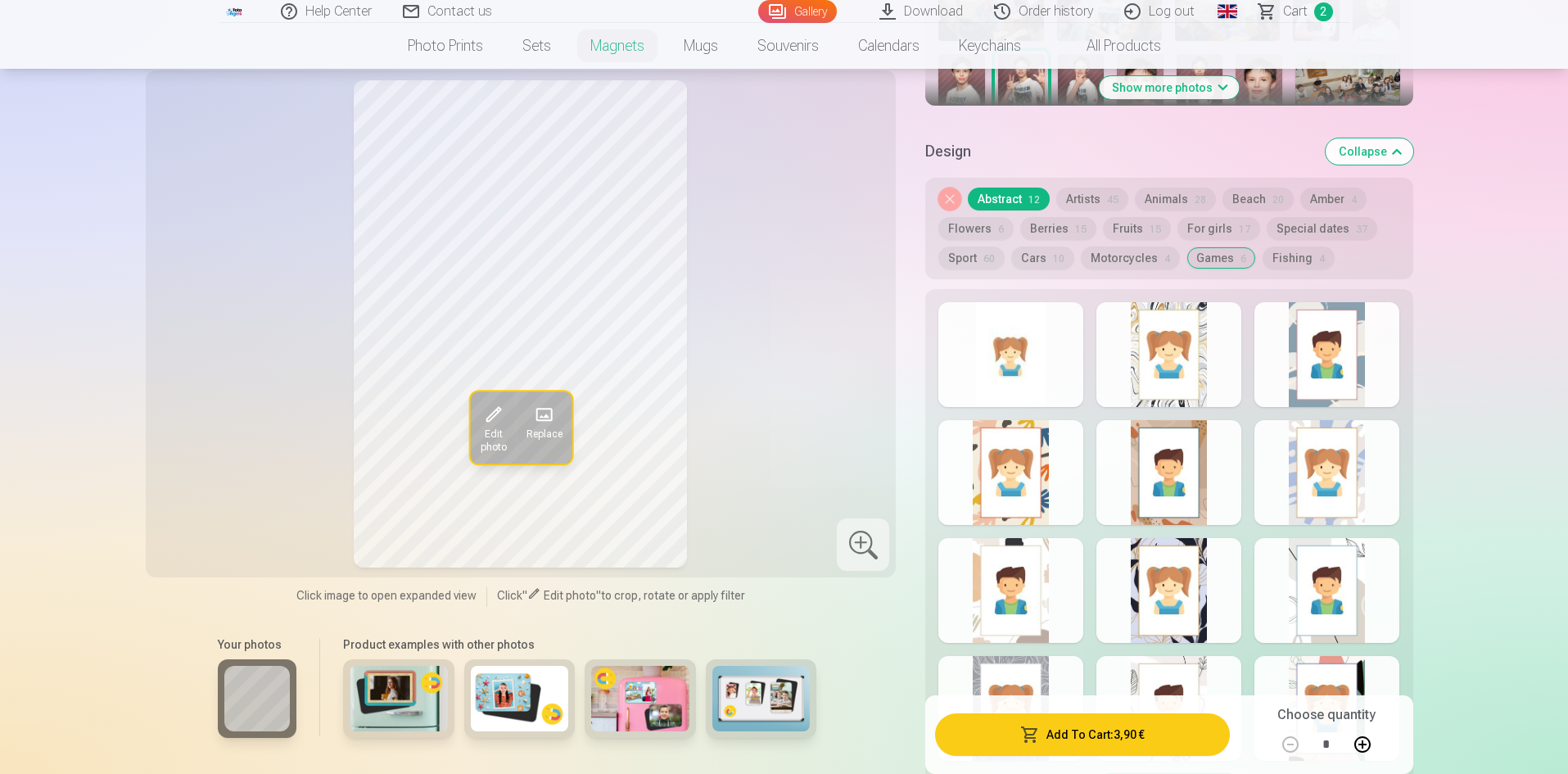 scroll, scrollTop: 901, scrollLeft: 0, axis: vertical 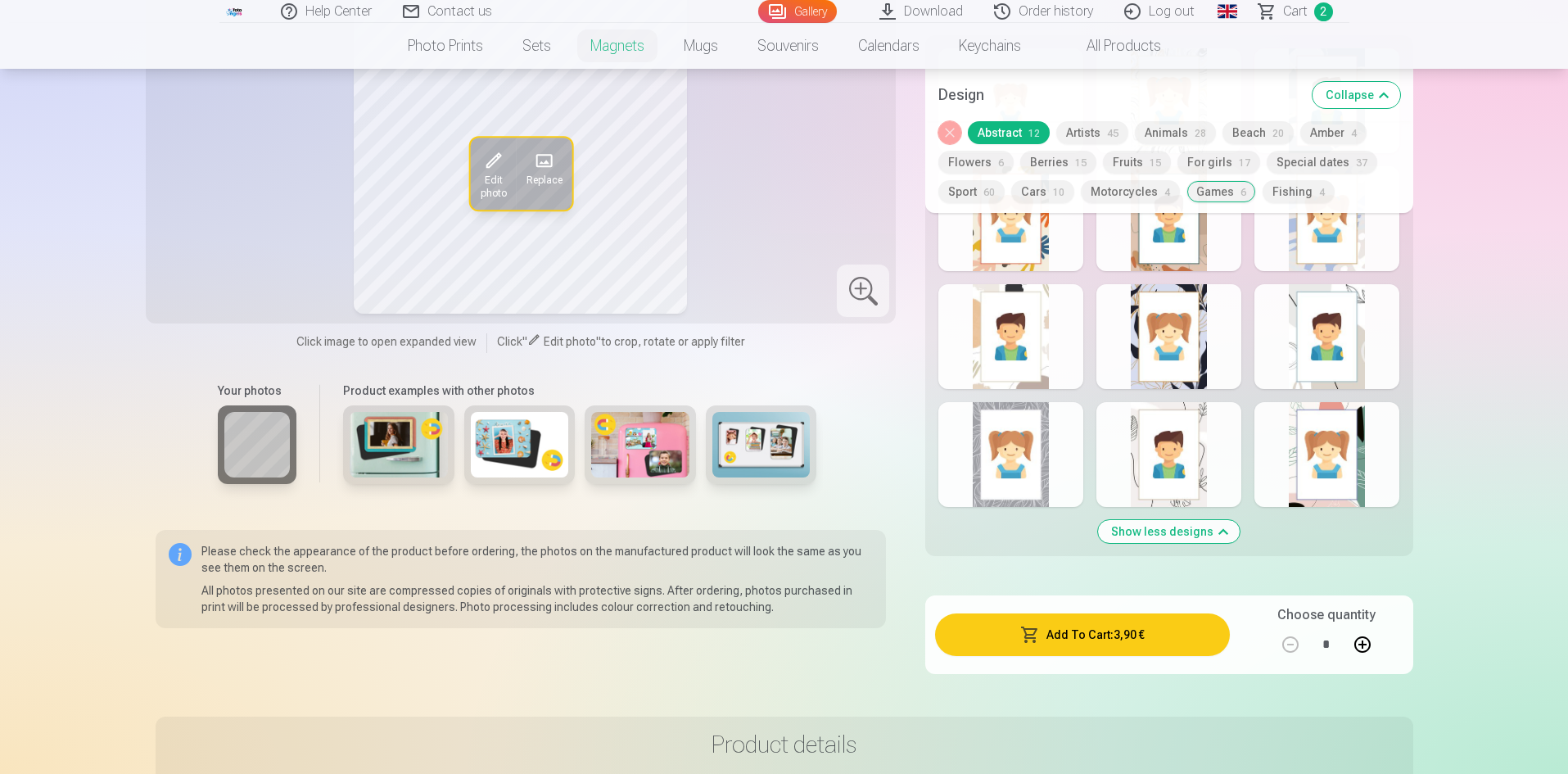 click on "Show less designs" at bounding box center (1168, 532) 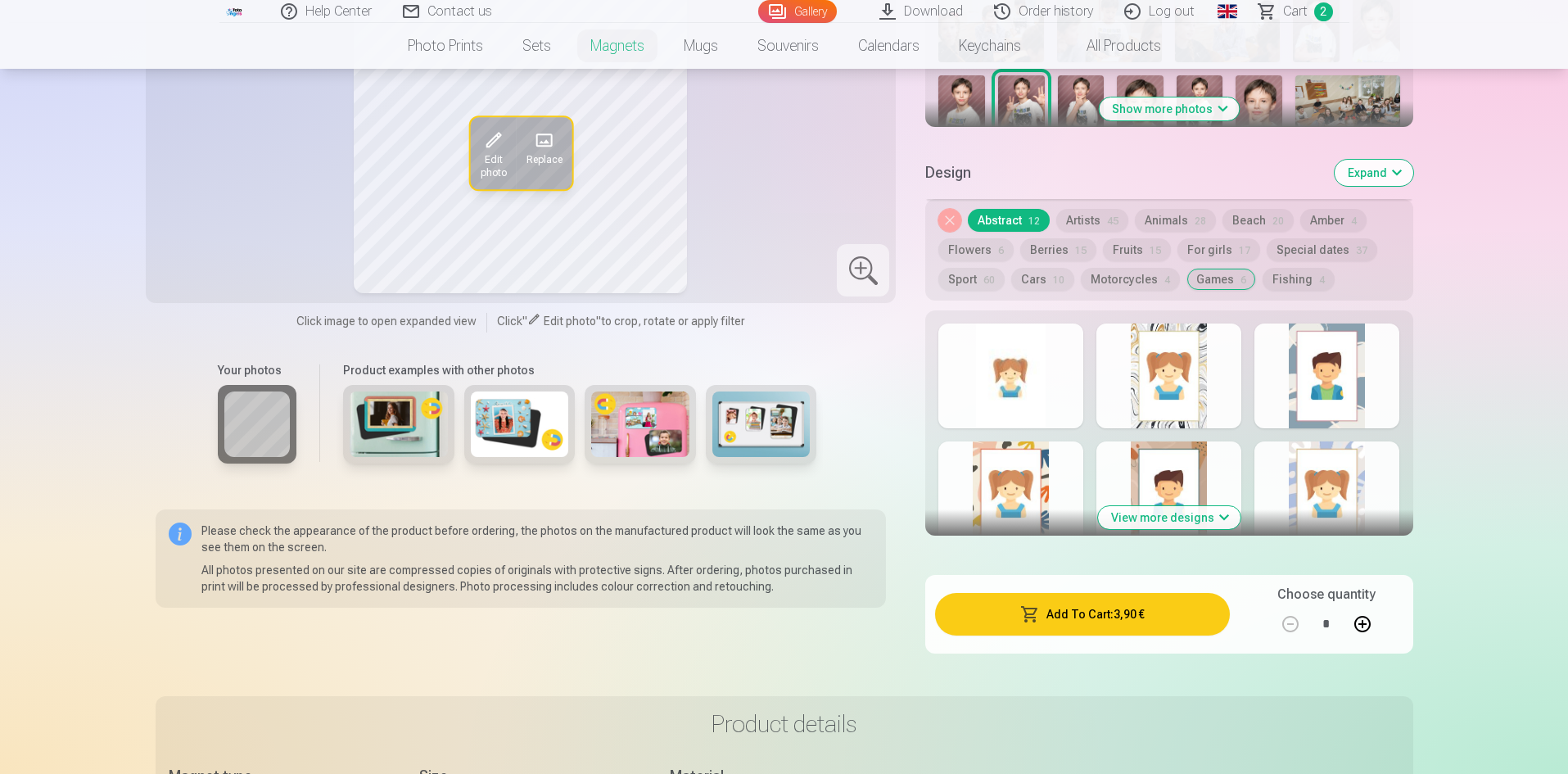 scroll, scrollTop: 742, scrollLeft: 0, axis: vertical 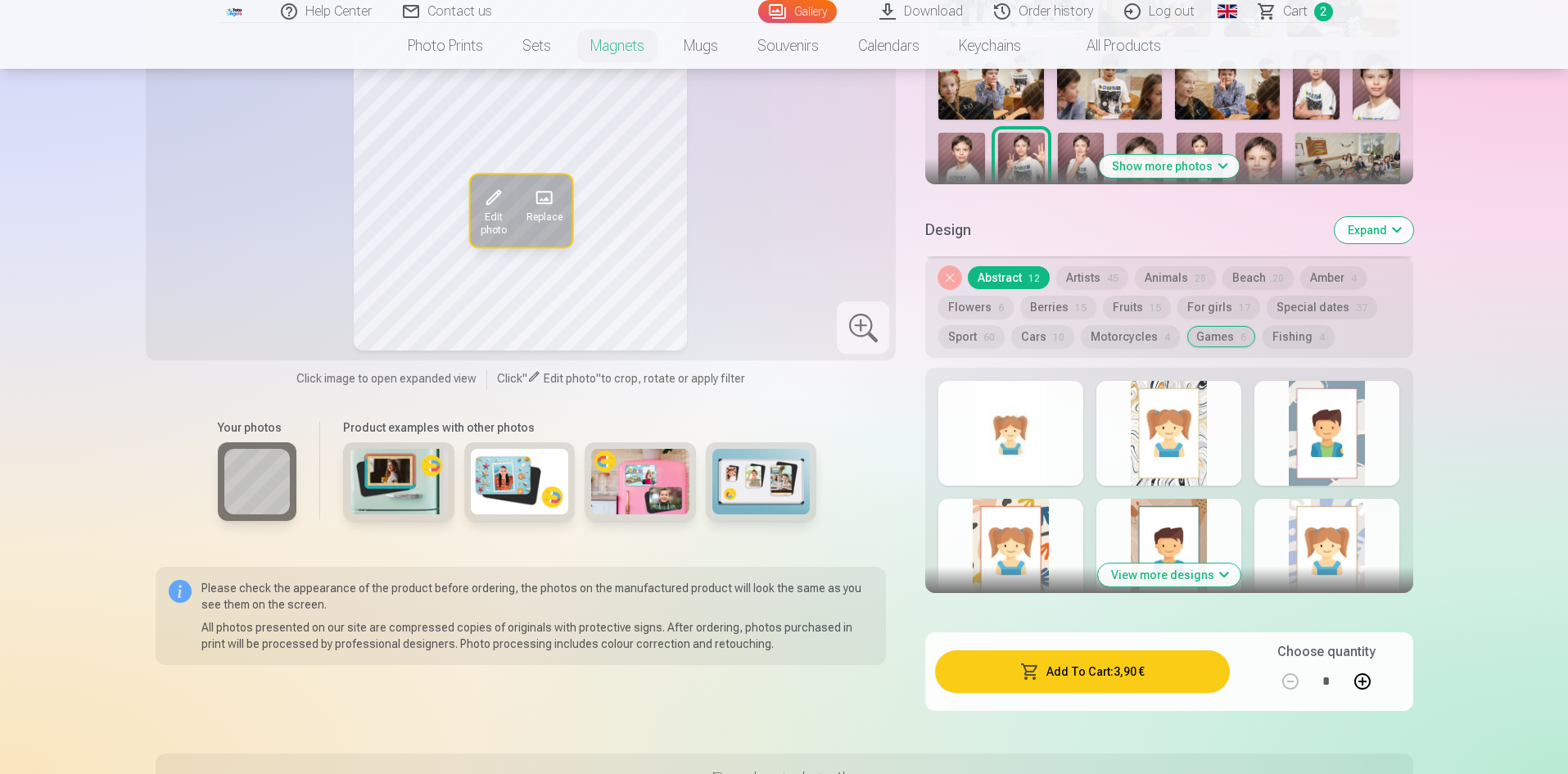 click on "View more designs" at bounding box center [1169, 575] 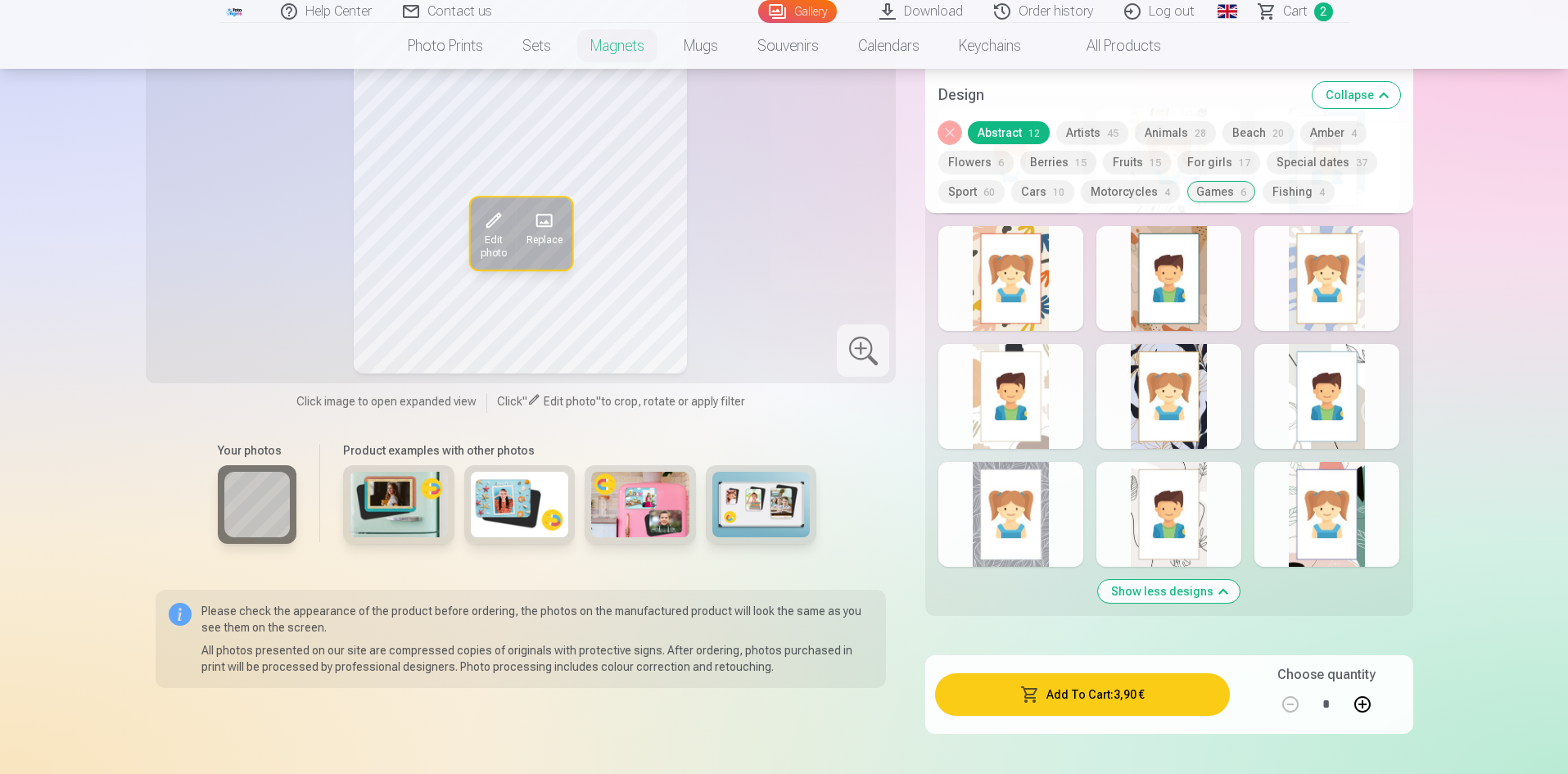 scroll, scrollTop: 906, scrollLeft: 0, axis: vertical 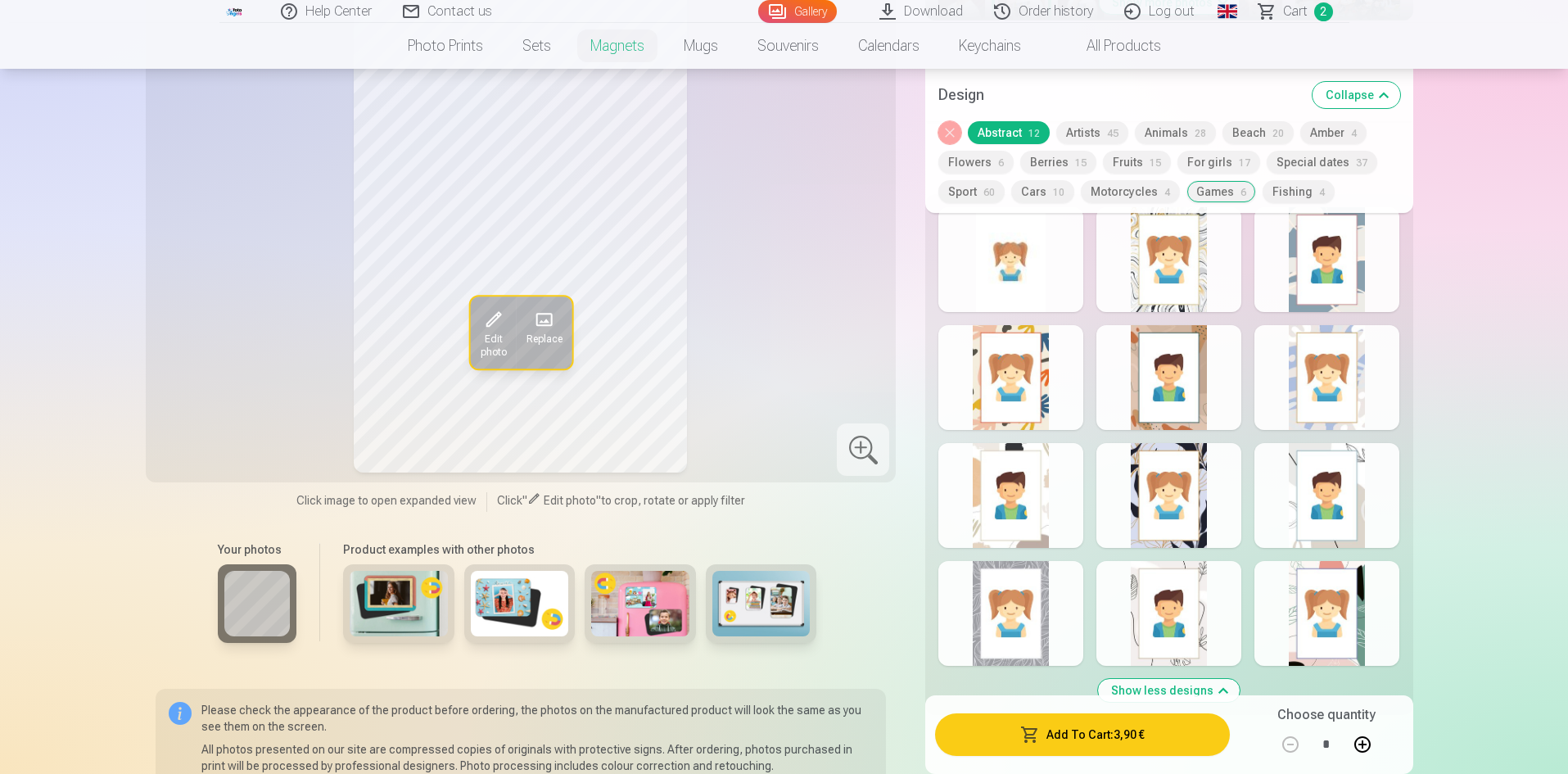 click at bounding box center [1010, 496] 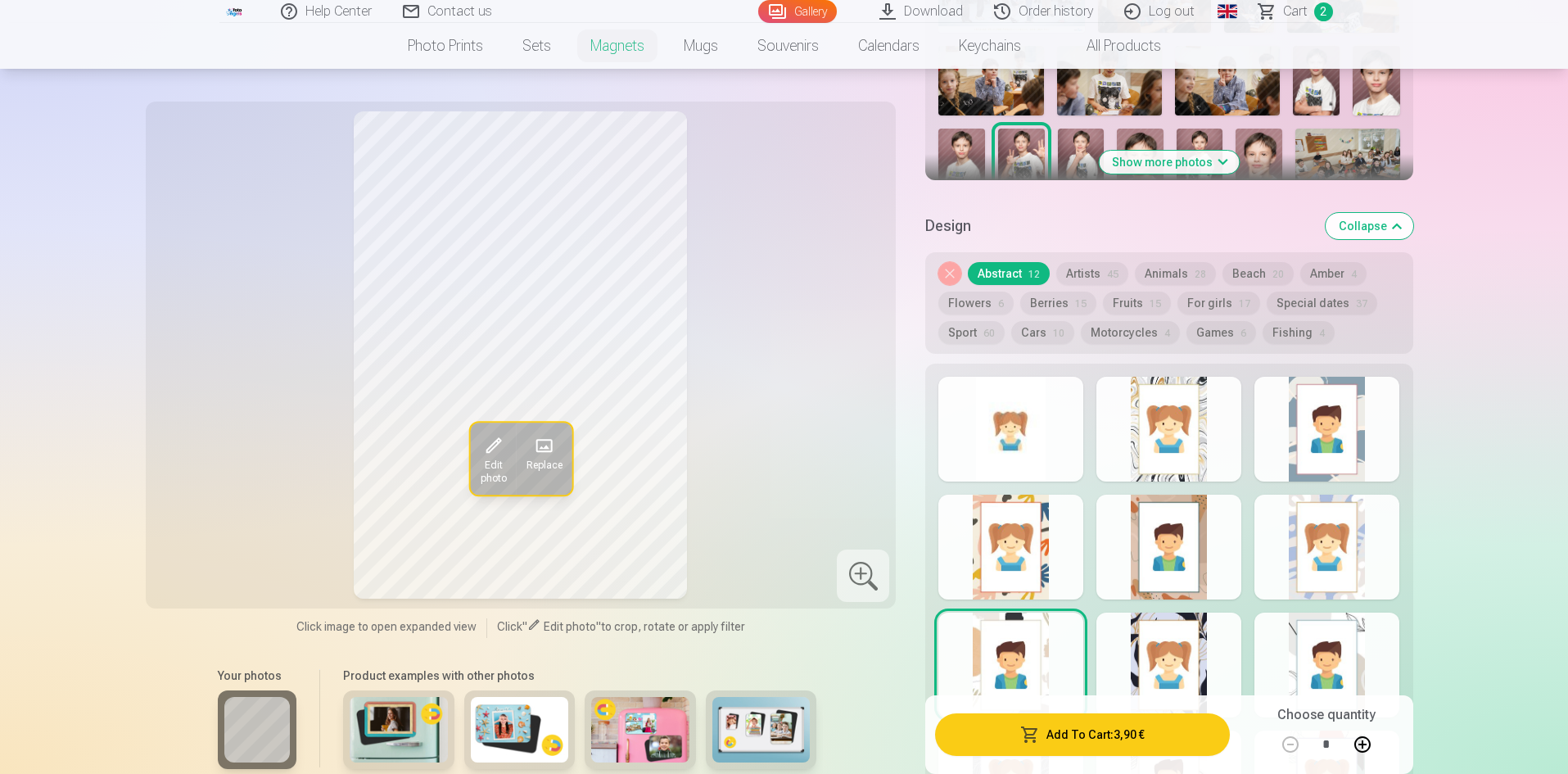 scroll, scrollTop: 742, scrollLeft: 0, axis: vertical 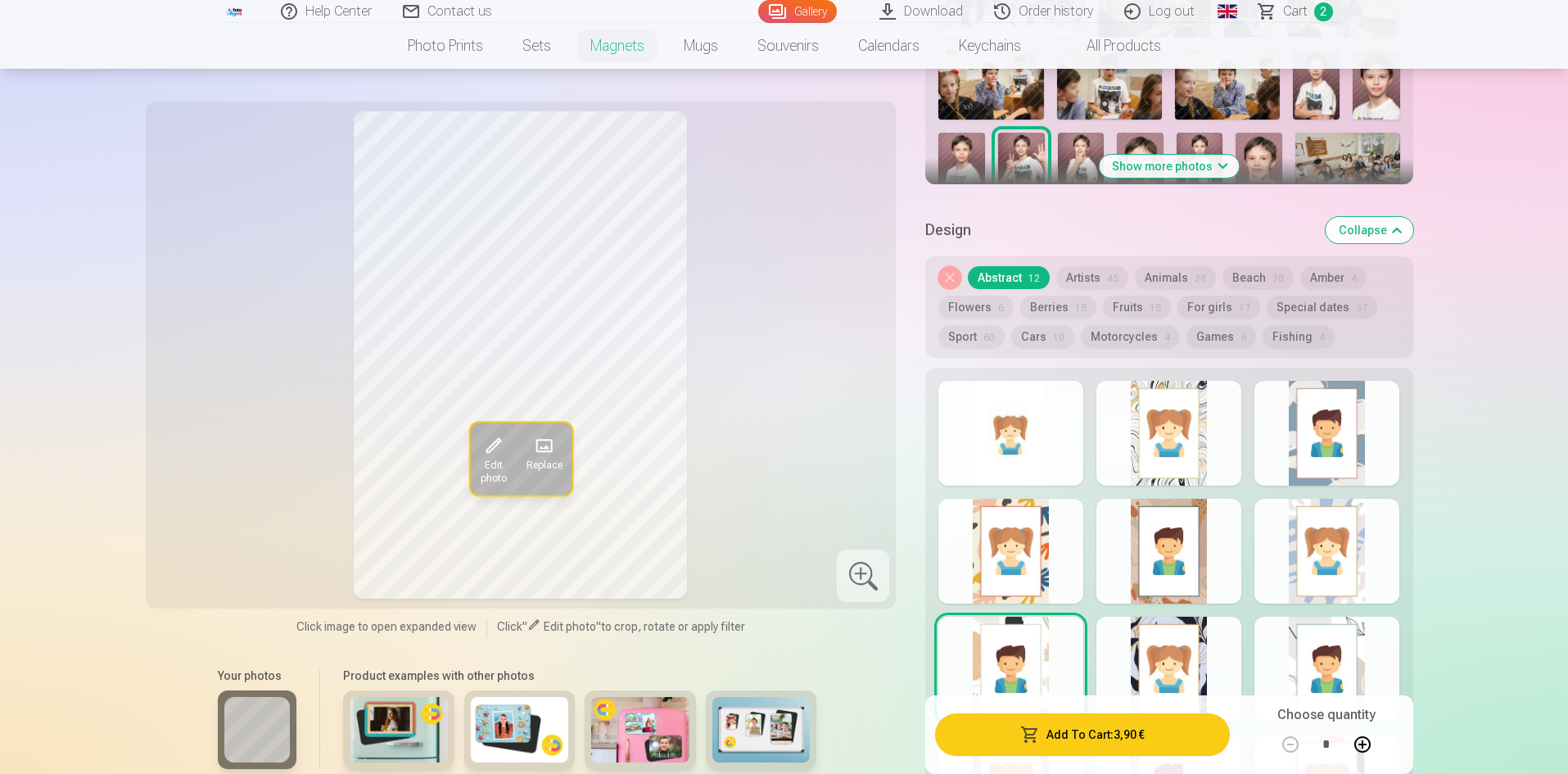 click at bounding box center [1010, 433] 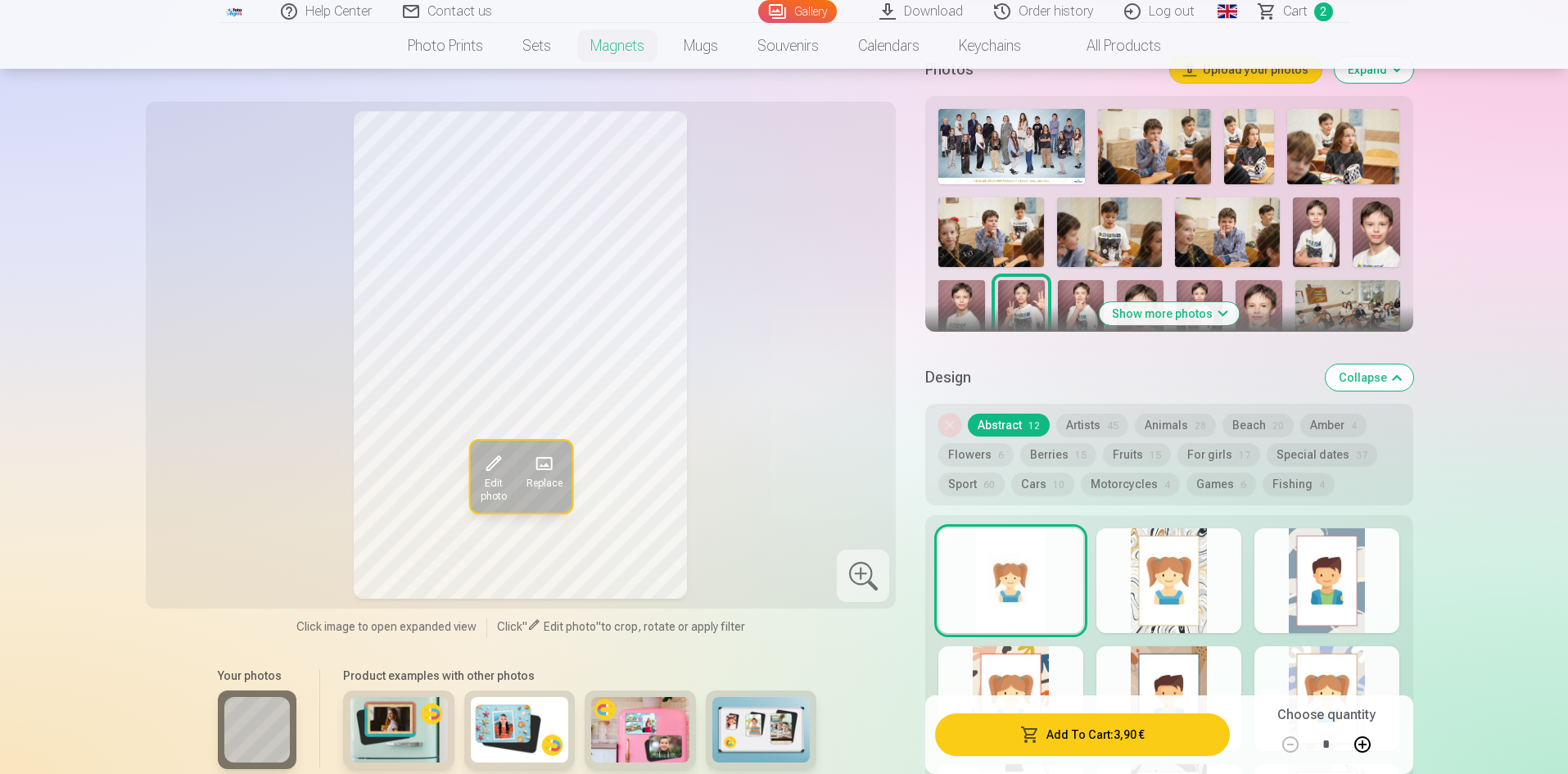 scroll, scrollTop: 578, scrollLeft: 0, axis: vertical 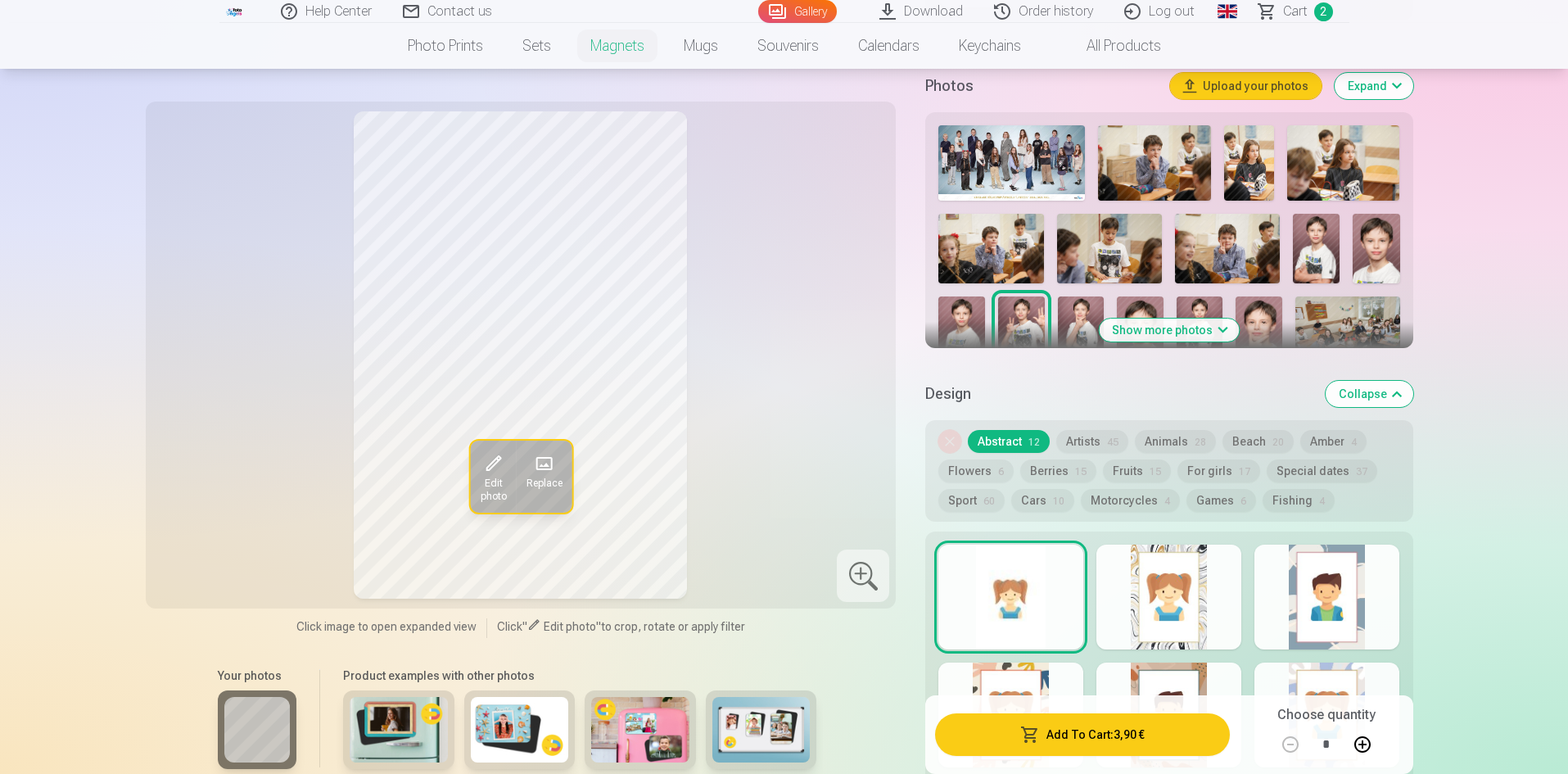 click at bounding box center (1081, 331) 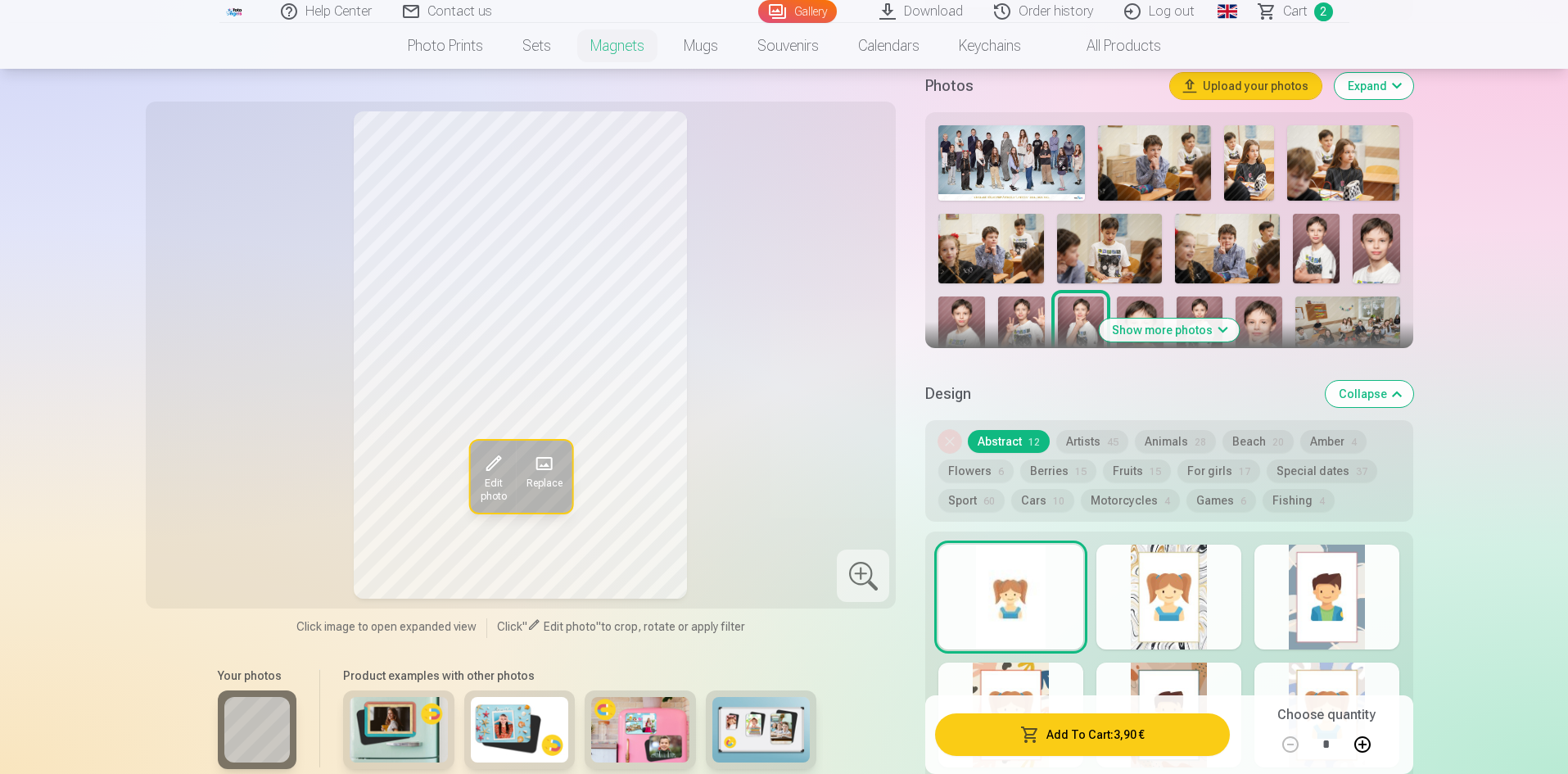 click at bounding box center (1140, 331) 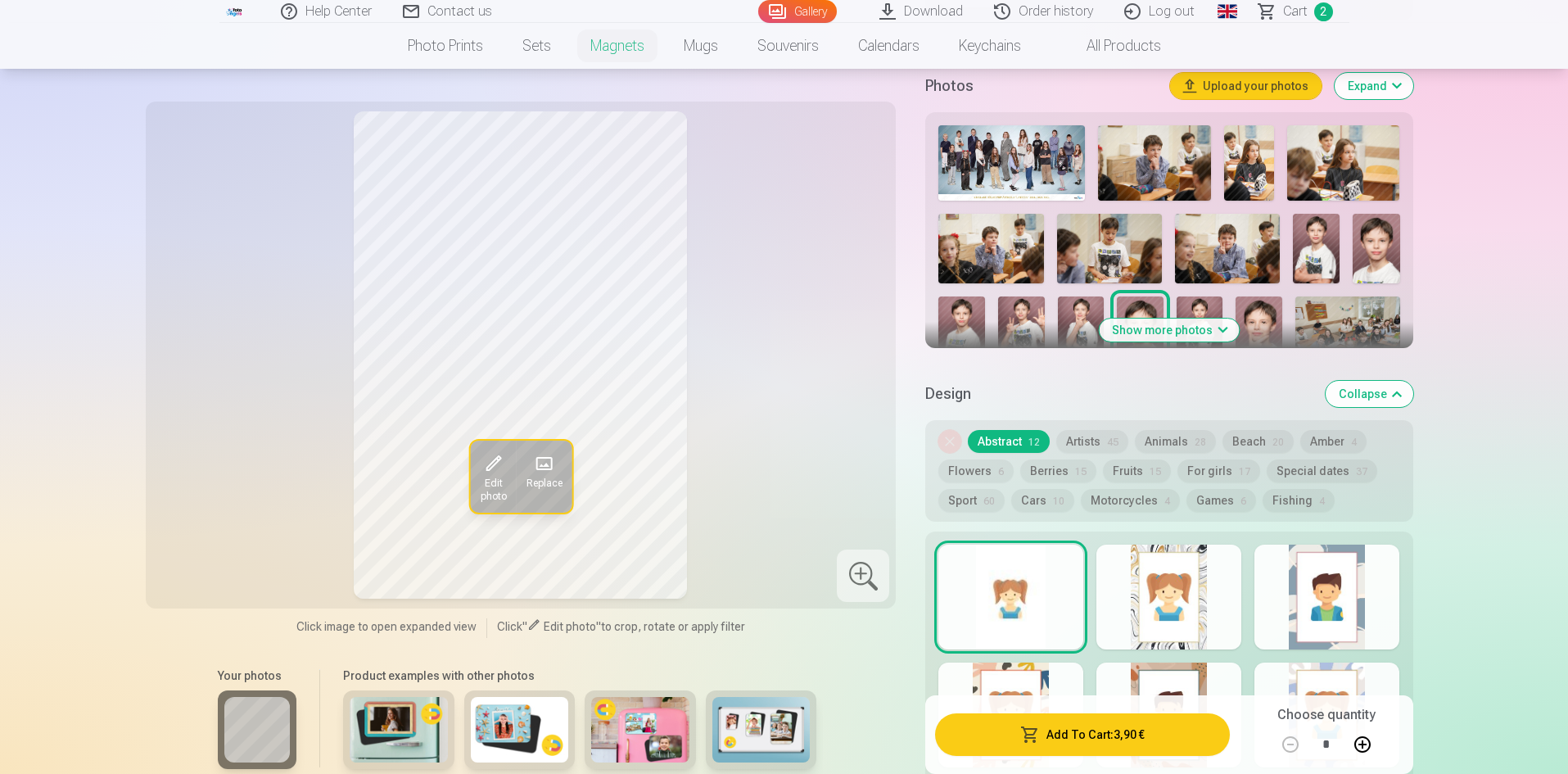 click at bounding box center [1200, 331] 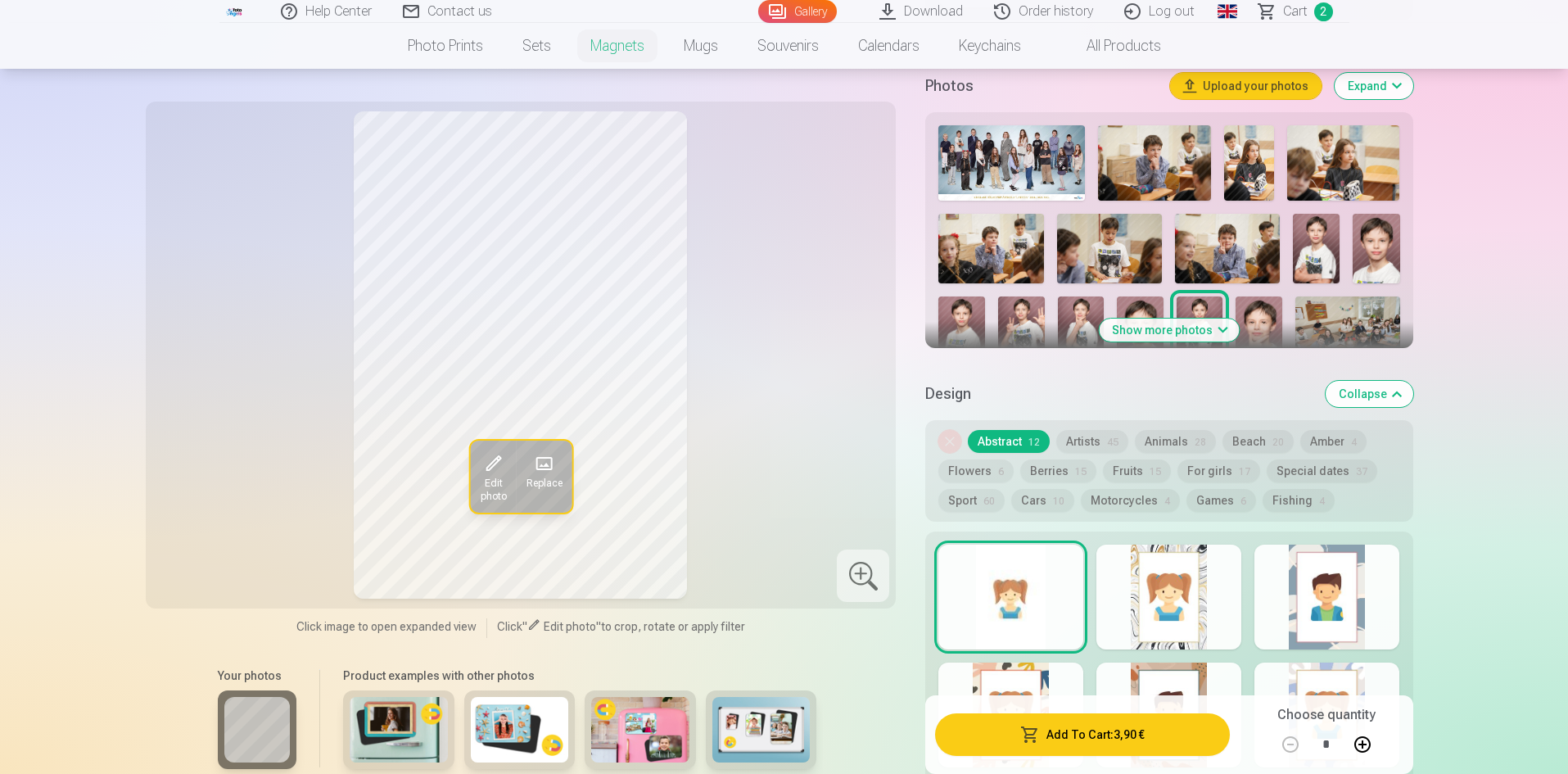 scroll, scrollTop: 660, scrollLeft: 0, axis: vertical 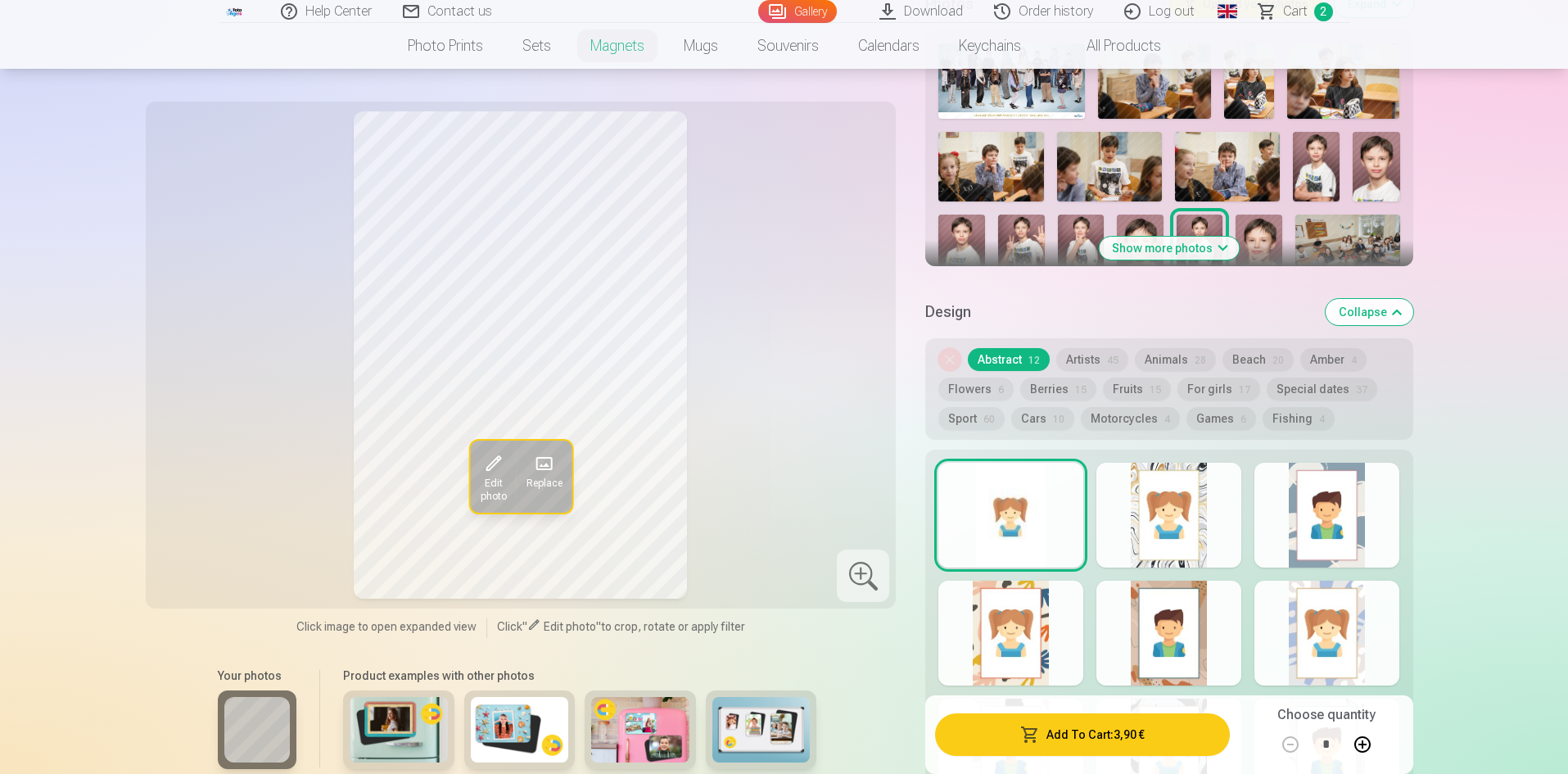 click at bounding box center (1258, 249) 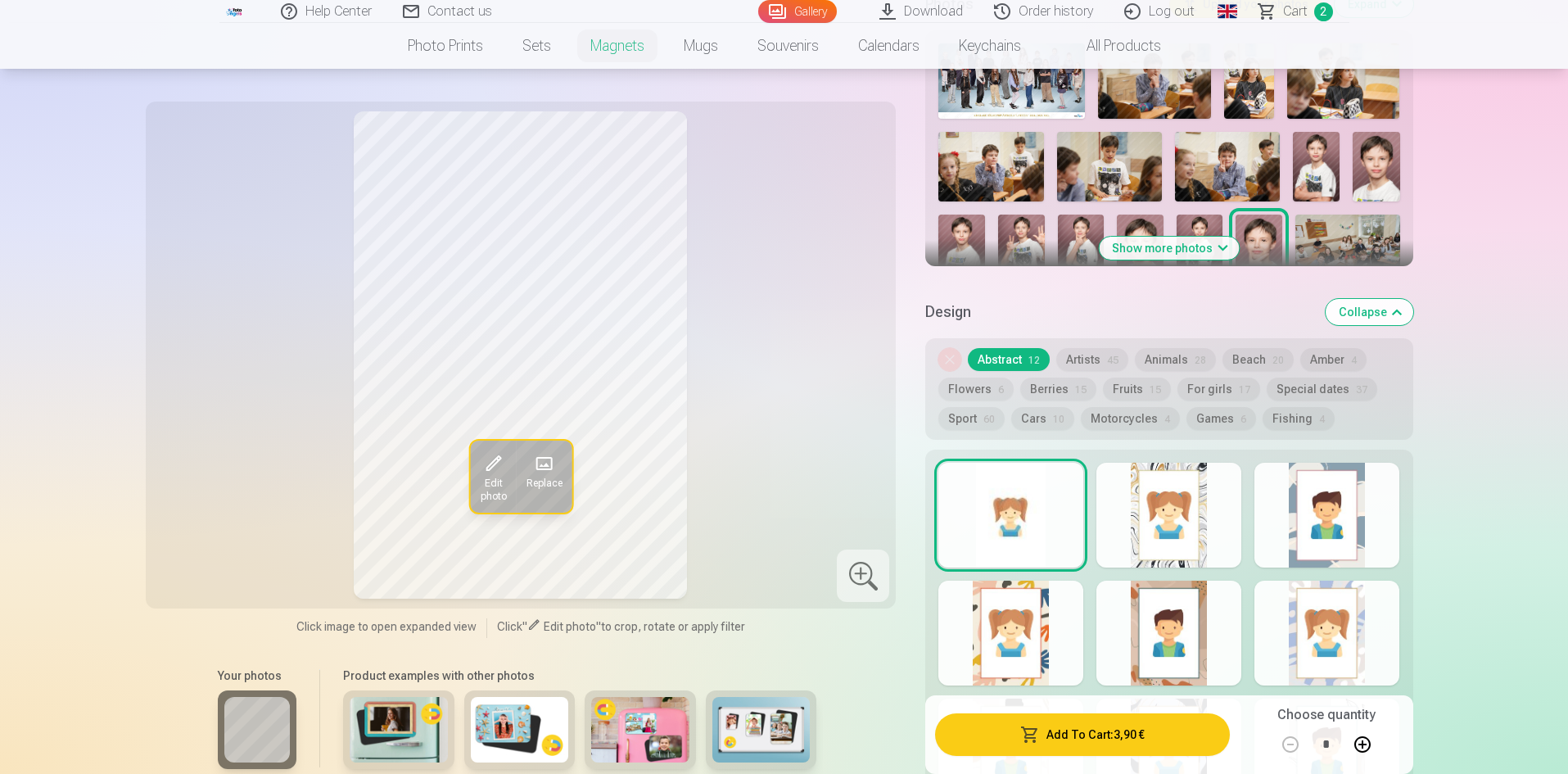 click at bounding box center (1347, 249) 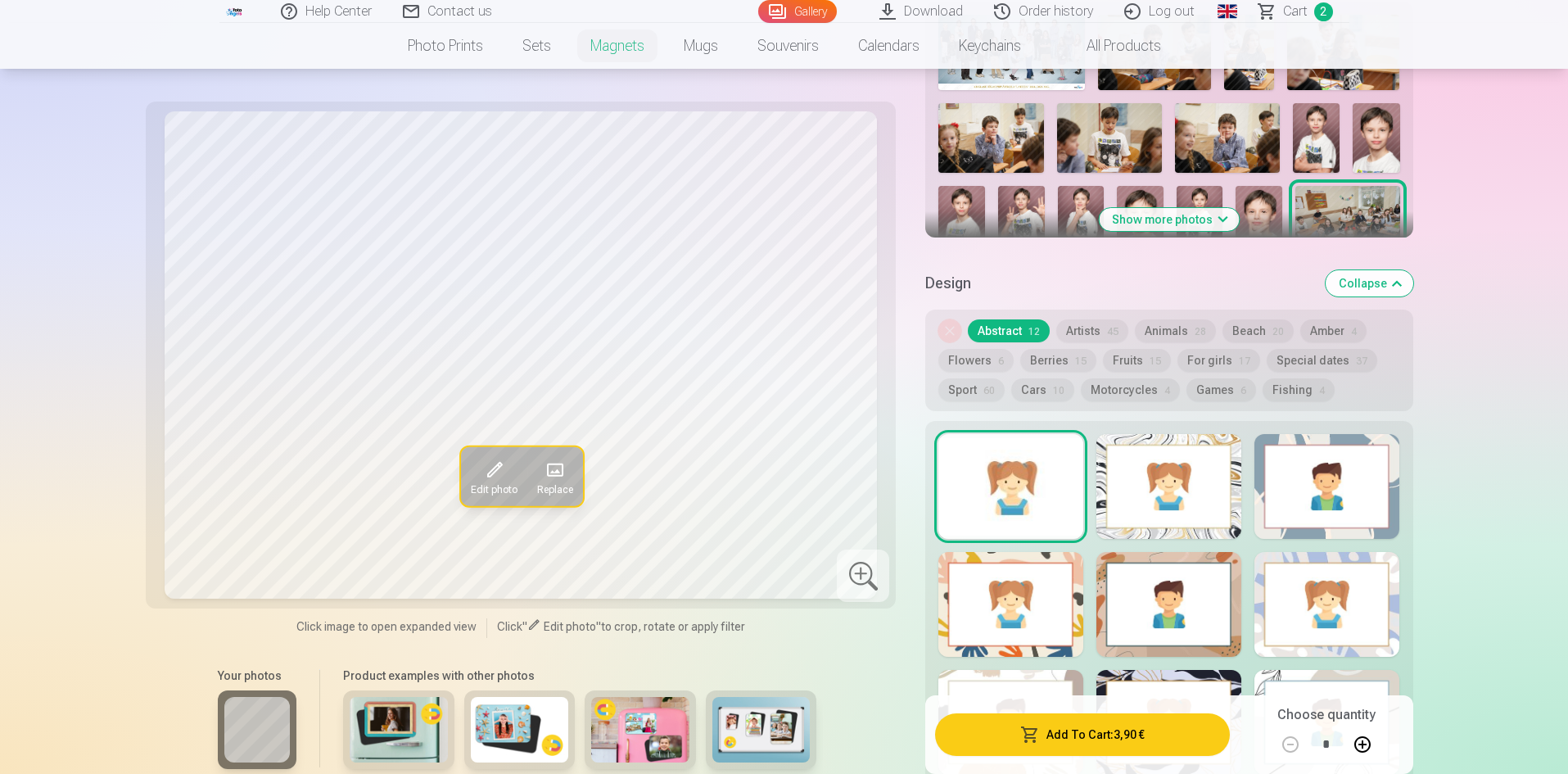 scroll, scrollTop: 660, scrollLeft: 0, axis: vertical 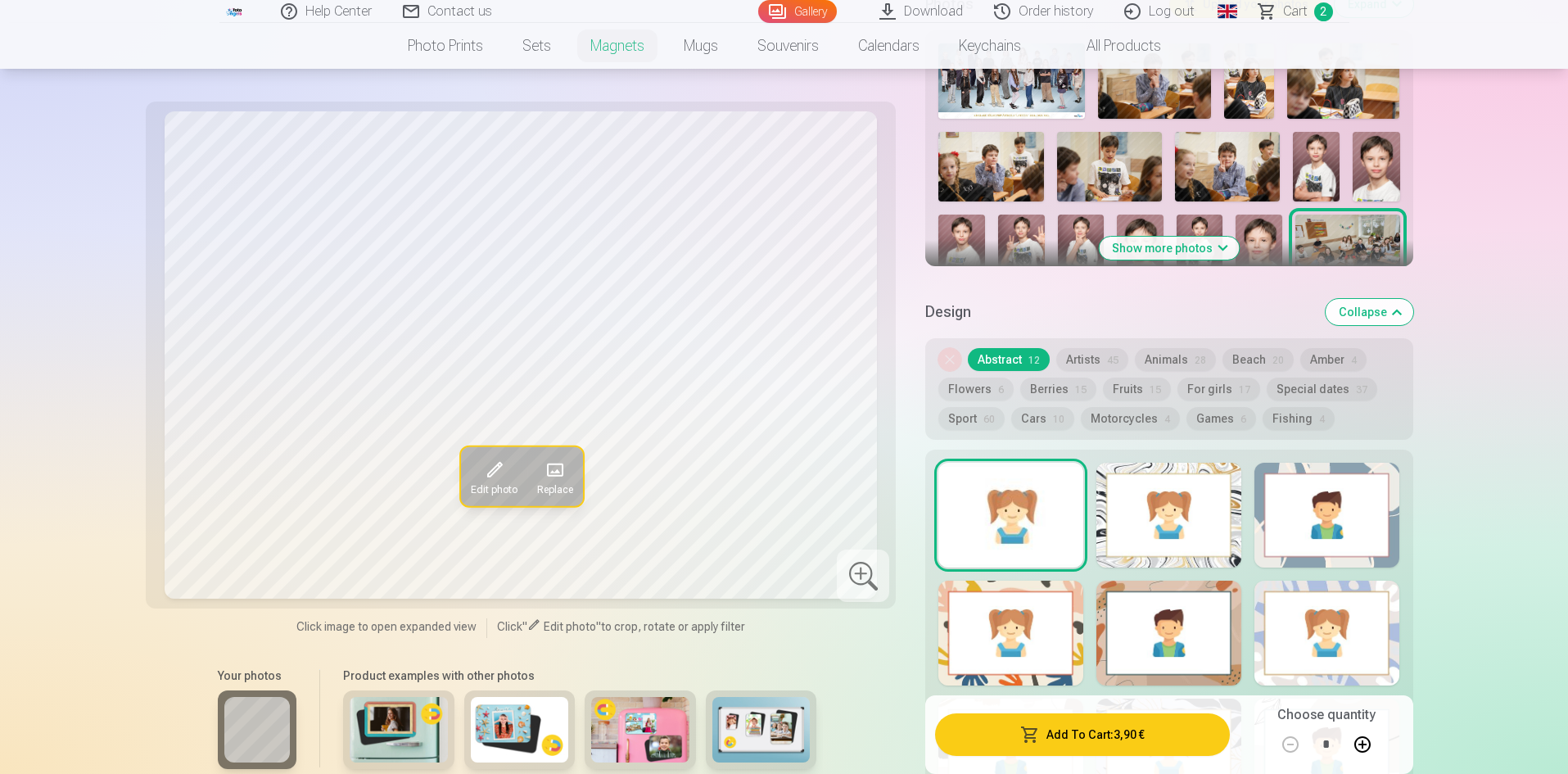 click on "Show more photos" at bounding box center (1168, 248) 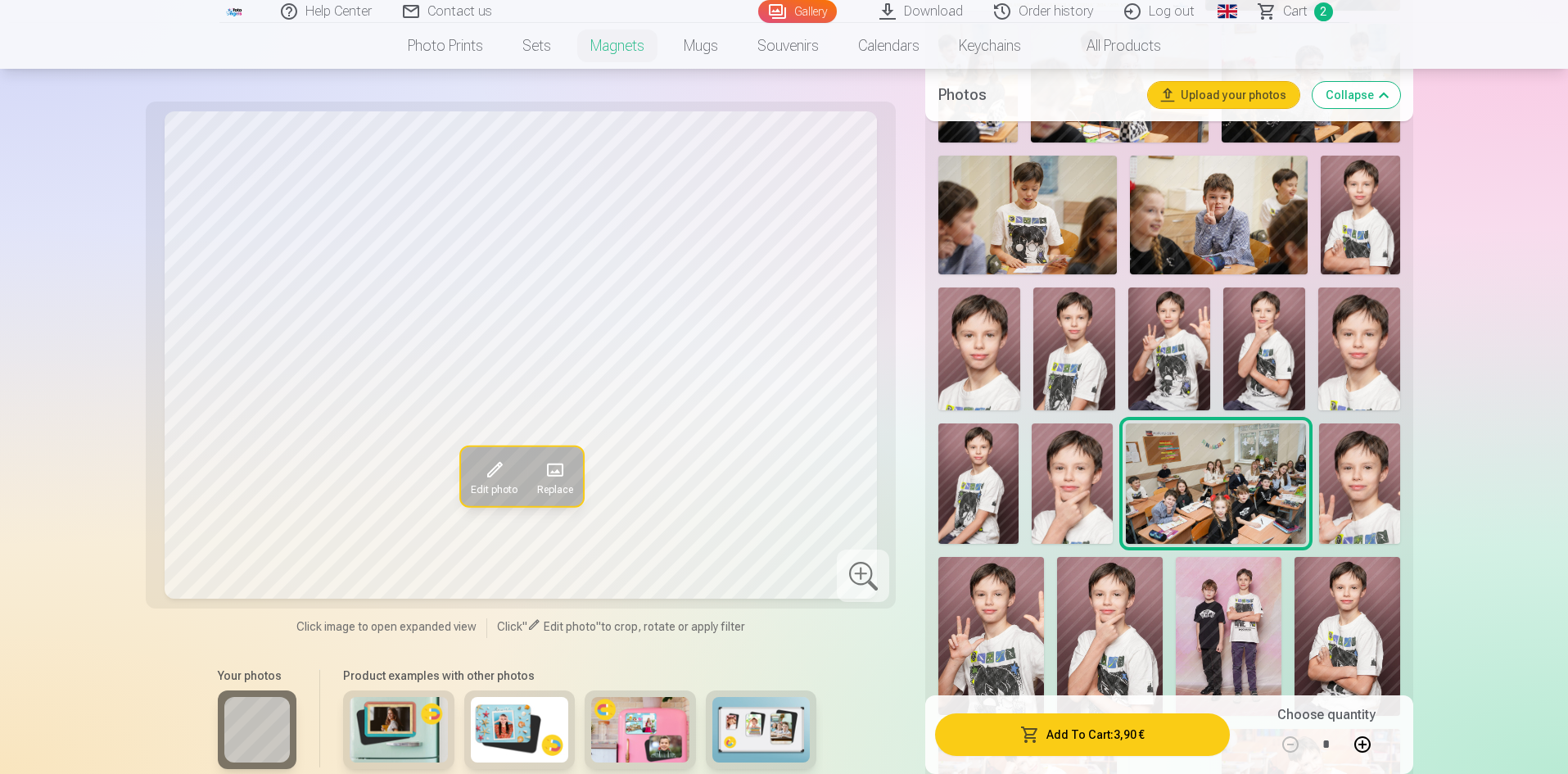 scroll, scrollTop: 824, scrollLeft: 0, axis: vertical 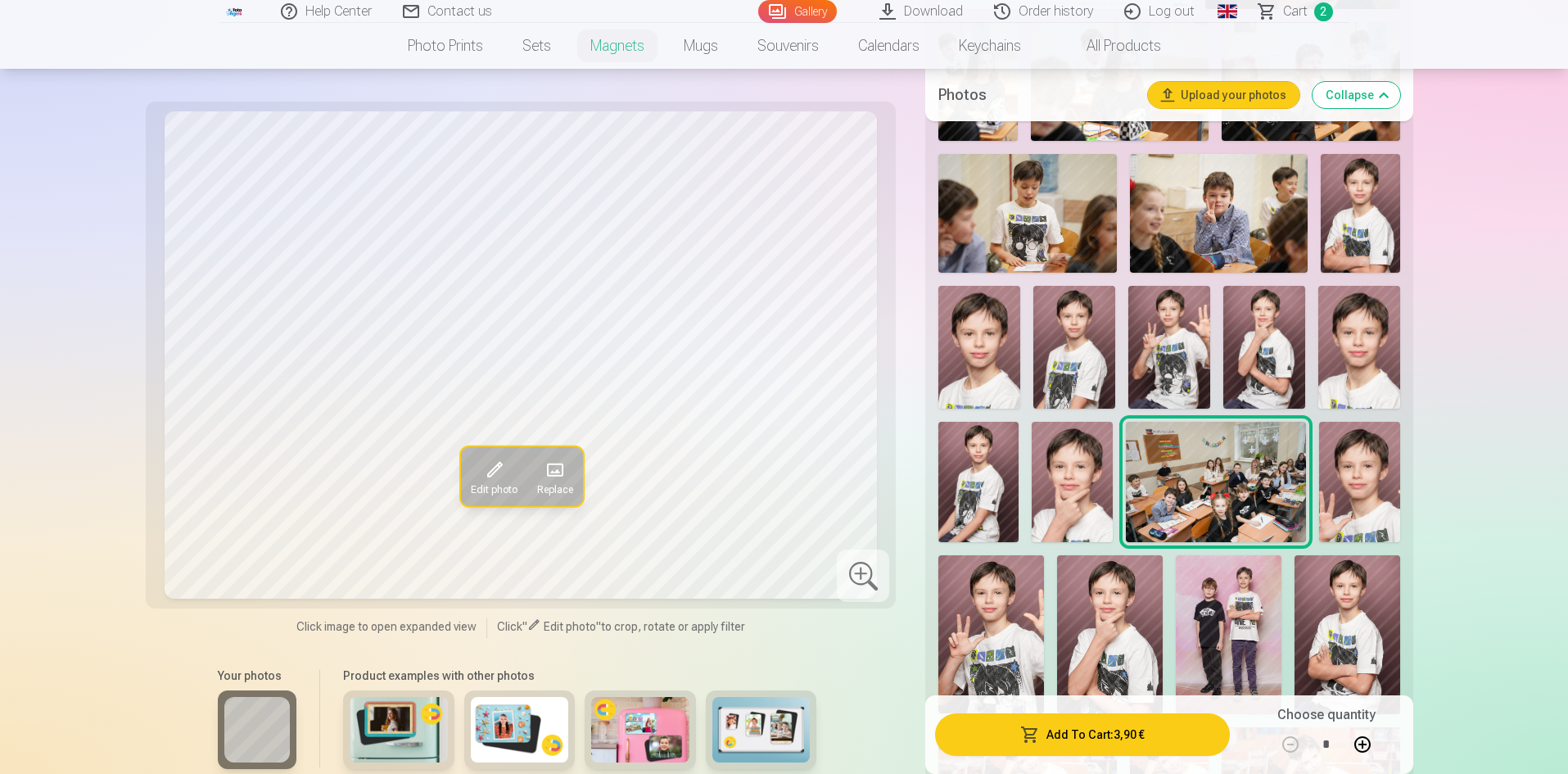 click at bounding box center [1359, 482] 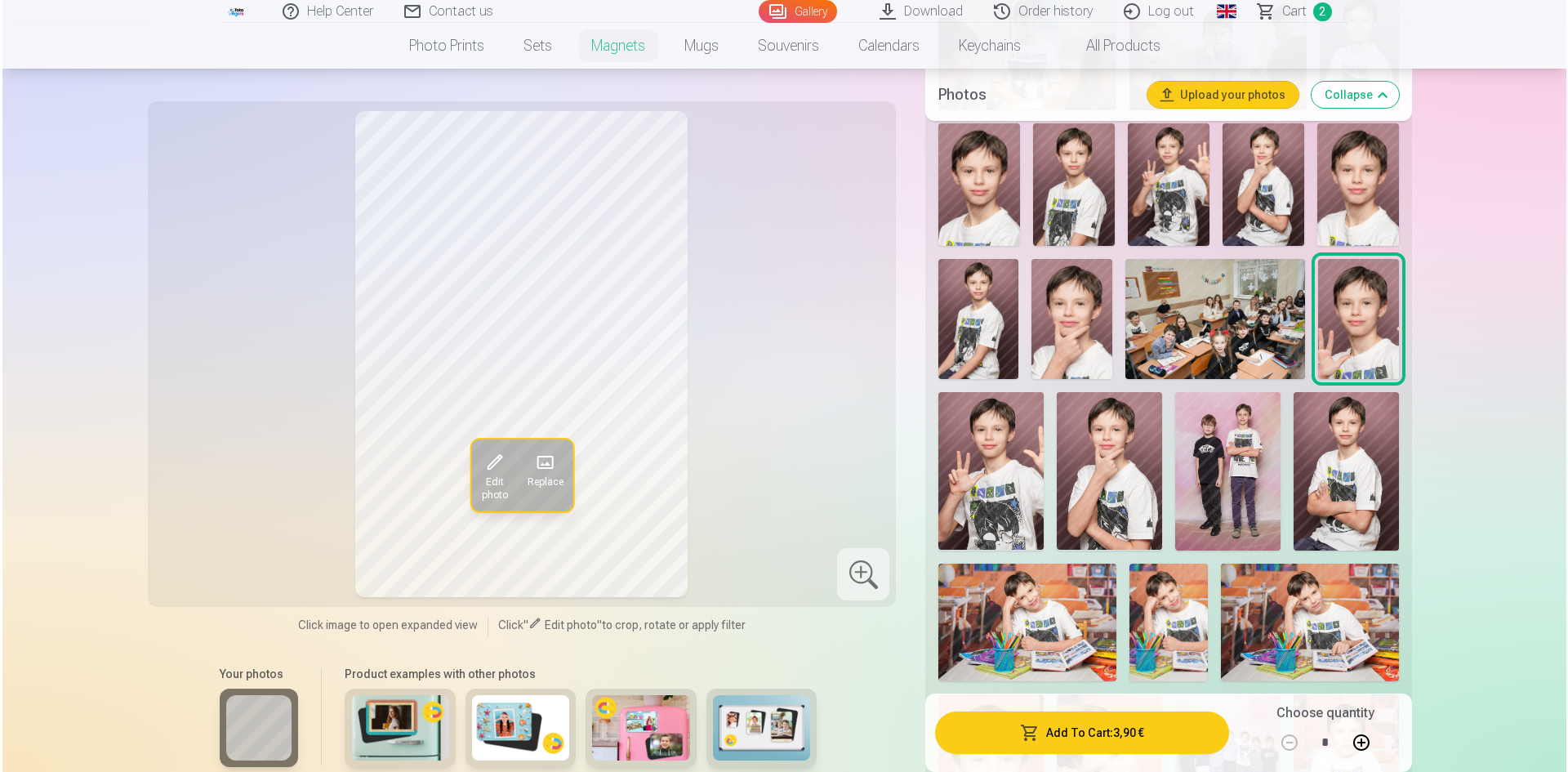 scroll, scrollTop: 985, scrollLeft: 0, axis: vertical 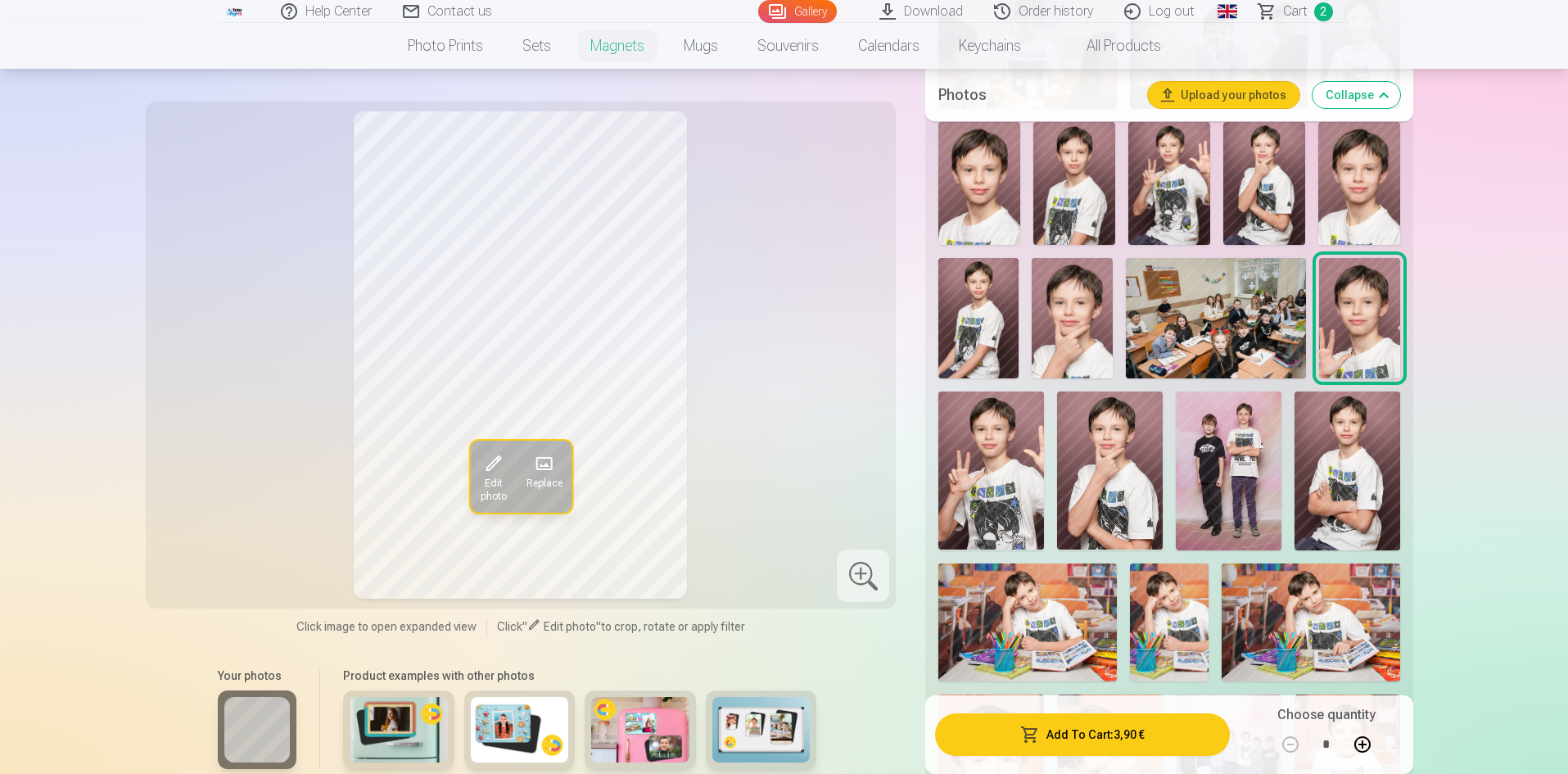 click at bounding box center (991, 470) 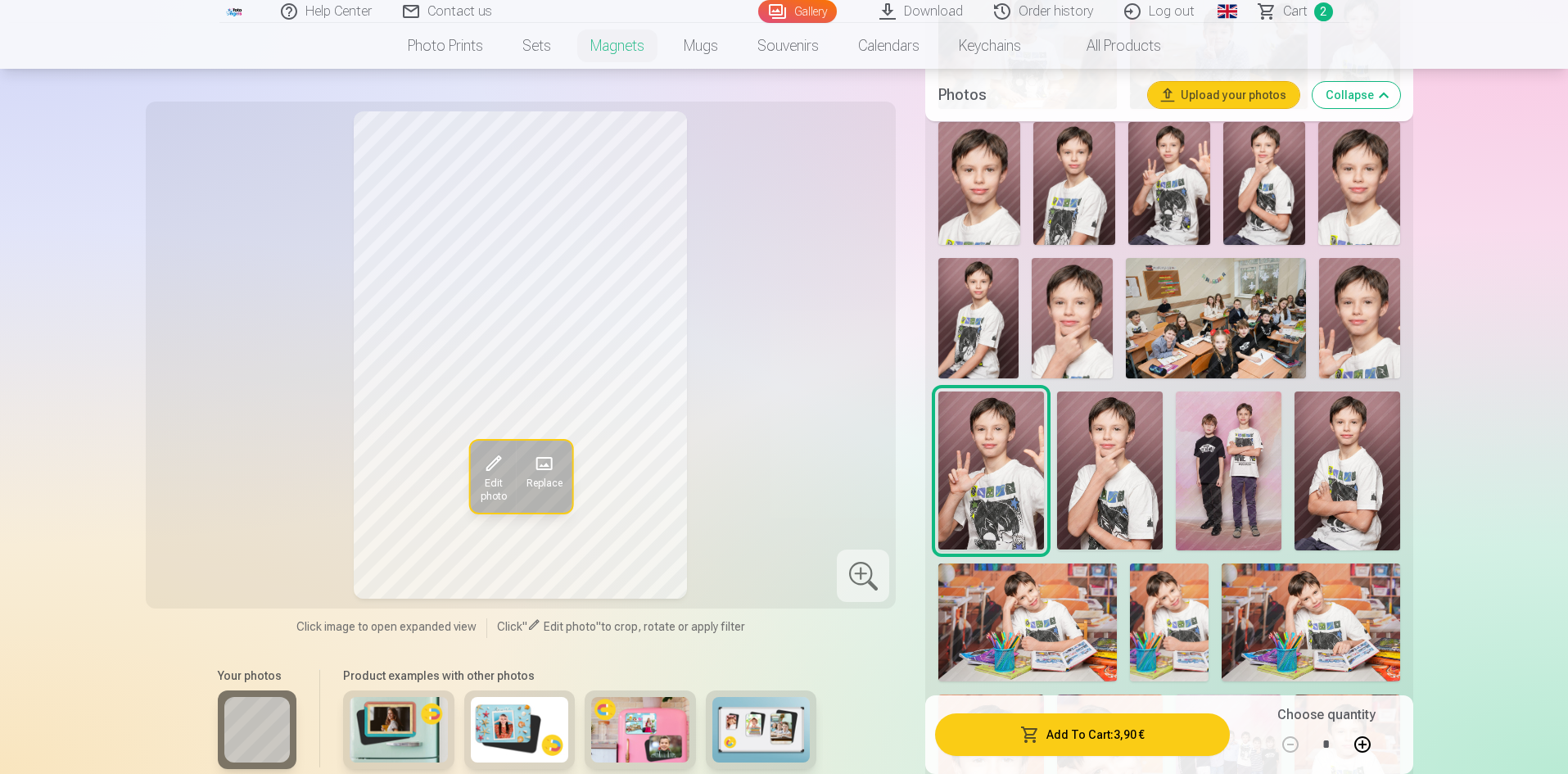 click on "Add To Cart :  3,90 €" at bounding box center (1082, 735) 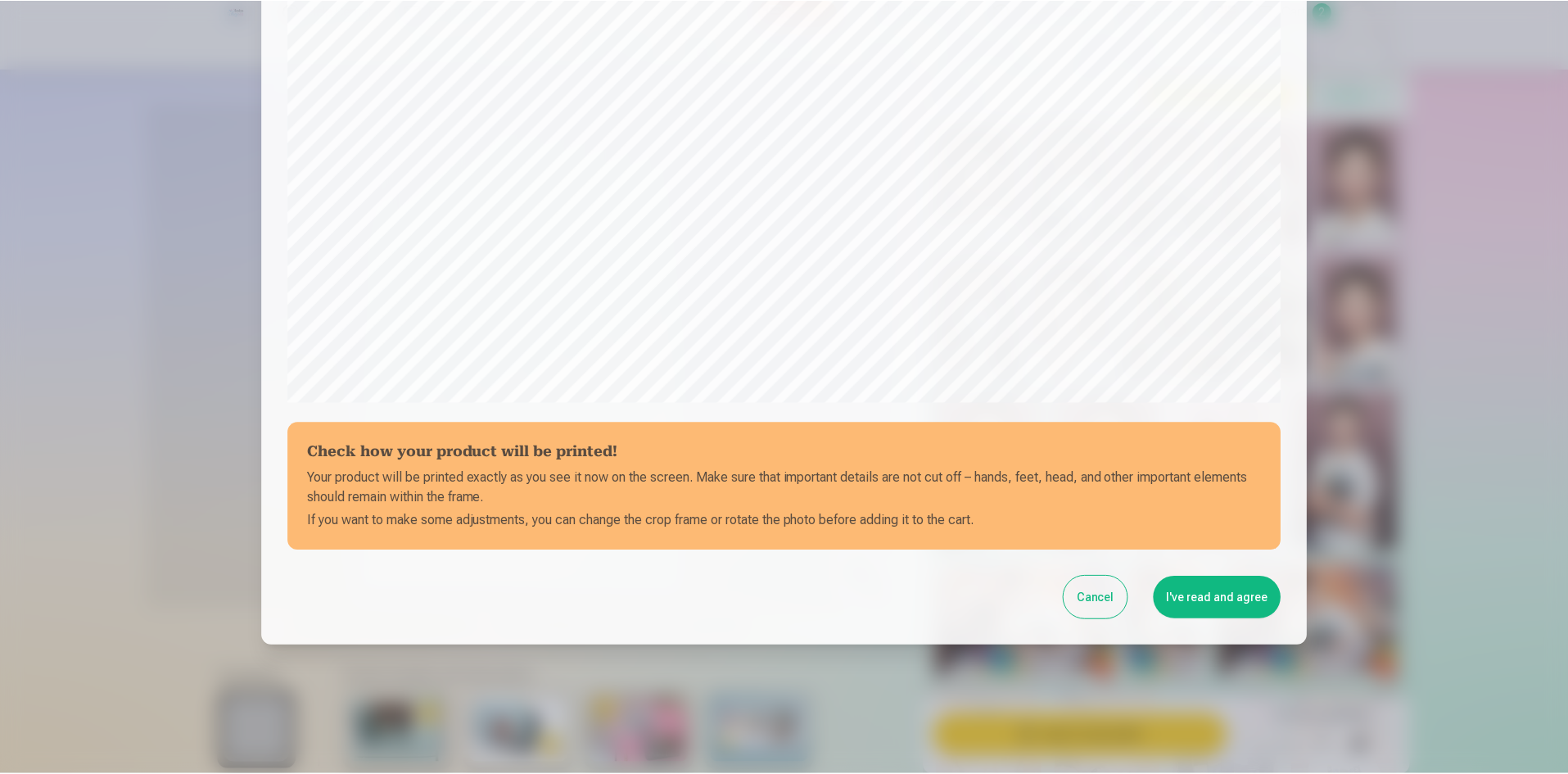 scroll, scrollTop: 405, scrollLeft: 0, axis: vertical 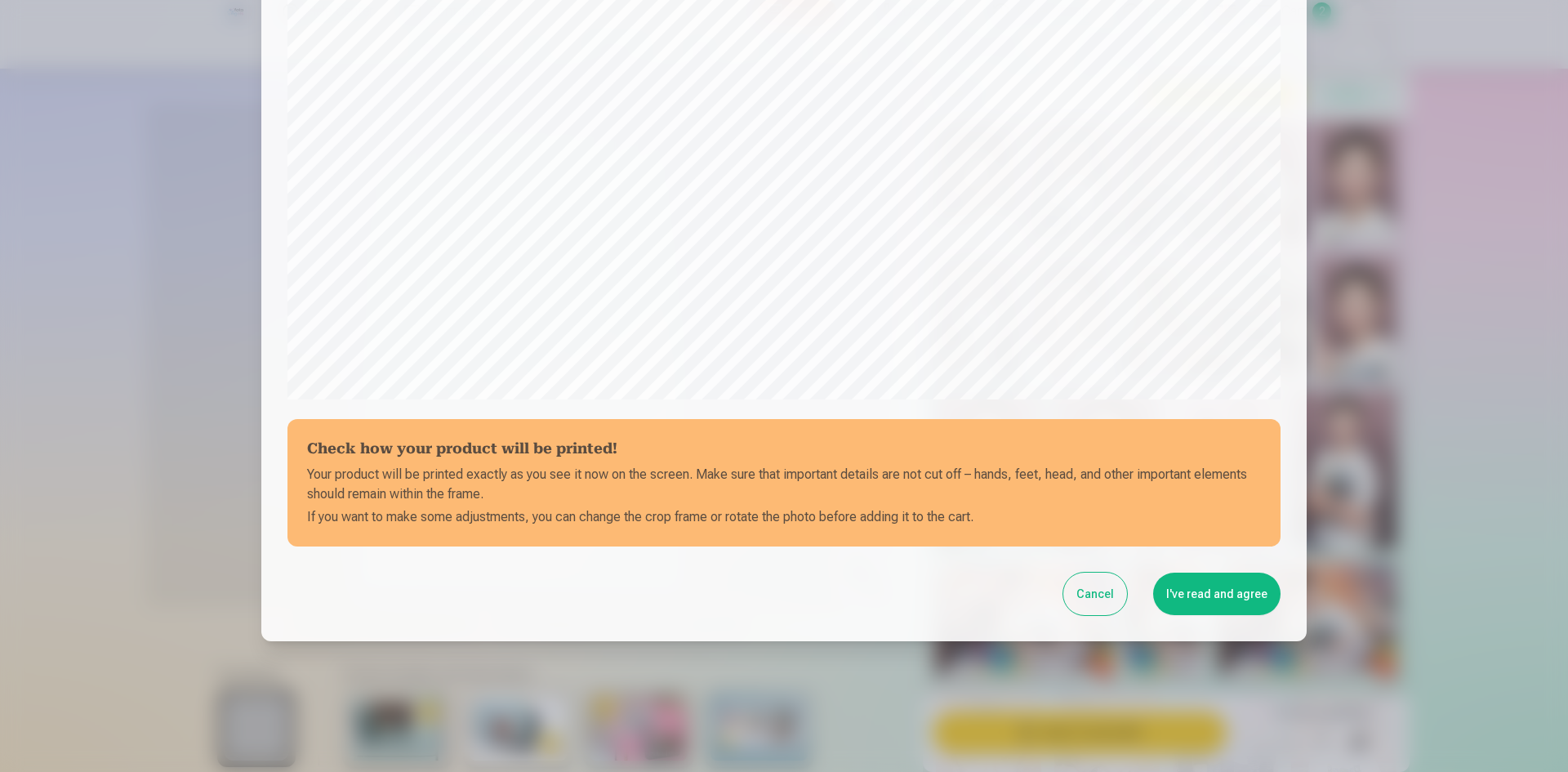 click on "Cancel" at bounding box center (1095, 594) 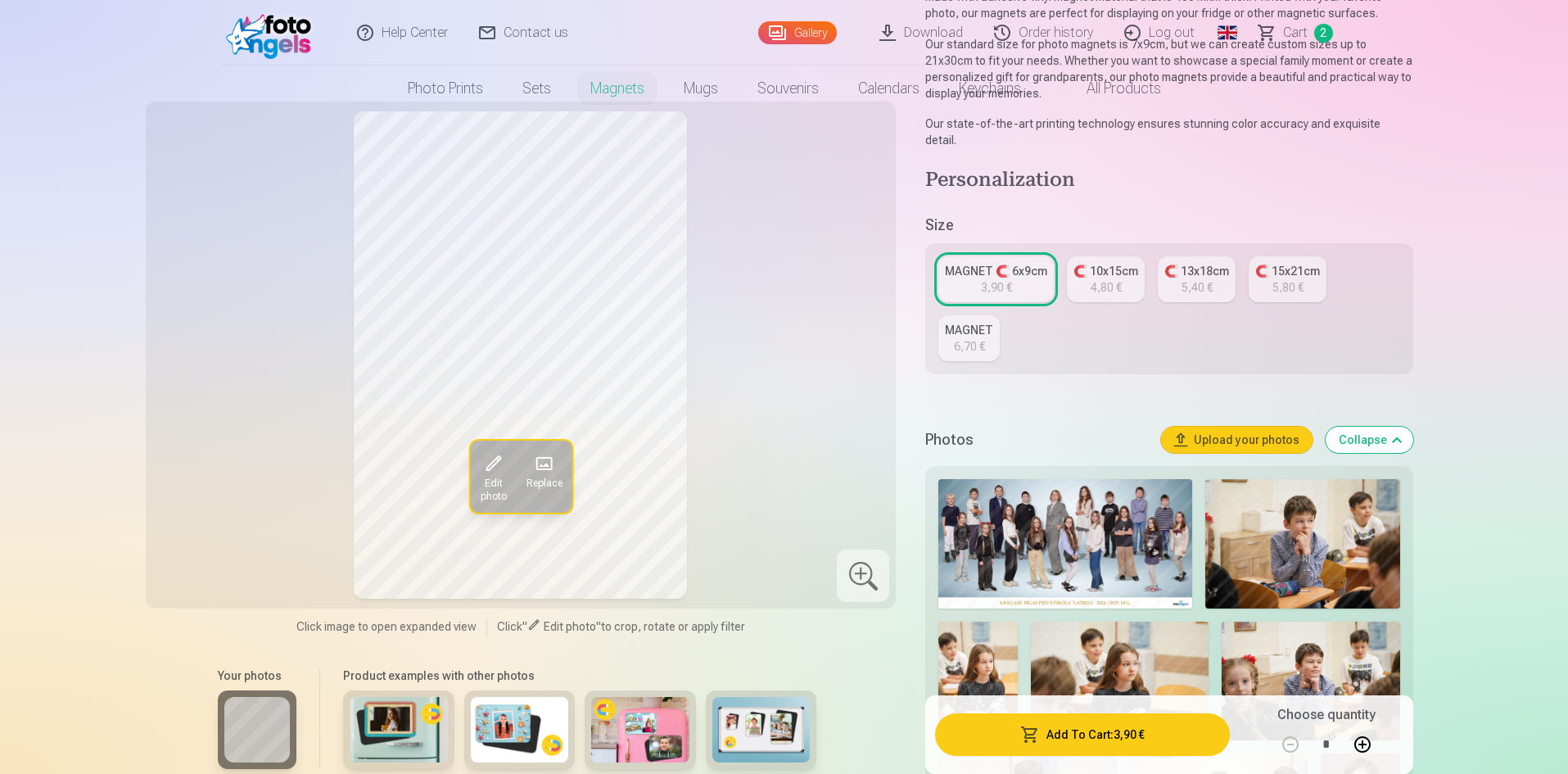 scroll, scrollTop: 0, scrollLeft: 0, axis: both 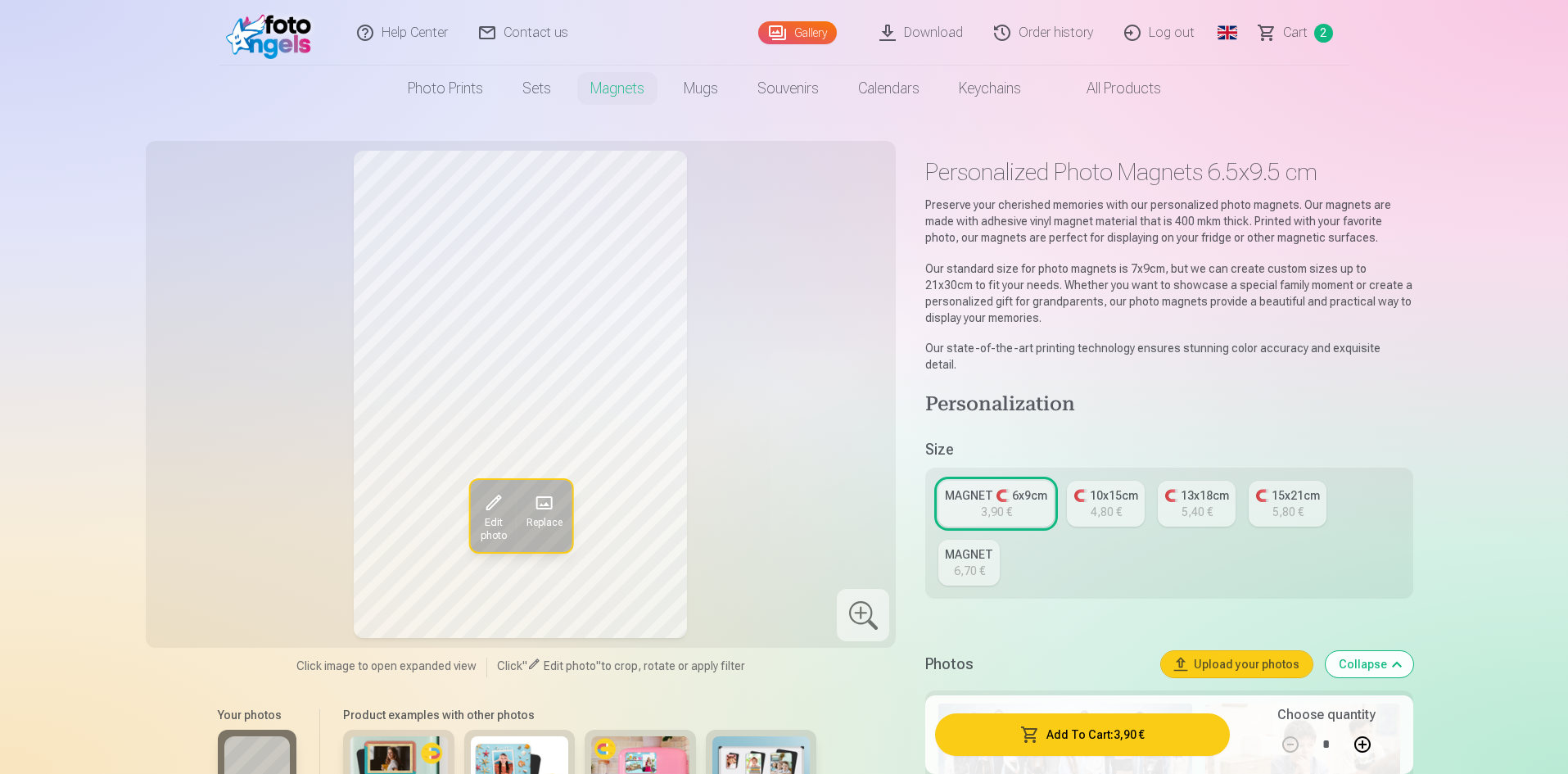 click on "🧲 10x15cm 4,80 €" at bounding box center (1105, 504) 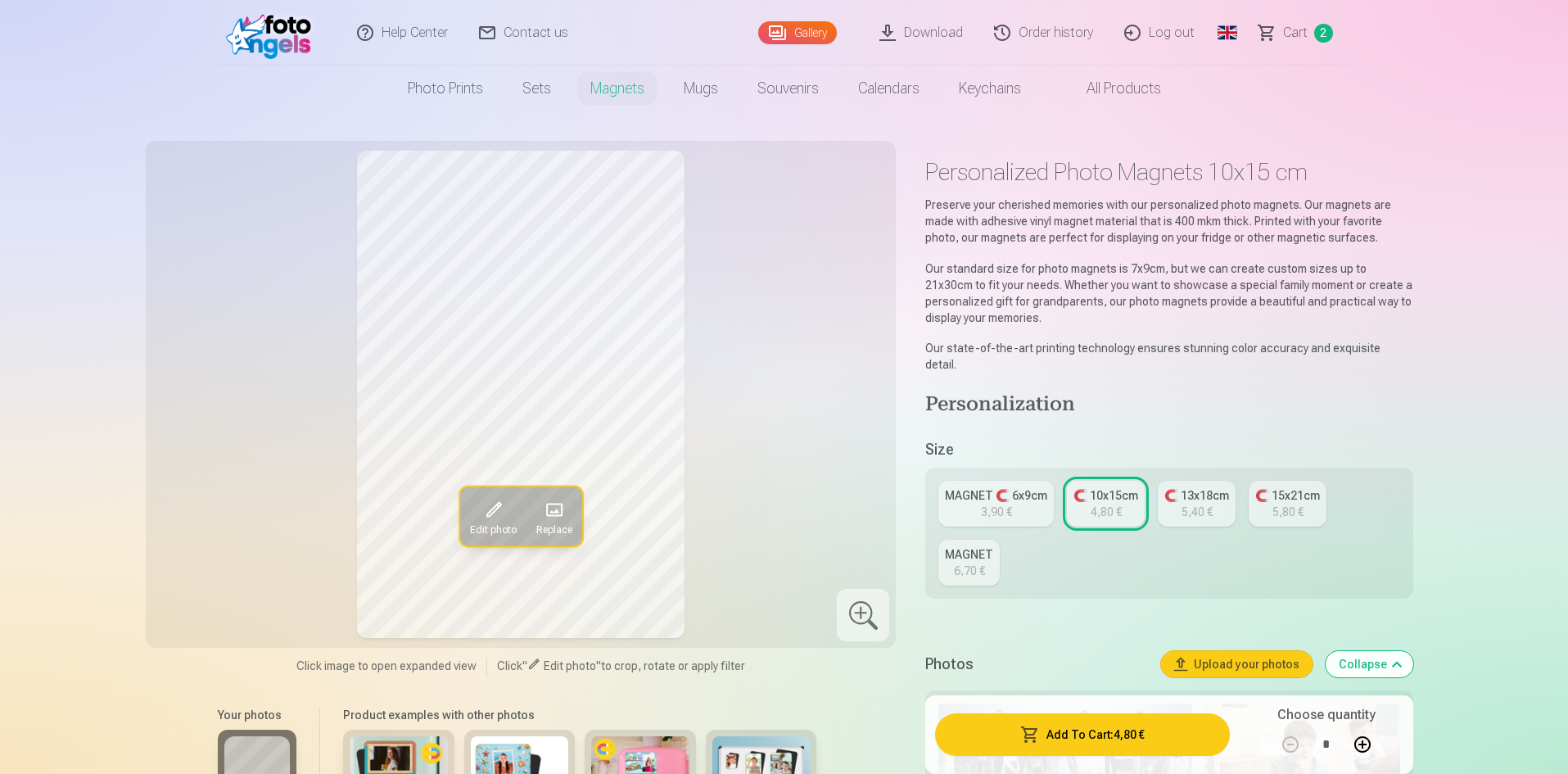 click on "MAGNET" at bounding box center [969, 554] 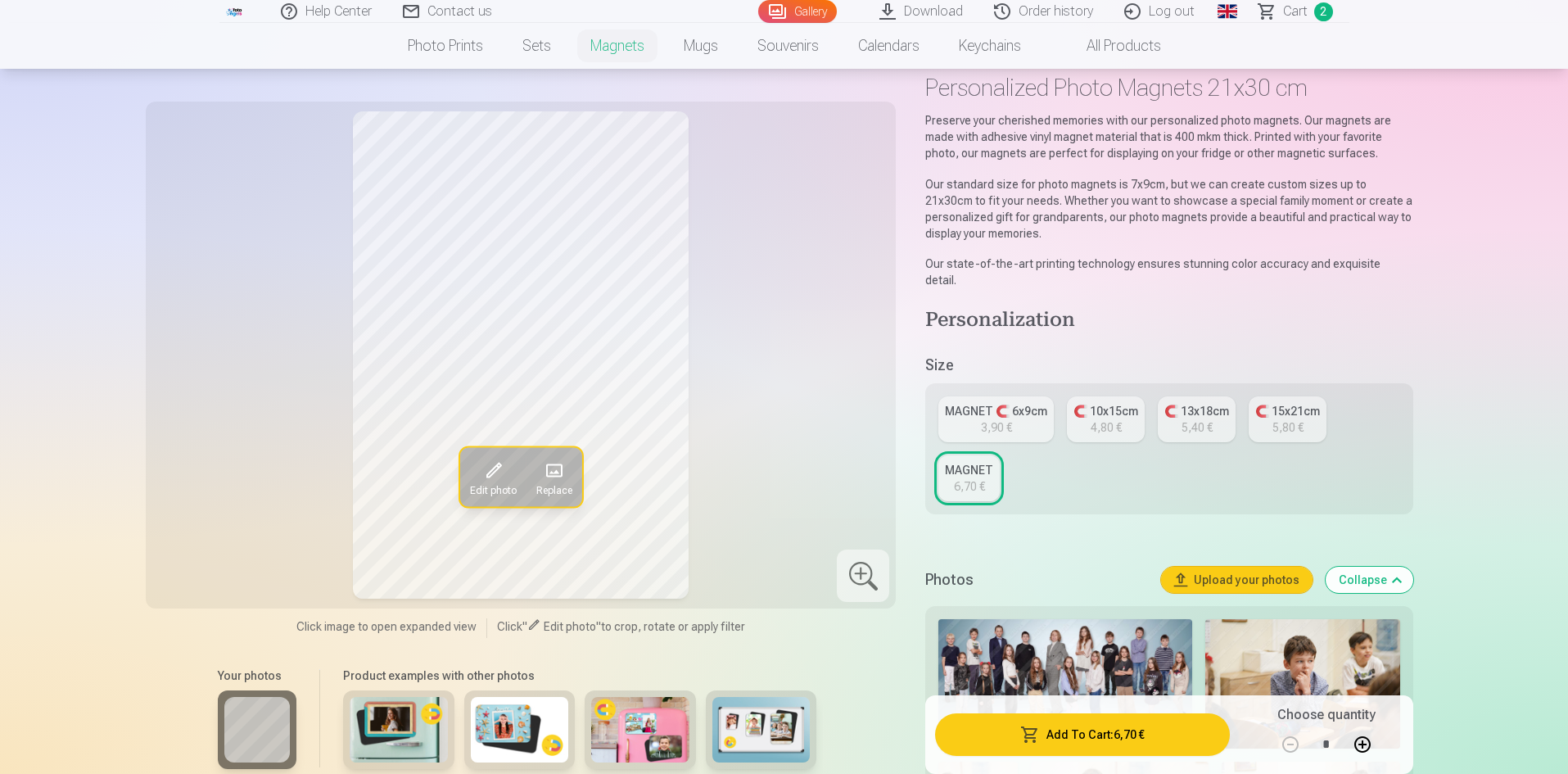 scroll, scrollTop: 164, scrollLeft: 0, axis: vertical 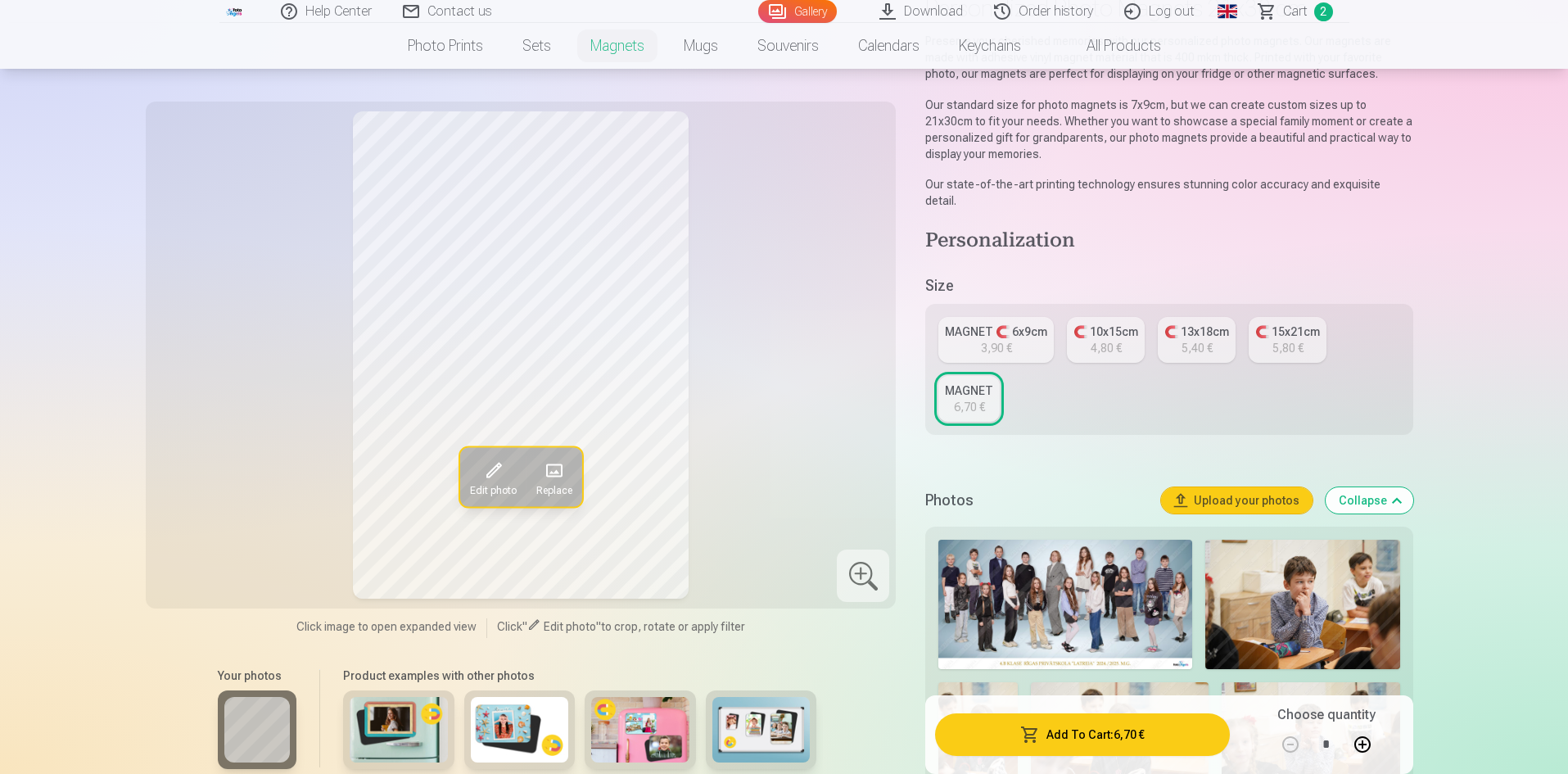 click on "Collapse" at bounding box center (1369, 500) 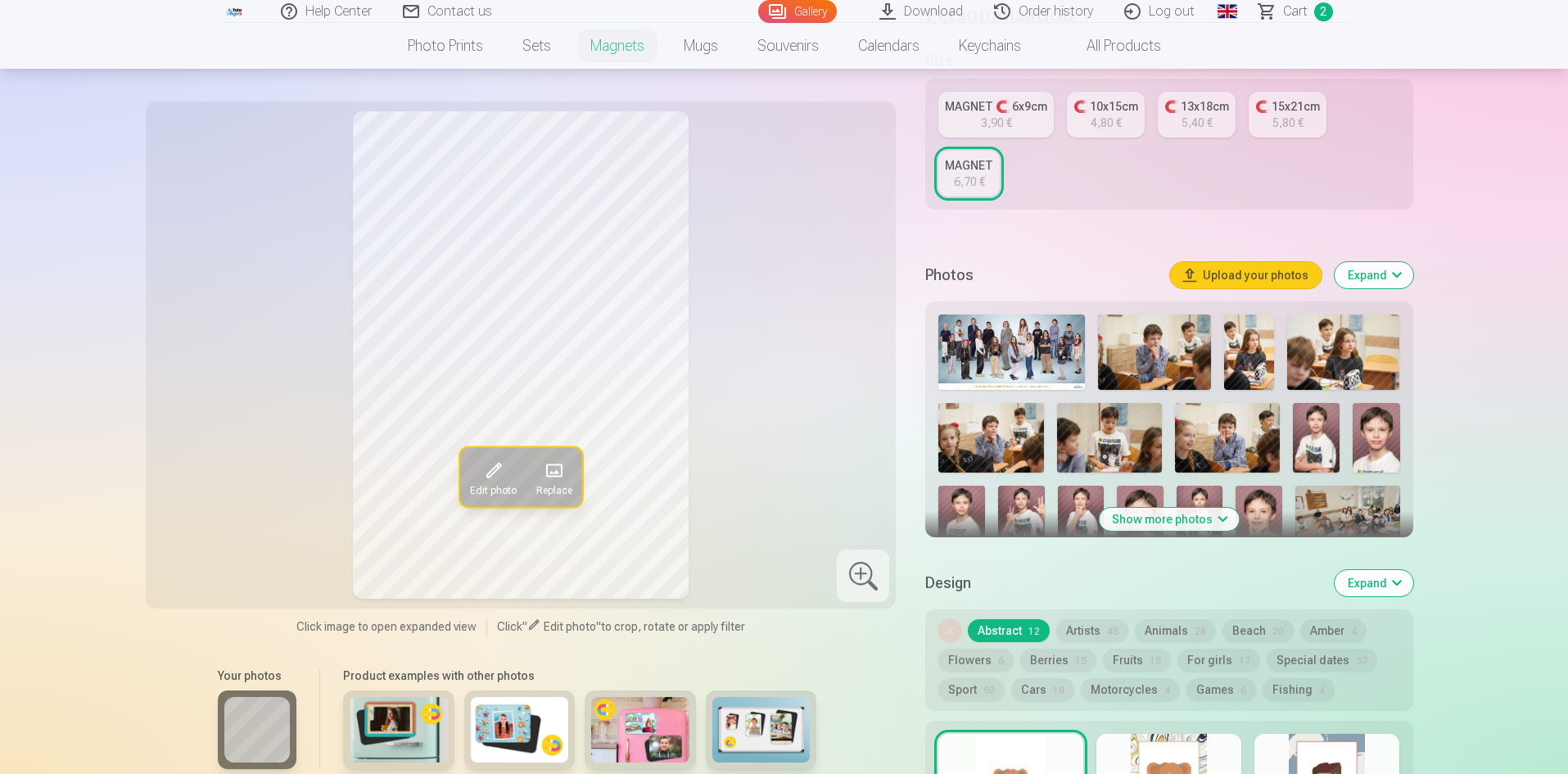 scroll, scrollTop: 215, scrollLeft: 0, axis: vertical 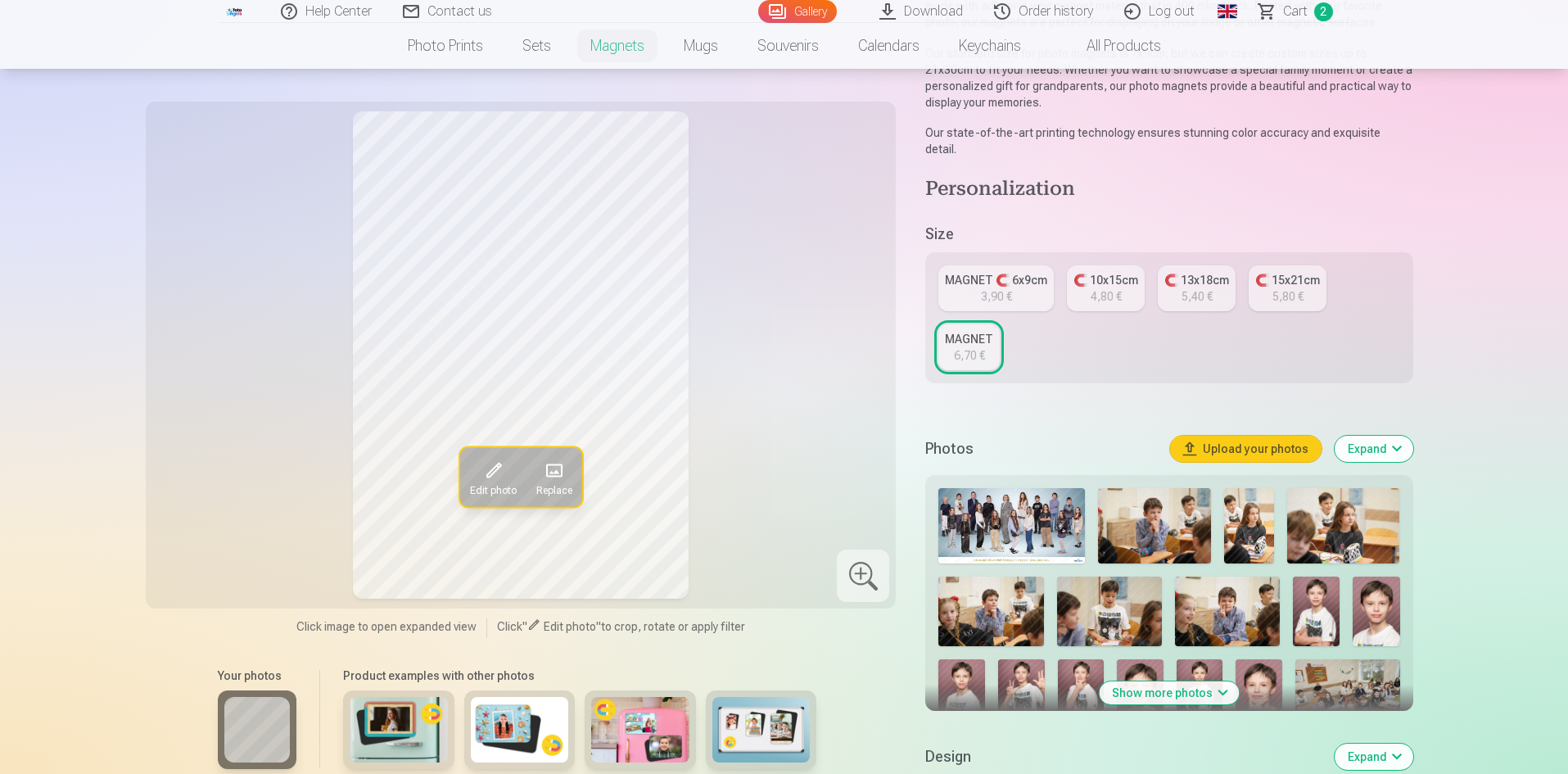 click on "6,70 €" at bounding box center (969, 355) 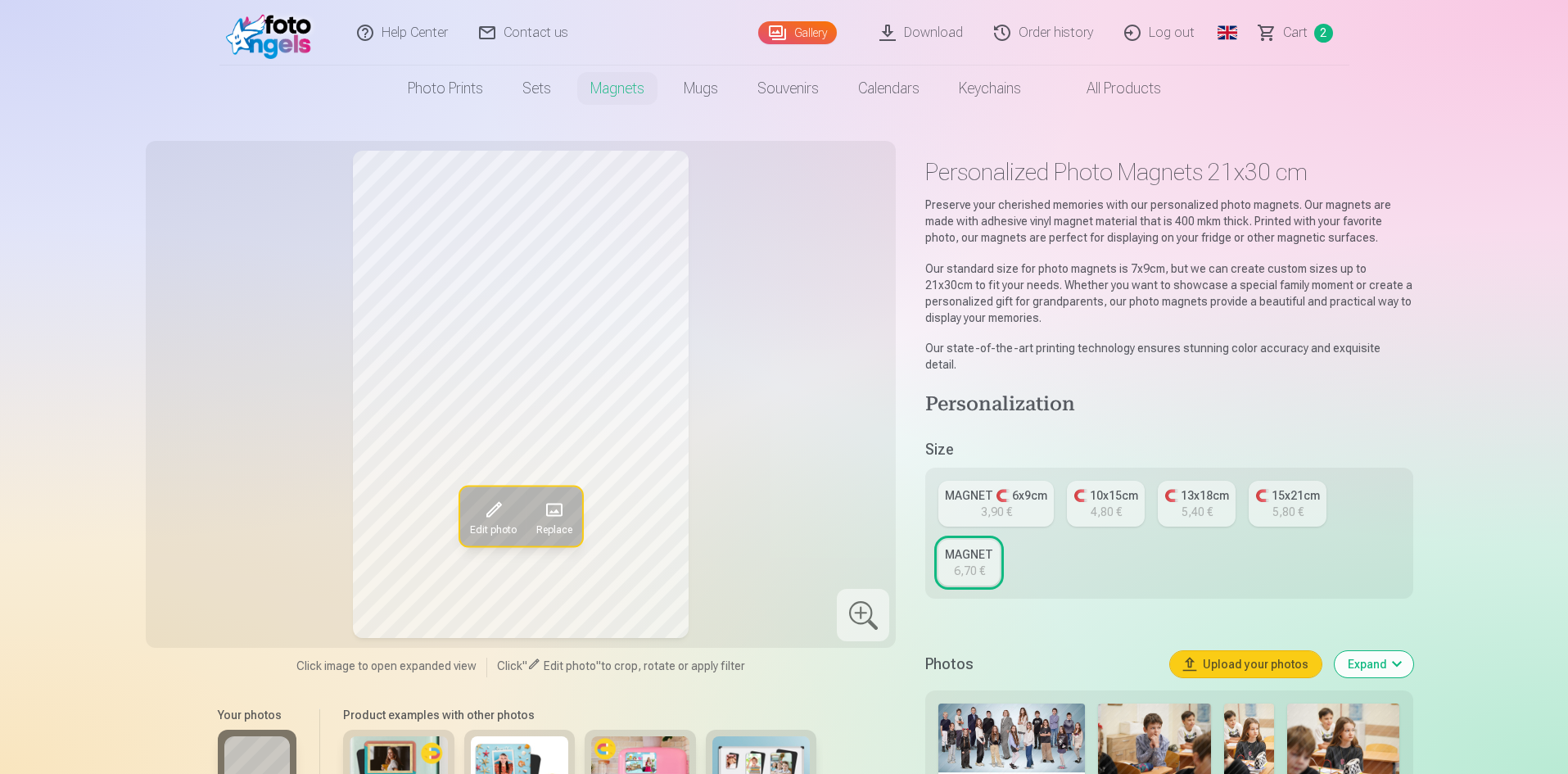 click on "MAGNET 🧲 6x9cm" at bounding box center [996, 496] 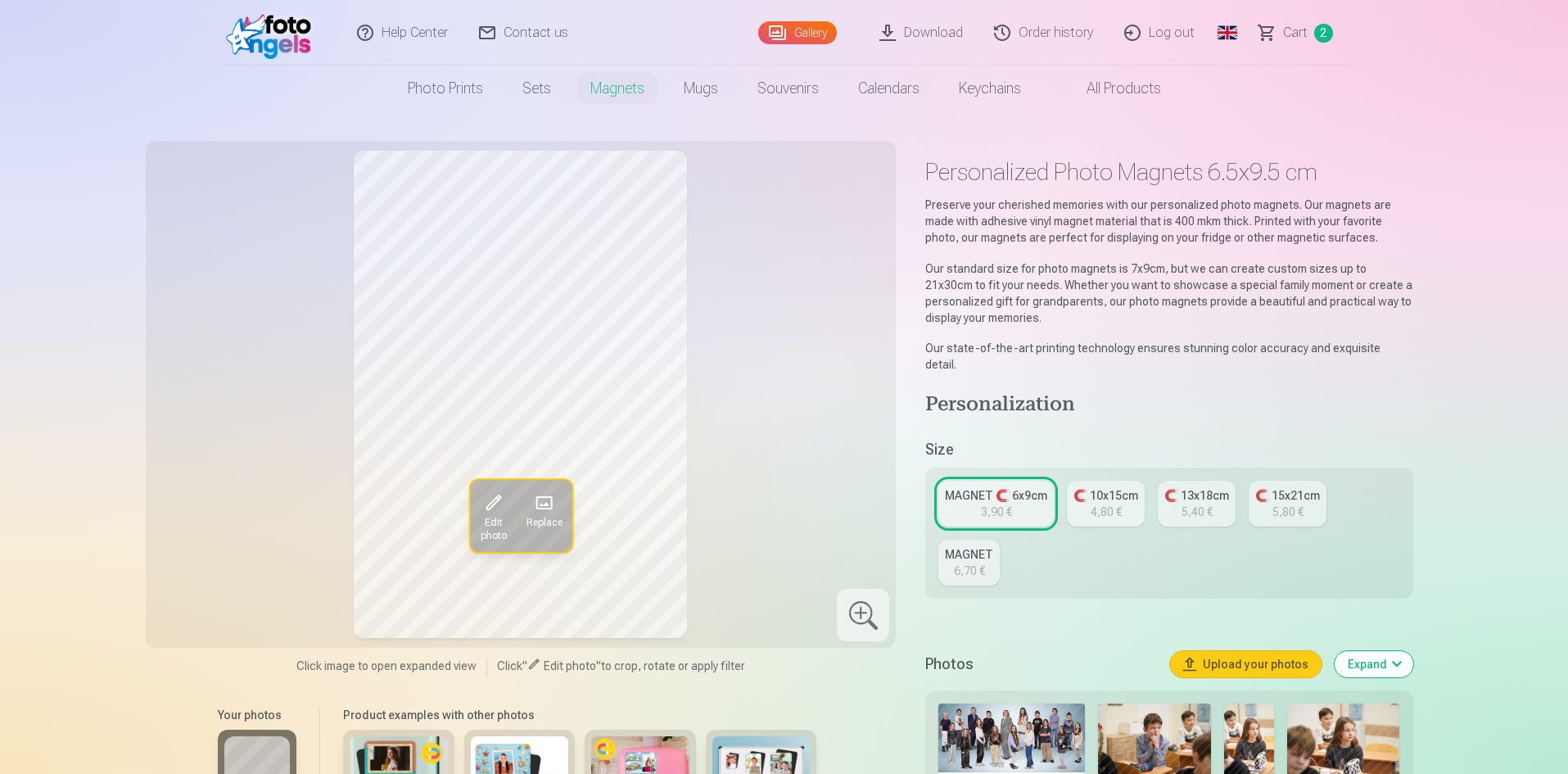click on "MAGNET 🧲 6x9cm" at bounding box center (996, 496) 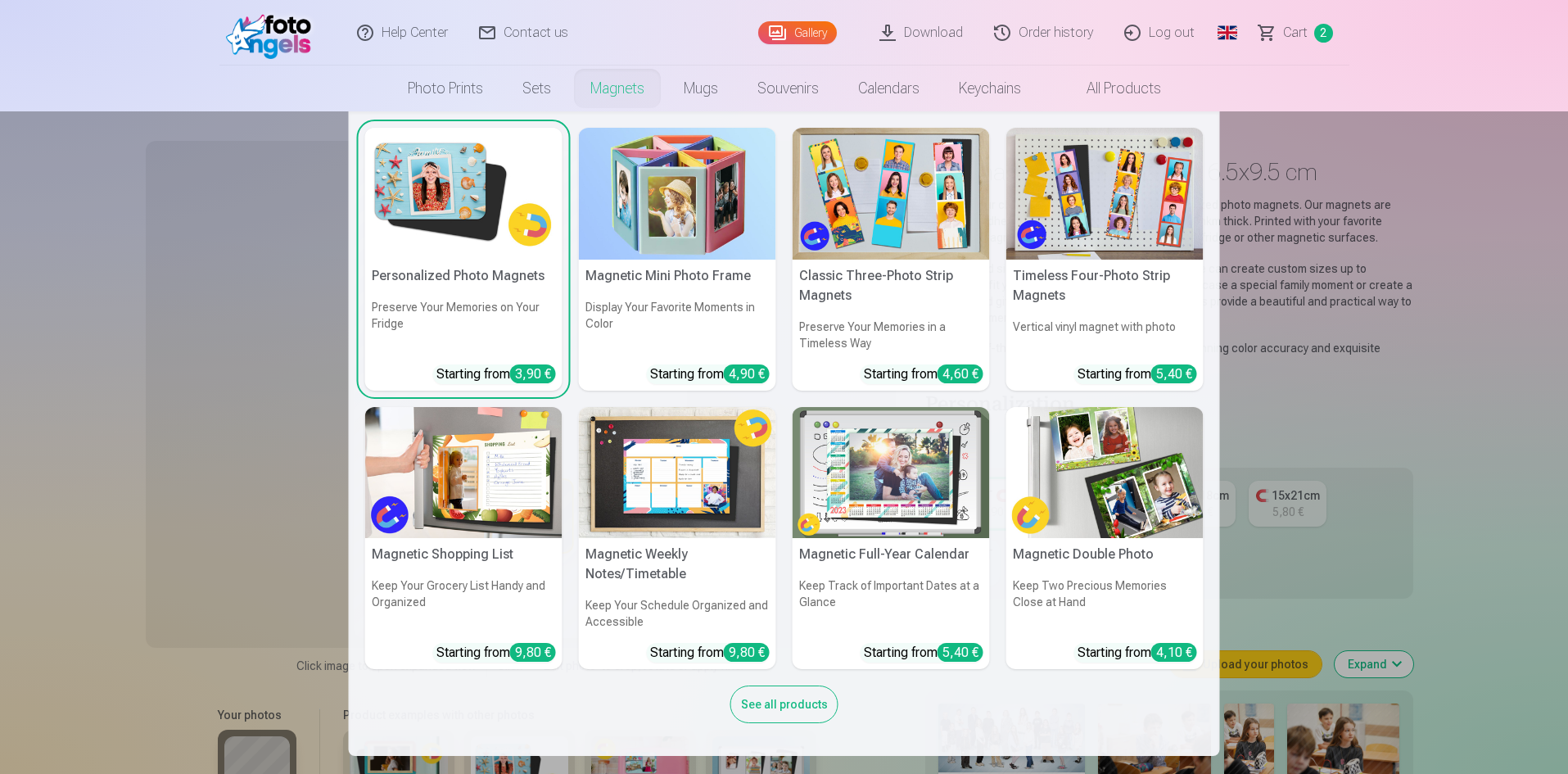 click at bounding box center [891, 193] 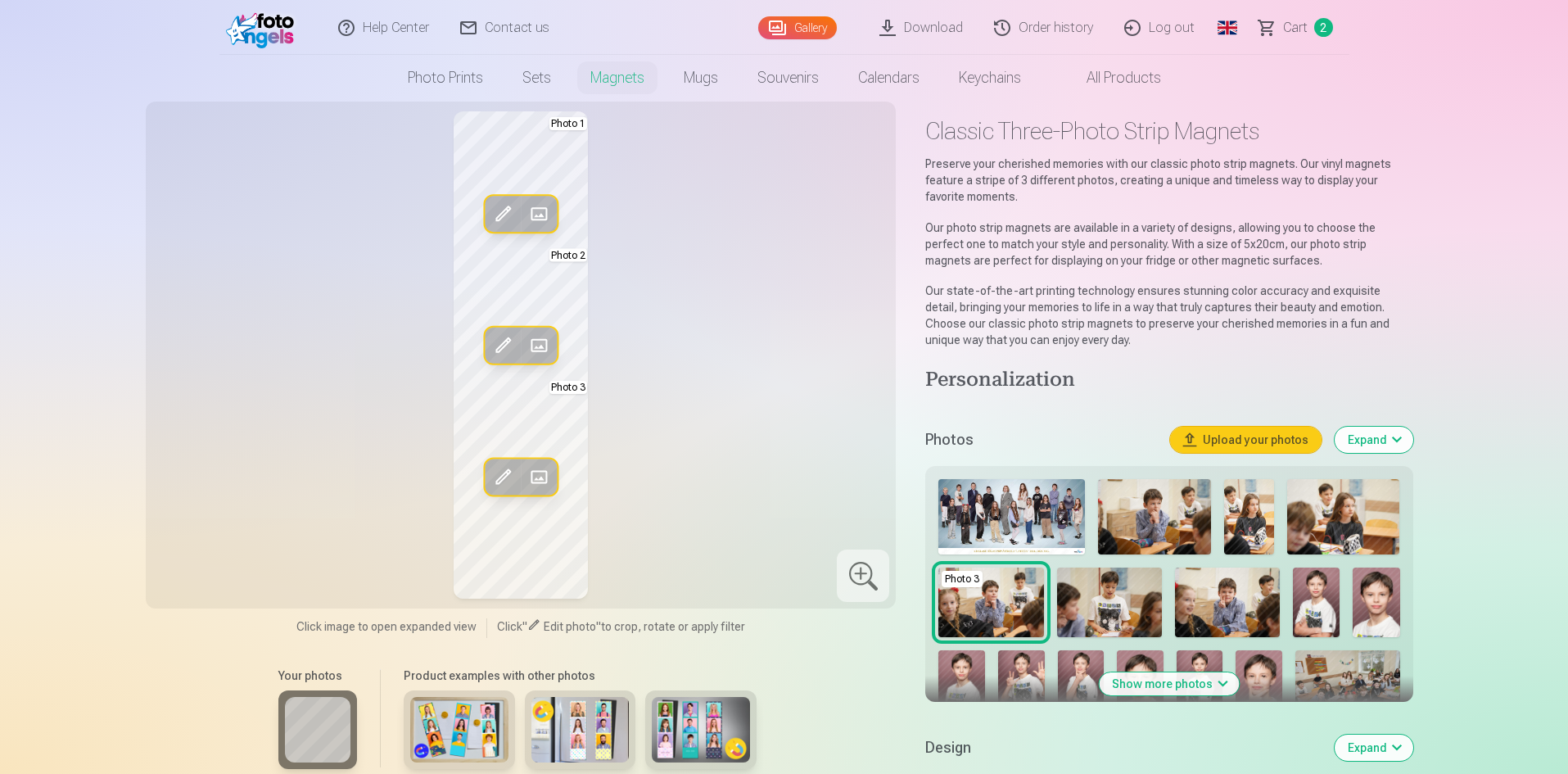 scroll, scrollTop: 82, scrollLeft: 0, axis: vertical 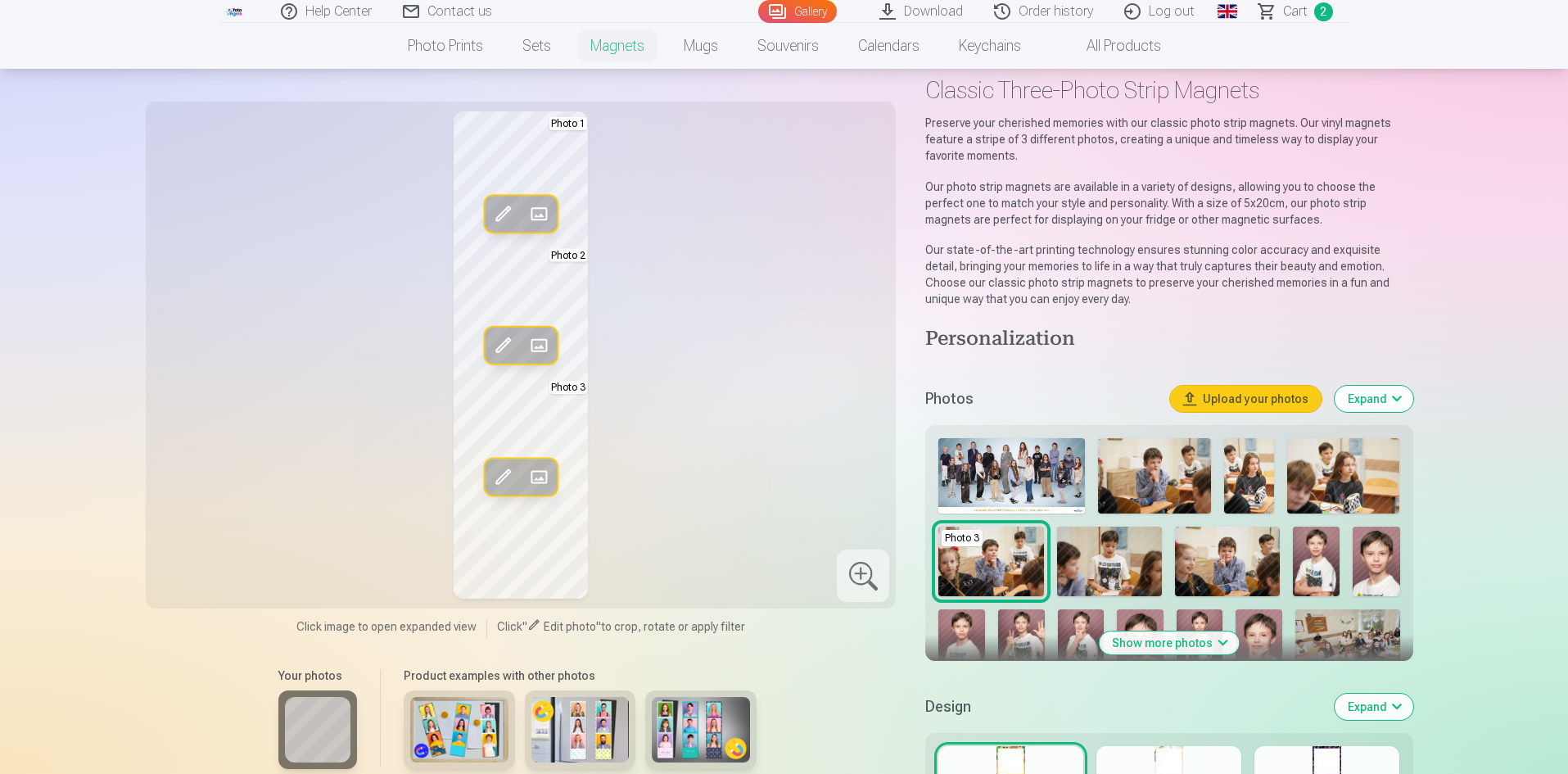 click on "Show more photos" at bounding box center [1168, 643] 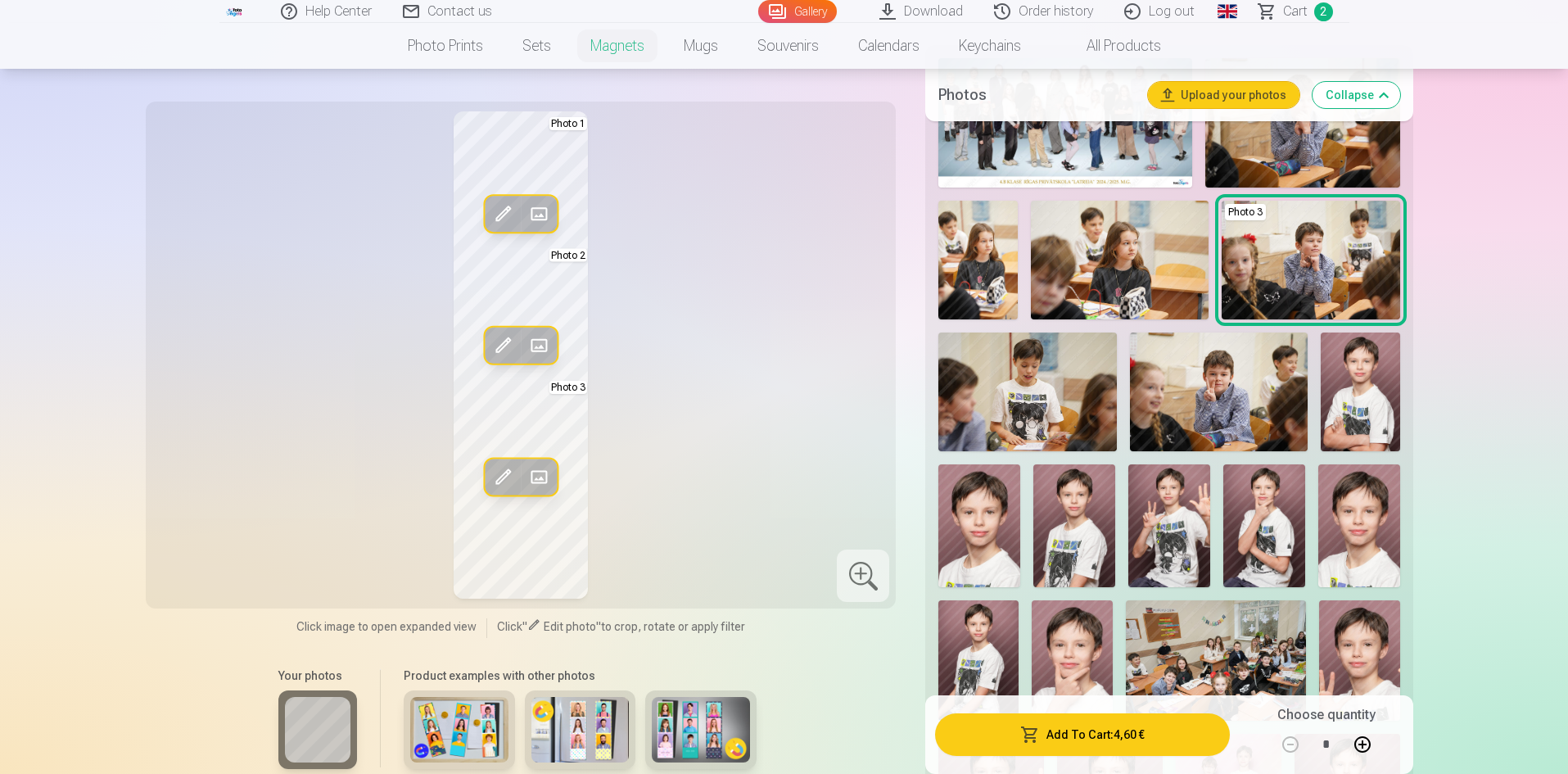 scroll, scrollTop: 491, scrollLeft: 0, axis: vertical 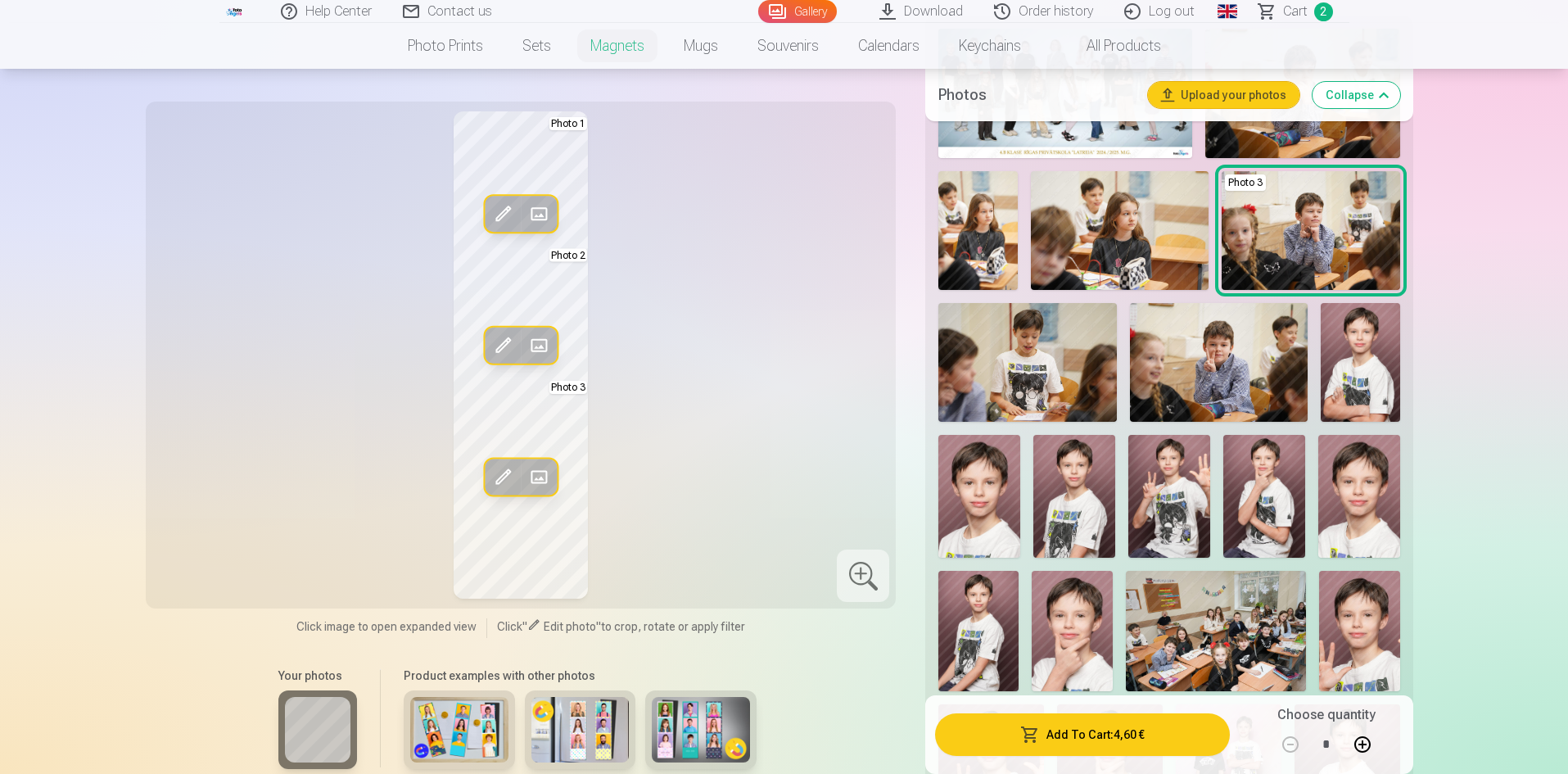 click at bounding box center (979, 496) 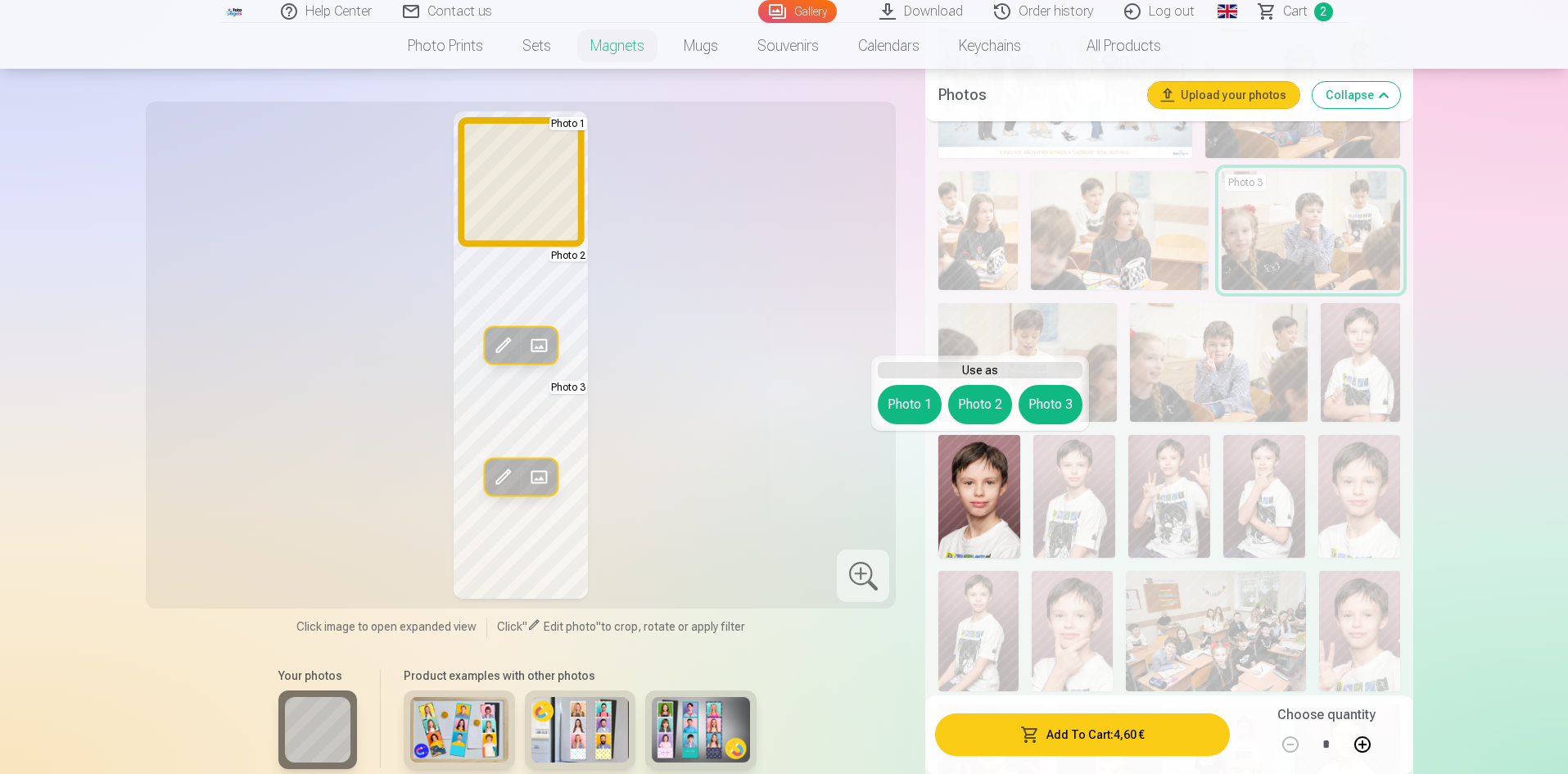 click on "Photo   1" at bounding box center (910, 405) 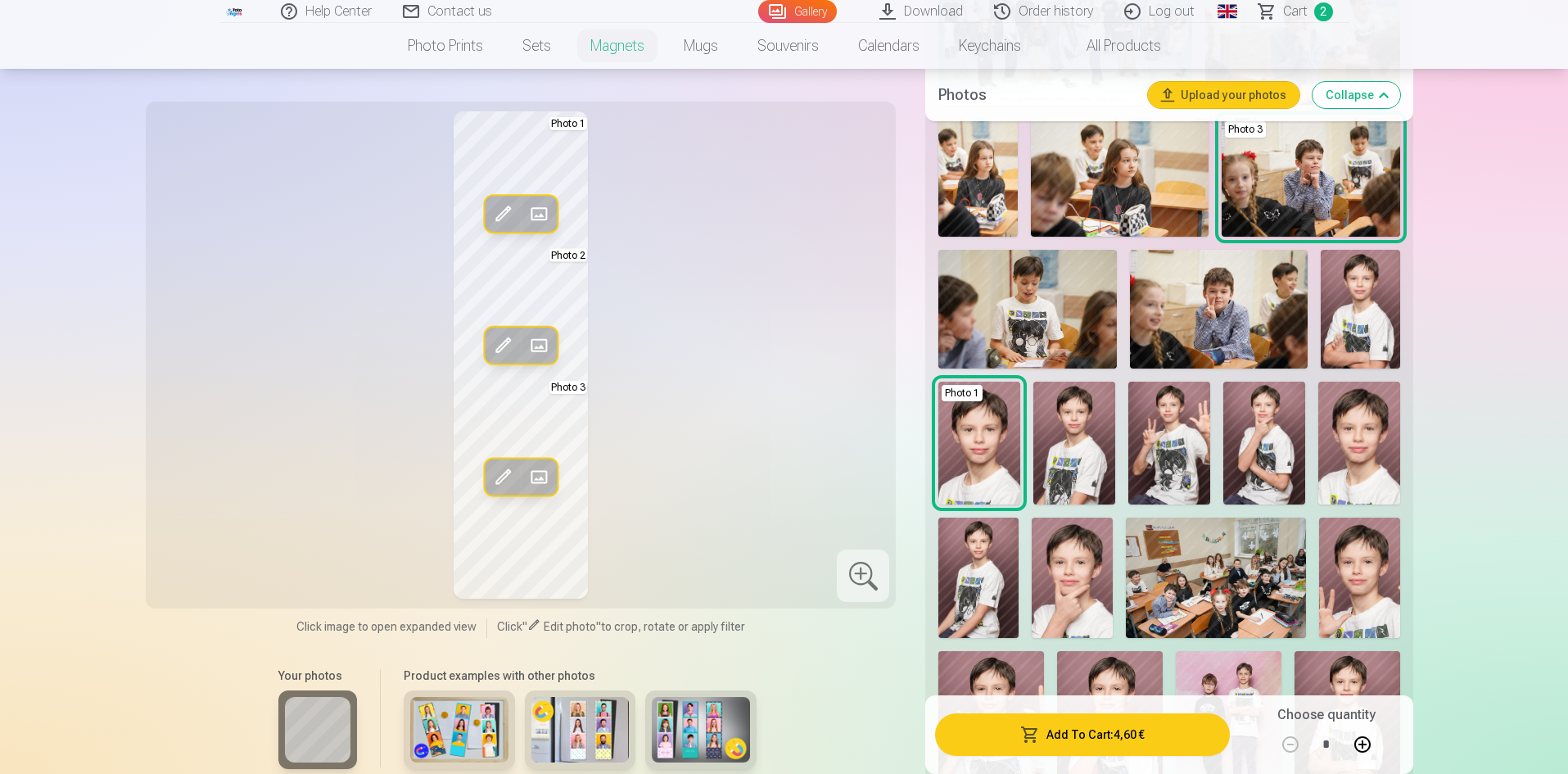 scroll, scrollTop: 573, scrollLeft: 0, axis: vertical 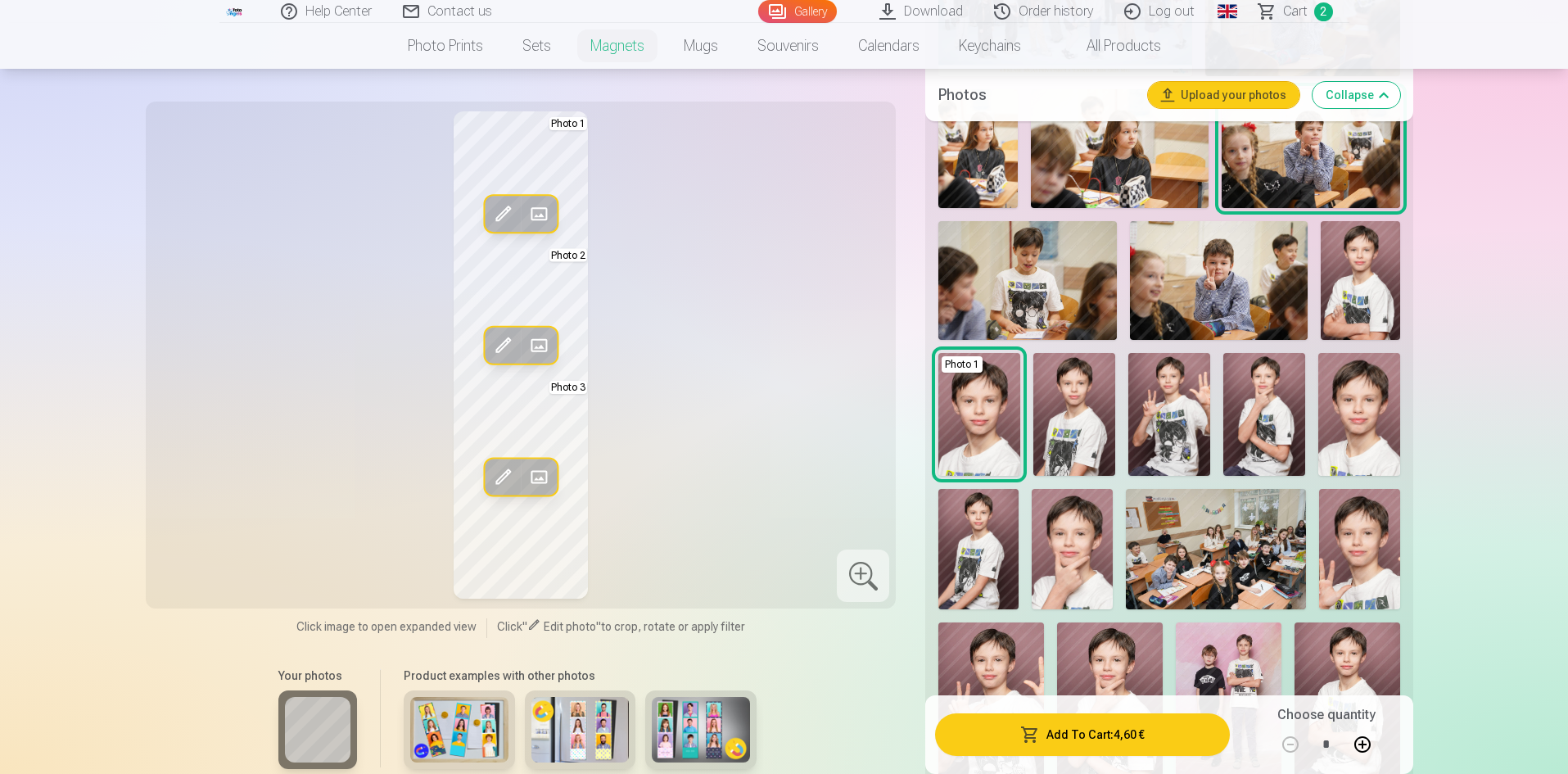 click at bounding box center (1072, 549) 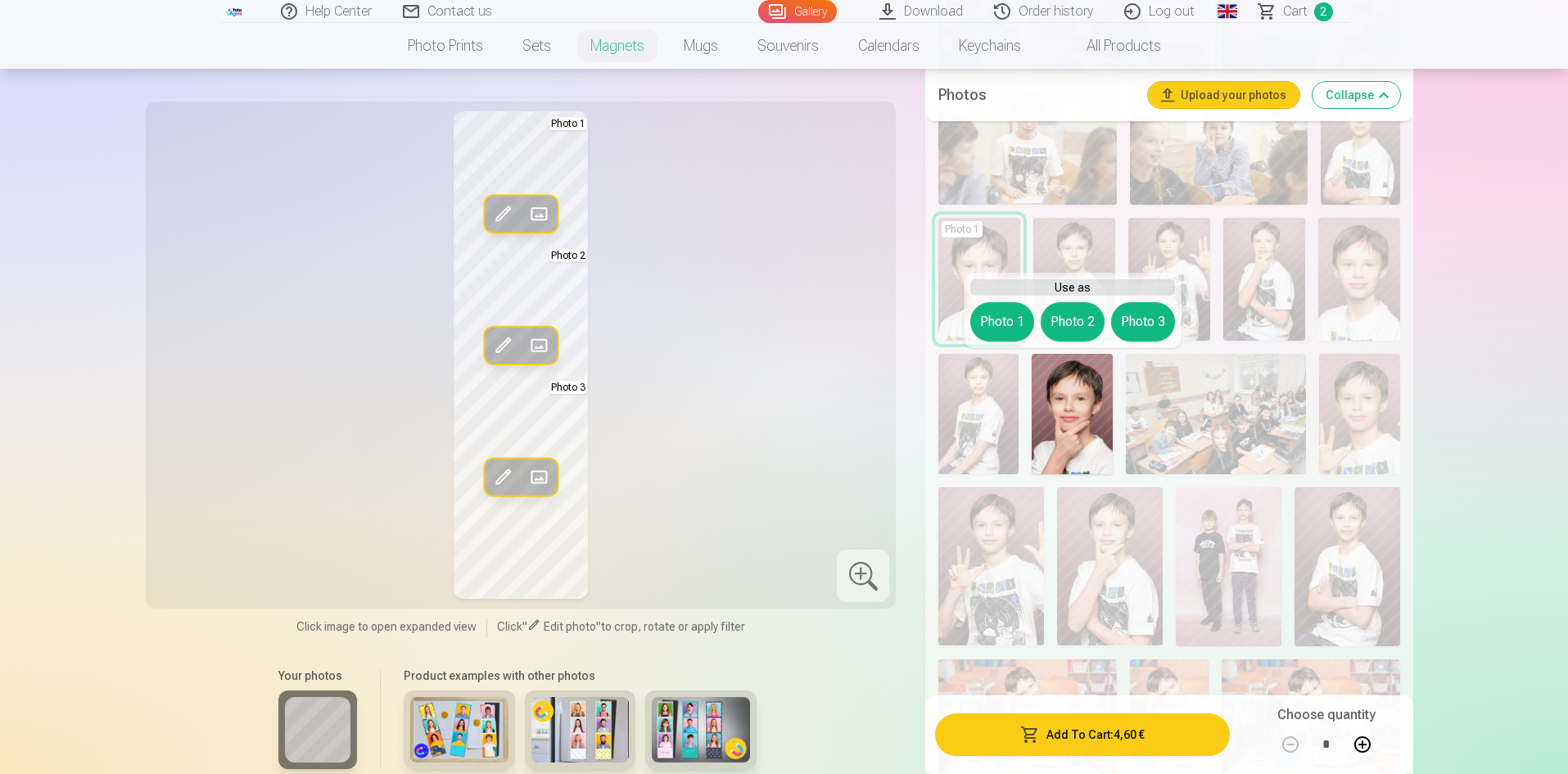 scroll, scrollTop: 737, scrollLeft: 0, axis: vertical 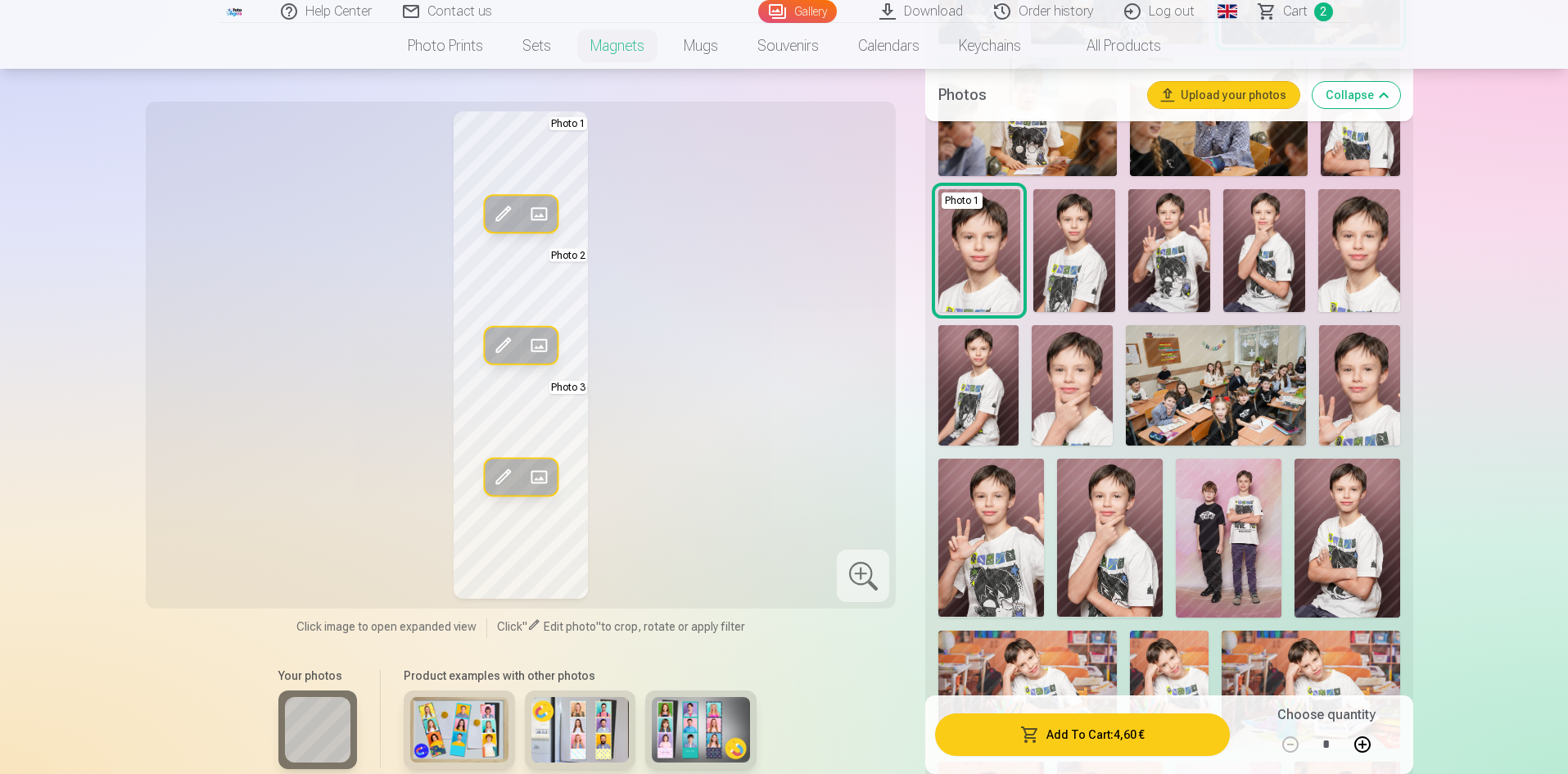 click at bounding box center (1347, 537) 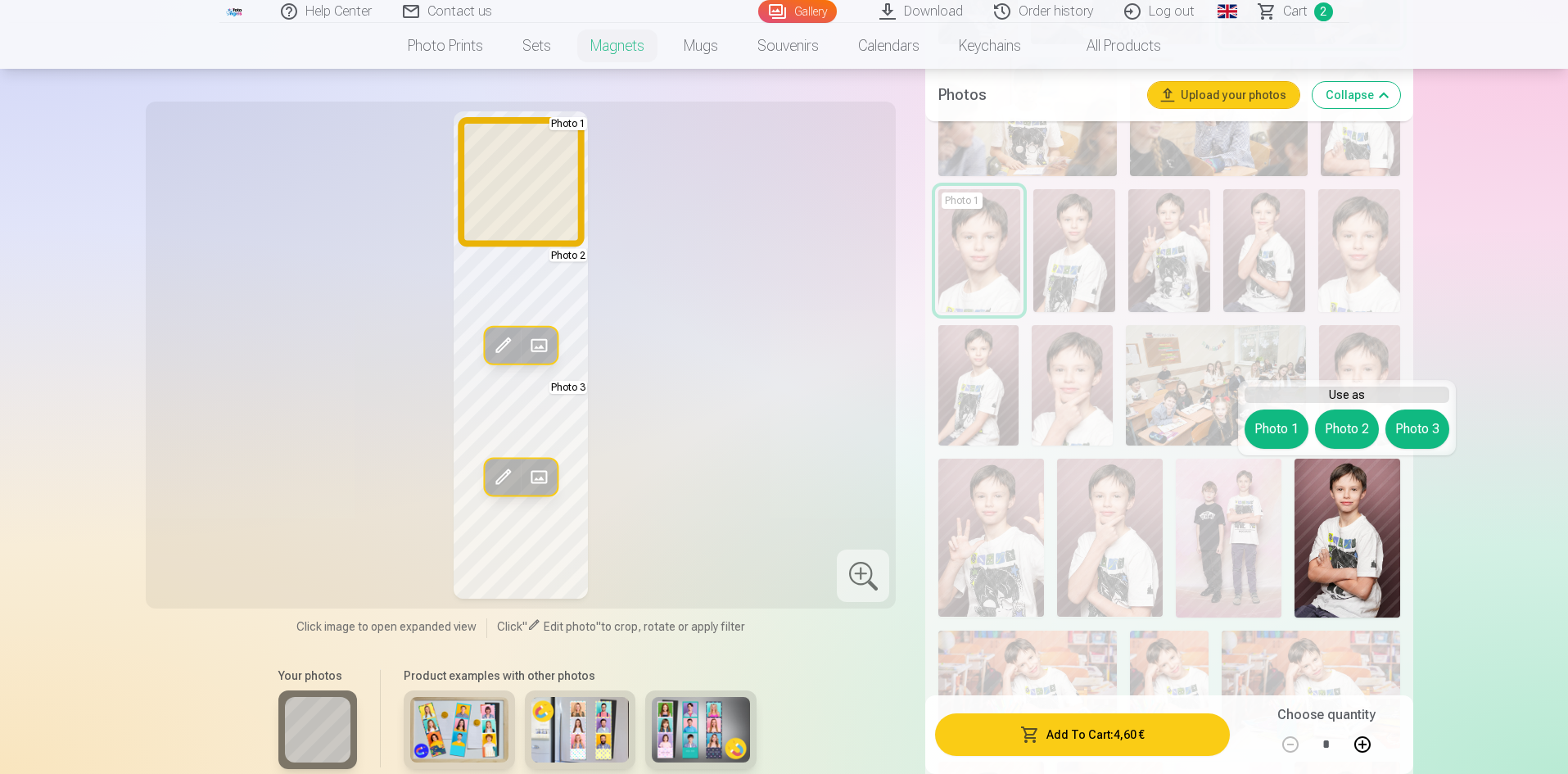 click on "Photo   1" at bounding box center [1277, 429] 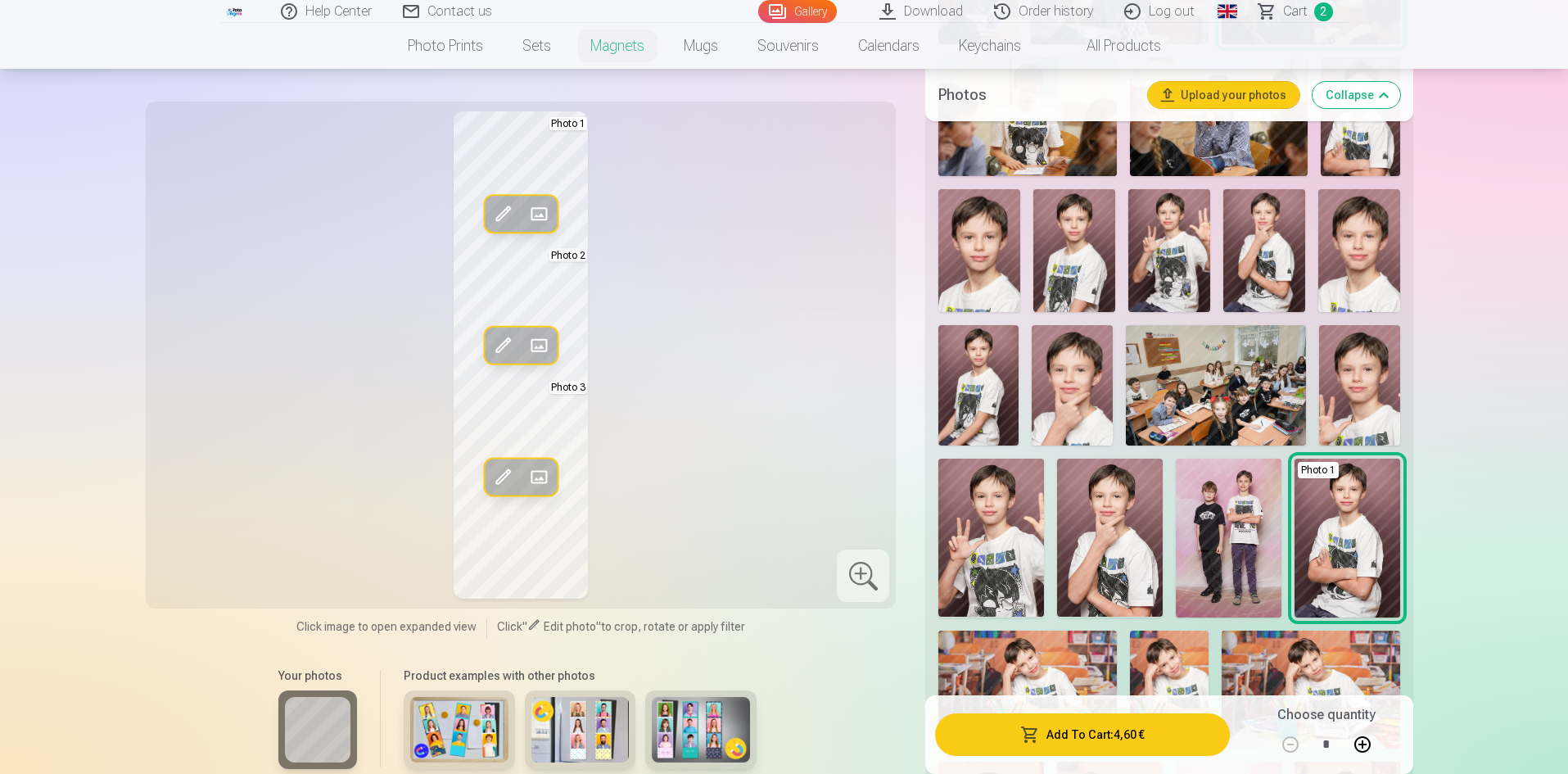 click at bounding box center [979, 251] 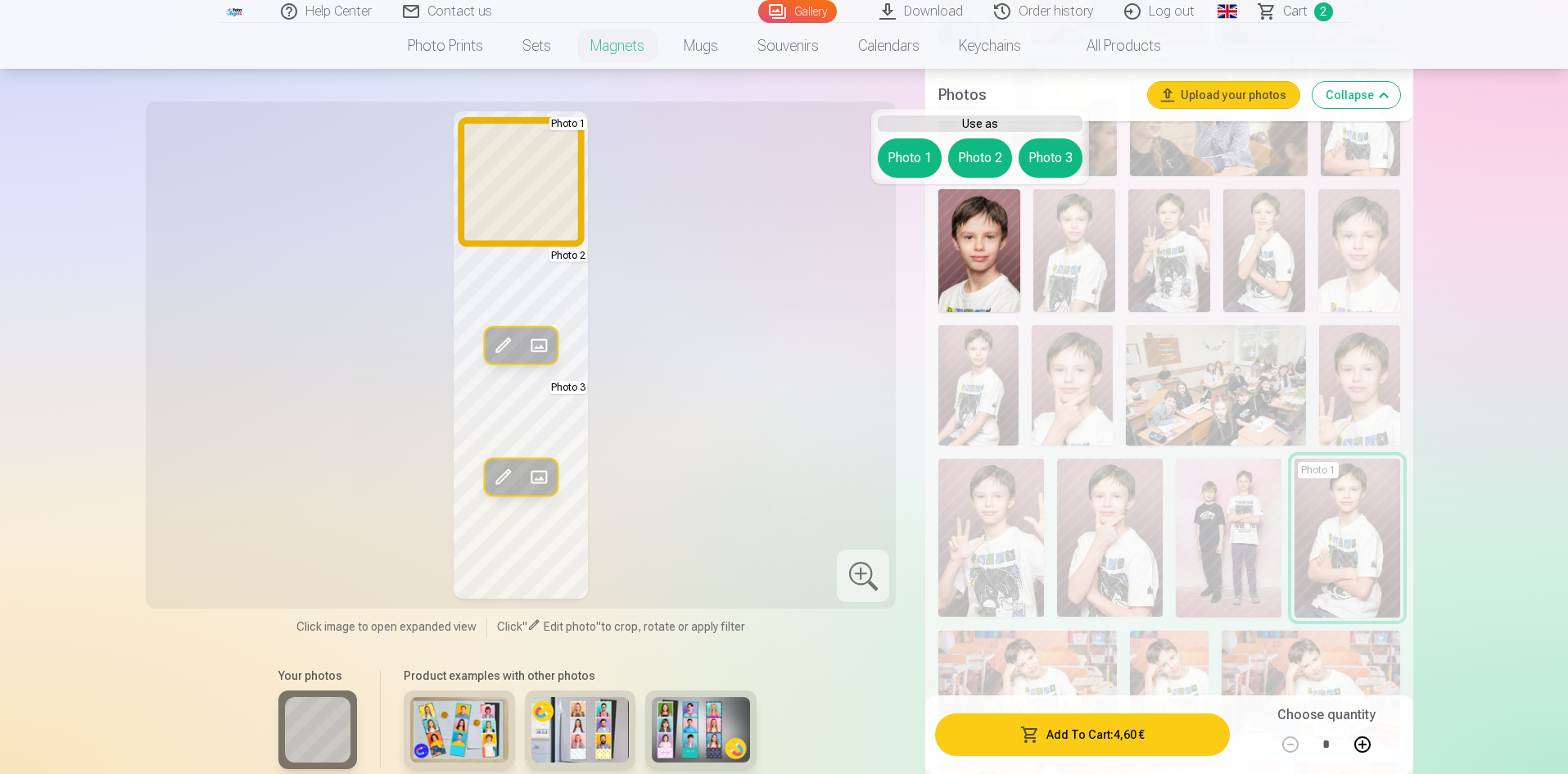 click on "Photo   1" at bounding box center (910, 158) 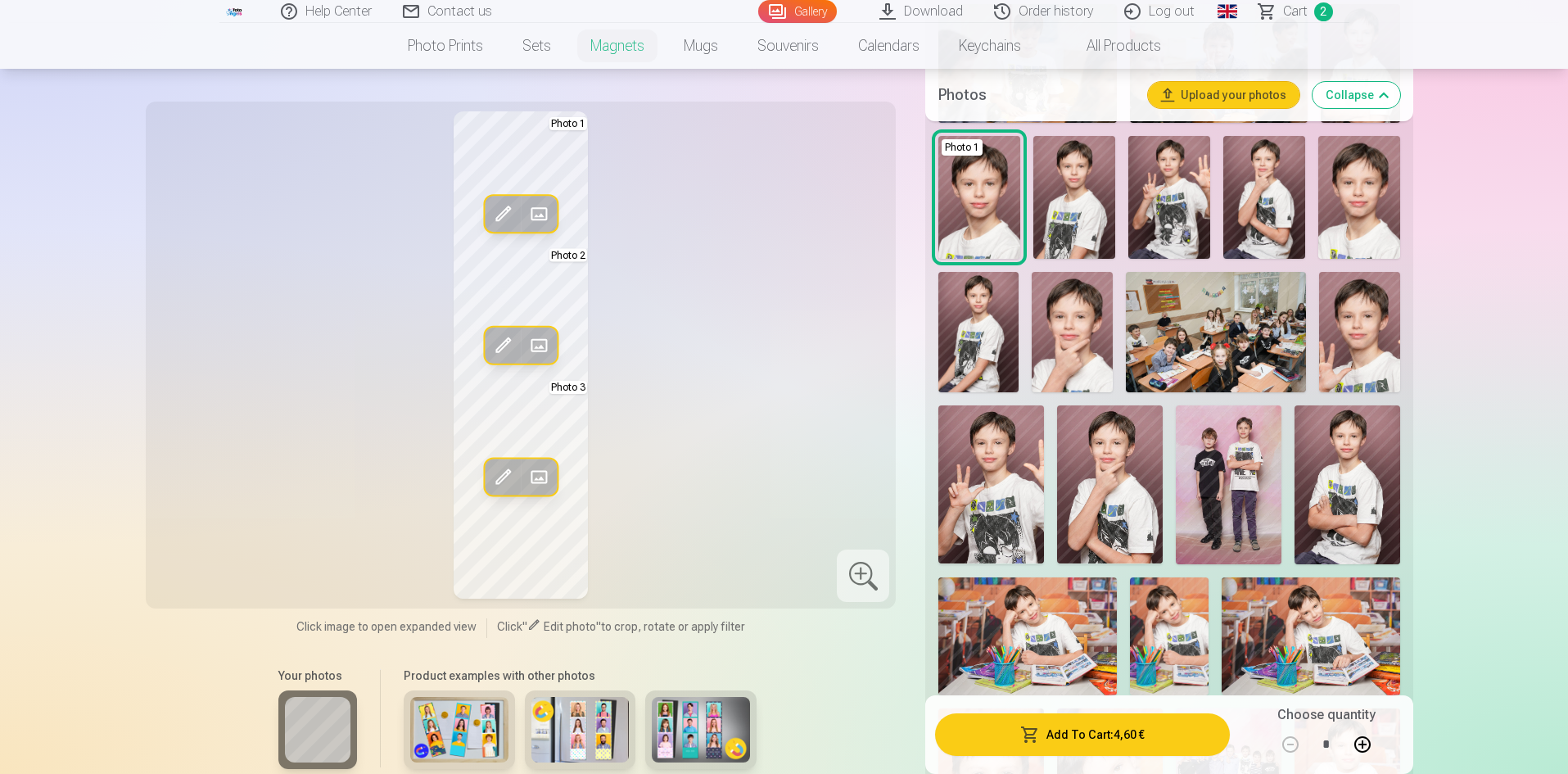 scroll, scrollTop: 819, scrollLeft: 0, axis: vertical 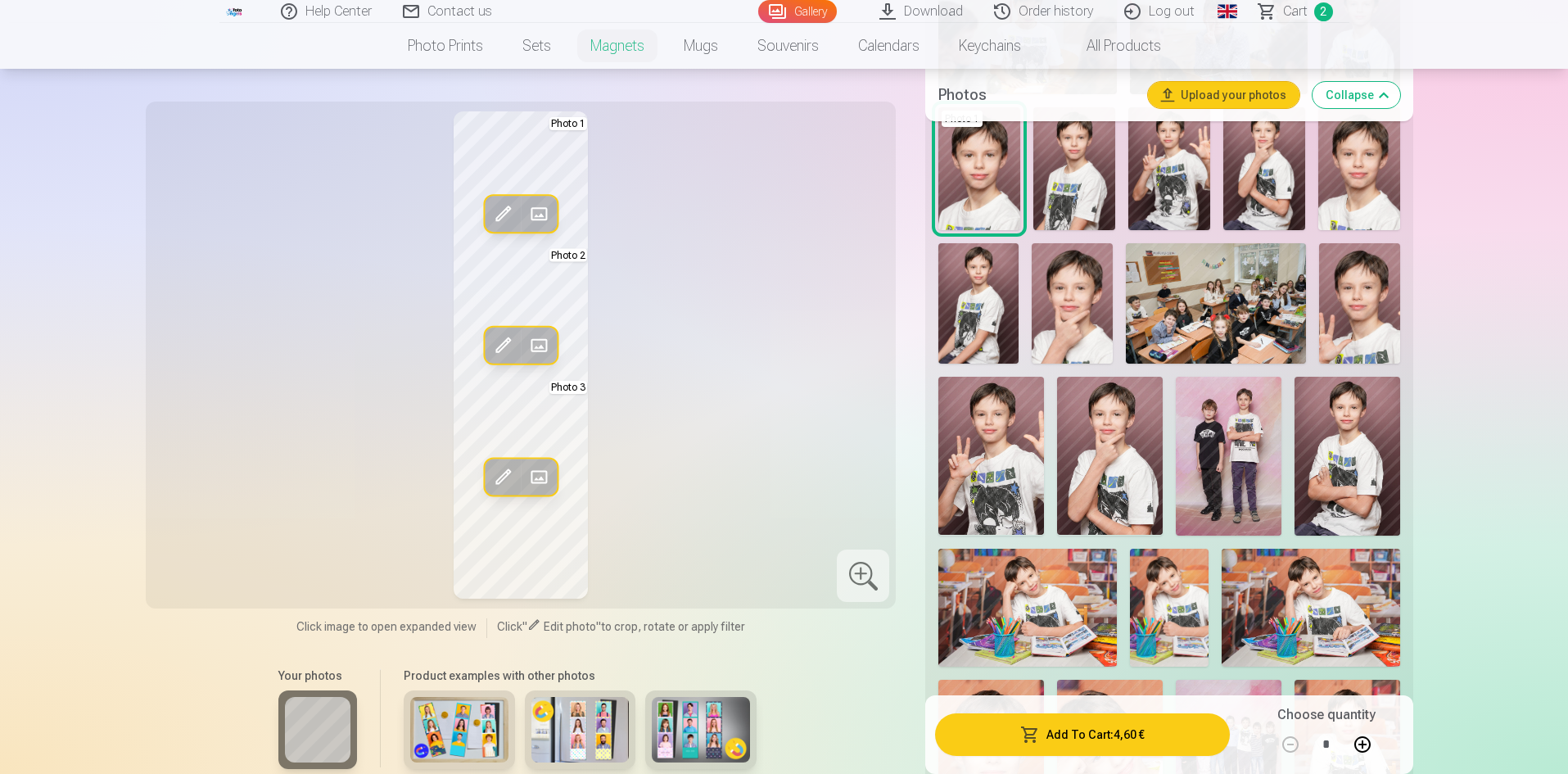 click at bounding box center [1027, 608] 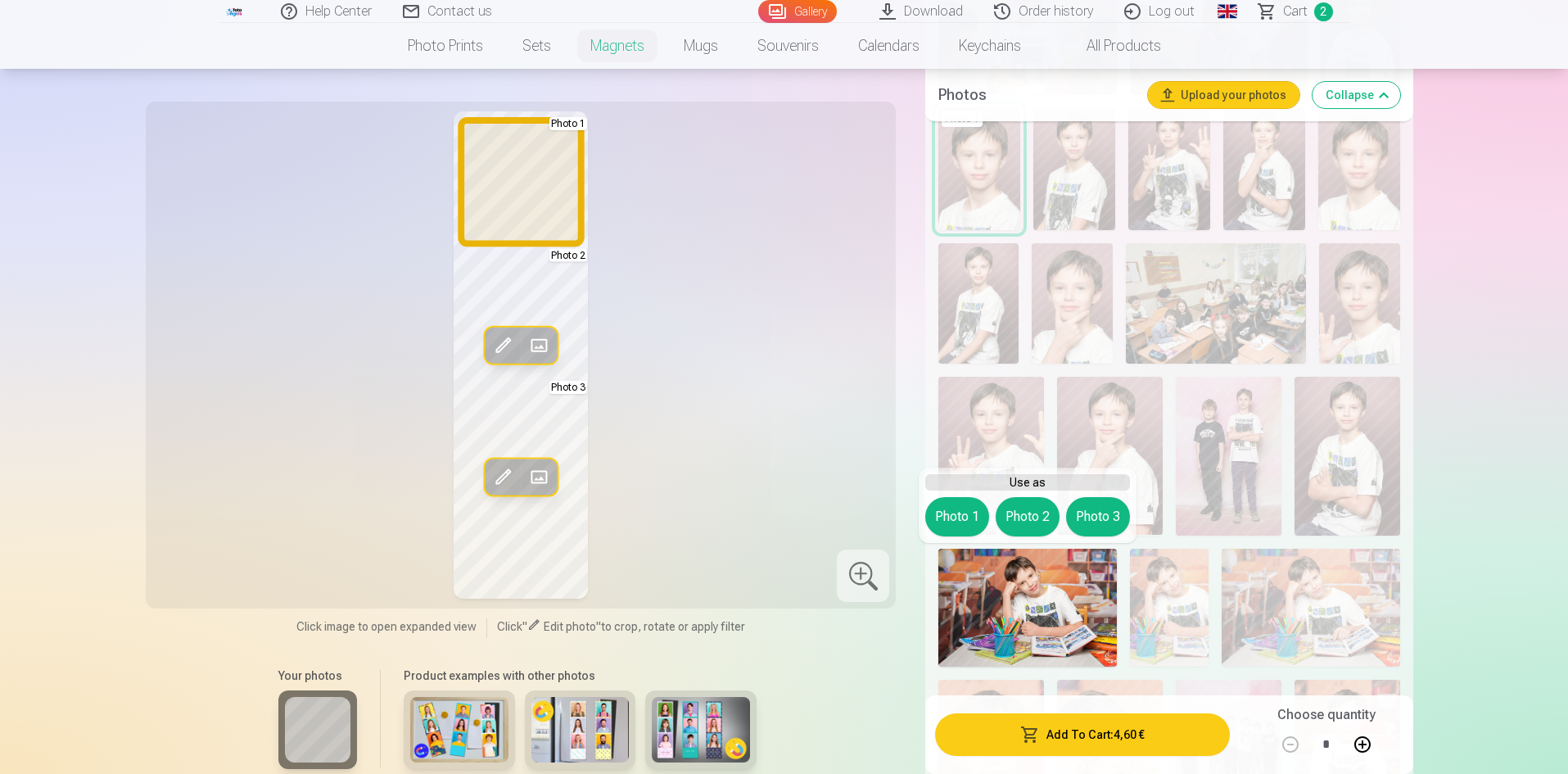 click on "Photo   1" at bounding box center [957, 517] 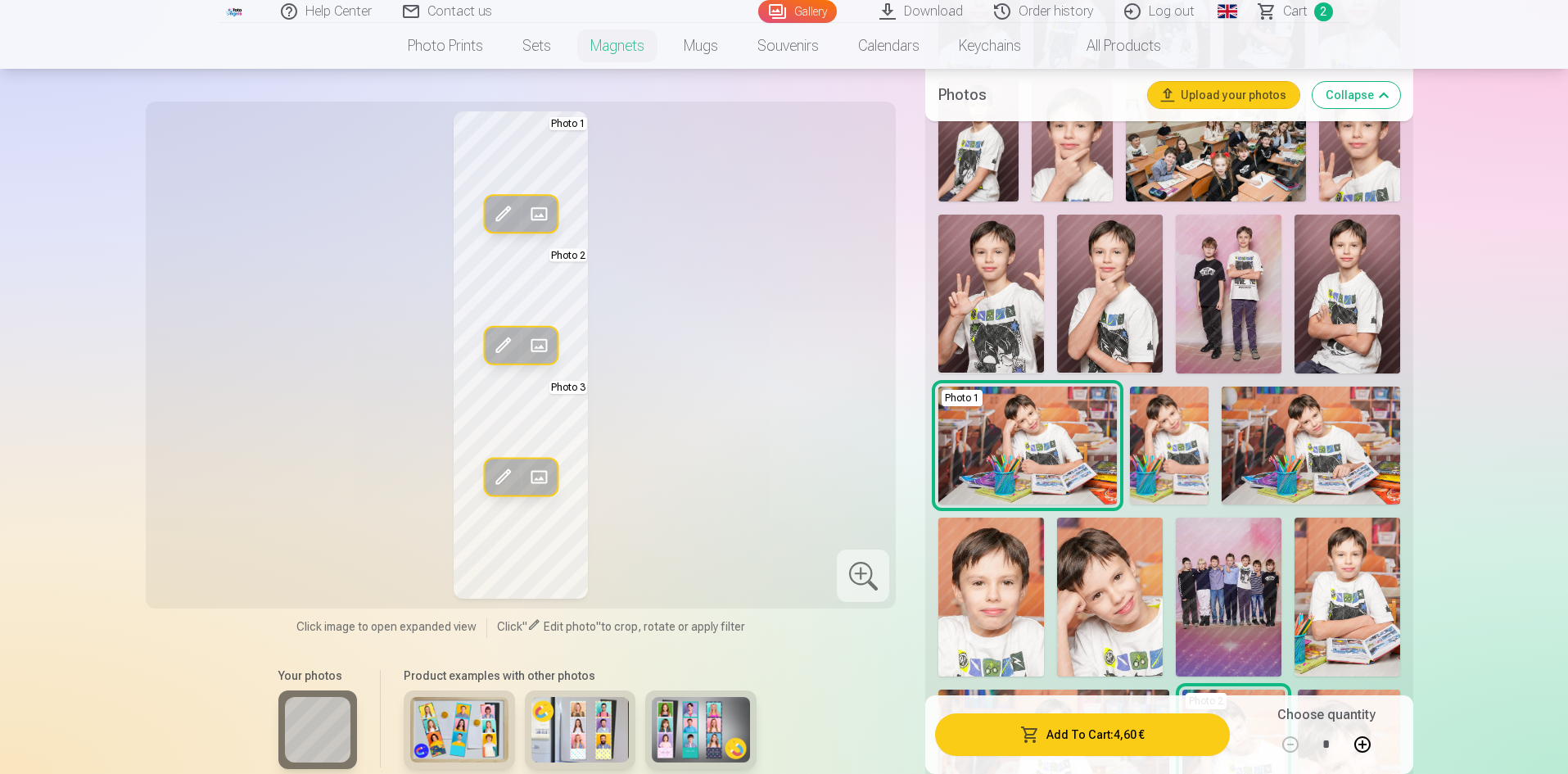 scroll, scrollTop: 983, scrollLeft: 0, axis: vertical 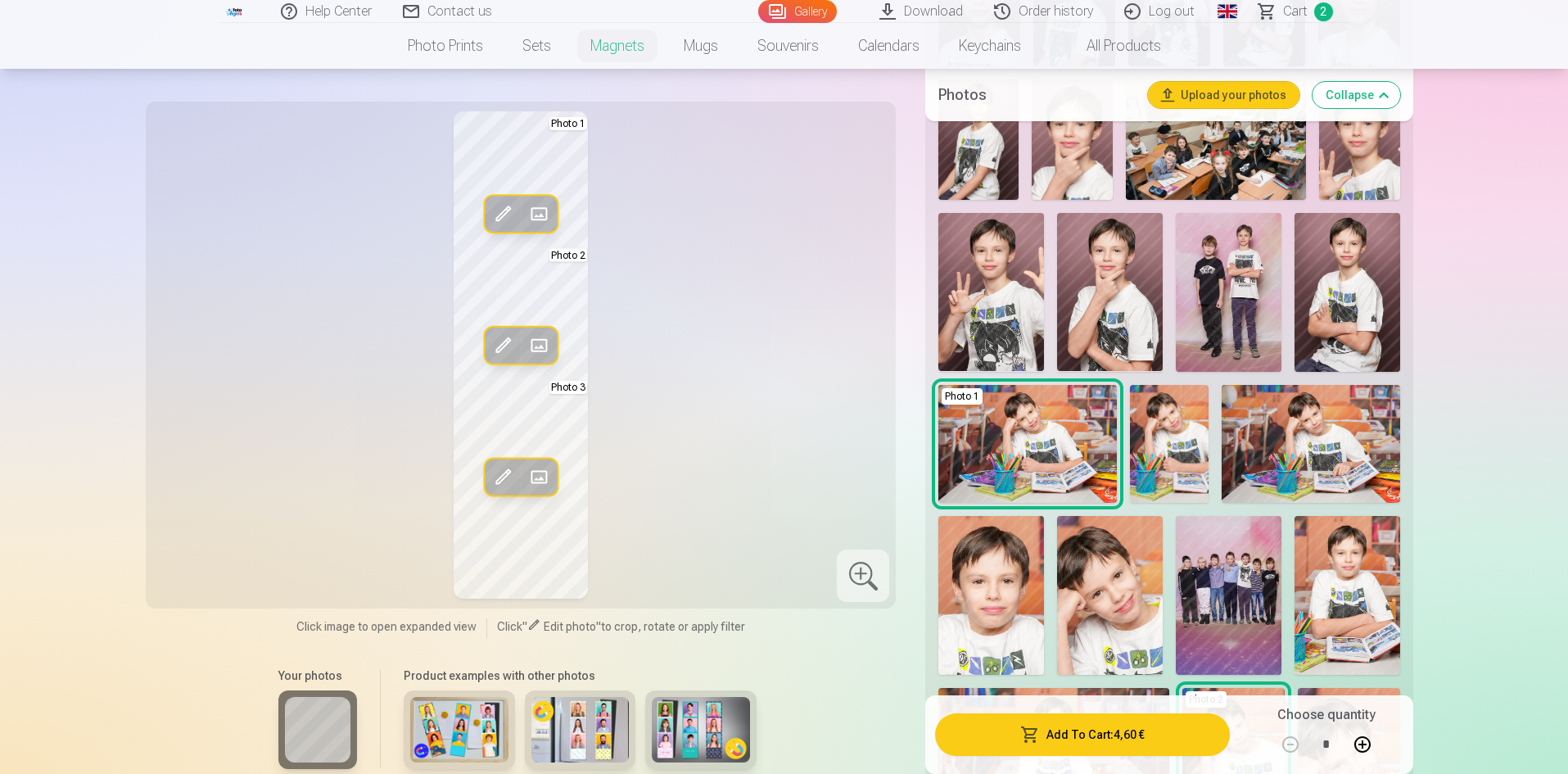 click at bounding box center [1109, 595] 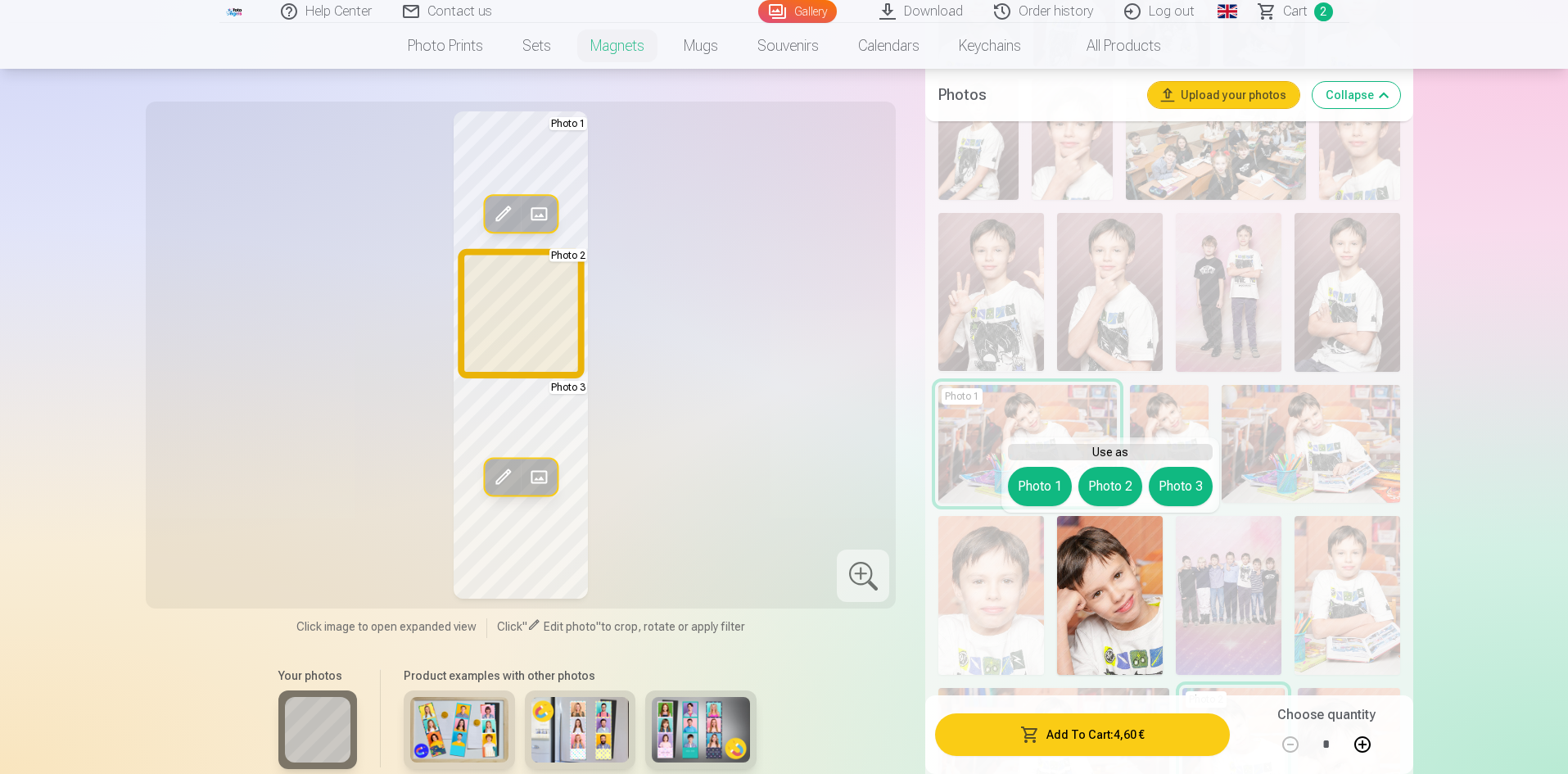click on "Photo   2" at bounding box center (1110, 487) 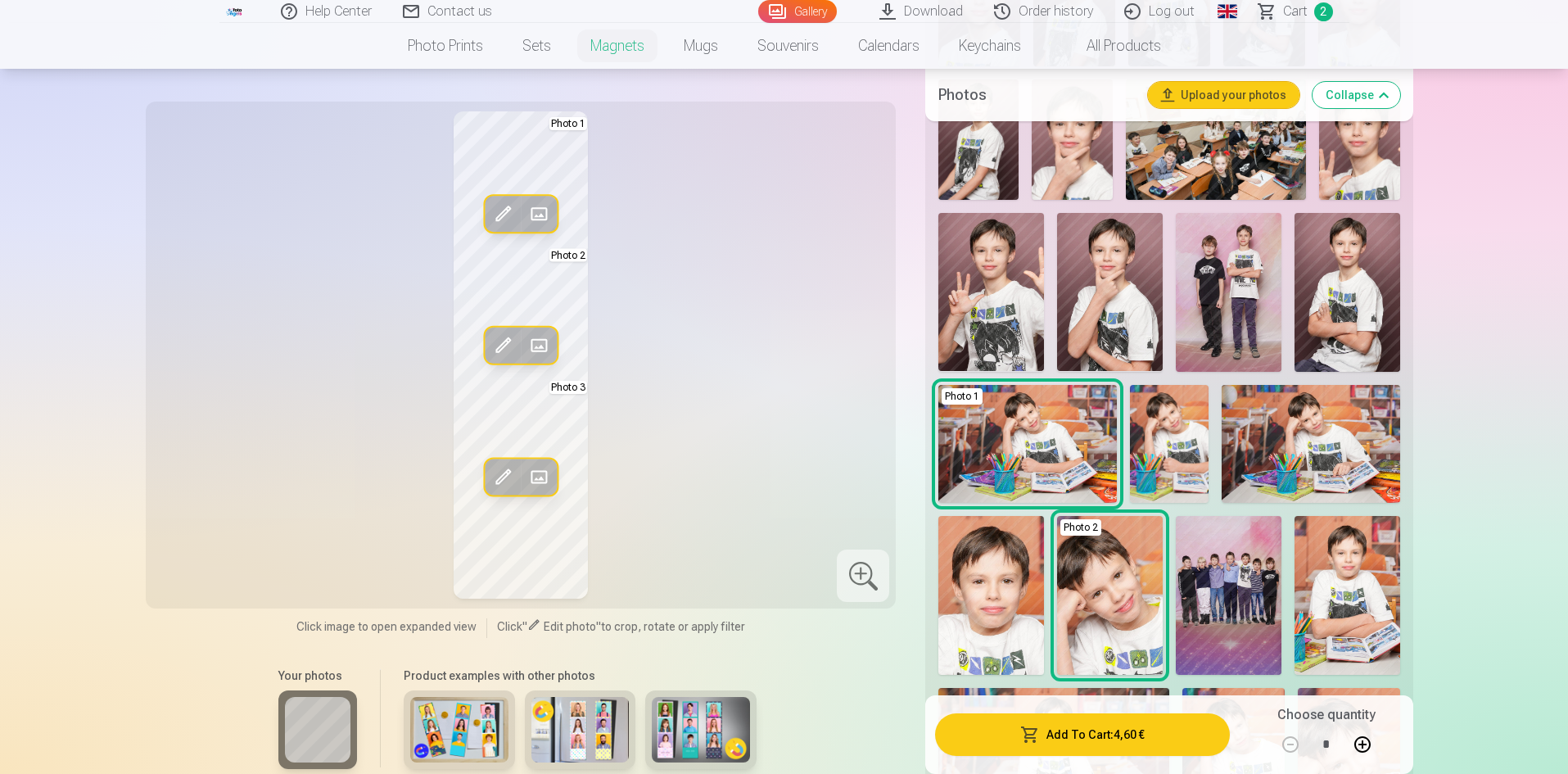 click at bounding box center [1347, 595] 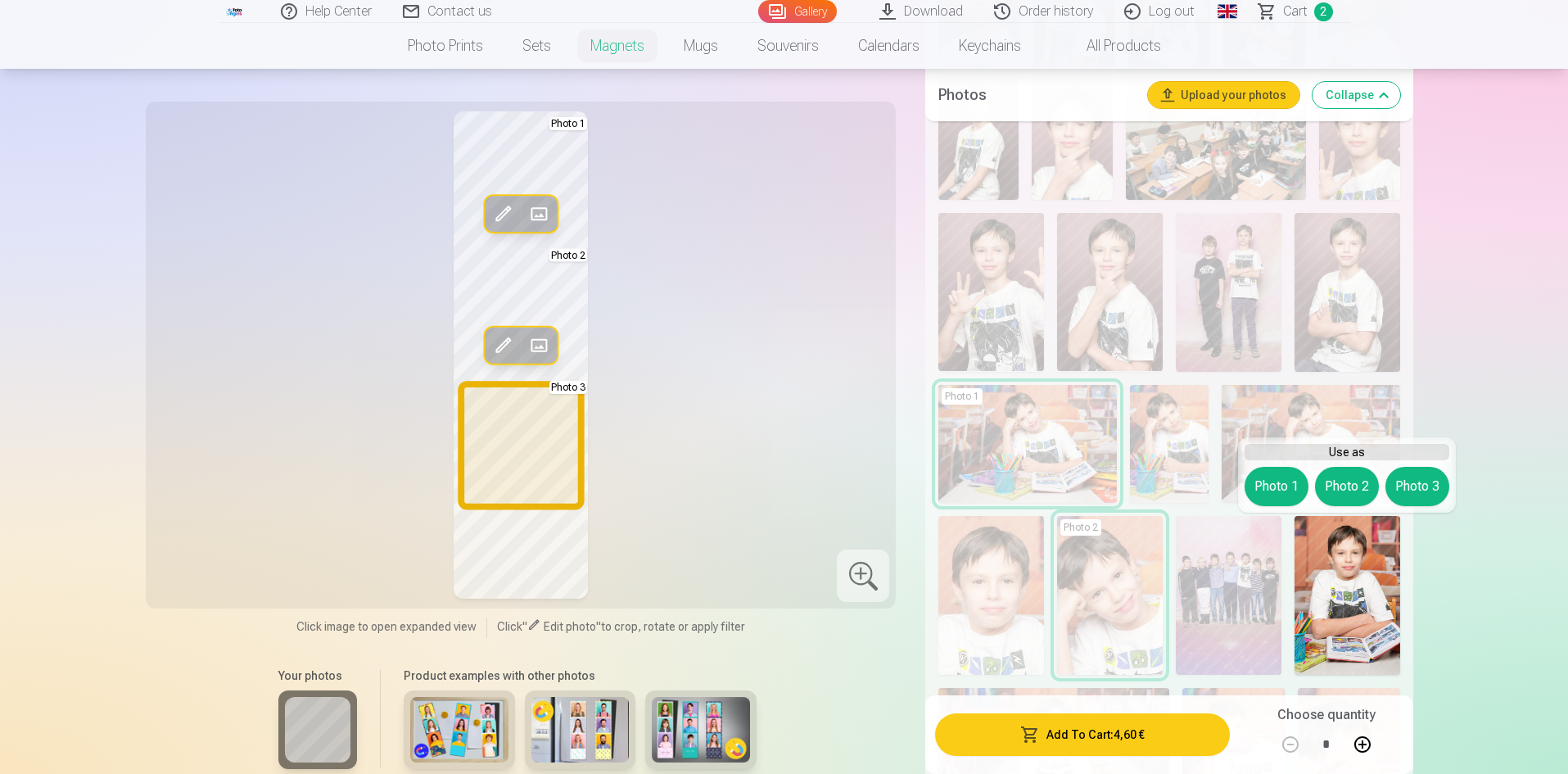click on "Photo   3" at bounding box center [1417, 487] 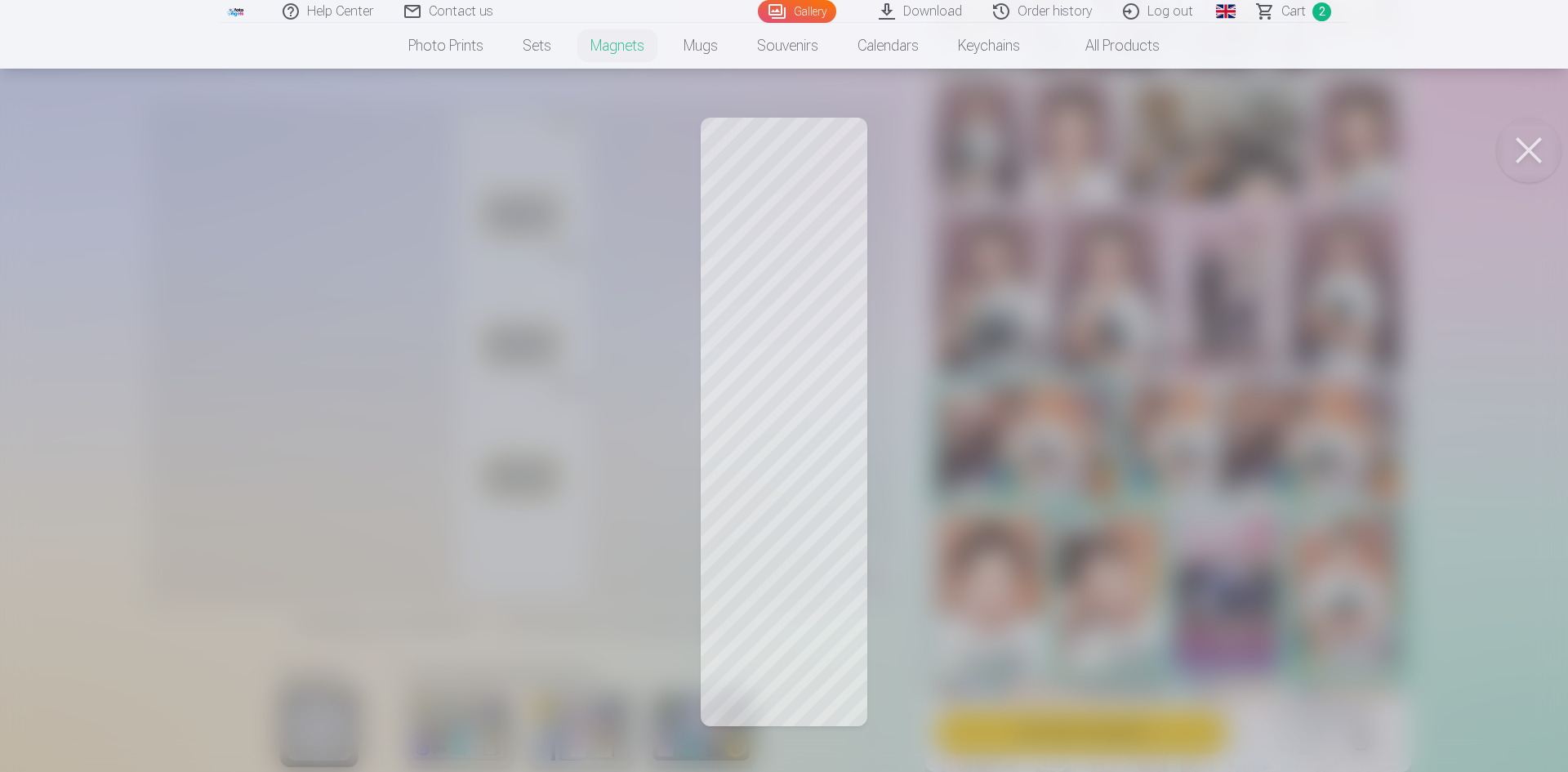 click at bounding box center [784, 386] 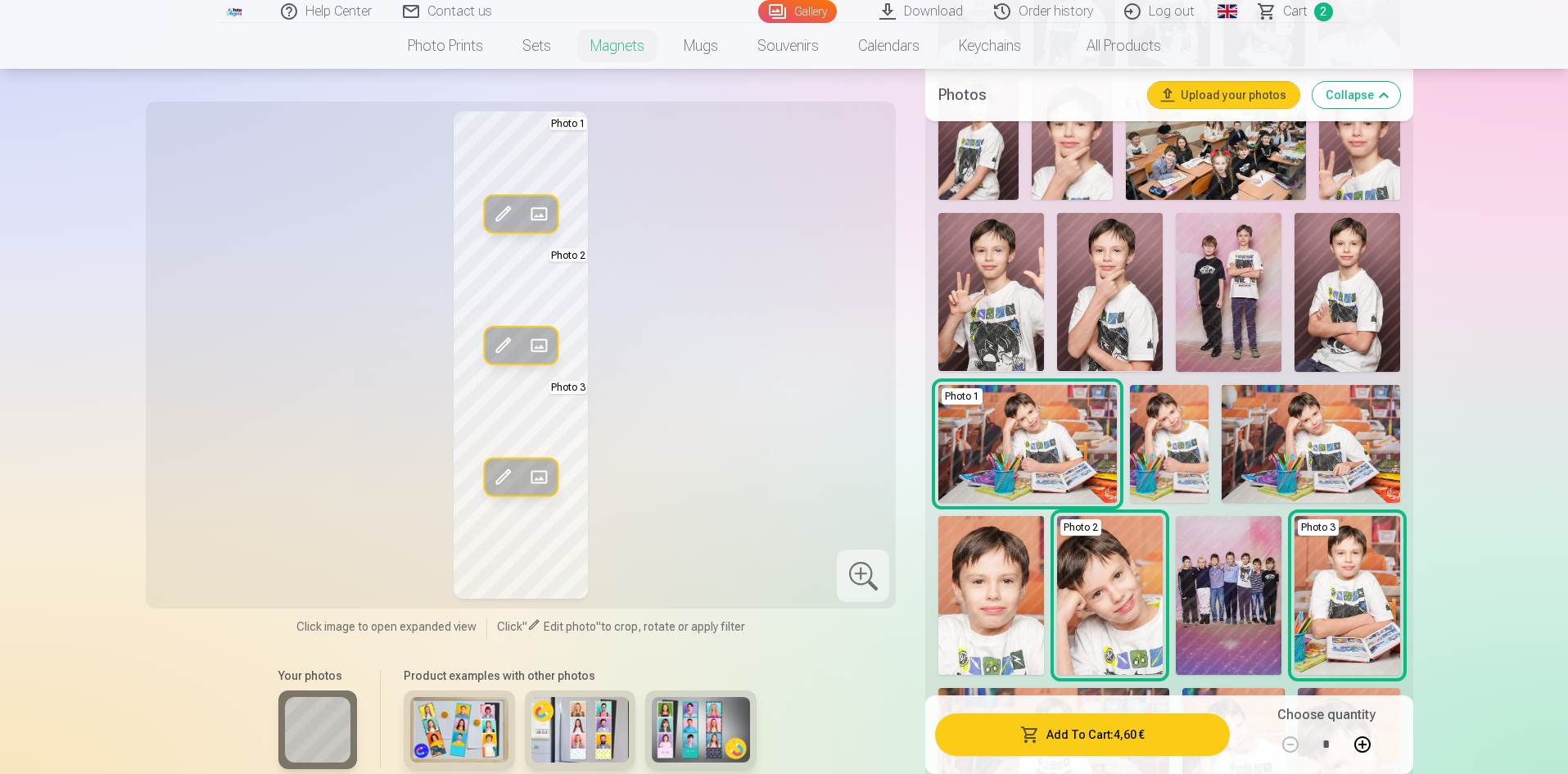 click at bounding box center [863, 576] 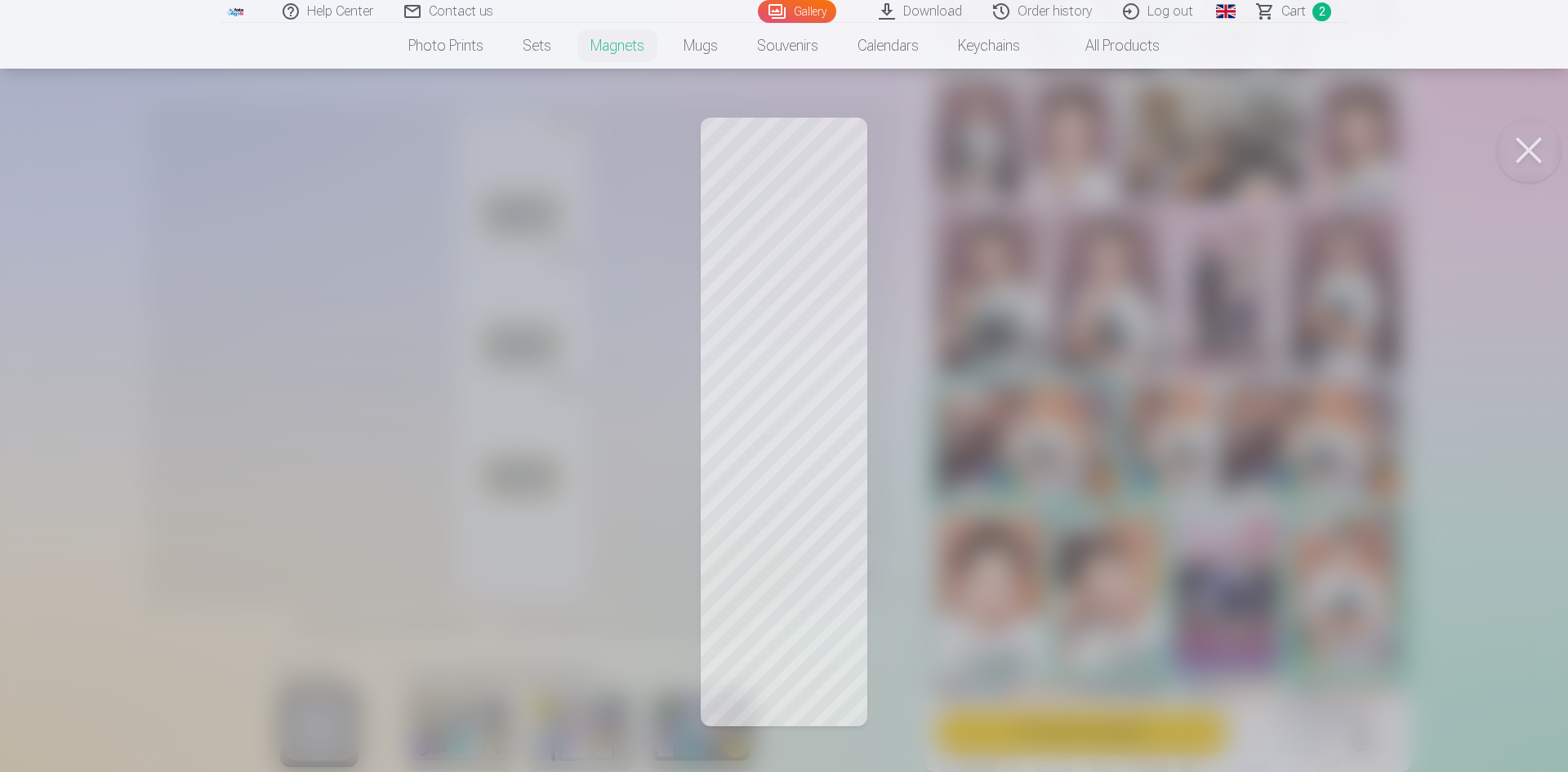 click at bounding box center [784, 386] 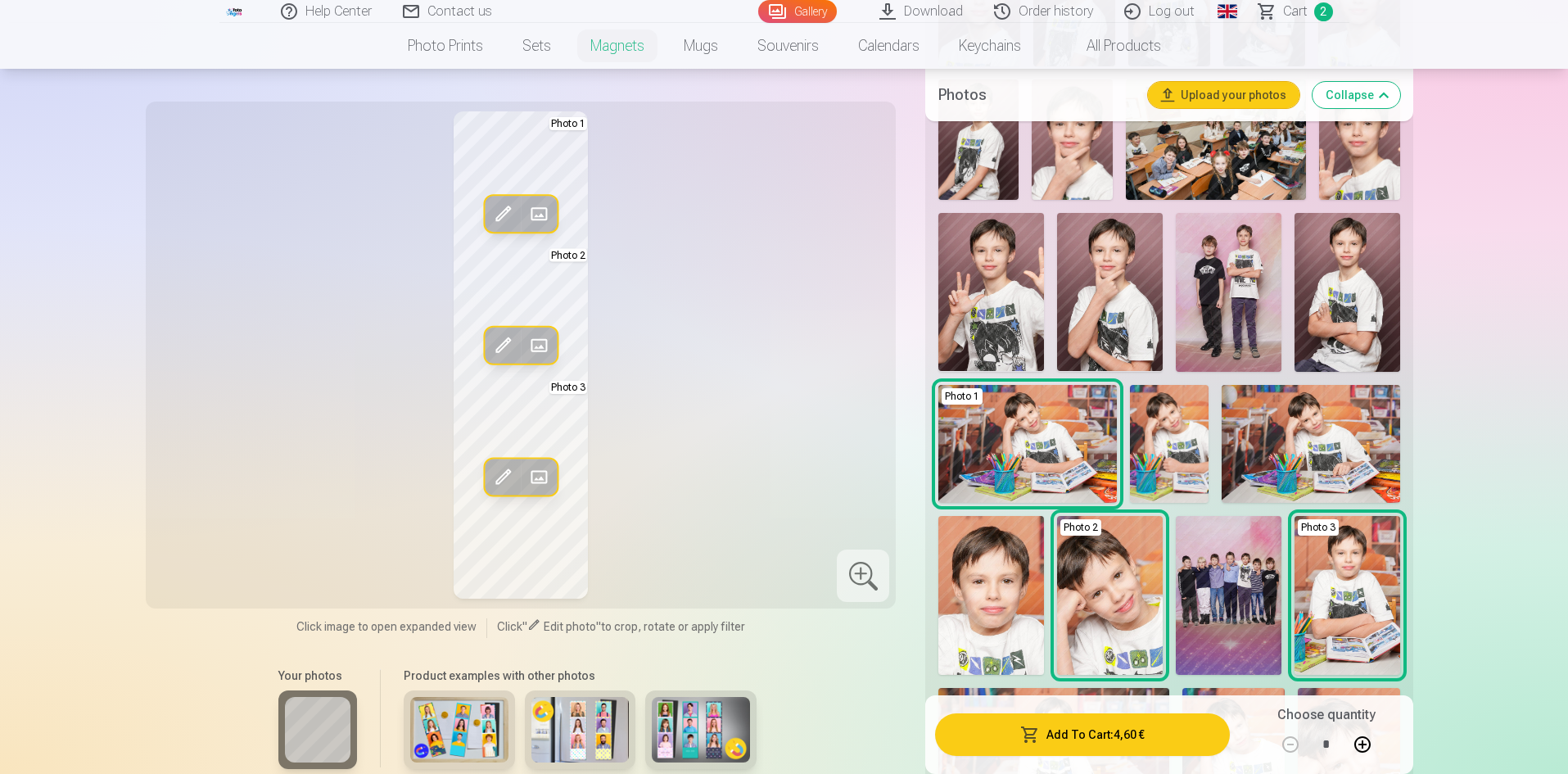 click at bounding box center [503, 346] 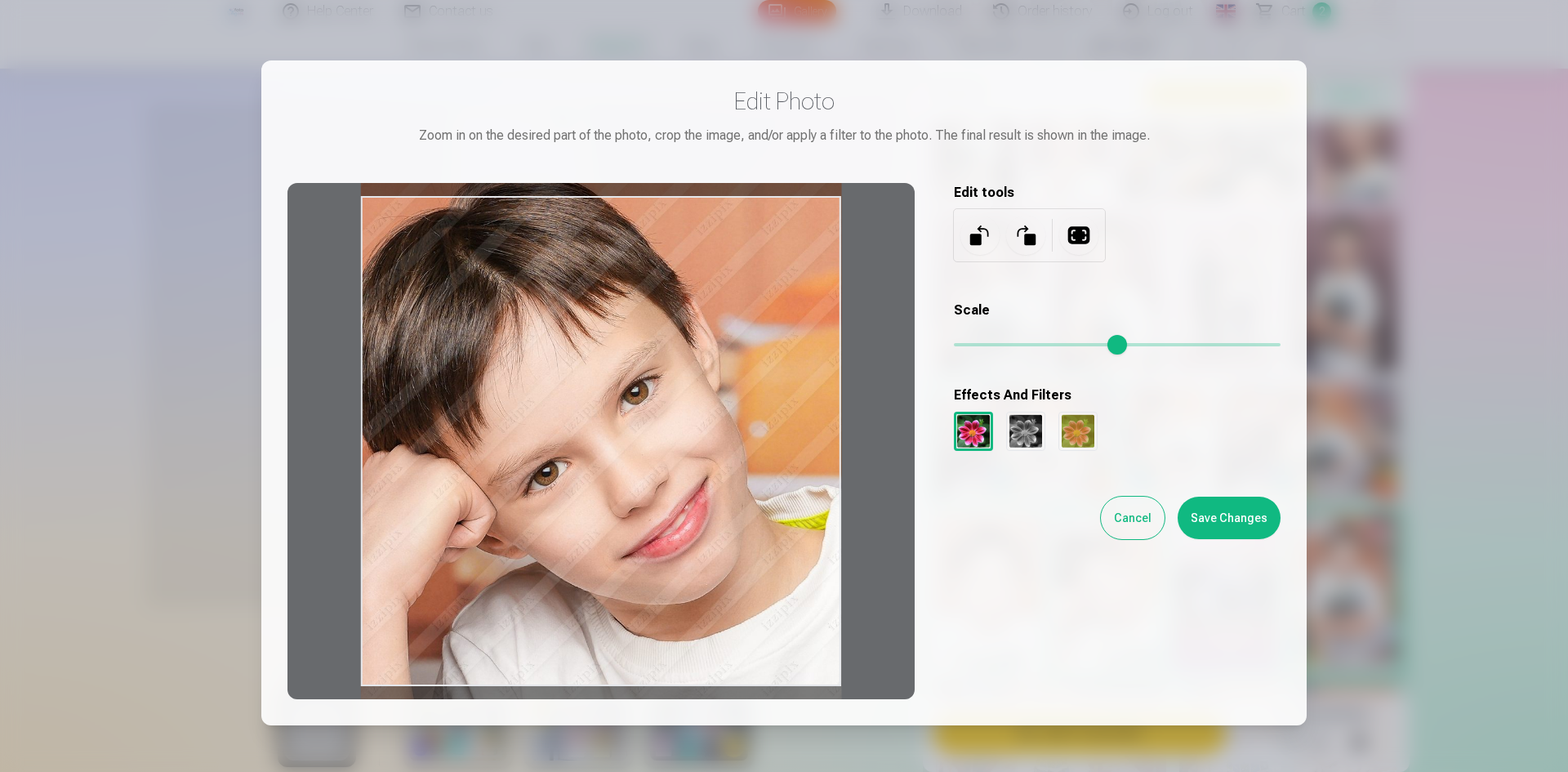 drag, startPoint x: 740, startPoint y: 394, endPoint x: 702, endPoint y: 326, distance: 77.89737 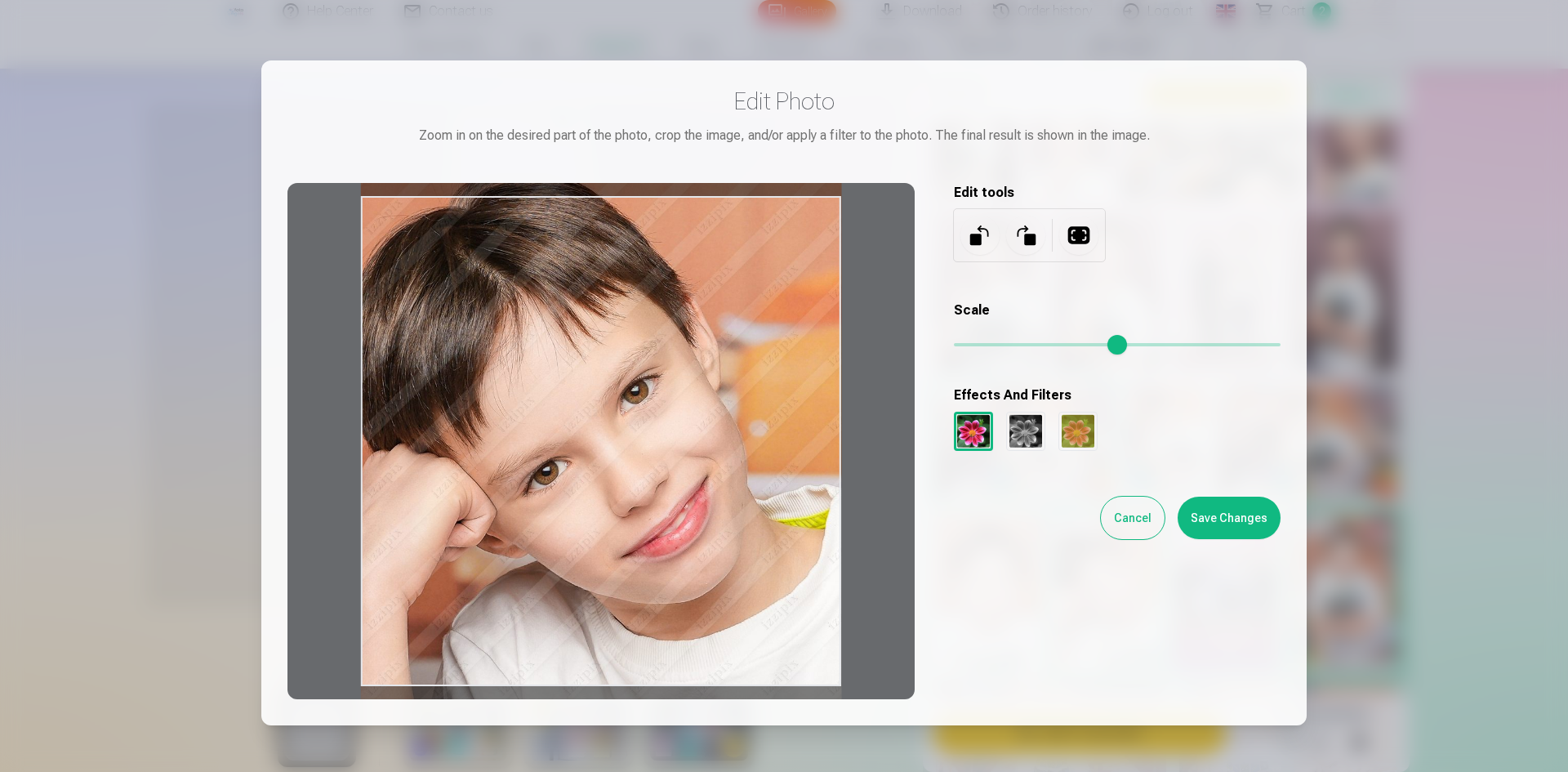 click at bounding box center (1079, 235) 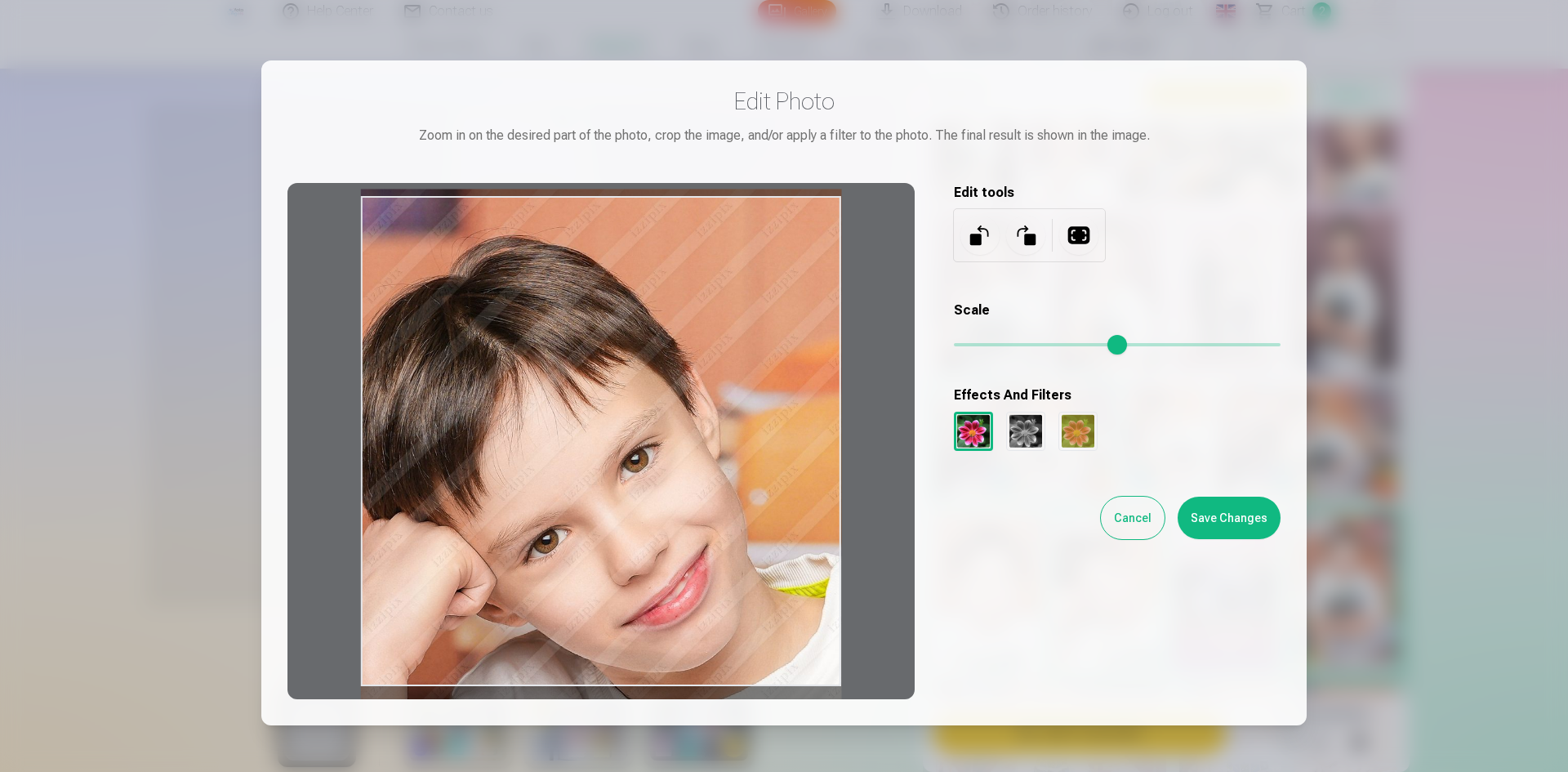 click at bounding box center [1079, 235] 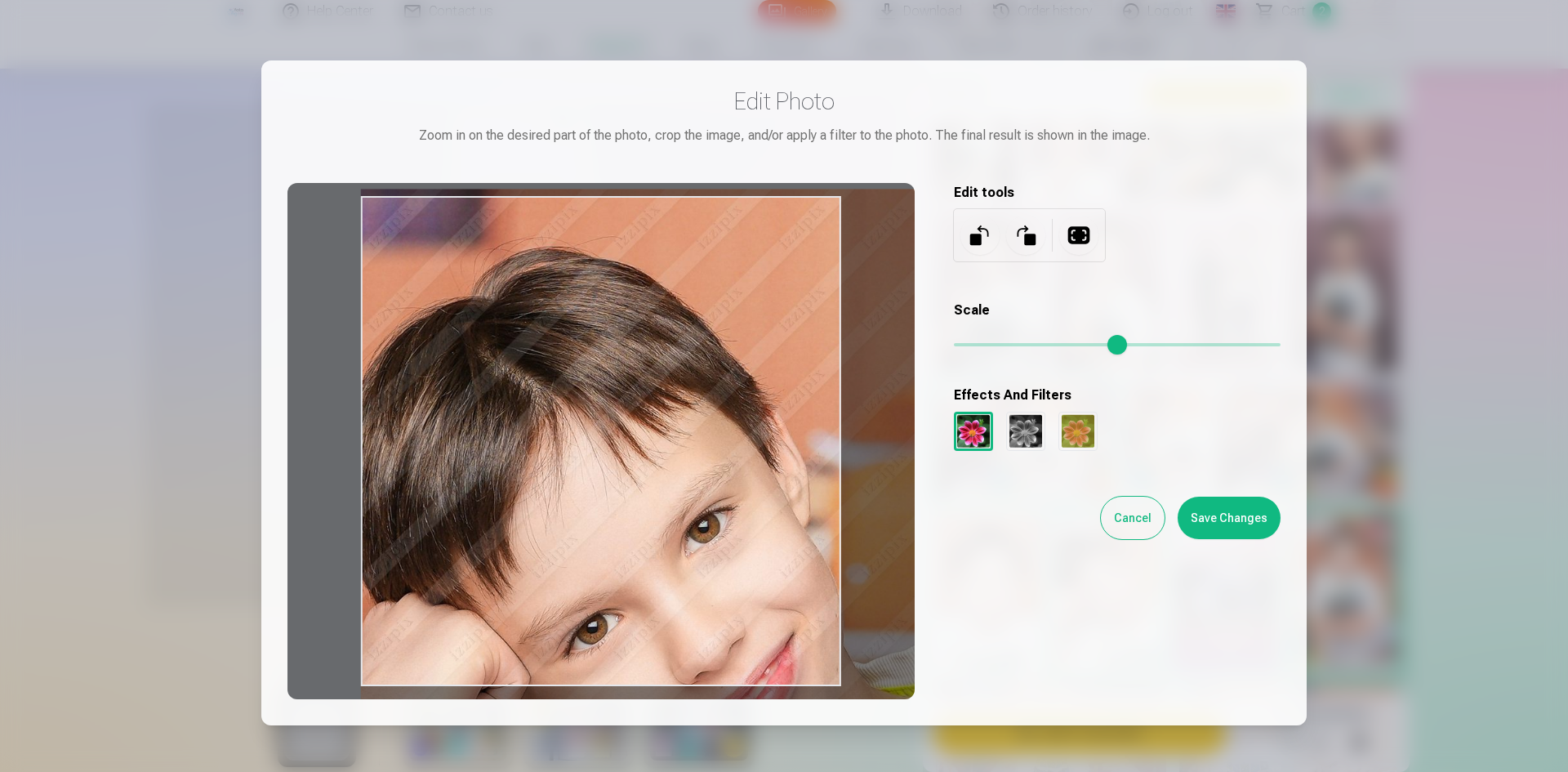 type on "*" 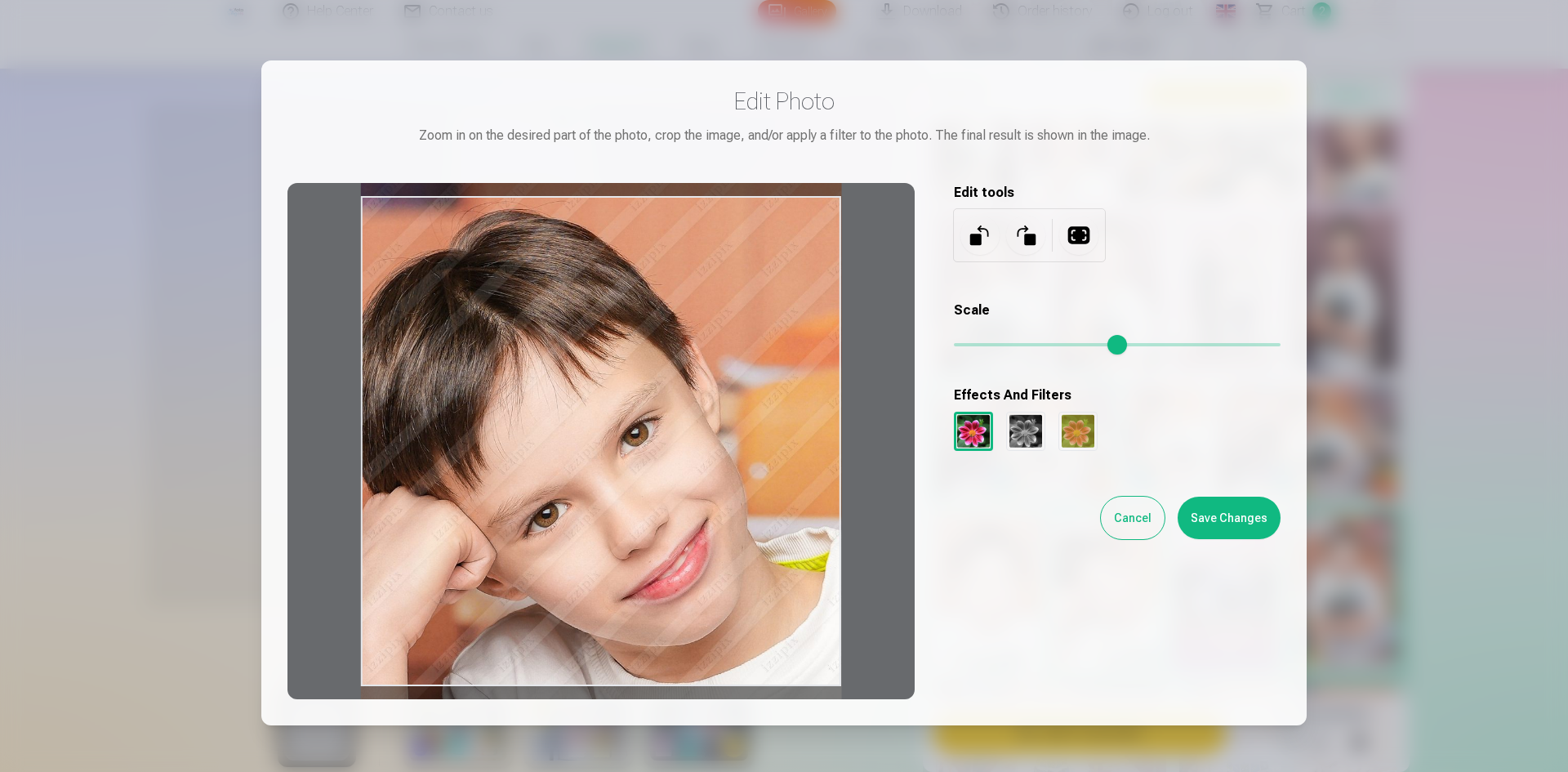 drag, startPoint x: 524, startPoint y: 447, endPoint x: 584, endPoint y: 422, distance: 65 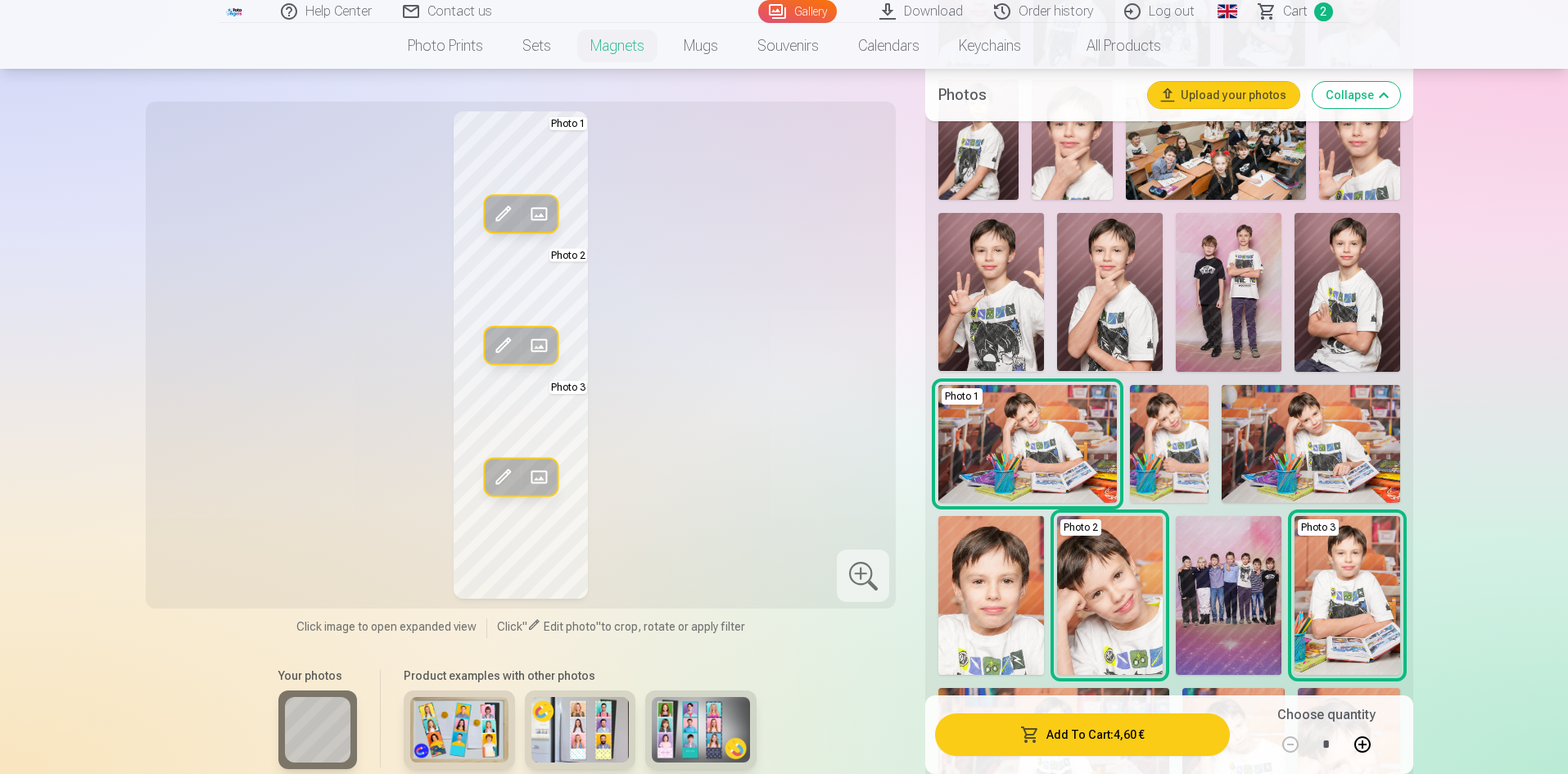 click on "Edit photo Replace Photo   1 Edit photo Replace Photo   2 Edit photo Replace Photo   3" at bounding box center (521, 355) 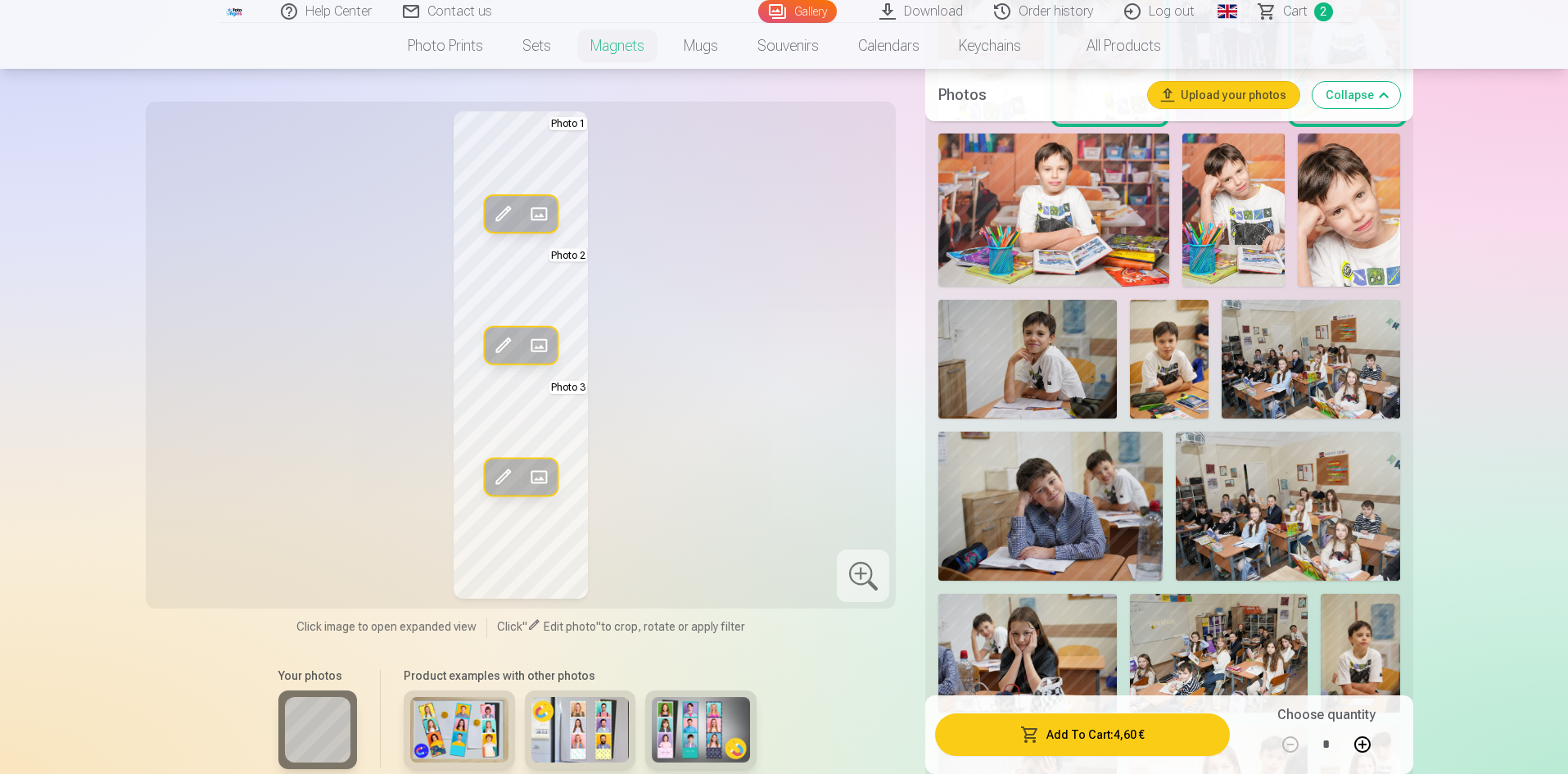 scroll, scrollTop: 1556, scrollLeft: 0, axis: vertical 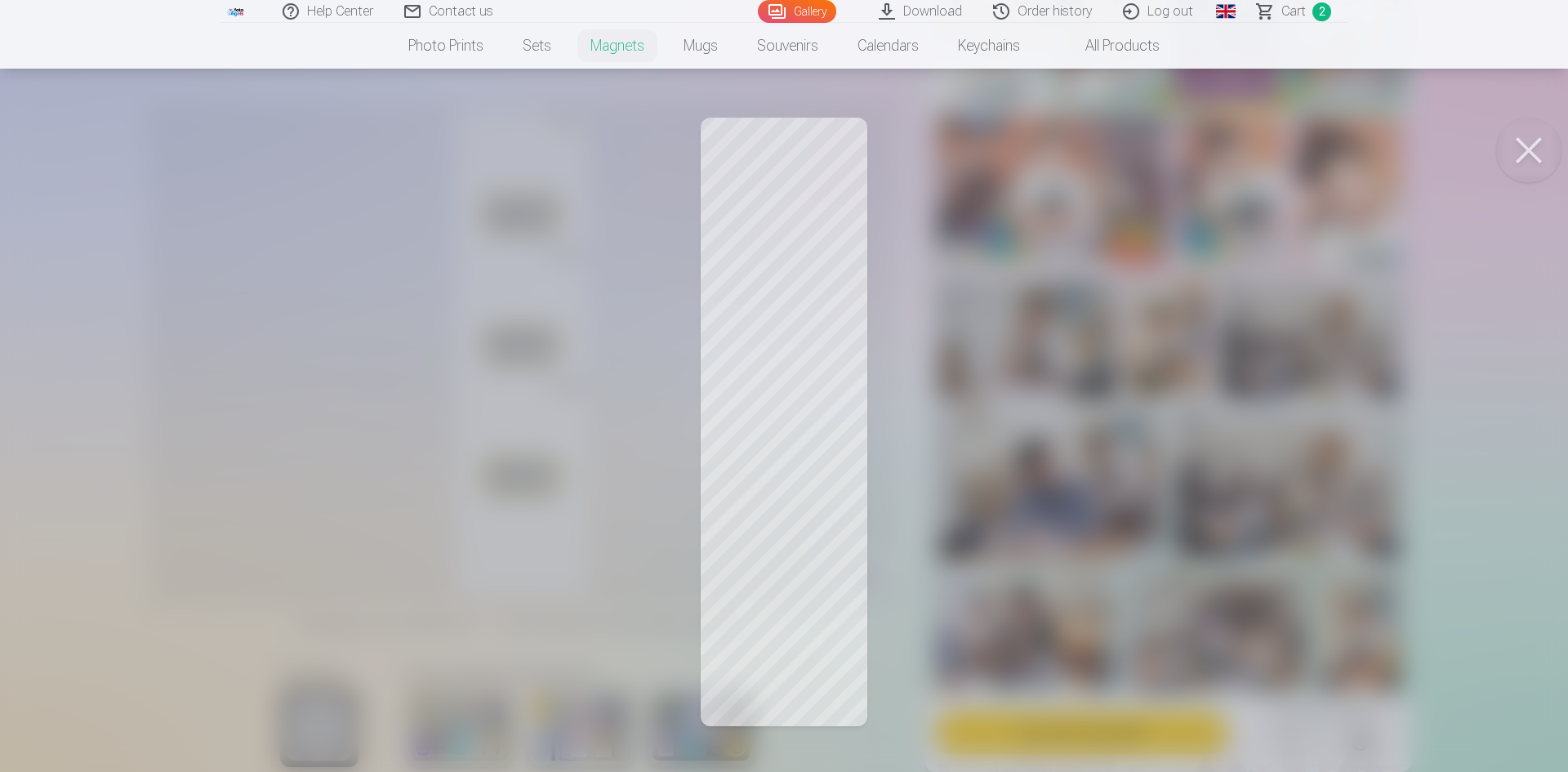 click at bounding box center [784, 386] 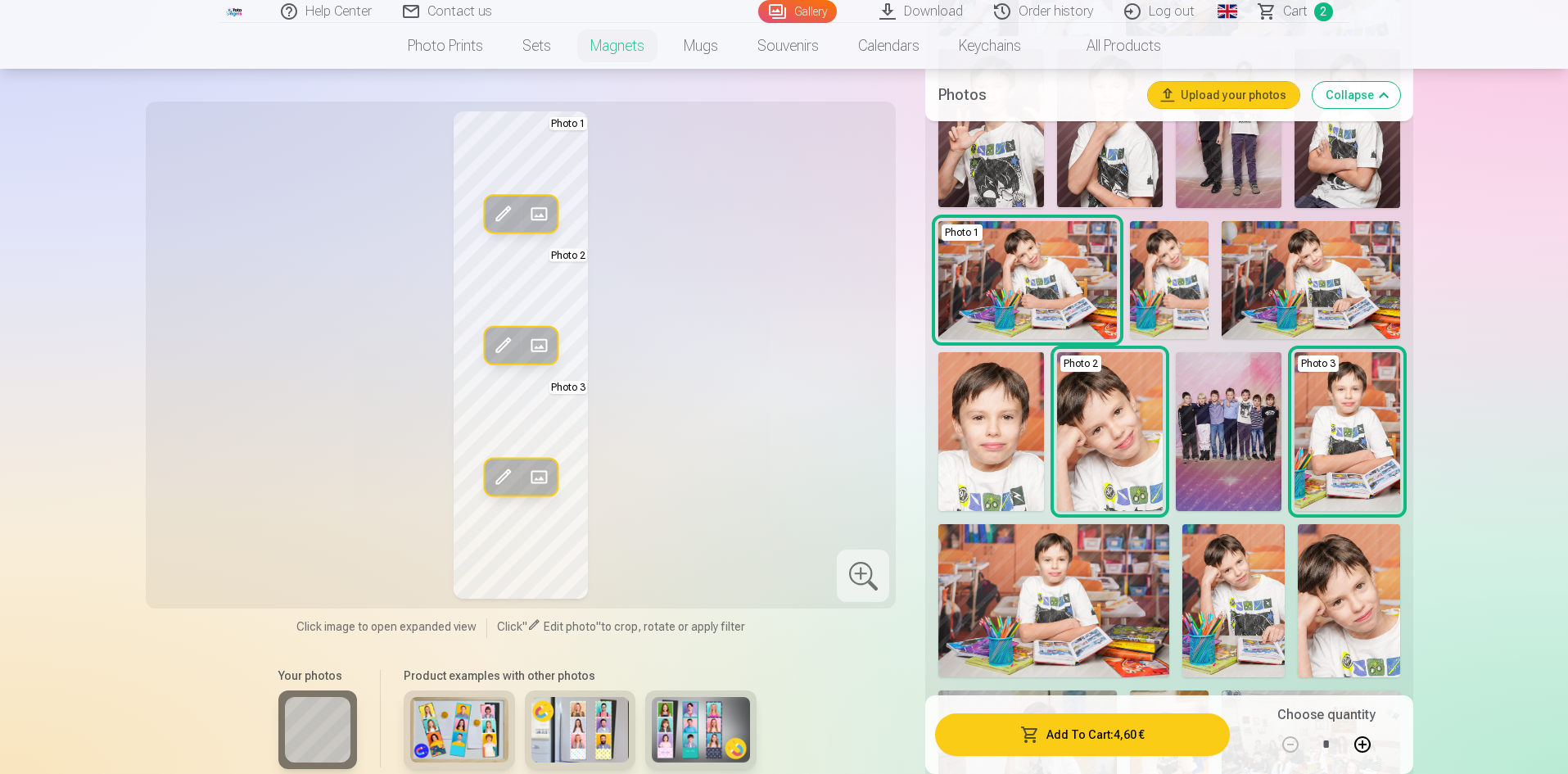scroll, scrollTop: 1229, scrollLeft: 0, axis: vertical 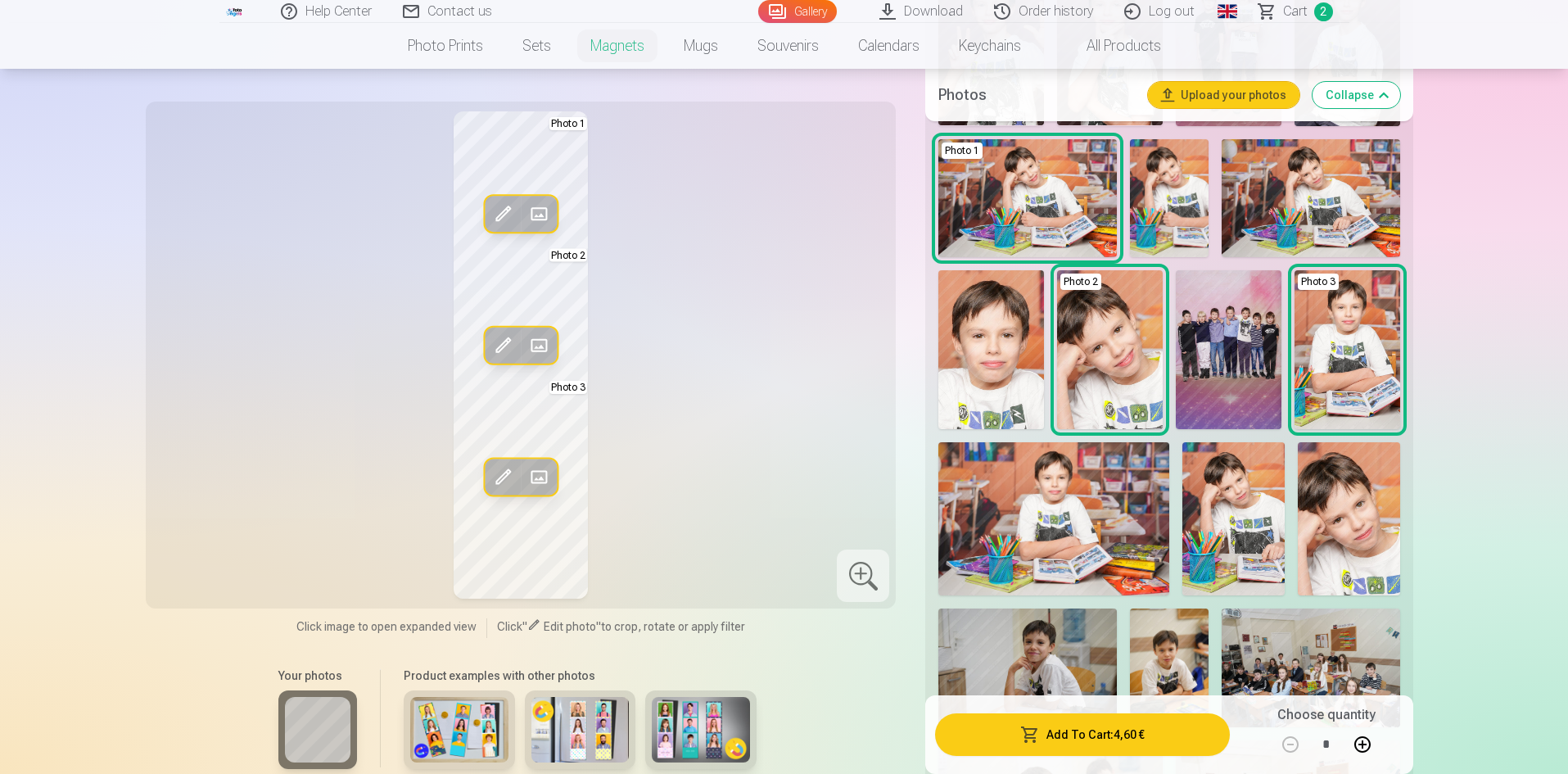 click at bounding box center [1347, 349] 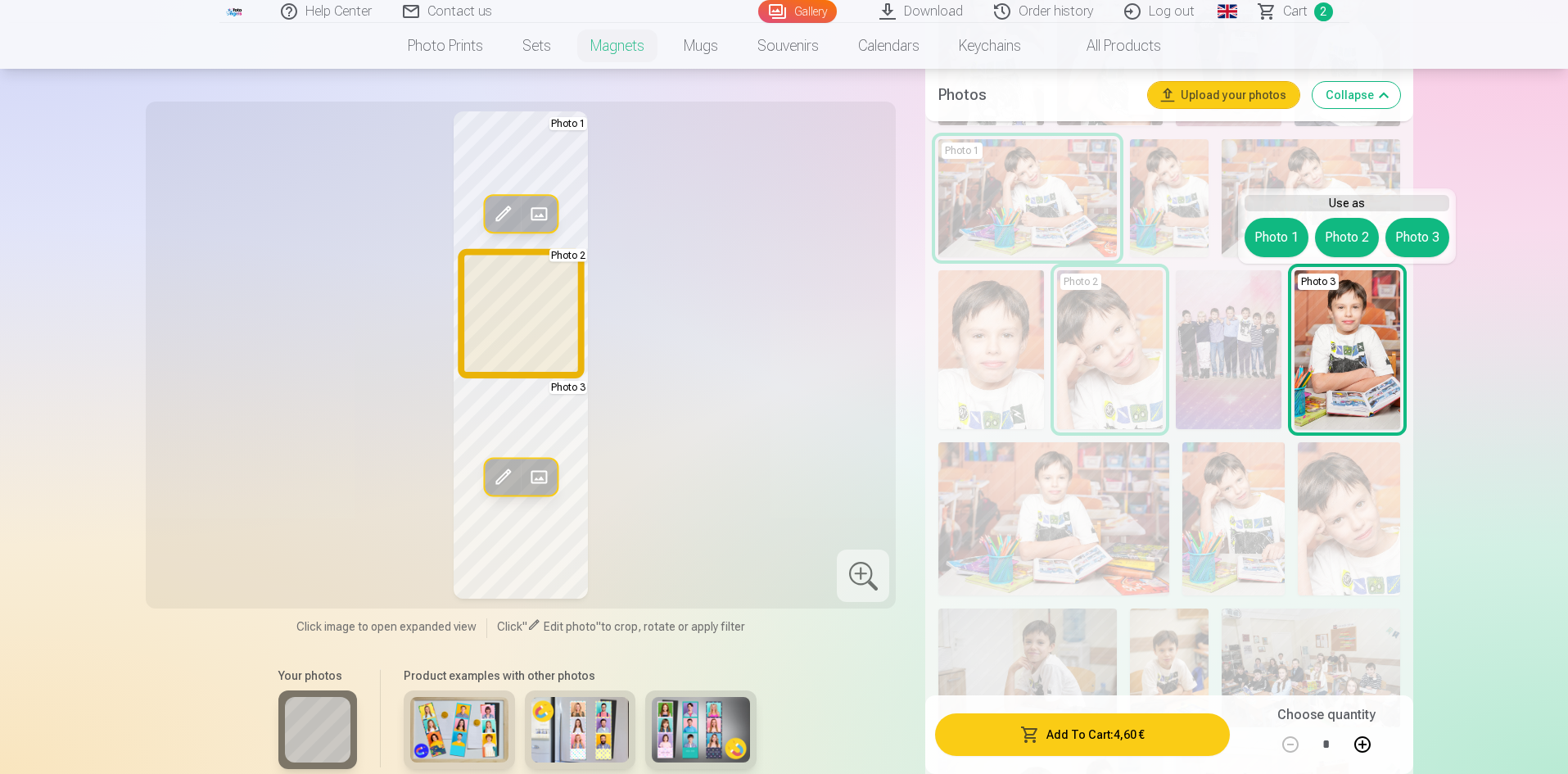 click on "Photo   2" at bounding box center [1347, 238] 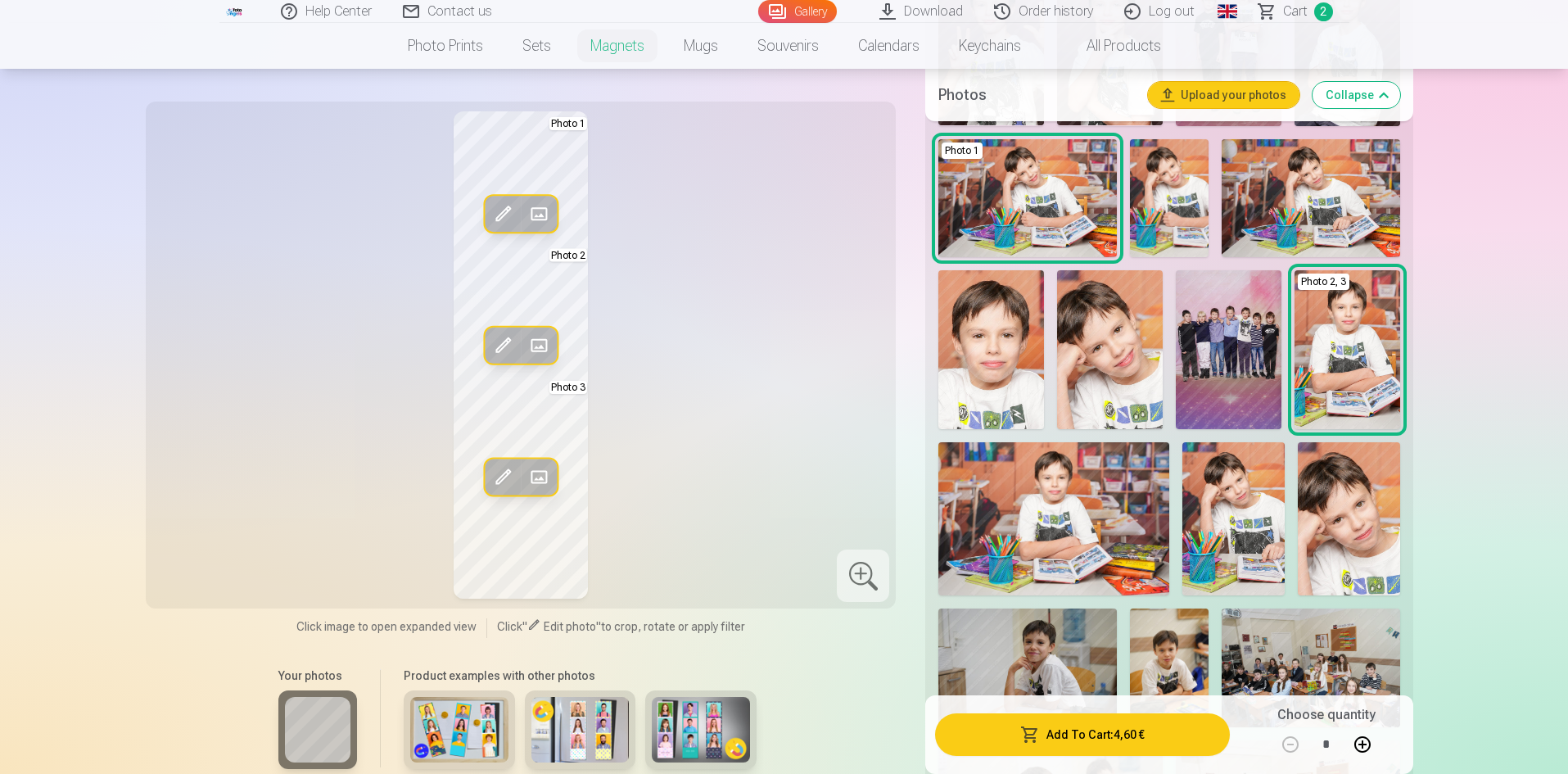 click on "Edit photo Replace Photo   1 Edit photo Replace Photo   2 Edit photo Replace Photo   3" at bounding box center (521, 355) 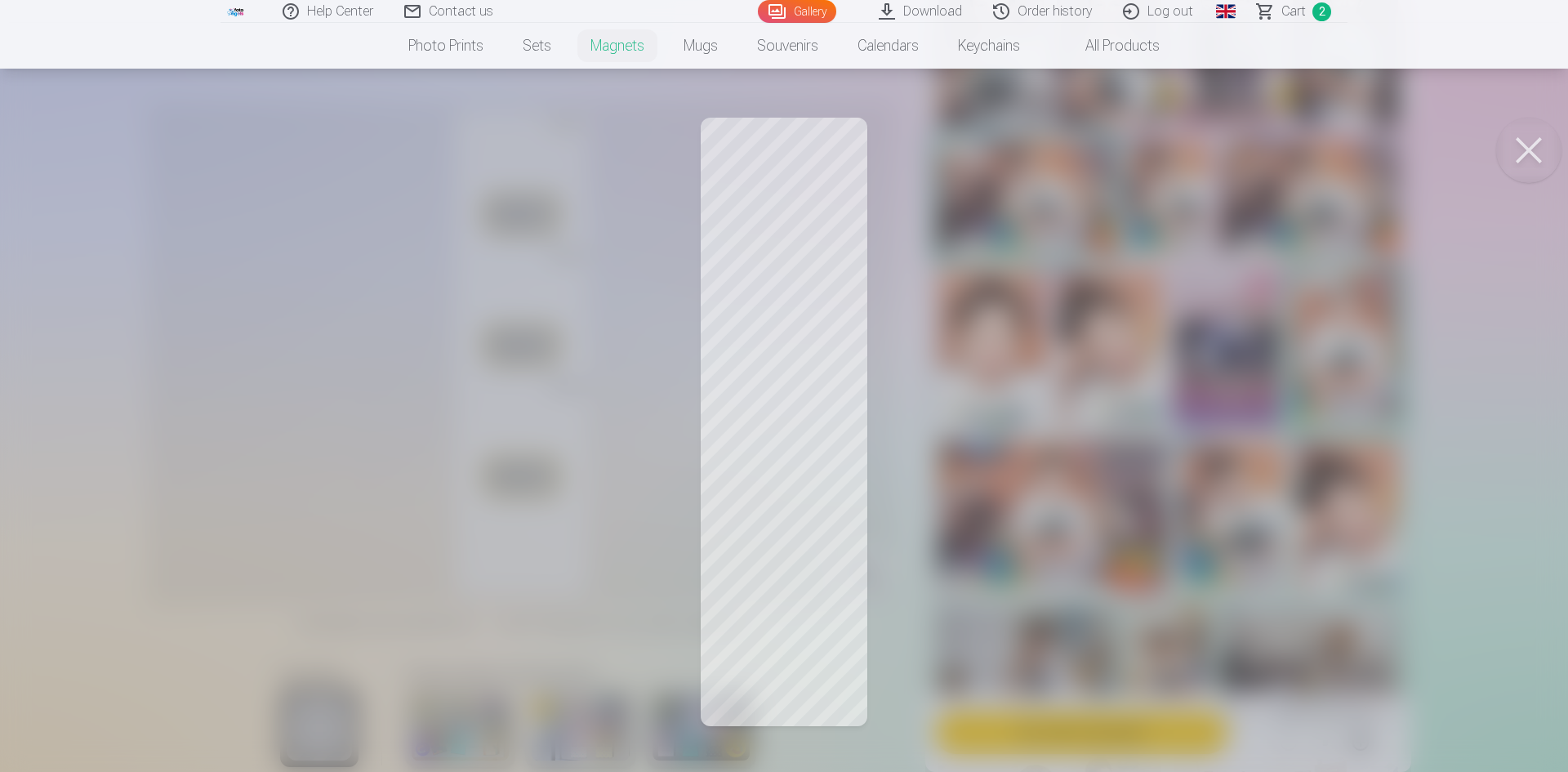 click at bounding box center [784, 386] 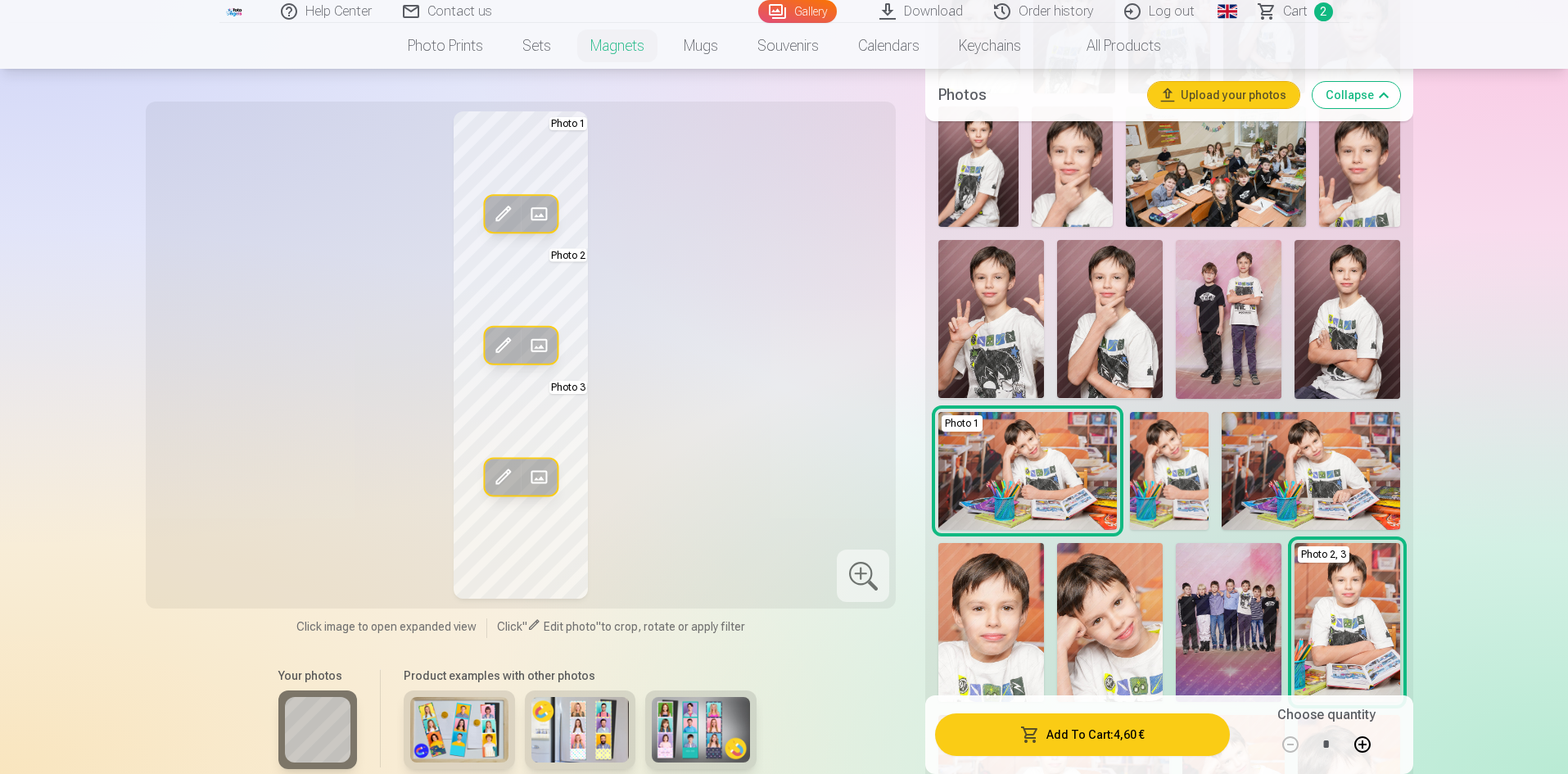 scroll, scrollTop: 901, scrollLeft: 0, axis: vertical 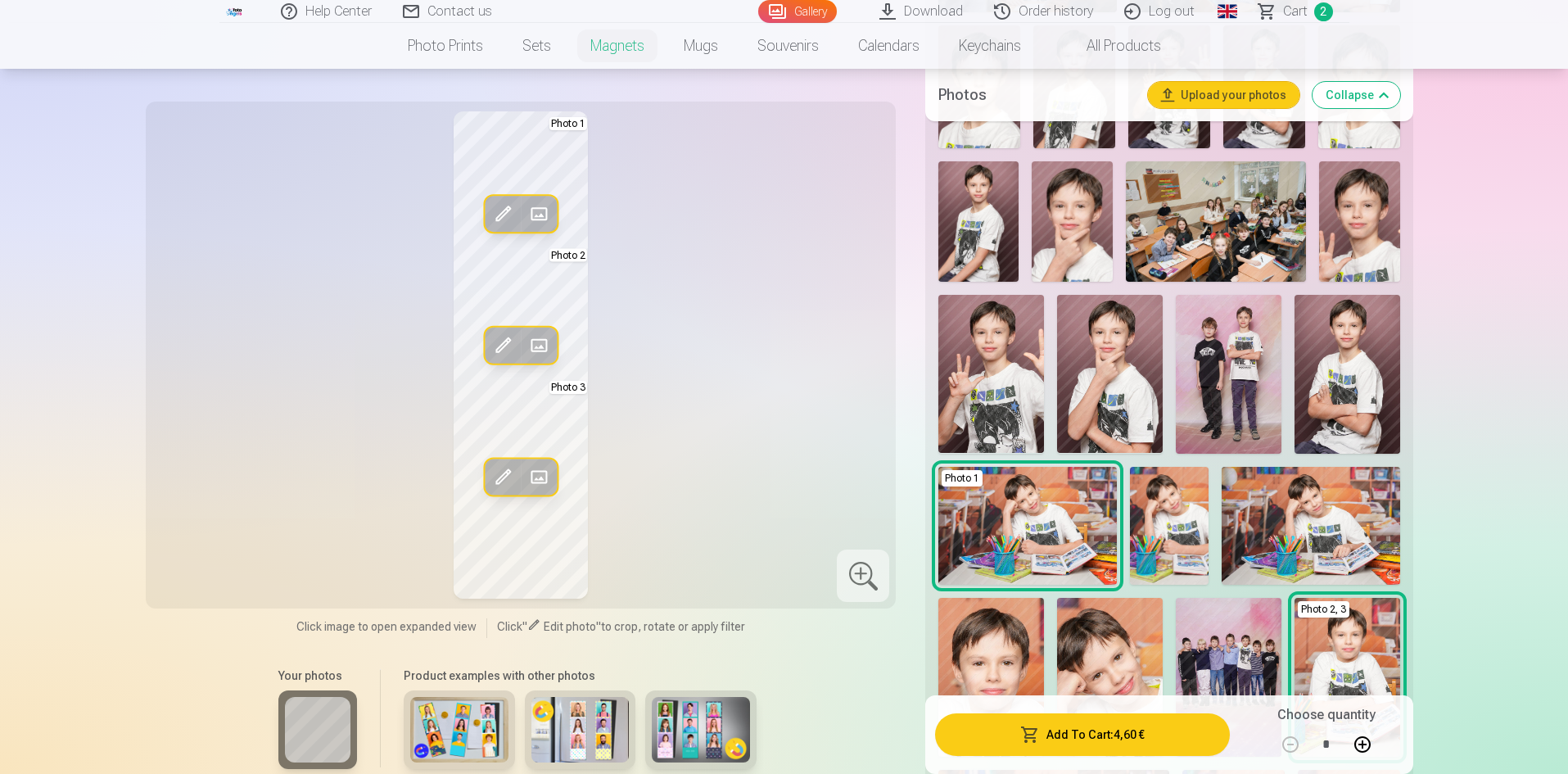 click at bounding box center (991, 373) 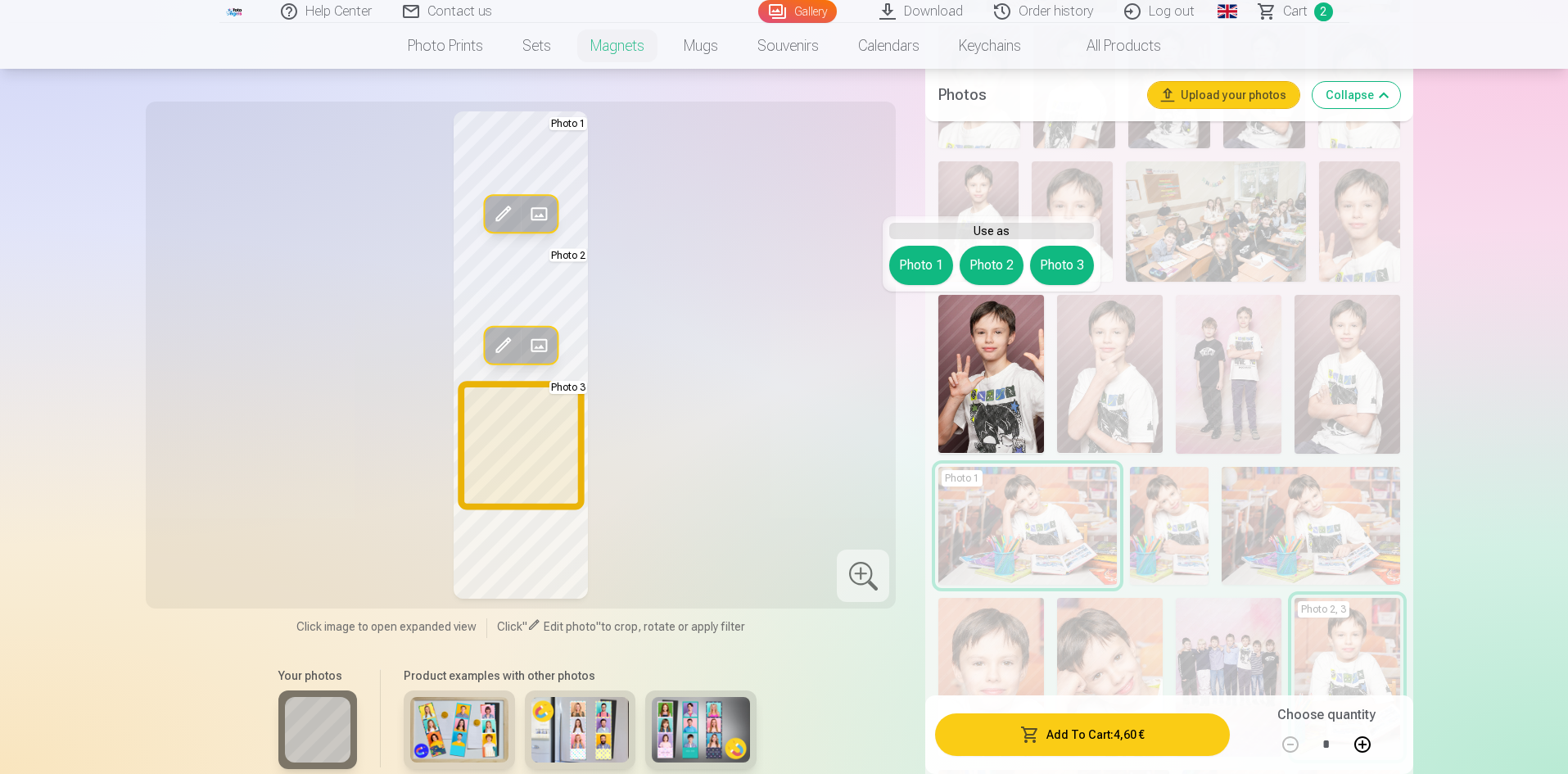 click on "Photo   3" at bounding box center [1062, 265] 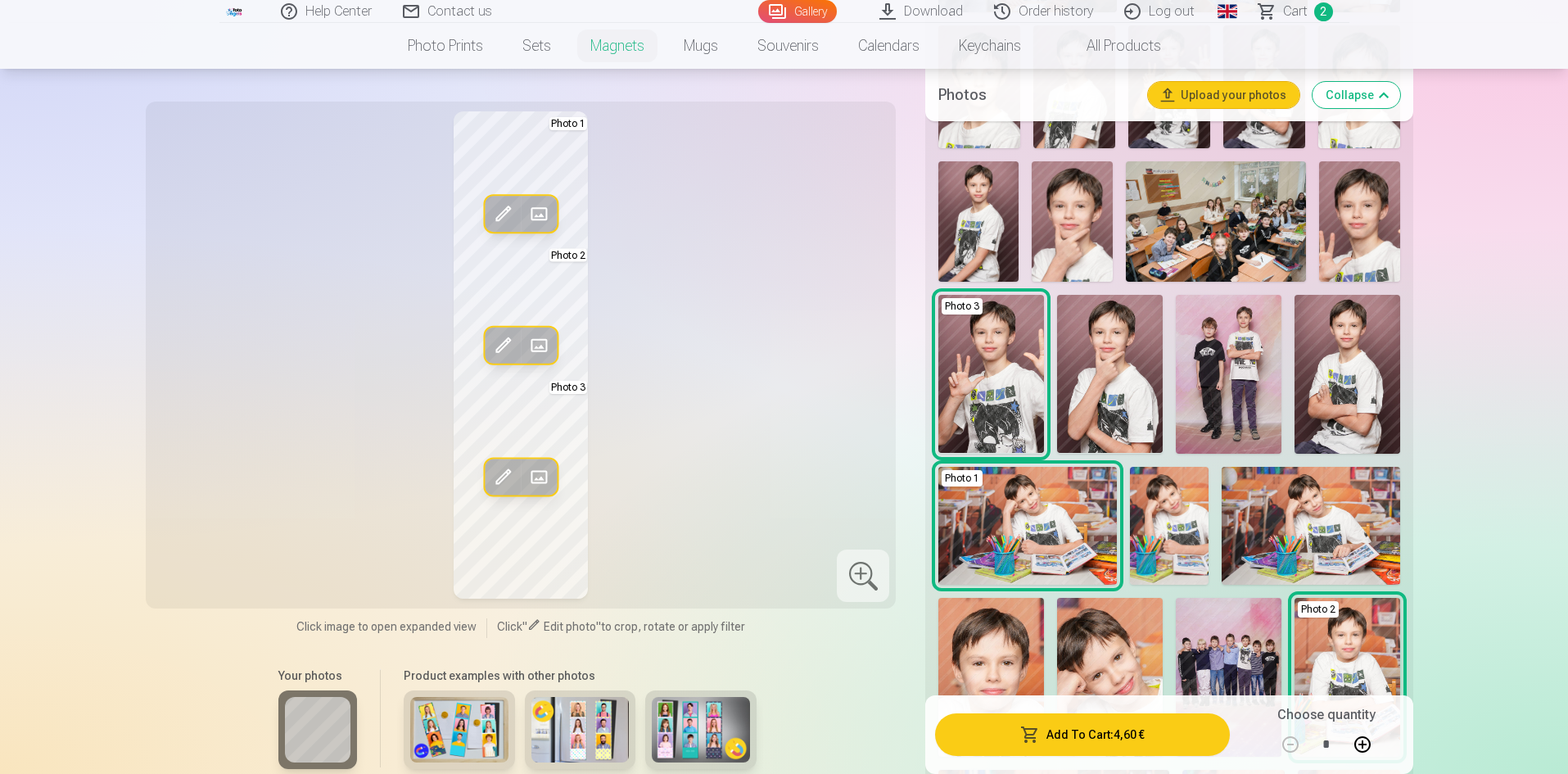 click at bounding box center (1169, 526) 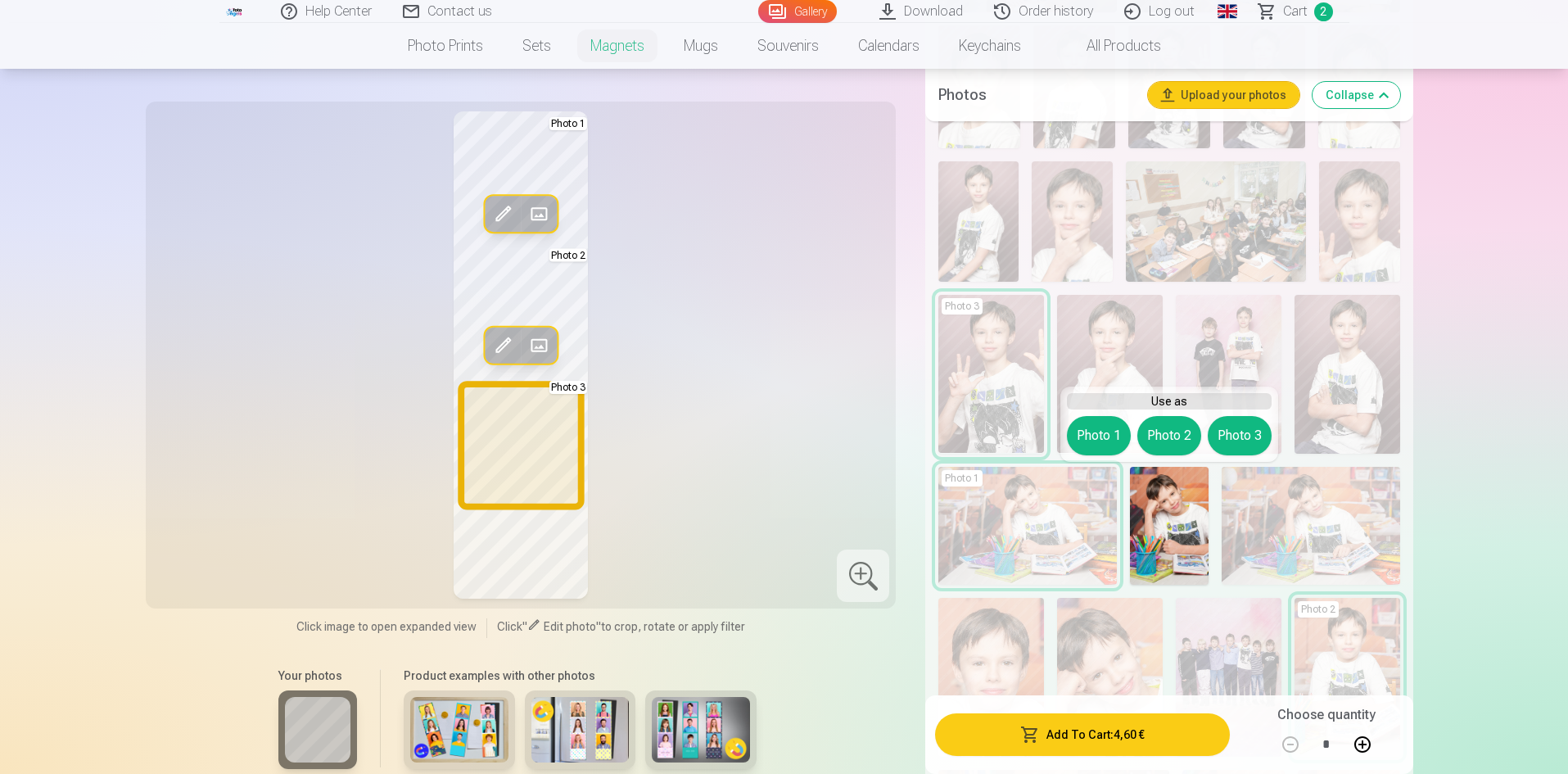 click on "Photo   3" at bounding box center (1240, 436) 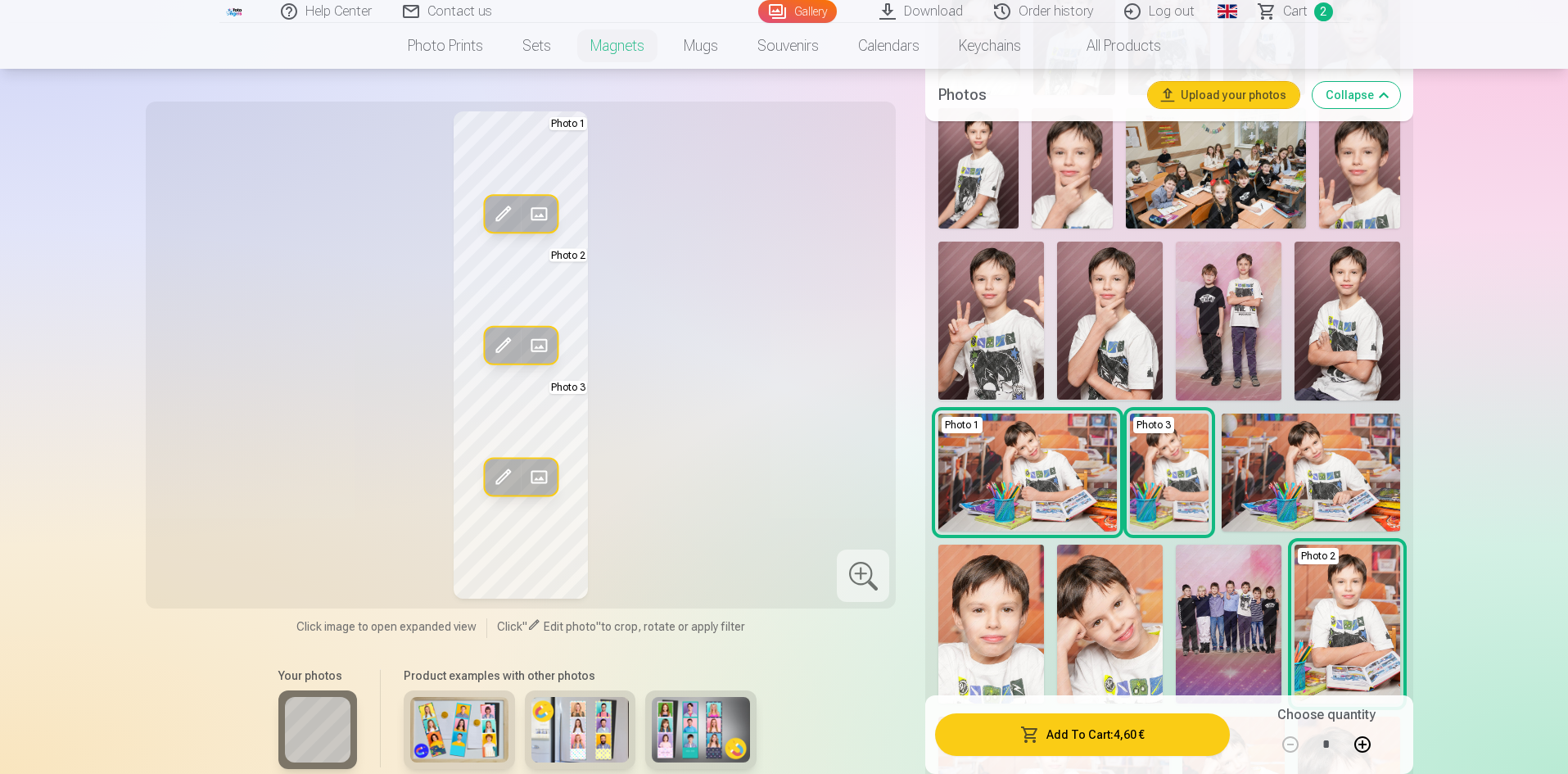 scroll, scrollTop: 983, scrollLeft: 0, axis: vertical 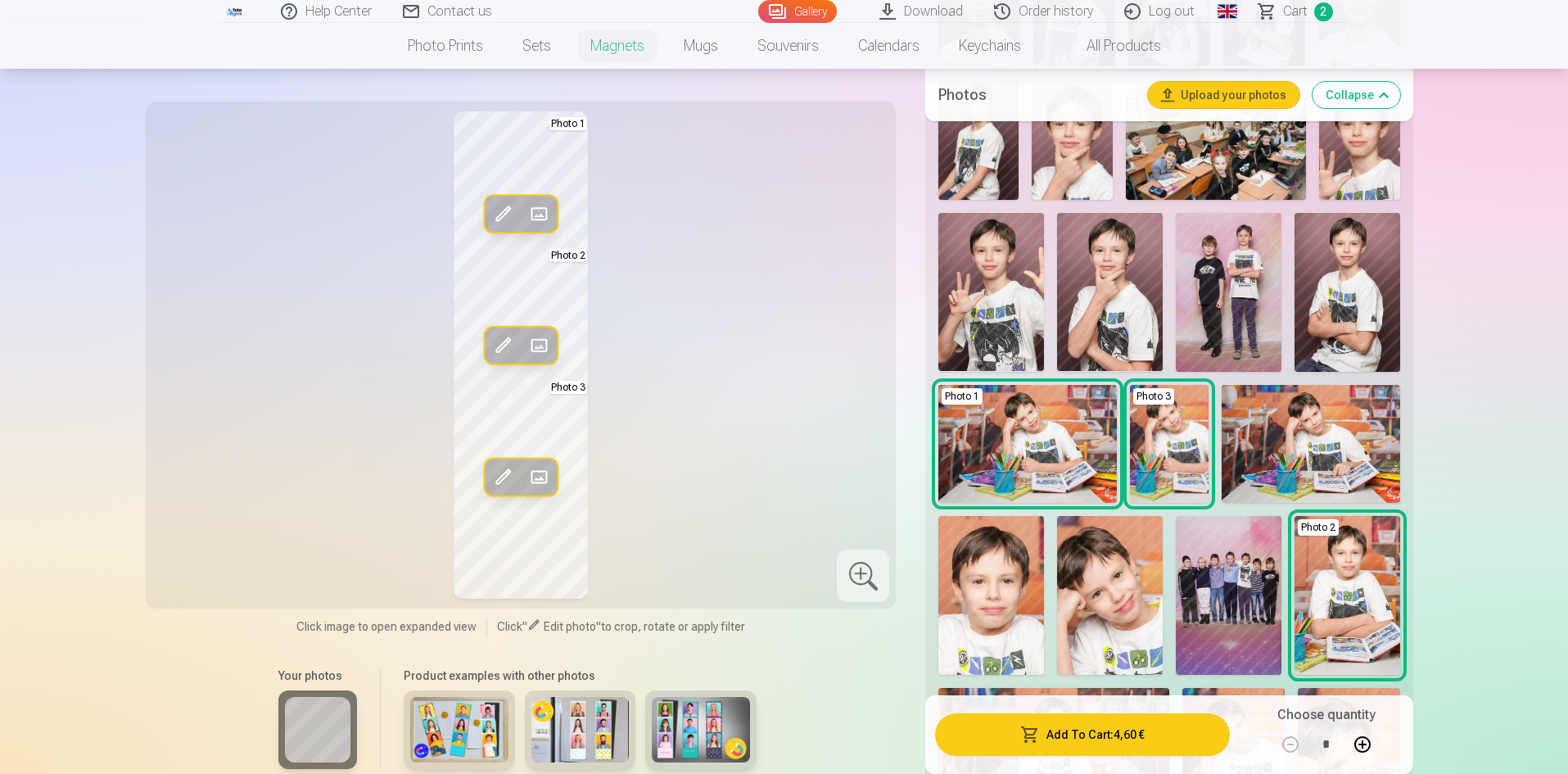 click at bounding box center [991, 595] 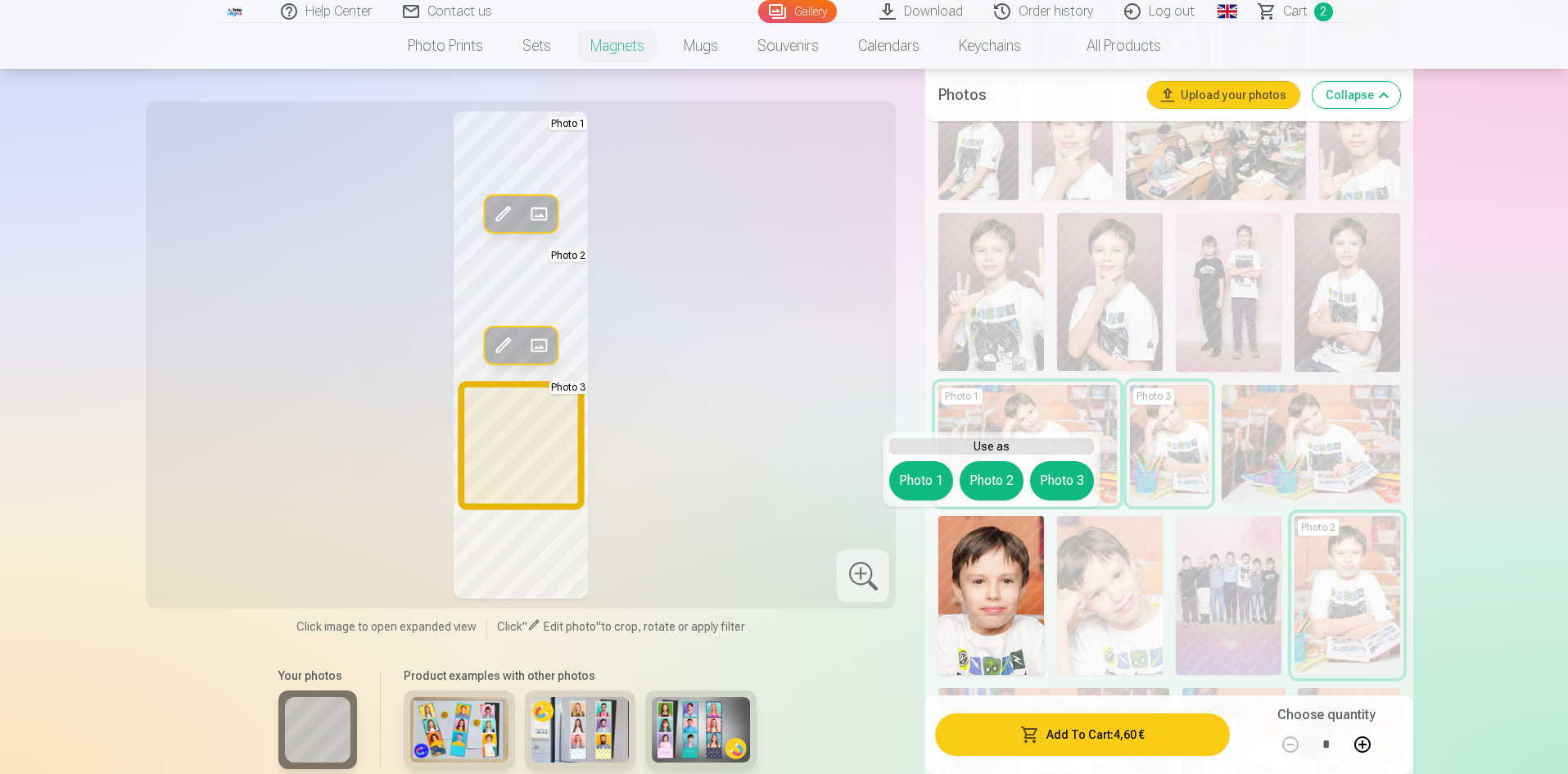 click on "Photo   3" at bounding box center (1062, 481) 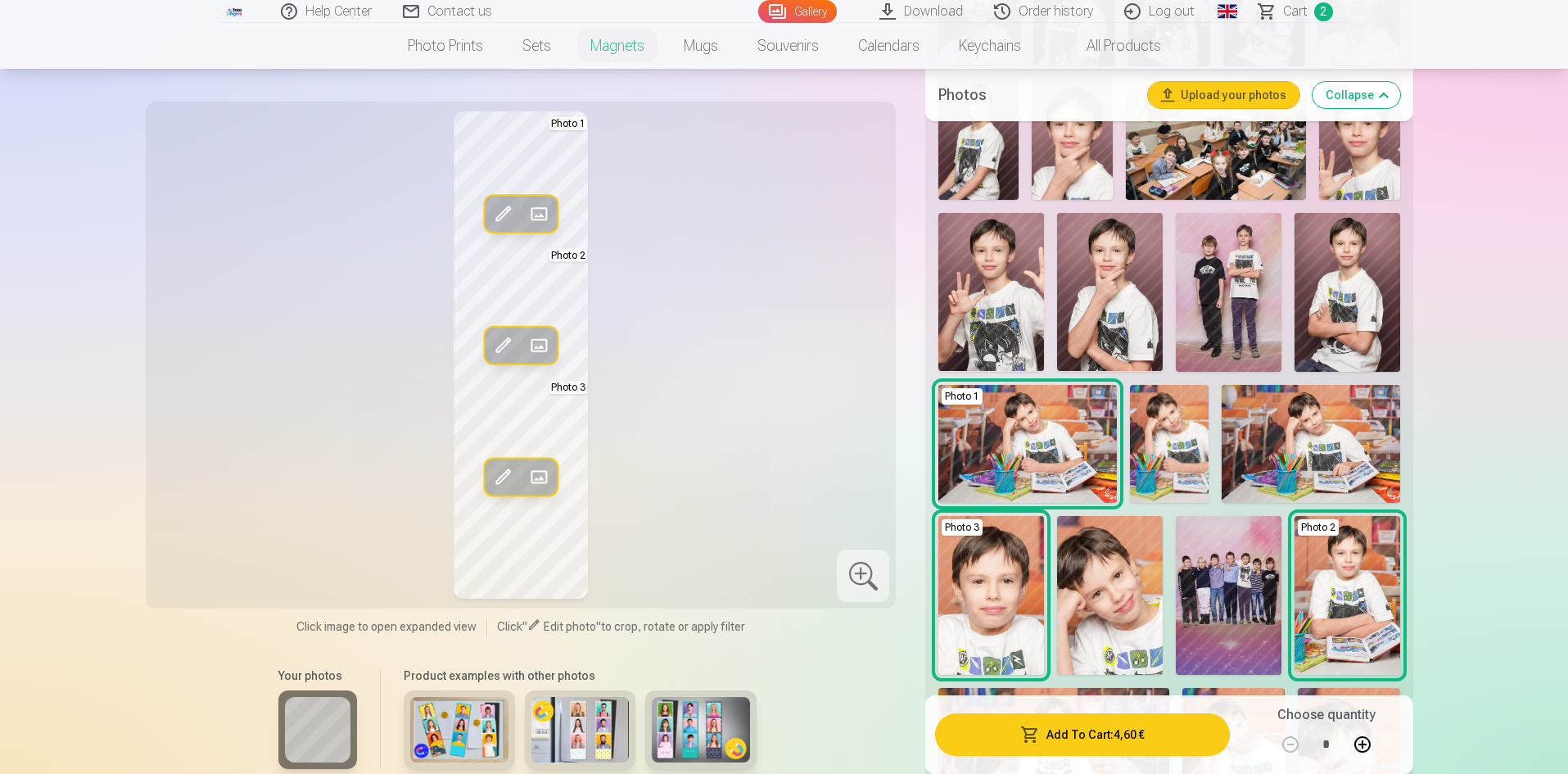 click at bounding box center [1109, 595] 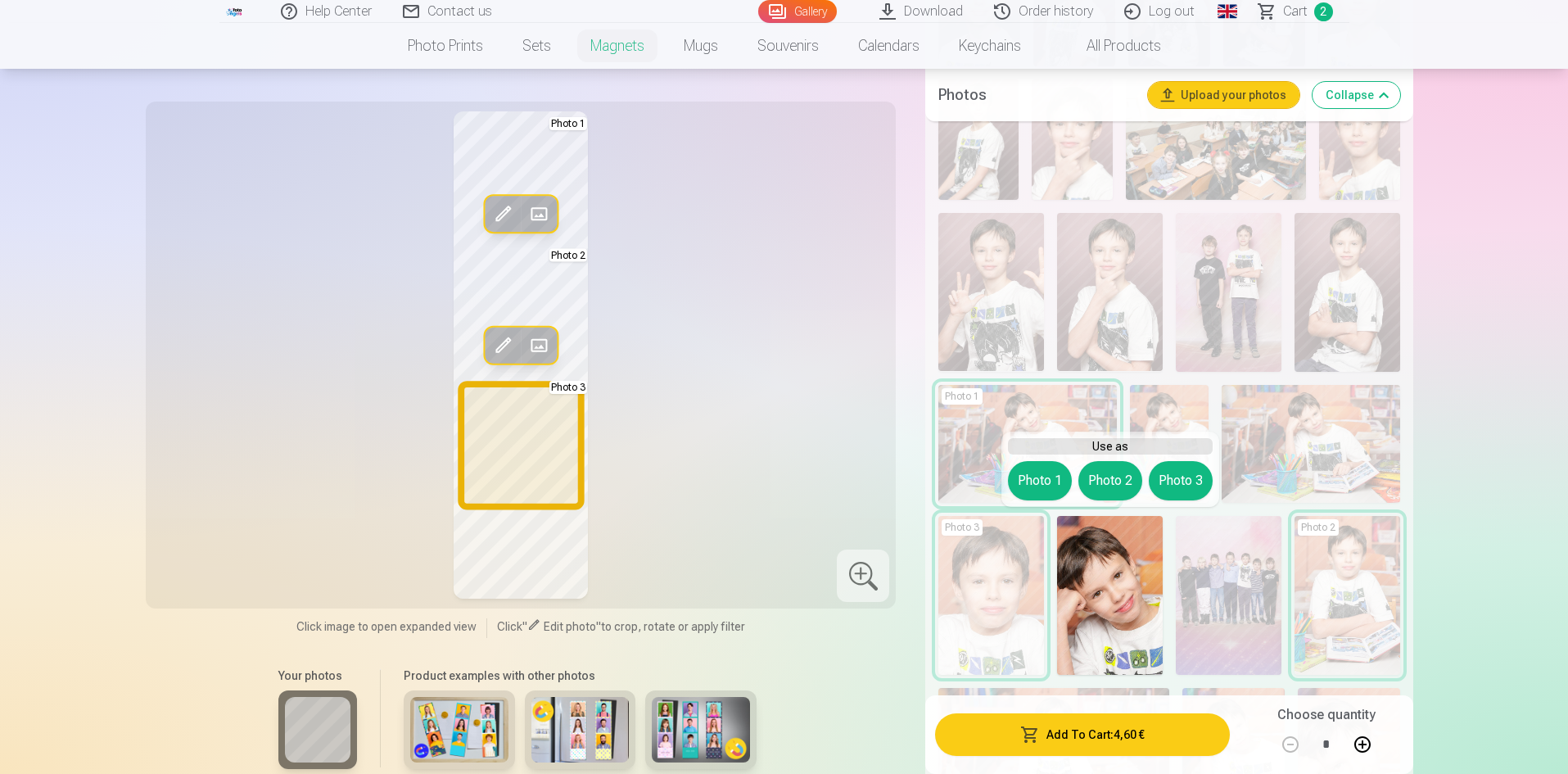 click on "Photo   3" at bounding box center [1181, 481] 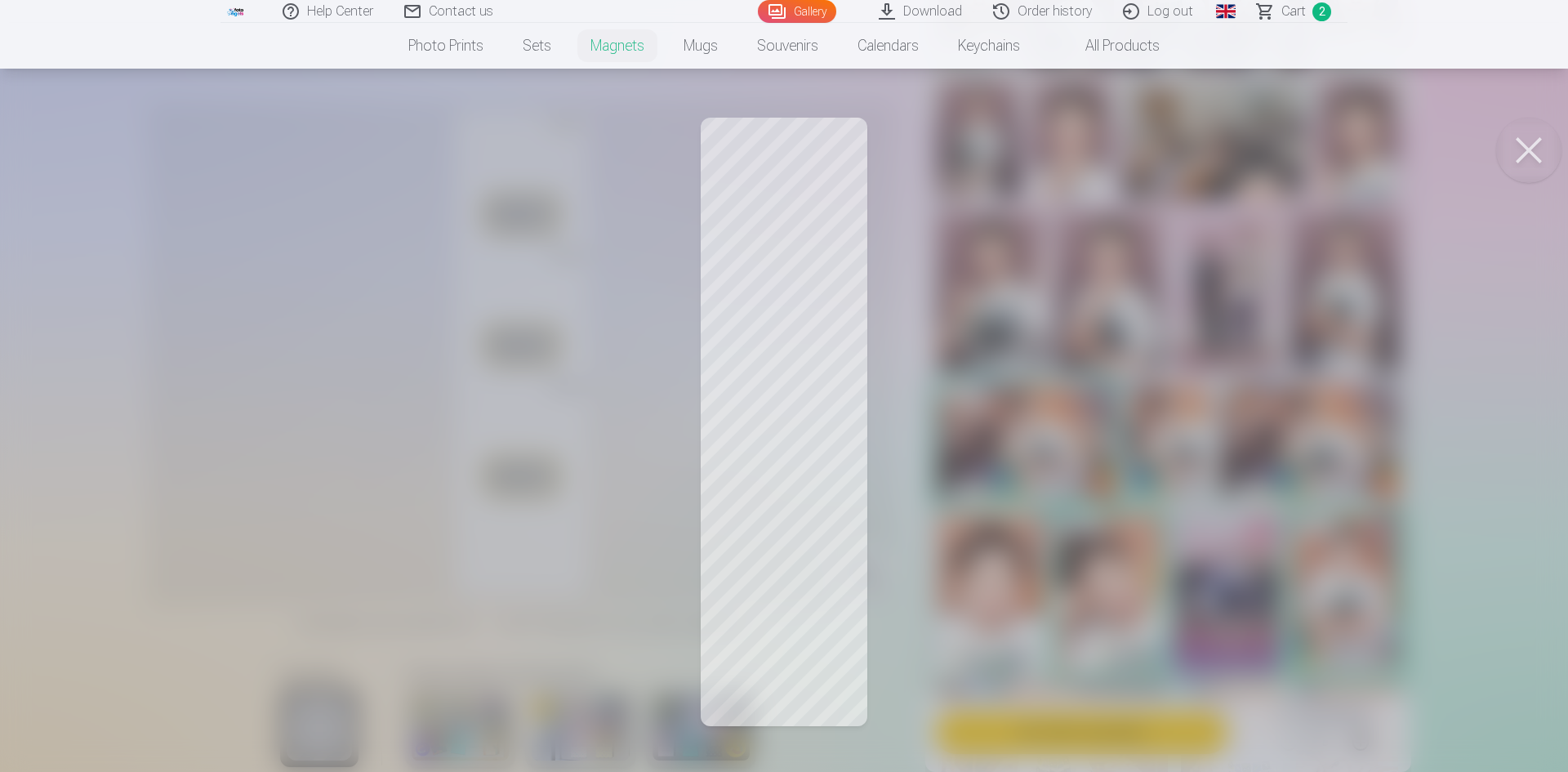 click at bounding box center (784, 386) 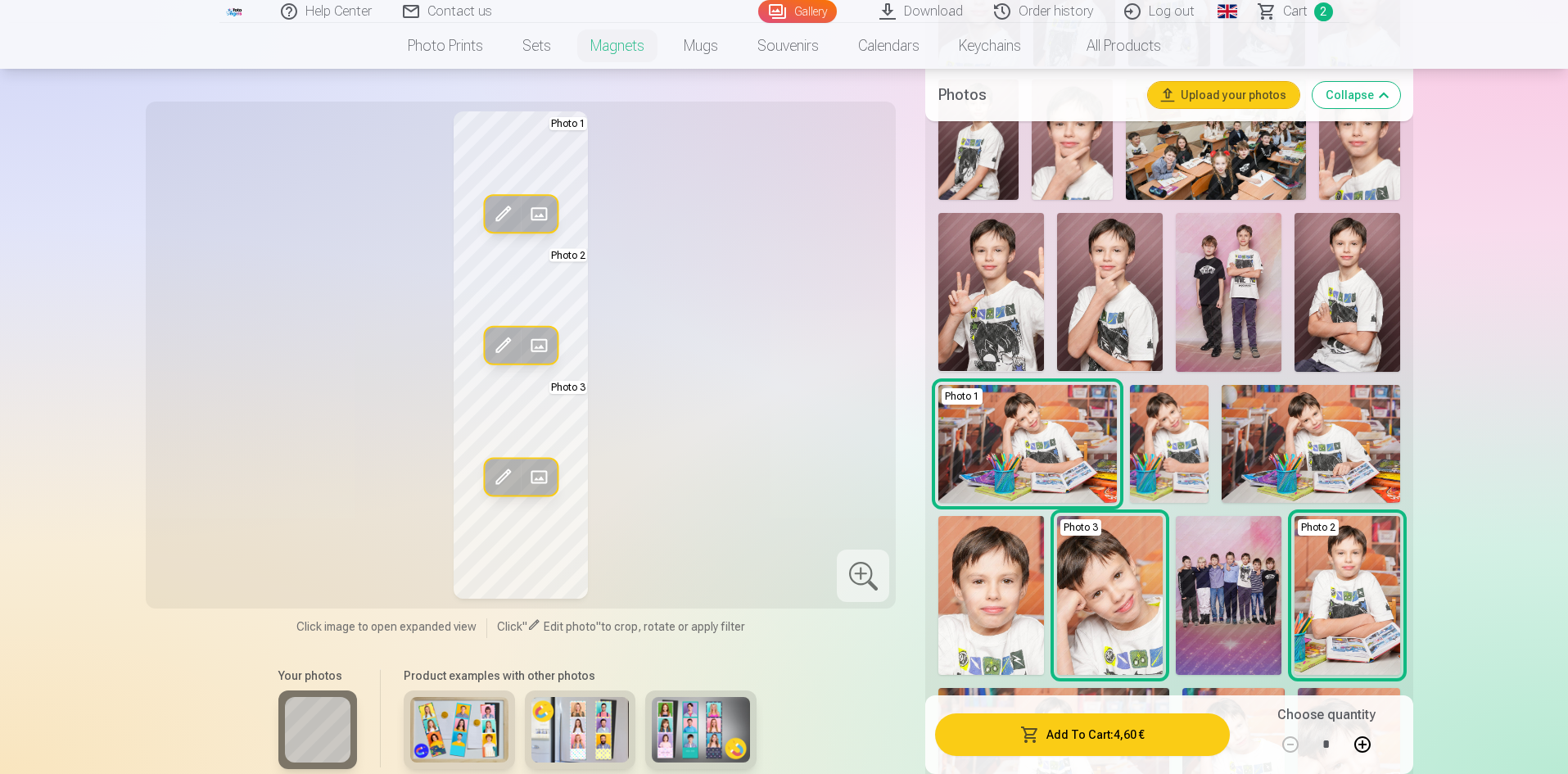 click at bounding box center [1347, 595] 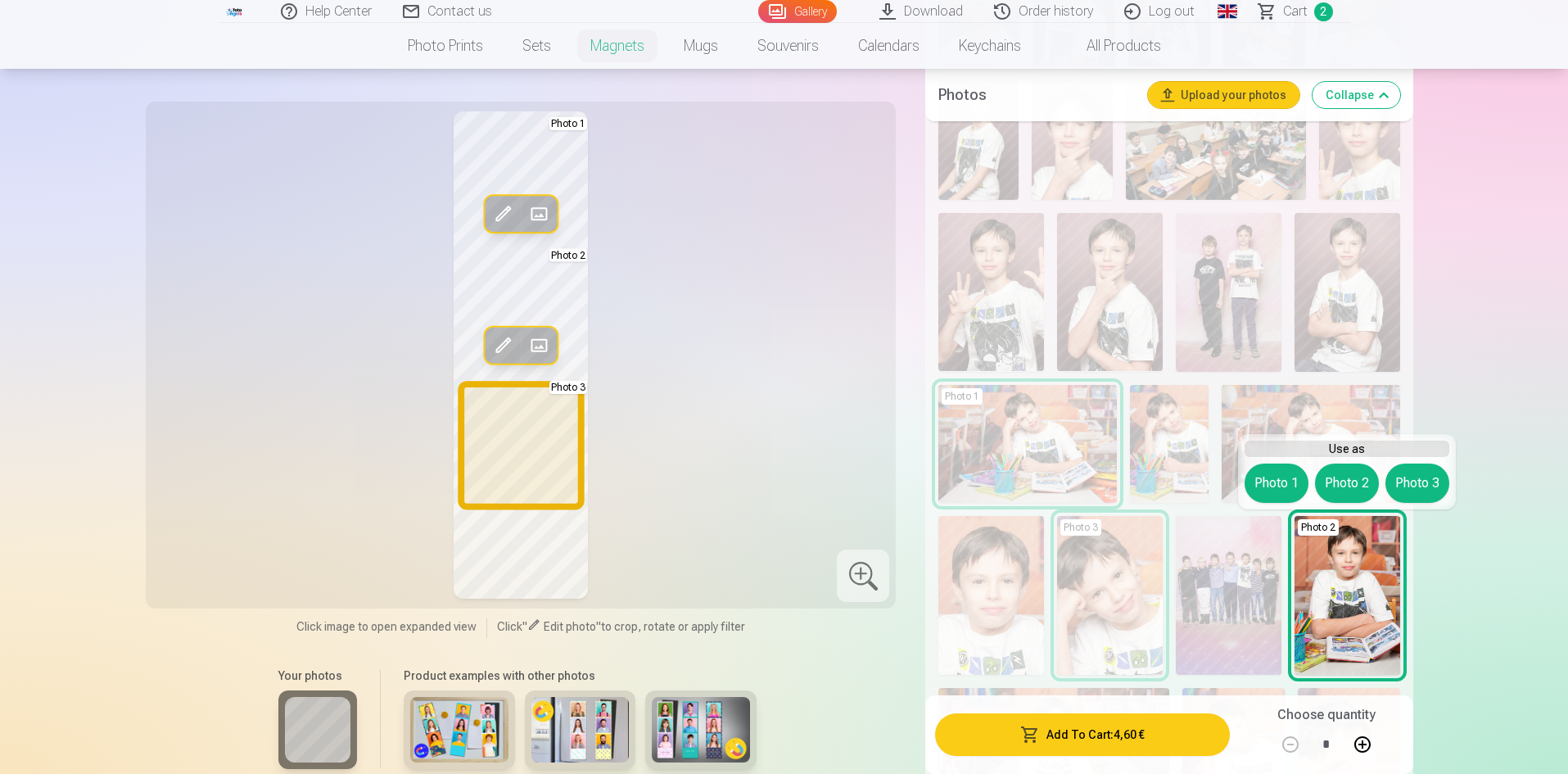 click on "Photo   3" at bounding box center [1417, 483] 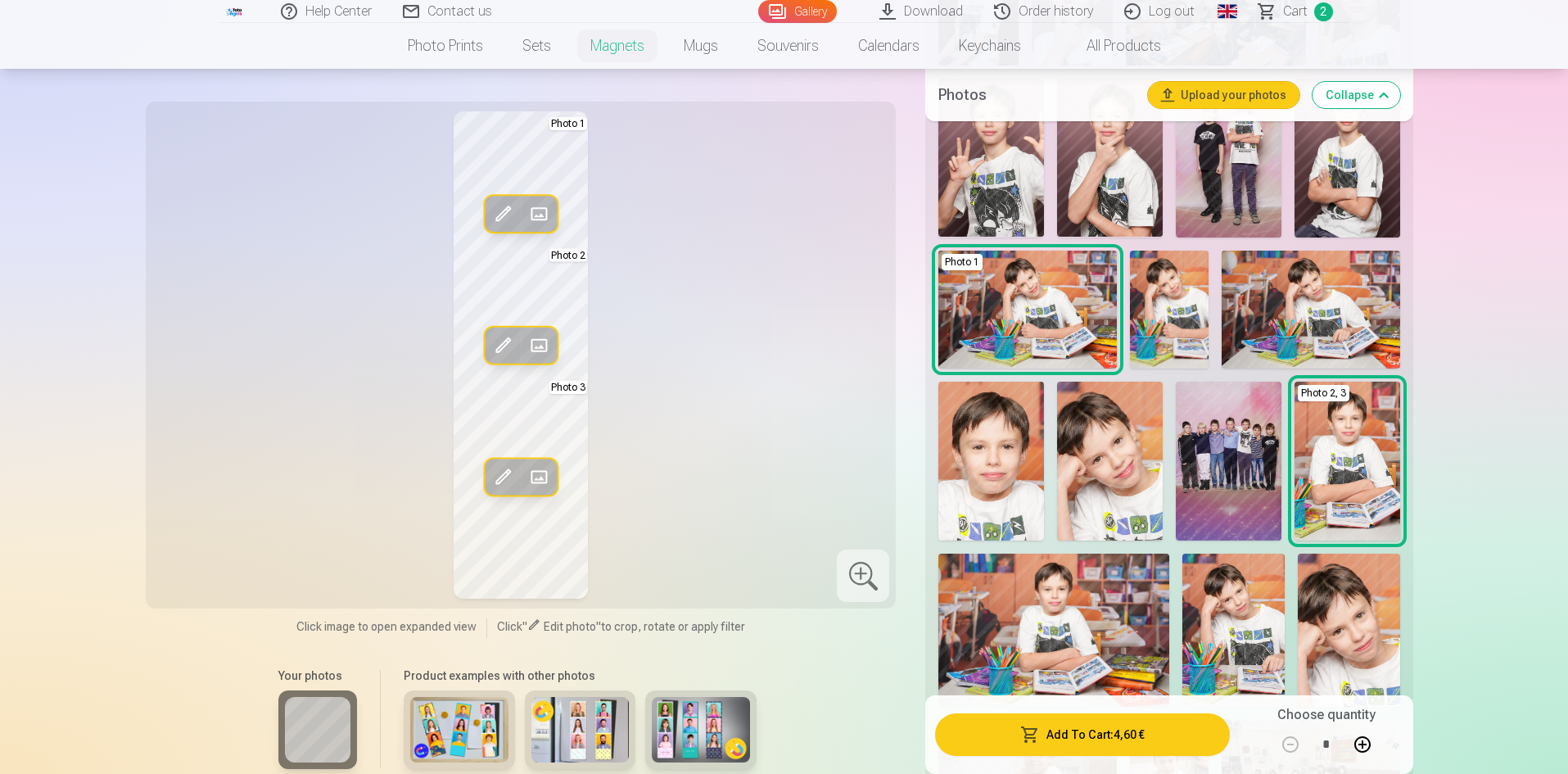 scroll, scrollTop: 1147, scrollLeft: 0, axis: vertical 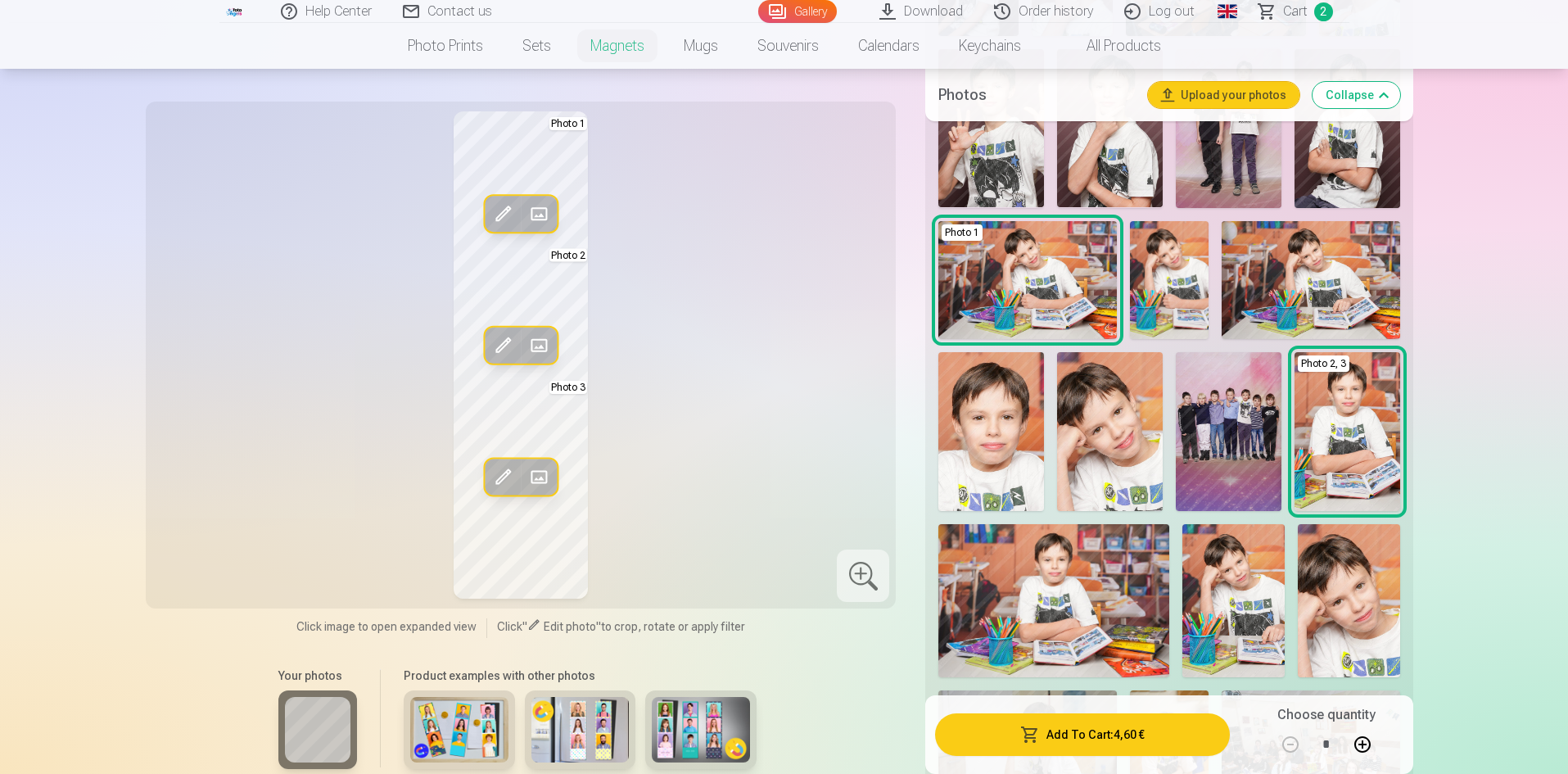 click at bounding box center [1053, 600] 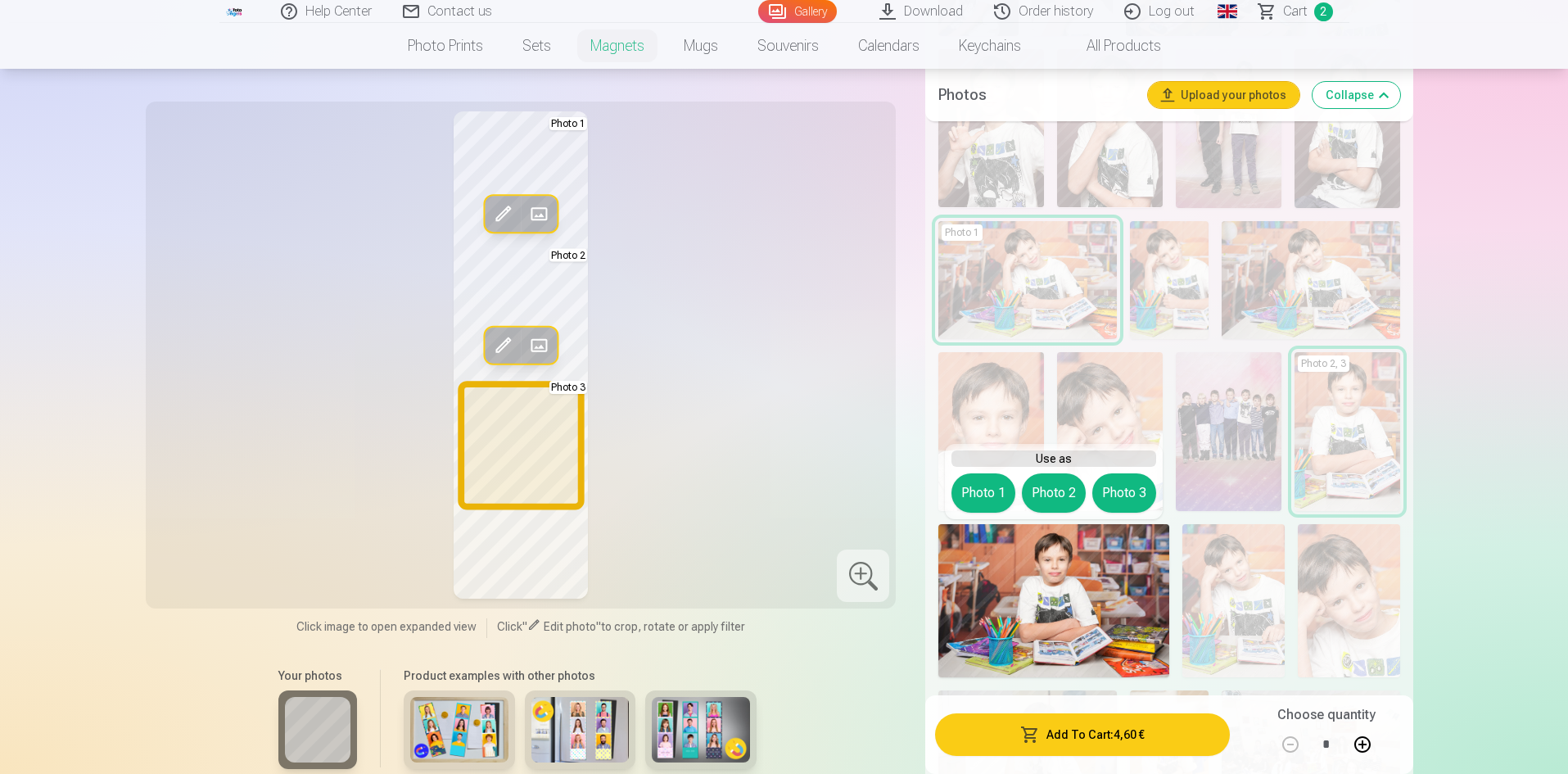 click on "Photo   3" at bounding box center (1124, 493) 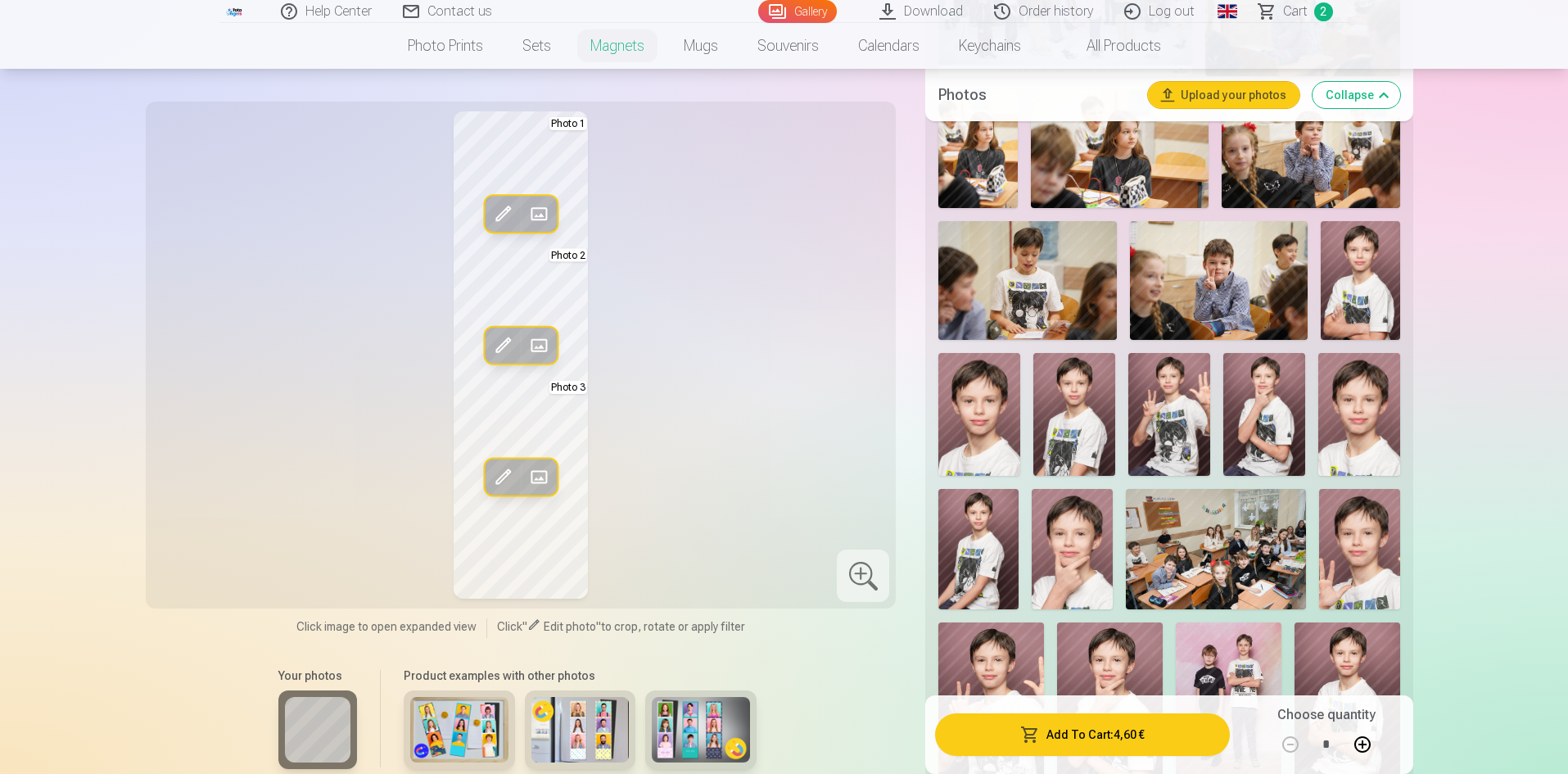 scroll, scrollTop: 983, scrollLeft: 0, axis: vertical 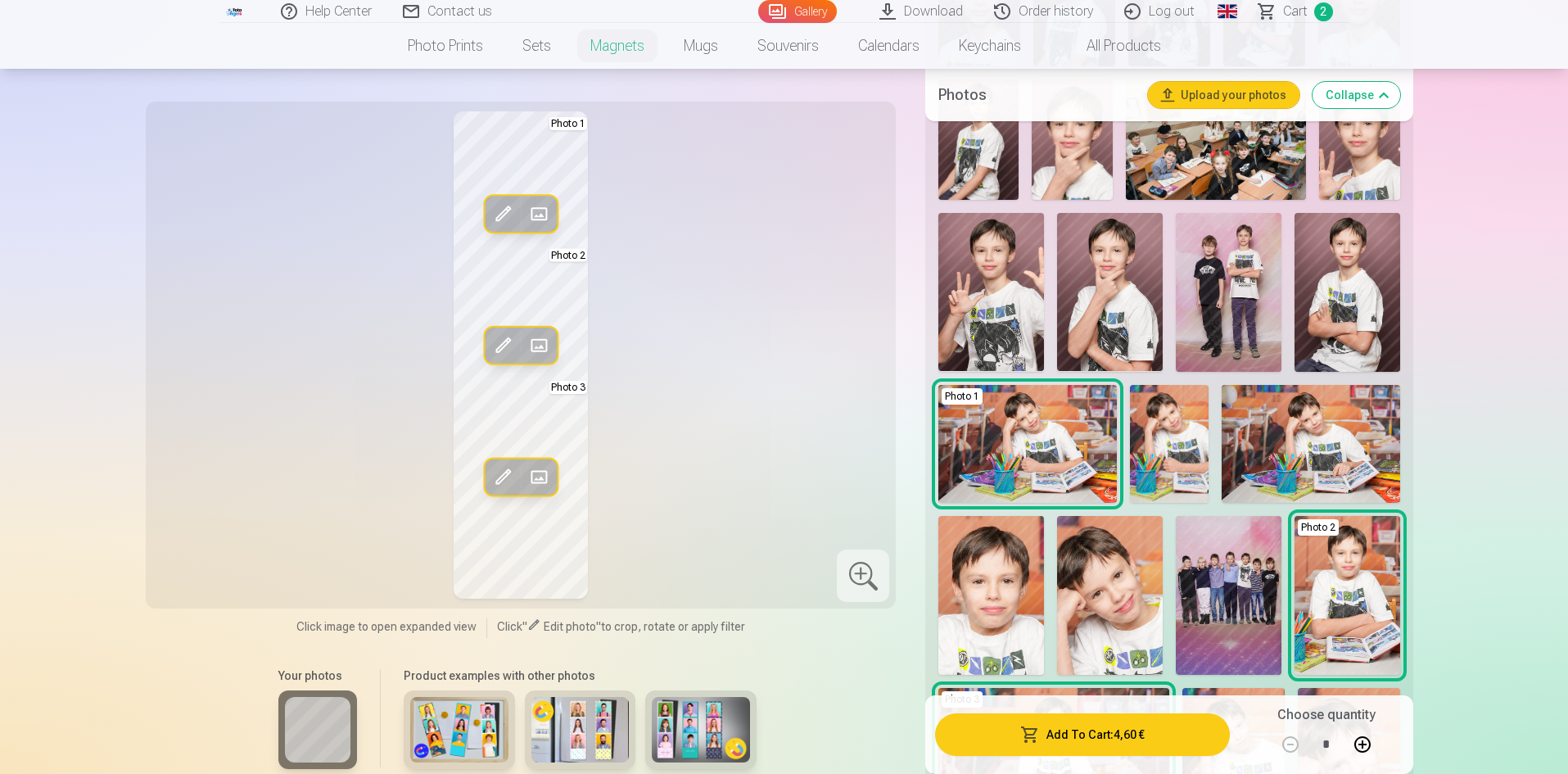 click at bounding box center [1347, 595] 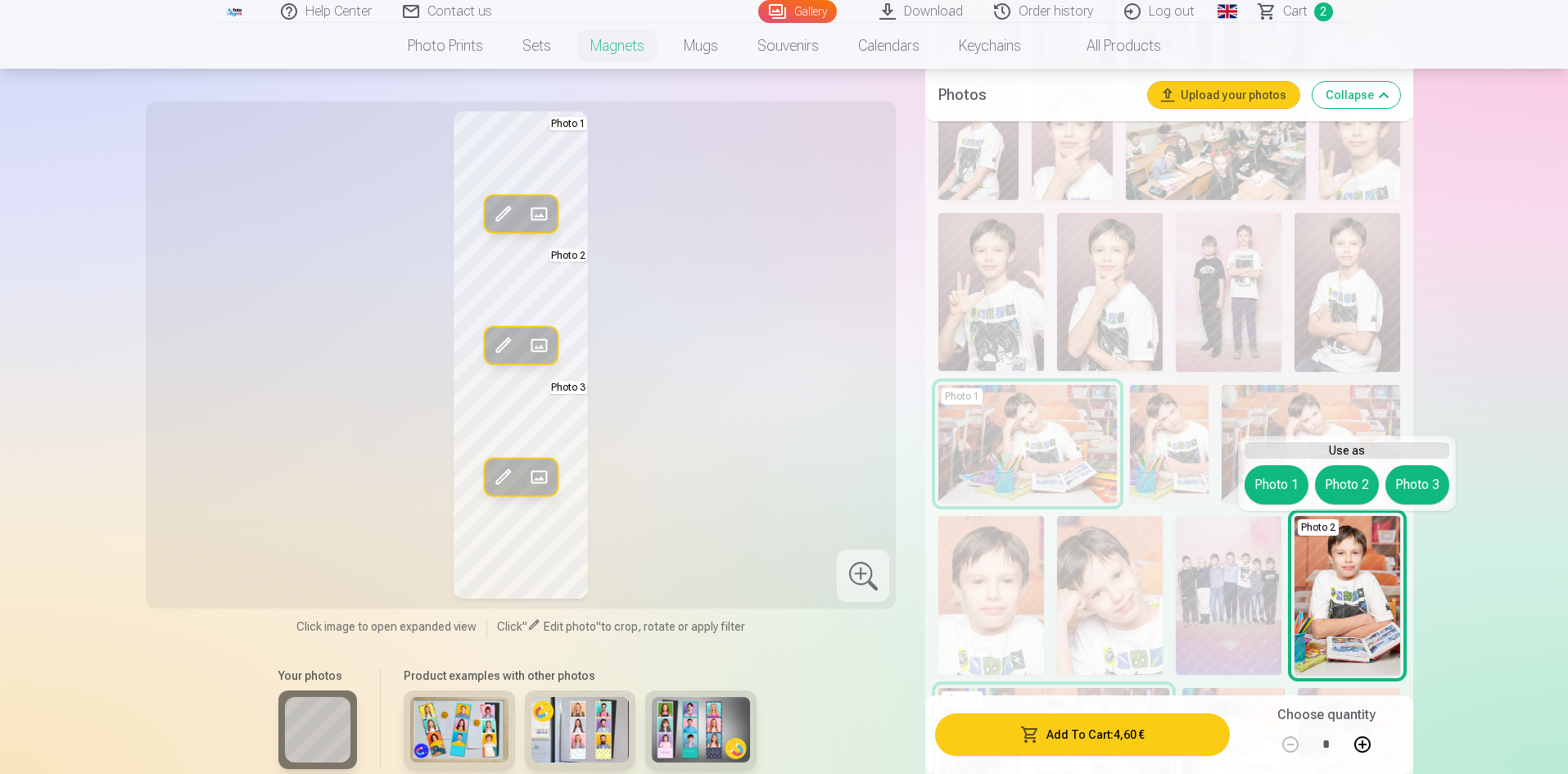 click on "Edit photo Replace Photo   1 Edit photo Replace Photo   2 Edit photo Replace Photo   3" at bounding box center (521, 355) 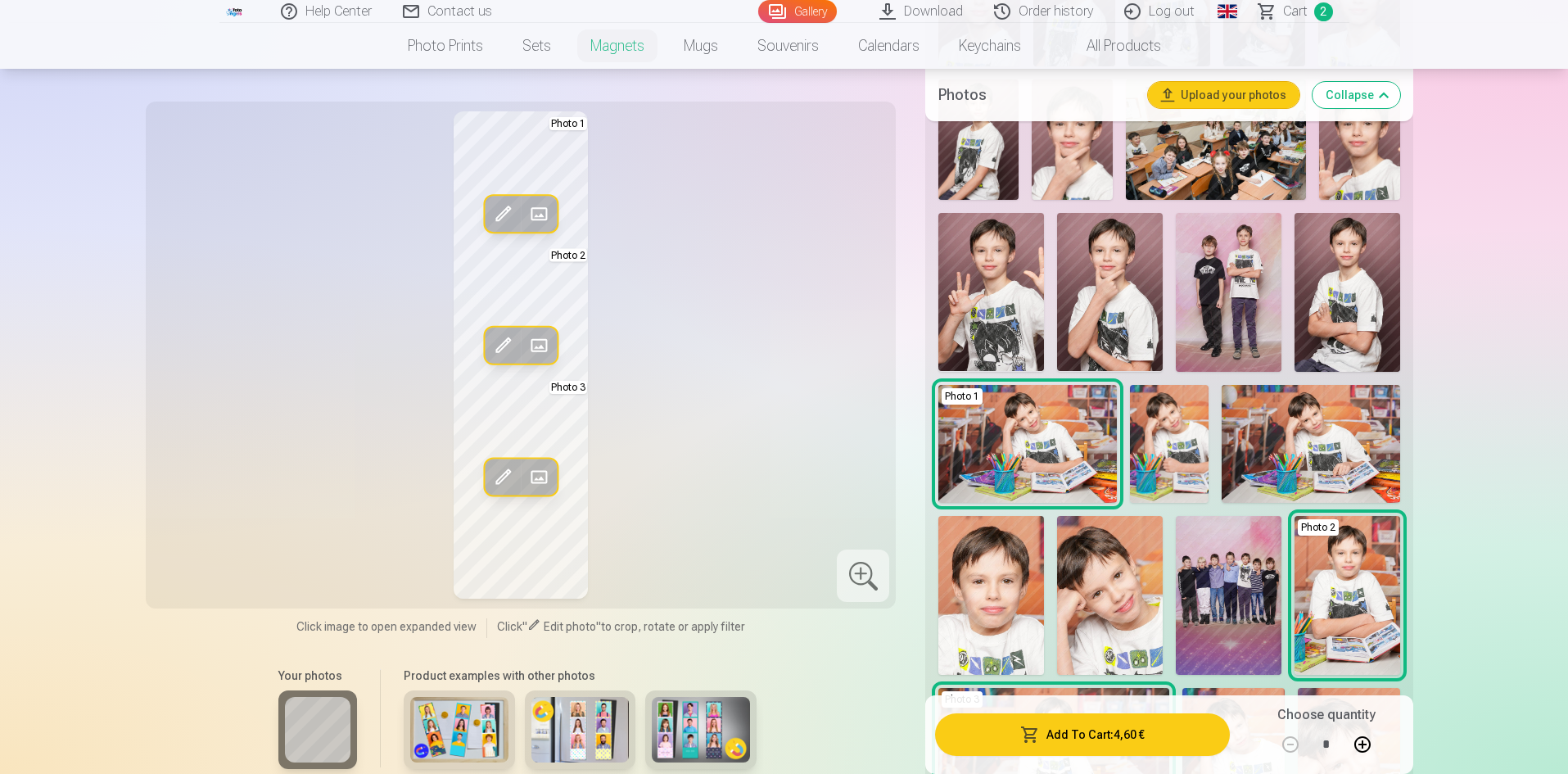 click on "Help Center Contact us Gallery Download Order history Log out Global Latvian (lv) Lithuanian (lt) Russian (ru) English (en) Сart 2 Photo prints High-Quality Photo Prints 210gsm paper, Stunning Color and Detail Starting from  3,60 € Professional Panoramic Group Photo Prints 15x30 cm Vivid Color and Detail on Fuji Film Crystal Paper Starting from  4,30 € Photo collage of two photos Two Memorable Moments, One Stunning Display Starting from  4,10 € Personalized Document Photo Prints Convenient and Versatile ID Photos (6 photos) Starting from  4,40 € High-Resolution Digital Photo in JPG Format Capturing Your Memories in Stunning Detail Starting from  6,00 € See all products Sets Complete Memory Set – Printed (15x23cm, 40% DISCOUNT) & 🎁 Digital Photos Get all individual printed photos (15×23 cm) from your photosession, plus a group photo and digital copies as a gift—40% off compared to buying separately! Classic Set Starting from  19,20 € Popular Set Starting from  24,00 € 31,90 €" at bounding box center (784, 3270) 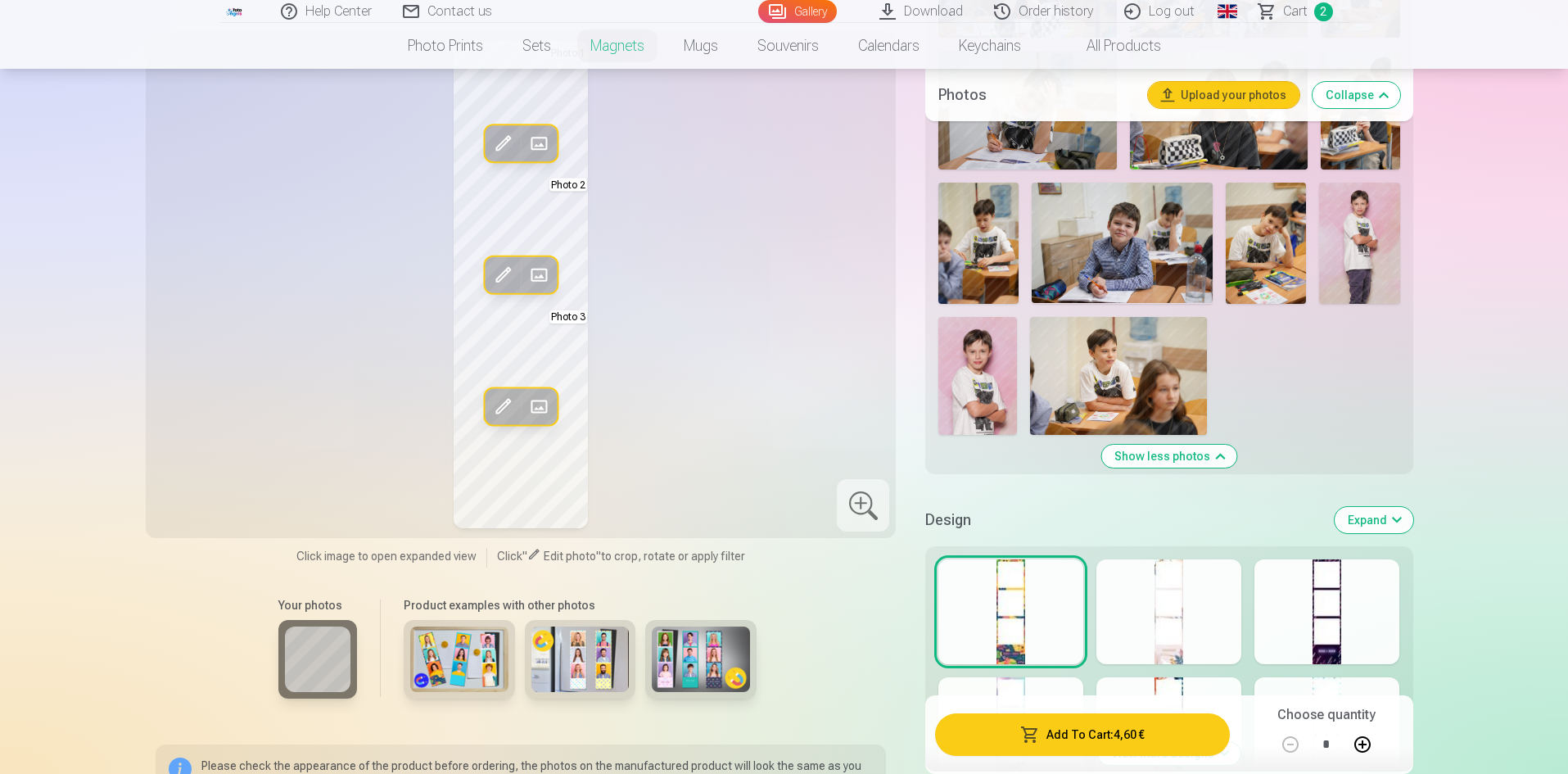 scroll, scrollTop: 2211, scrollLeft: 0, axis: vertical 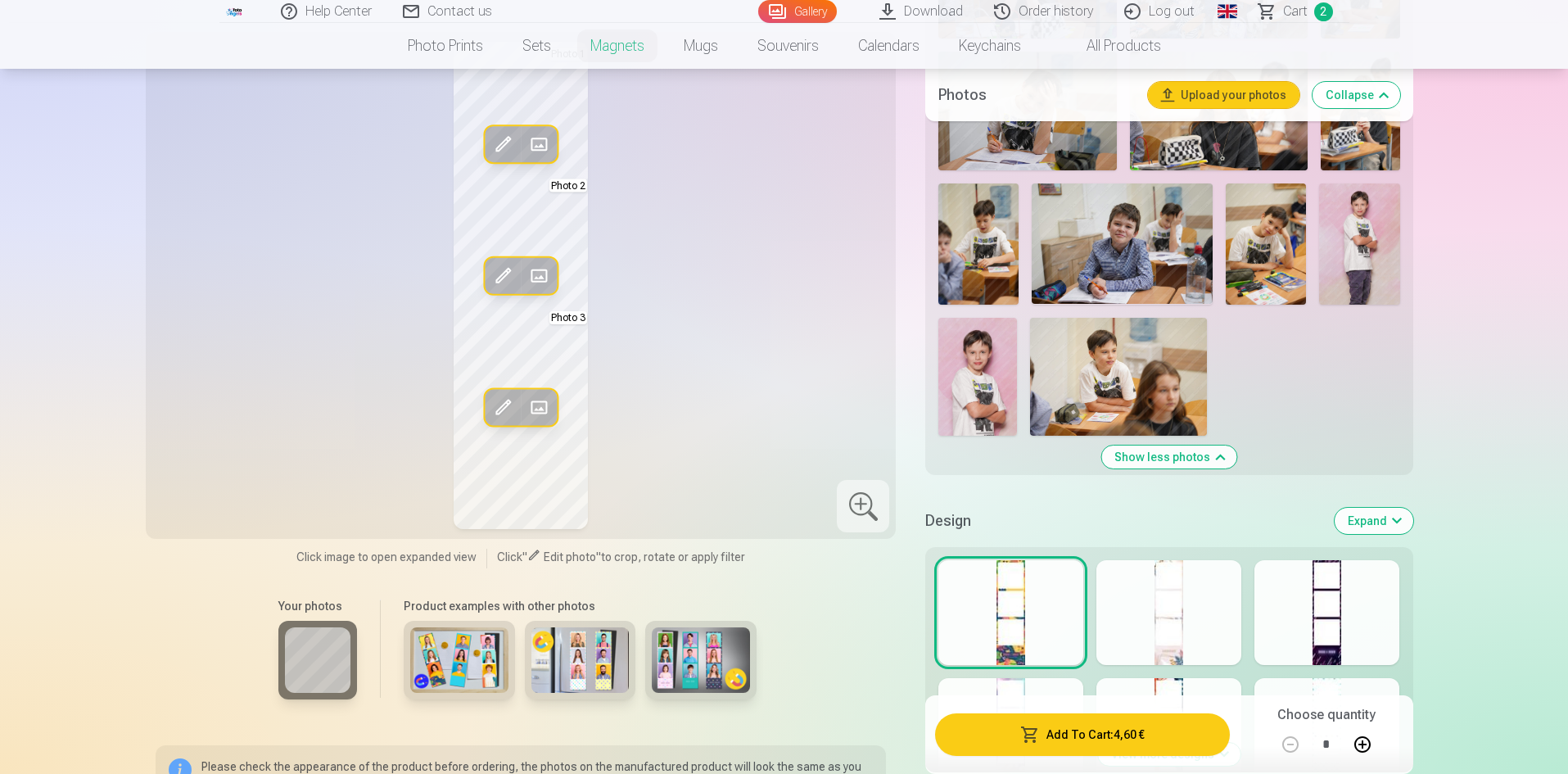 click at bounding box center [1326, 613] 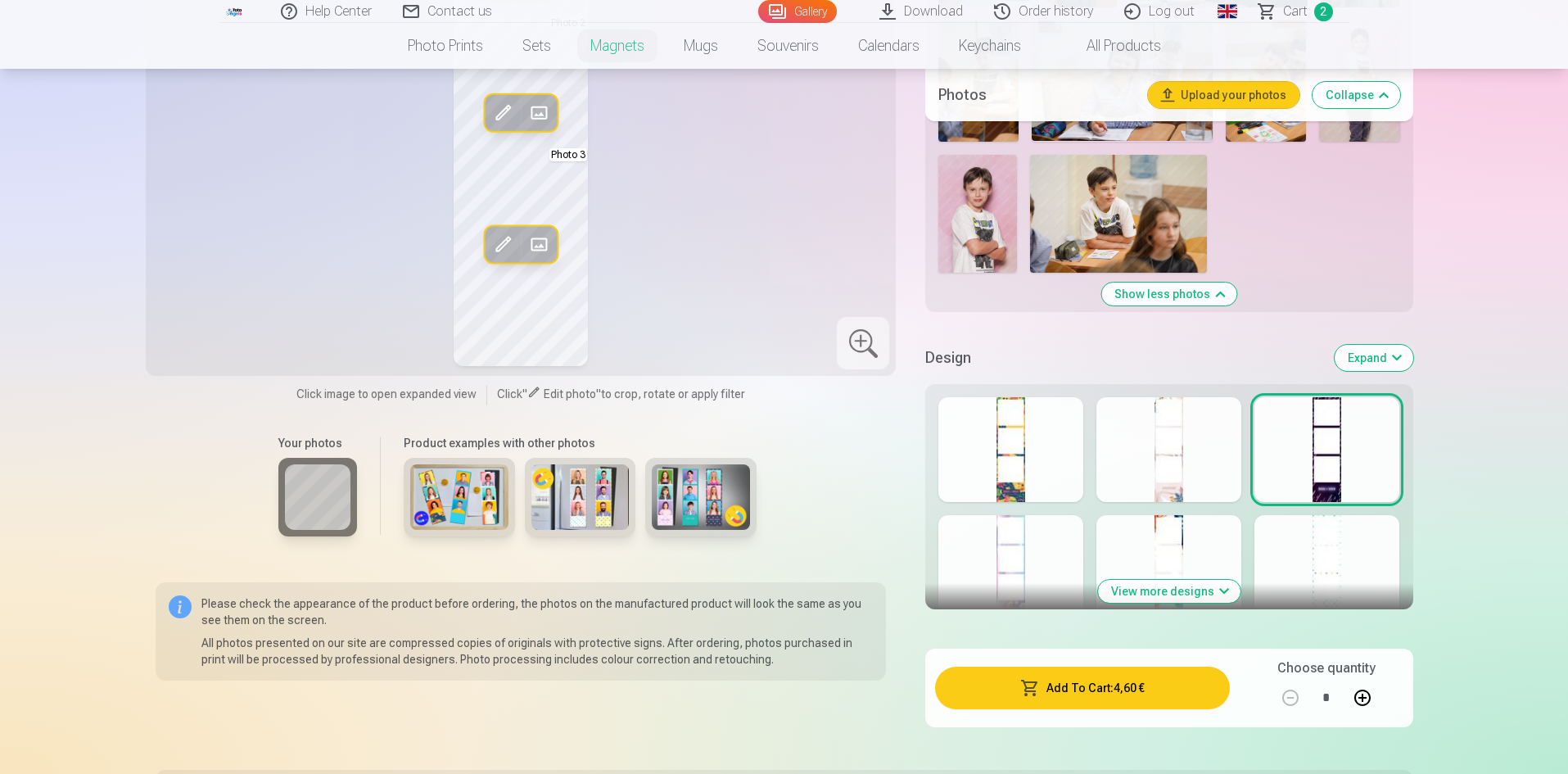 scroll, scrollTop: 2375, scrollLeft: 0, axis: vertical 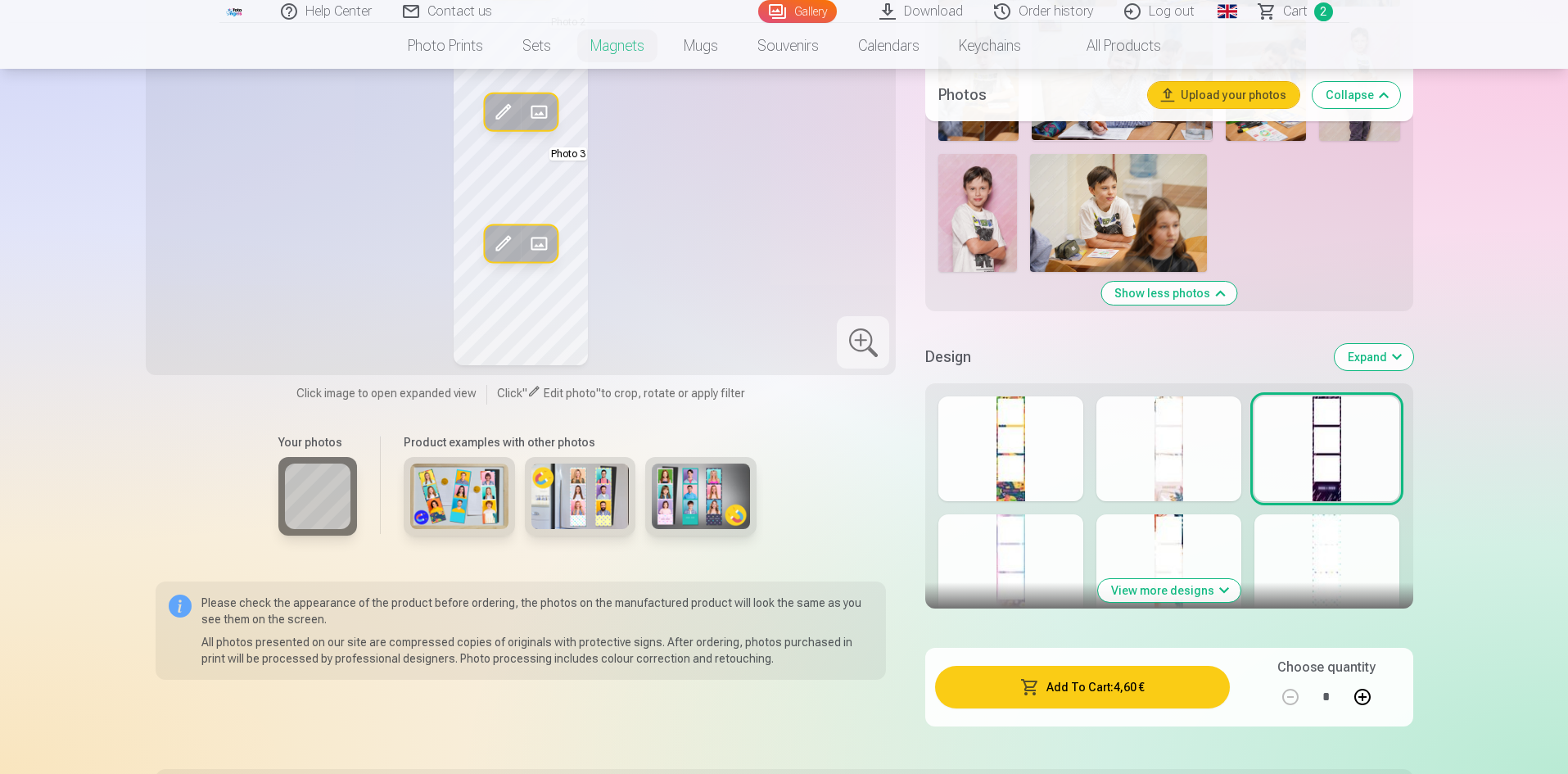 click at bounding box center [1168, 567] 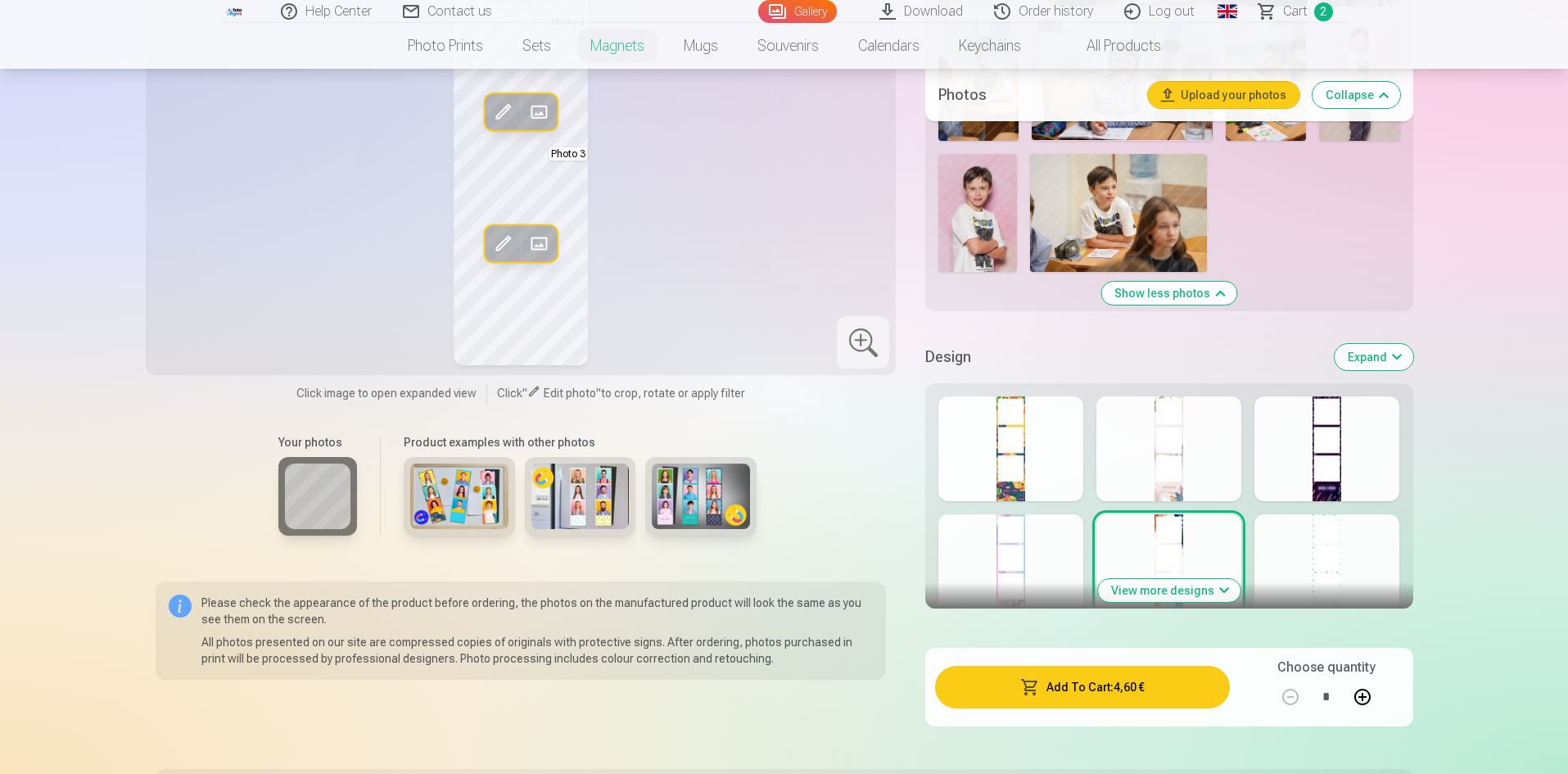 click at bounding box center (1010, 567) 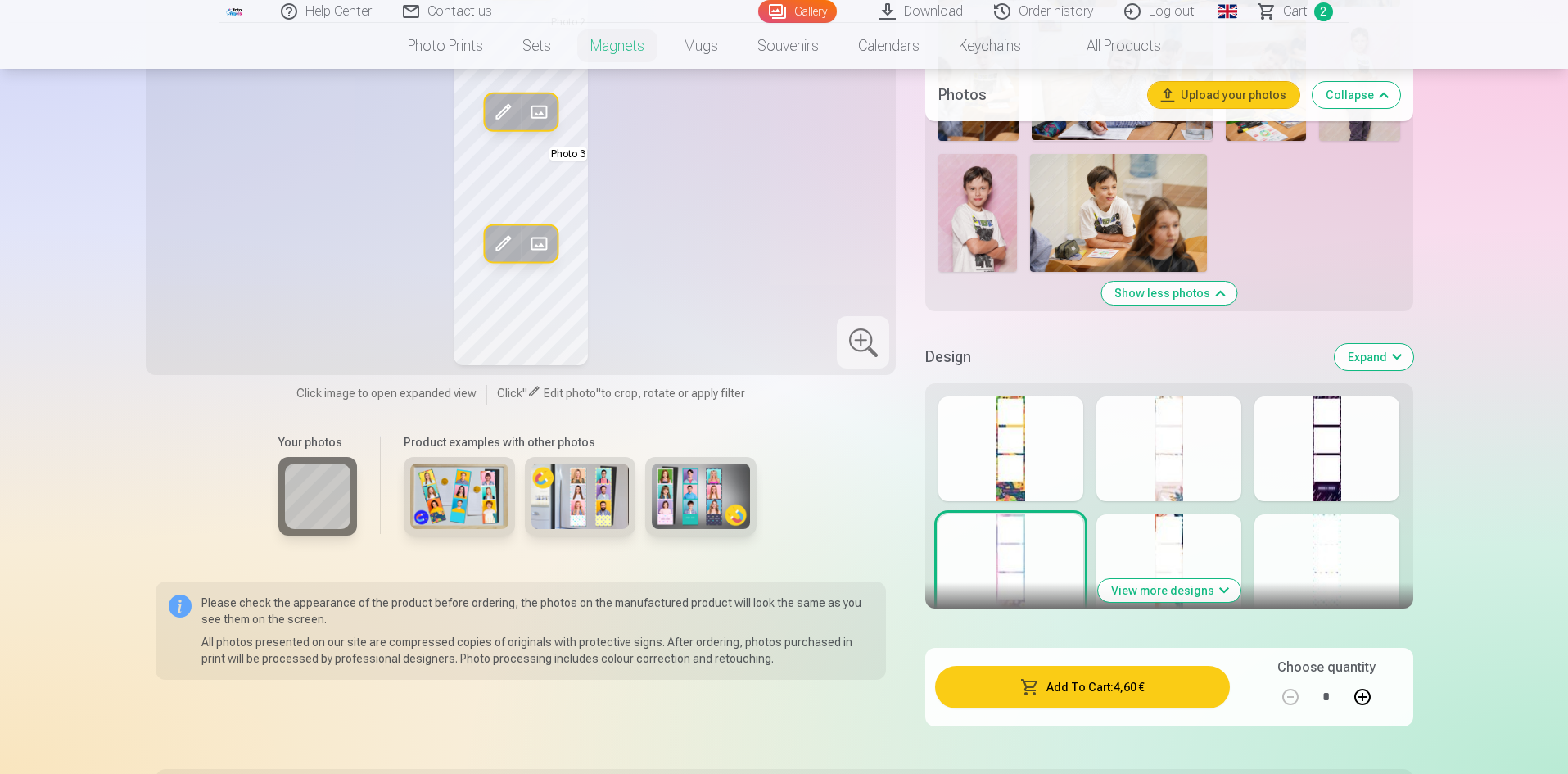 click on "View more designs" at bounding box center (1168, 496) 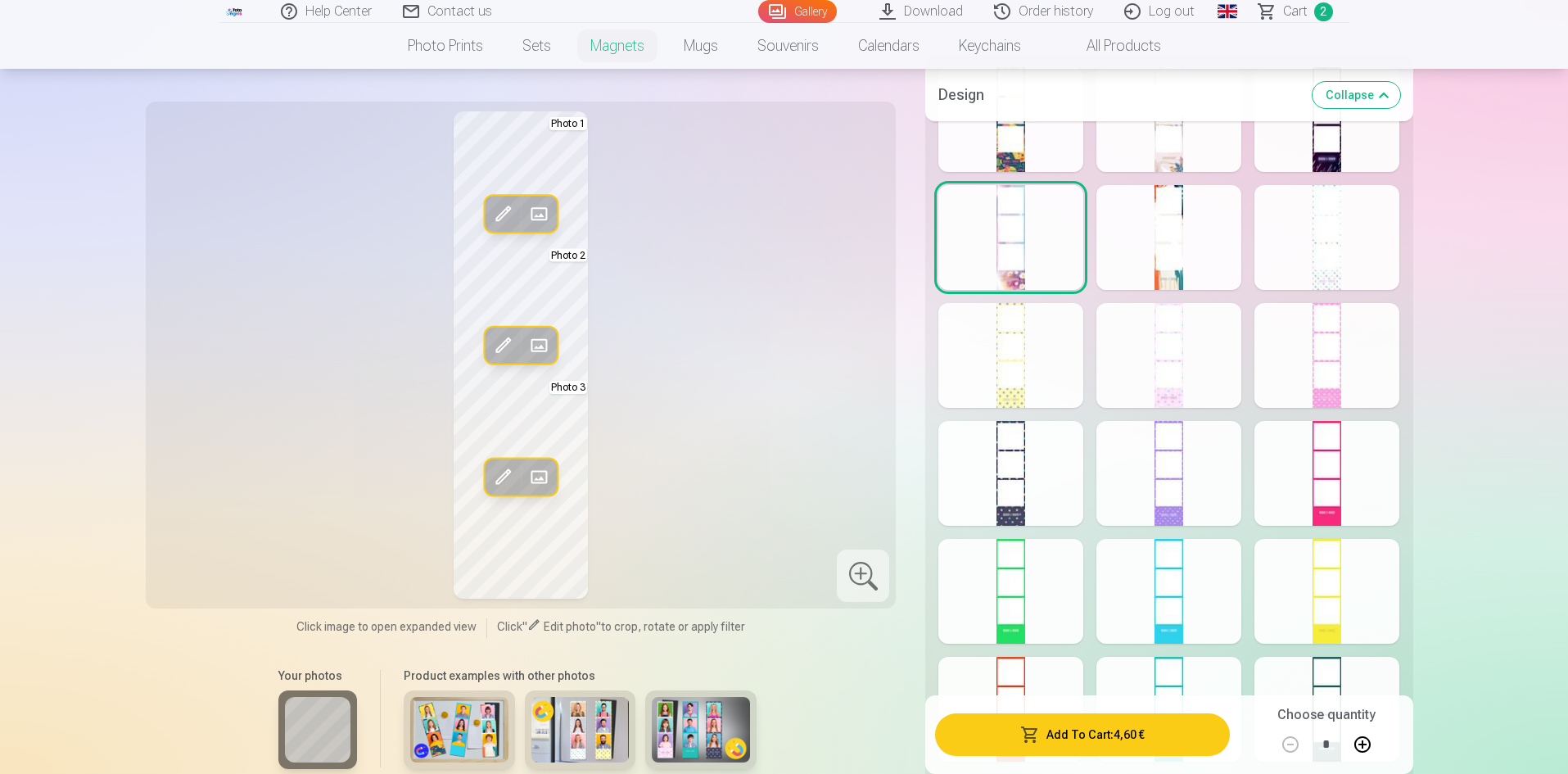 scroll, scrollTop: 2539, scrollLeft: 0, axis: vertical 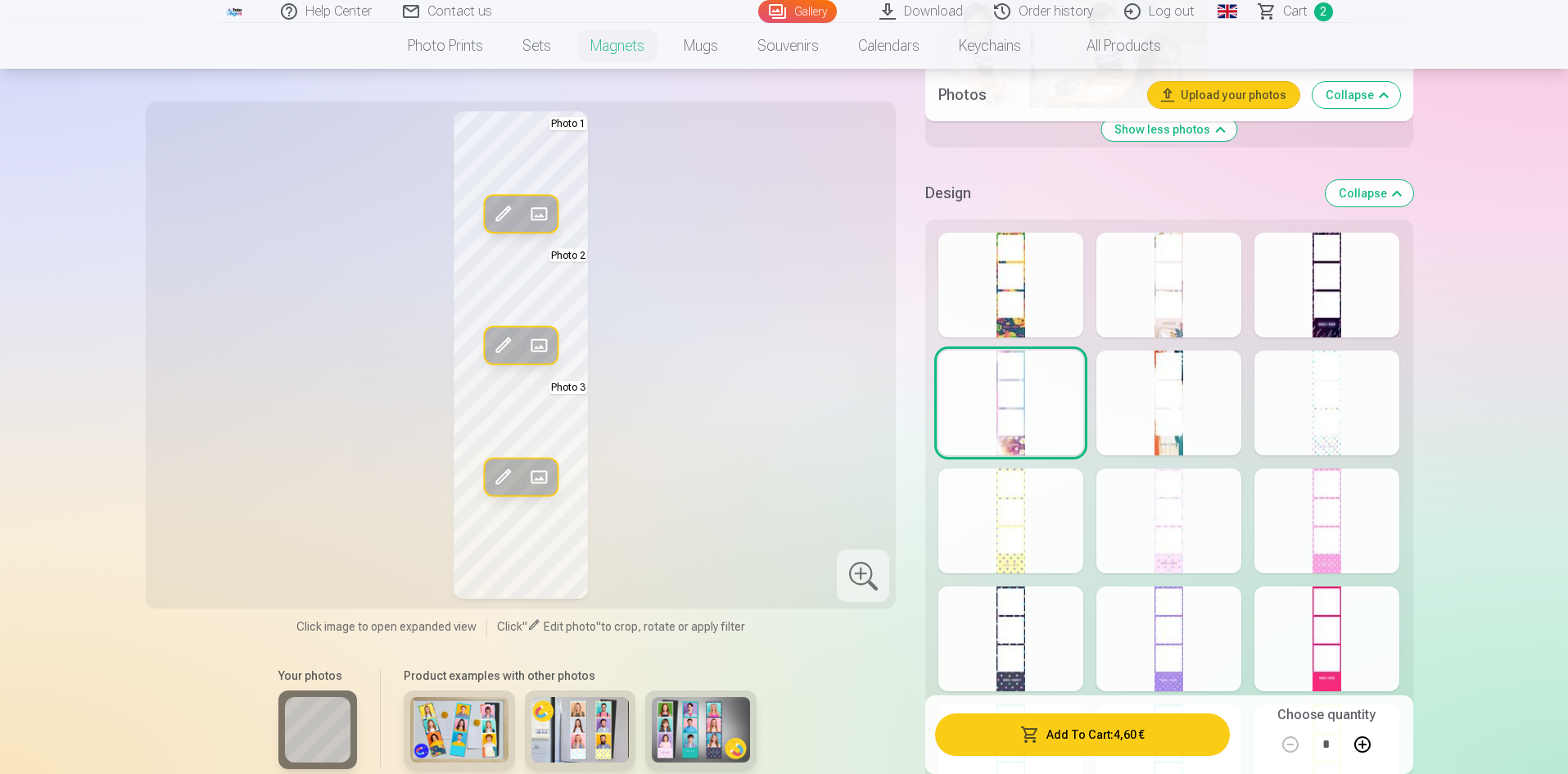 click at bounding box center [1010, 285] 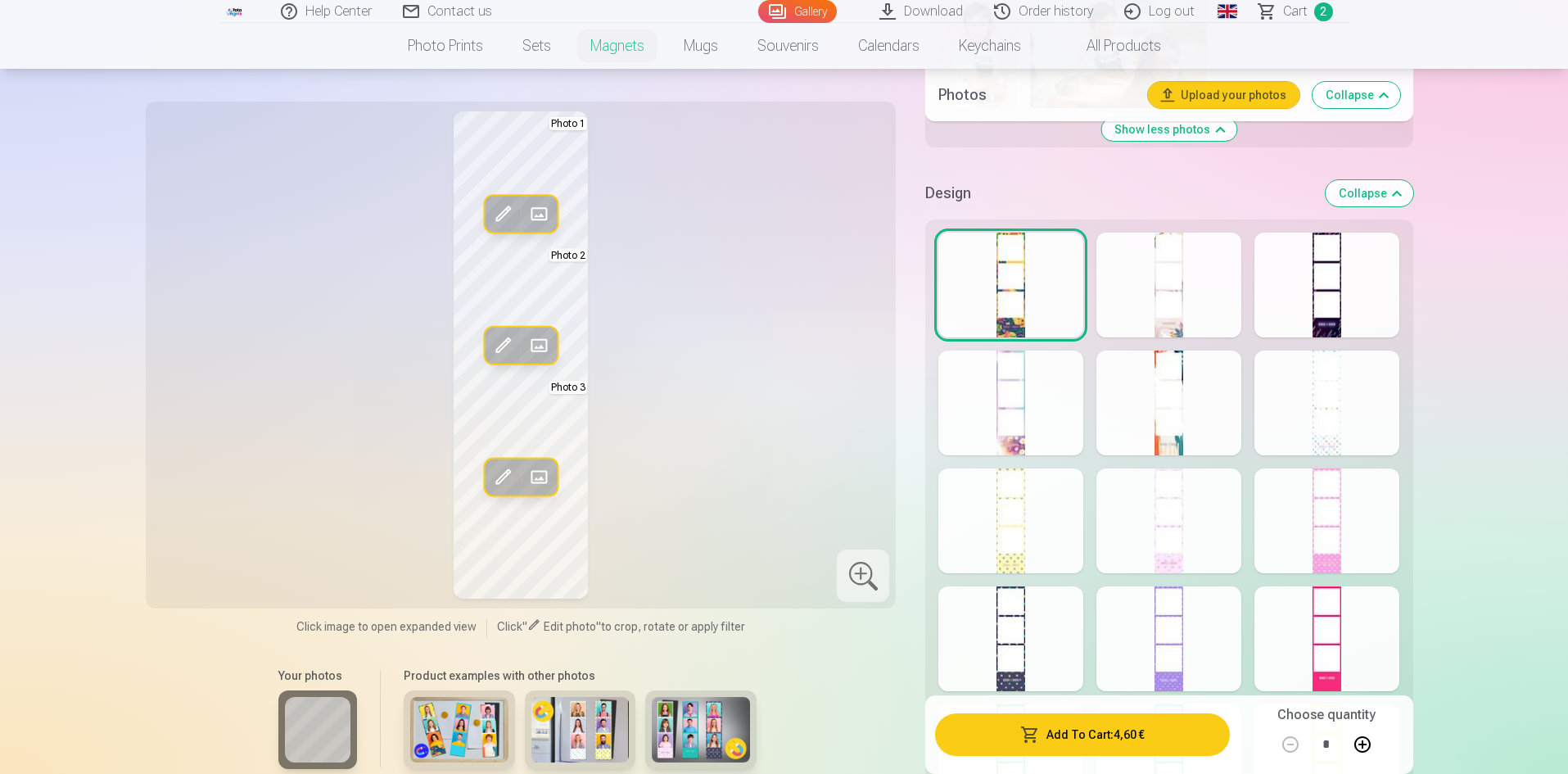 click at bounding box center [1168, 285] 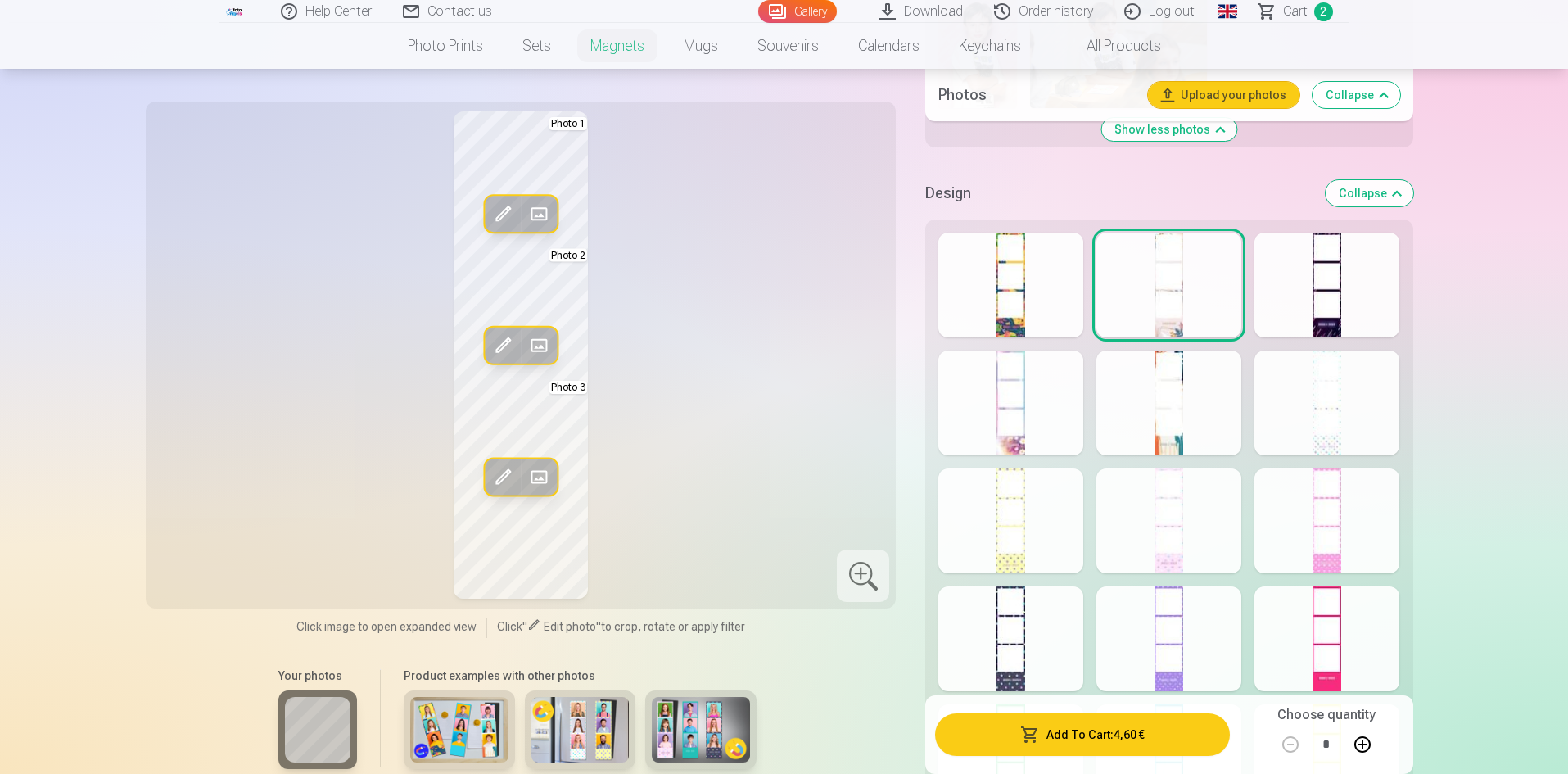 click at bounding box center [1326, 285] 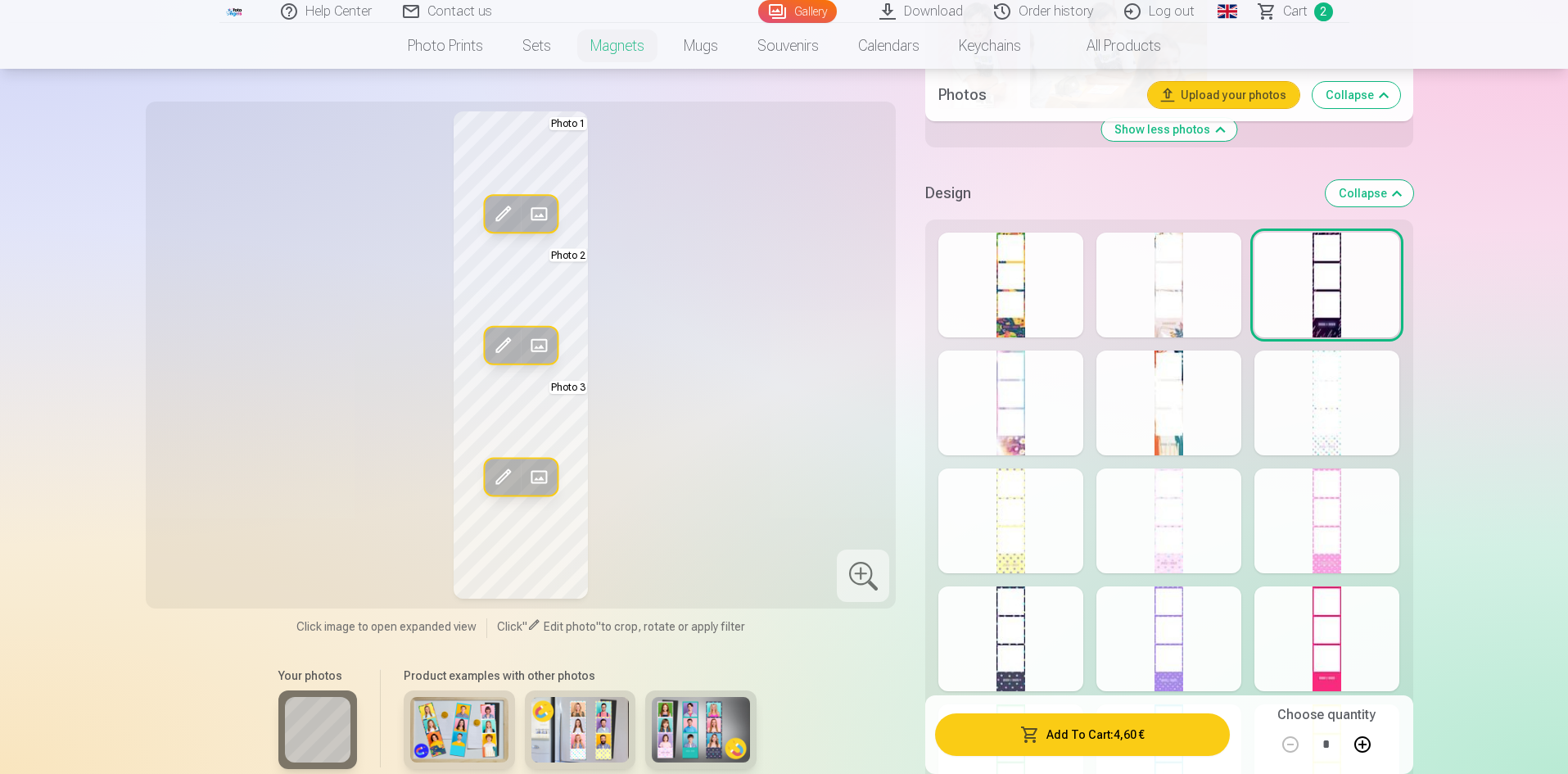 click at bounding box center [1010, 403] 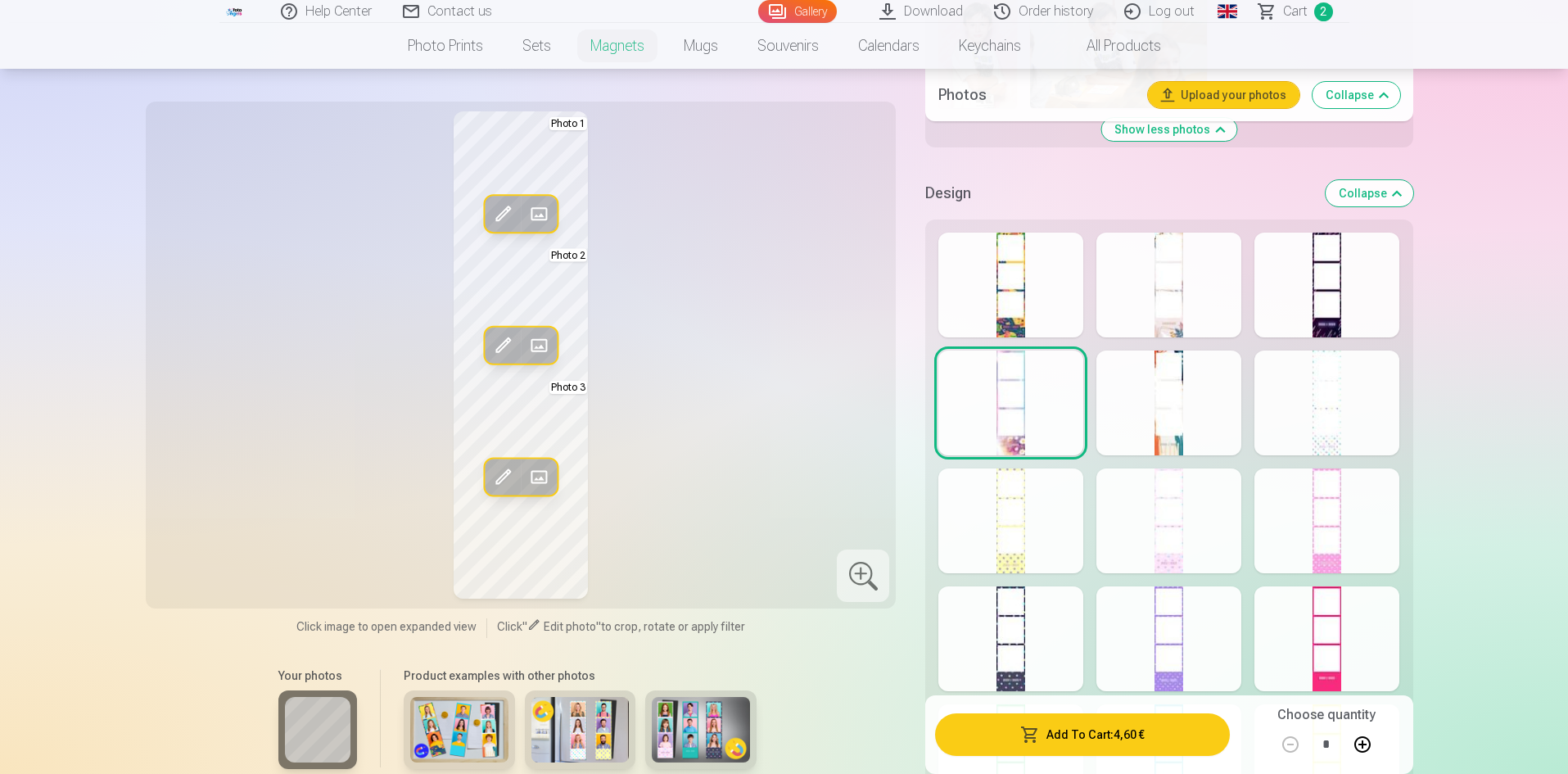 click at bounding box center [1168, 403] 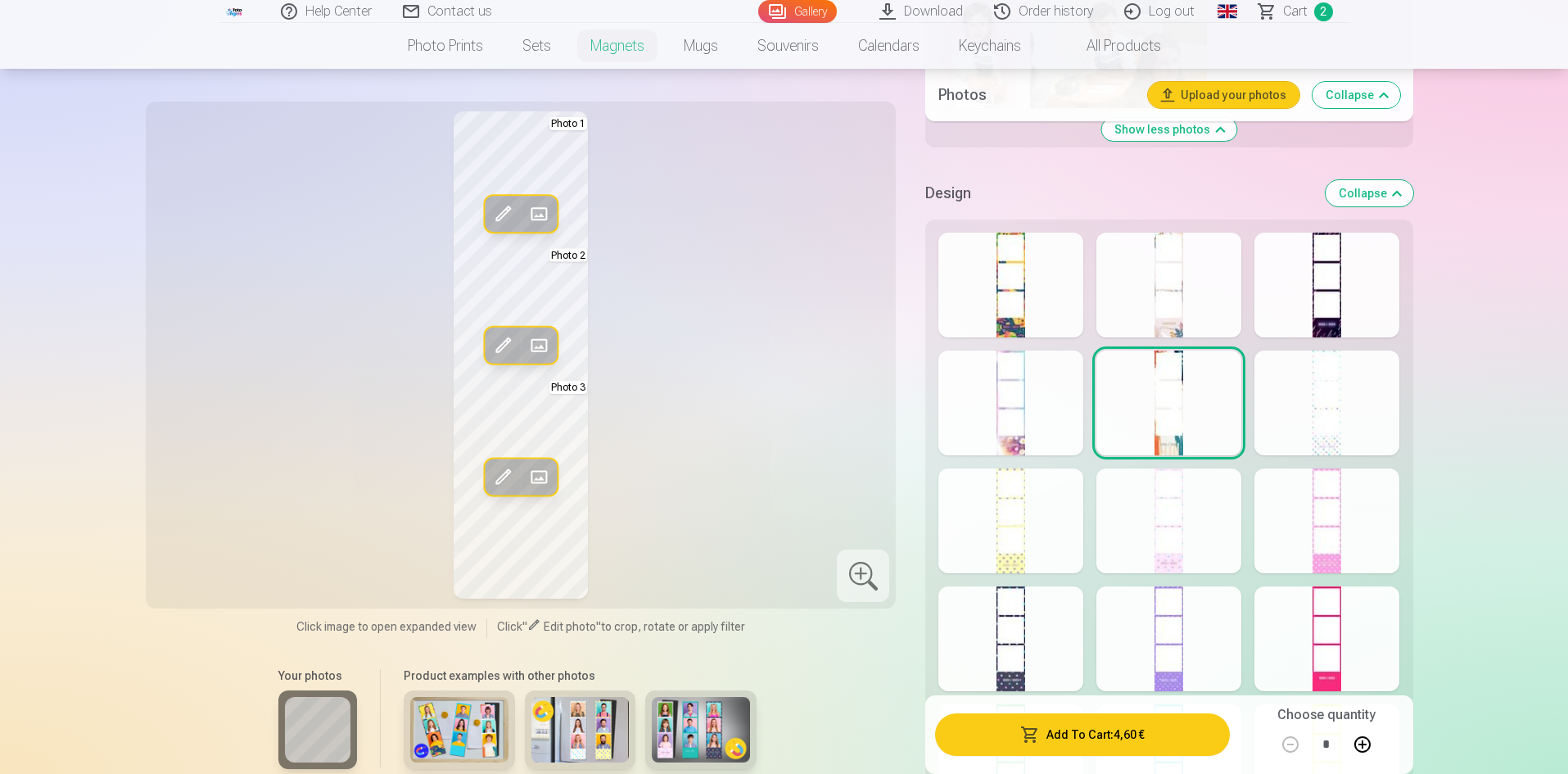 click at bounding box center [503, 477] 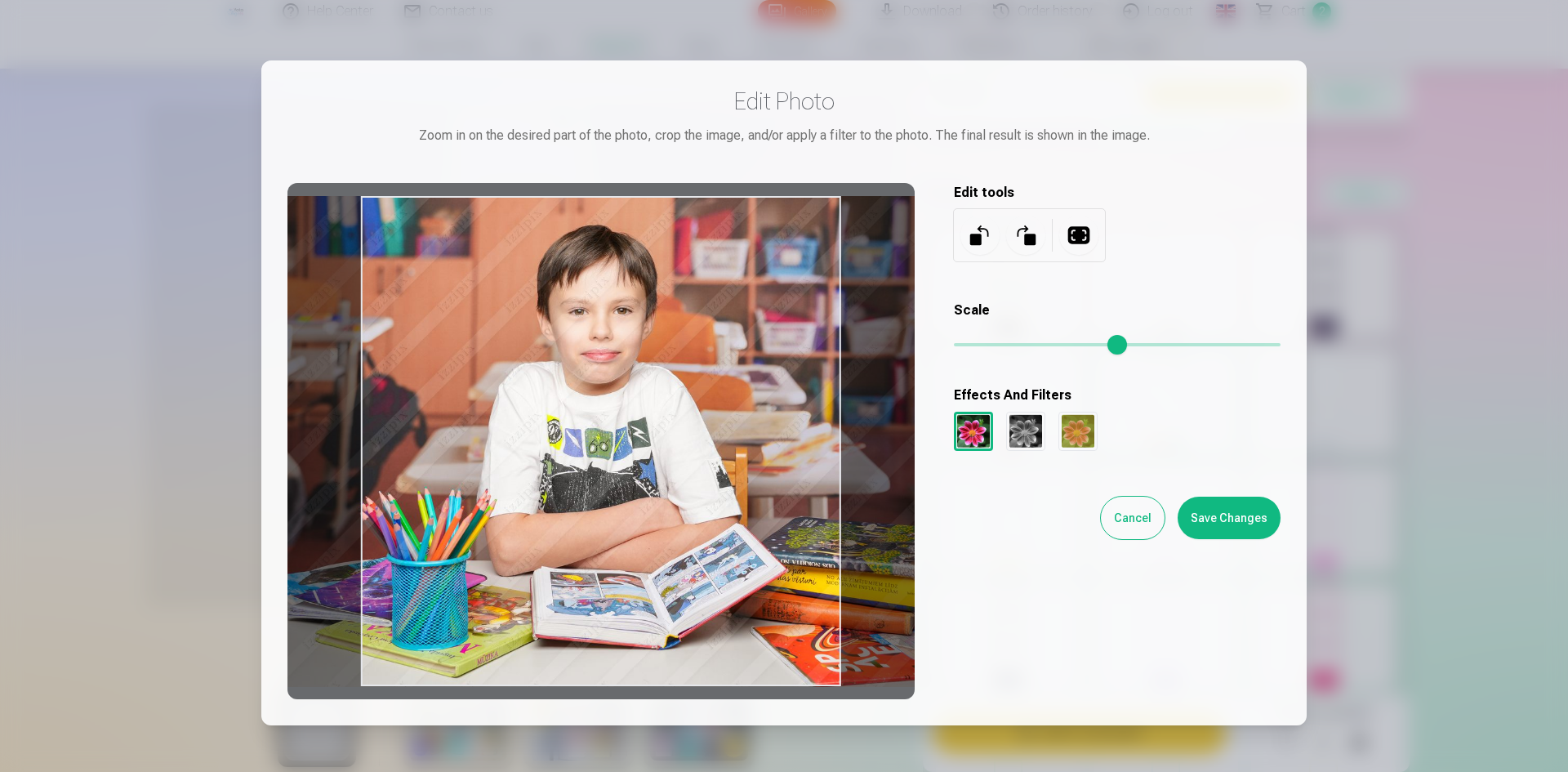 click at bounding box center [601, 441] 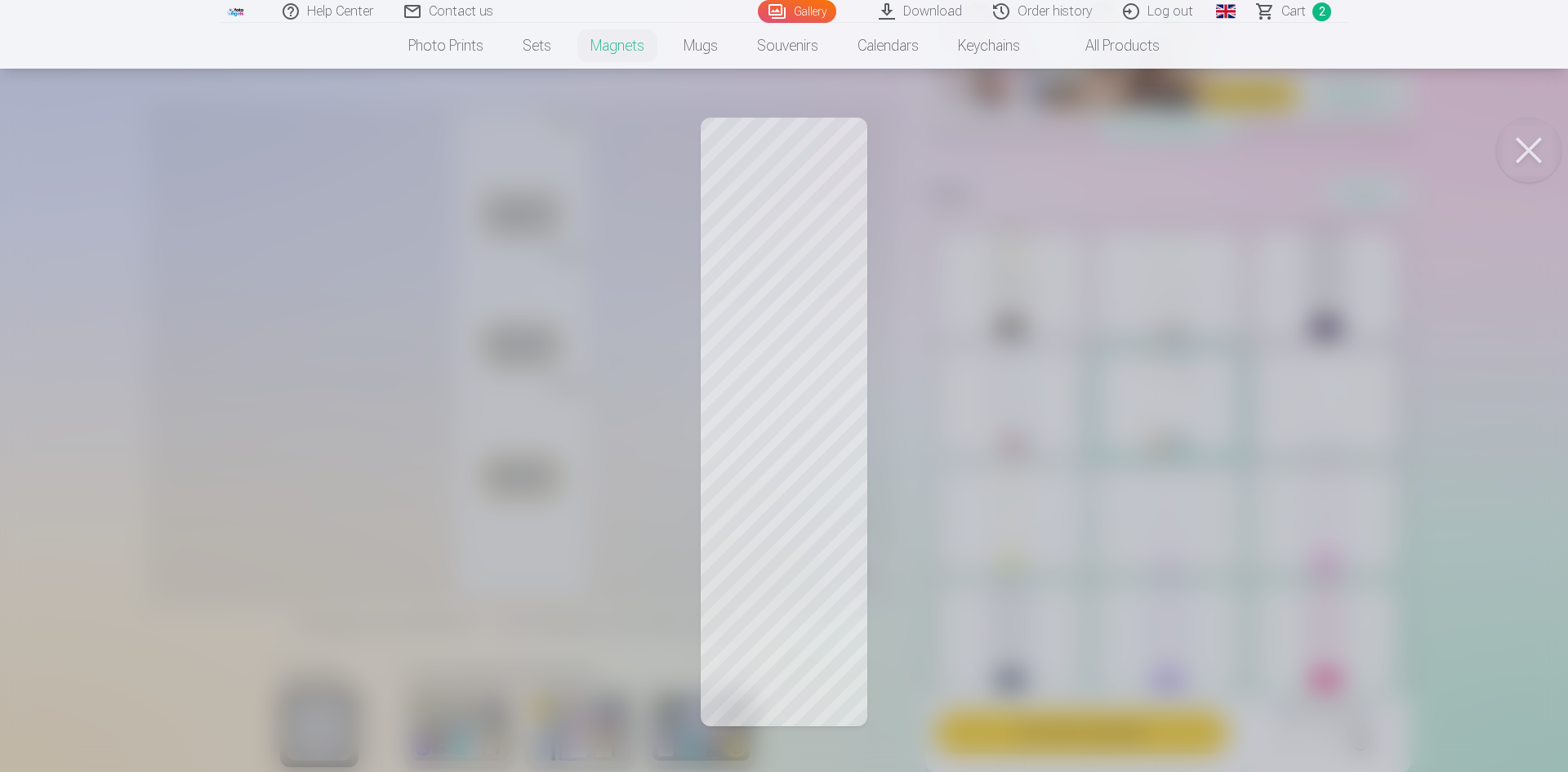click at bounding box center (784, 386) 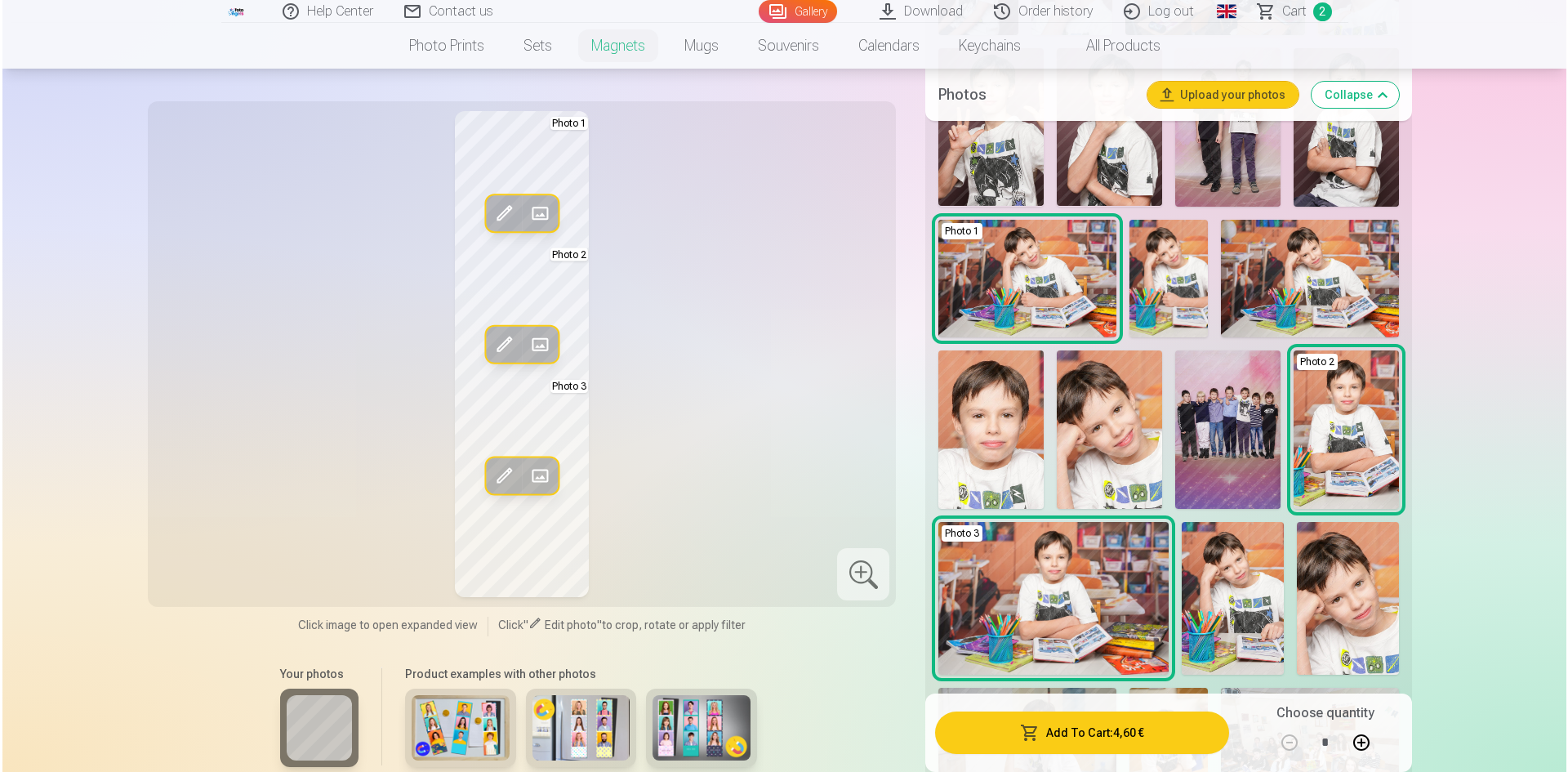 scroll, scrollTop: 1144, scrollLeft: 0, axis: vertical 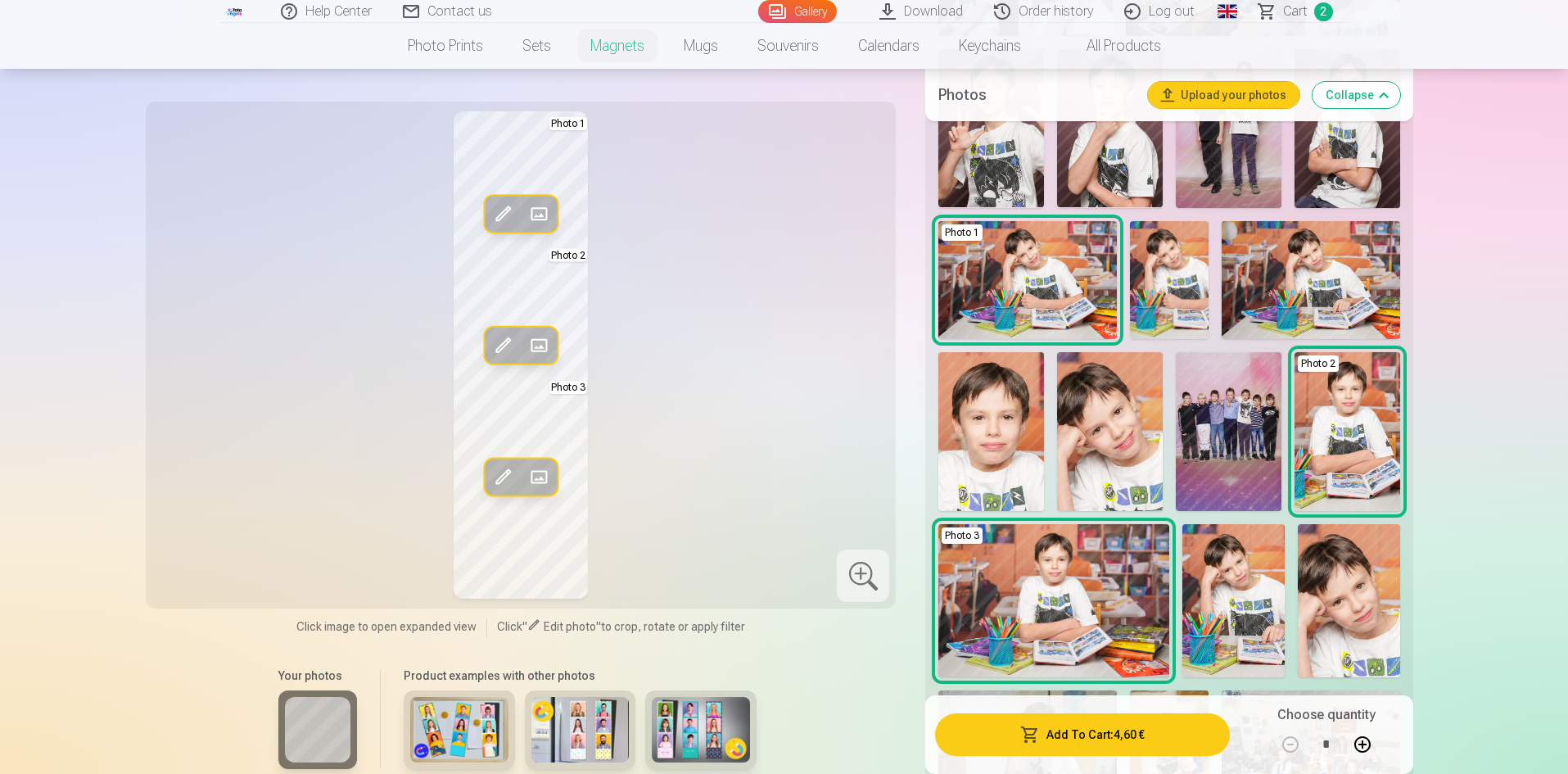 click at bounding box center [991, 431] 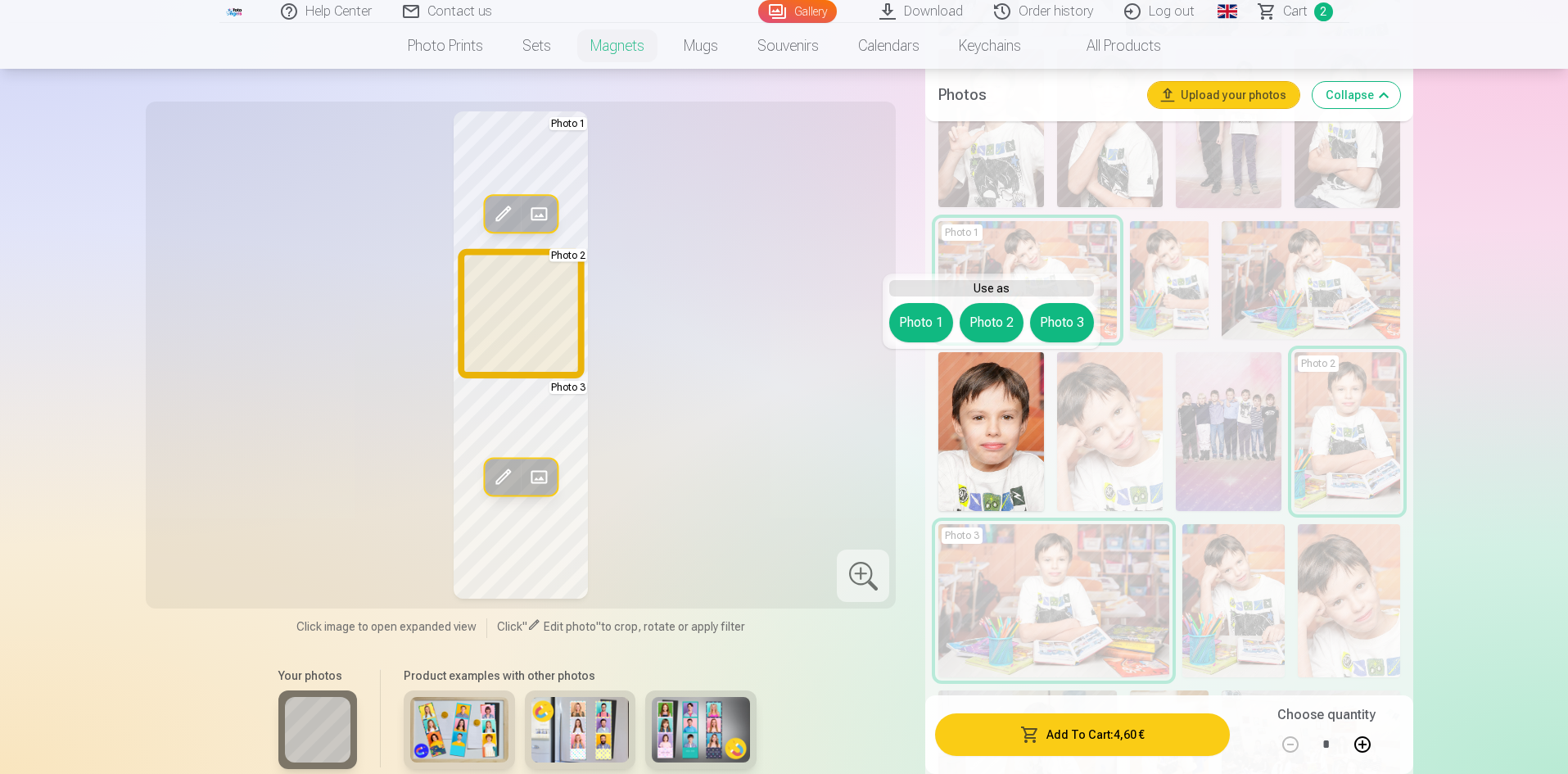 click on "Photo   2" at bounding box center [992, 323] 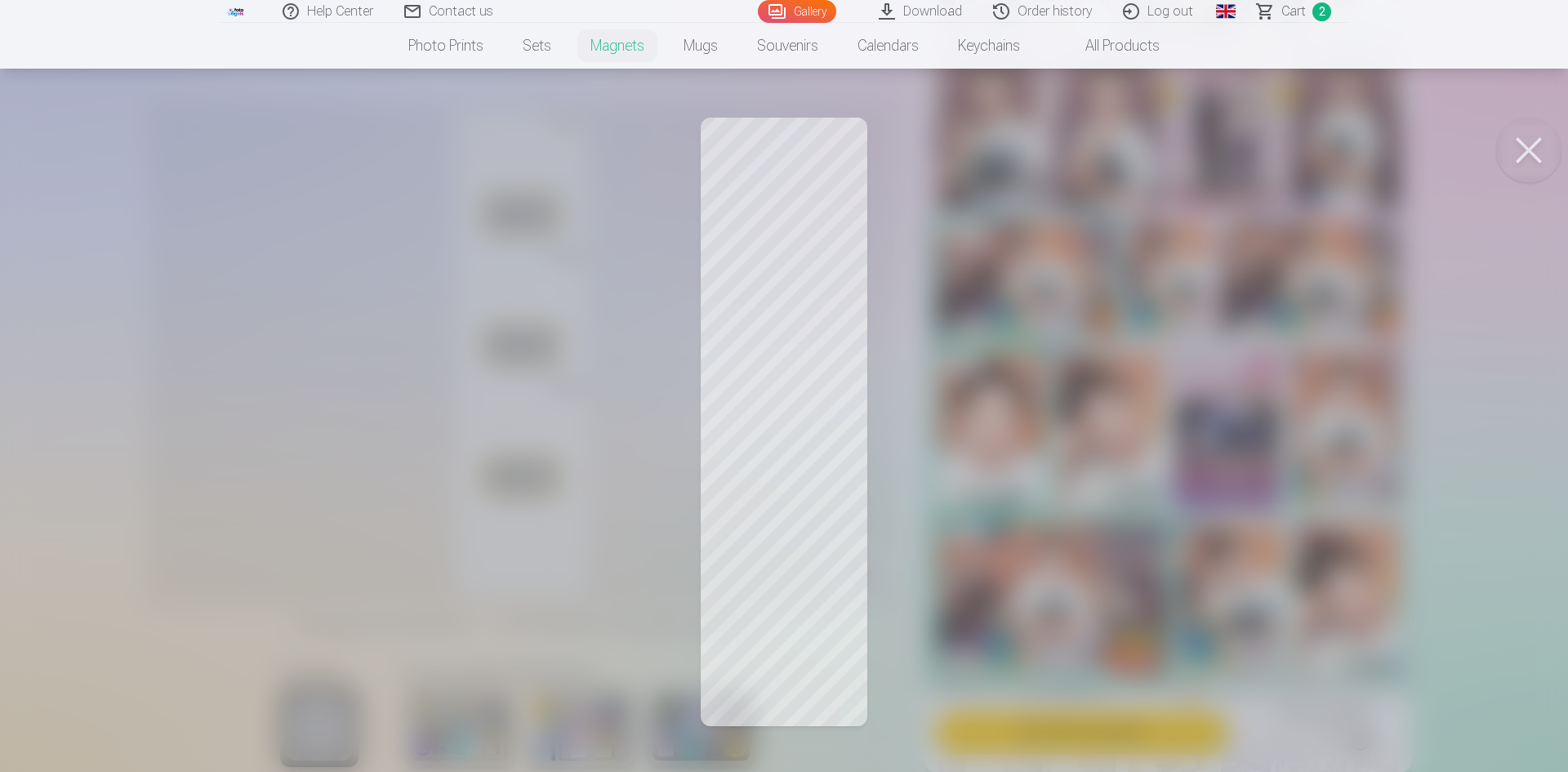 click at bounding box center [784, 386] 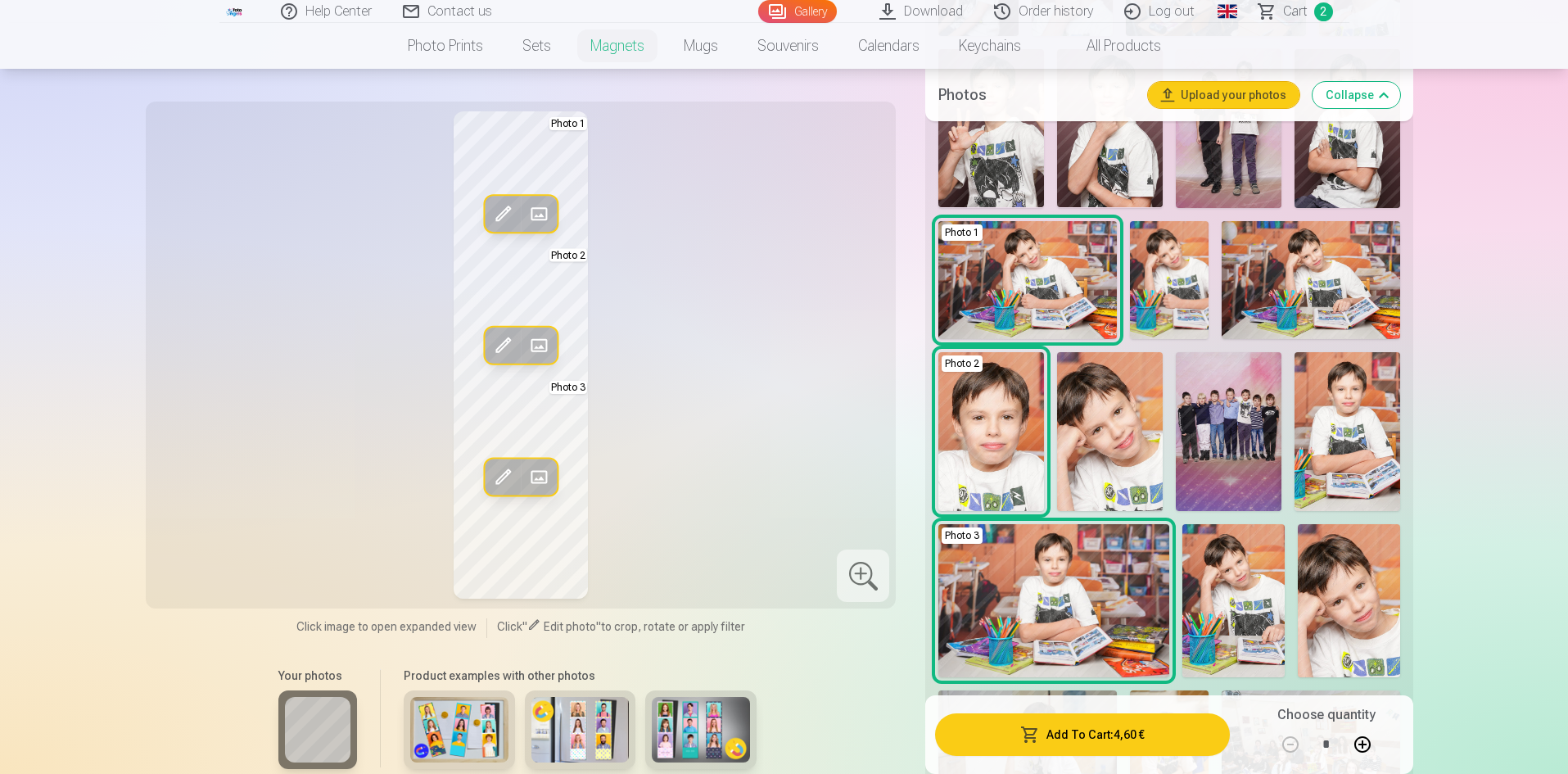 click at bounding box center (503, 346) 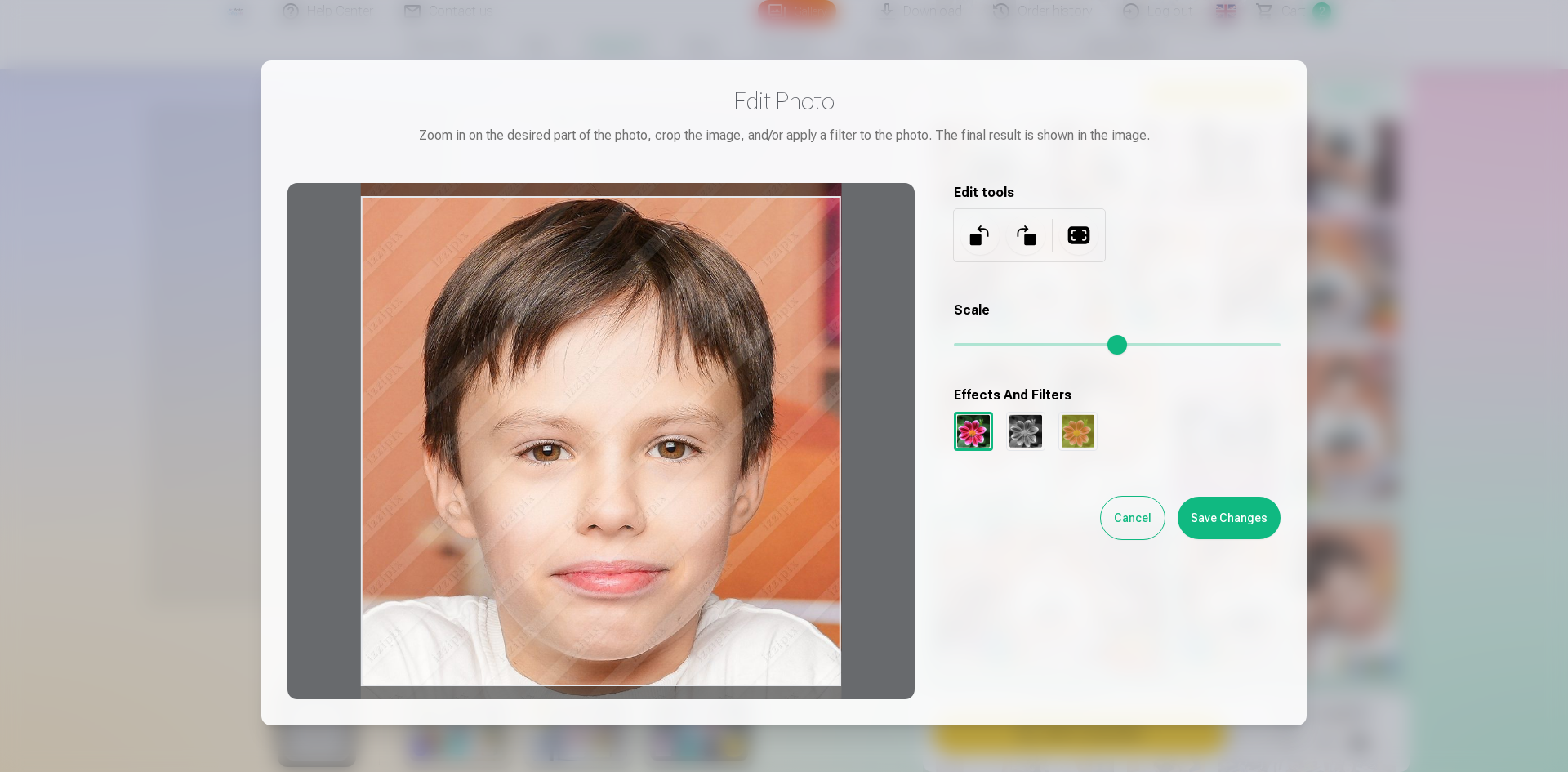 drag, startPoint x: 681, startPoint y: 471, endPoint x: 668, endPoint y: 429, distance: 43.965896 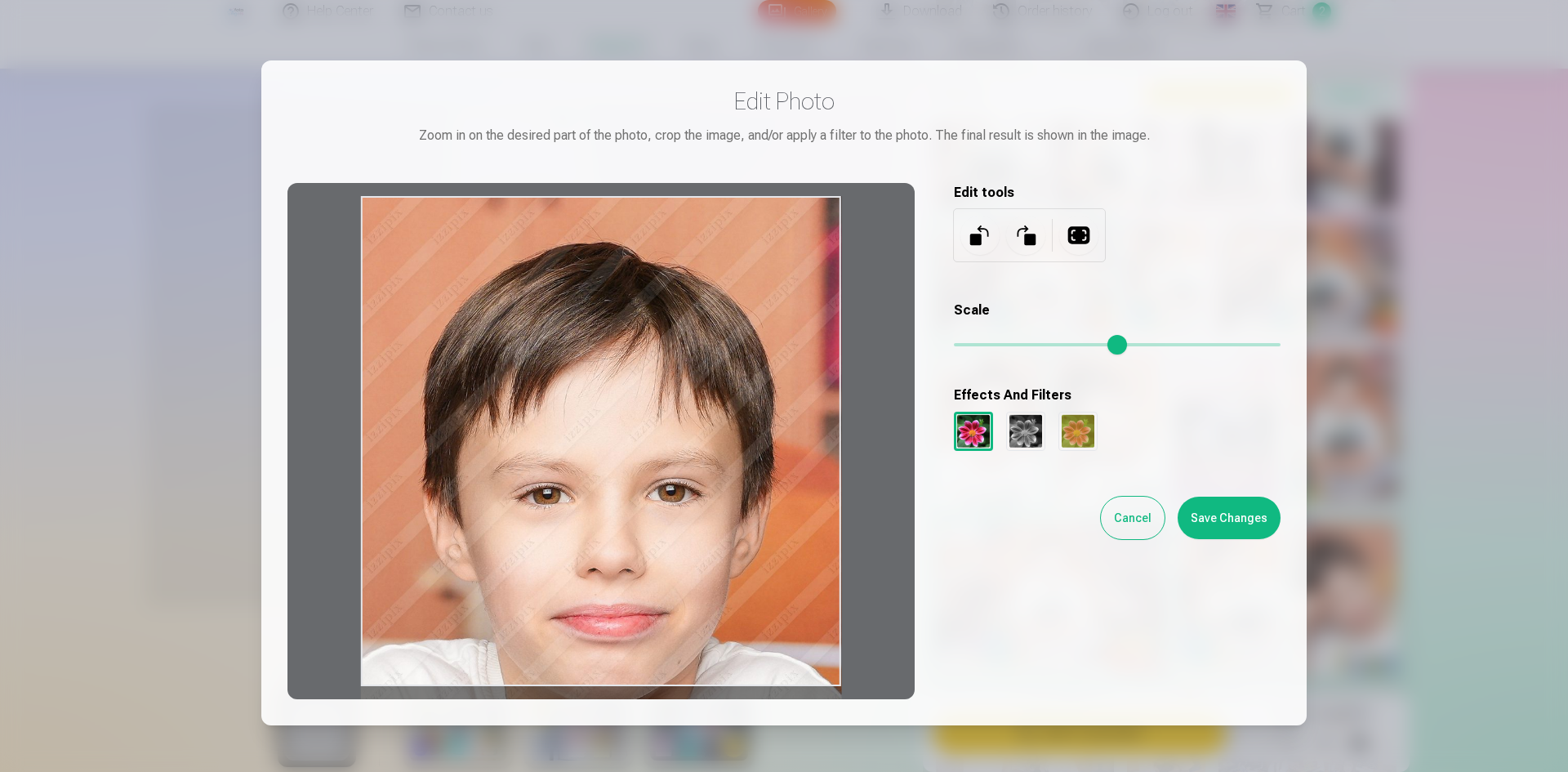 click at bounding box center (1079, 235) 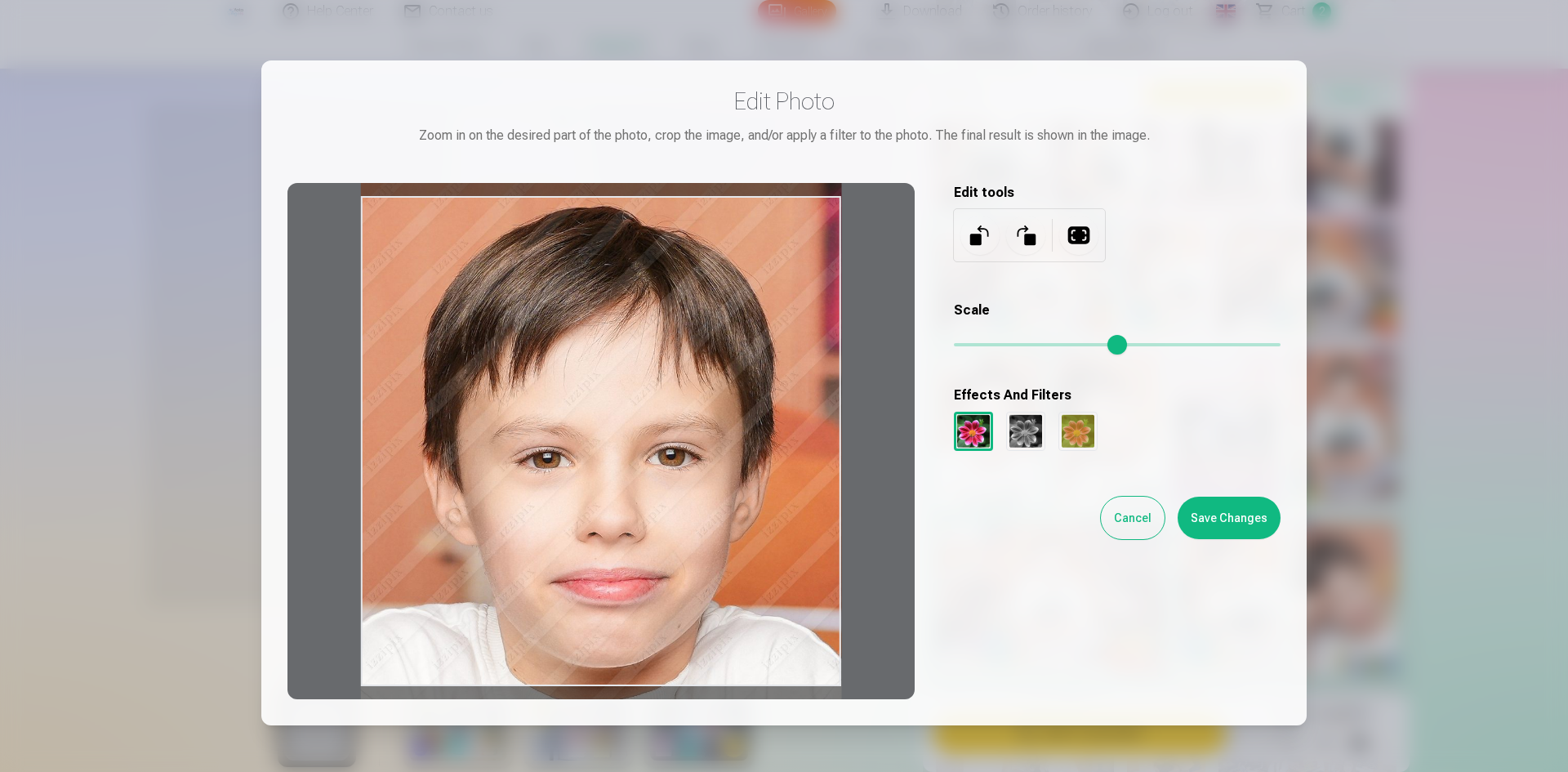 drag, startPoint x: 724, startPoint y: 503, endPoint x: 728, endPoint y: 467, distance: 36.22154 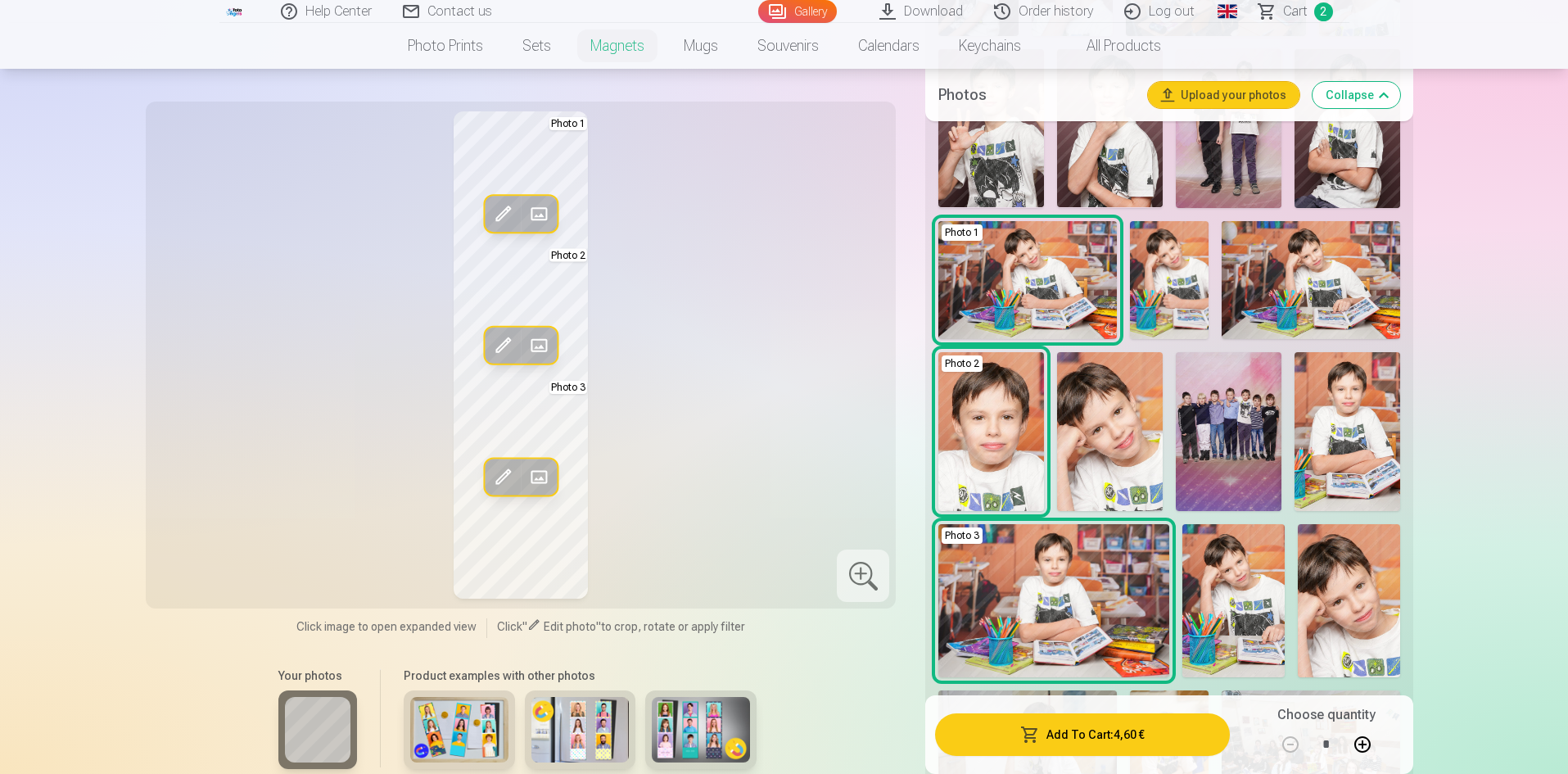 click on "Edit photo Replace Photo   1 Edit photo Replace Photo   2 Edit photo Replace Photo   3" at bounding box center [521, 355] 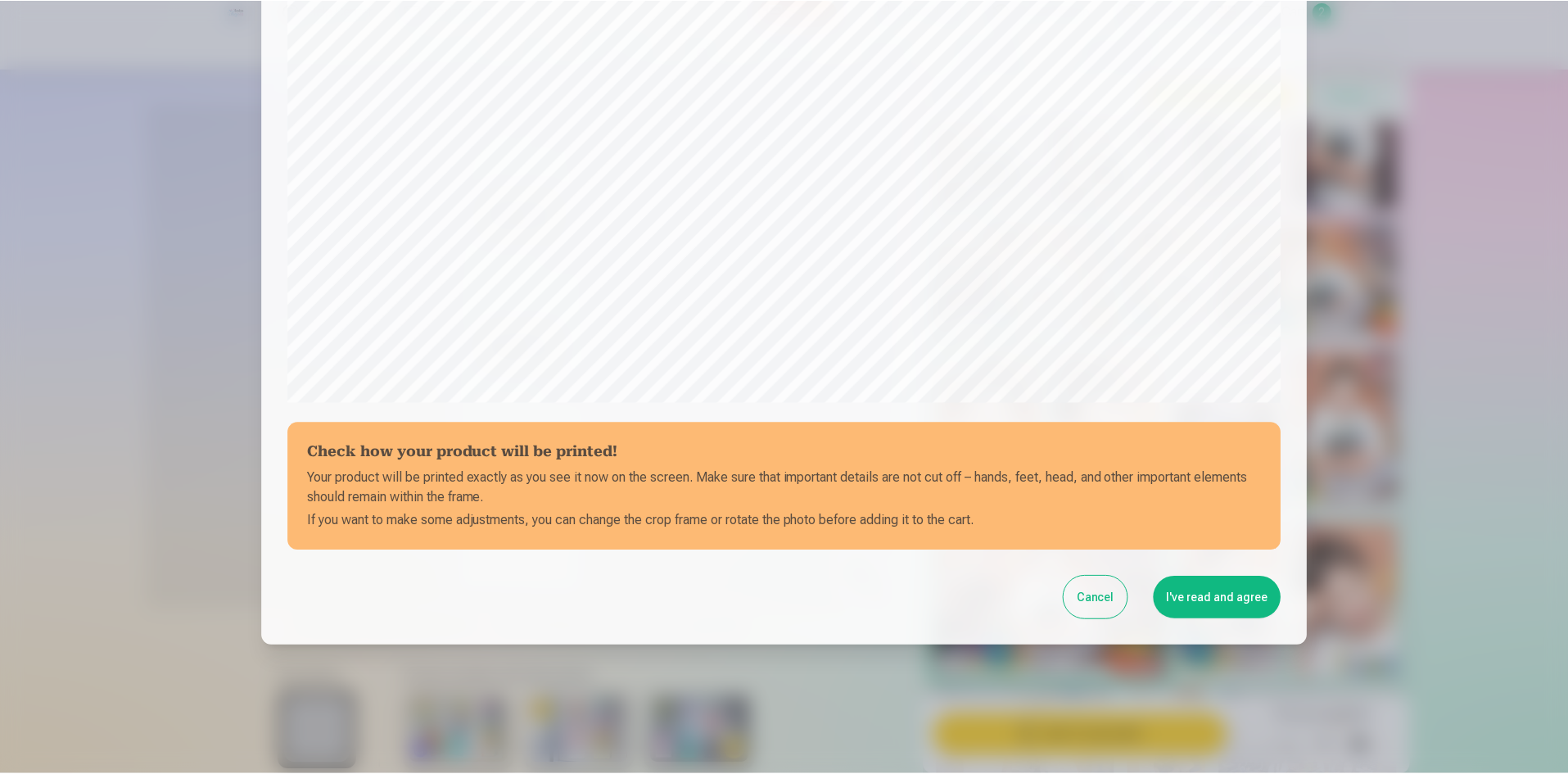 scroll, scrollTop: 405, scrollLeft: 0, axis: vertical 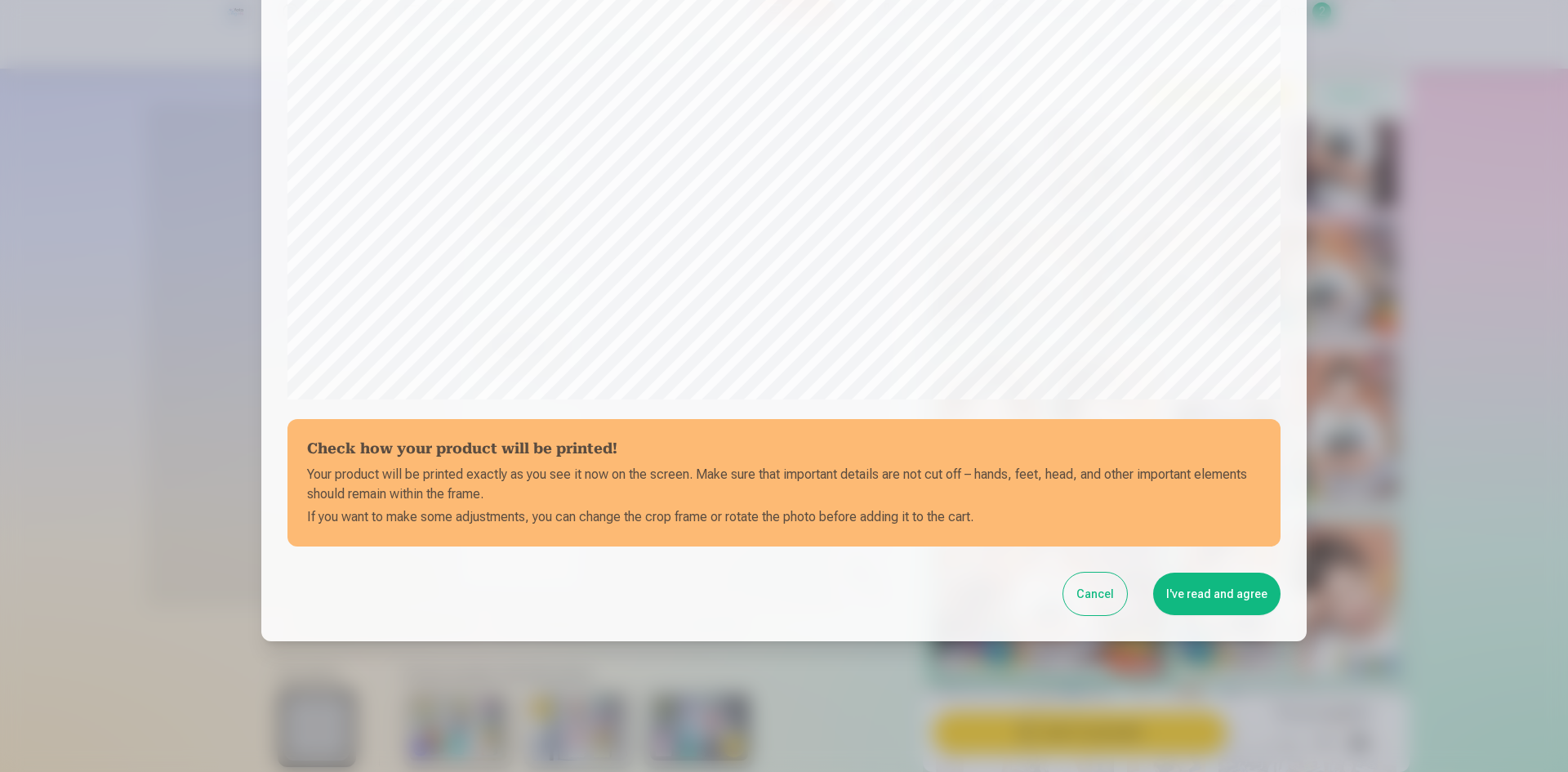 click on "I've read and agree" at bounding box center [1217, 594] 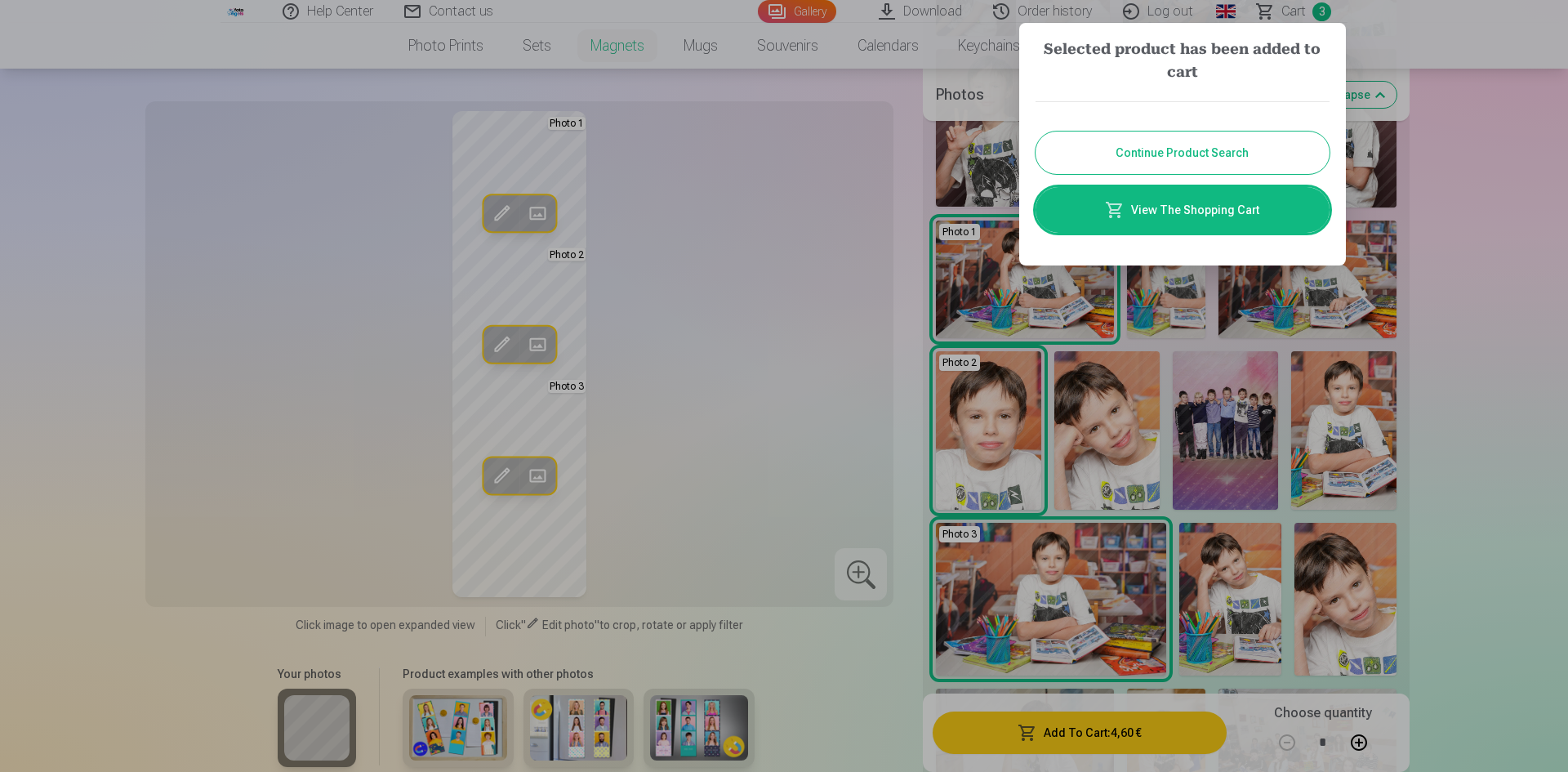 click on "Continue Product Search" at bounding box center [1183, 153] 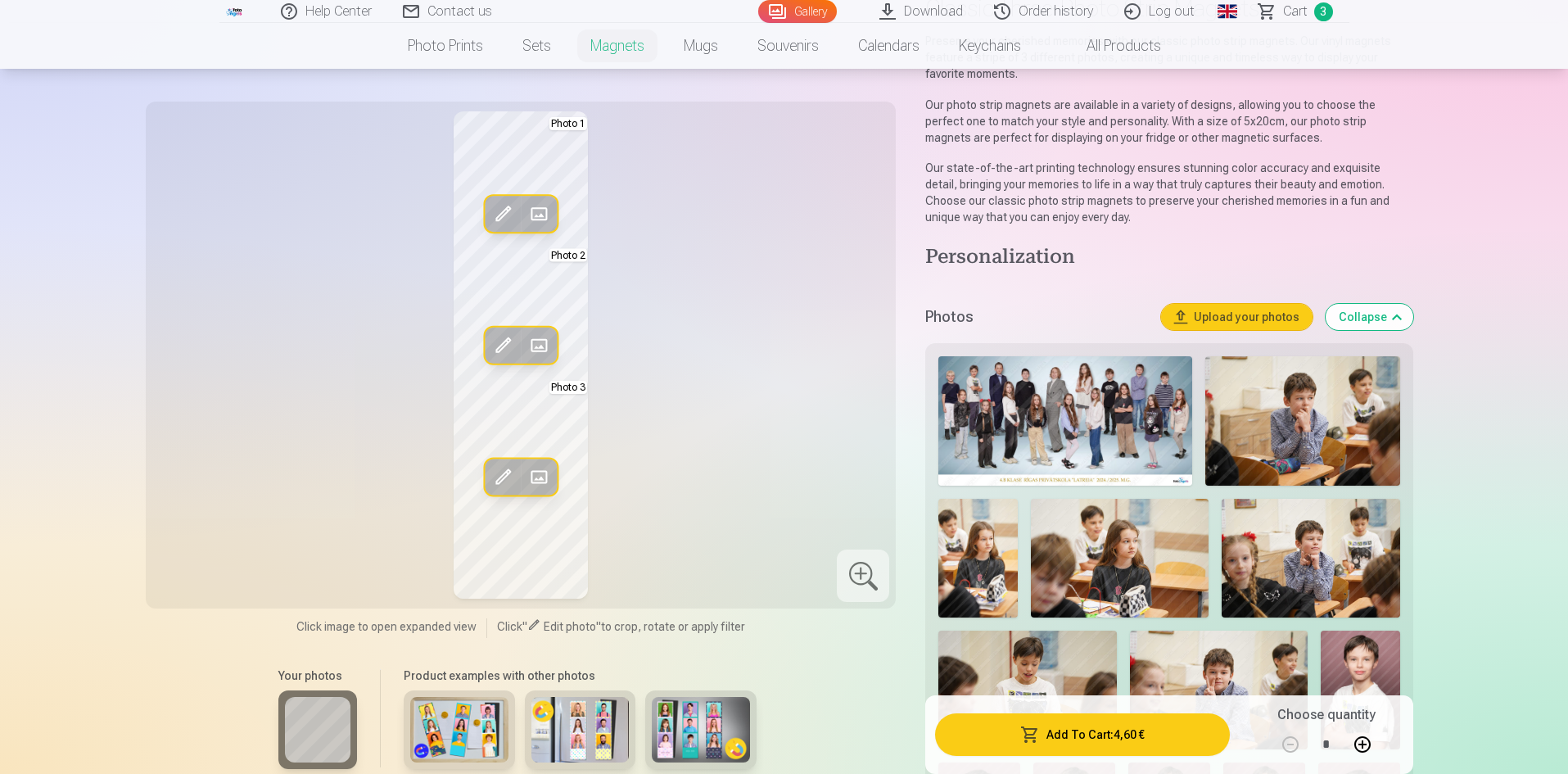 scroll, scrollTop: 0, scrollLeft: 0, axis: both 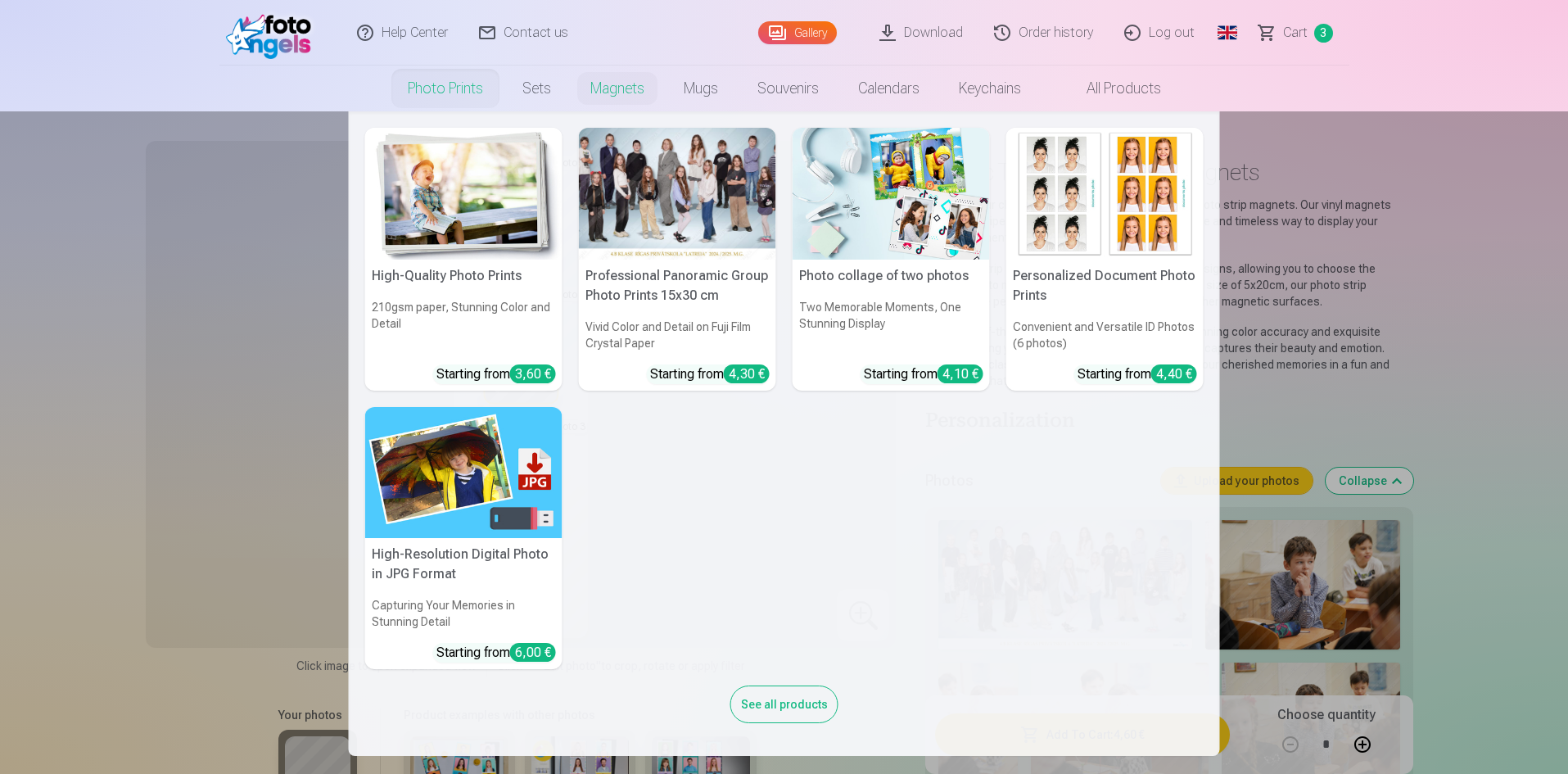 click on "Photo prints" at bounding box center (445, 88) 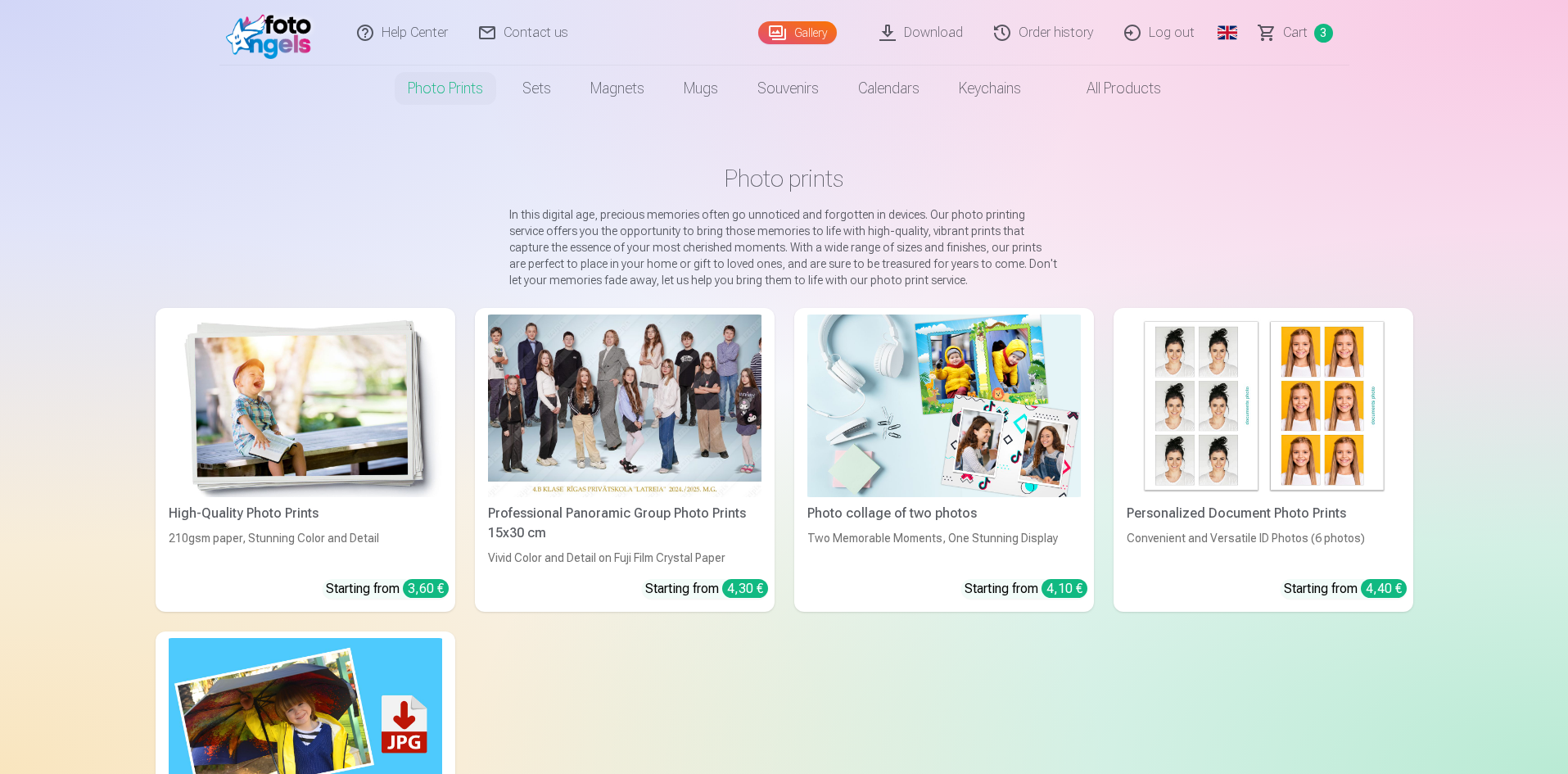 click at bounding box center [1263, 405] 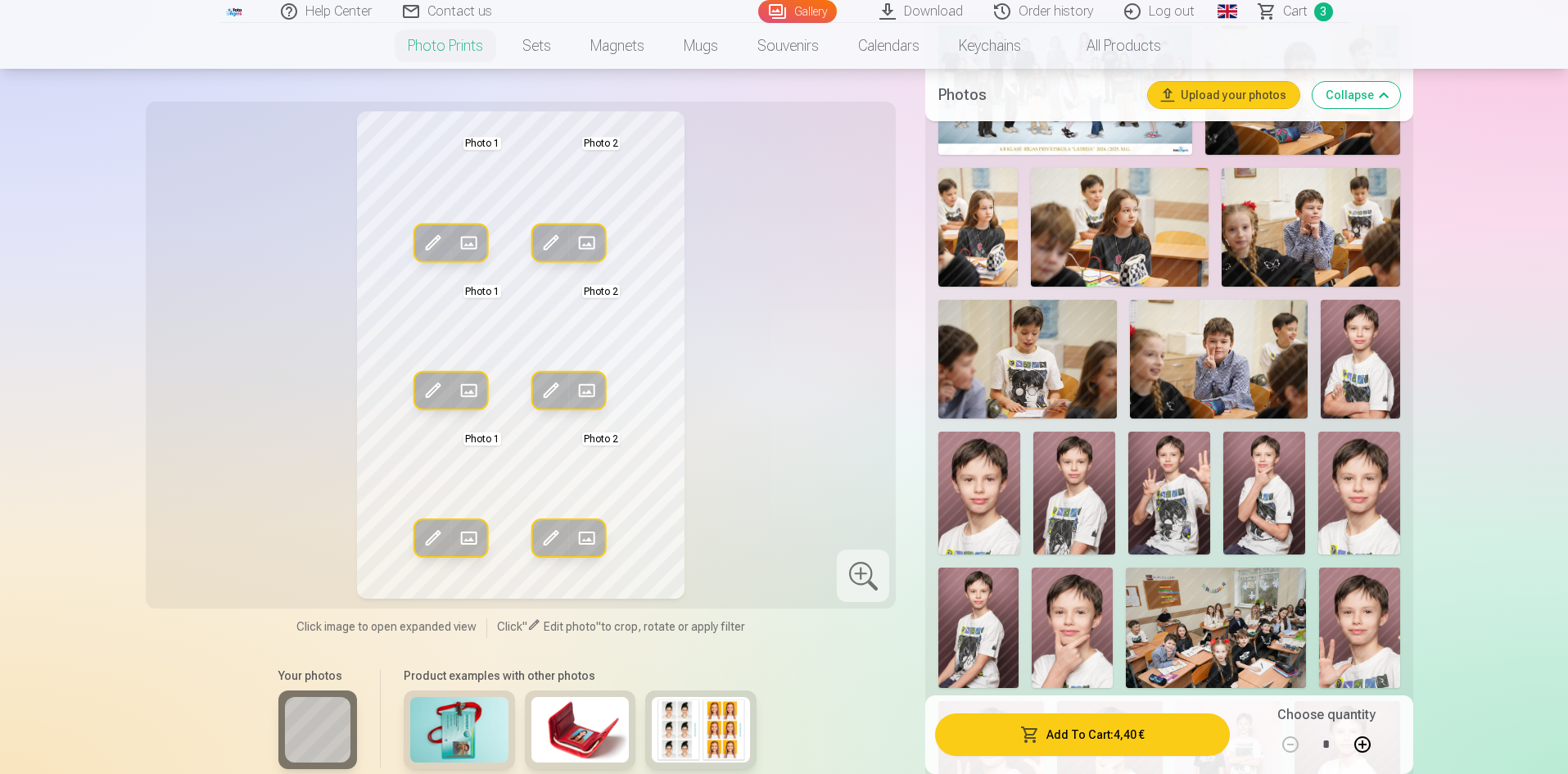 scroll, scrollTop: 573, scrollLeft: 0, axis: vertical 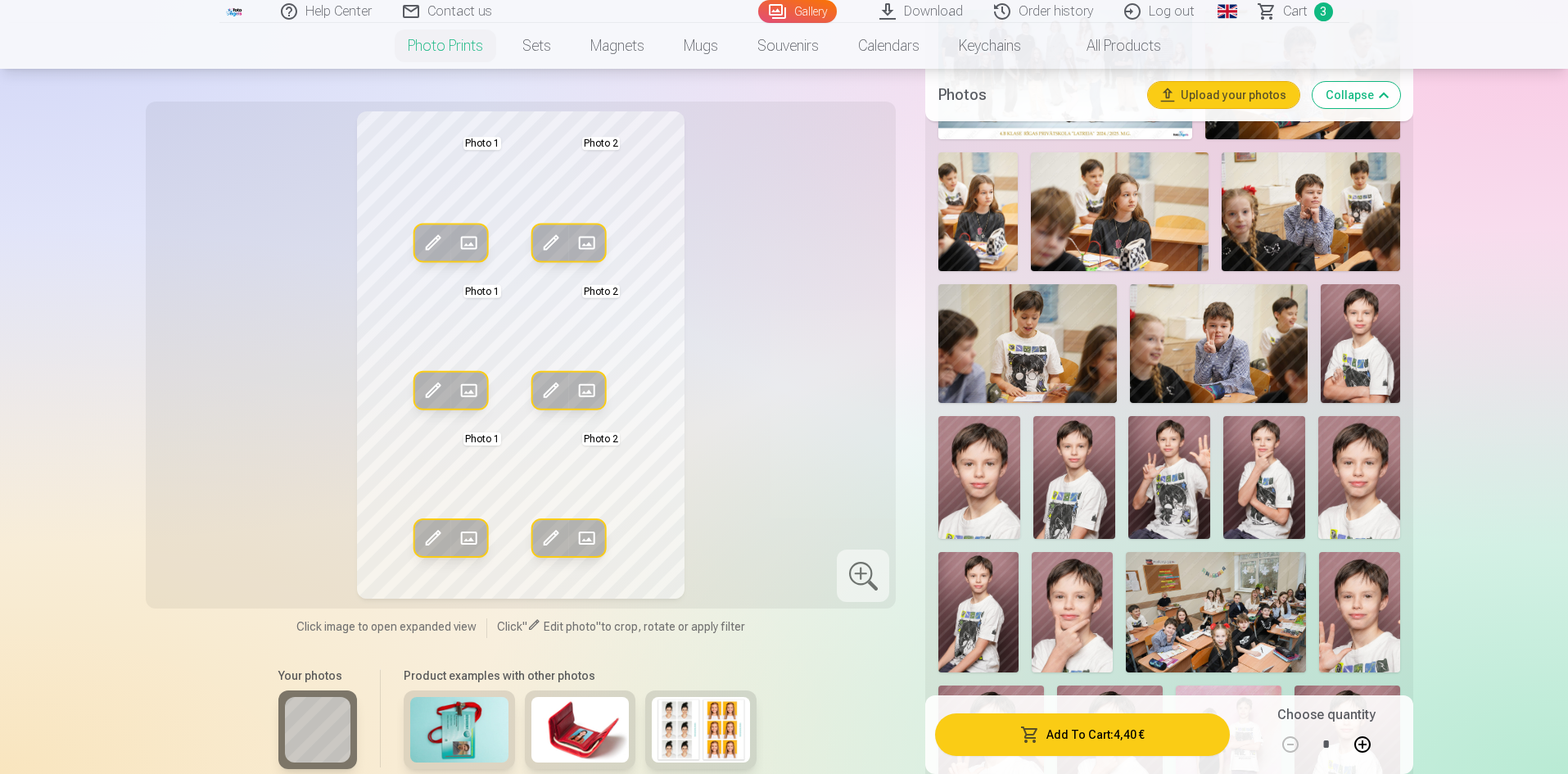 click at bounding box center [979, 478] 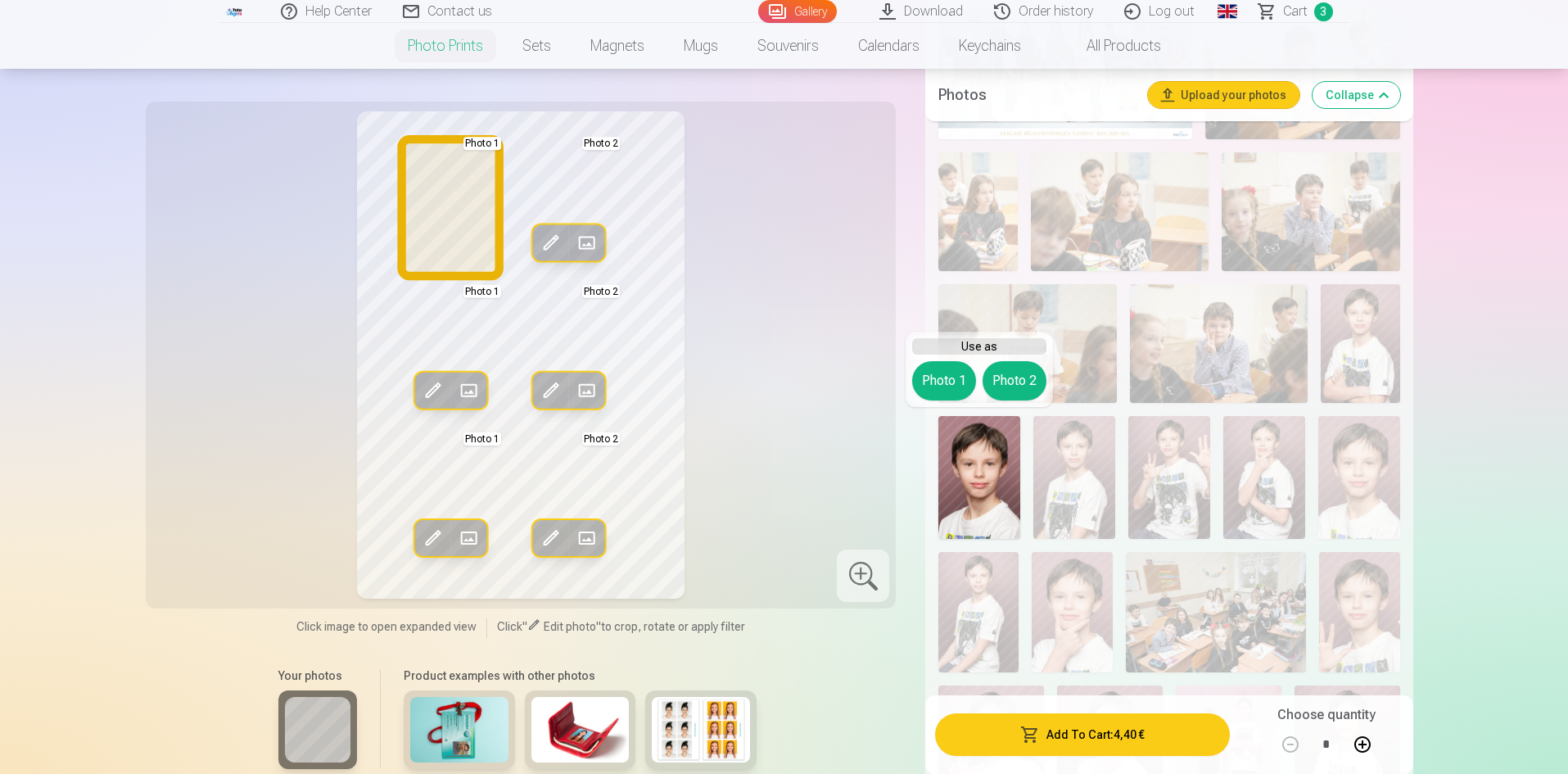 click on "Photo   1" at bounding box center [944, 381] 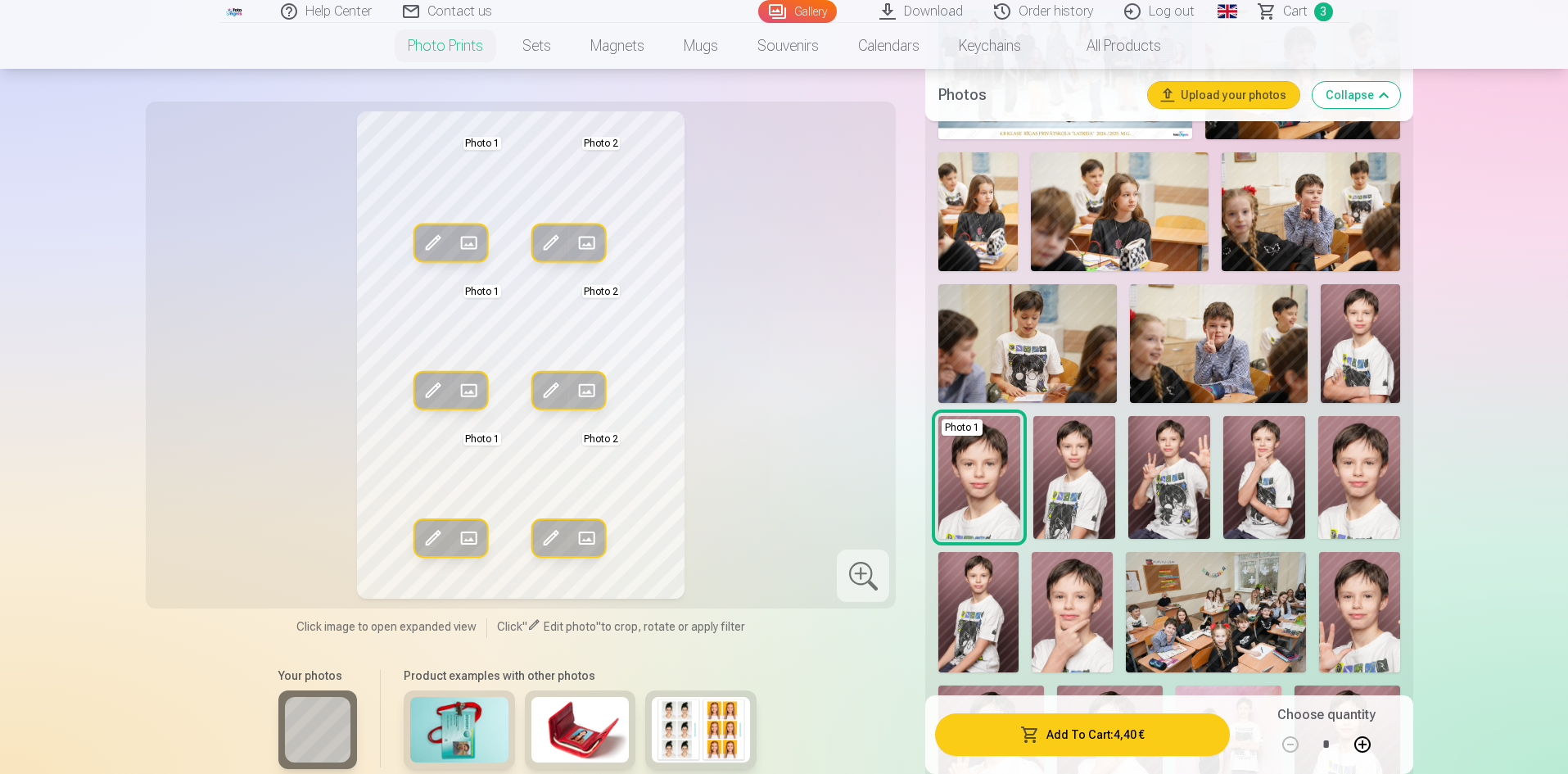 click at bounding box center (1074, 478) 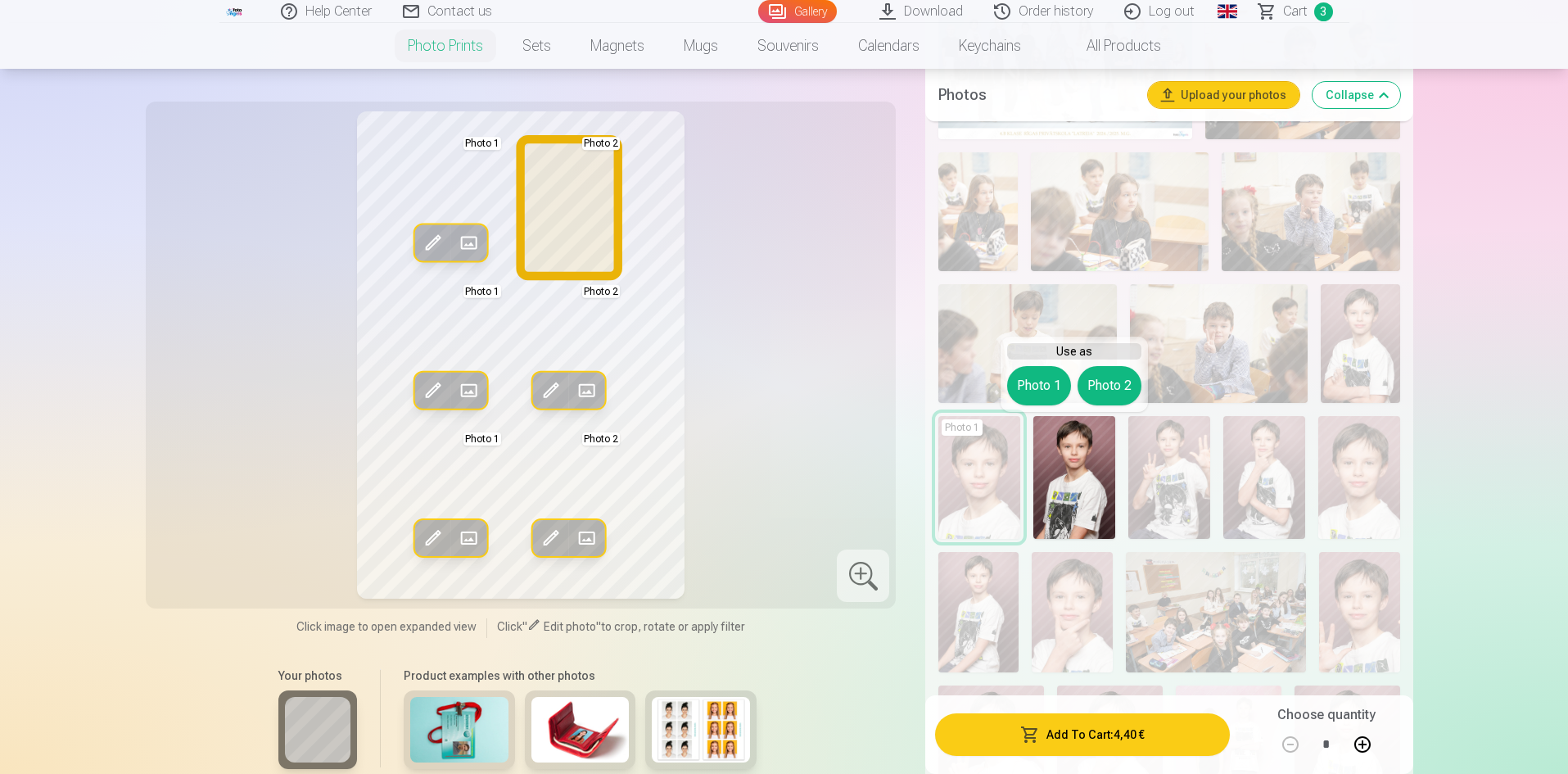 click on "Photo   2" at bounding box center [1109, 386] 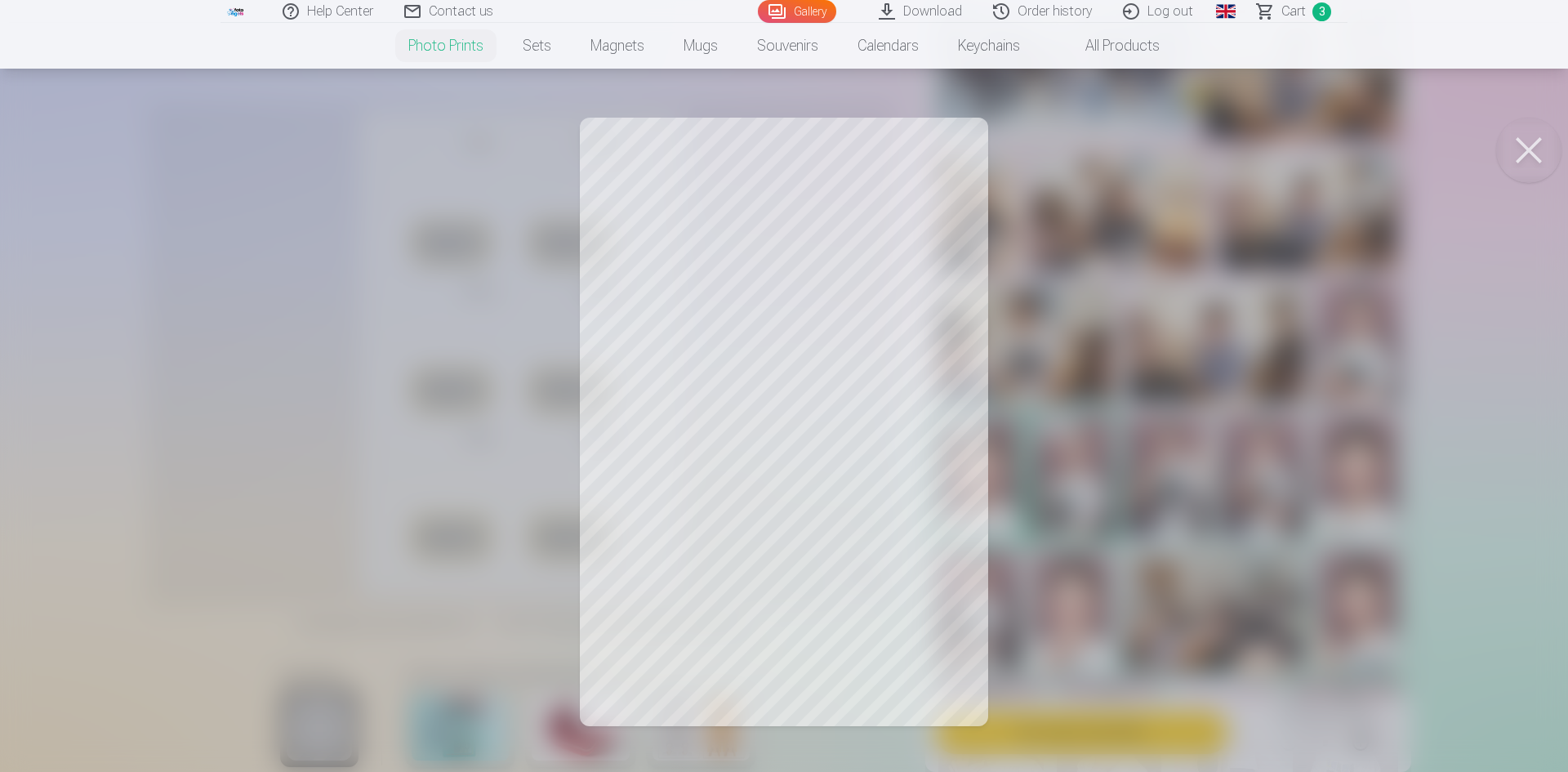 click at bounding box center [784, 386] 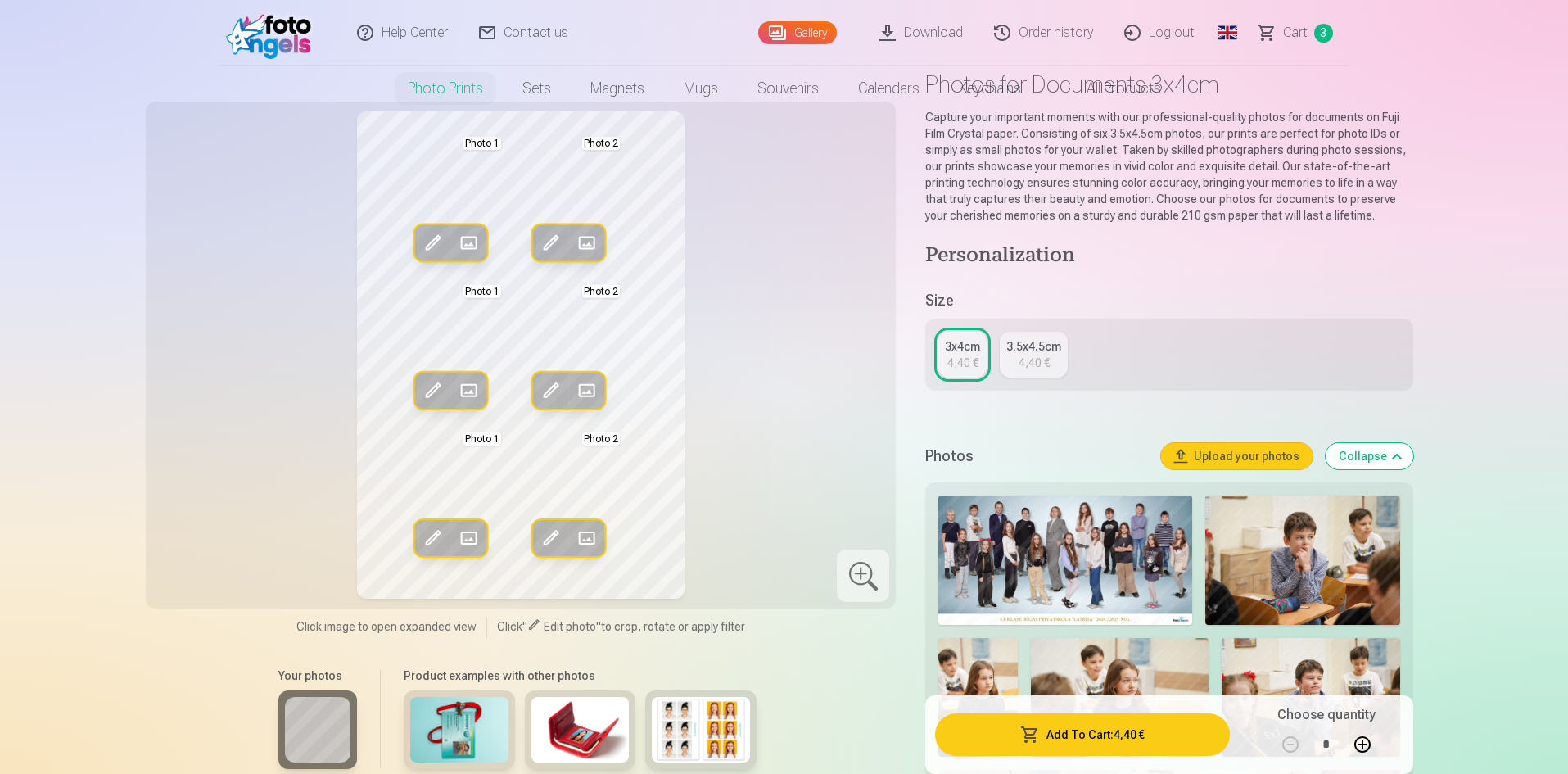 scroll, scrollTop: 0, scrollLeft: 0, axis: both 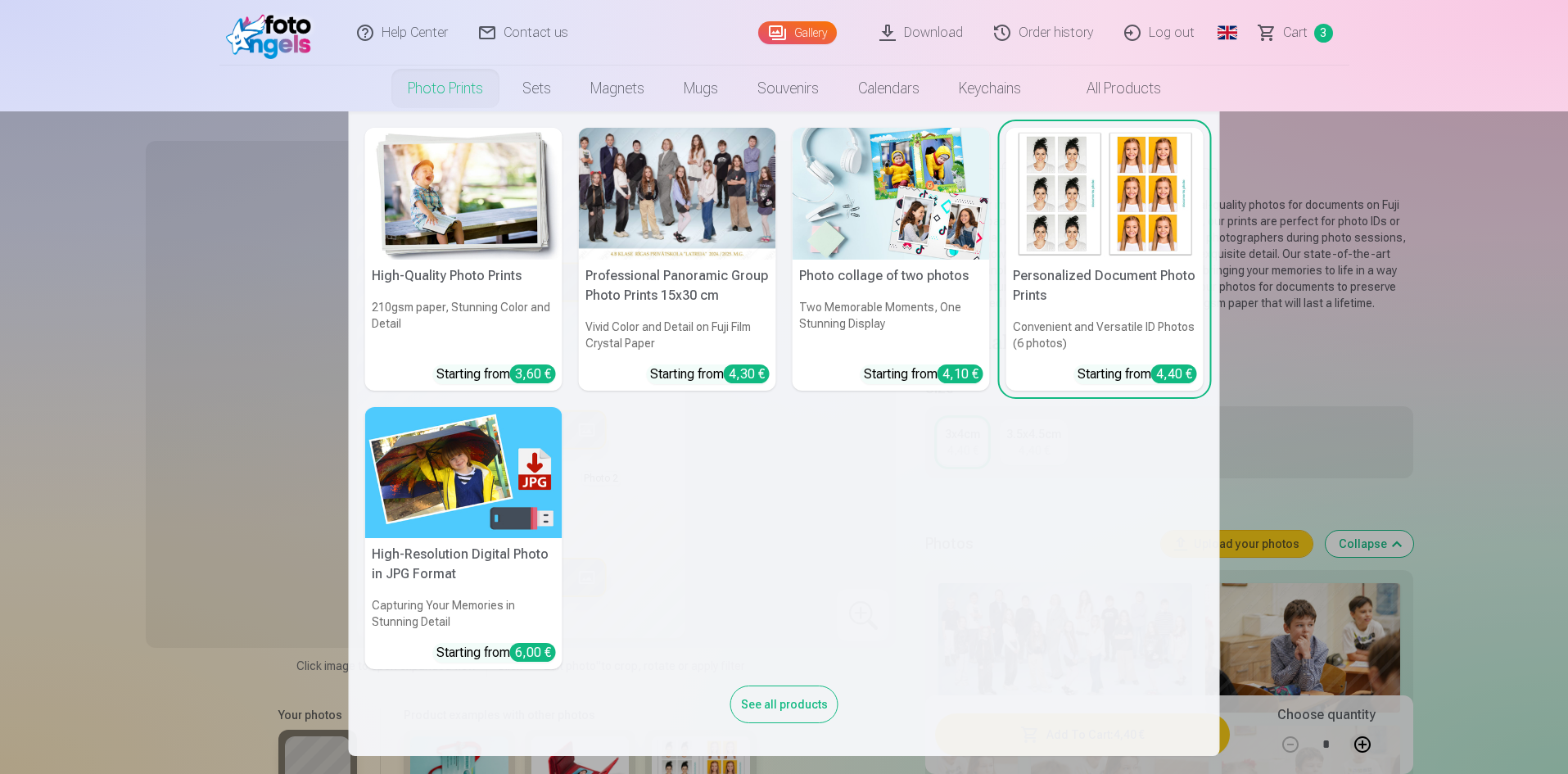 click at bounding box center [891, 193] 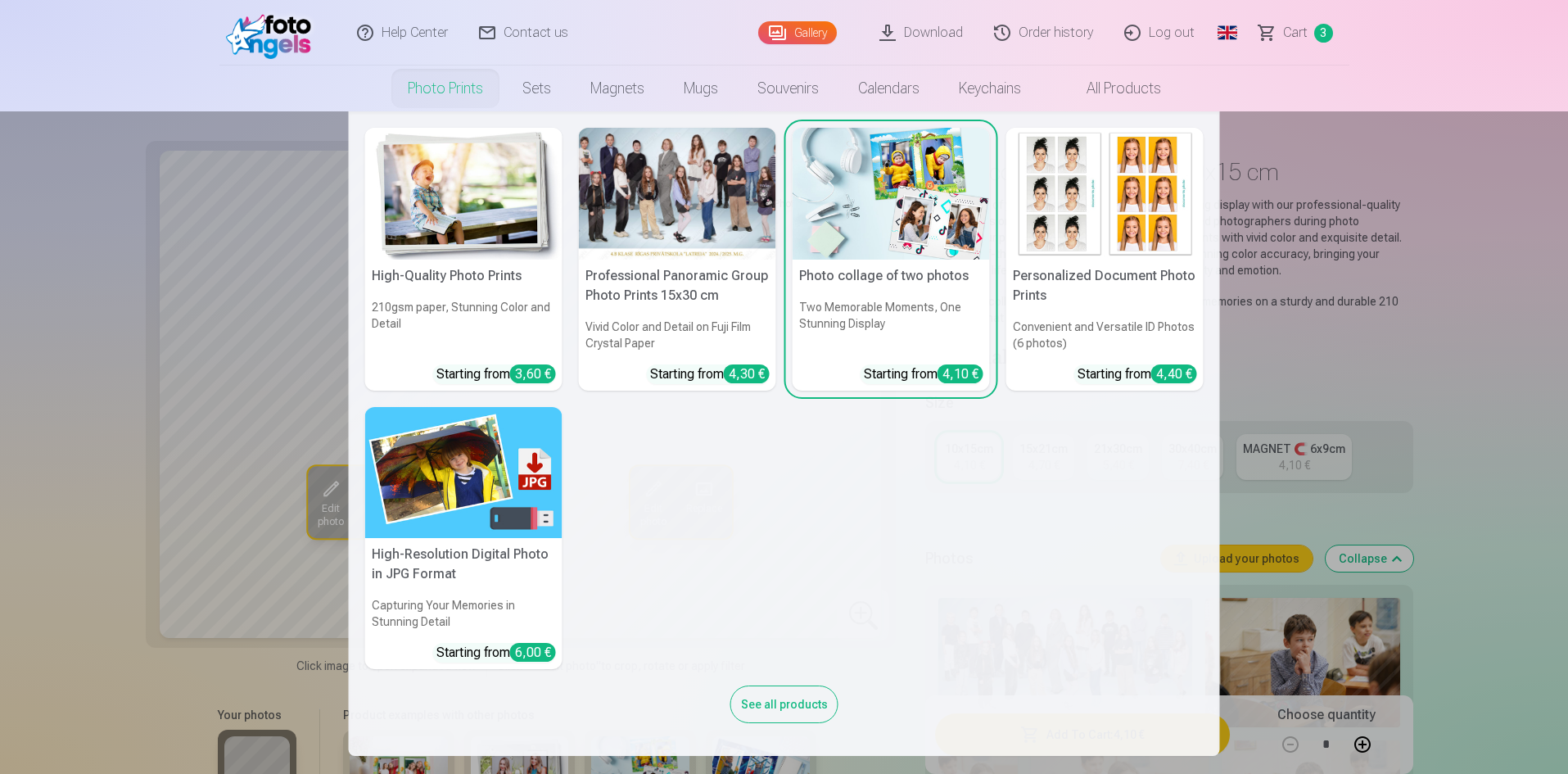 click at bounding box center [463, 193] 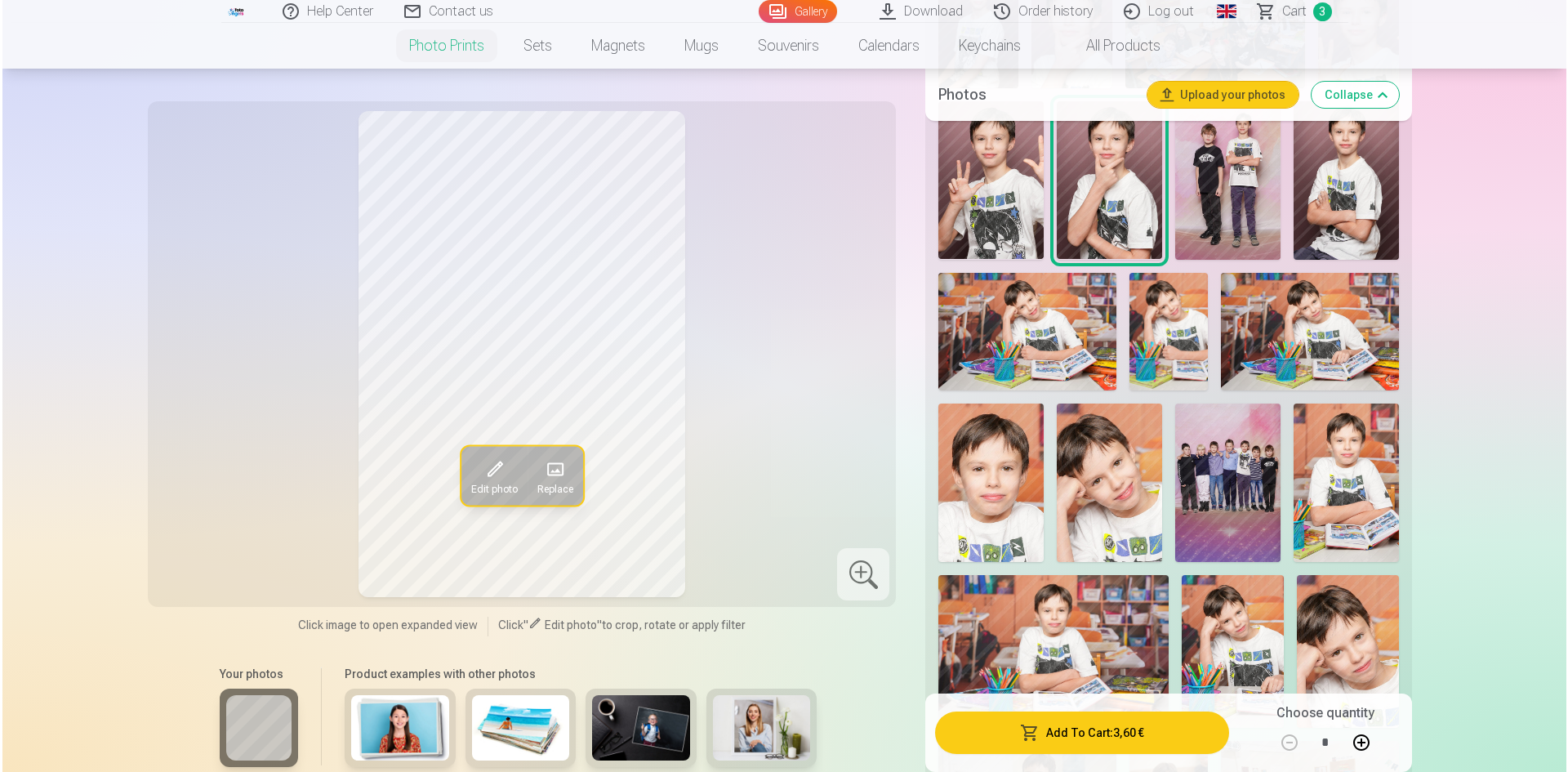 scroll, scrollTop: 1225, scrollLeft: 0, axis: vertical 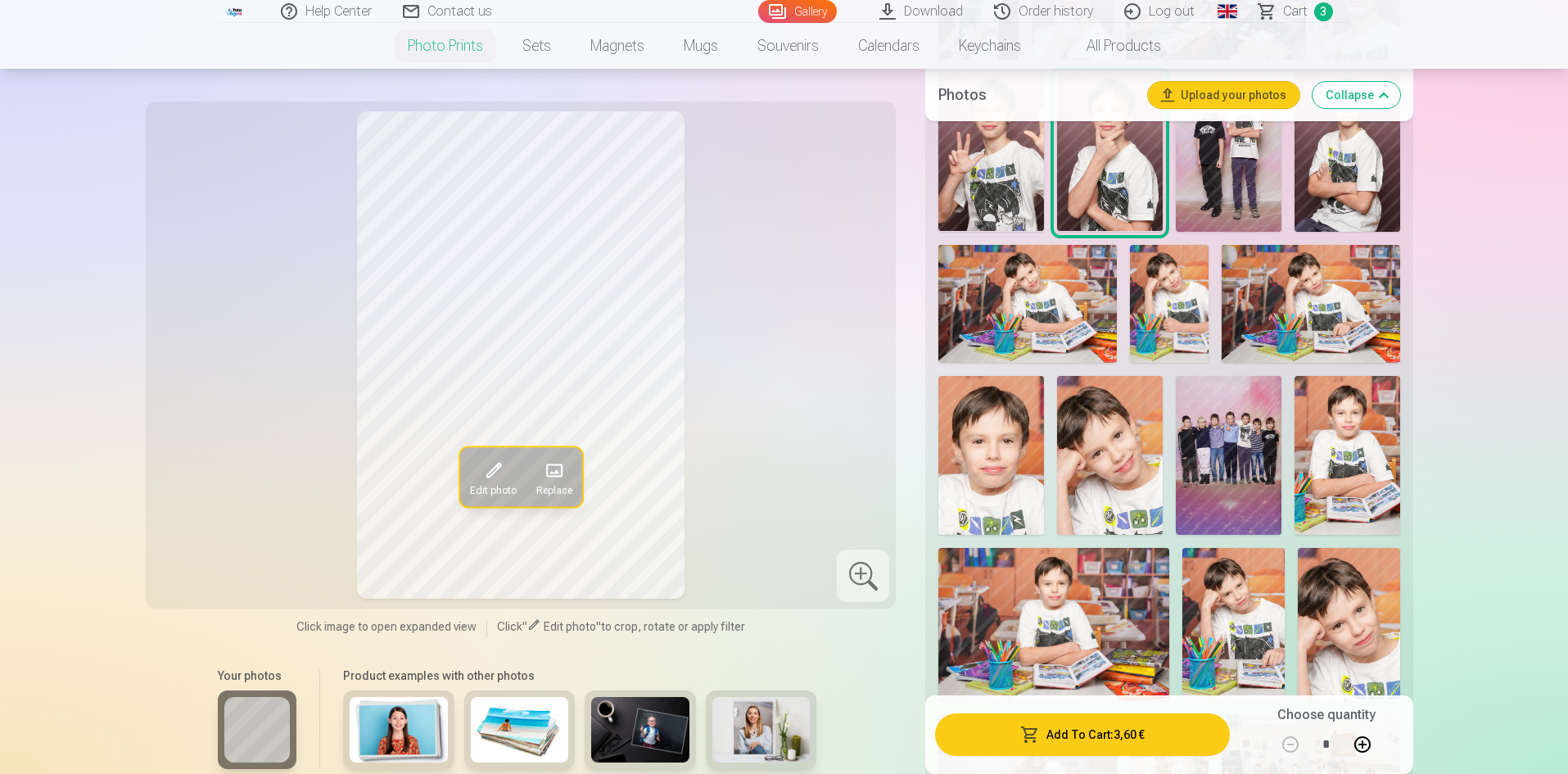 click at bounding box center (1027, 304) 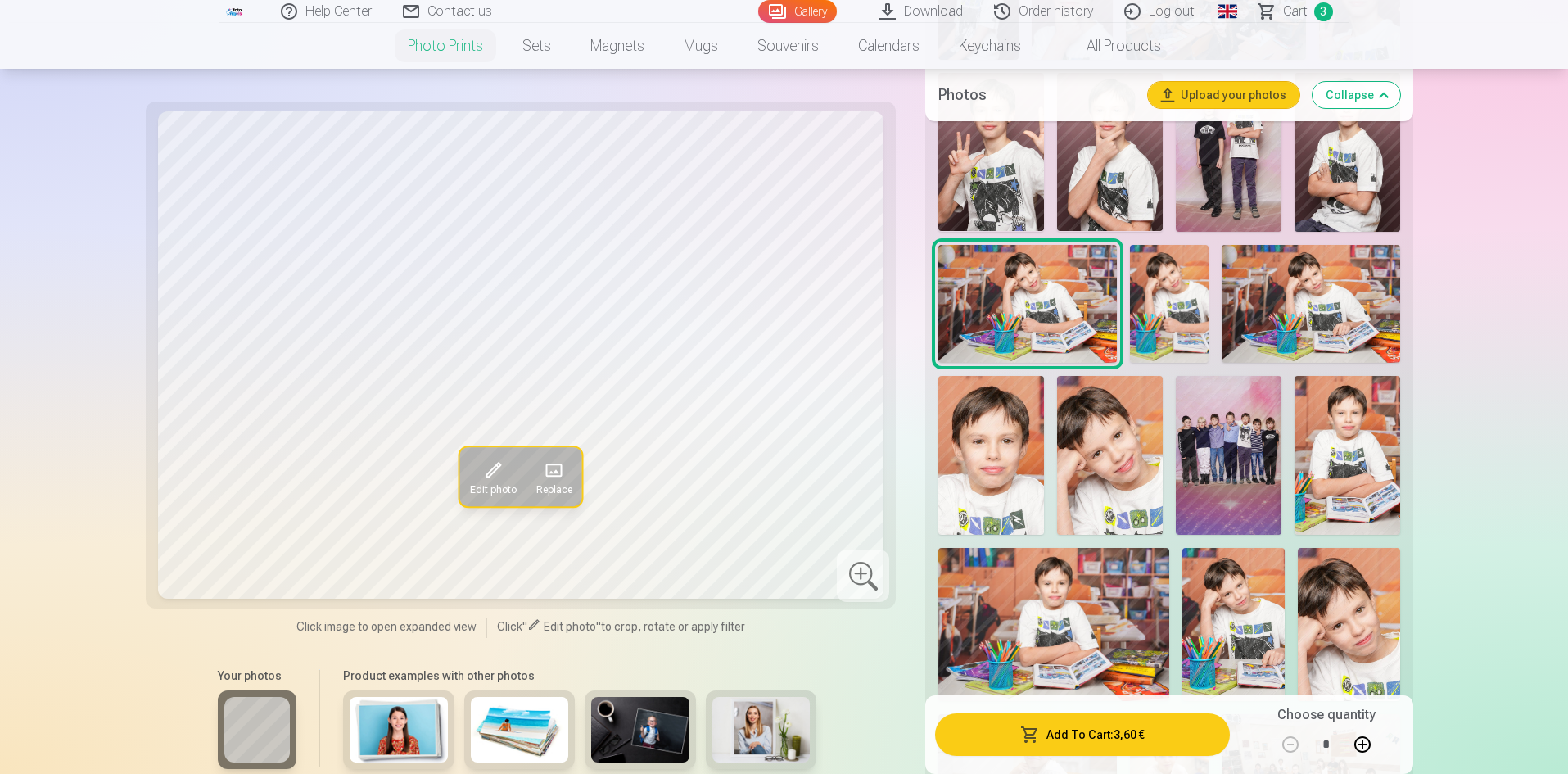 click at bounding box center [1310, 304] 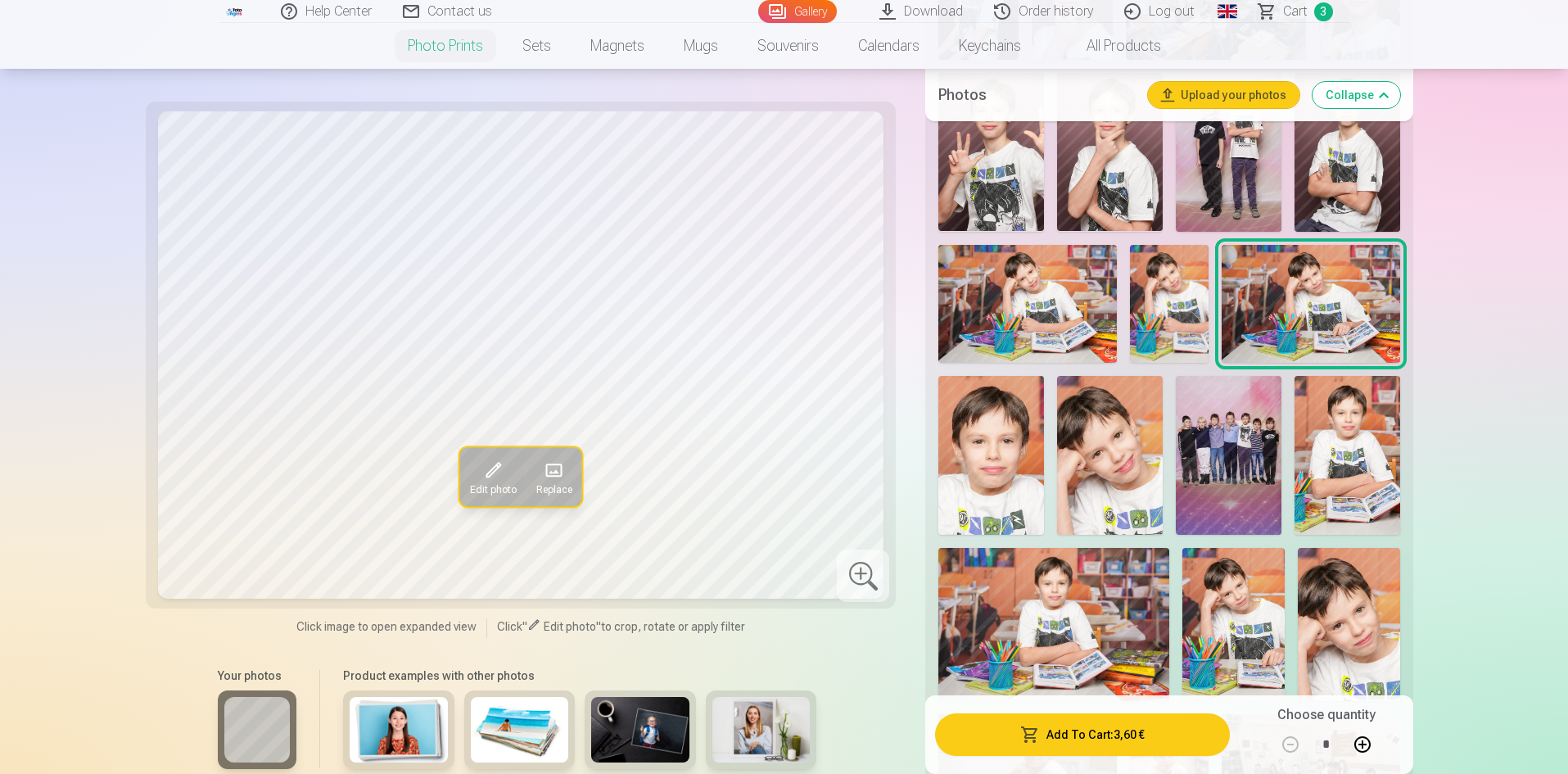 click at bounding box center (1027, 304) 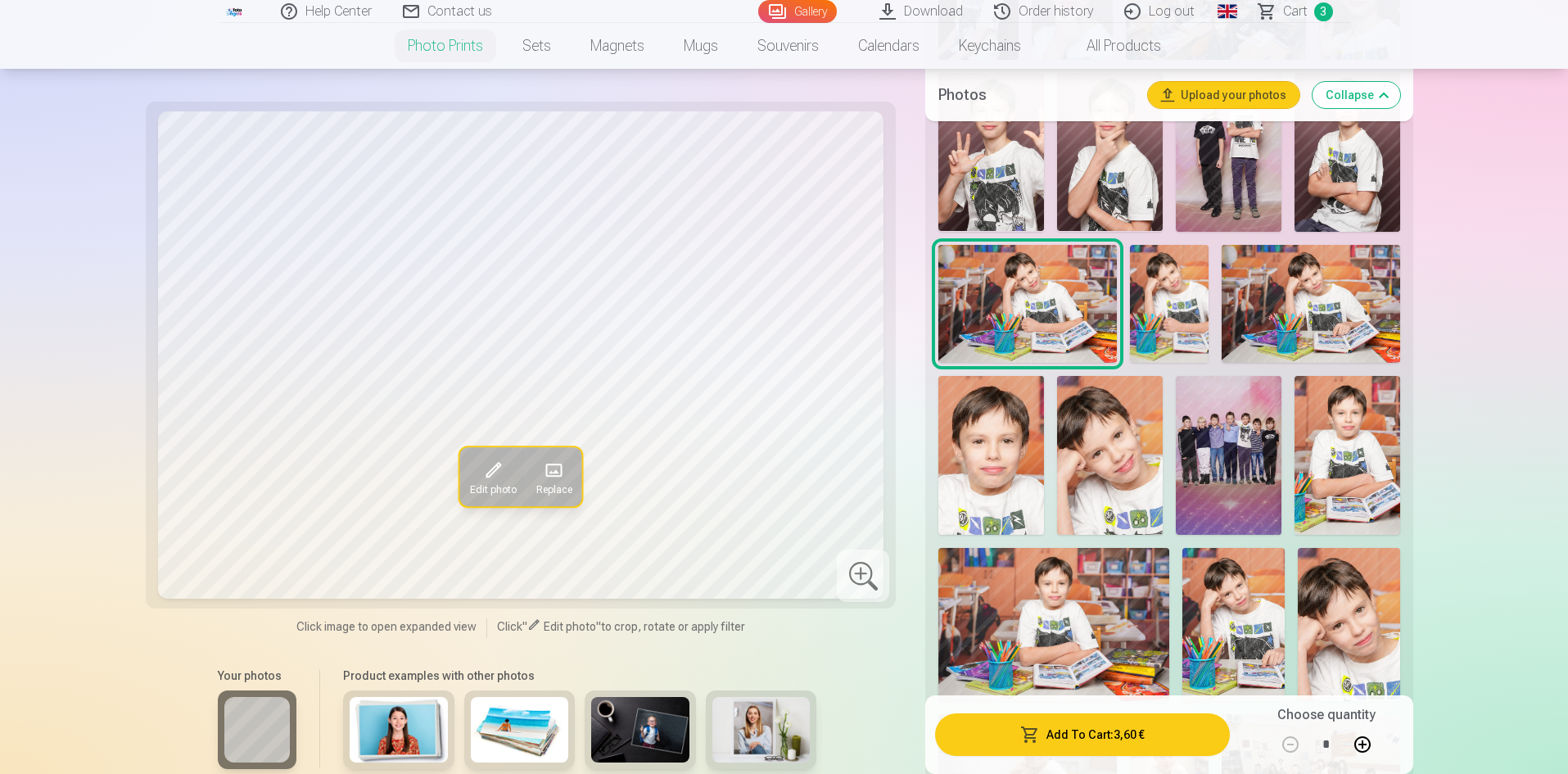 click at bounding box center [1347, 455] 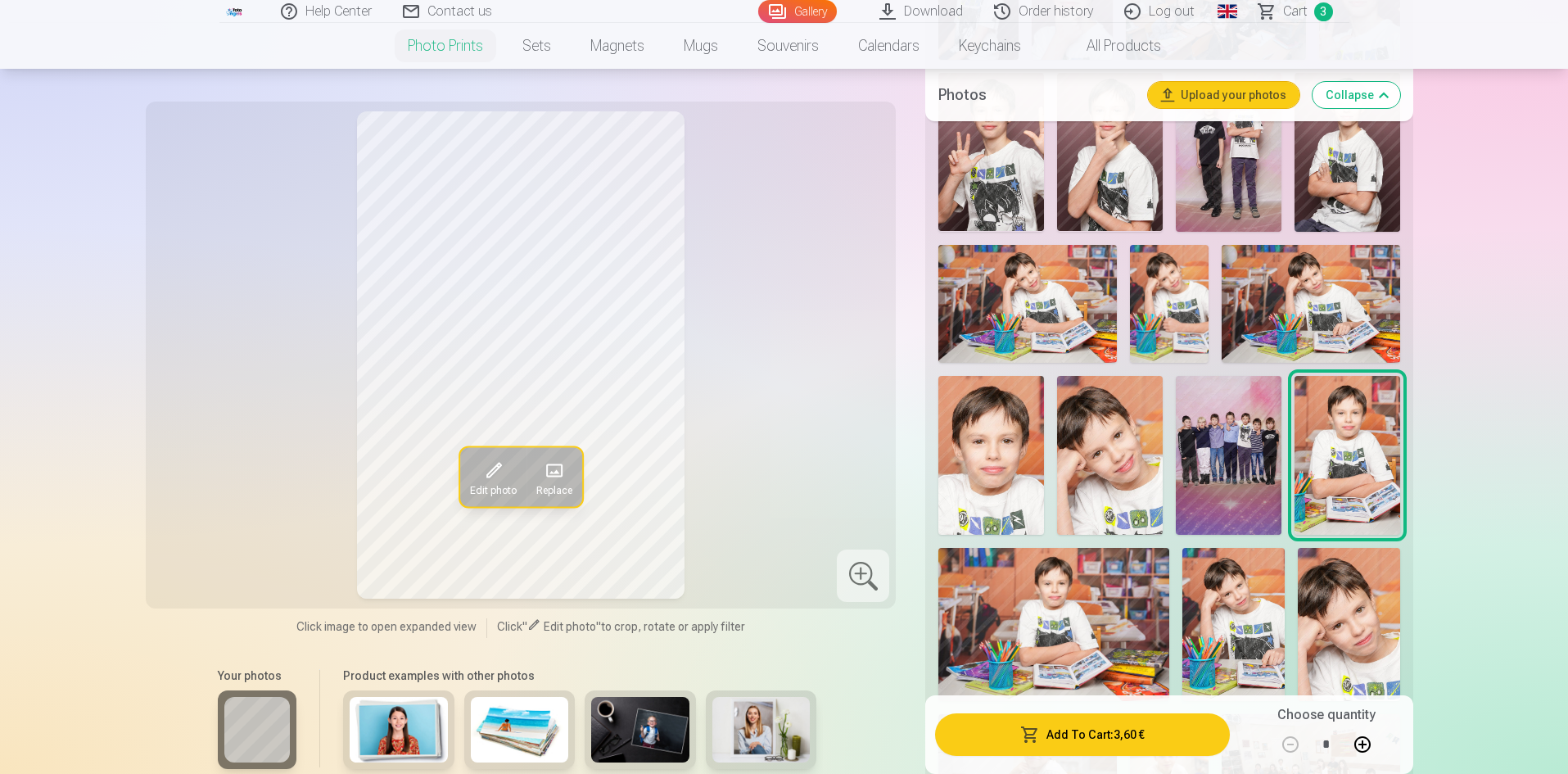 click on "Add To Cart :  3,60 €" at bounding box center [1082, 735] 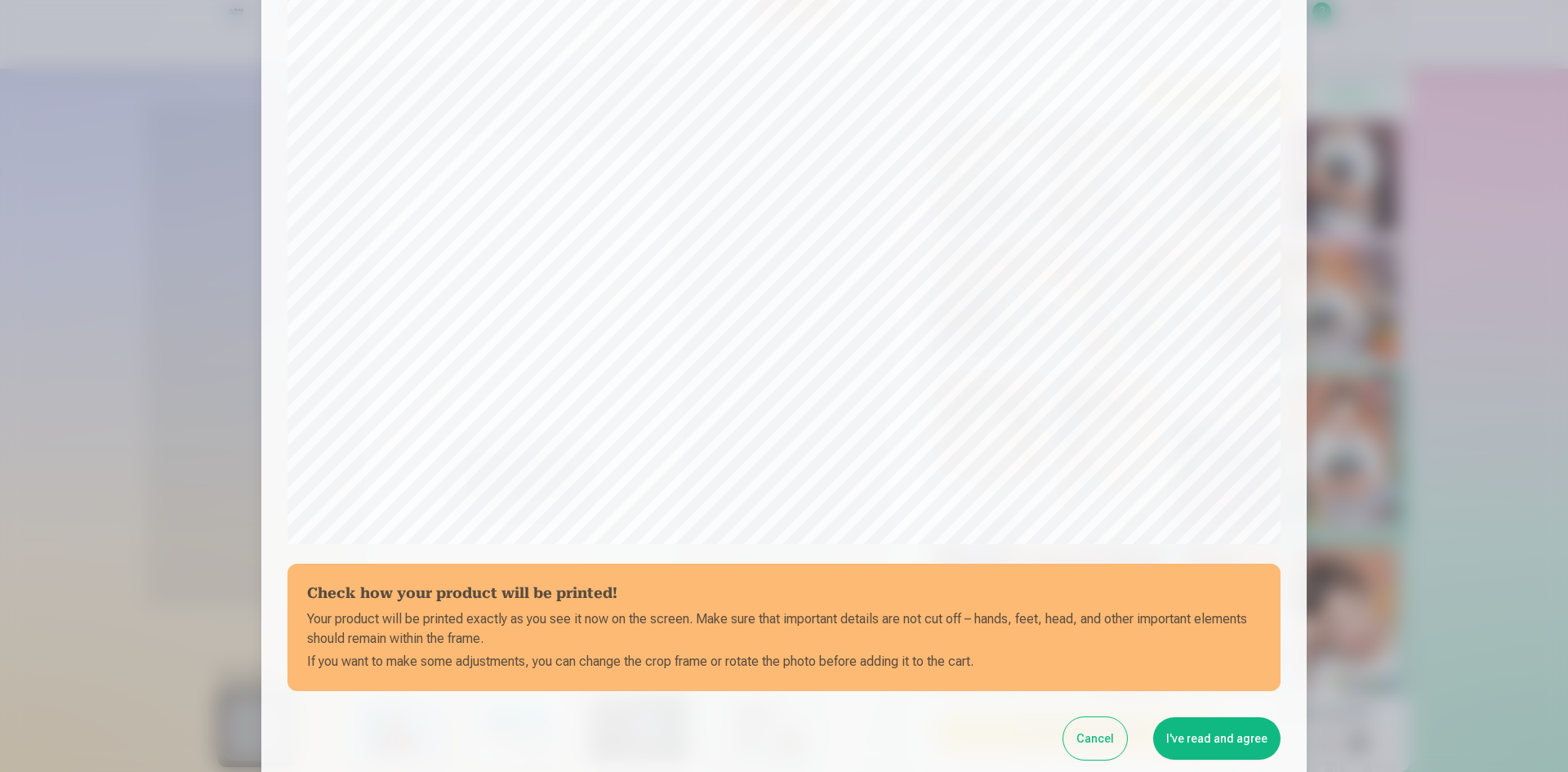 scroll, scrollTop: 404, scrollLeft: 0, axis: vertical 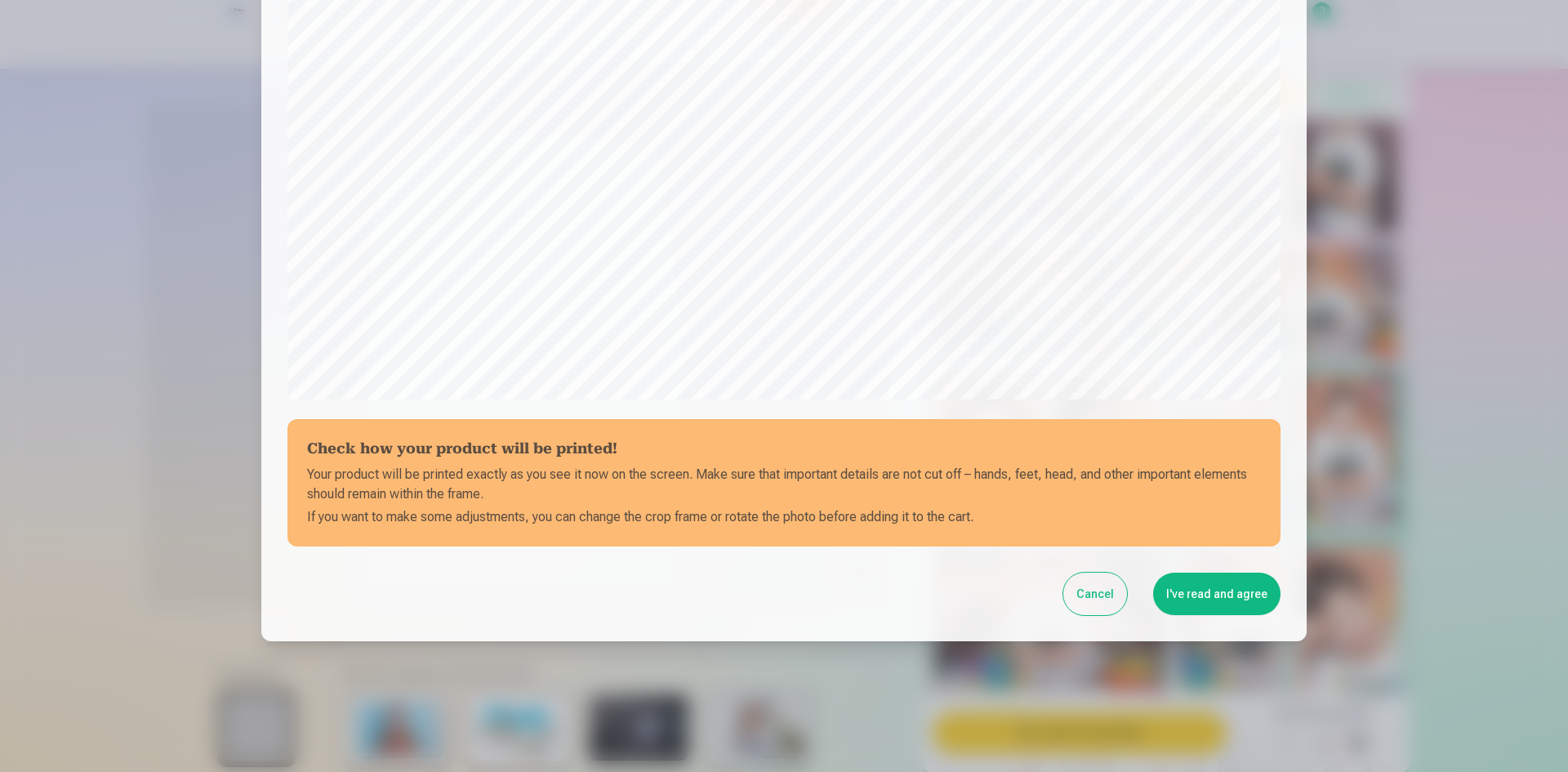 click on "I've read and agree" at bounding box center (1217, 594) 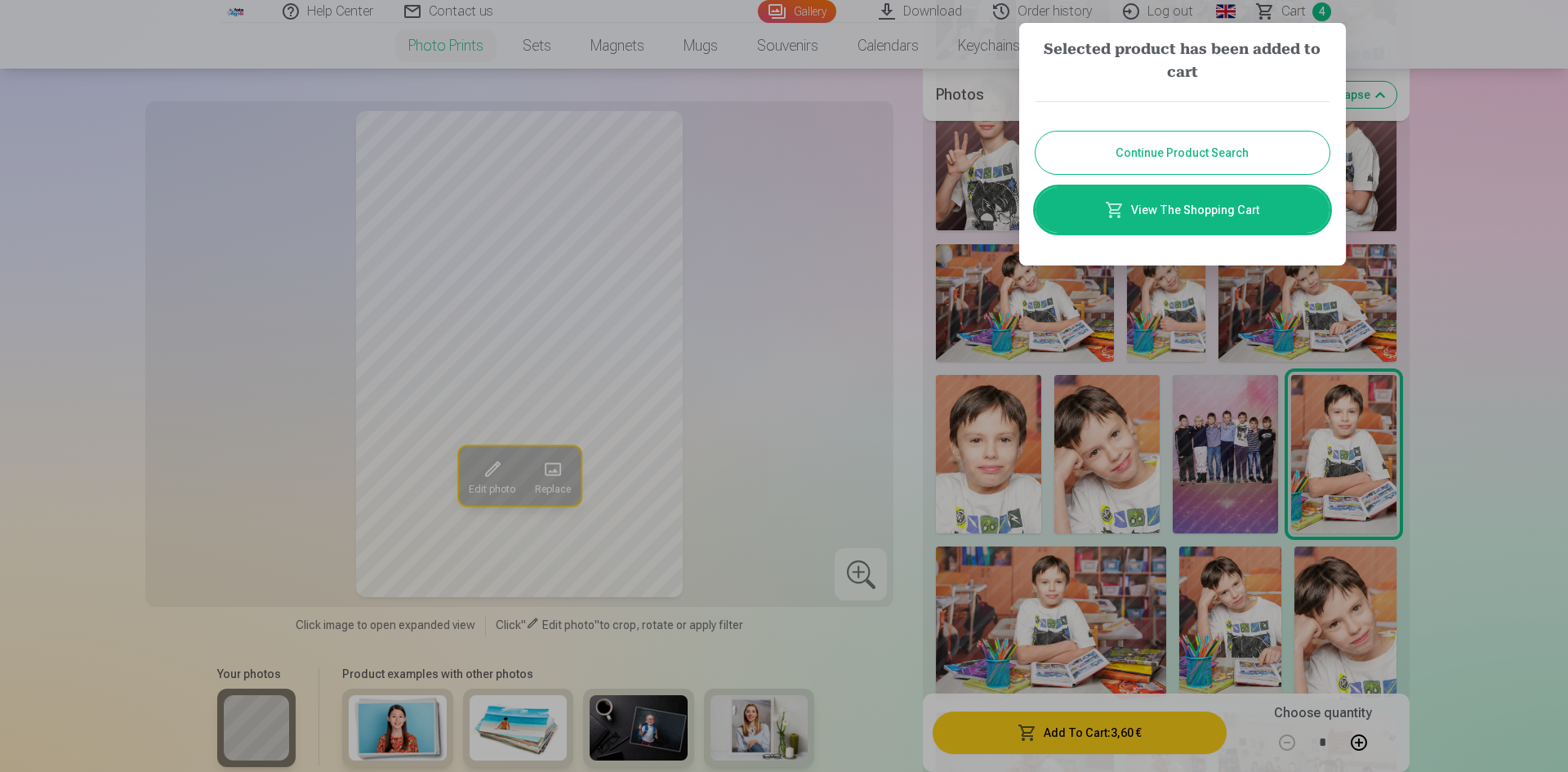 click at bounding box center [784, 386] 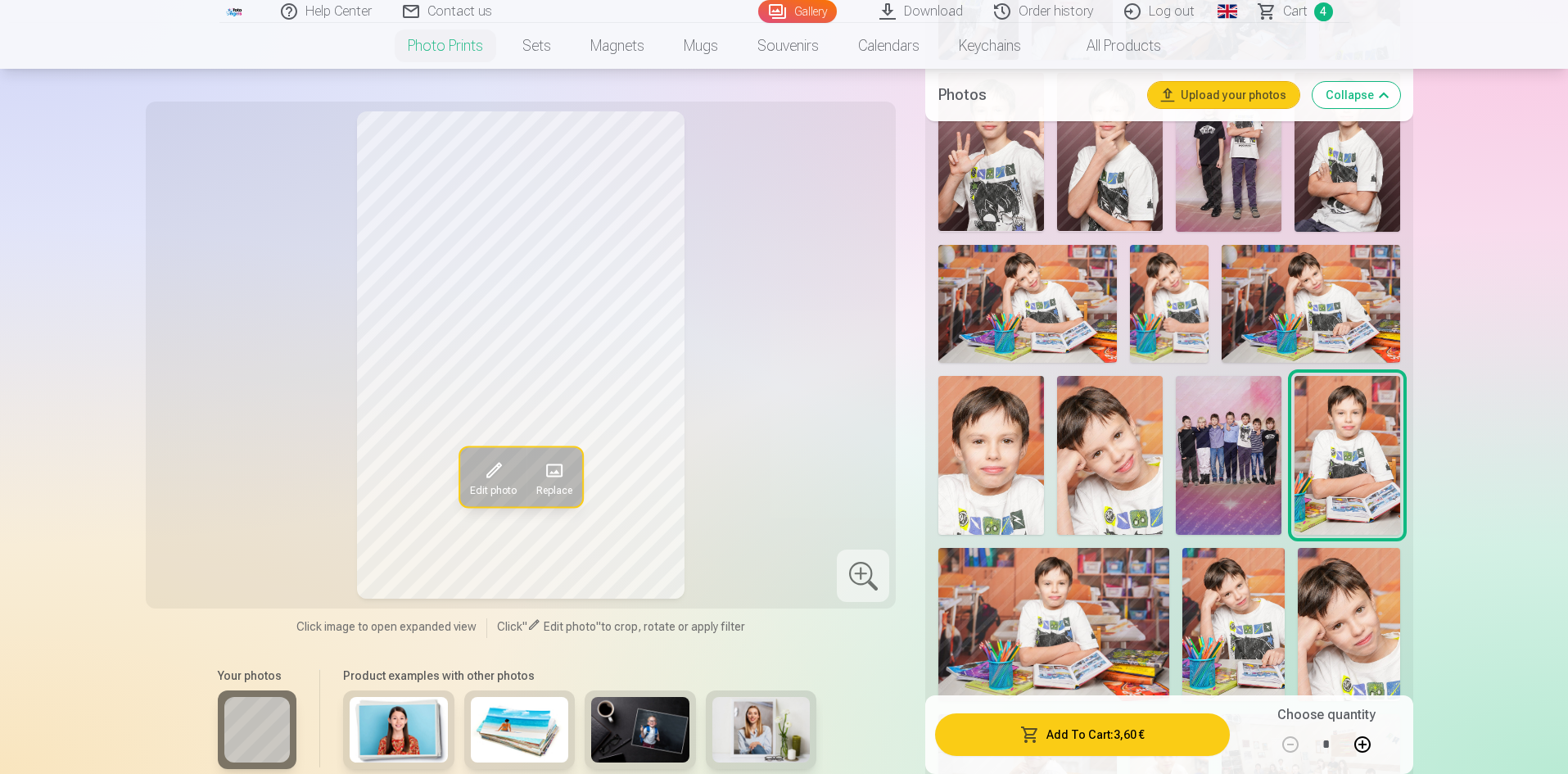 click on "Add To Cart :  3,60 €" at bounding box center (1082, 735) 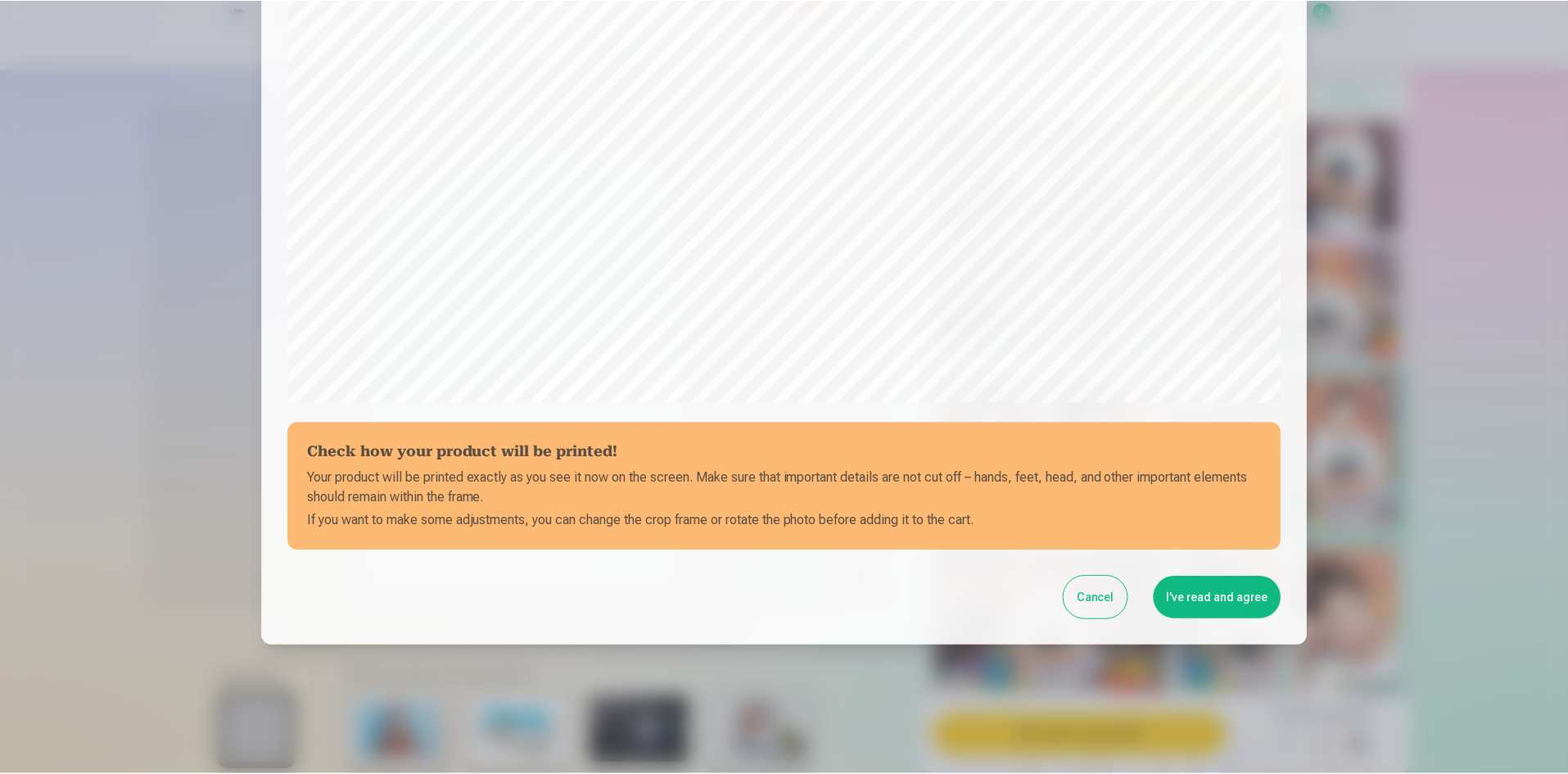 scroll, scrollTop: 405, scrollLeft: 0, axis: vertical 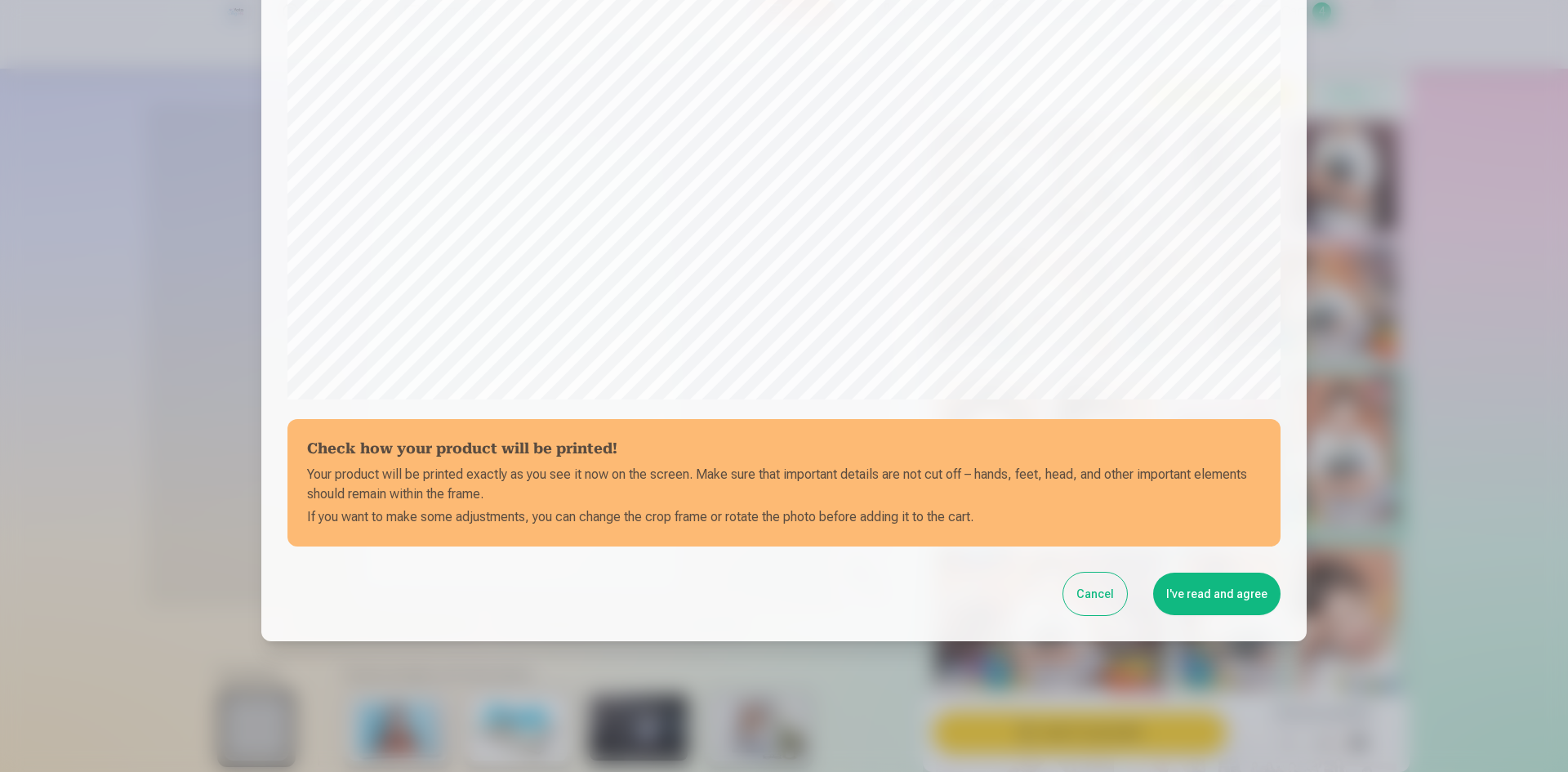 click on "I've read and agree" at bounding box center [1217, 594] 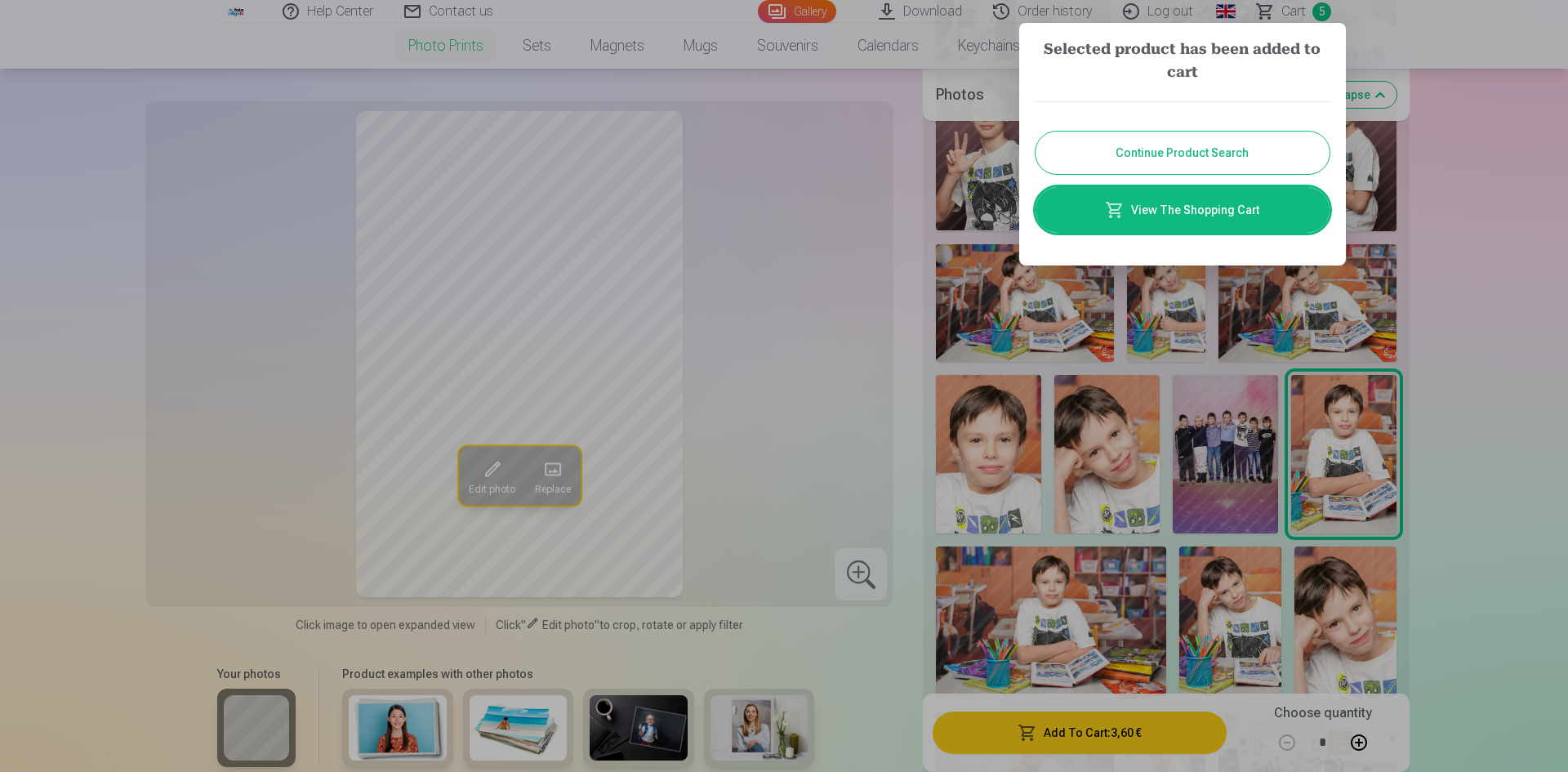click on "Continue Product Search" at bounding box center [1183, 153] 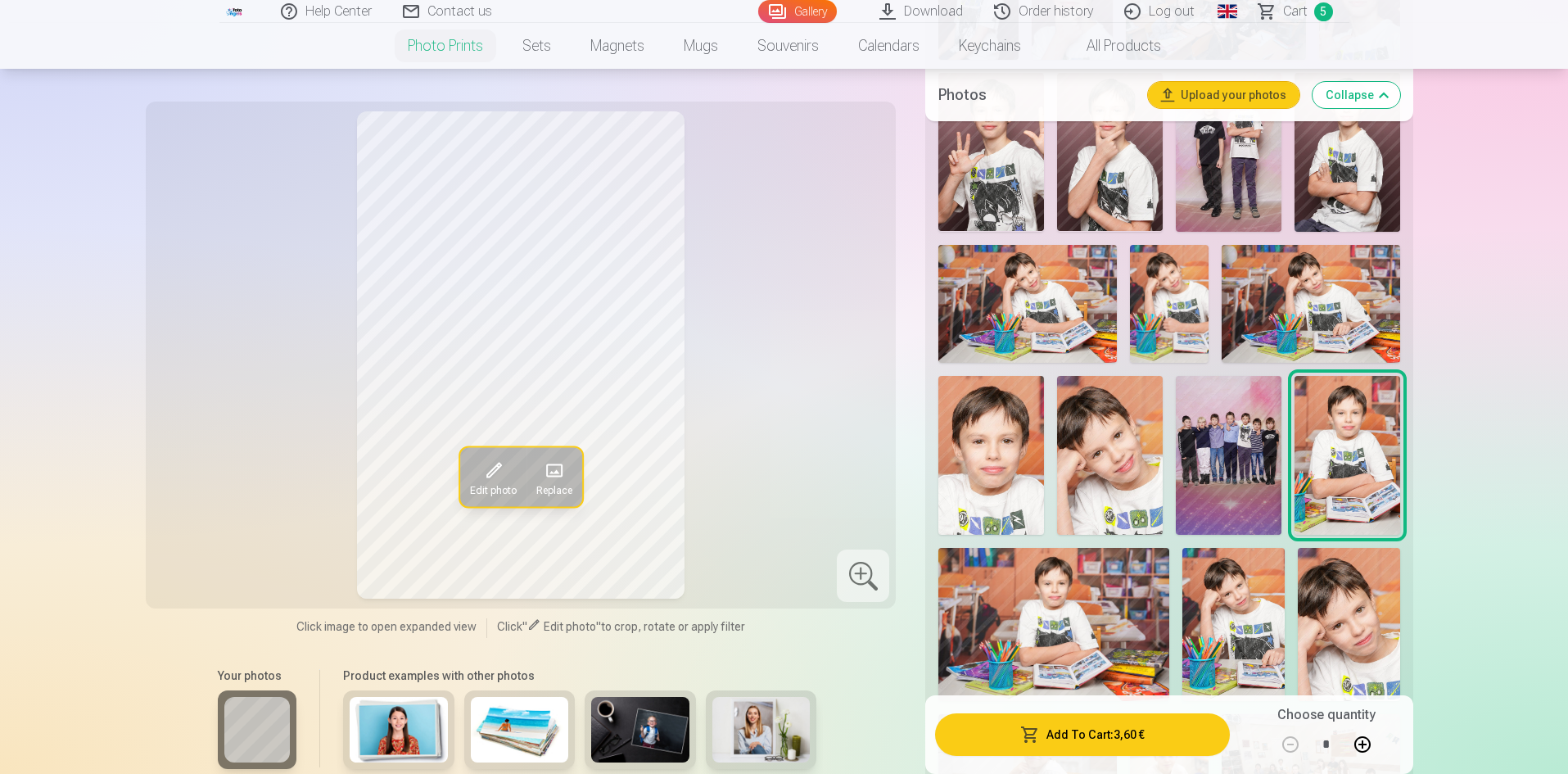 click at bounding box center [1228, 455] 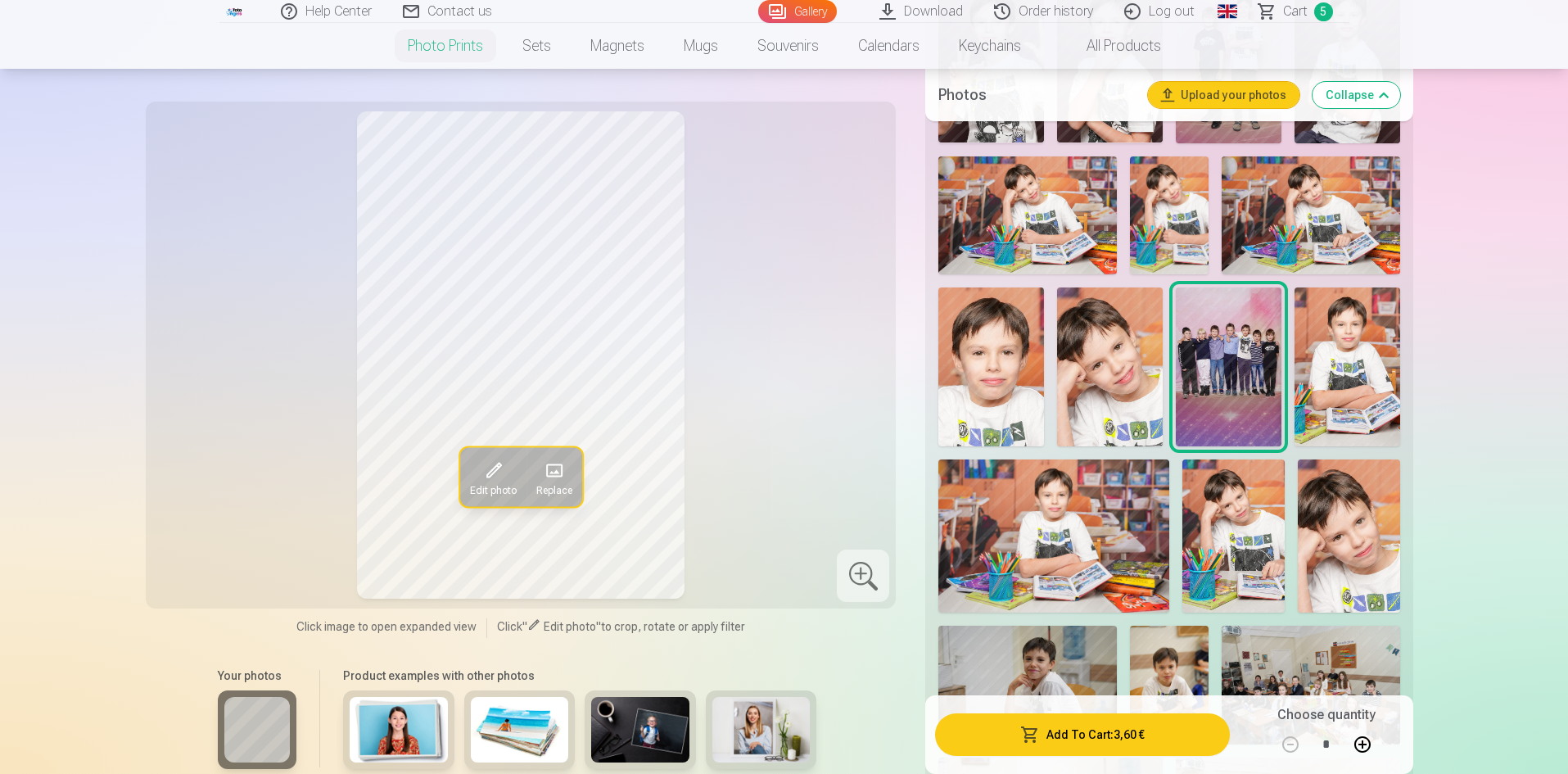 scroll, scrollTop: 1556, scrollLeft: 0, axis: vertical 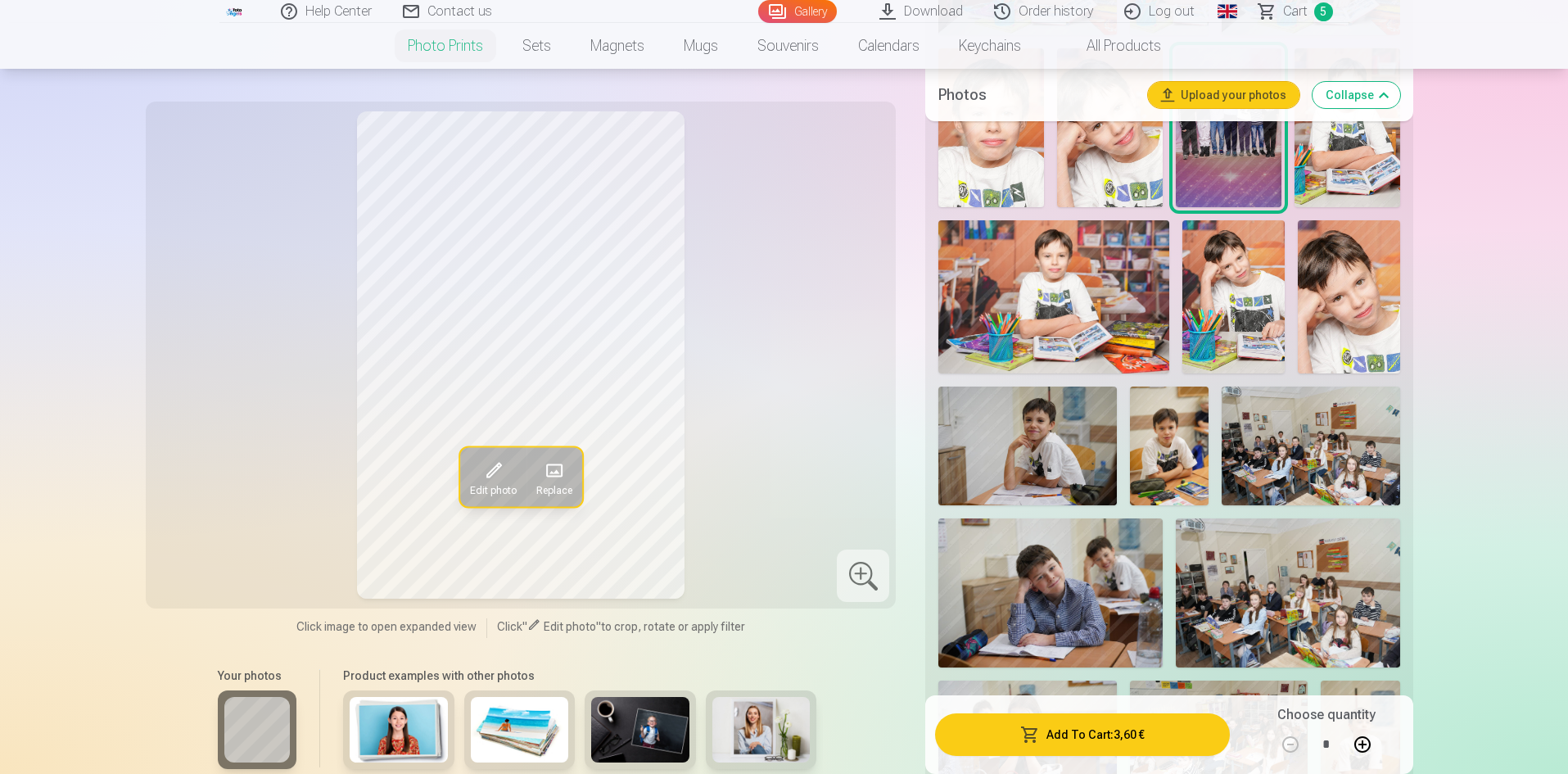 click at bounding box center (1288, 593) 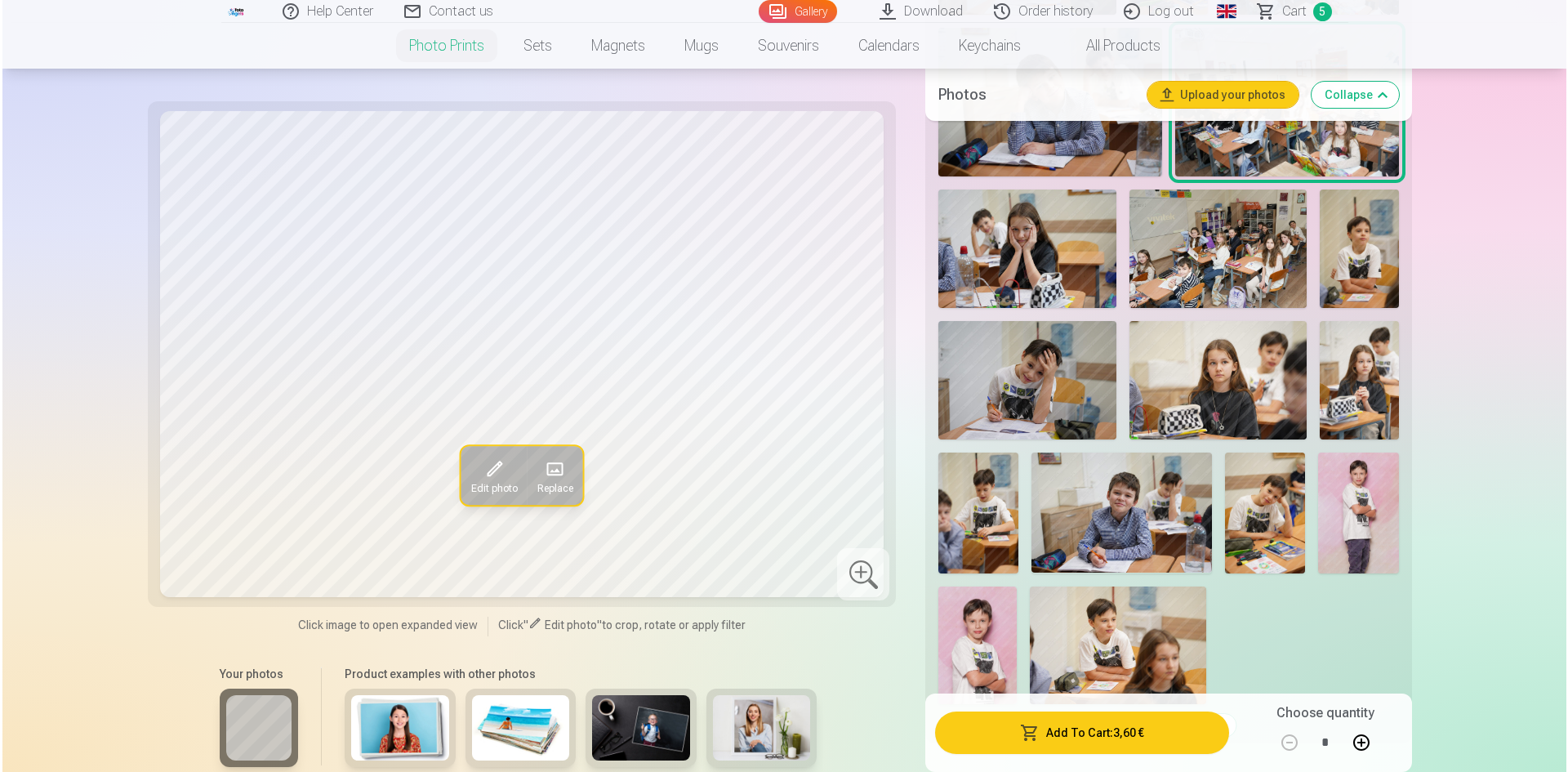 scroll, scrollTop: 2042, scrollLeft: 0, axis: vertical 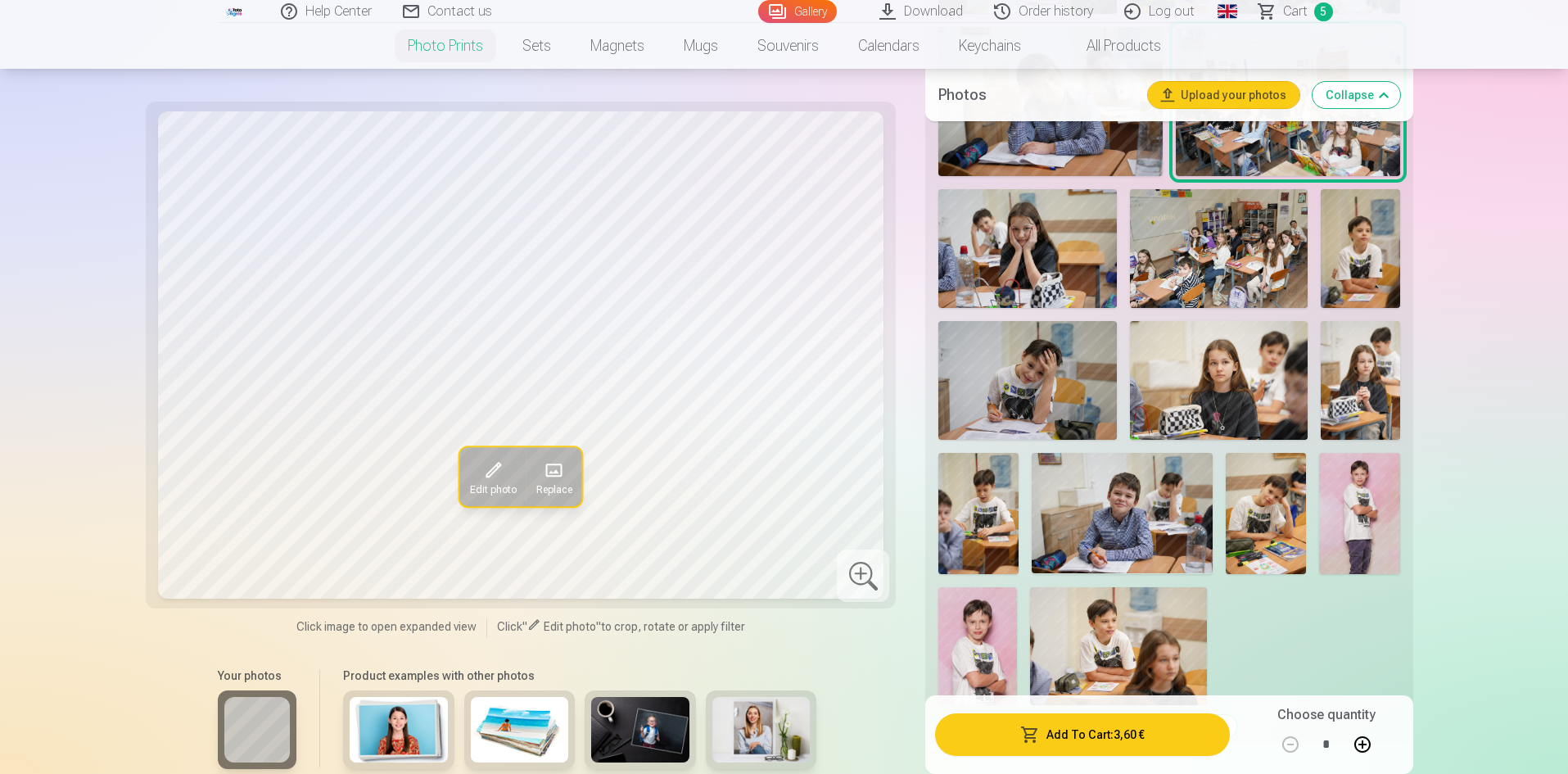 click at bounding box center (1218, 380) 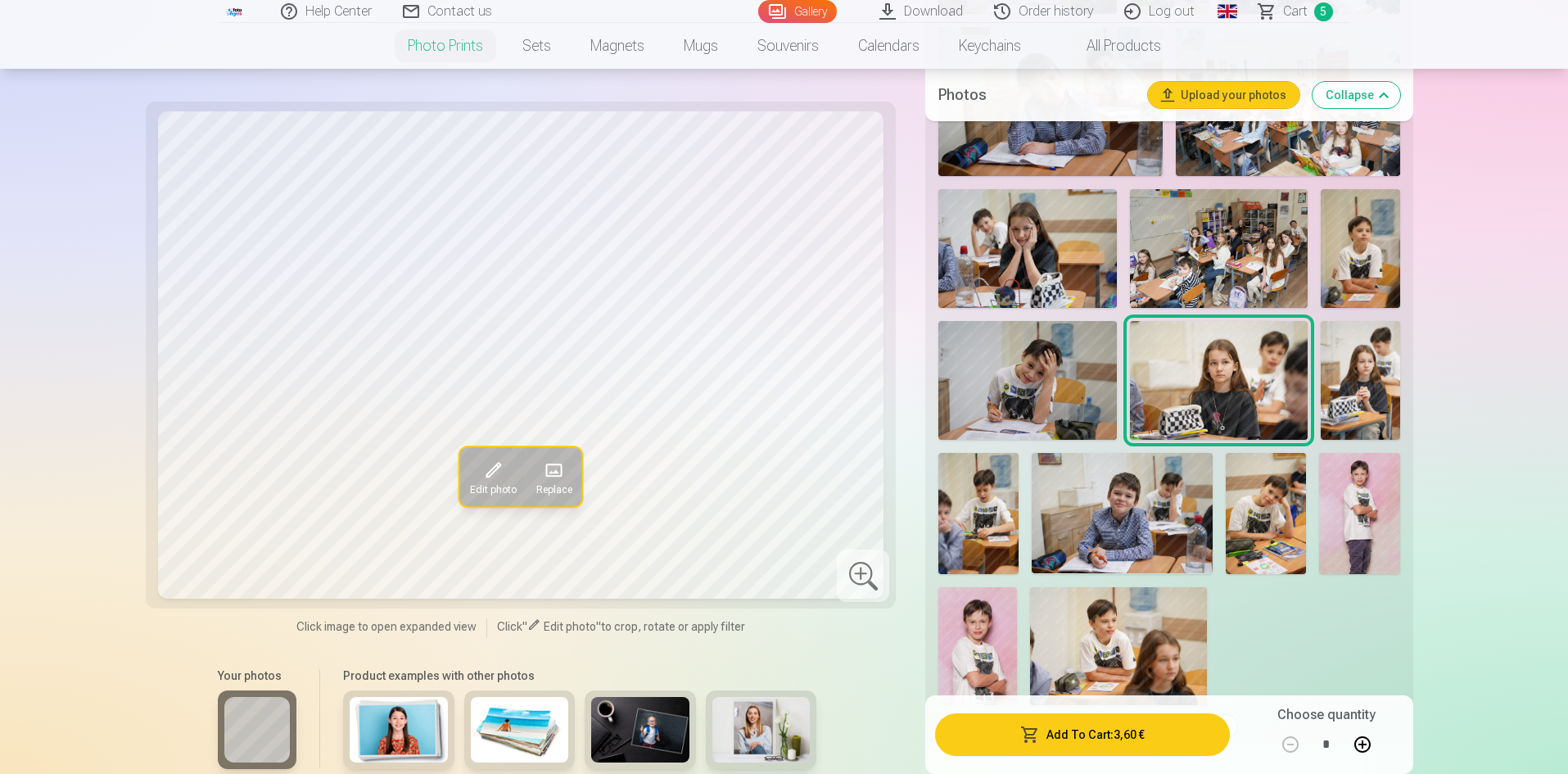 click at bounding box center (1360, 380) 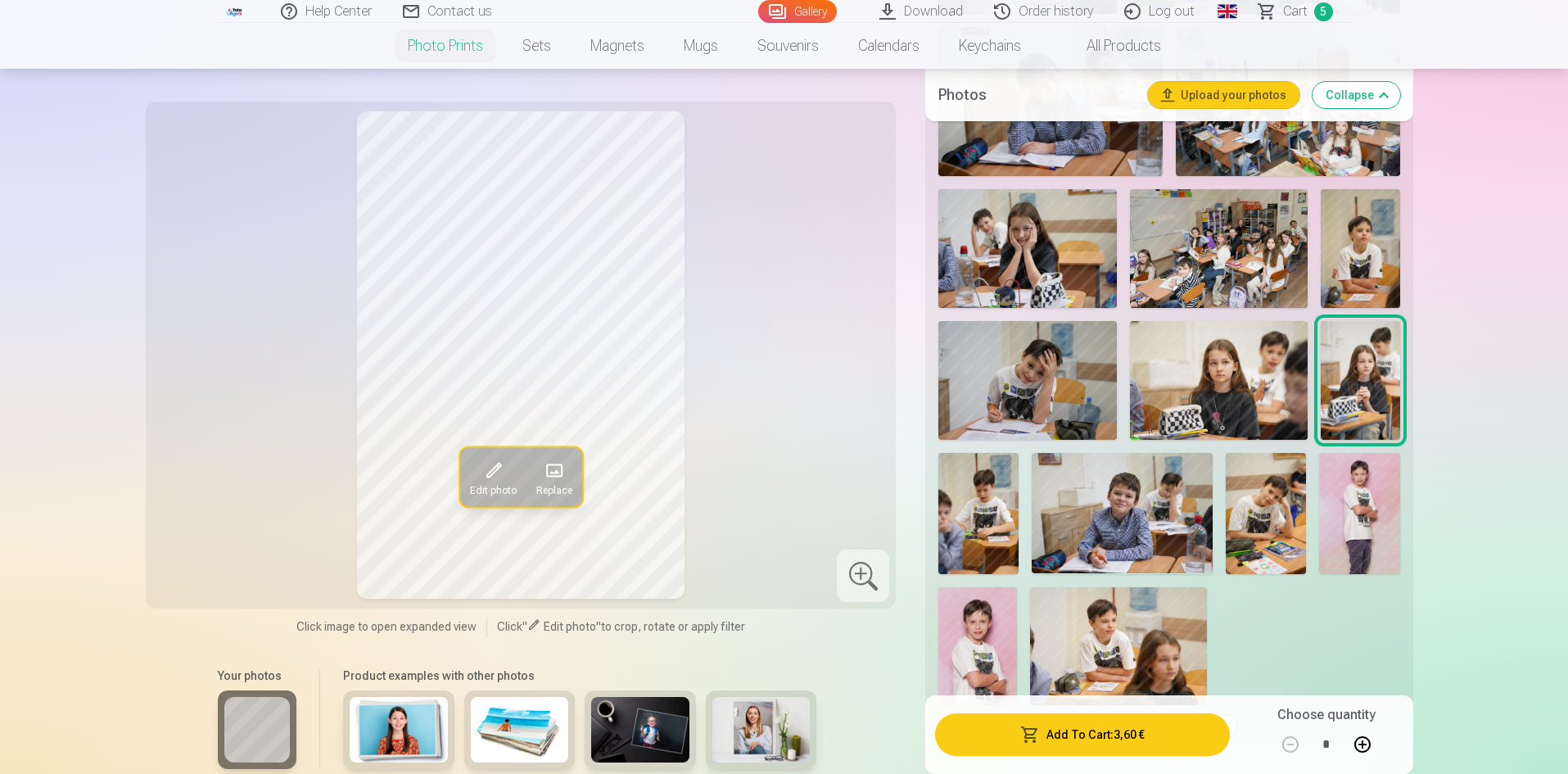 click at bounding box center (1218, 380) 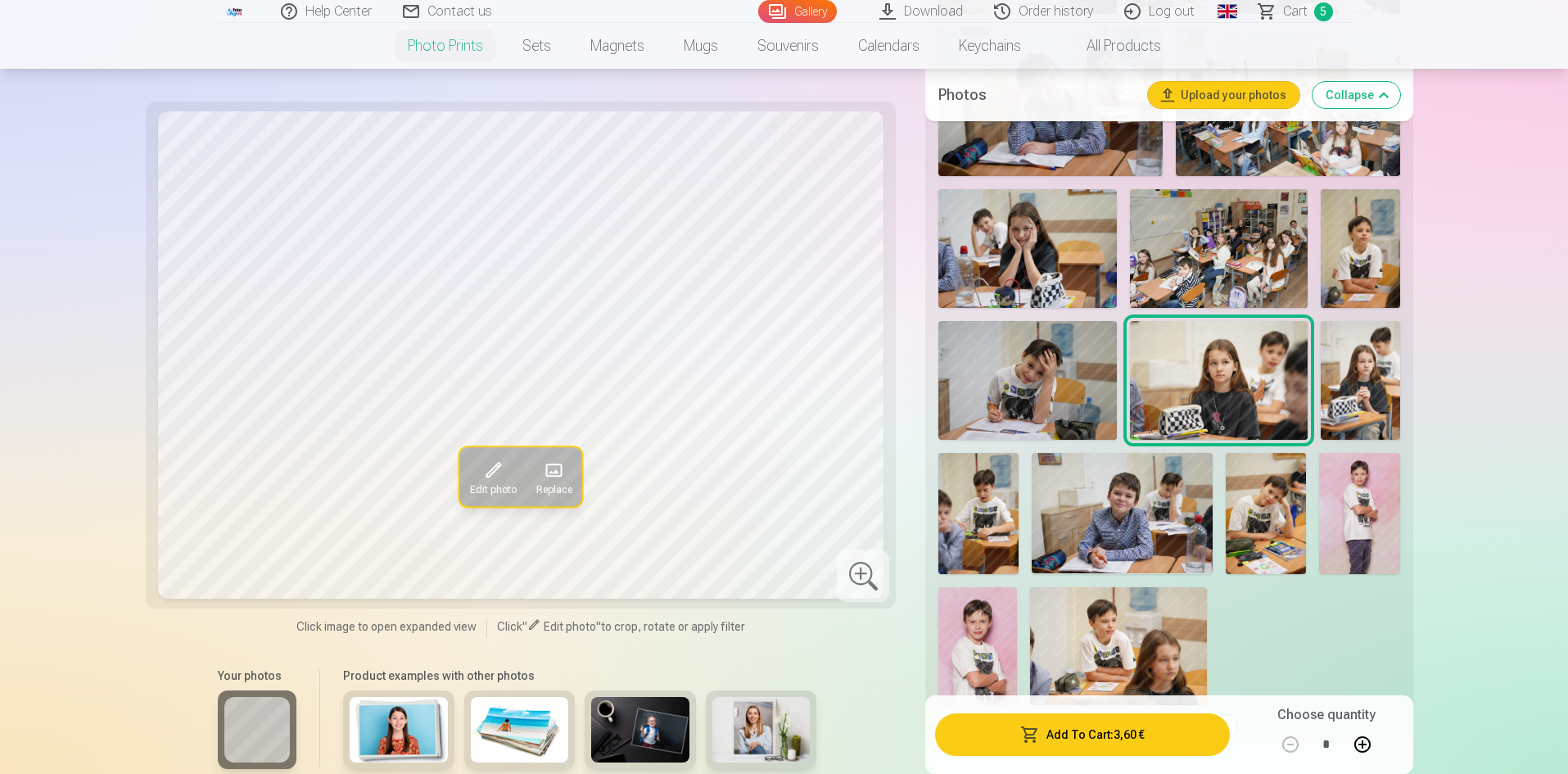 click at bounding box center (978, 513) 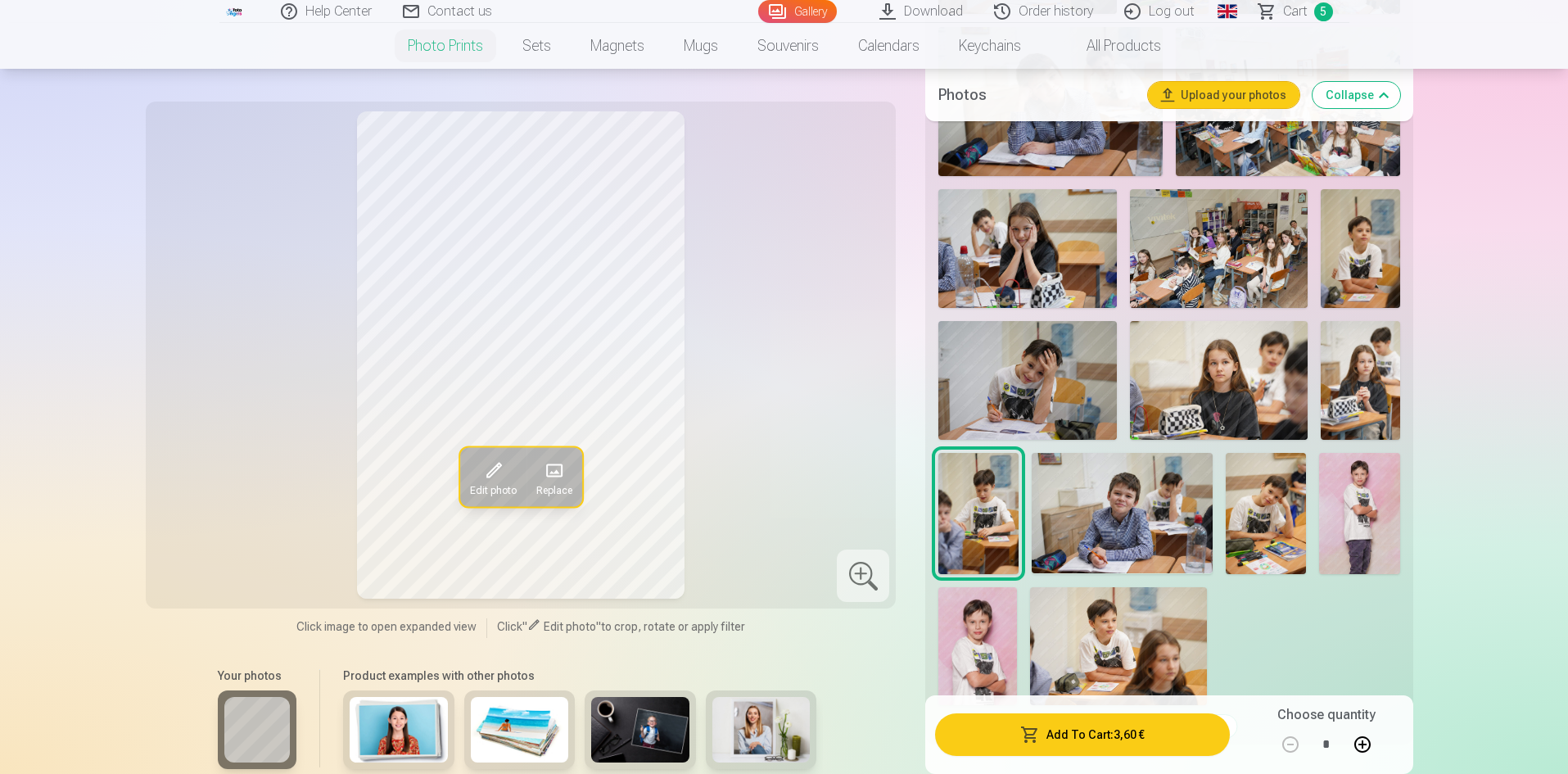 click at bounding box center (1122, 513) 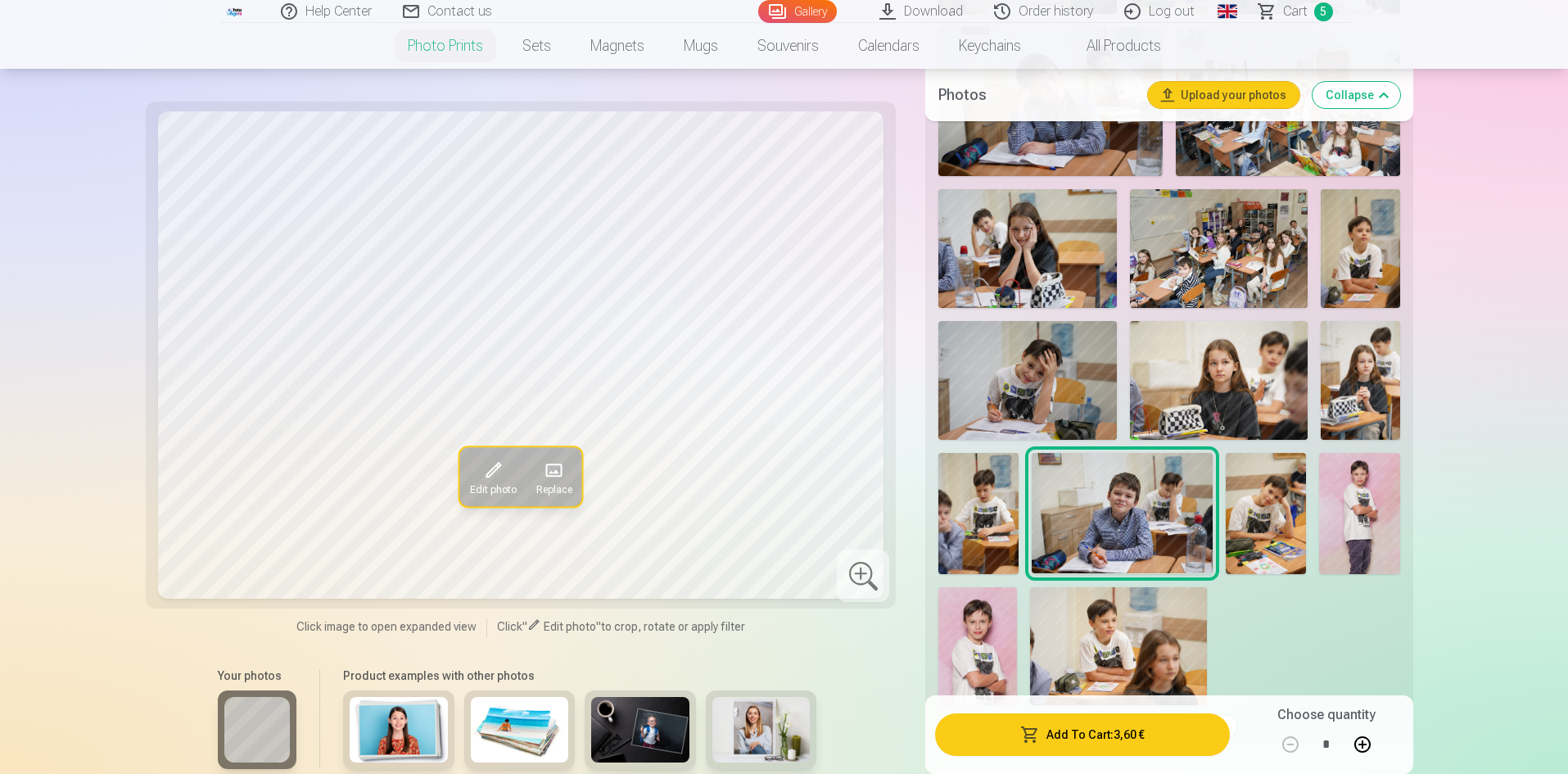 click at bounding box center [1266, 513] 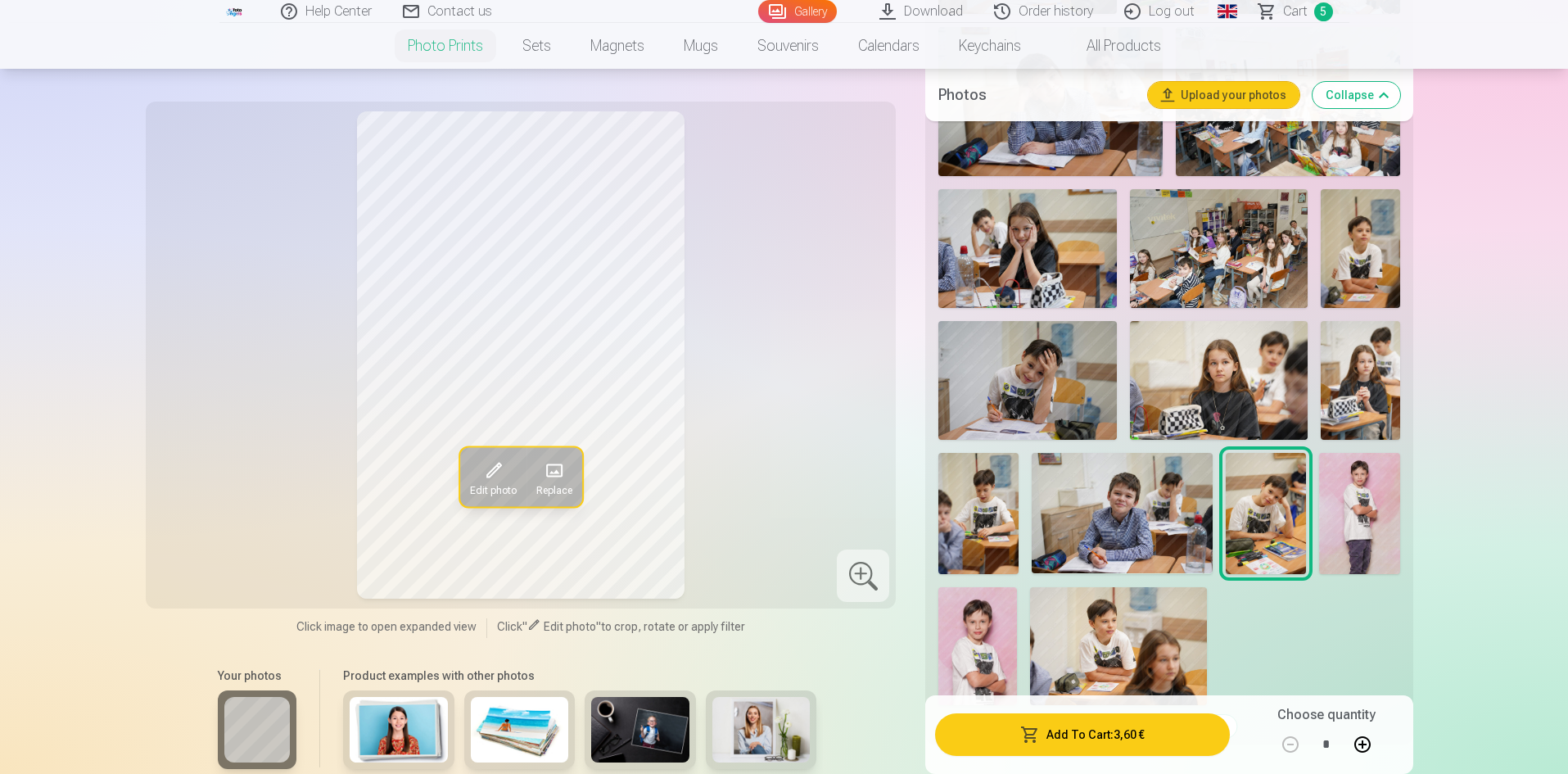 click on "Add To Cart :  3,60 €" at bounding box center [1082, 735] 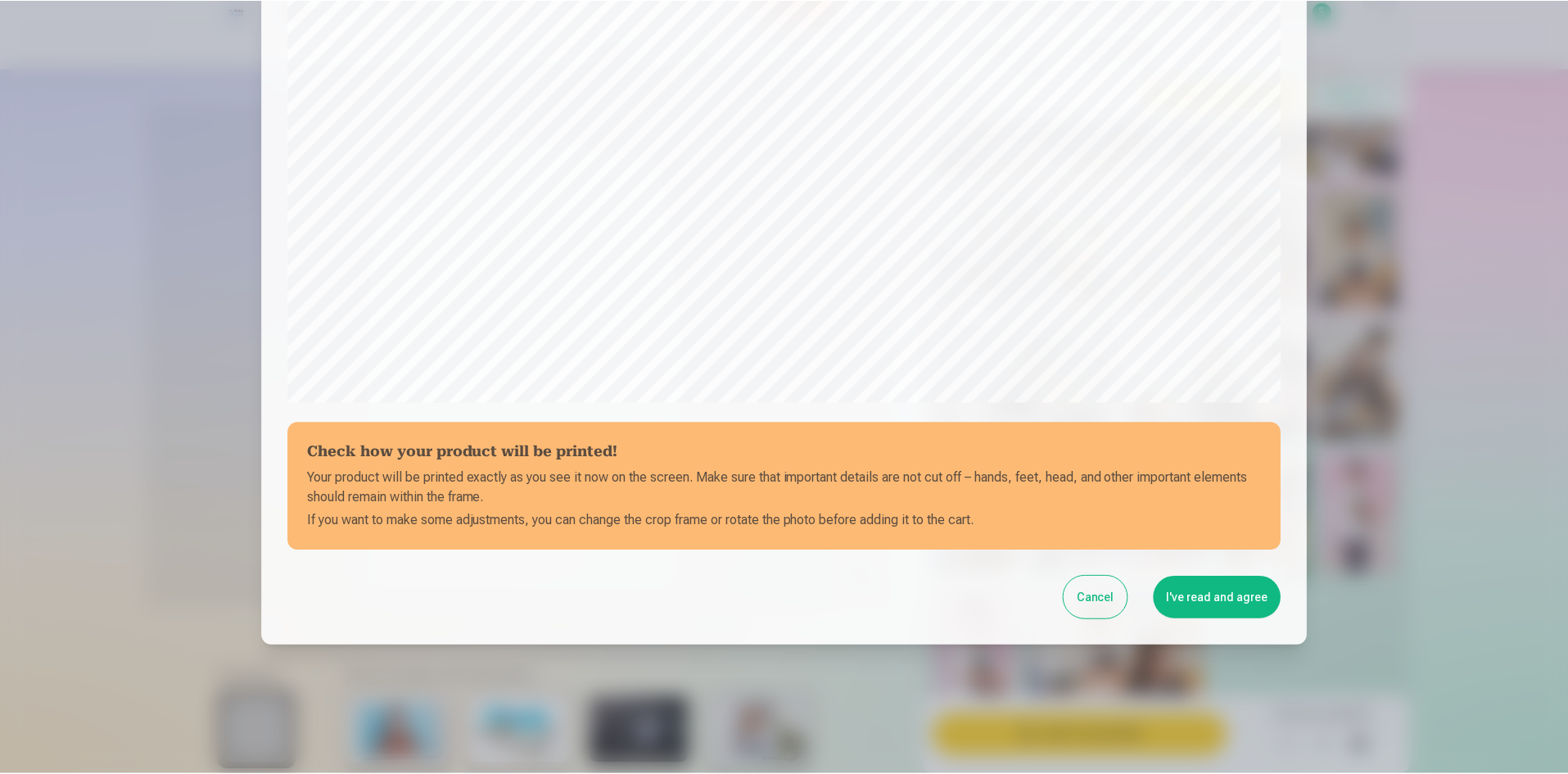 scroll, scrollTop: 405, scrollLeft: 0, axis: vertical 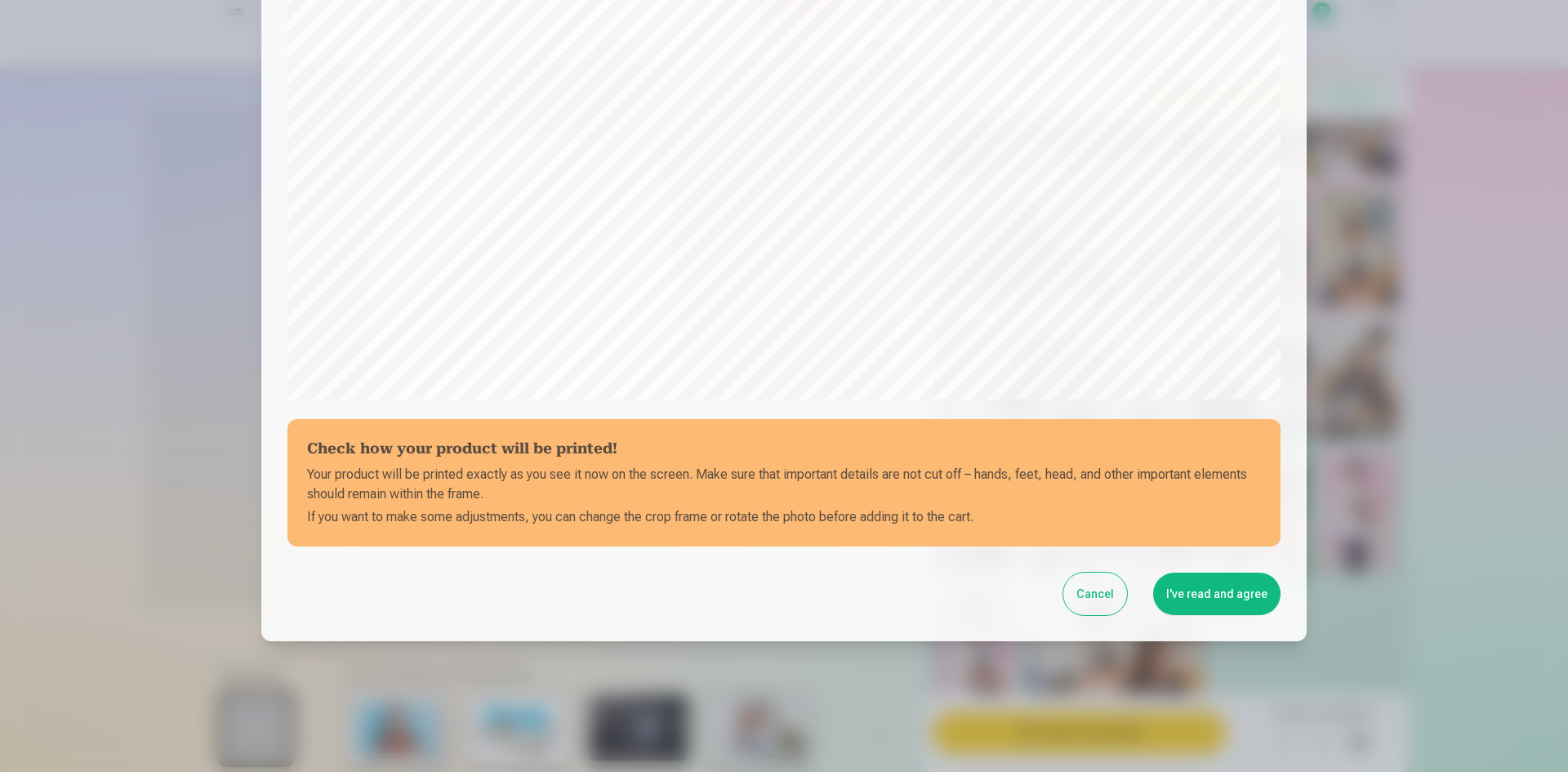 click on "I've read and agree" at bounding box center [1217, 594] 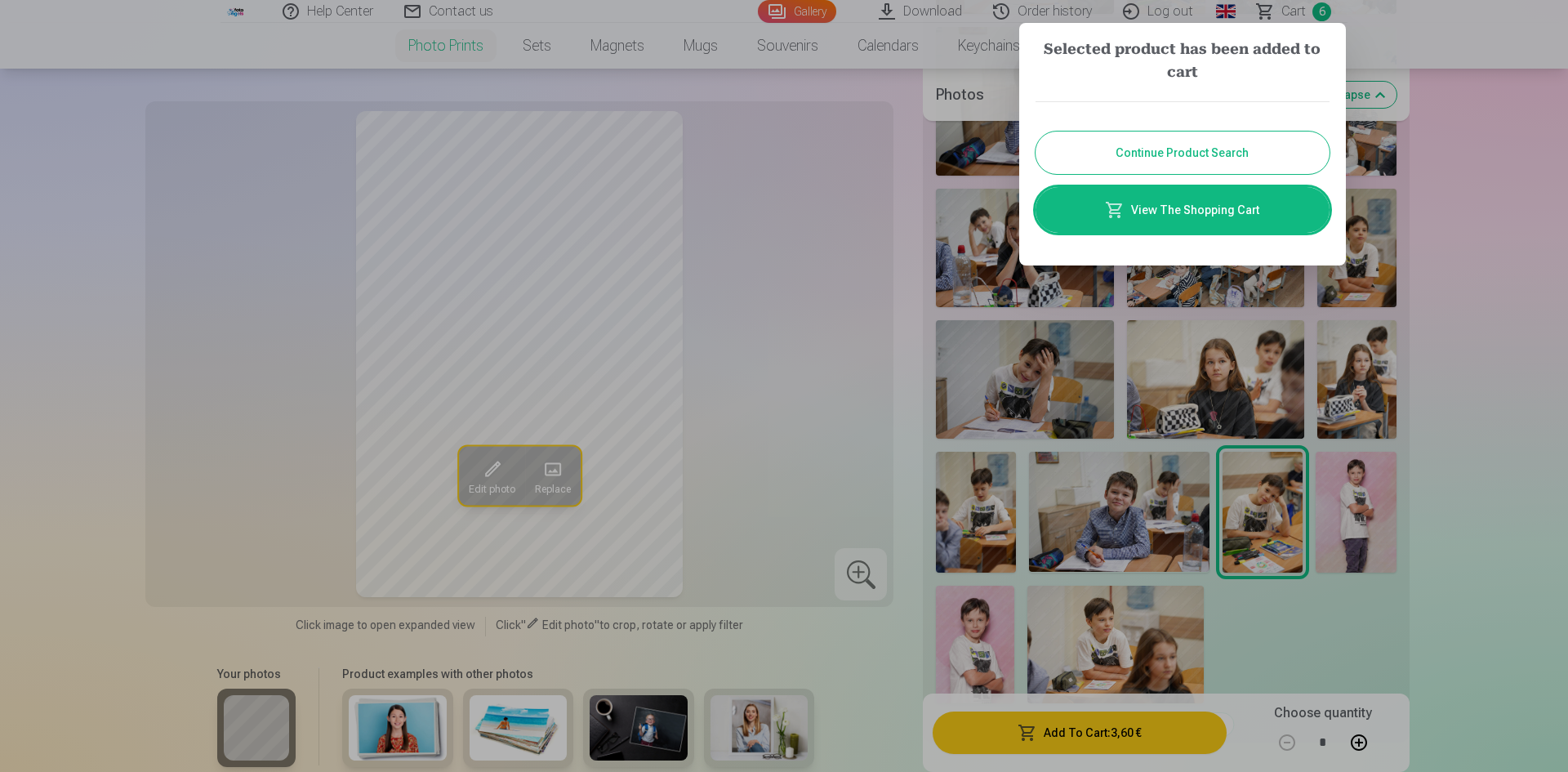 click at bounding box center [784, 386] 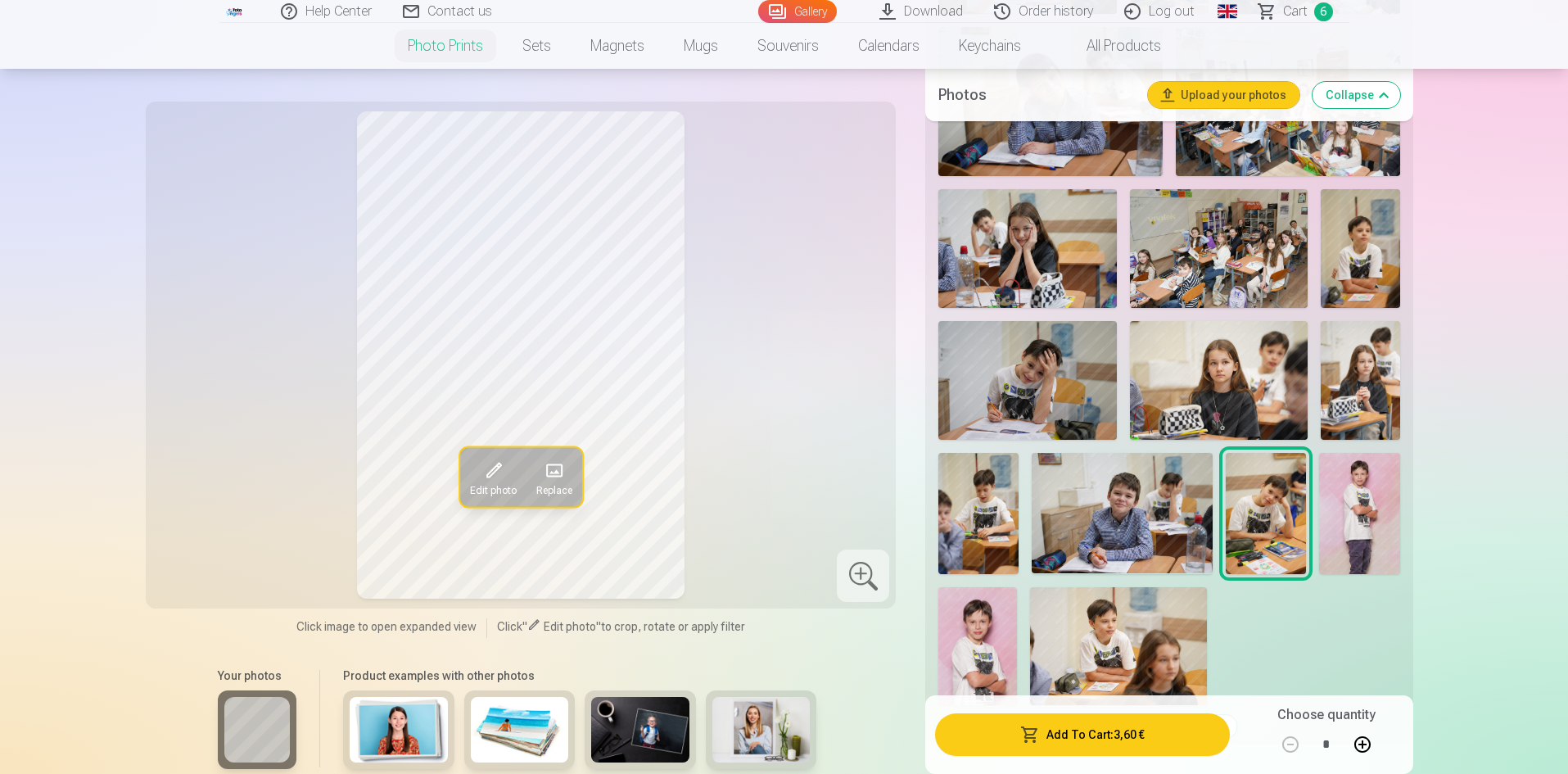 click at bounding box center [1118, 646] 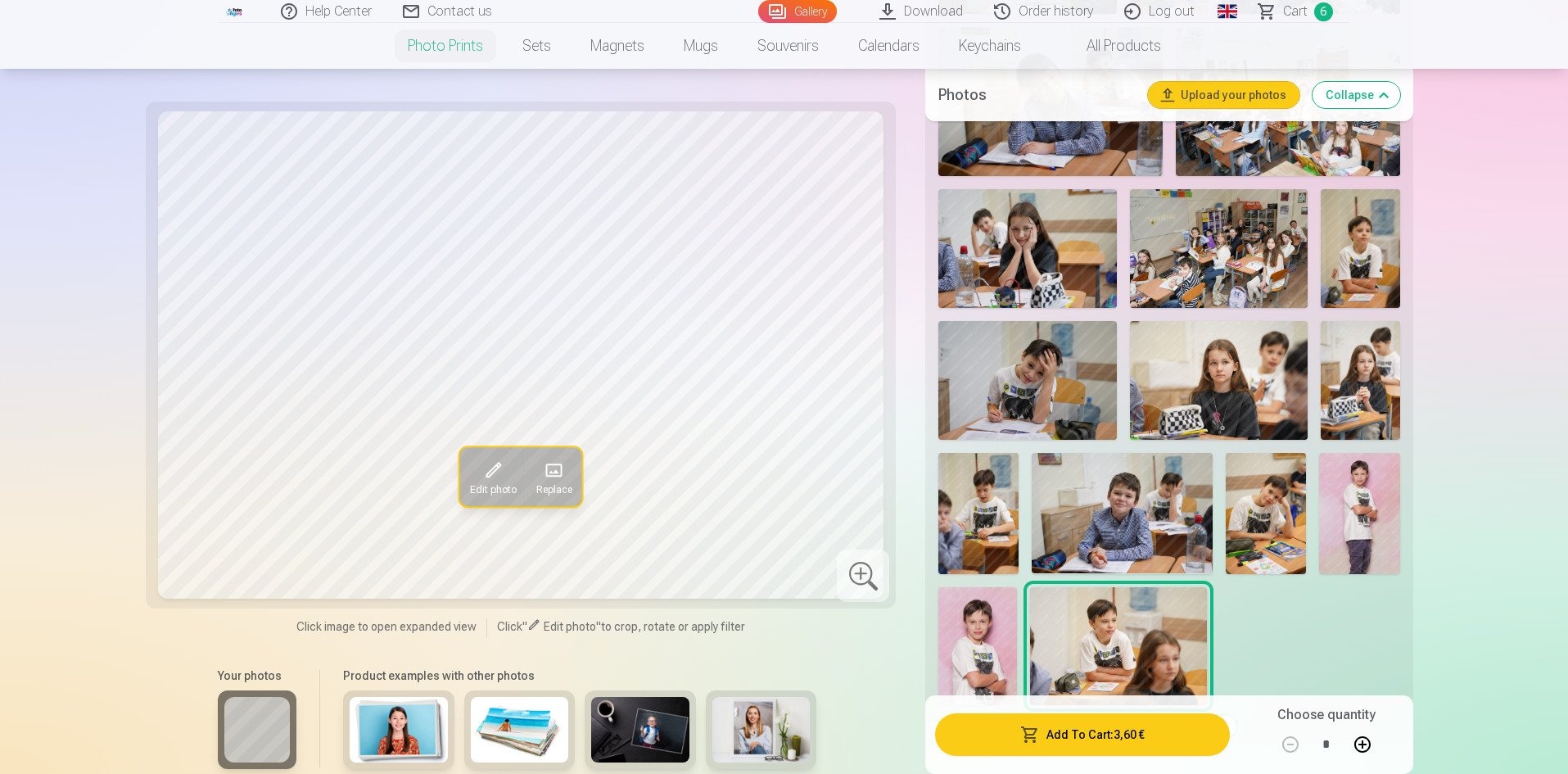 click at bounding box center (1122, 513) 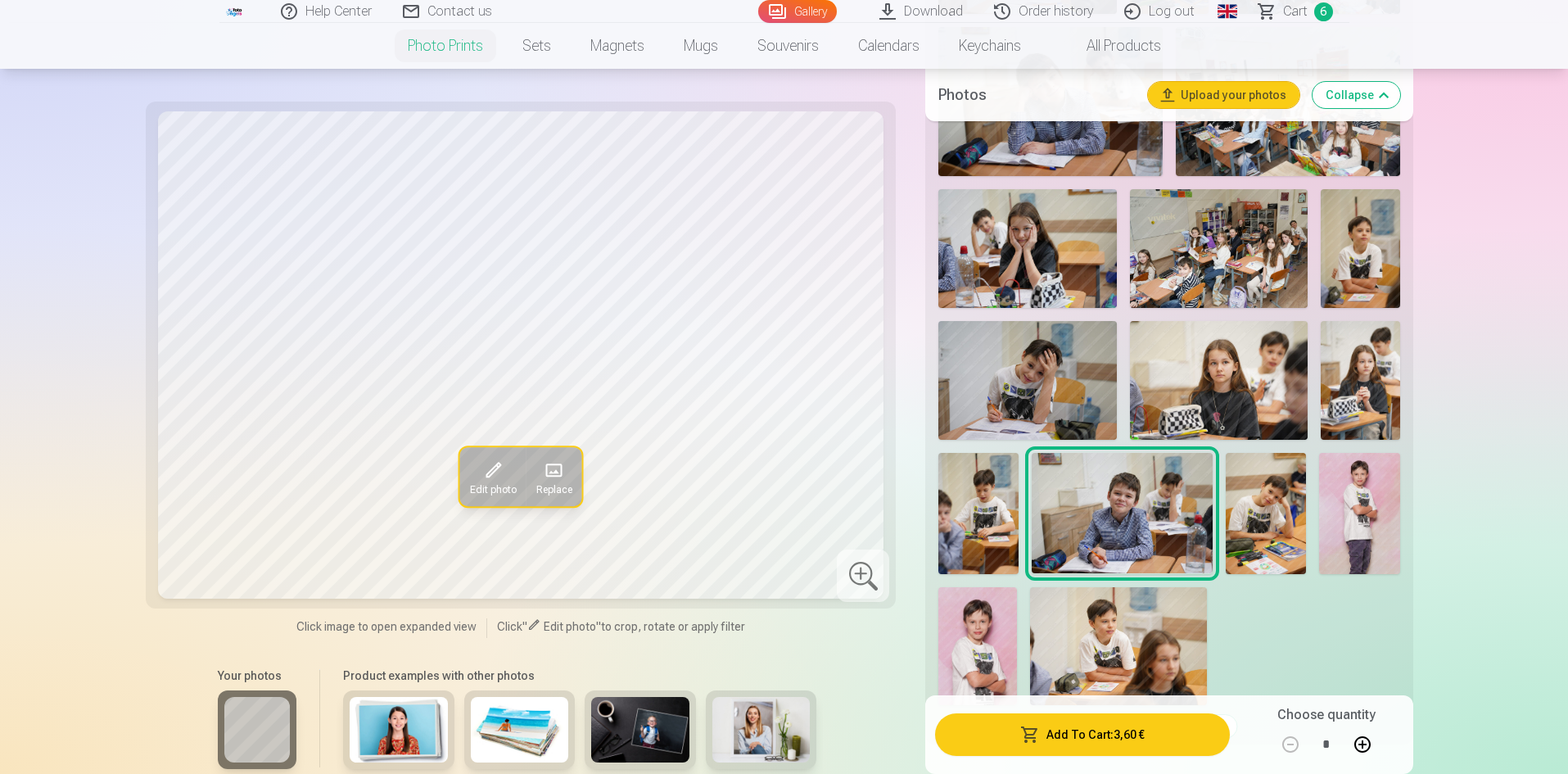click at bounding box center [1266, 513] 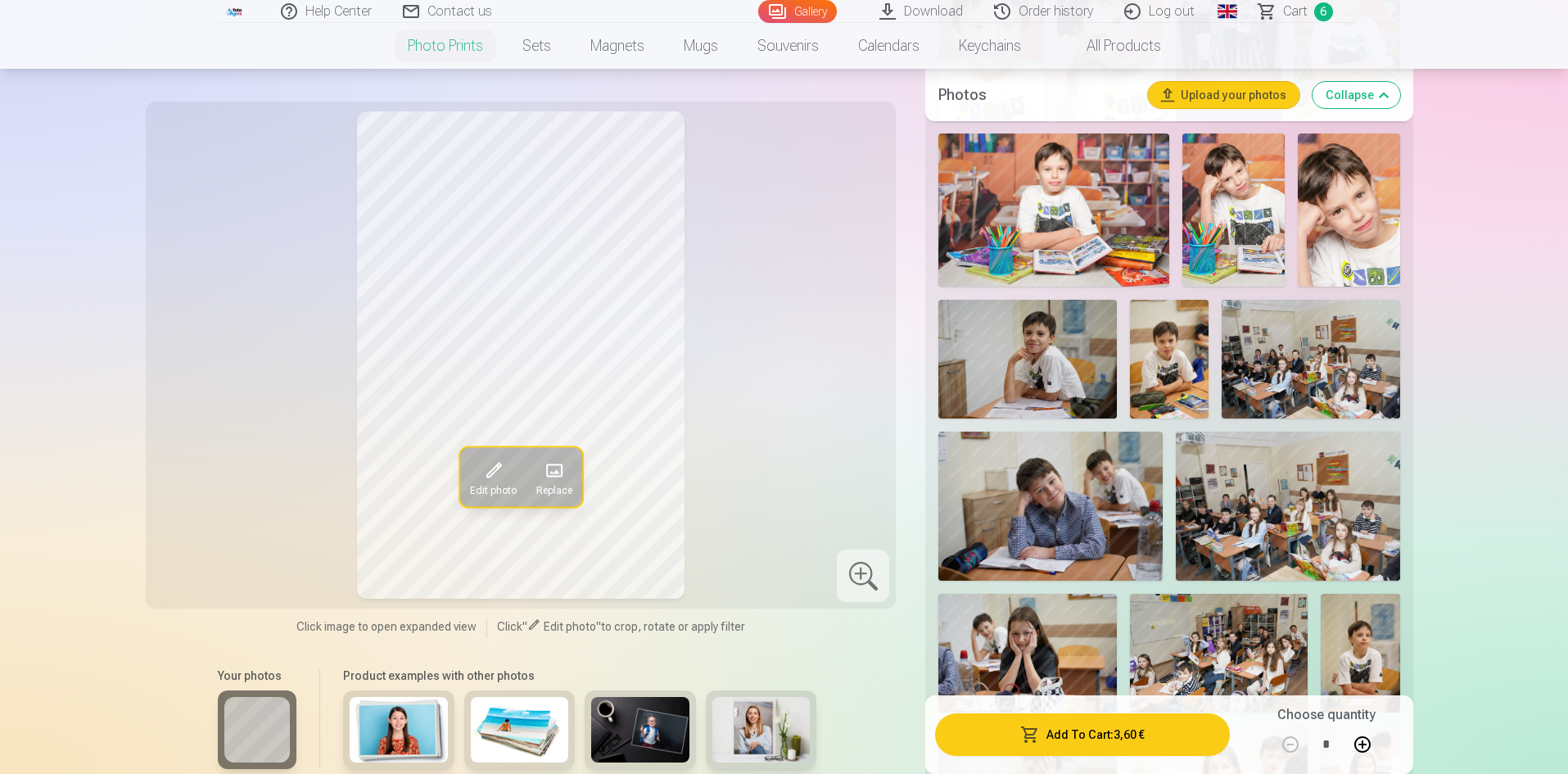scroll, scrollTop: 1638, scrollLeft: 0, axis: vertical 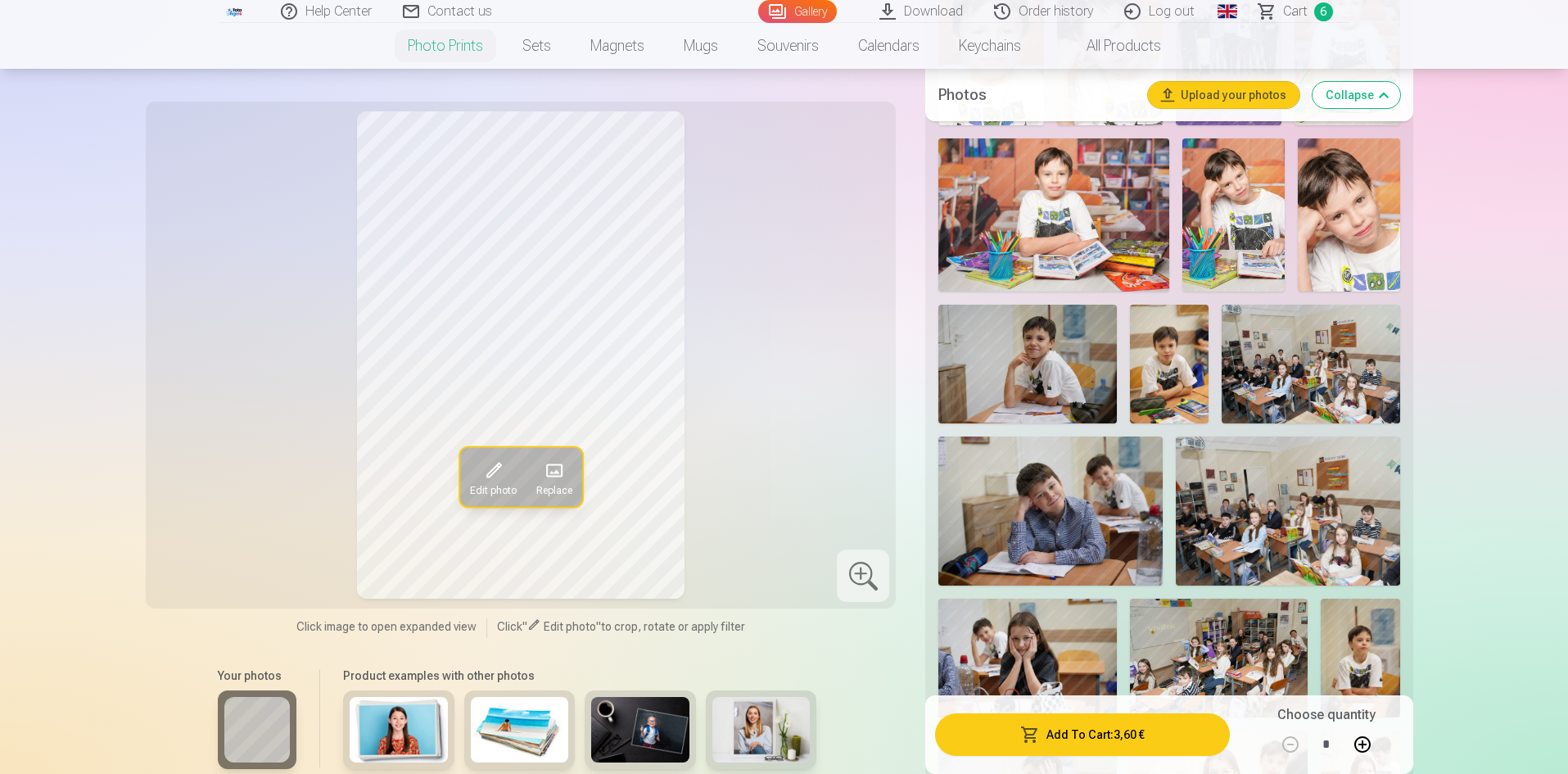 click on "Сart" at bounding box center (1295, 11) 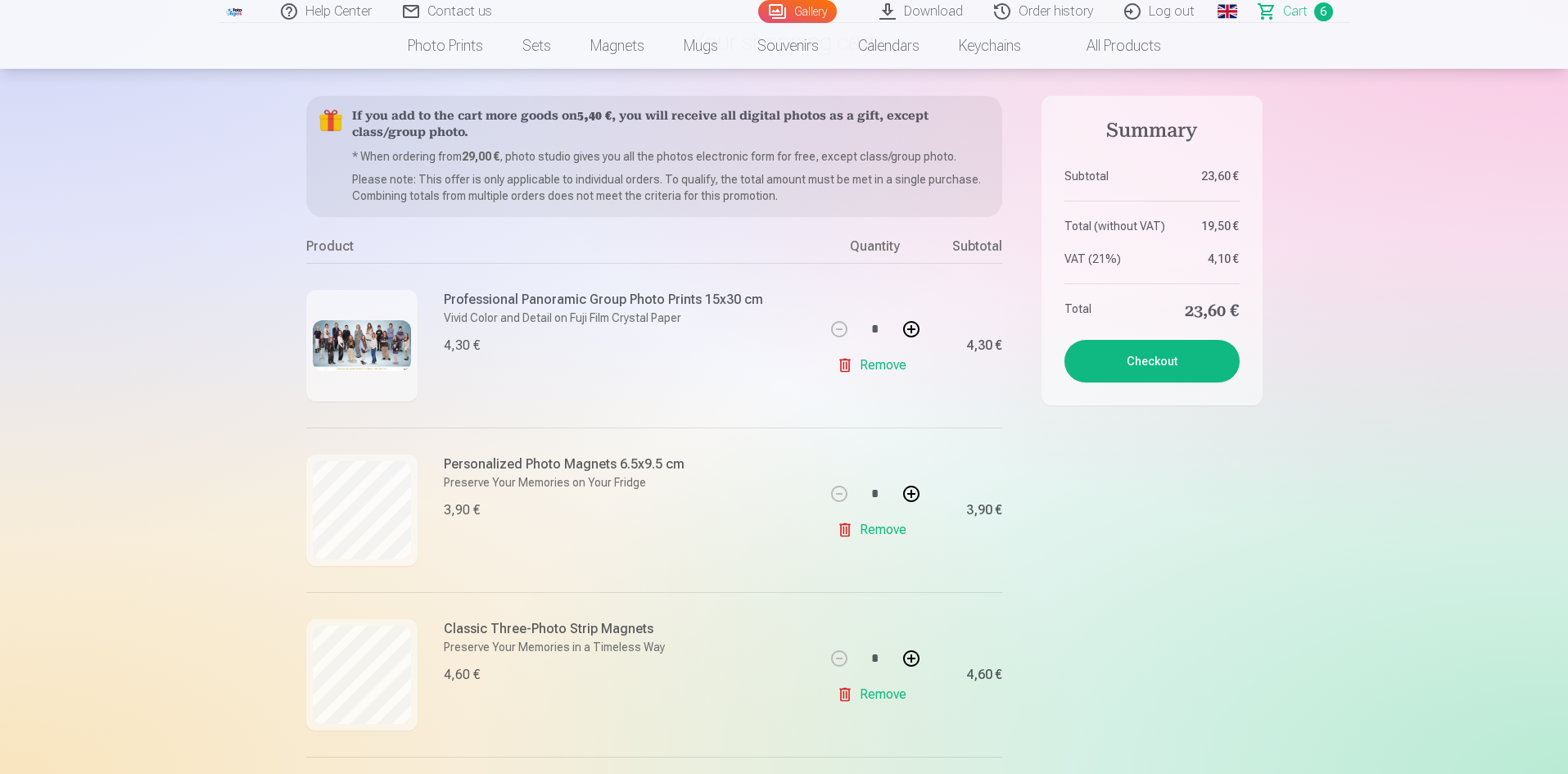 scroll, scrollTop: 164, scrollLeft: 0, axis: vertical 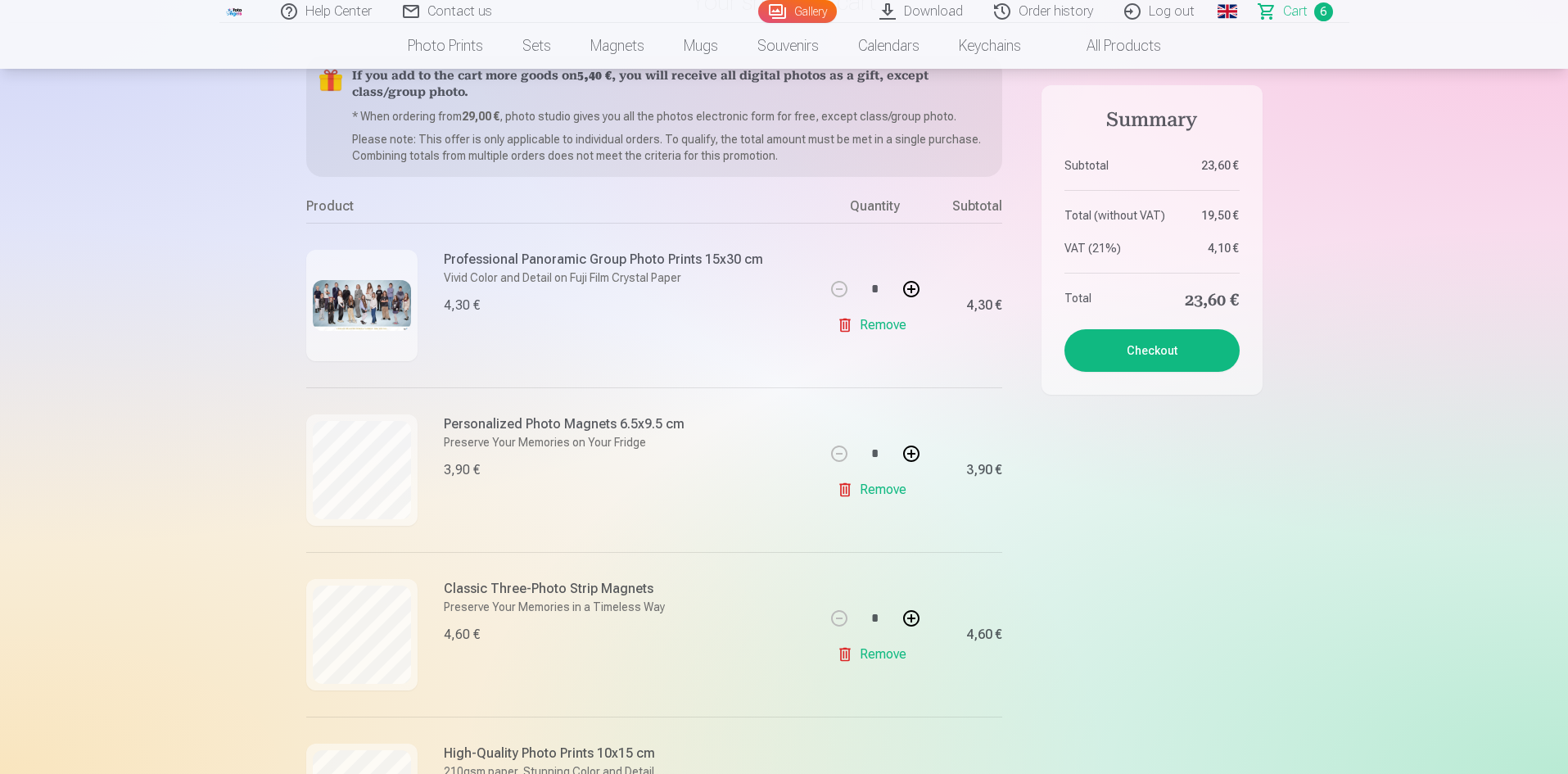 click at bounding box center (911, 454) 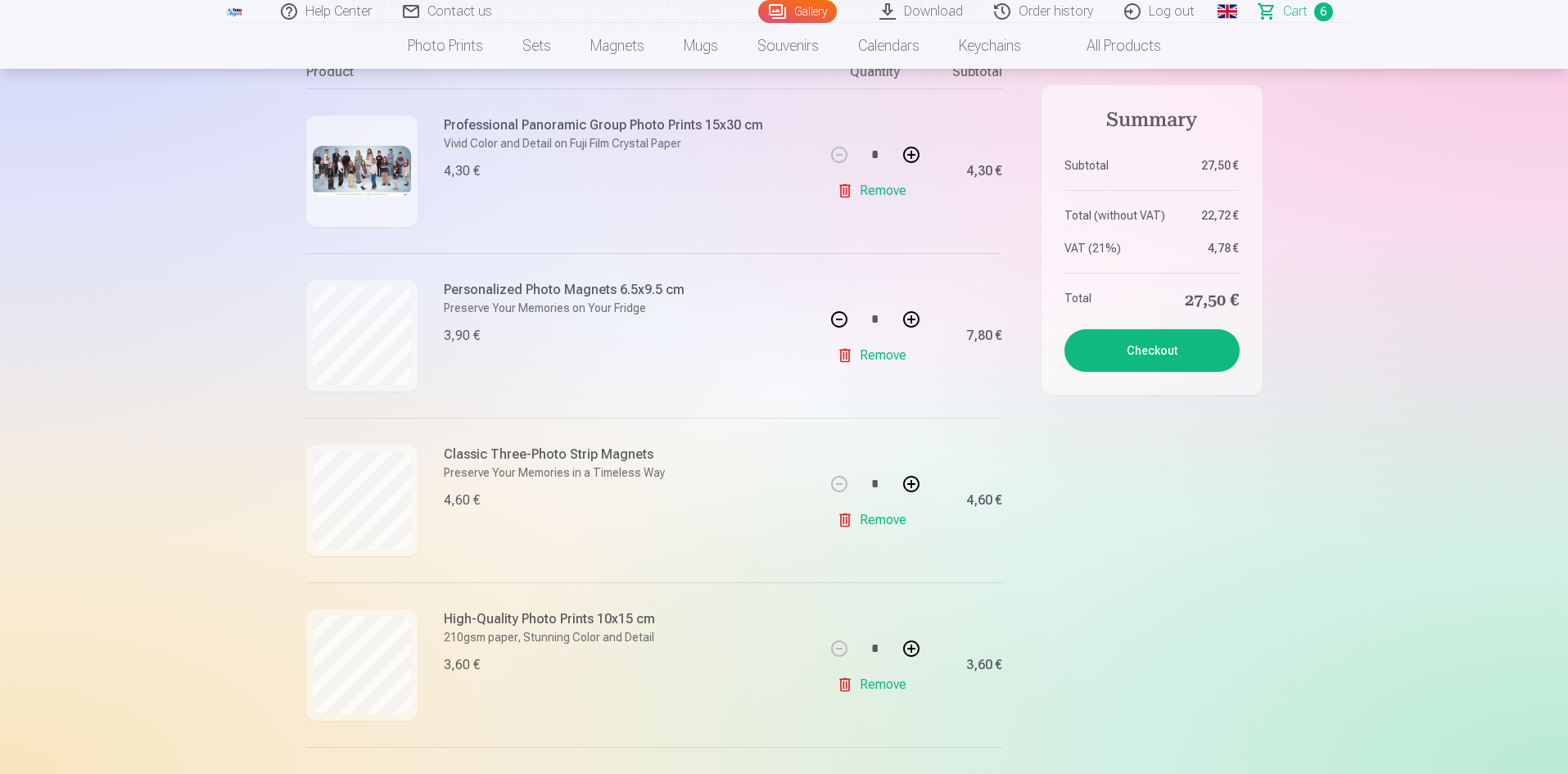 scroll, scrollTop: 328, scrollLeft: 0, axis: vertical 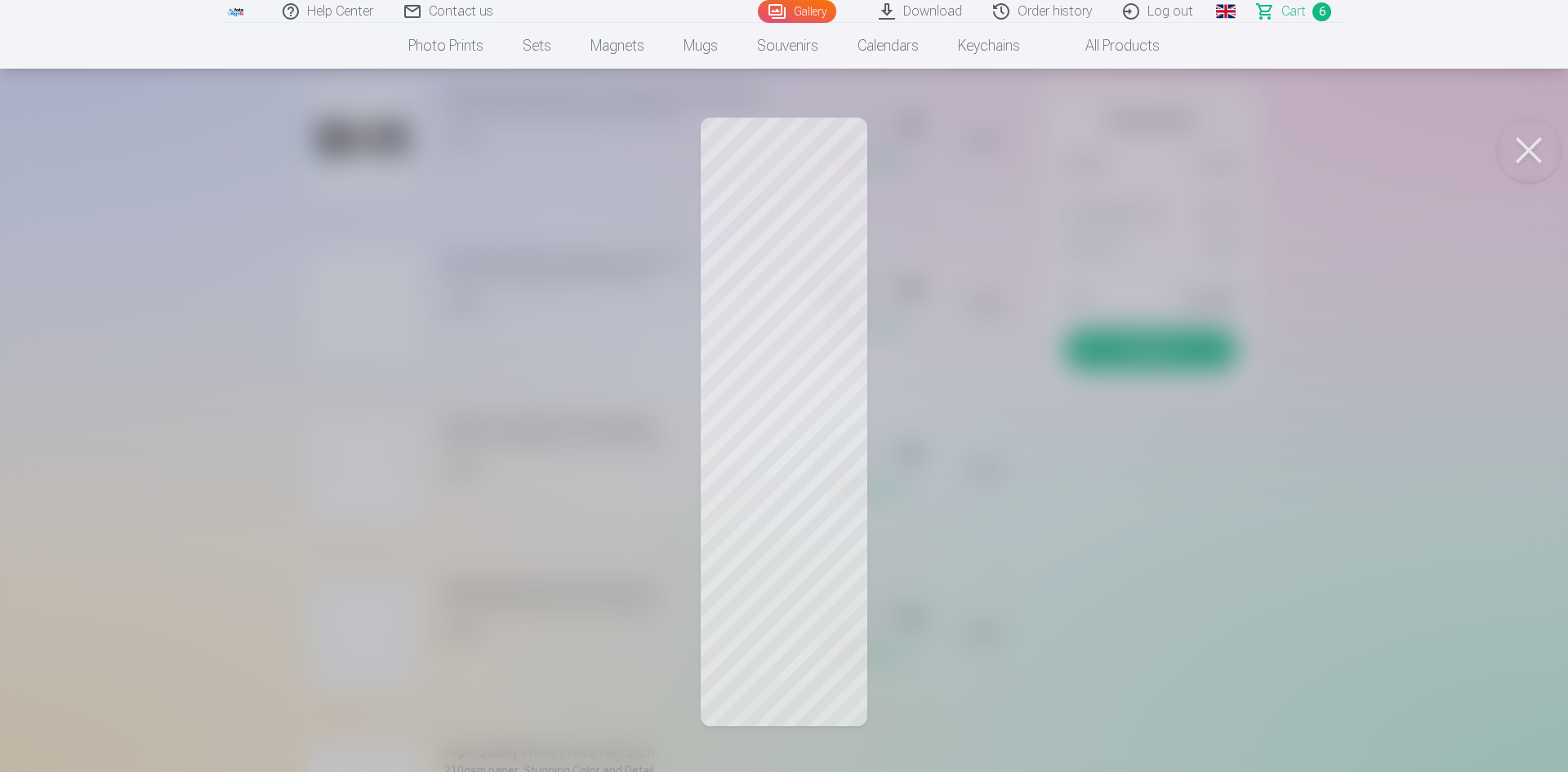 click at bounding box center (784, 386) 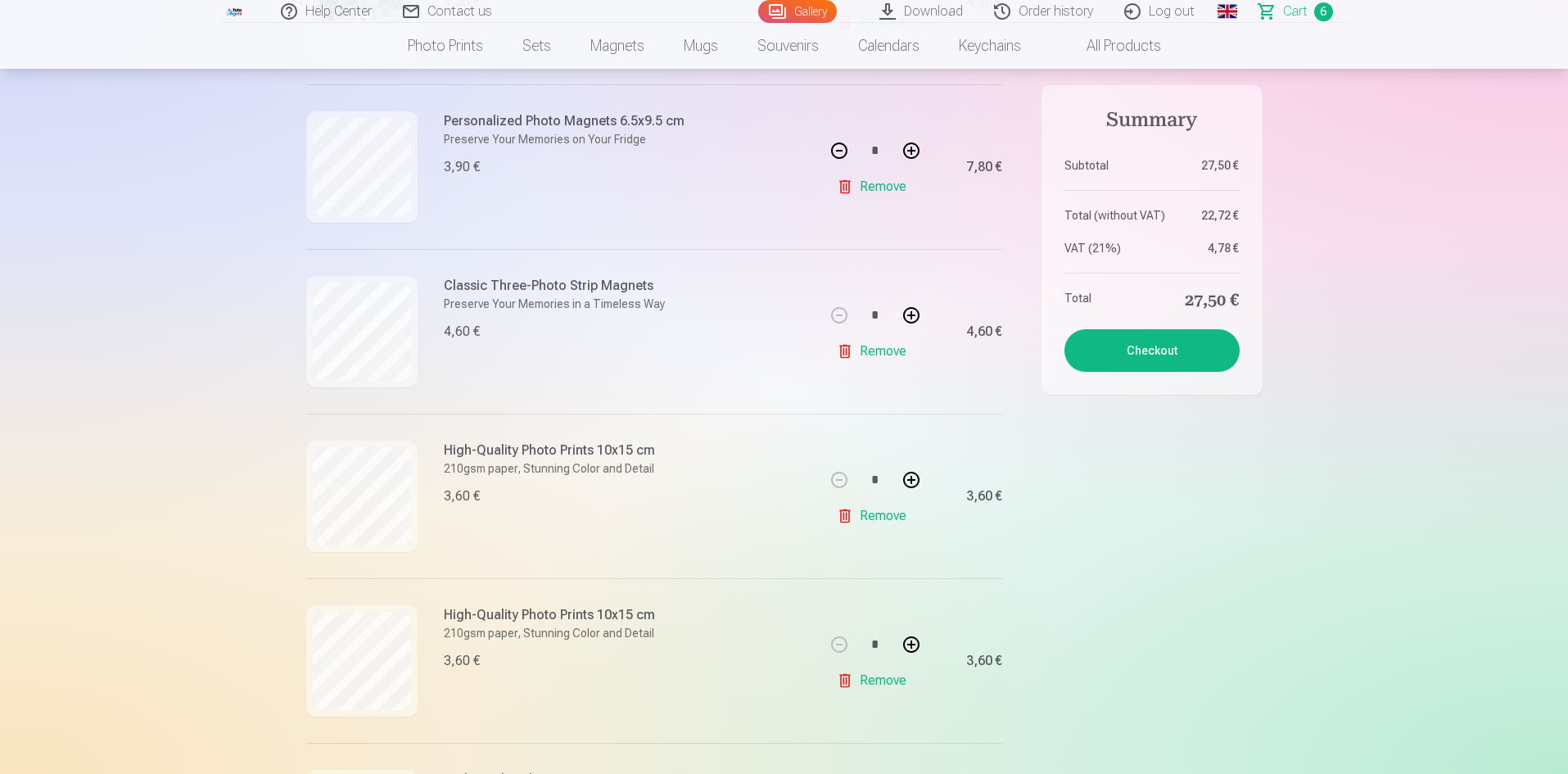 scroll, scrollTop: 491, scrollLeft: 0, axis: vertical 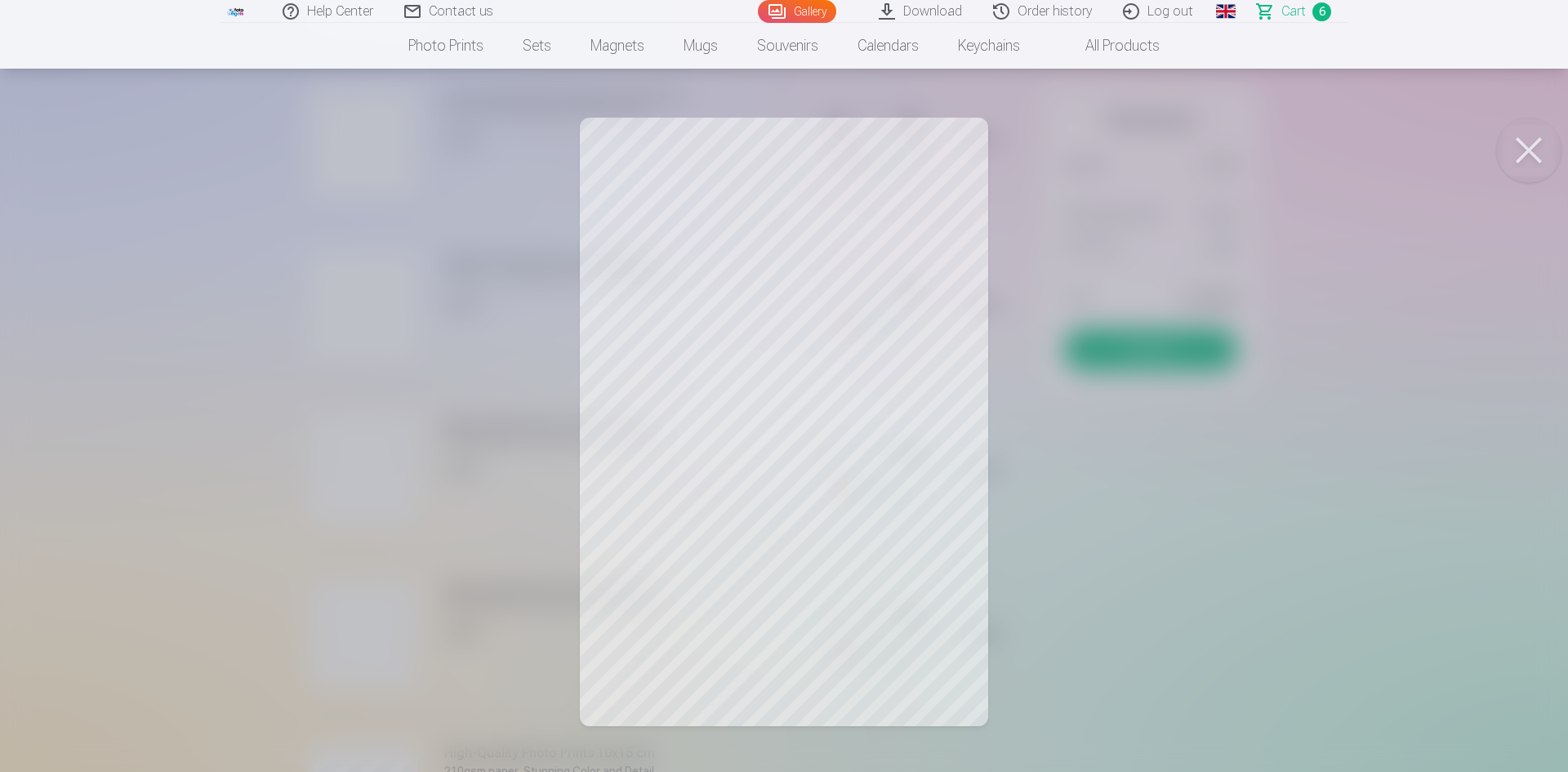 click at bounding box center (784, 386) 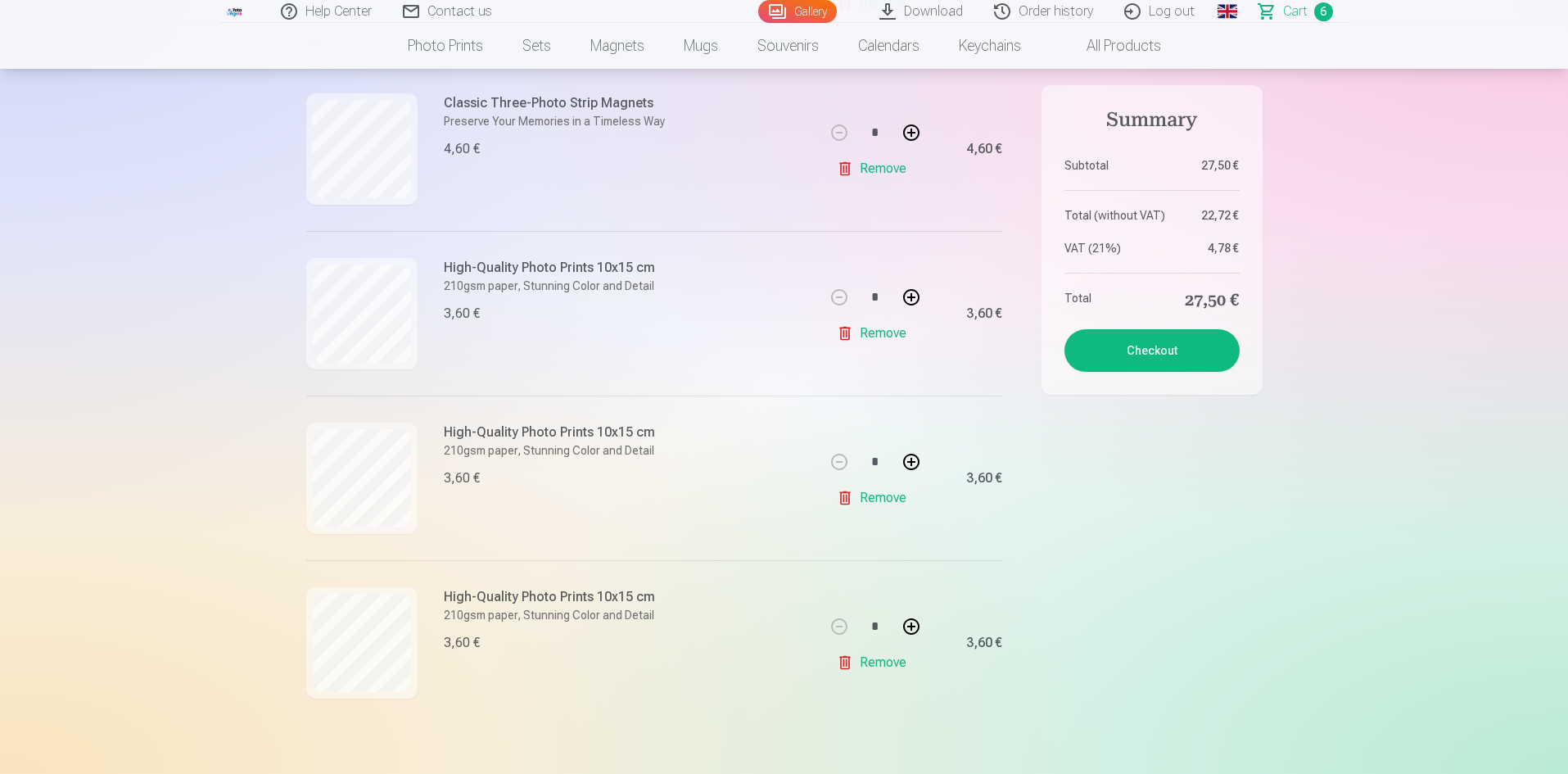 scroll, scrollTop: 655, scrollLeft: 0, axis: vertical 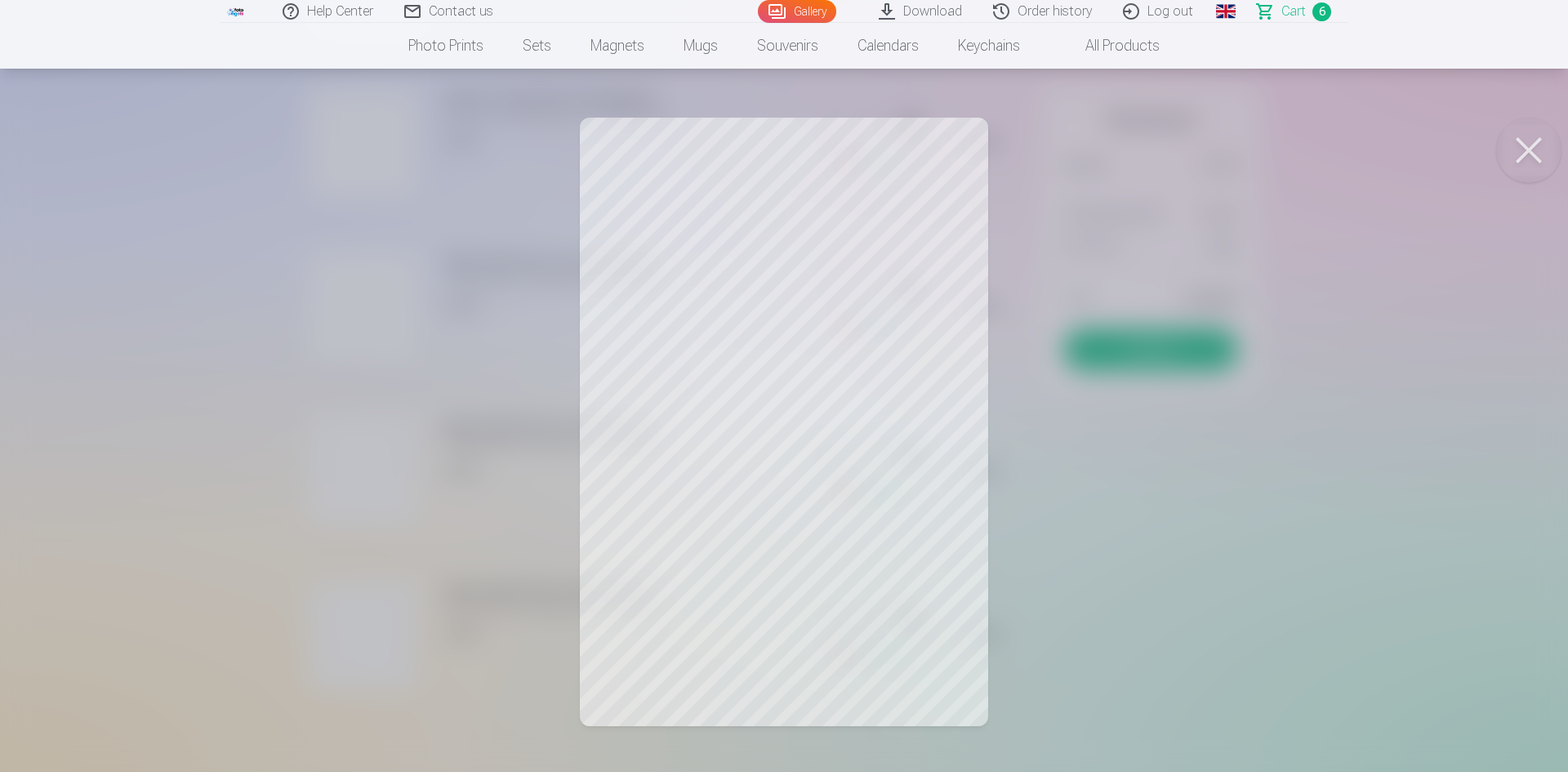 click at bounding box center [784, 386] 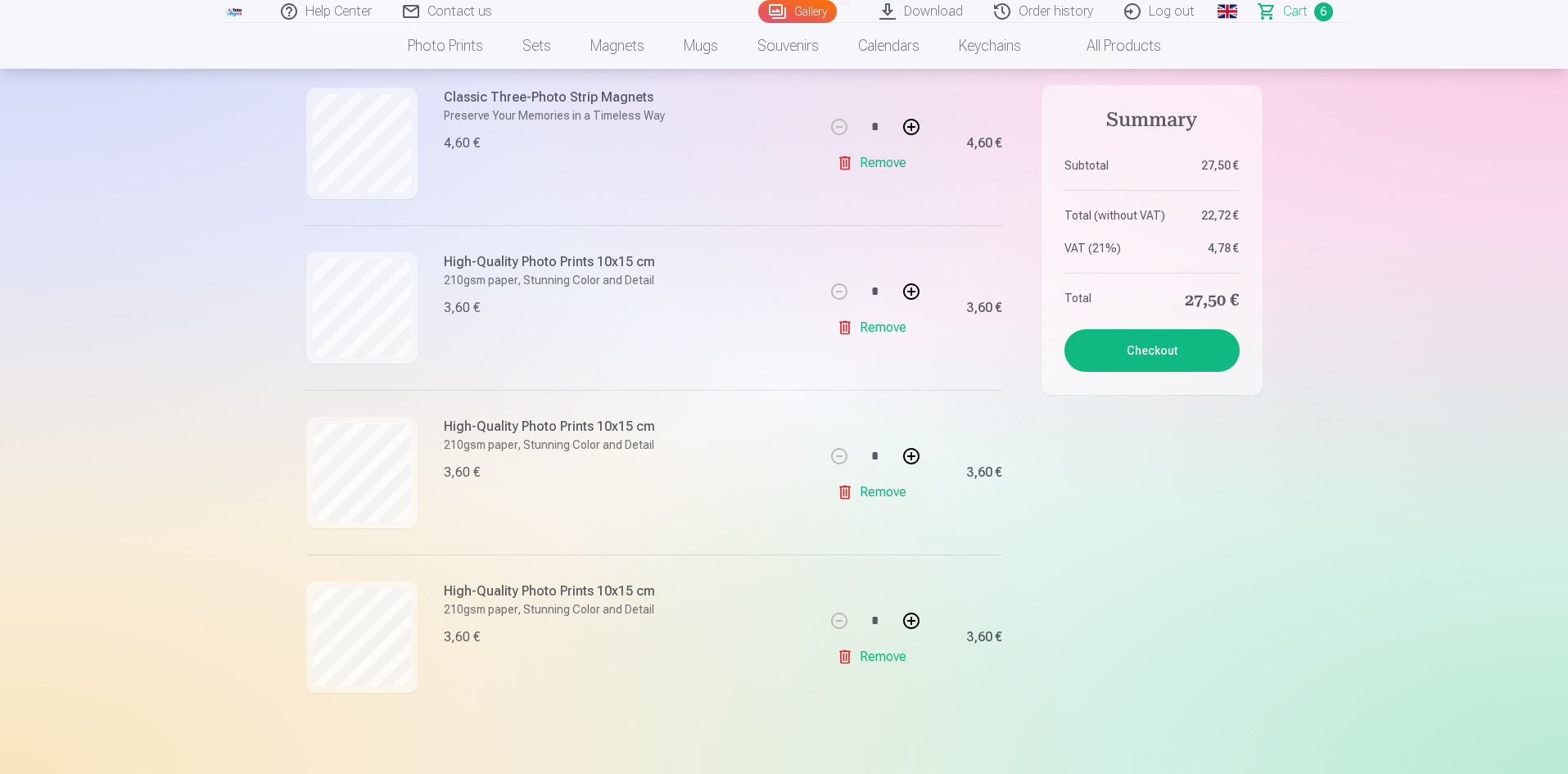click on "Remove" at bounding box center (874, 492) 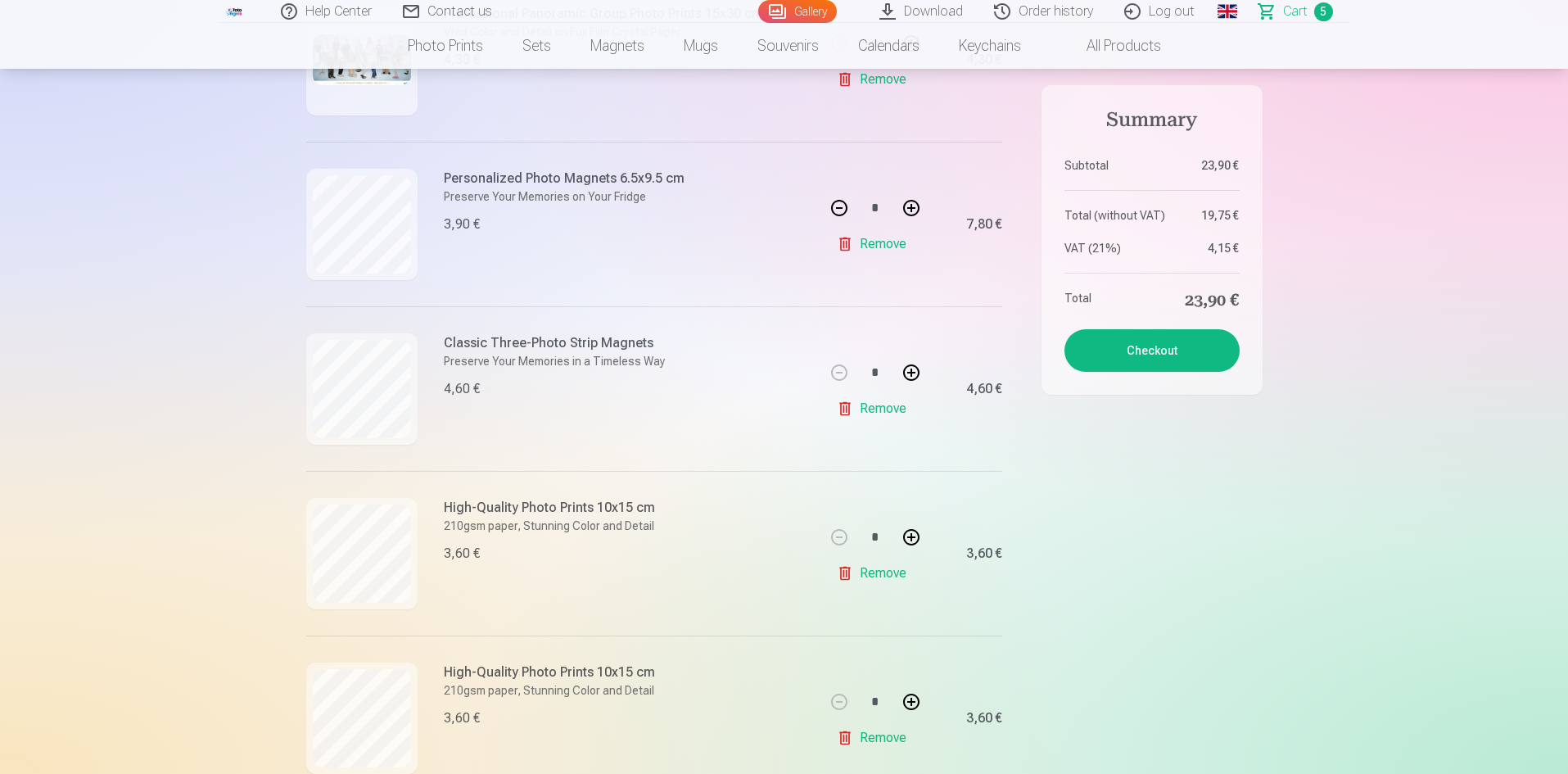 scroll, scrollTop: 0, scrollLeft: 0, axis: both 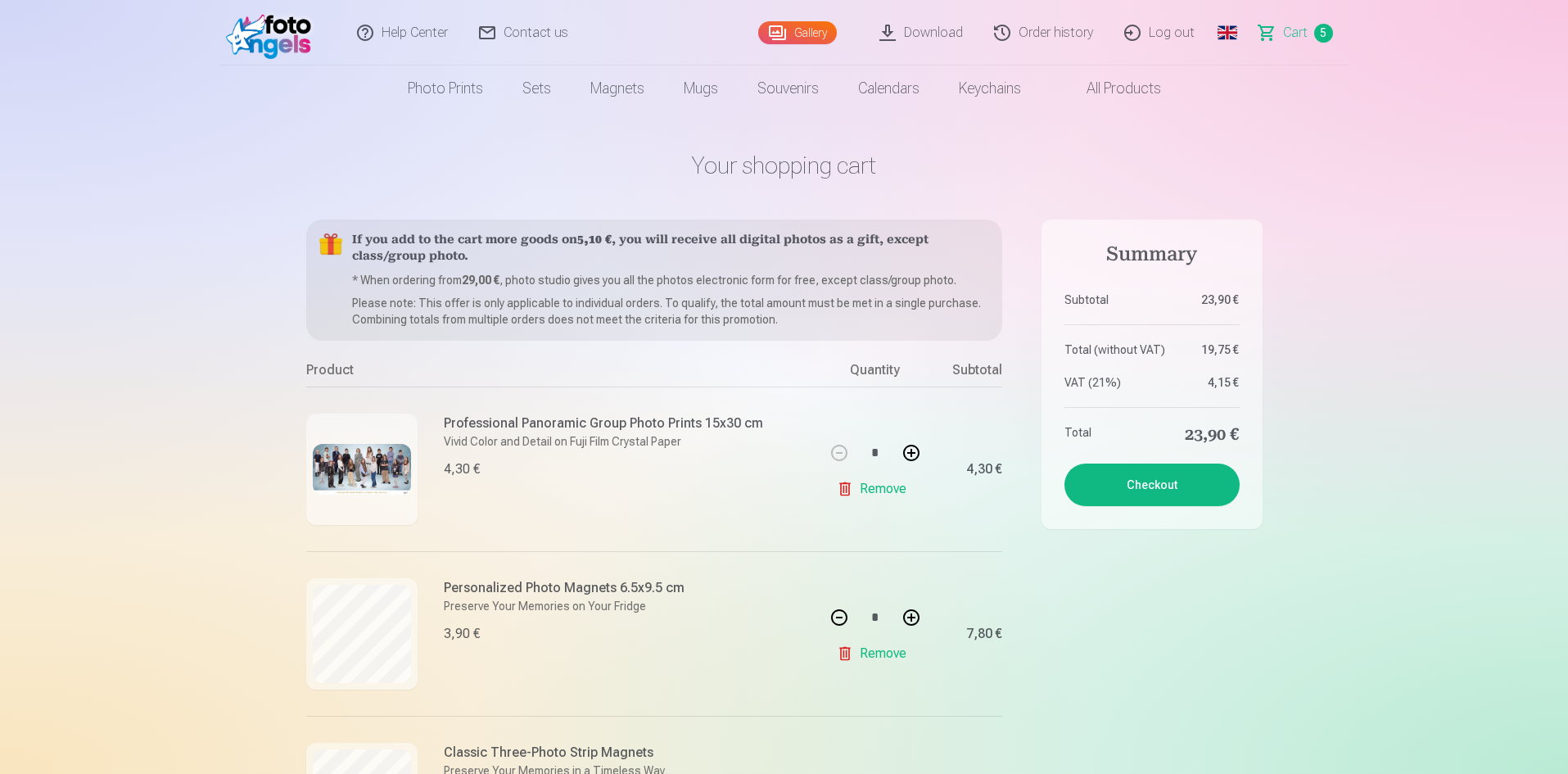 click on "Photo prints" at bounding box center [445, 88] 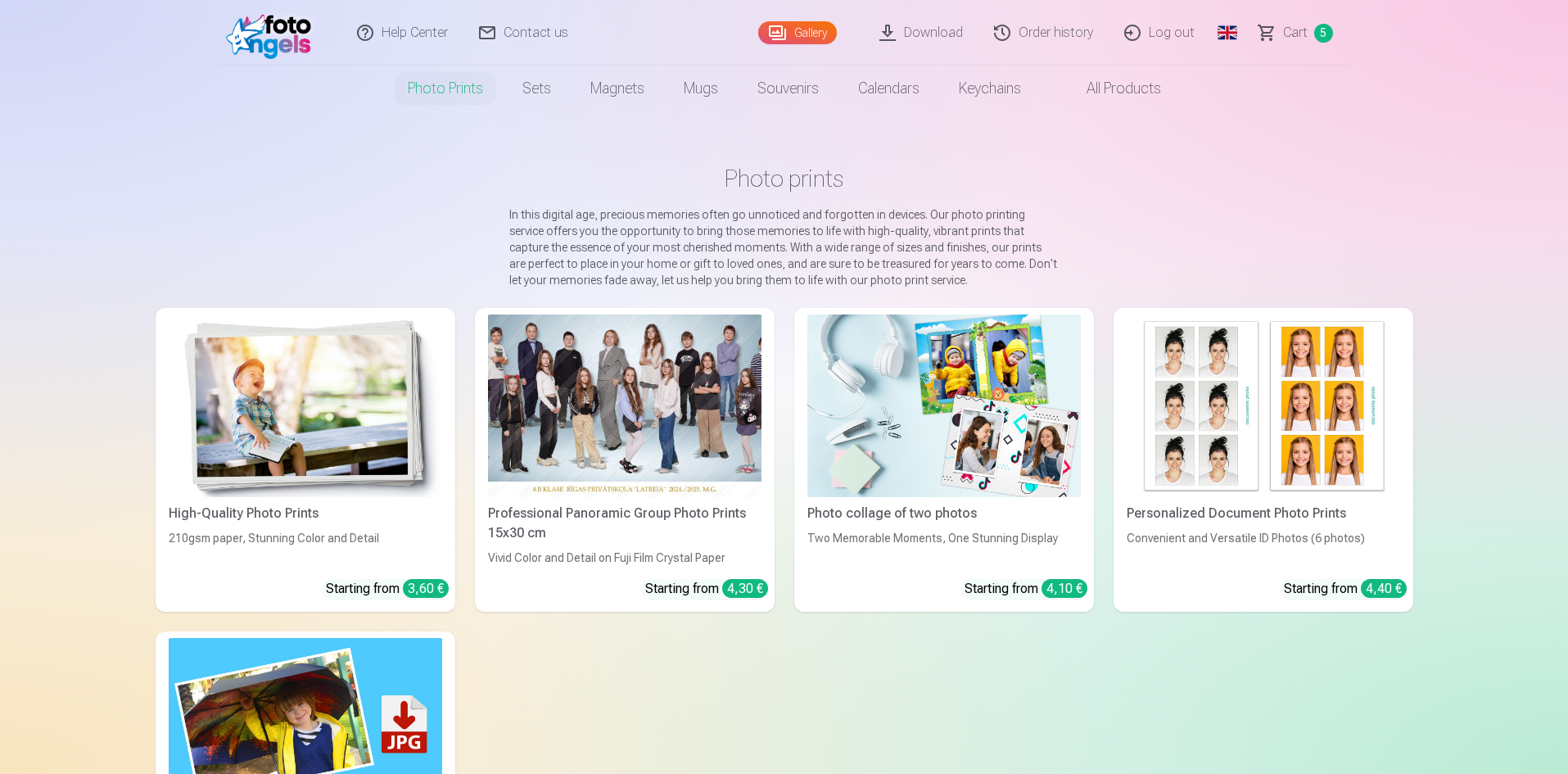 click at bounding box center (305, 405) 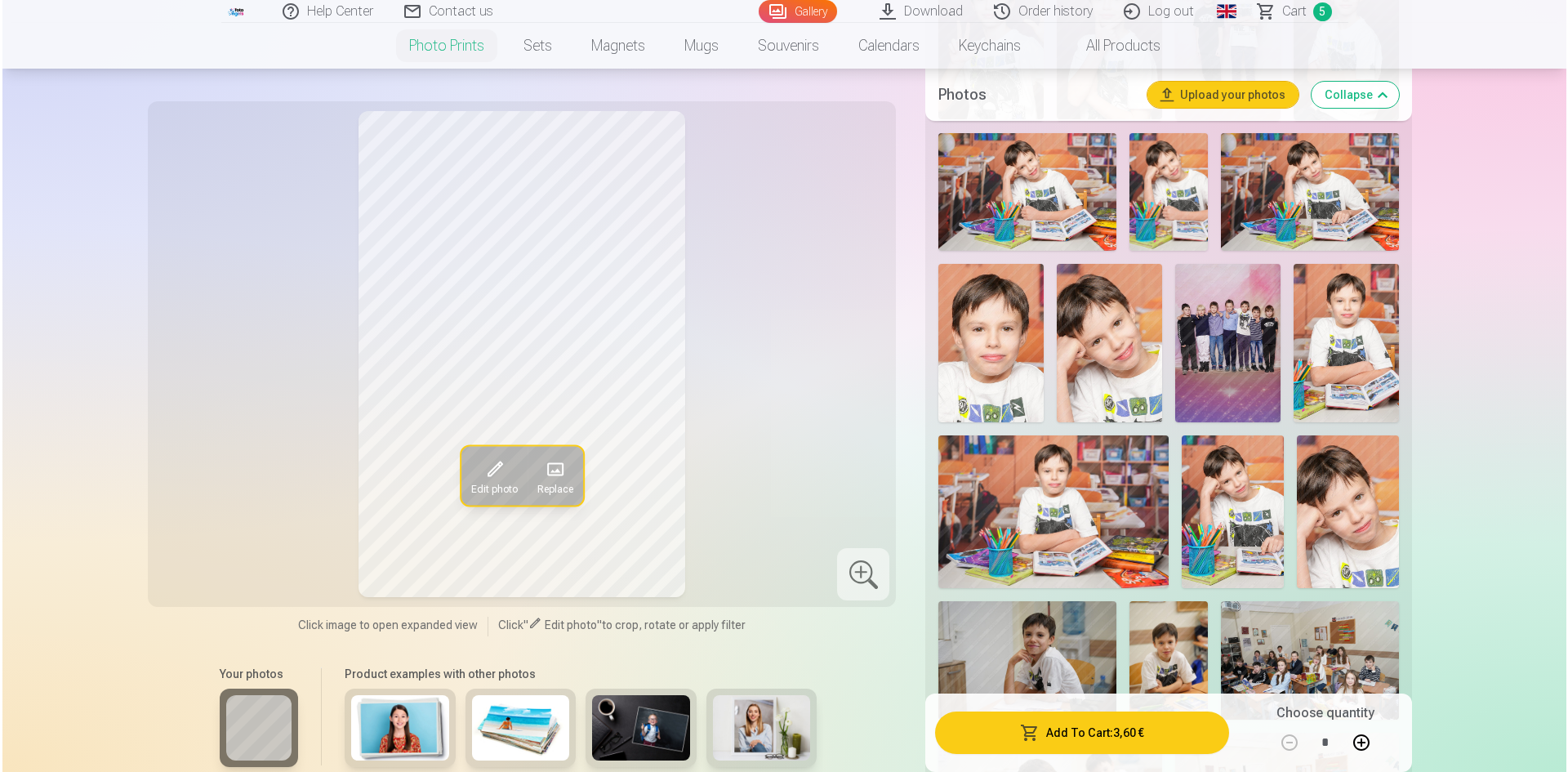 scroll, scrollTop: 1307, scrollLeft: 0, axis: vertical 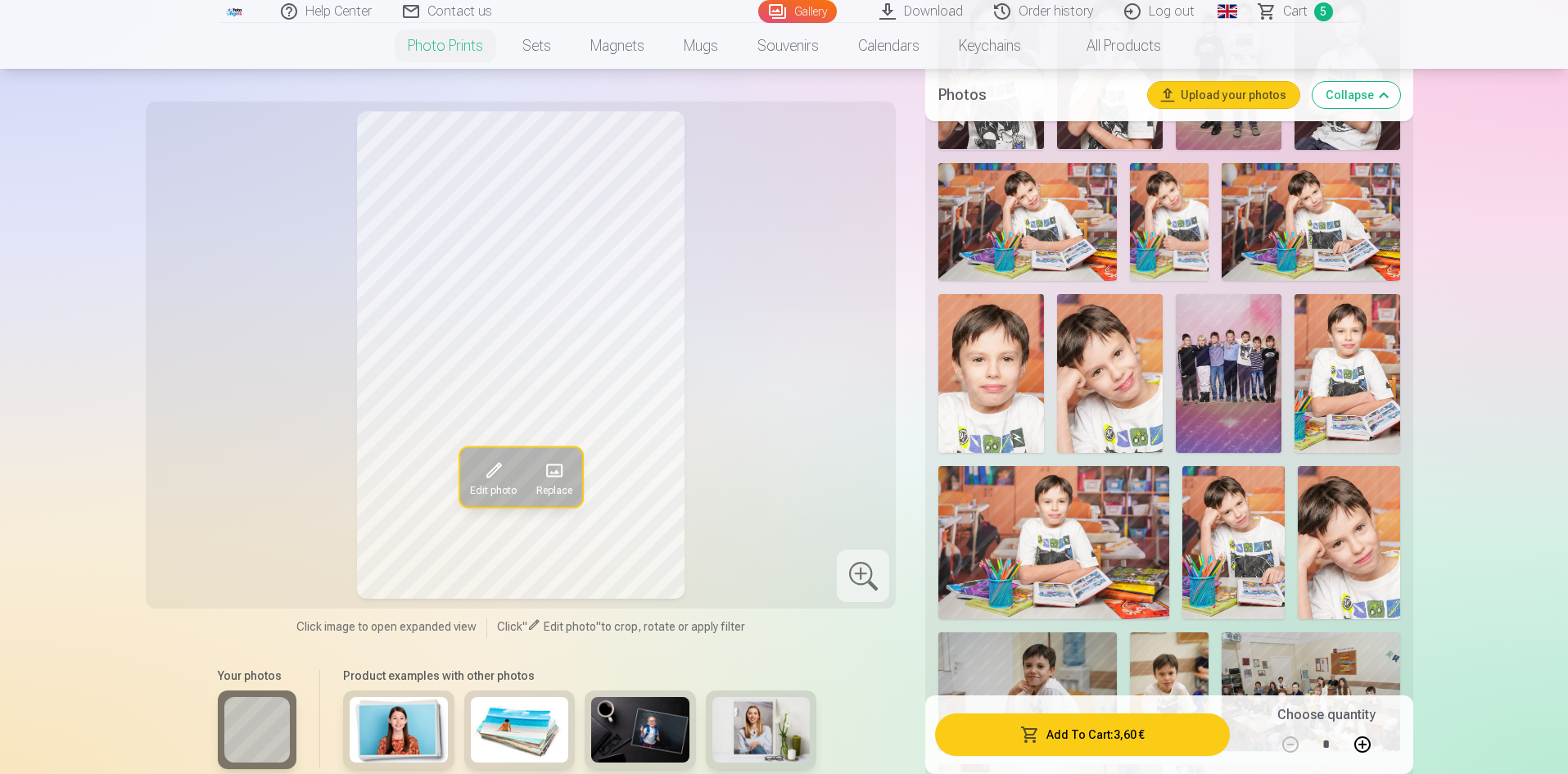 click at bounding box center (1027, 222) 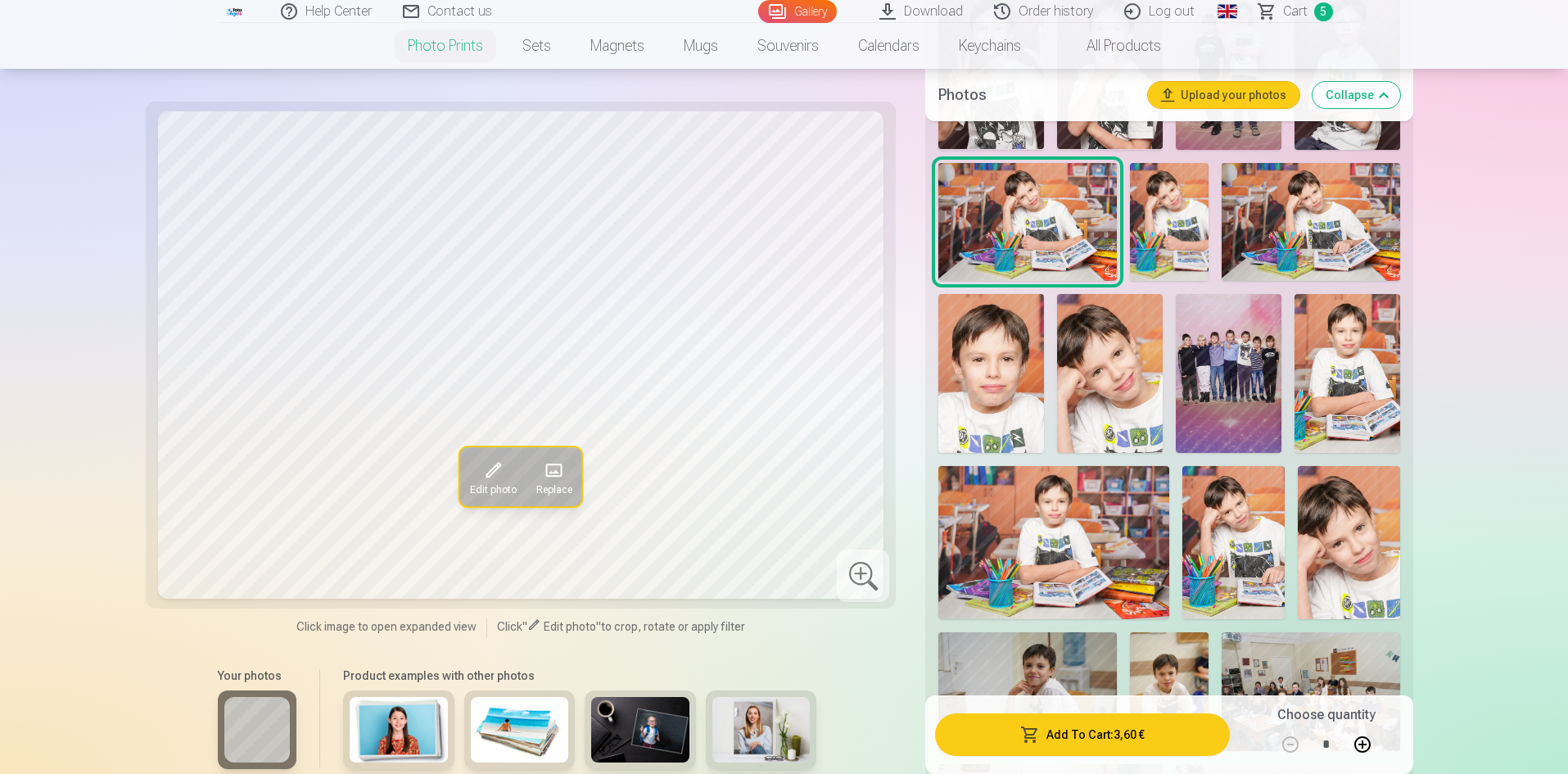 click at bounding box center [1109, 373] 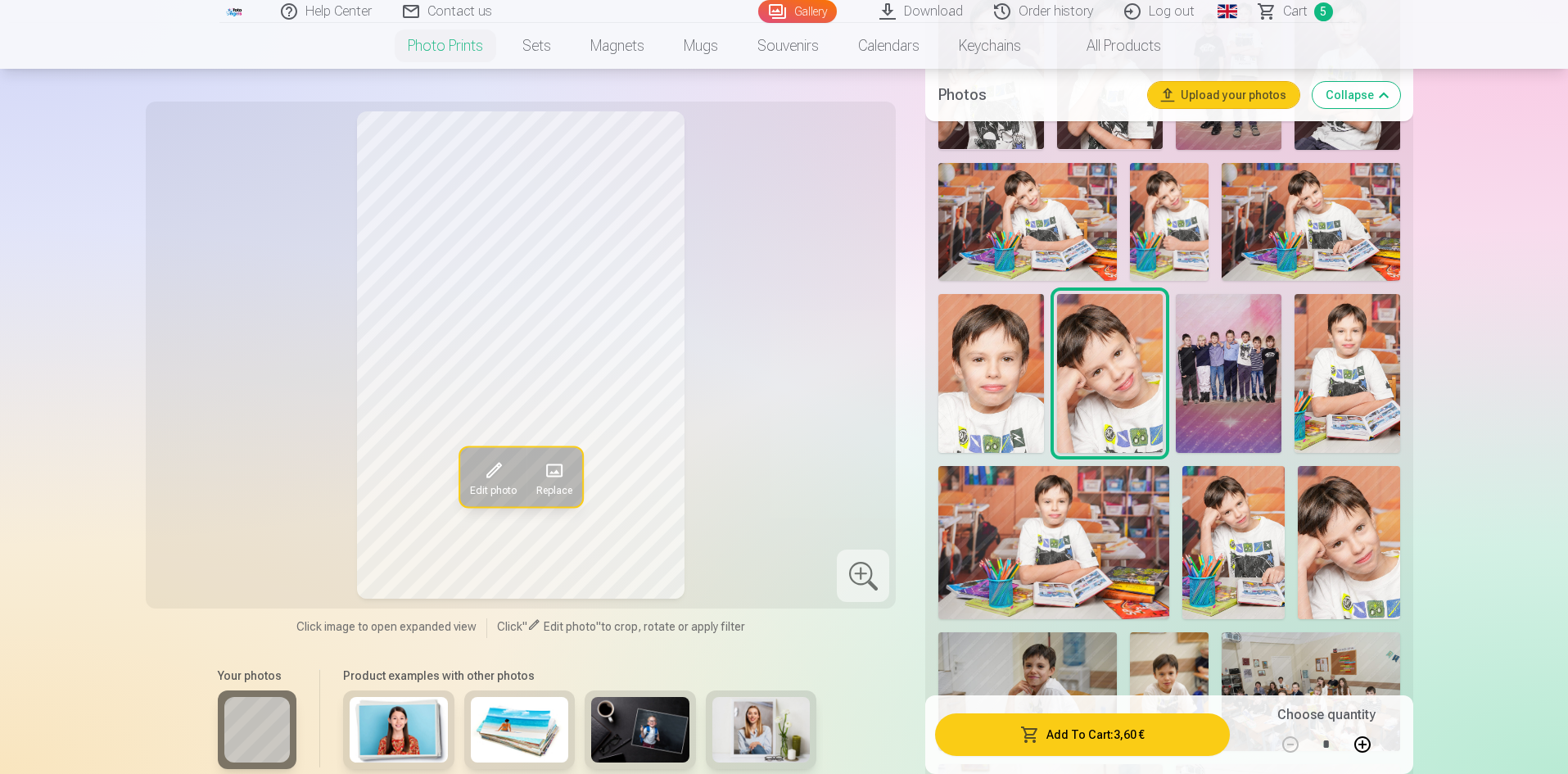 click at bounding box center [1027, 222] 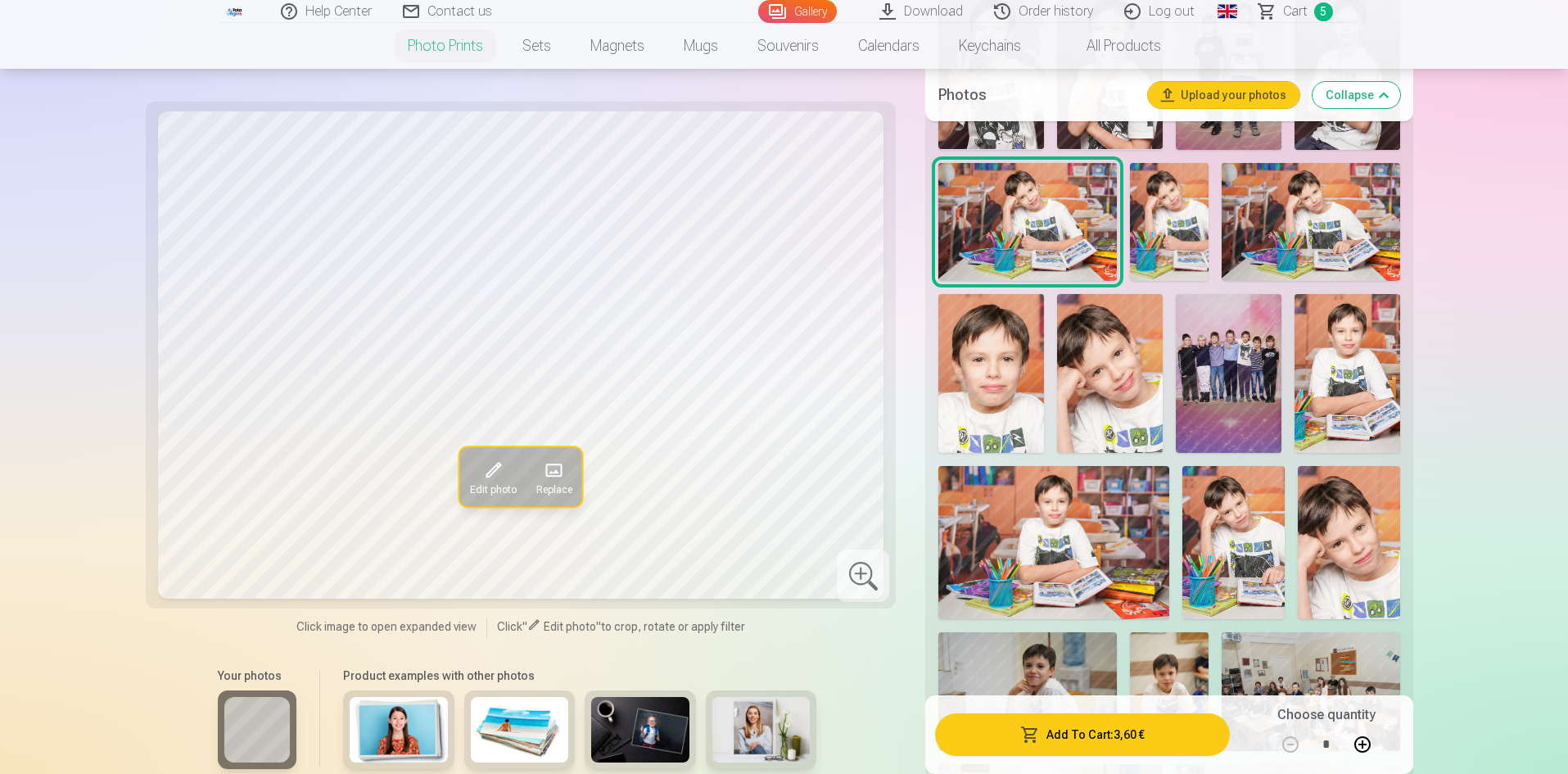 click at bounding box center (1053, 542) 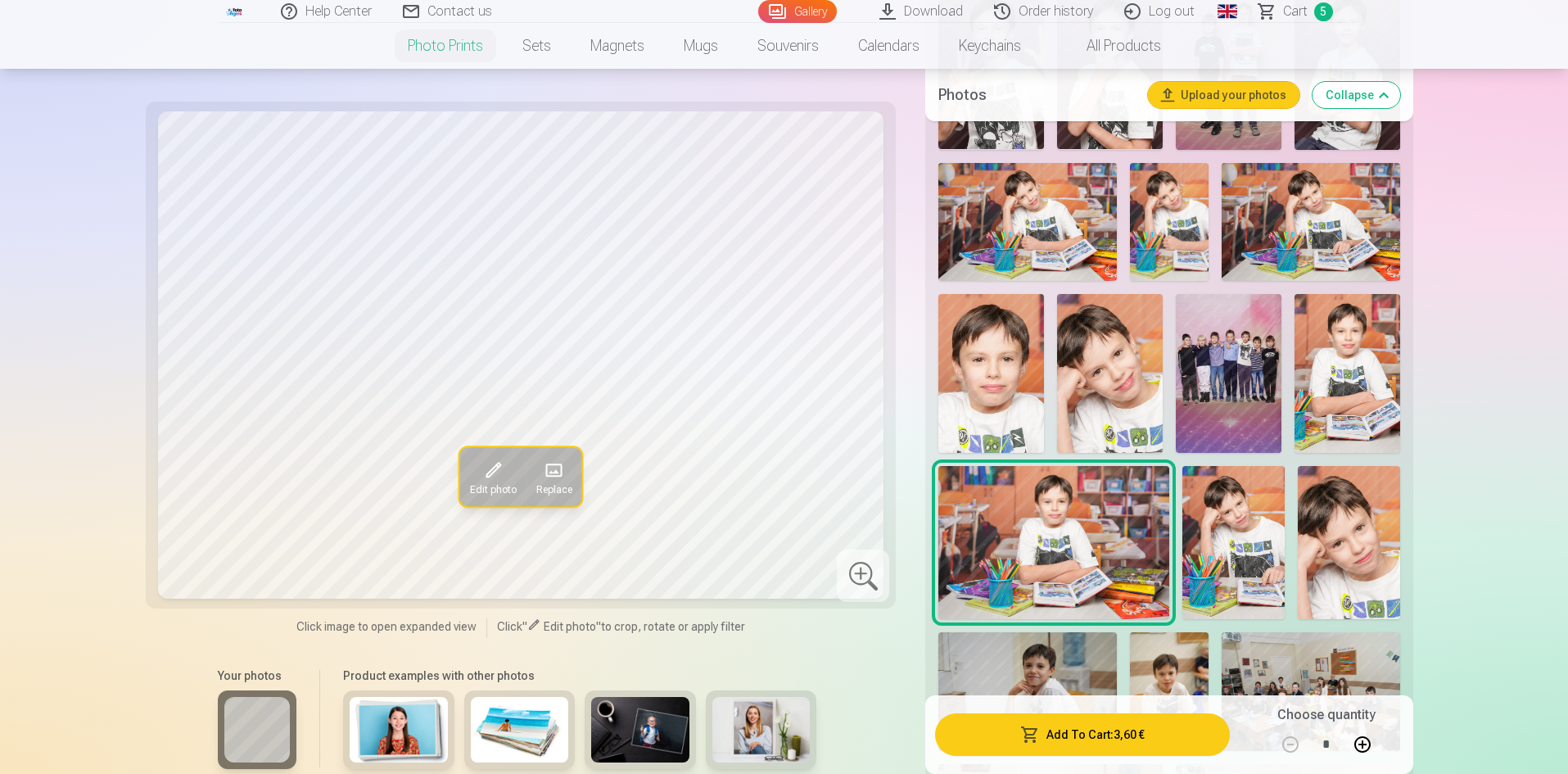 click at bounding box center [1347, 373] 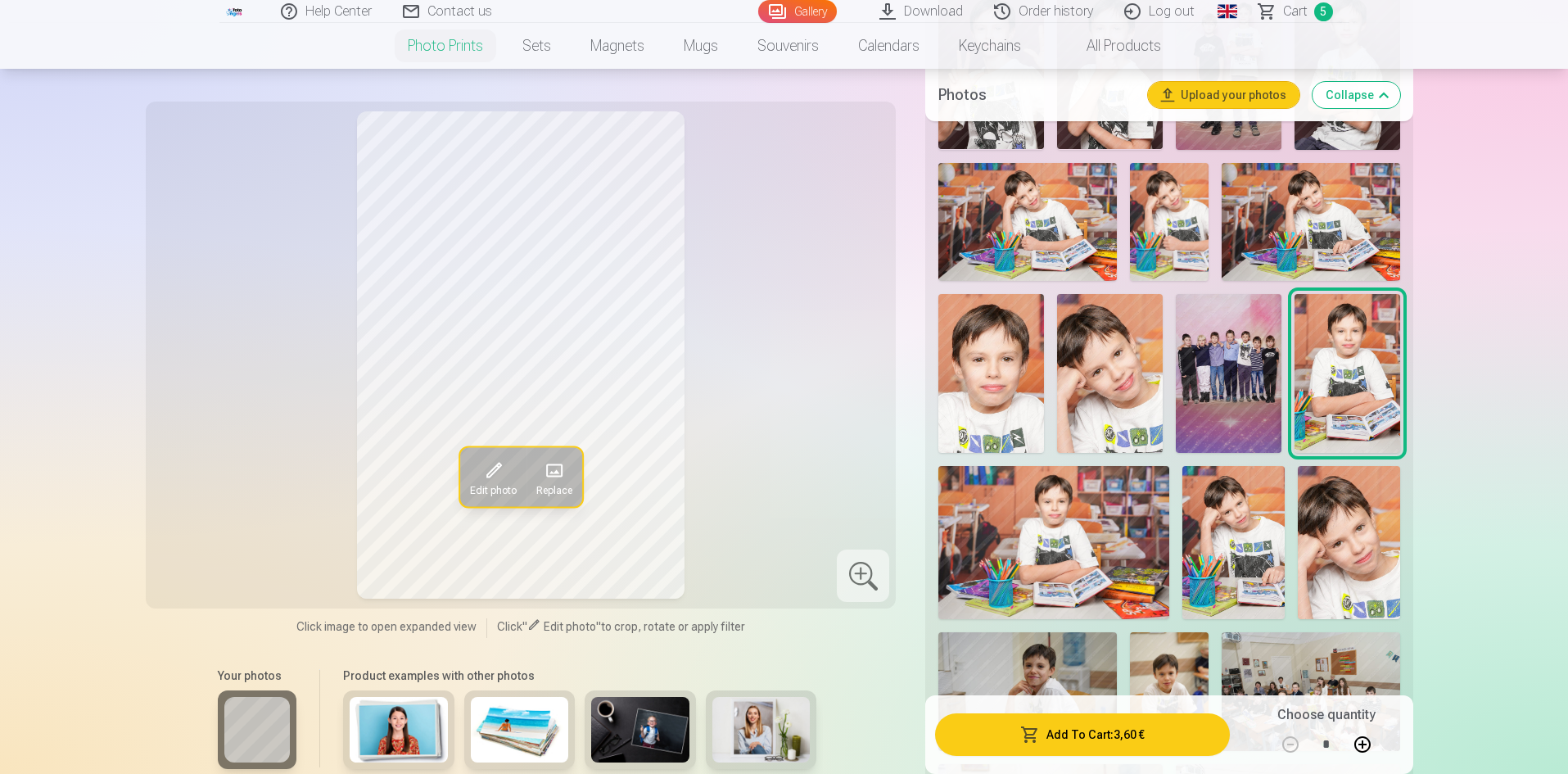 click at bounding box center [1053, 542] 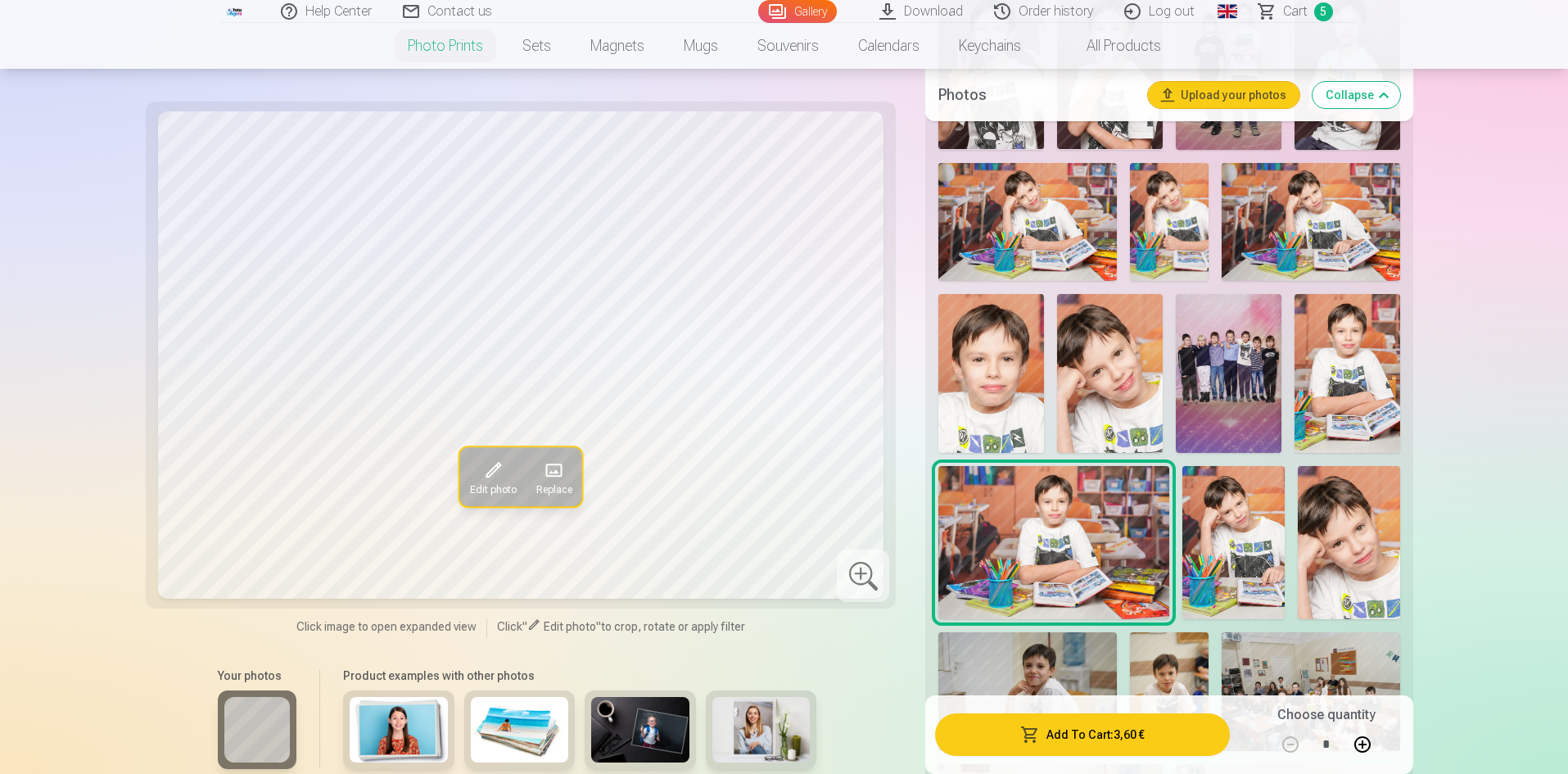 click at bounding box center [1233, 542] 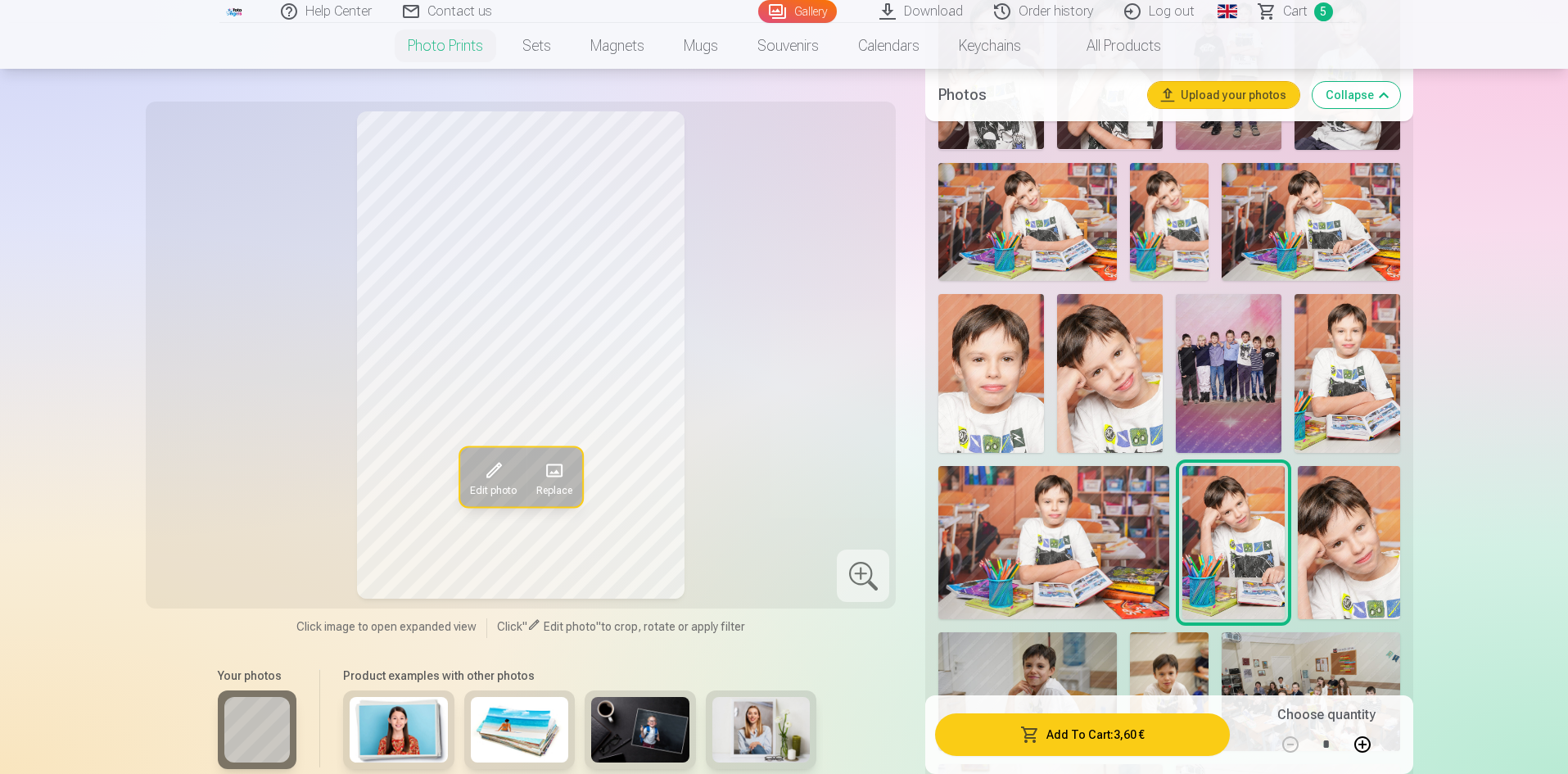 click at bounding box center [1027, 222] 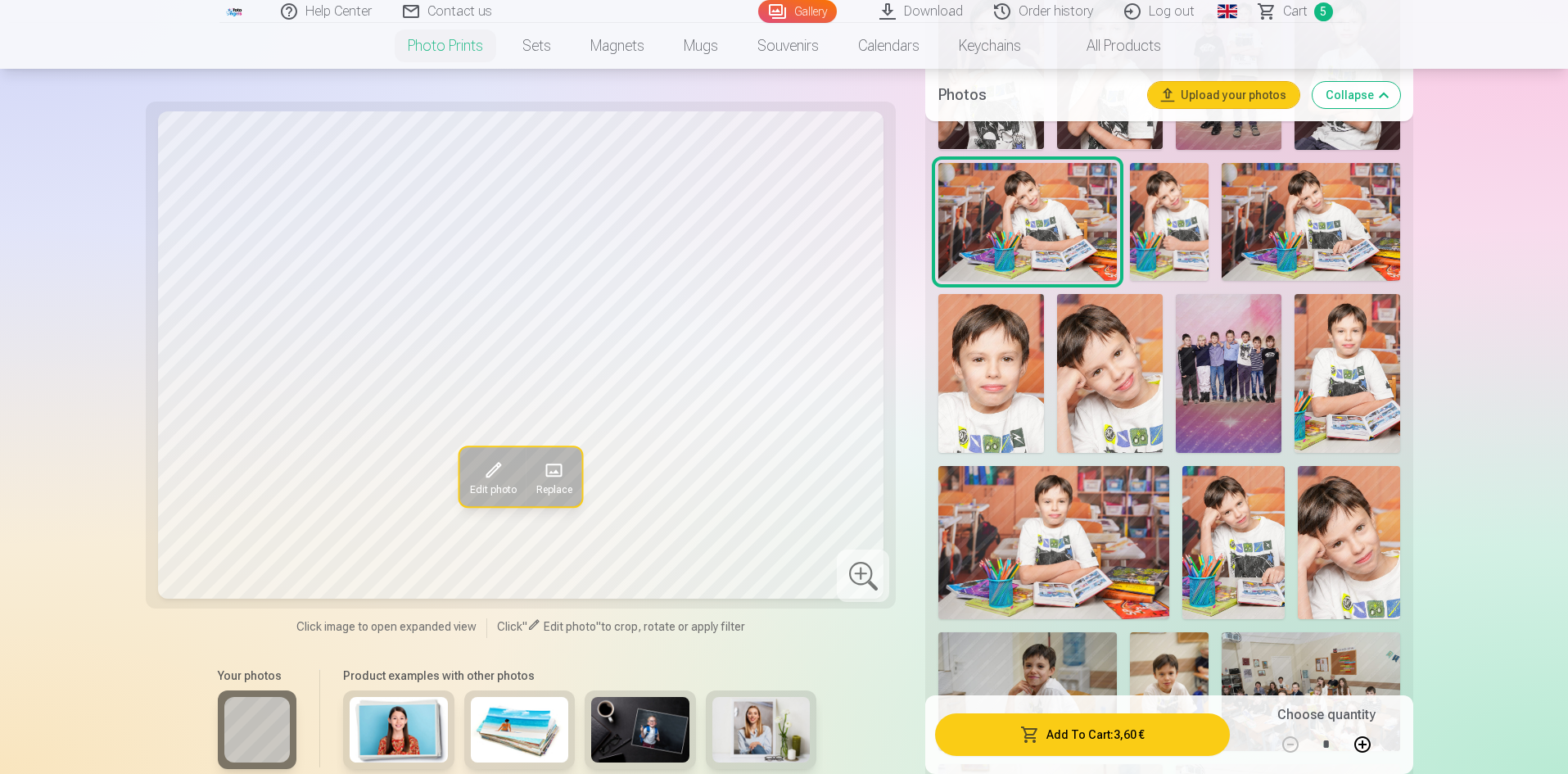 click at bounding box center [1233, 542] 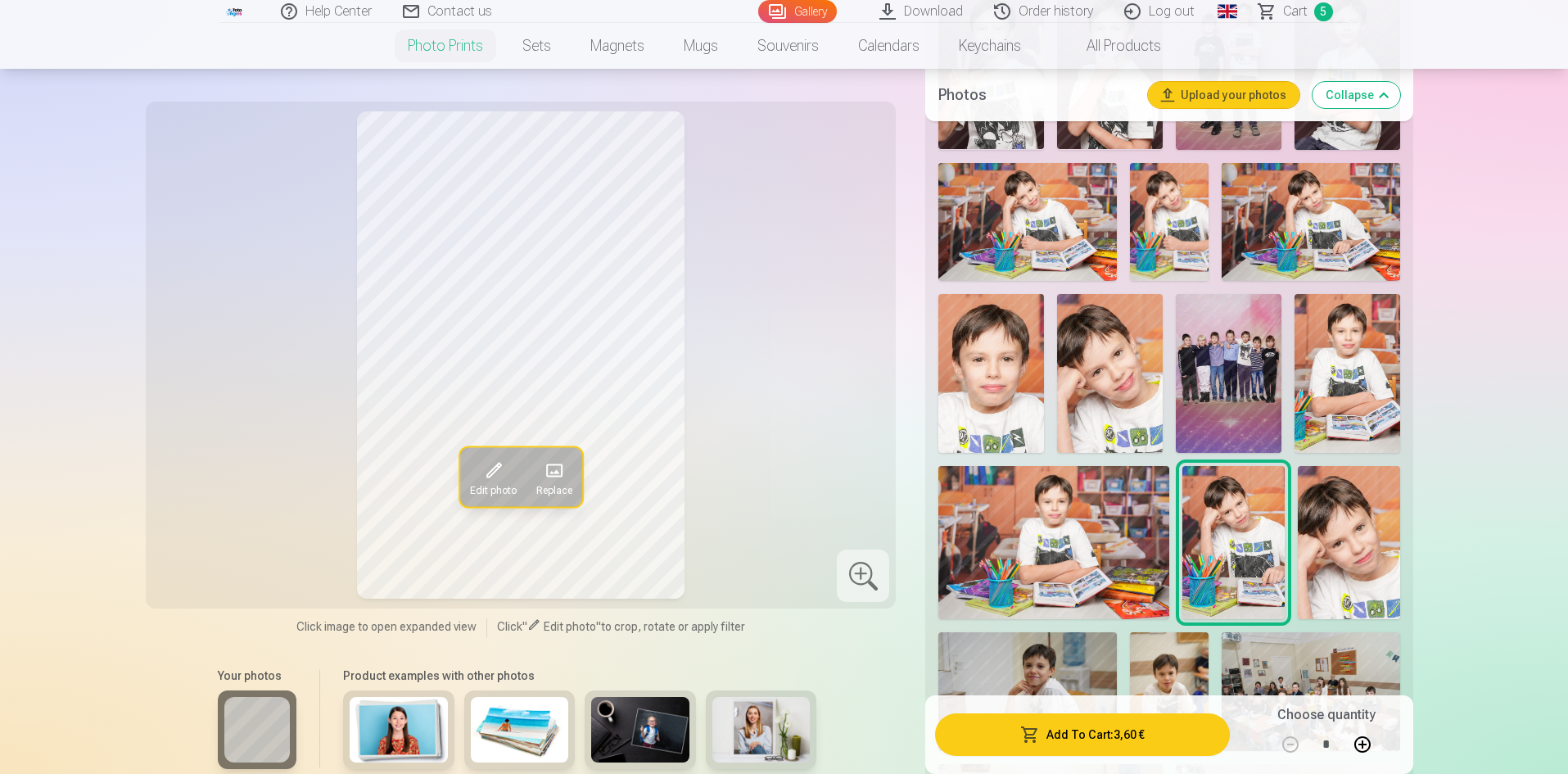 click at bounding box center [1027, 222] 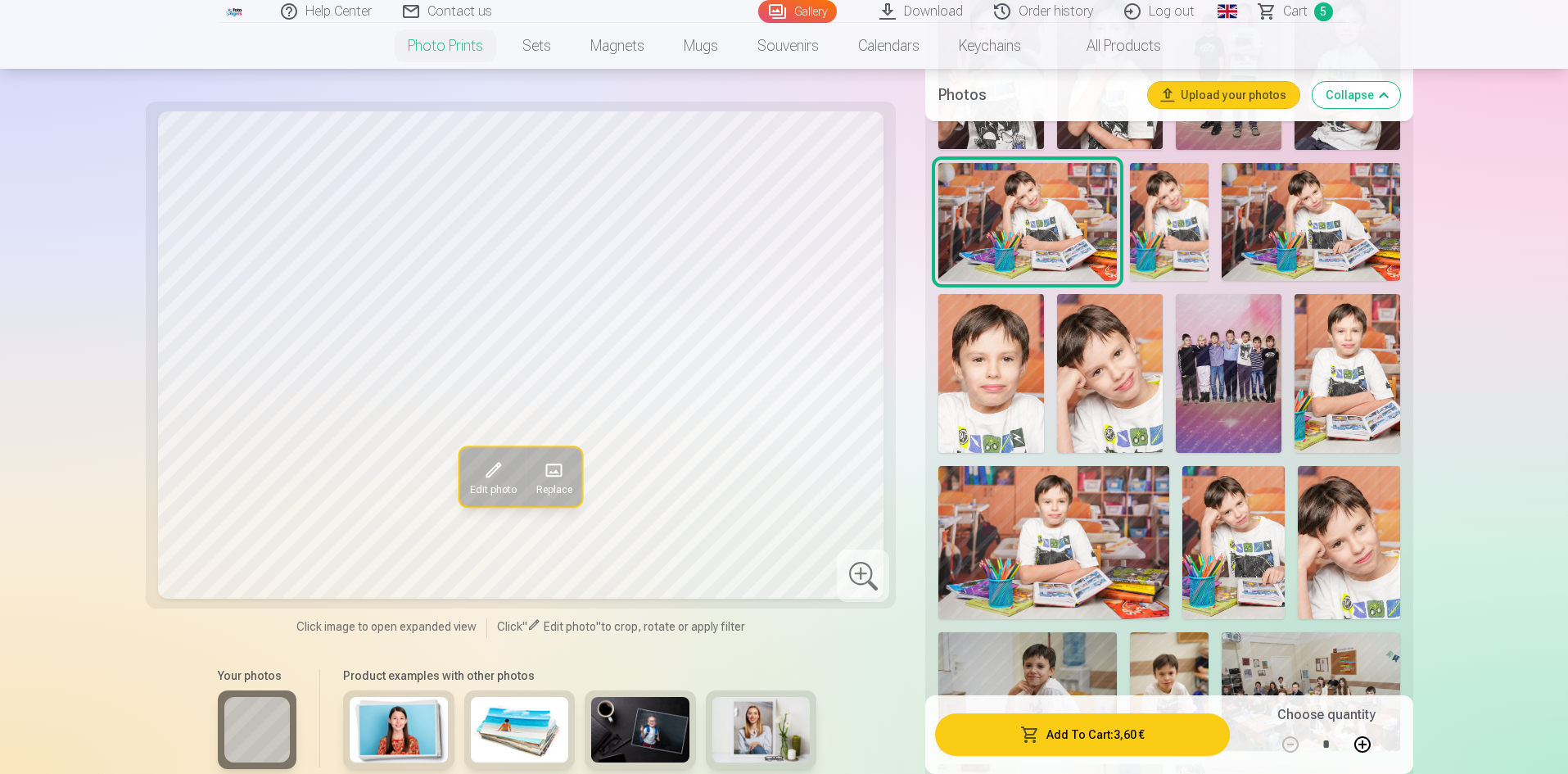 click on "Add To Cart :  3,60 €" at bounding box center (1082, 735) 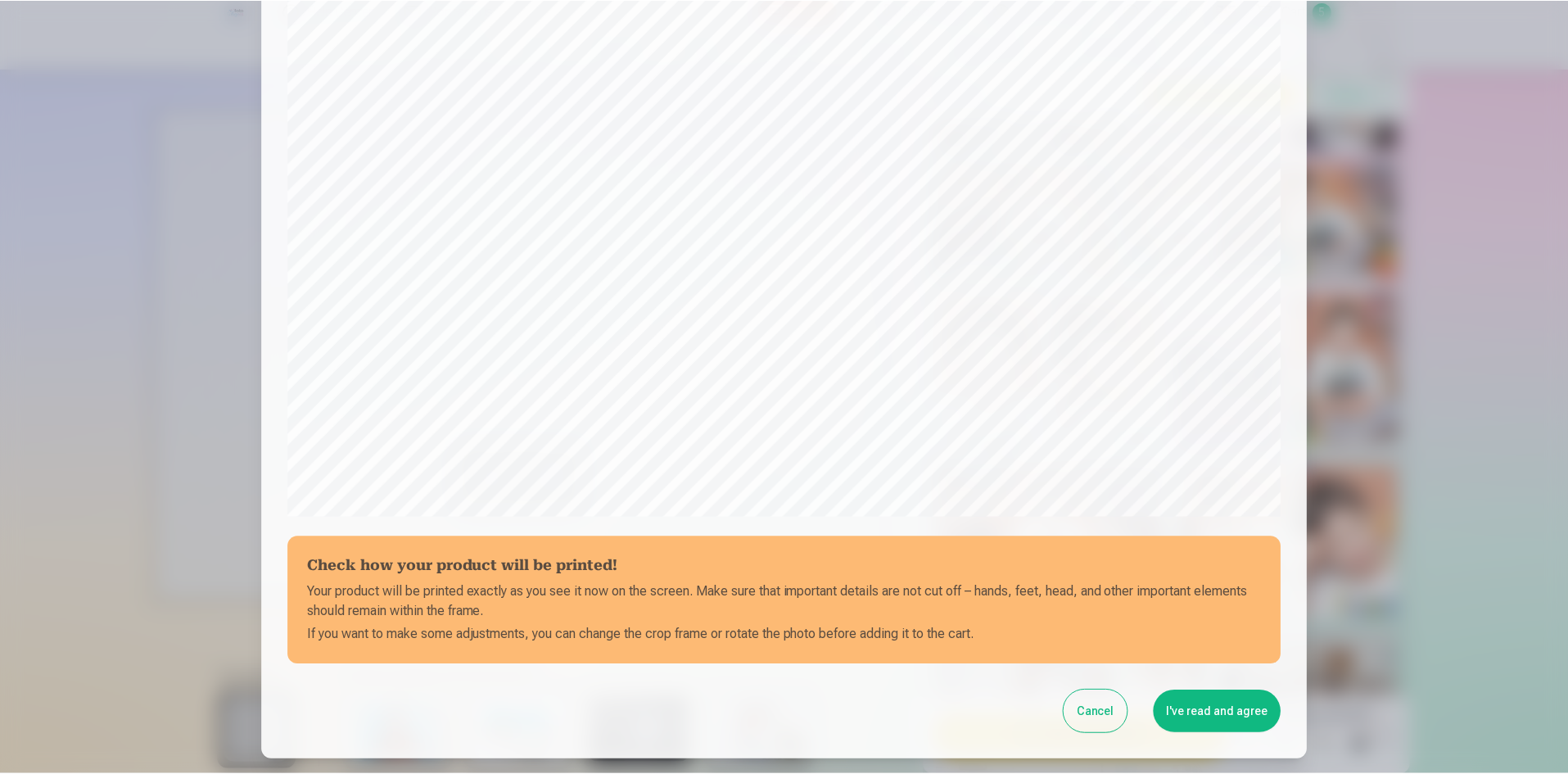 scroll, scrollTop: 405, scrollLeft: 0, axis: vertical 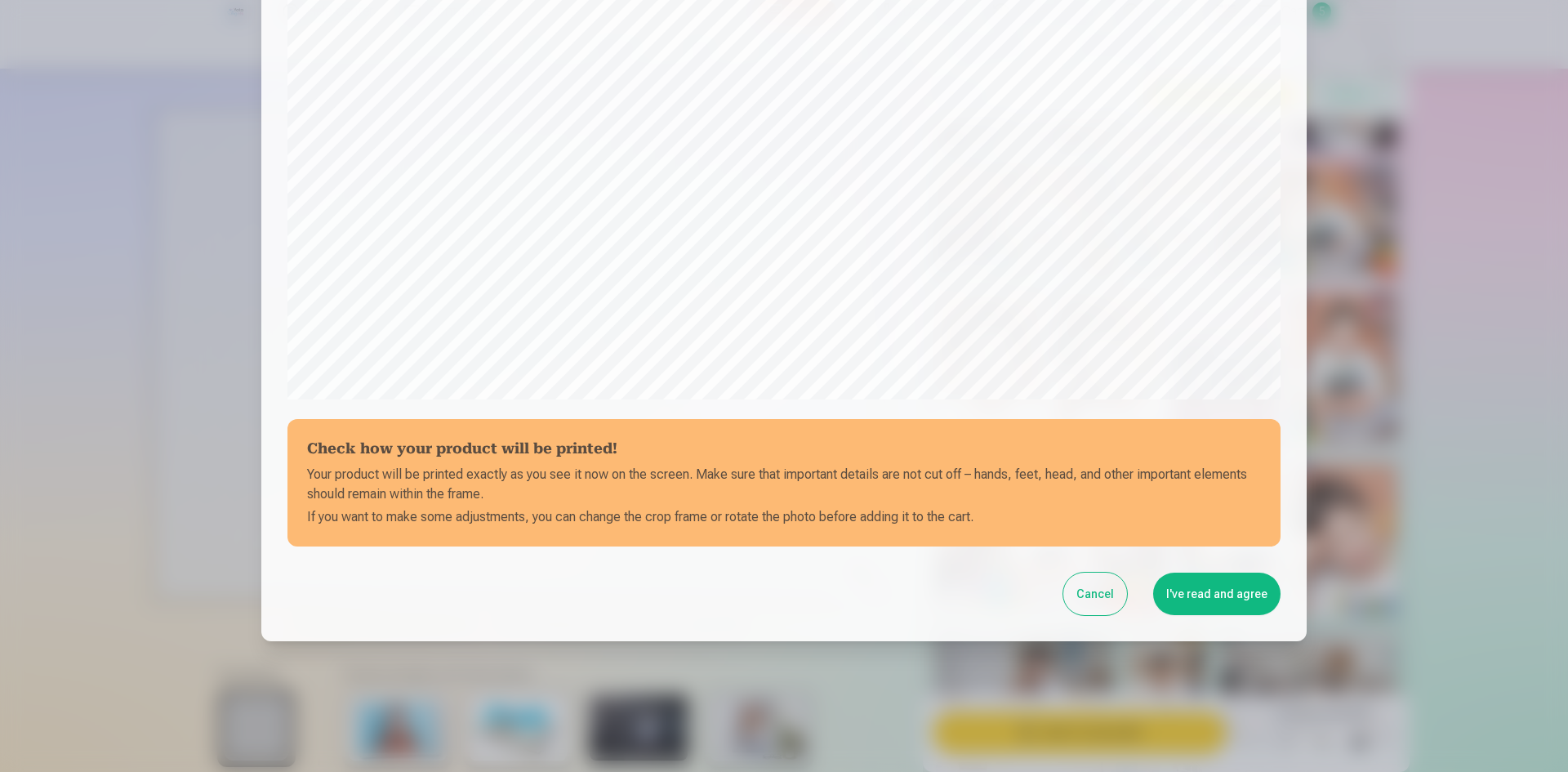 click on "I've read and agree" at bounding box center [1217, 594] 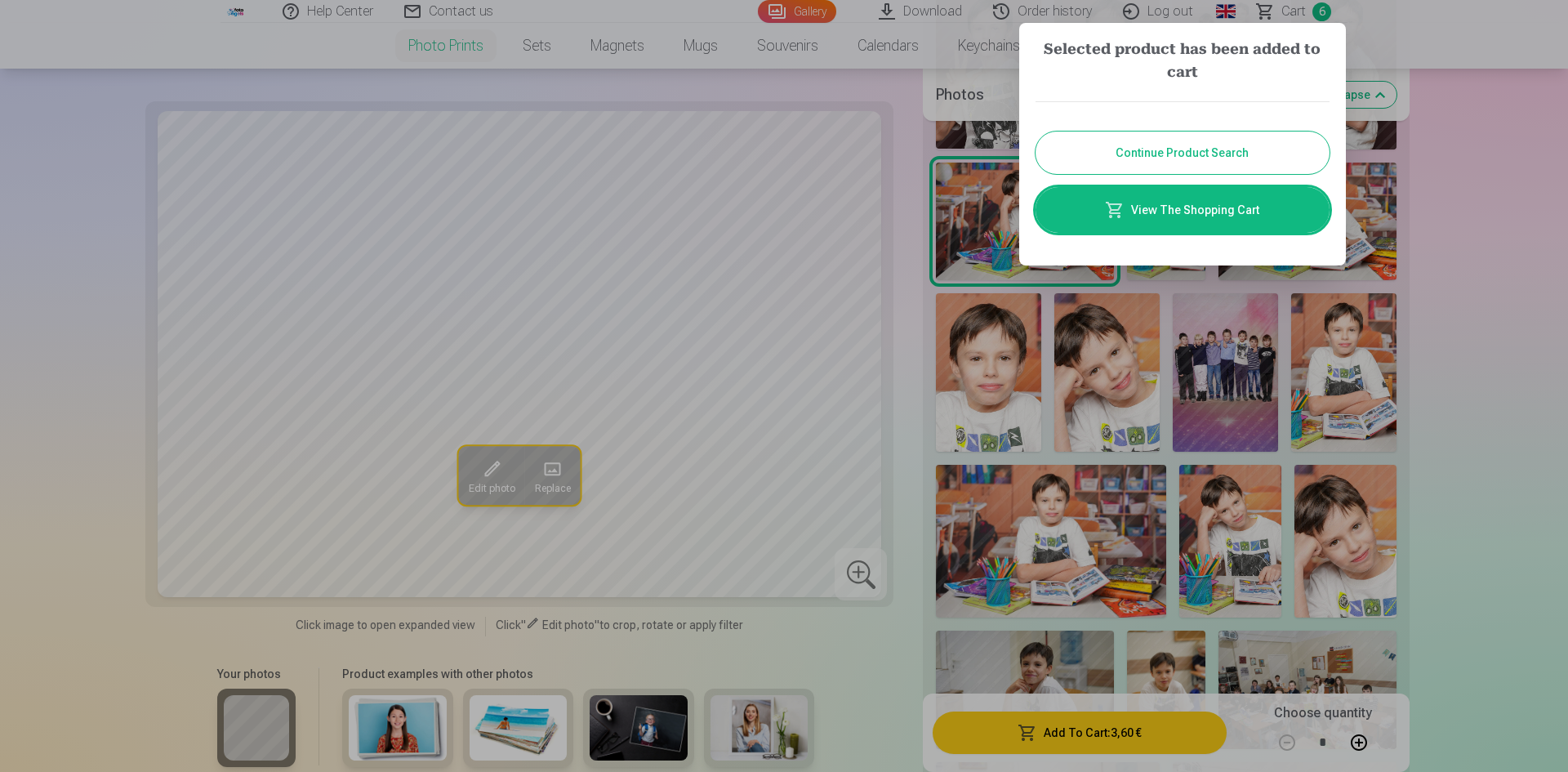 click at bounding box center (784, 386) 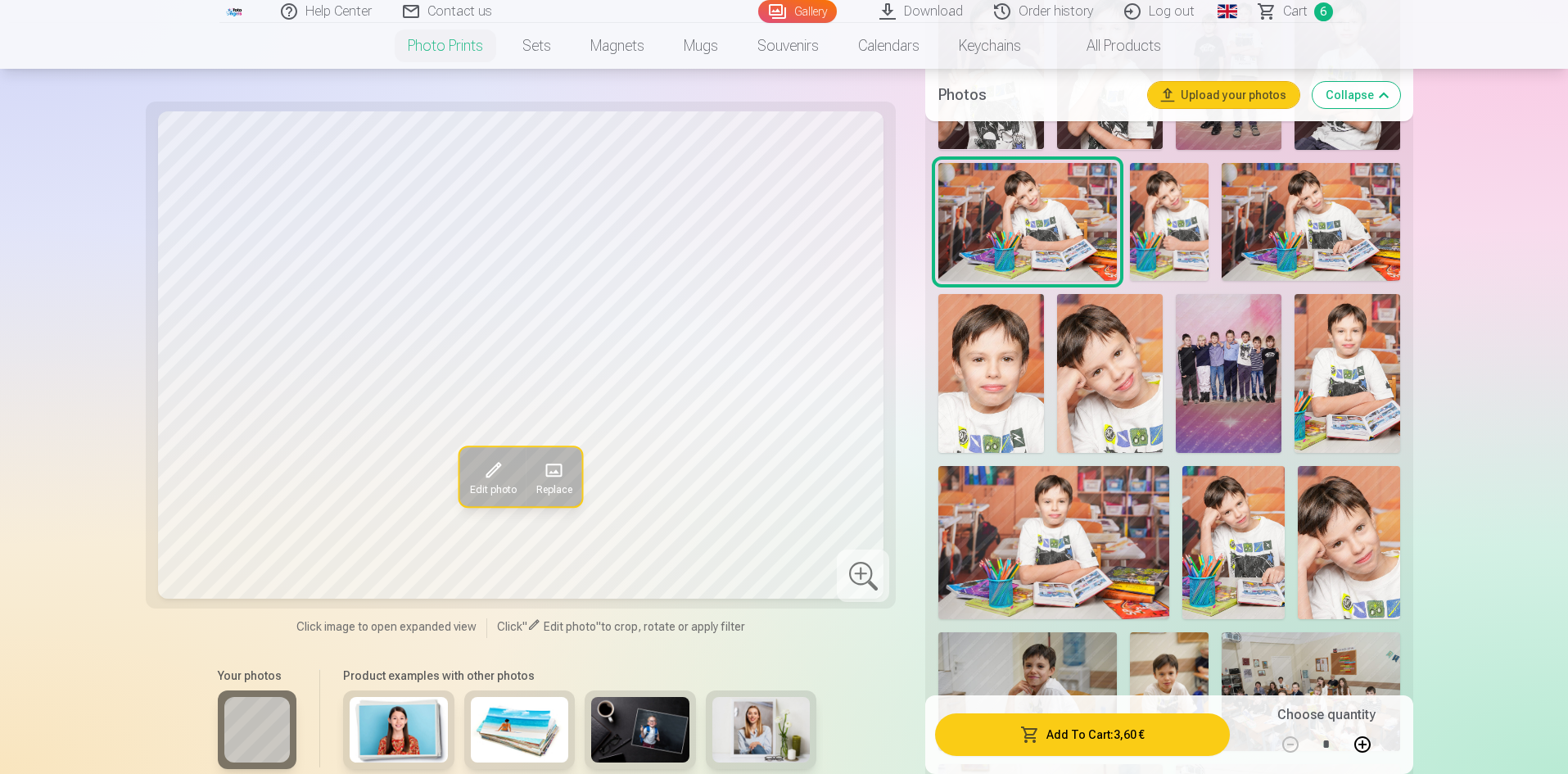 click on "Сart 6" at bounding box center (1296, 11) 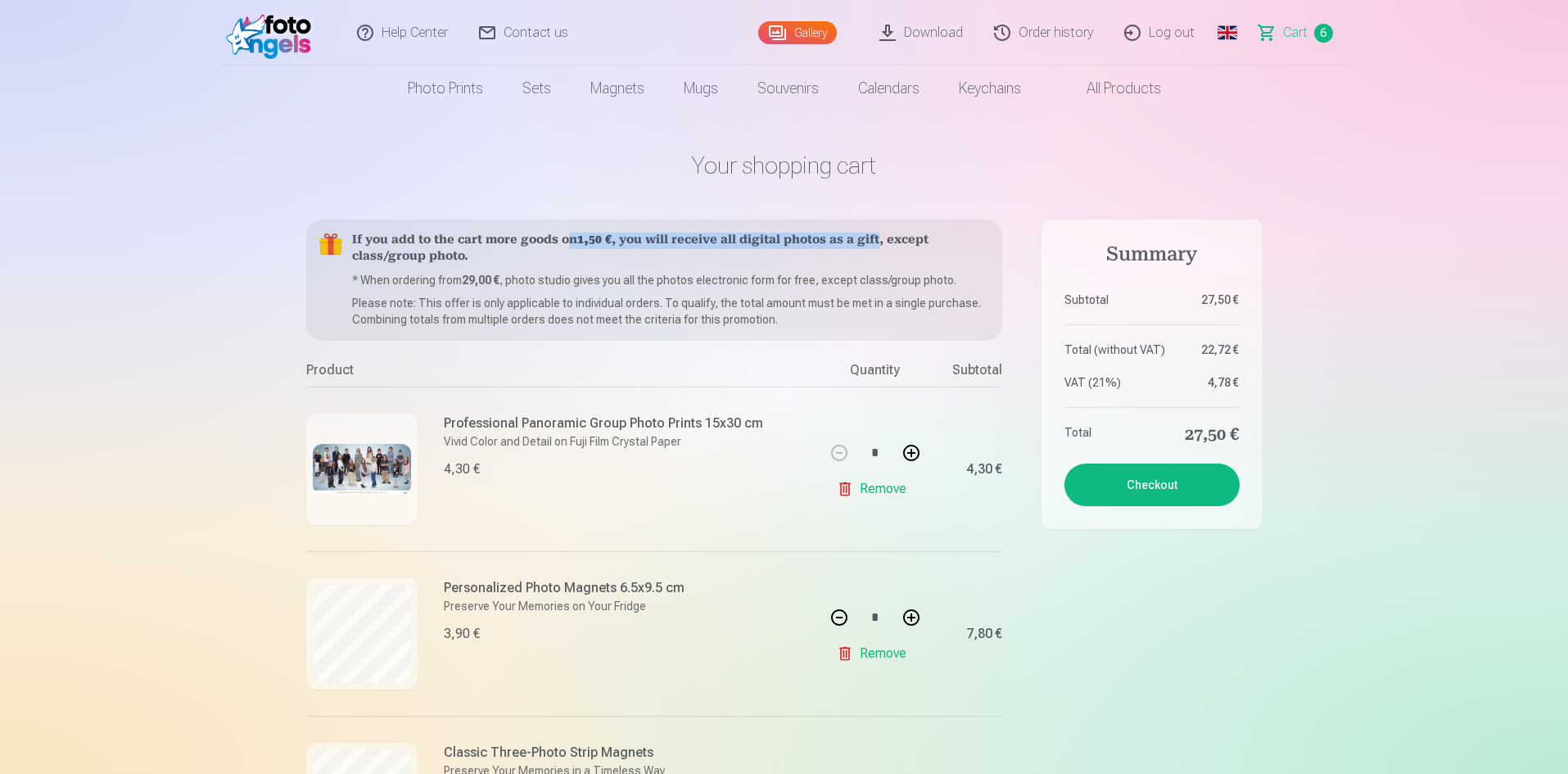 drag, startPoint x: 570, startPoint y: 234, endPoint x: 874, endPoint y: 234, distance: 304 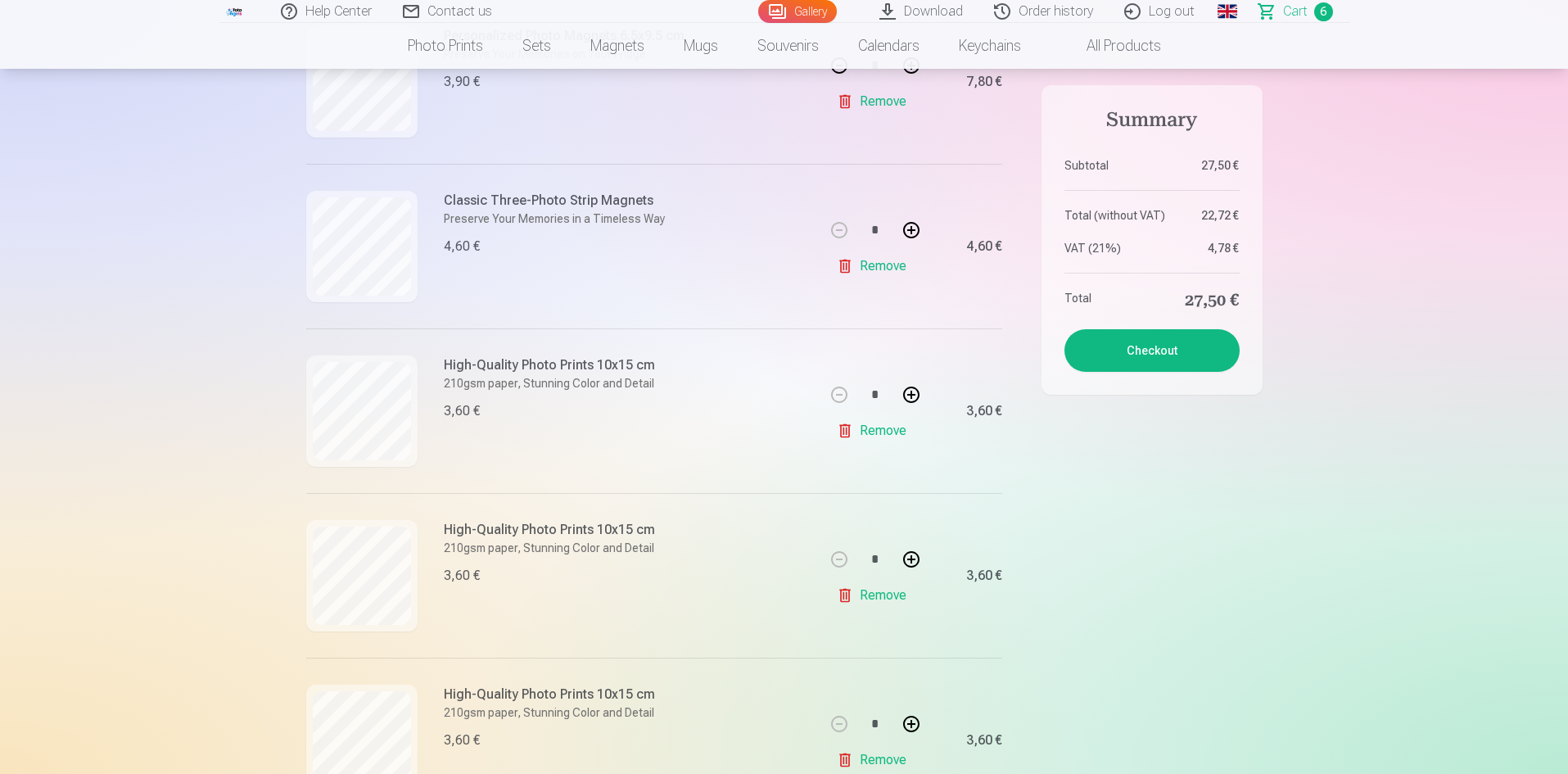 scroll, scrollTop: 655, scrollLeft: 0, axis: vertical 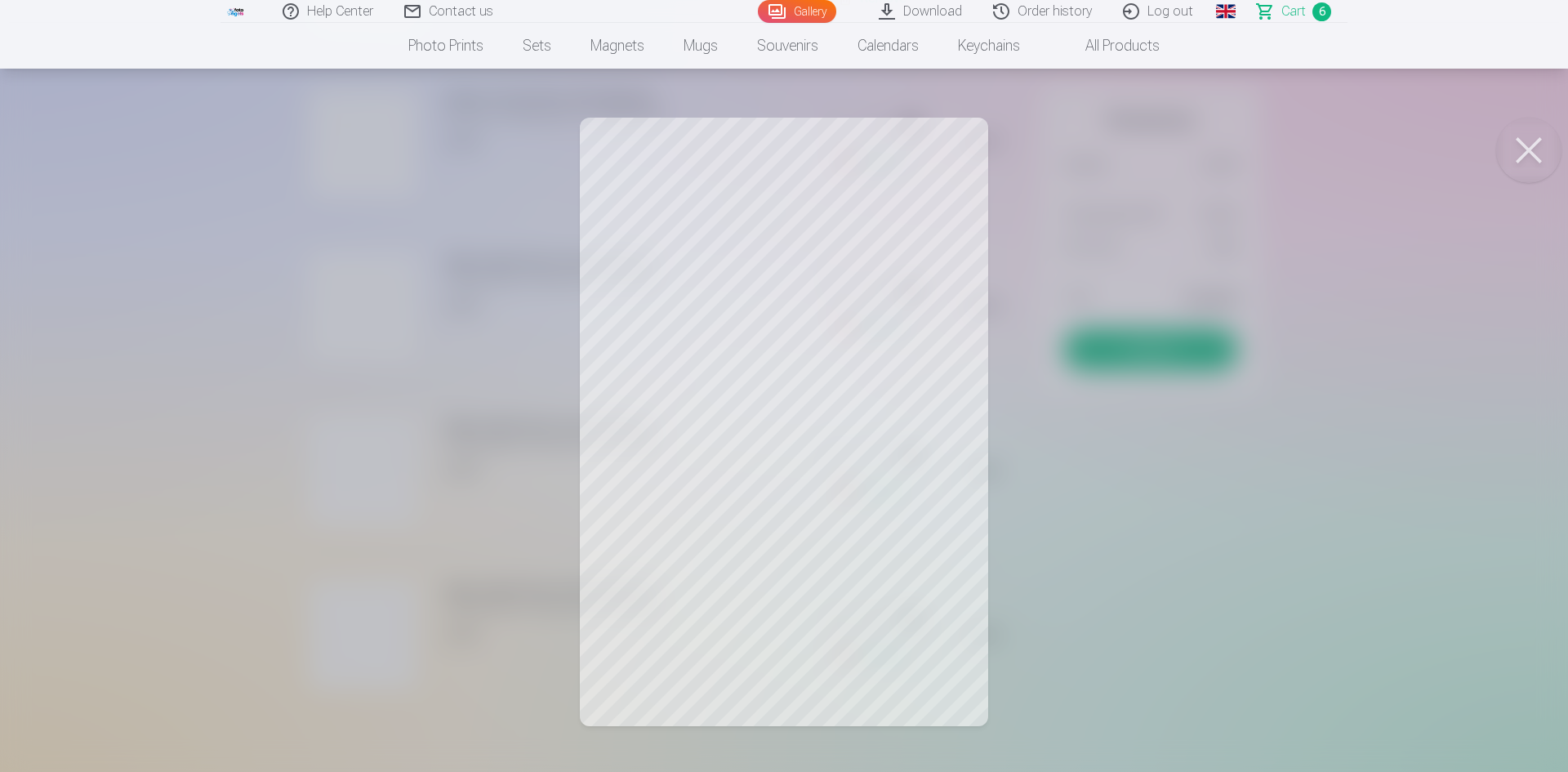 click at bounding box center [784, 386] 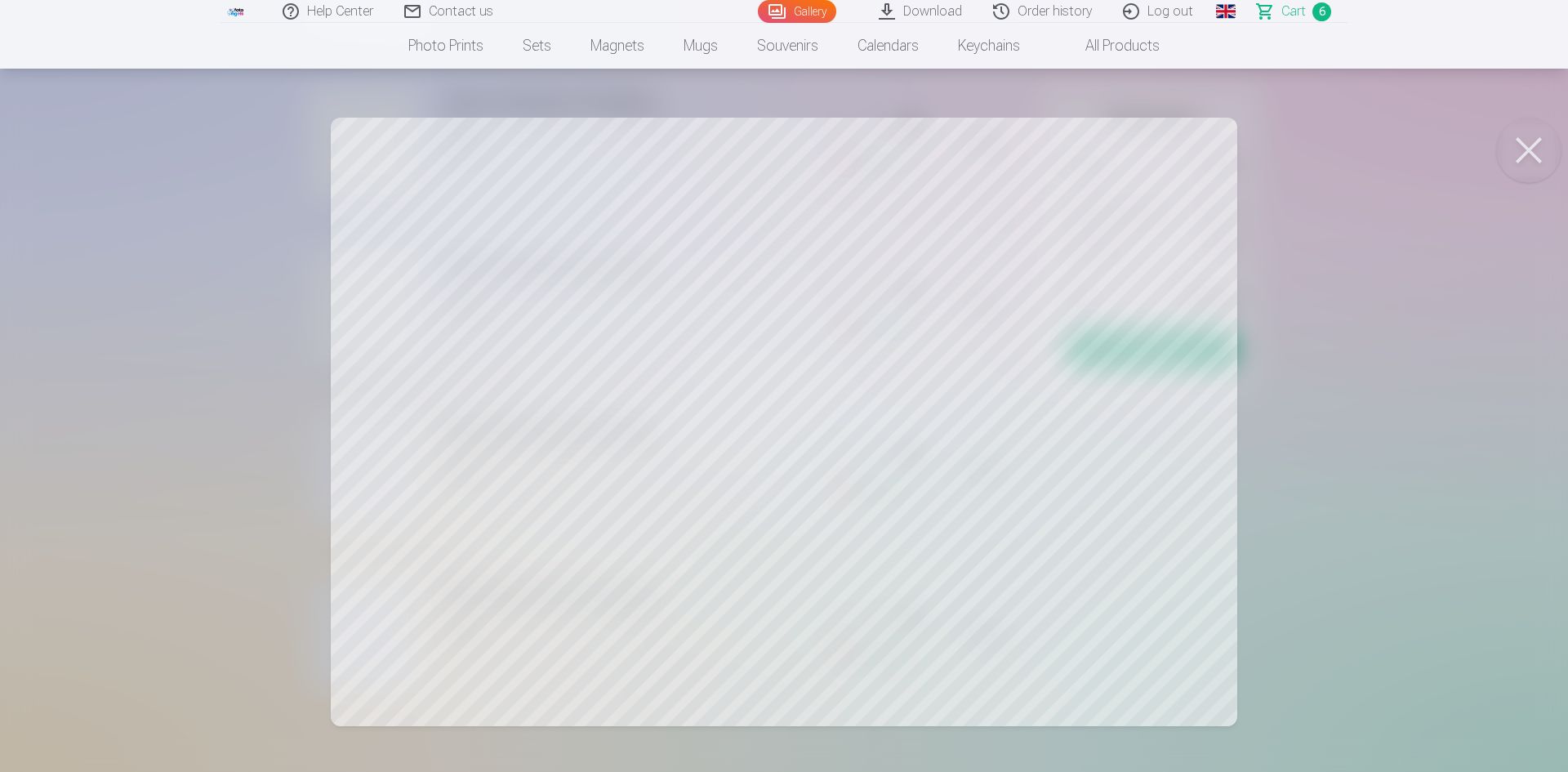 click at bounding box center (784, 386) 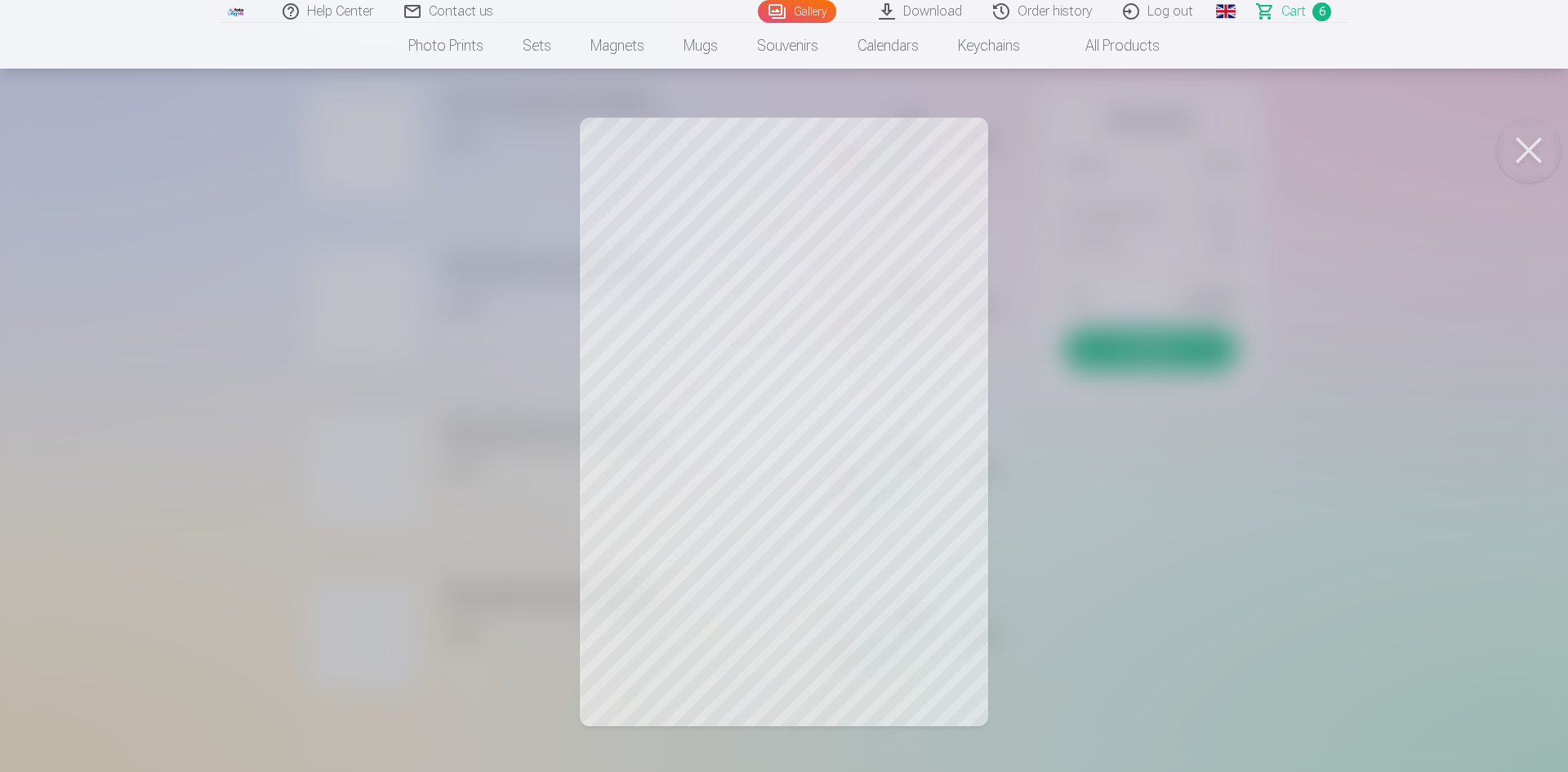 click at bounding box center (784, 386) 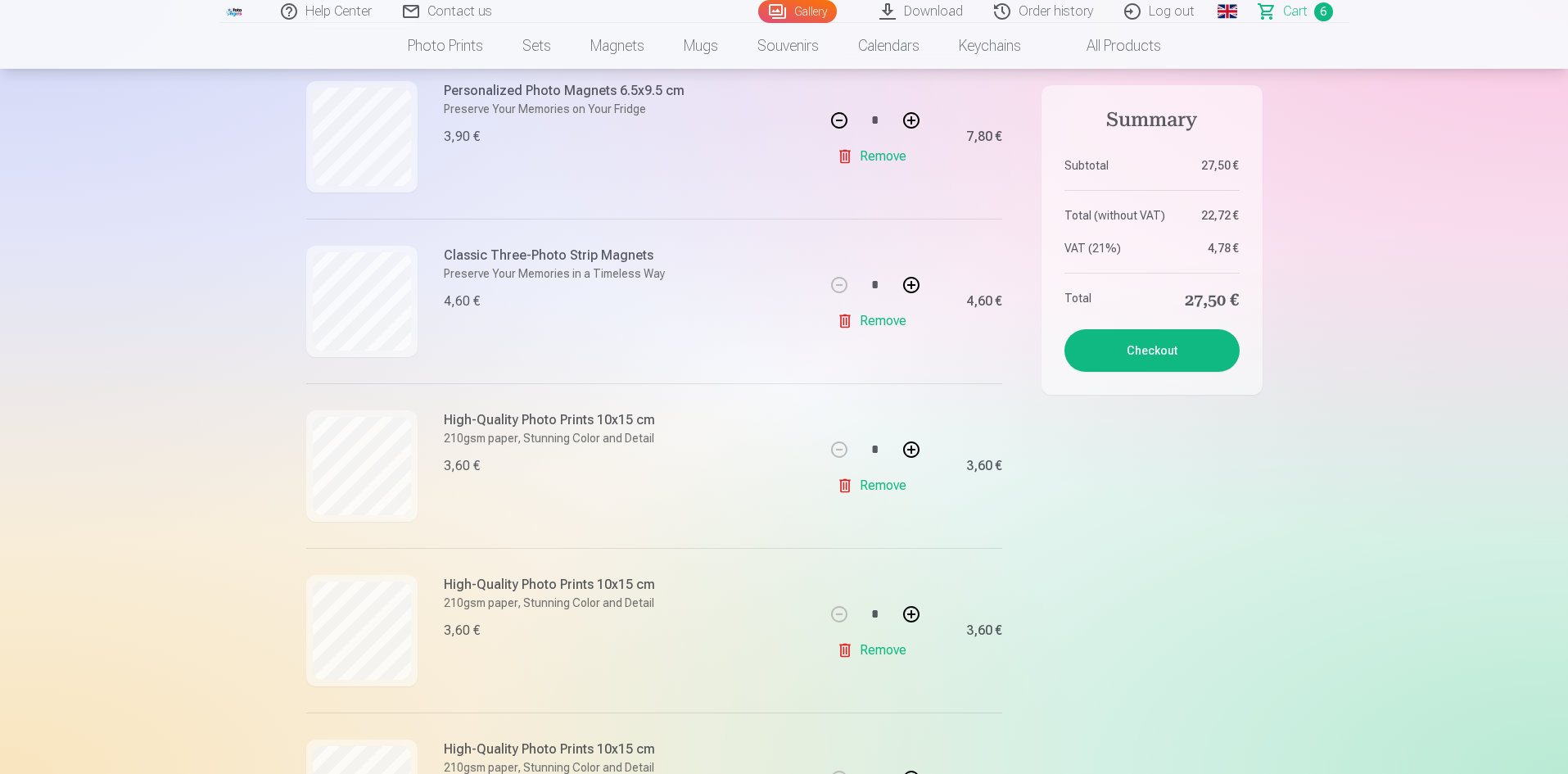 scroll, scrollTop: 491, scrollLeft: 0, axis: vertical 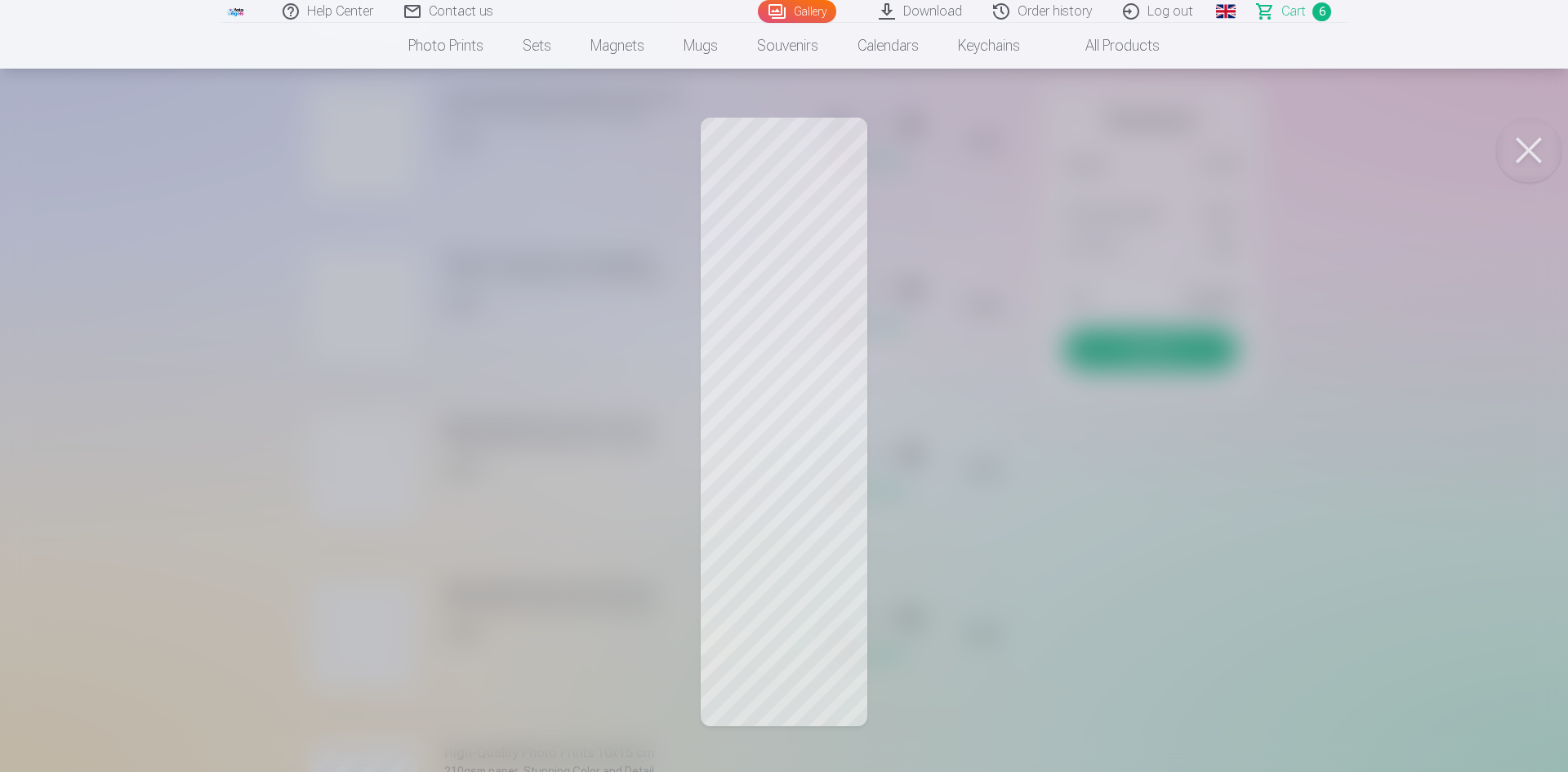 click at bounding box center (784, 386) 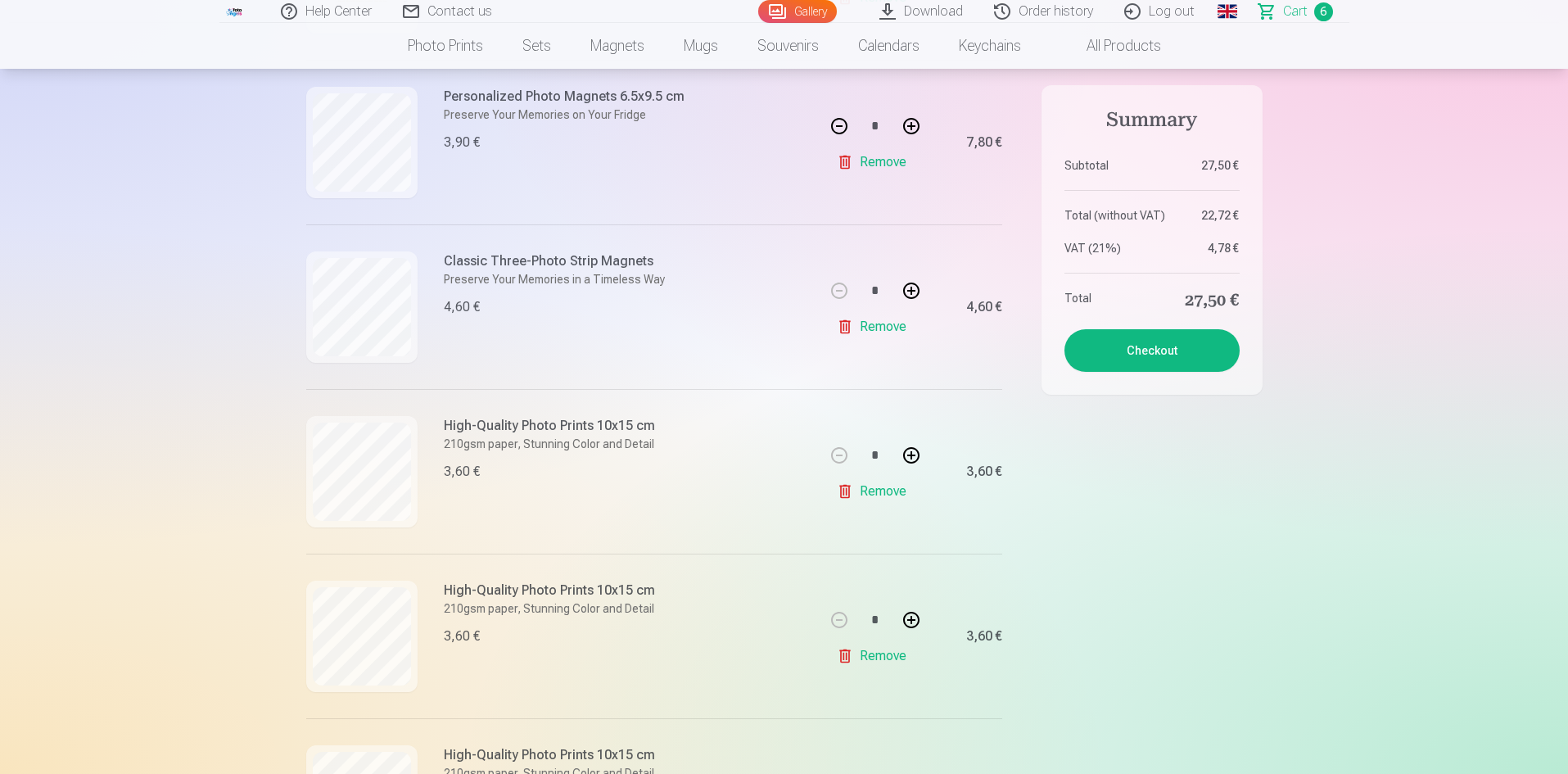 click on "Remove" at bounding box center [874, 327] 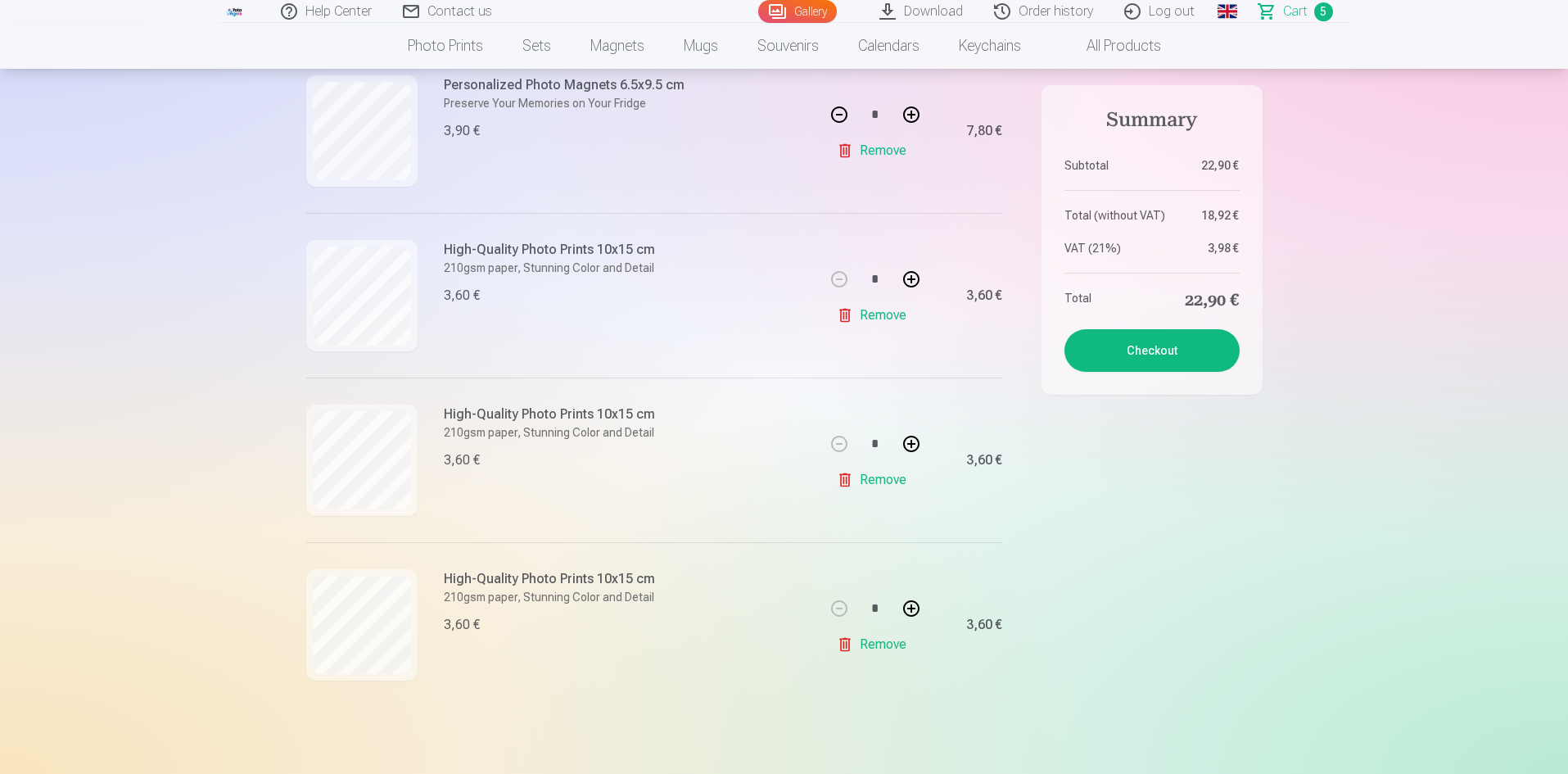 scroll, scrollTop: 655, scrollLeft: 0, axis: vertical 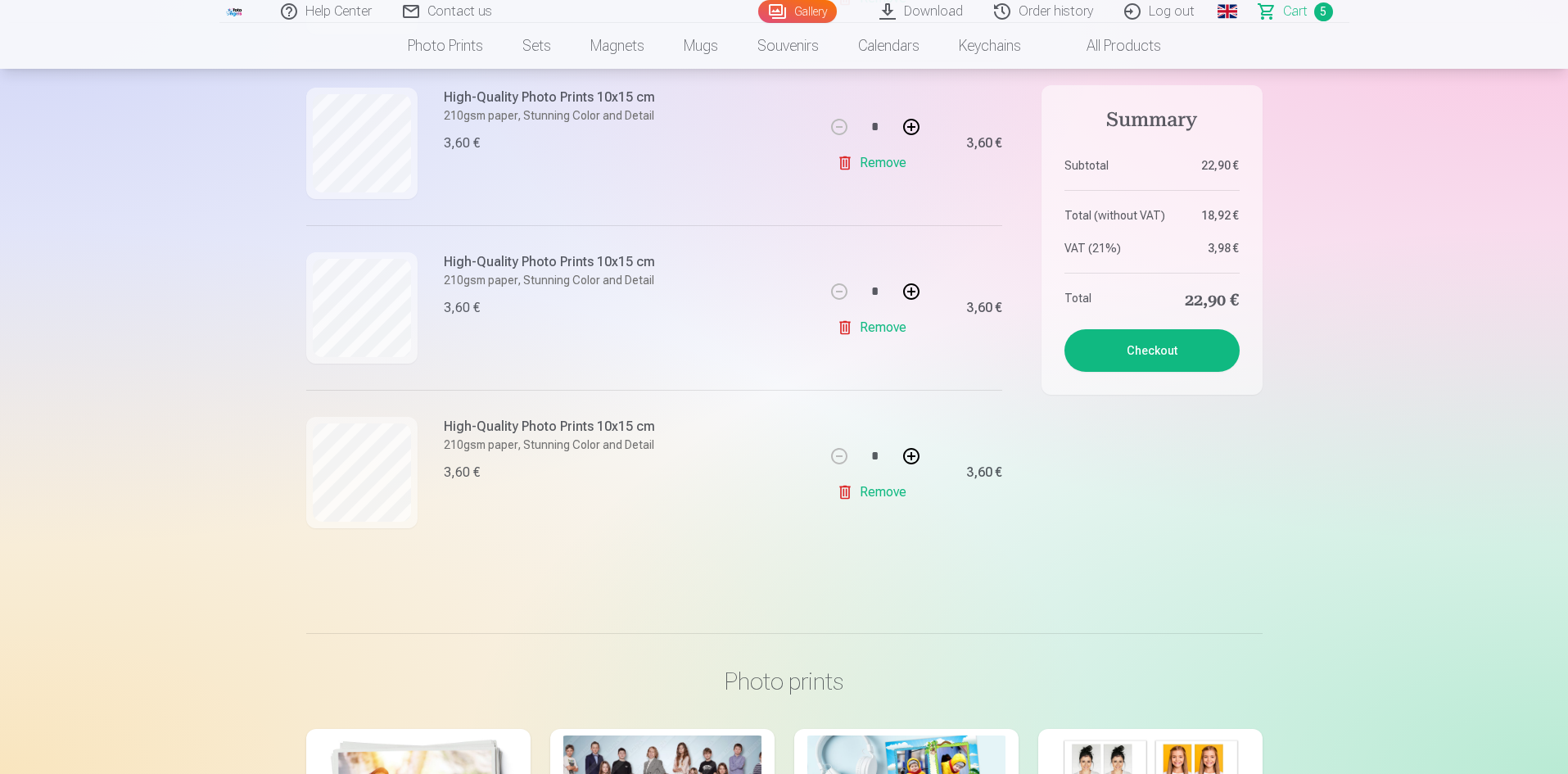 click on "Remove" at bounding box center (874, 328) 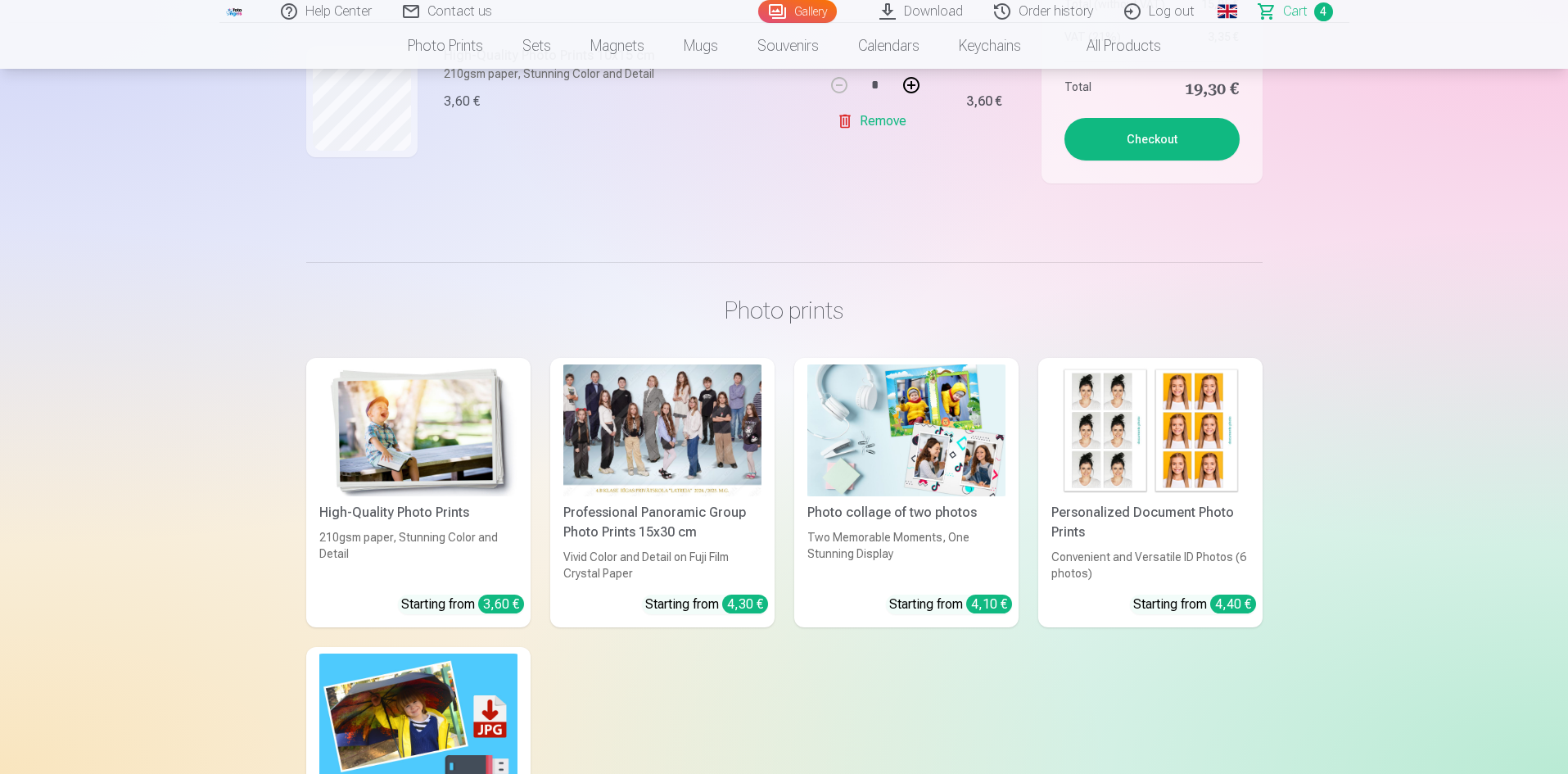 scroll, scrollTop: 901, scrollLeft: 0, axis: vertical 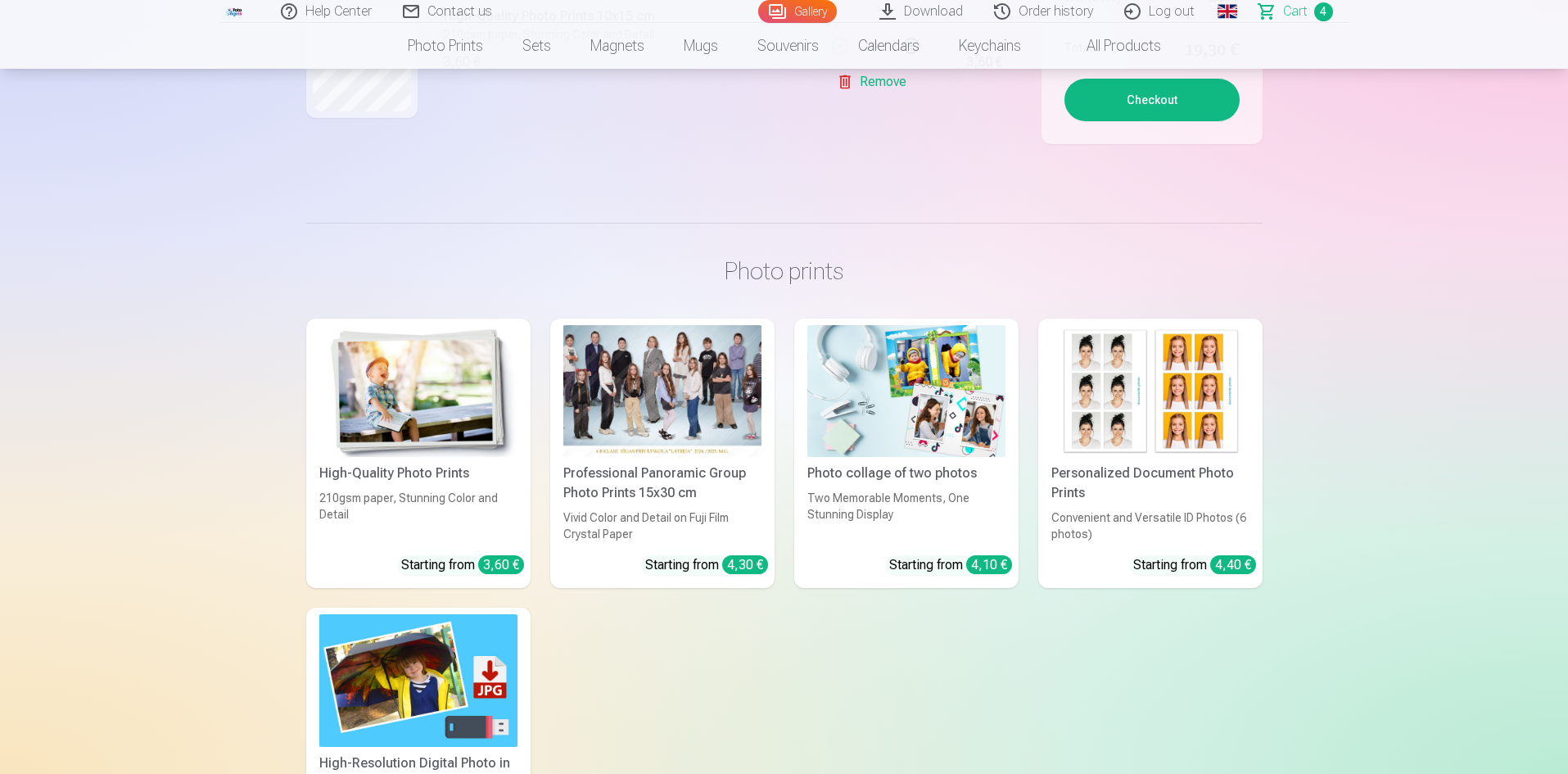 click at bounding box center (662, 391) 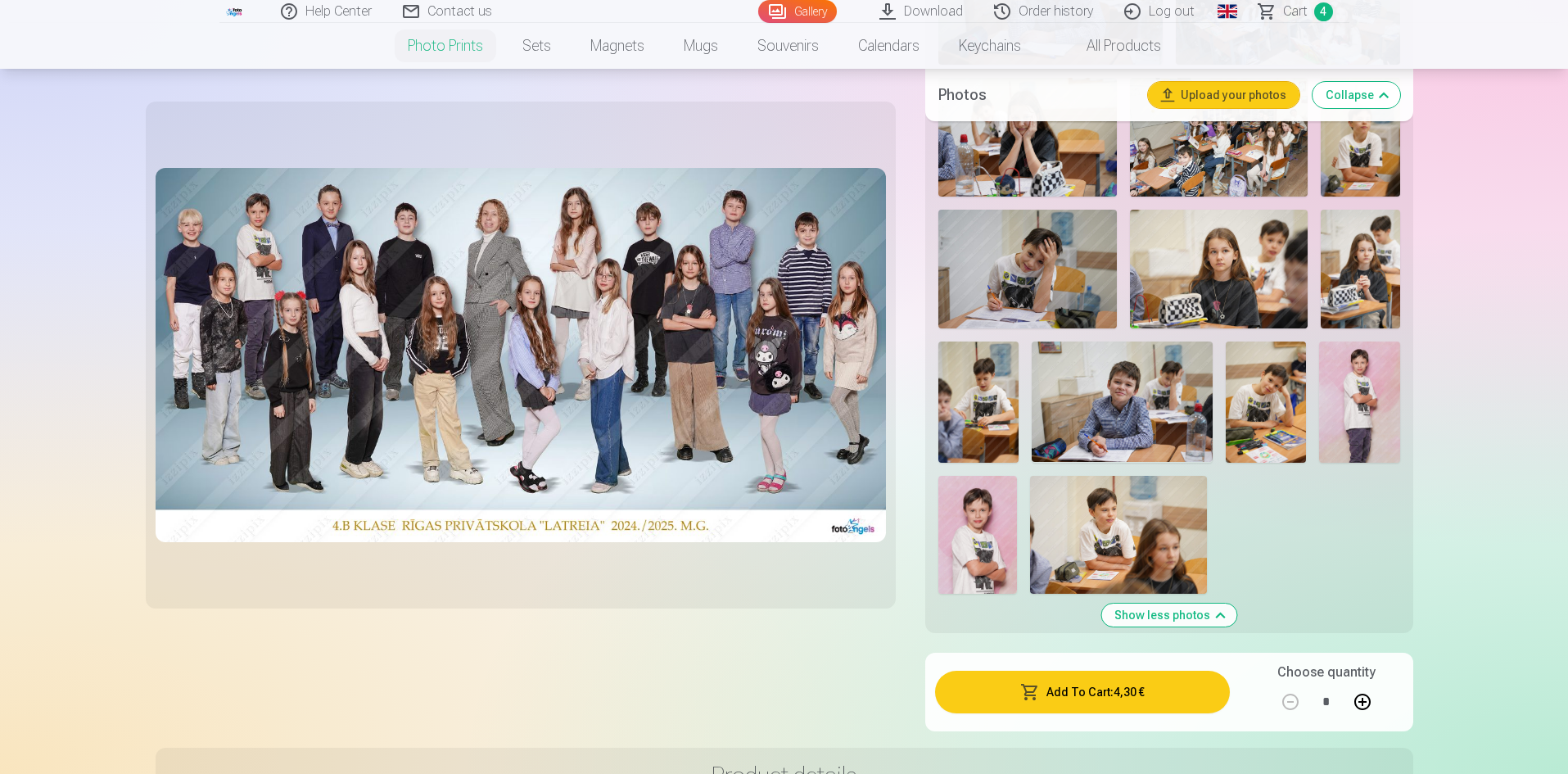 scroll, scrollTop: 1802, scrollLeft: 0, axis: vertical 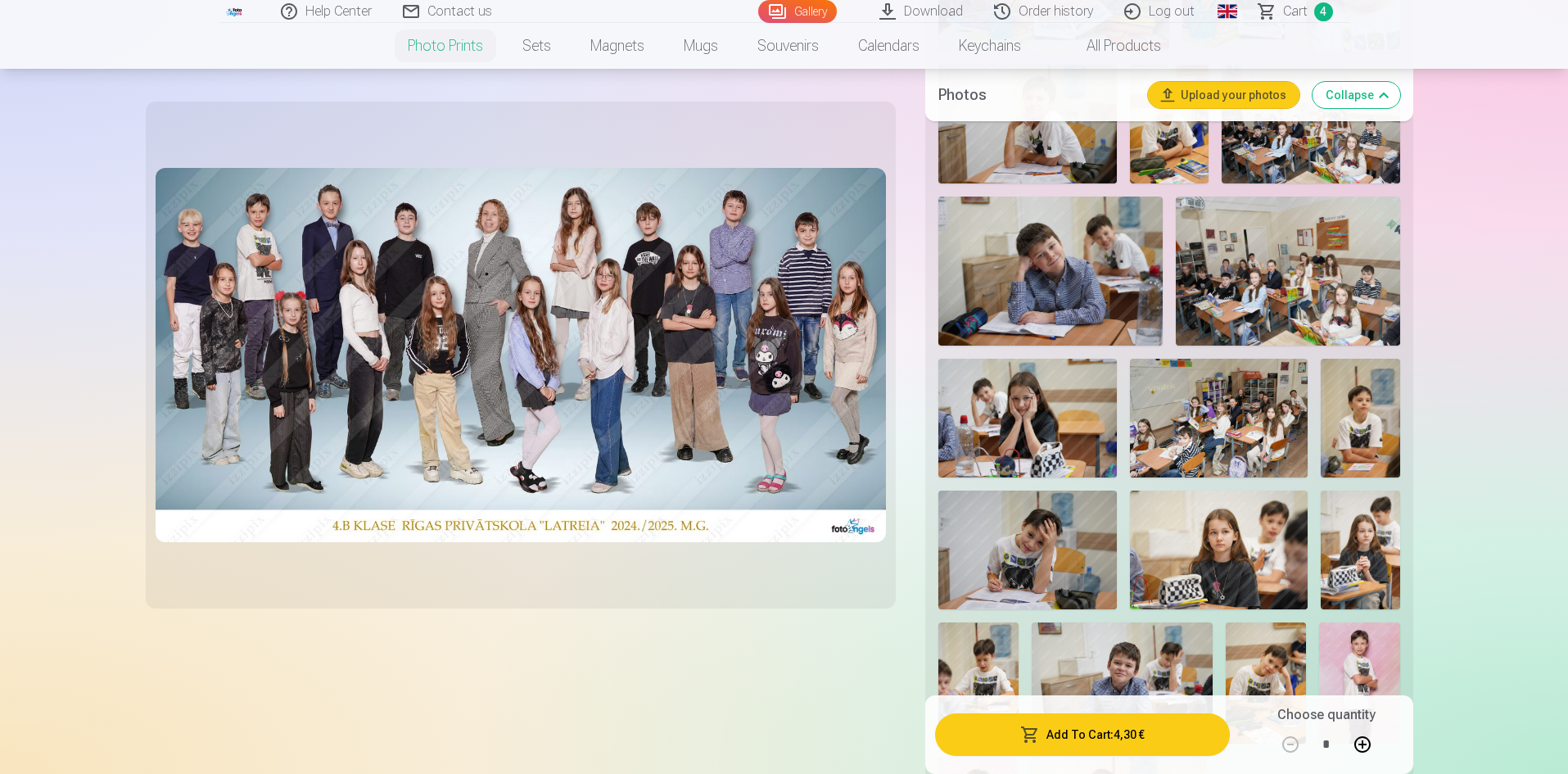 click at bounding box center [1360, 418] 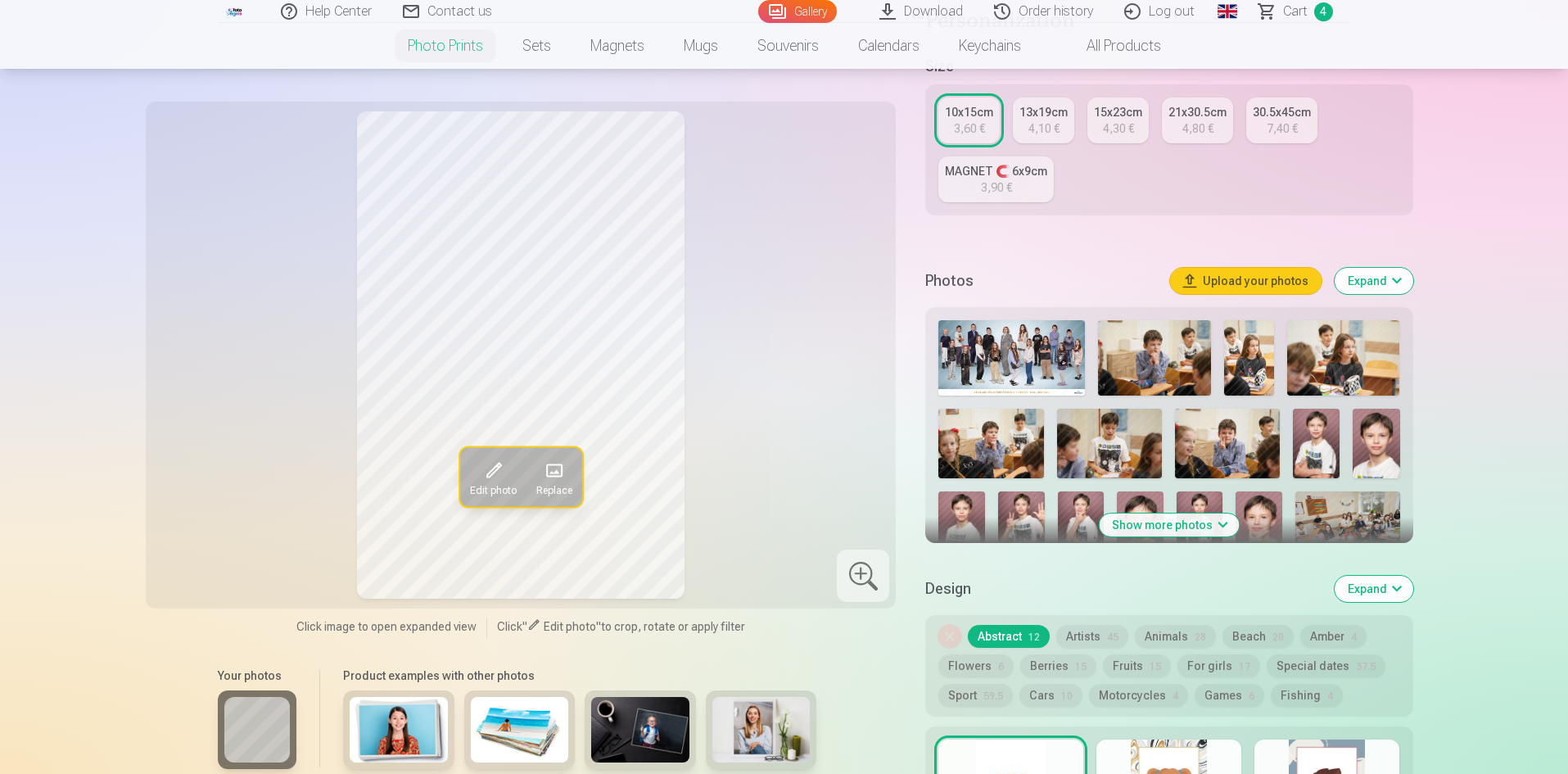 scroll, scrollTop: 491, scrollLeft: 0, axis: vertical 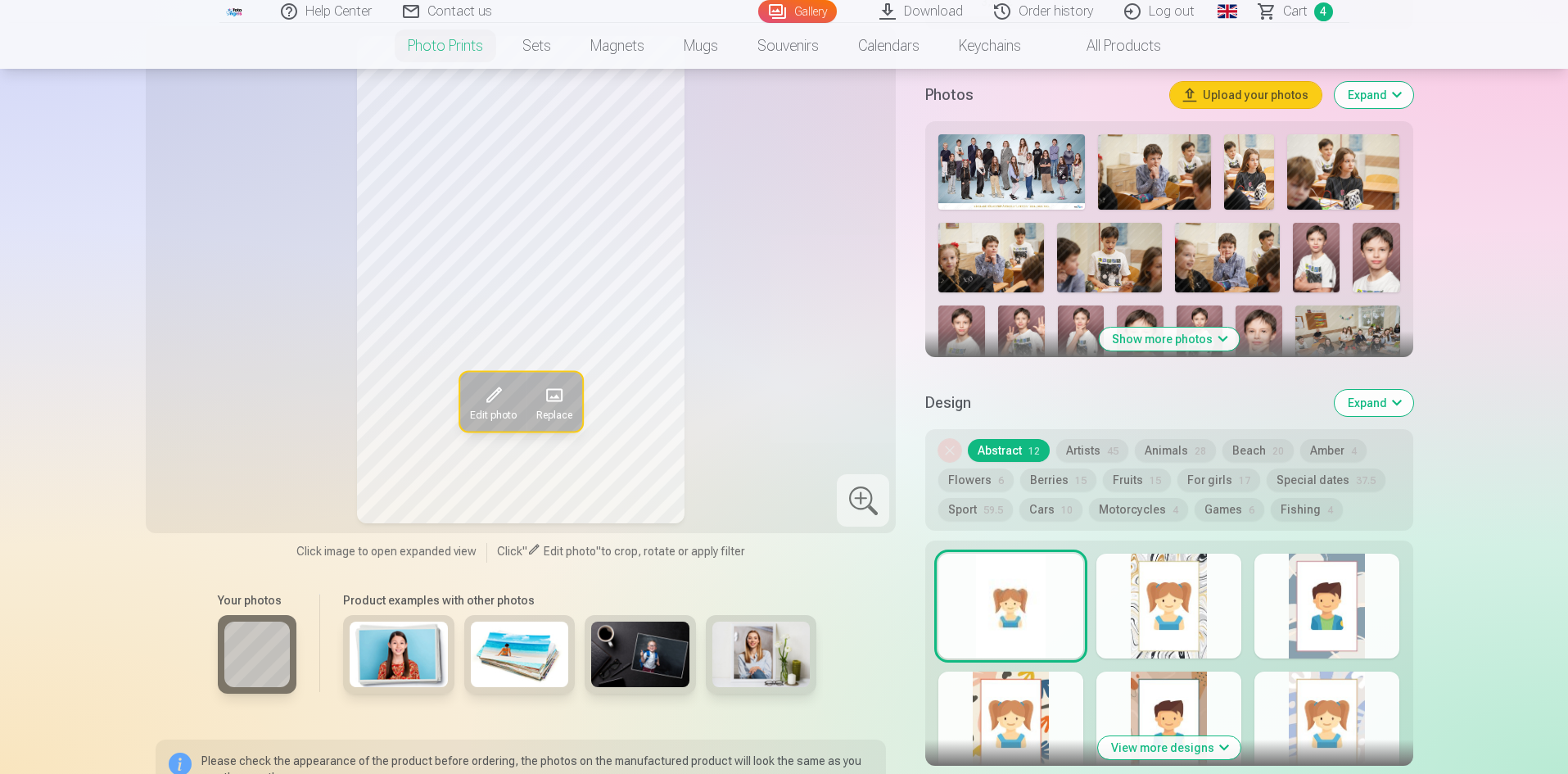 click on "Show more photos" at bounding box center [1168, 339] 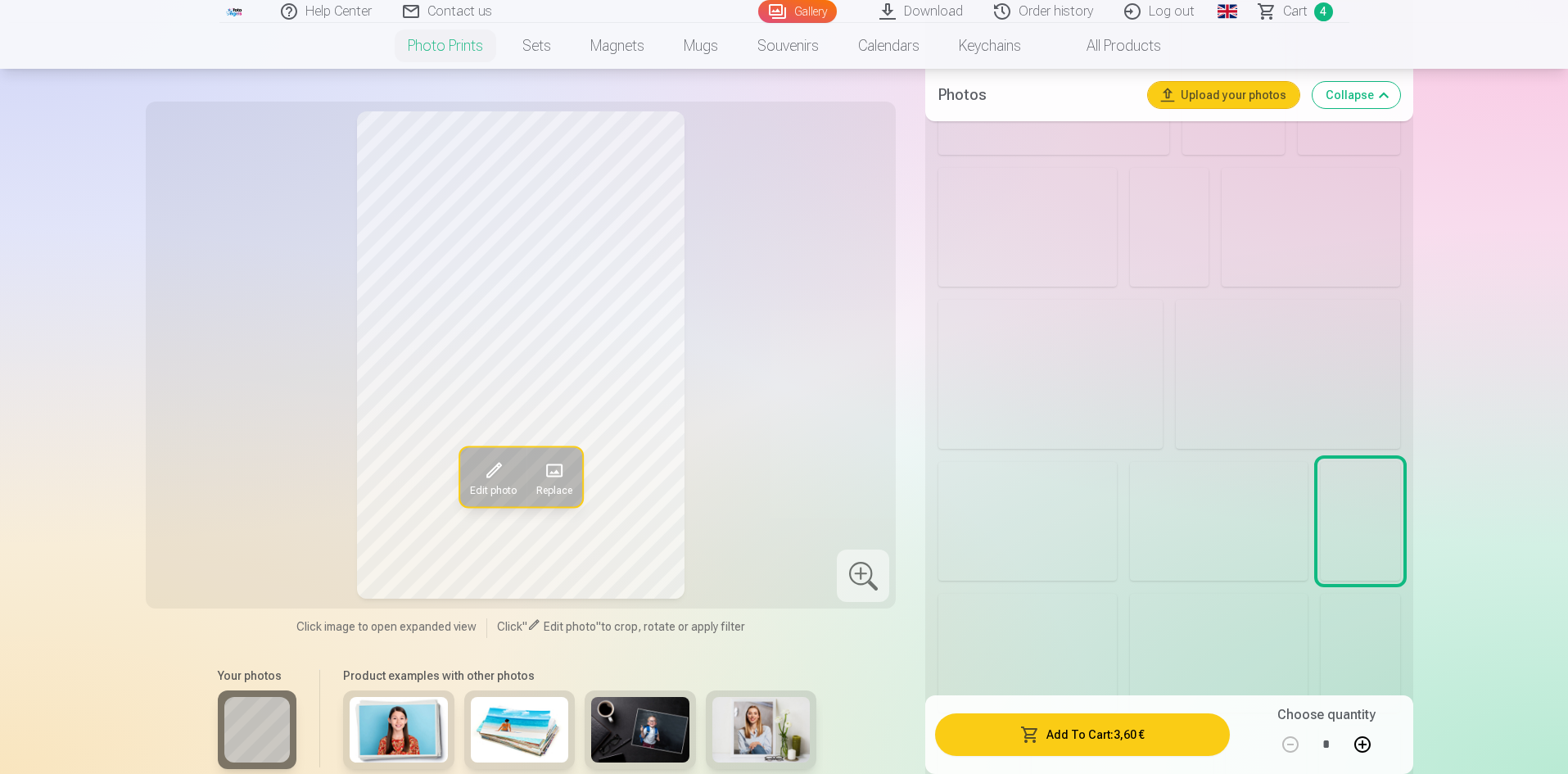 scroll, scrollTop: 1802, scrollLeft: 0, axis: vertical 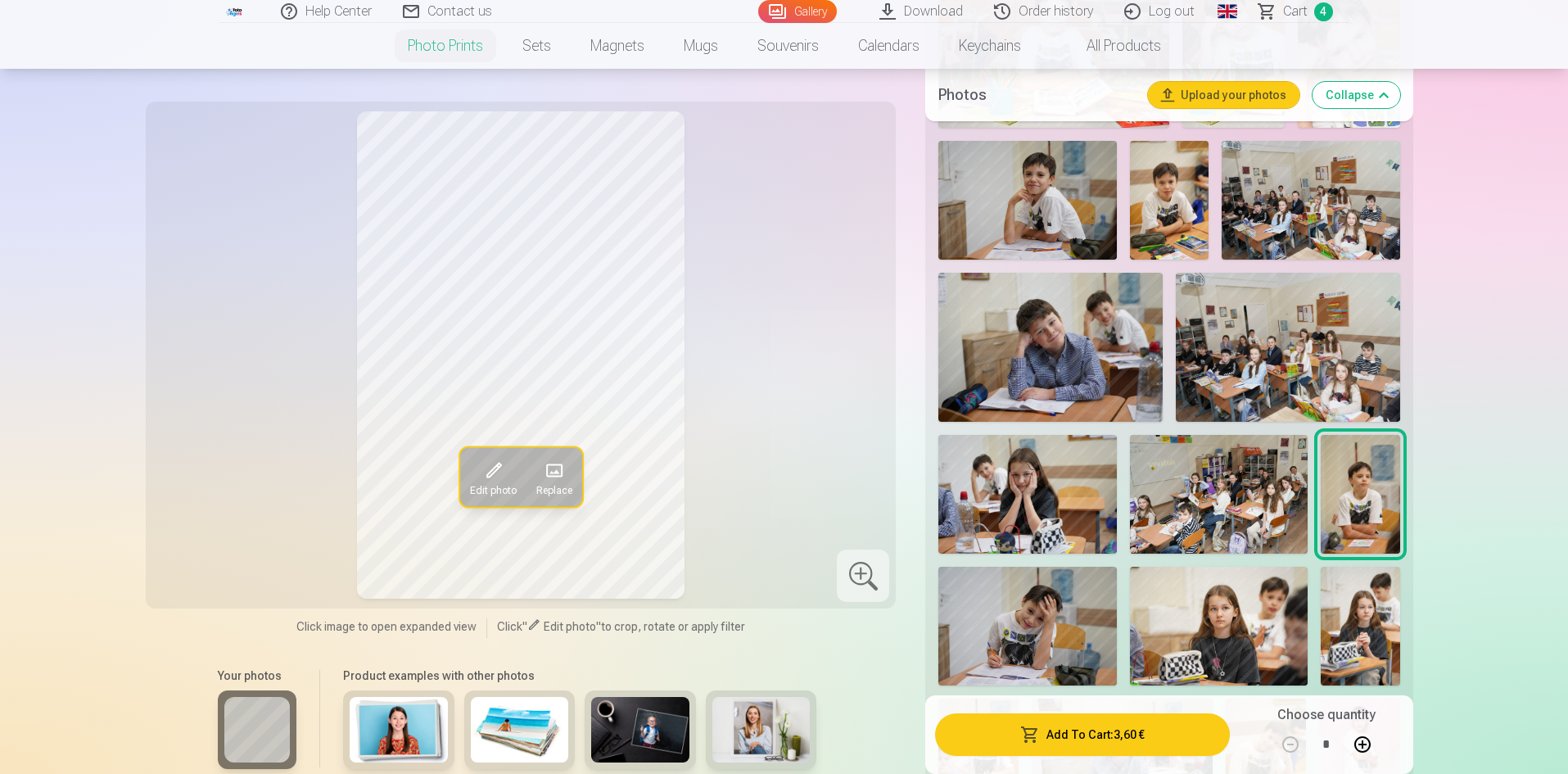 click at bounding box center (1169, 200) 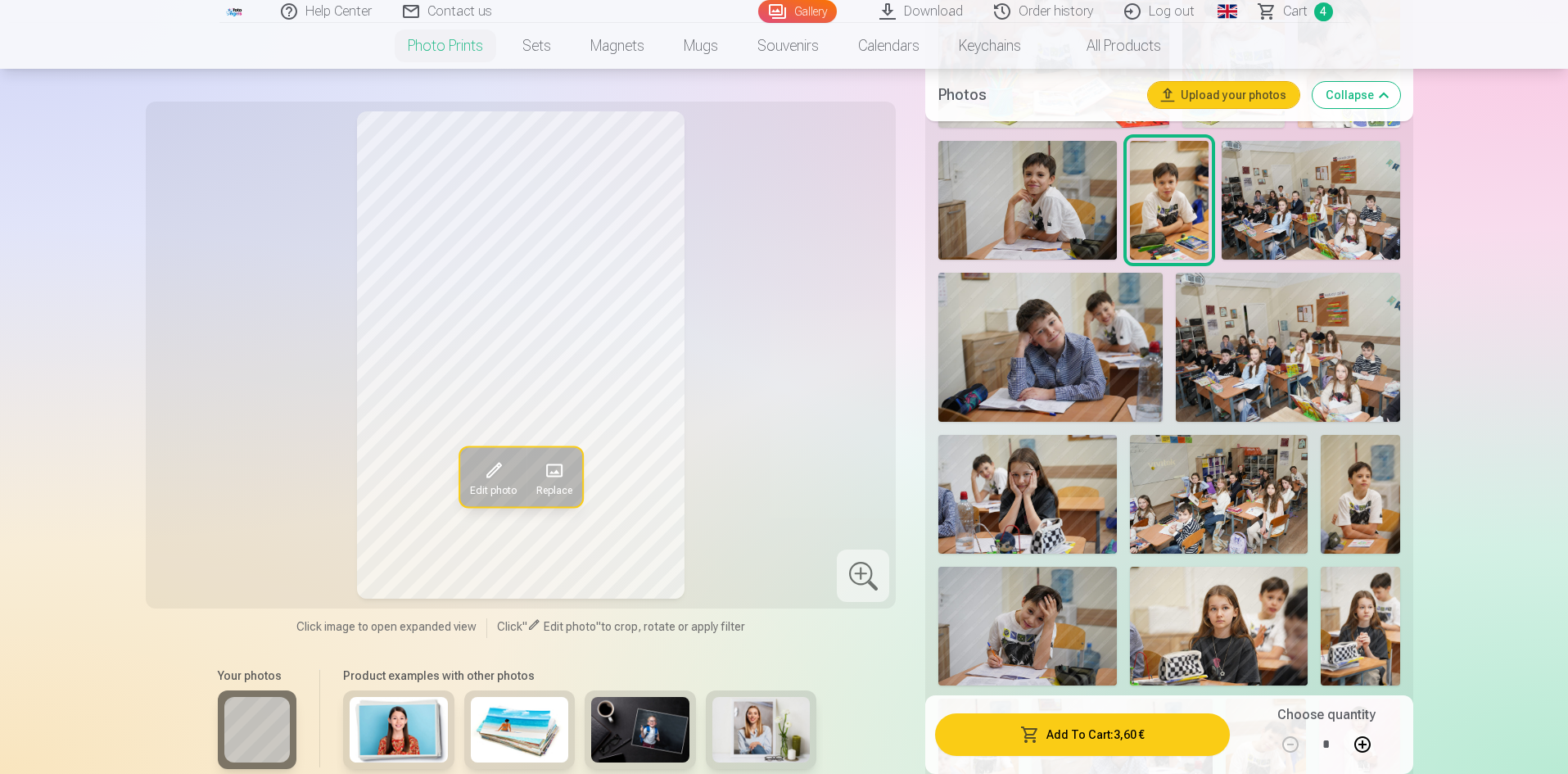 click at bounding box center (1027, 200) 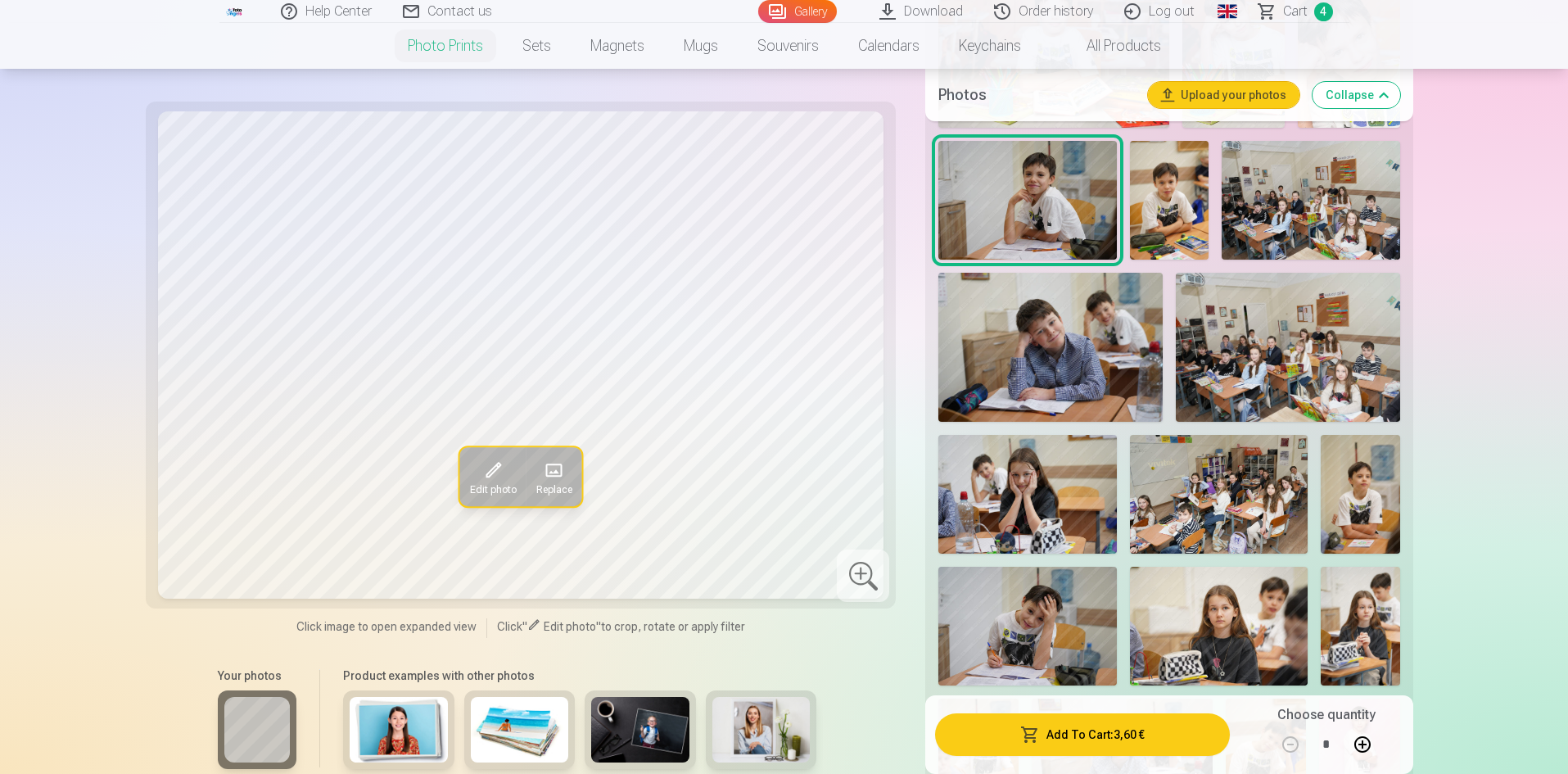 click at bounding box center [1169, 200] 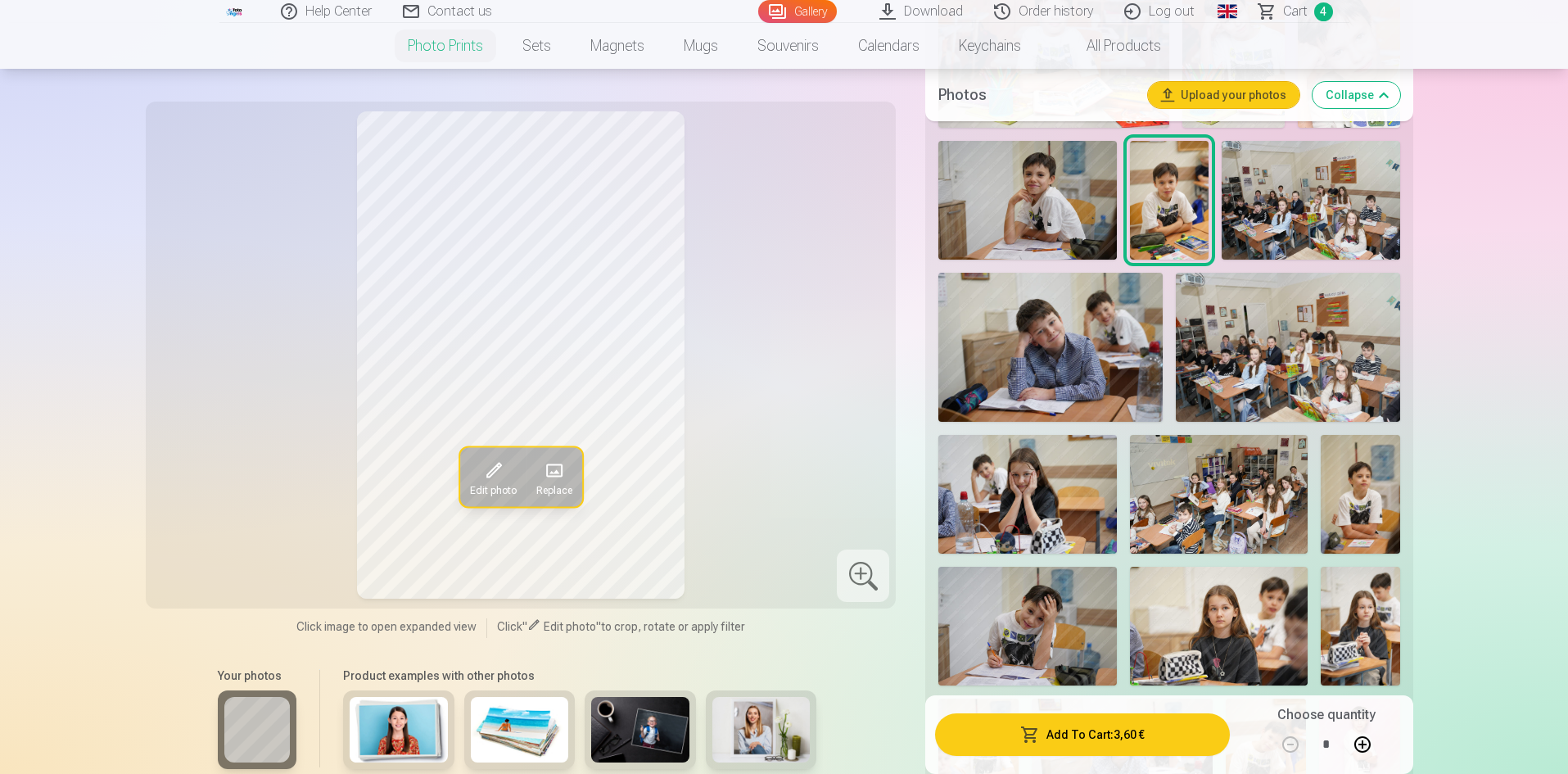 click at bounding box center (1027, 200) 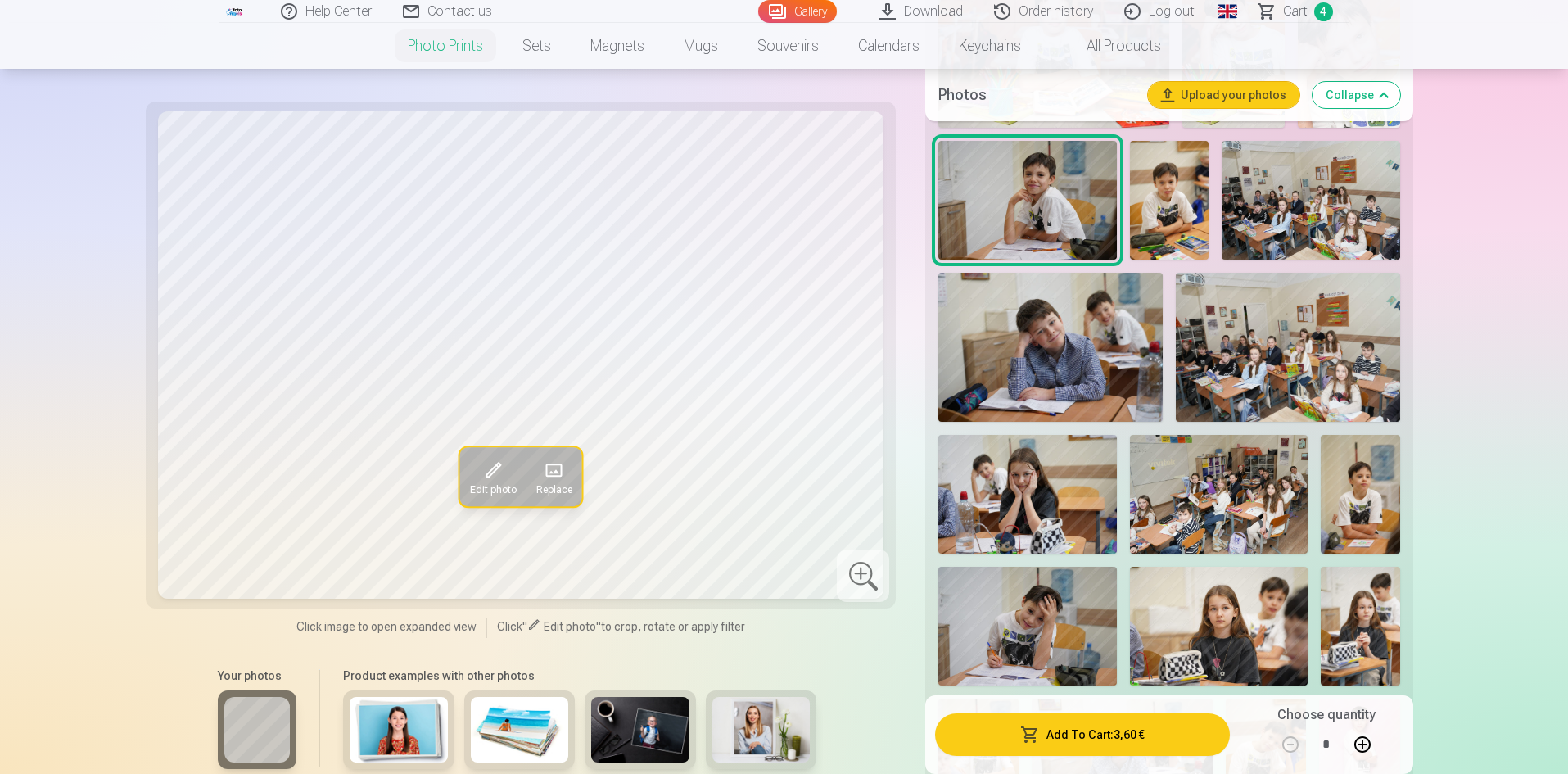 click at bounding box center [1051, 347] 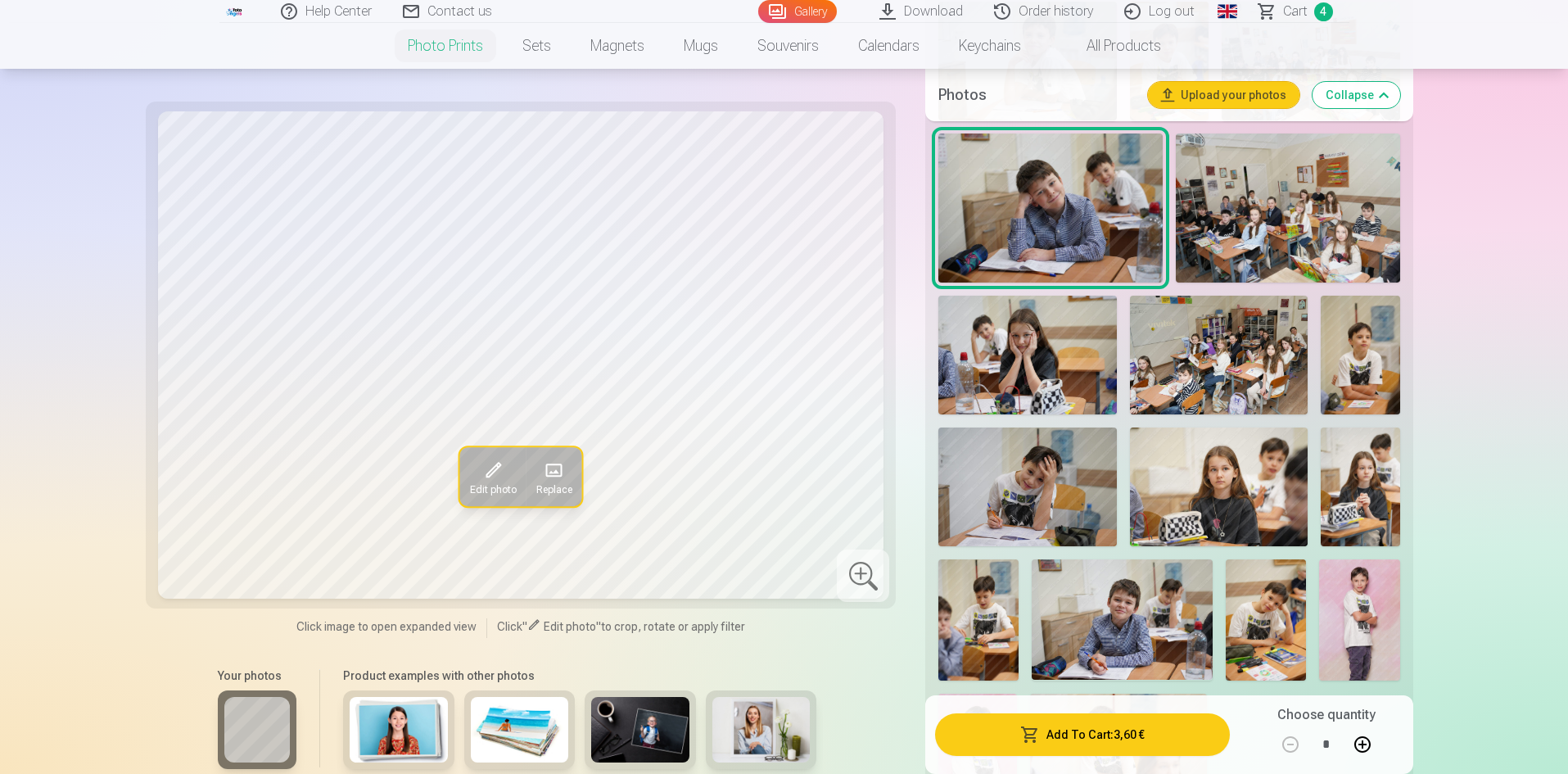 scroll, scrollTop: 1966, scrollLeft: 0, axis: vertical 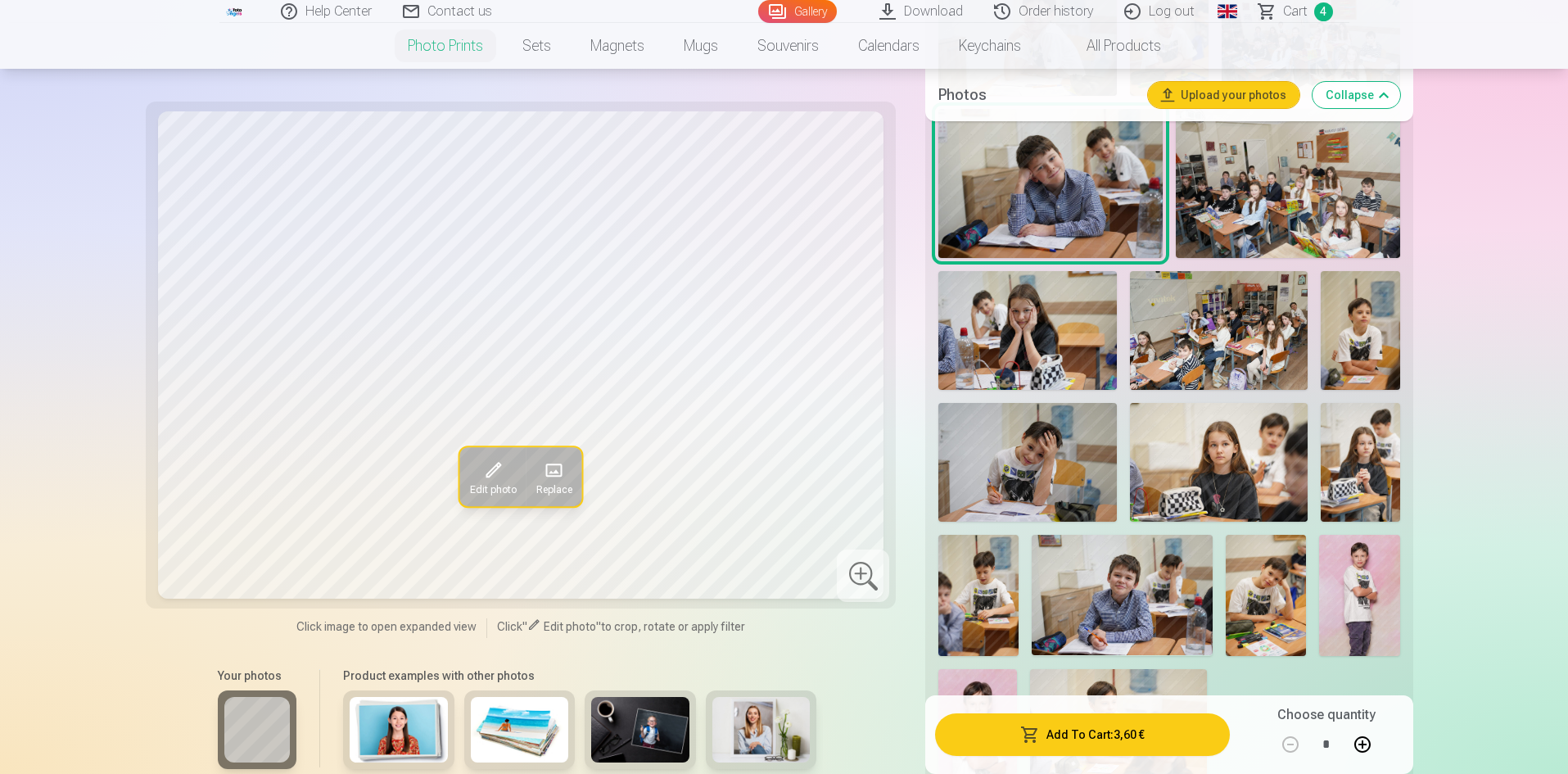 click at bounding box center (1360, 330) 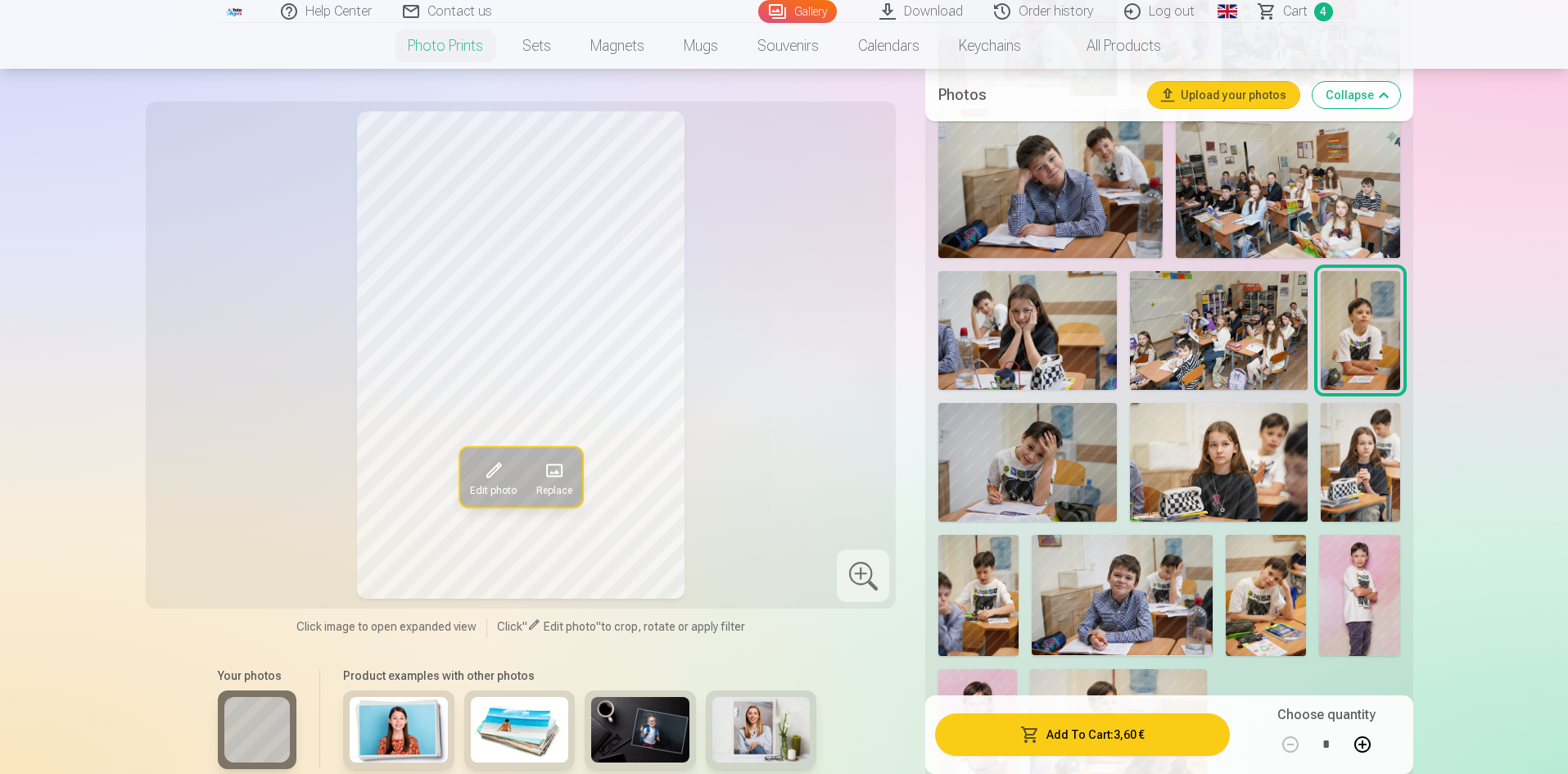 click at bounding box center (1027, 462) 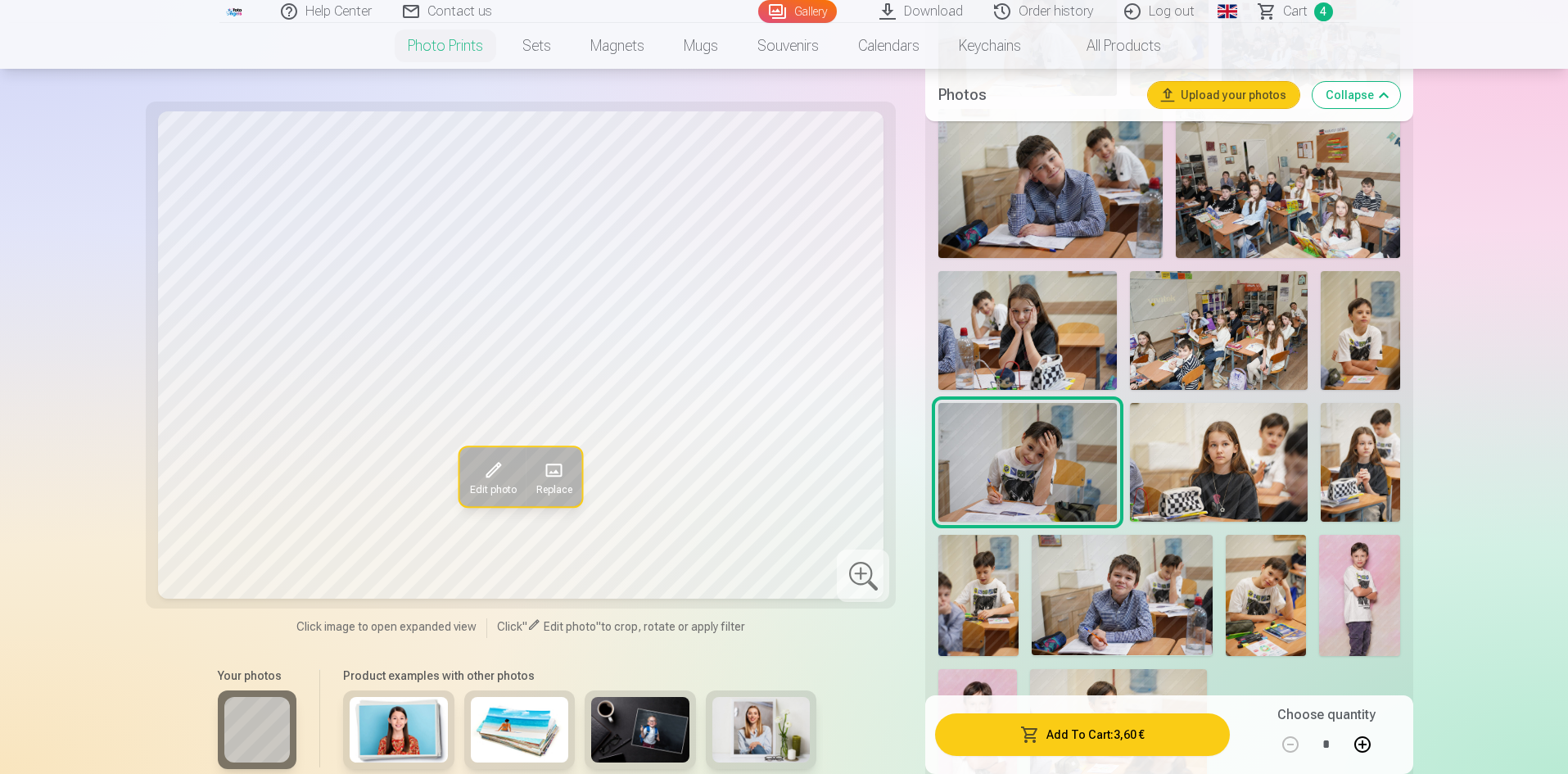 click at bounding box center [1218, 462] 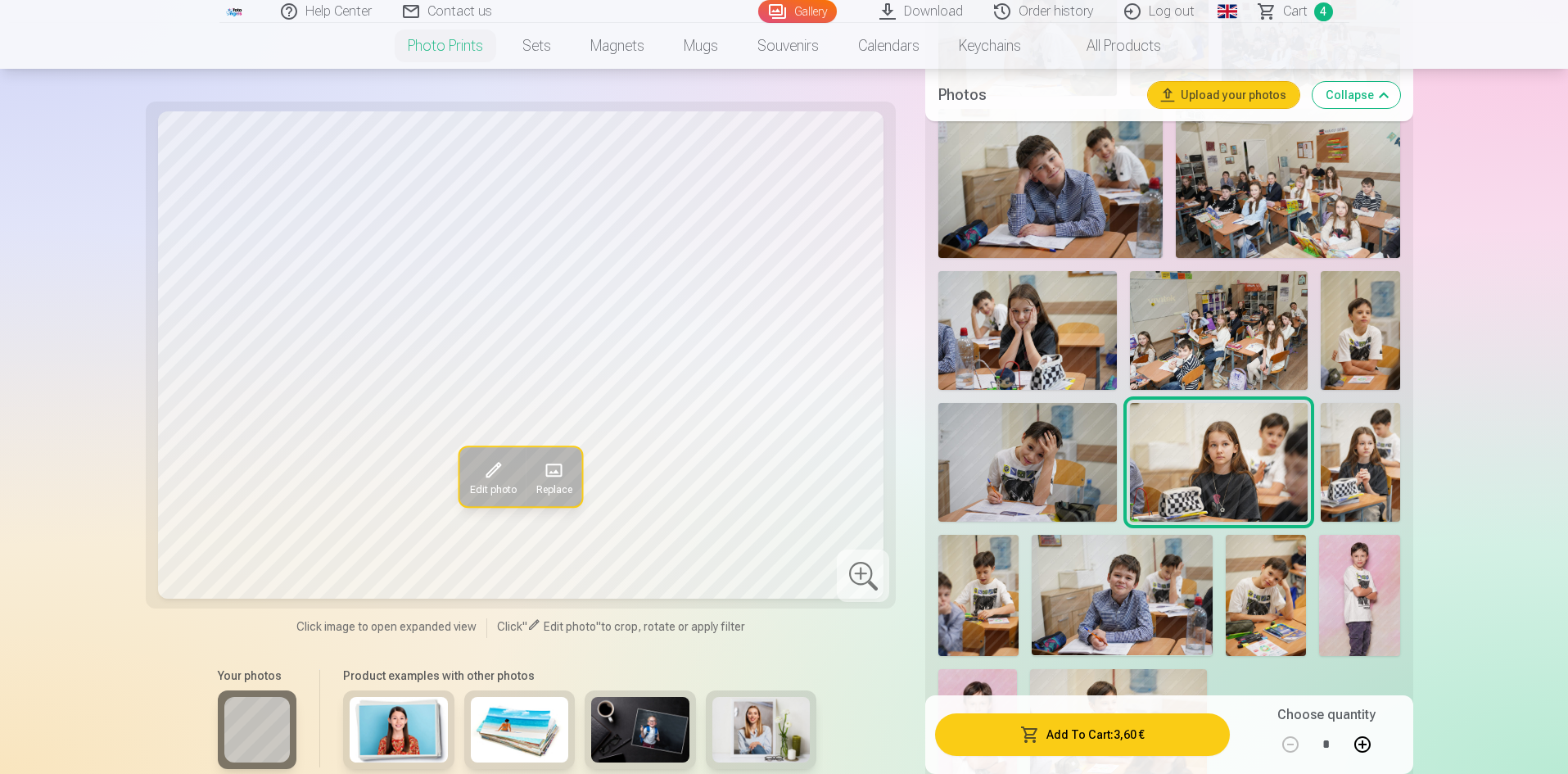 click at bounding box center [1360, 462] 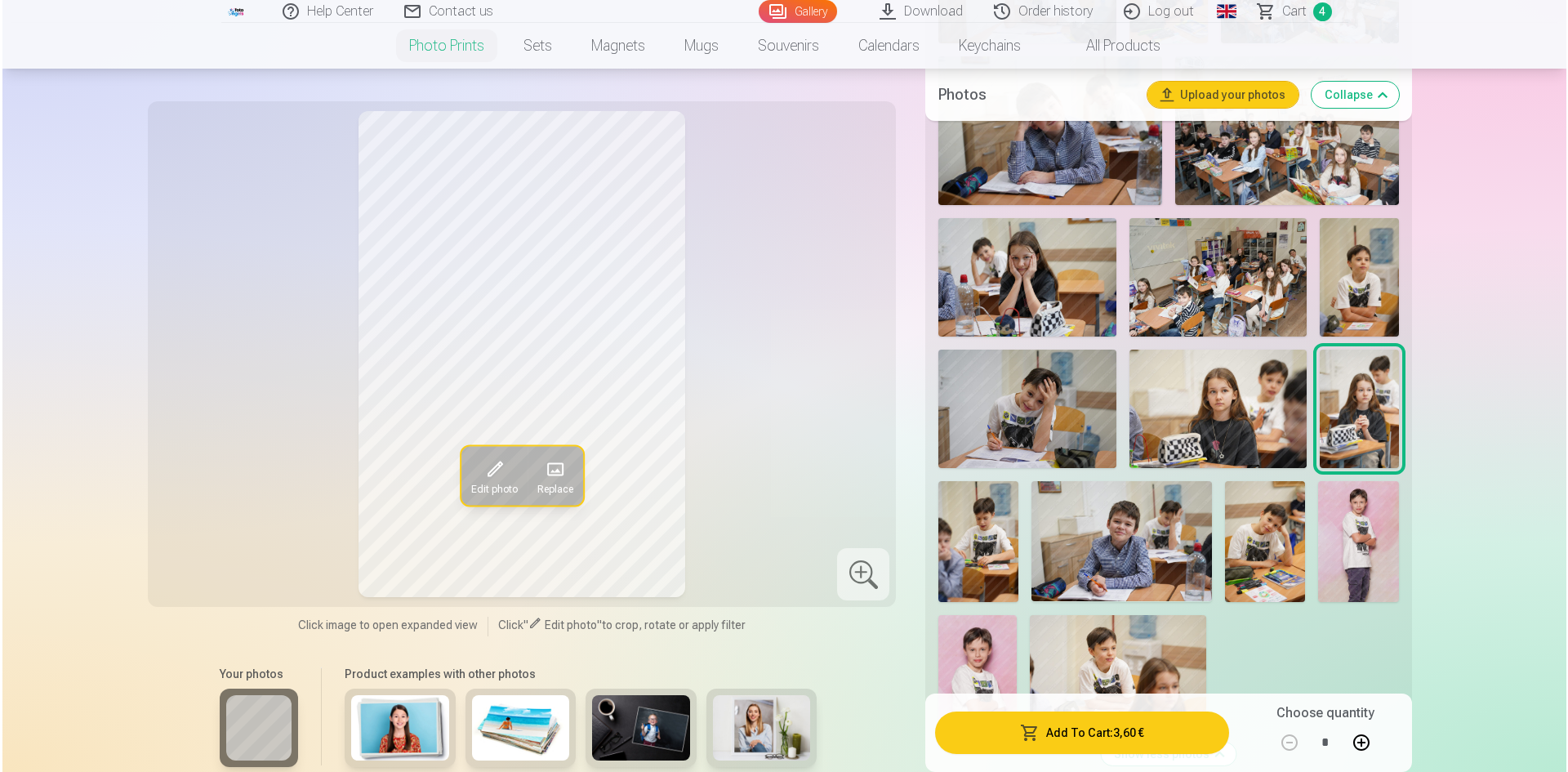 scroll, scrollTop: 2124, scrollLeft: 0, axis: vertical 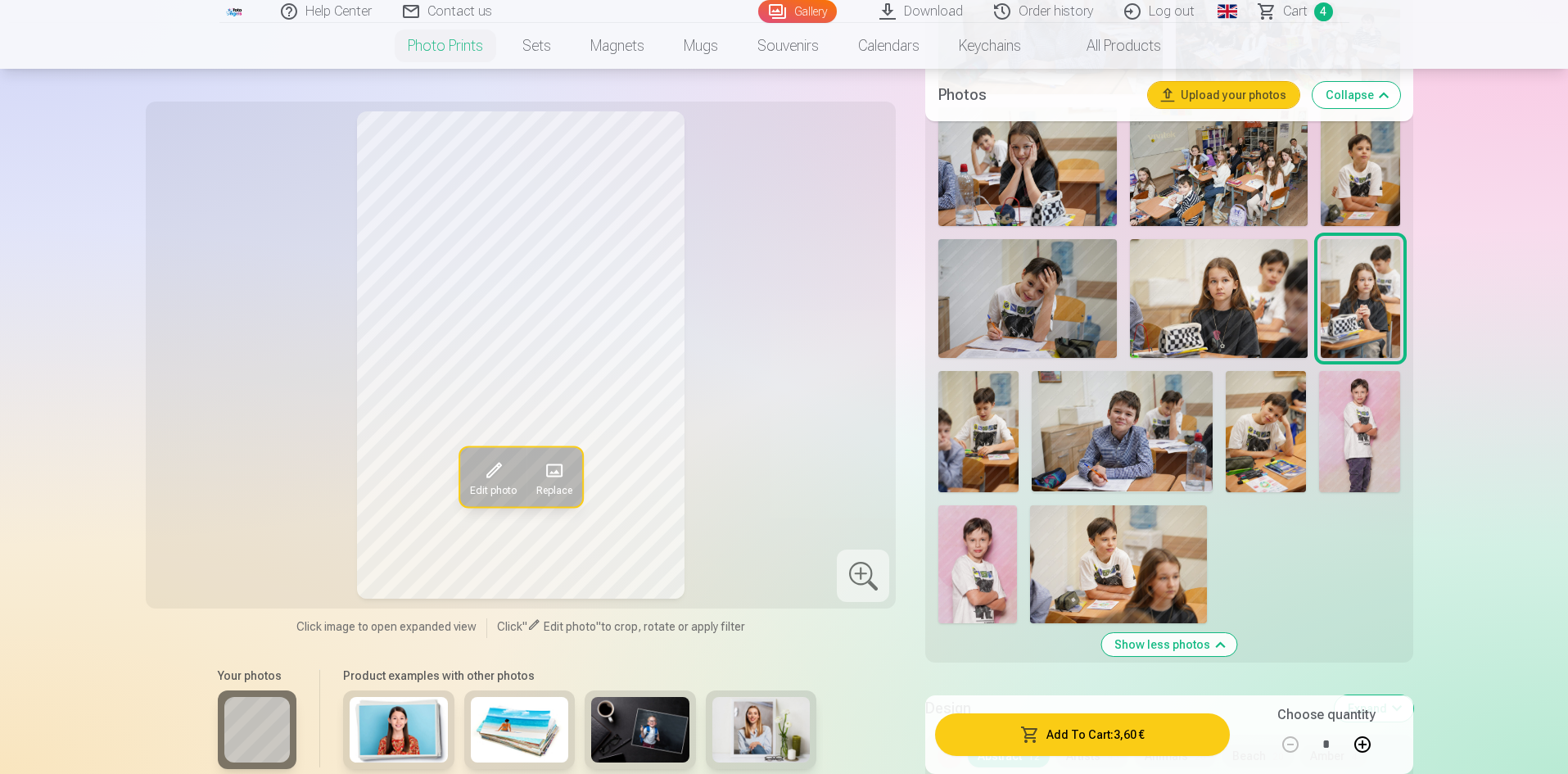 click at bounding box center [978, 431] 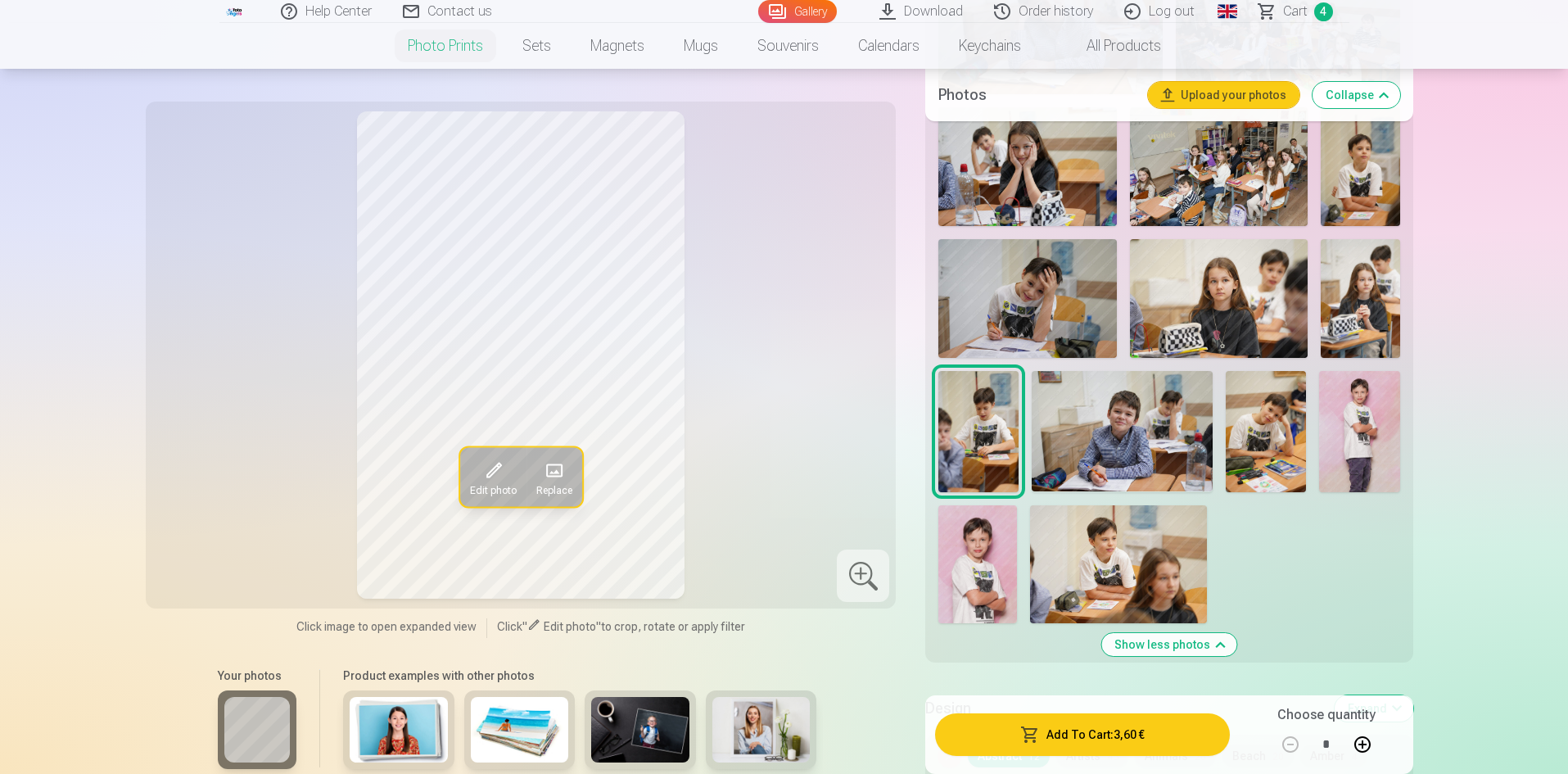 click at bounding box center [1122, 431] 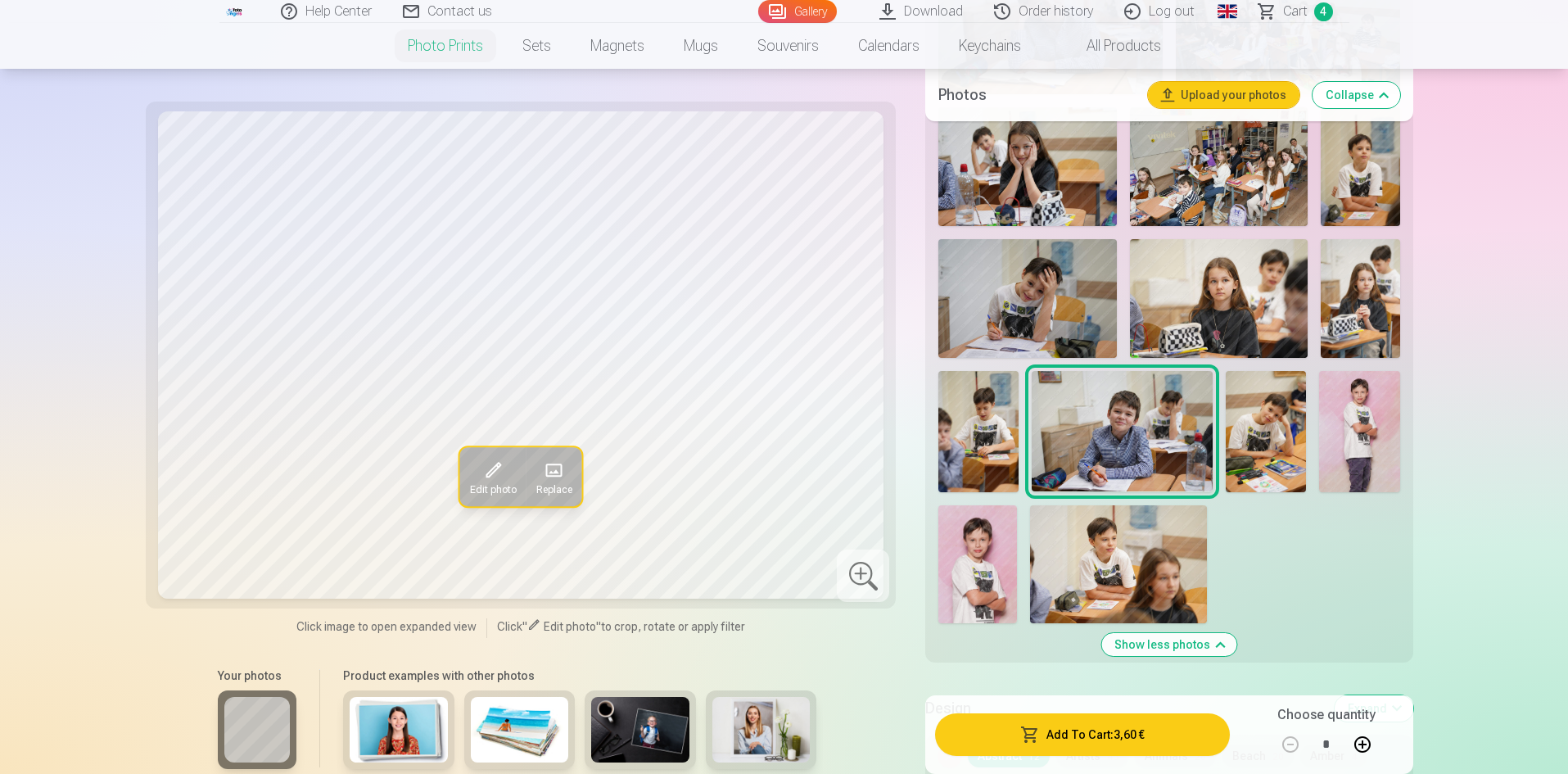 click at bounding box center (1266, 431) 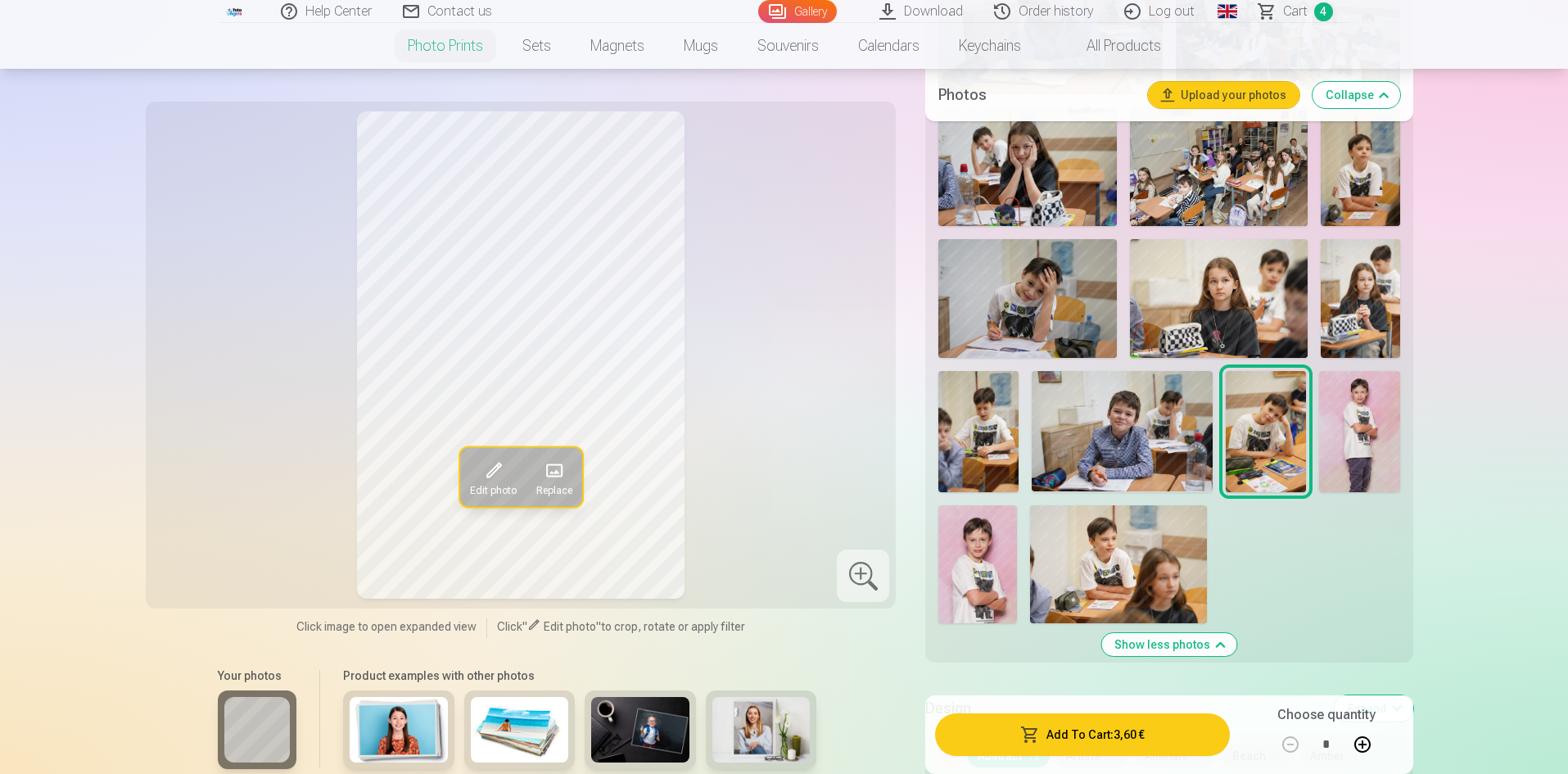 click at bounding box center (1359, 431) 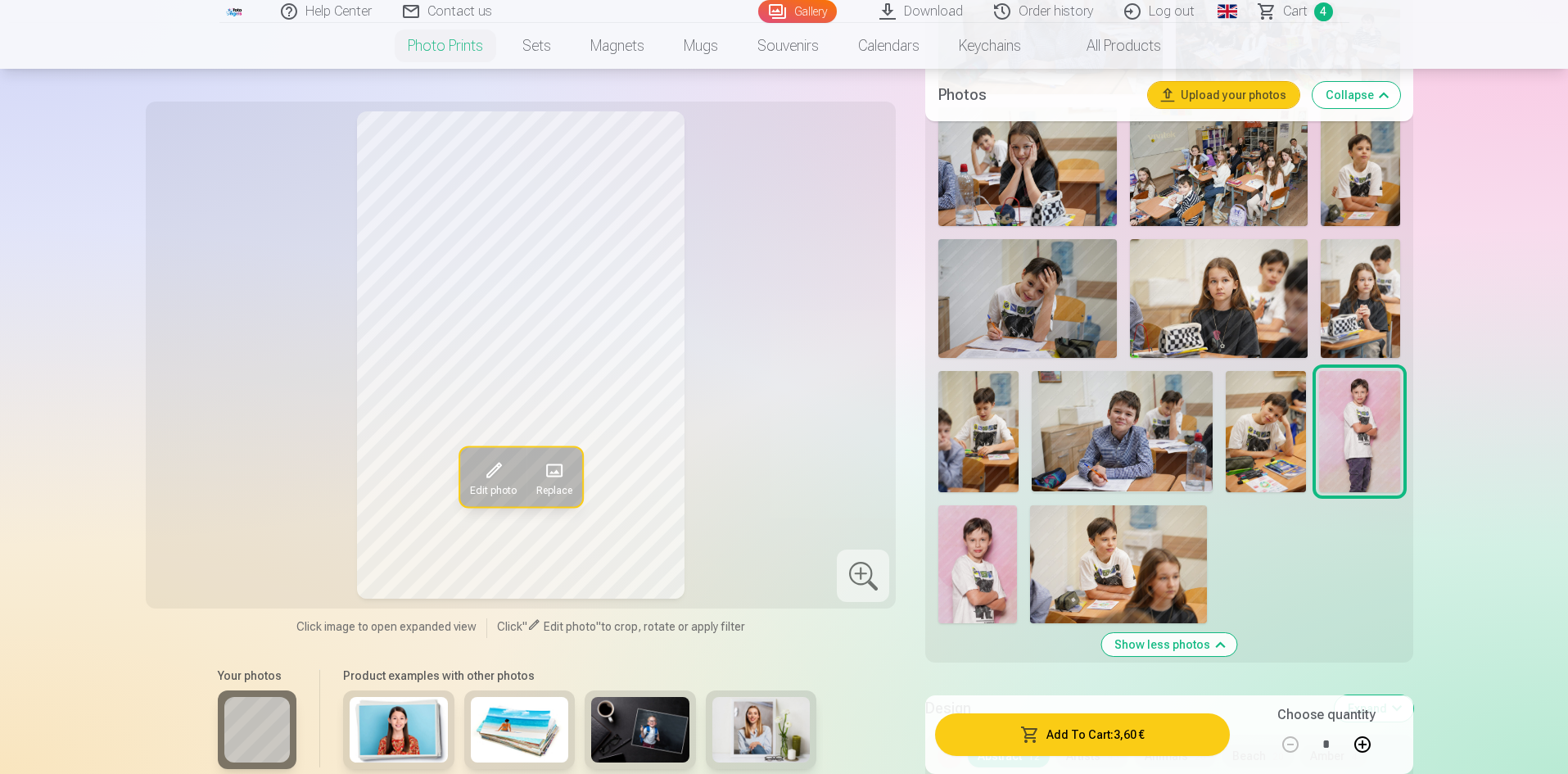 click at bounding box center (1266, 431) 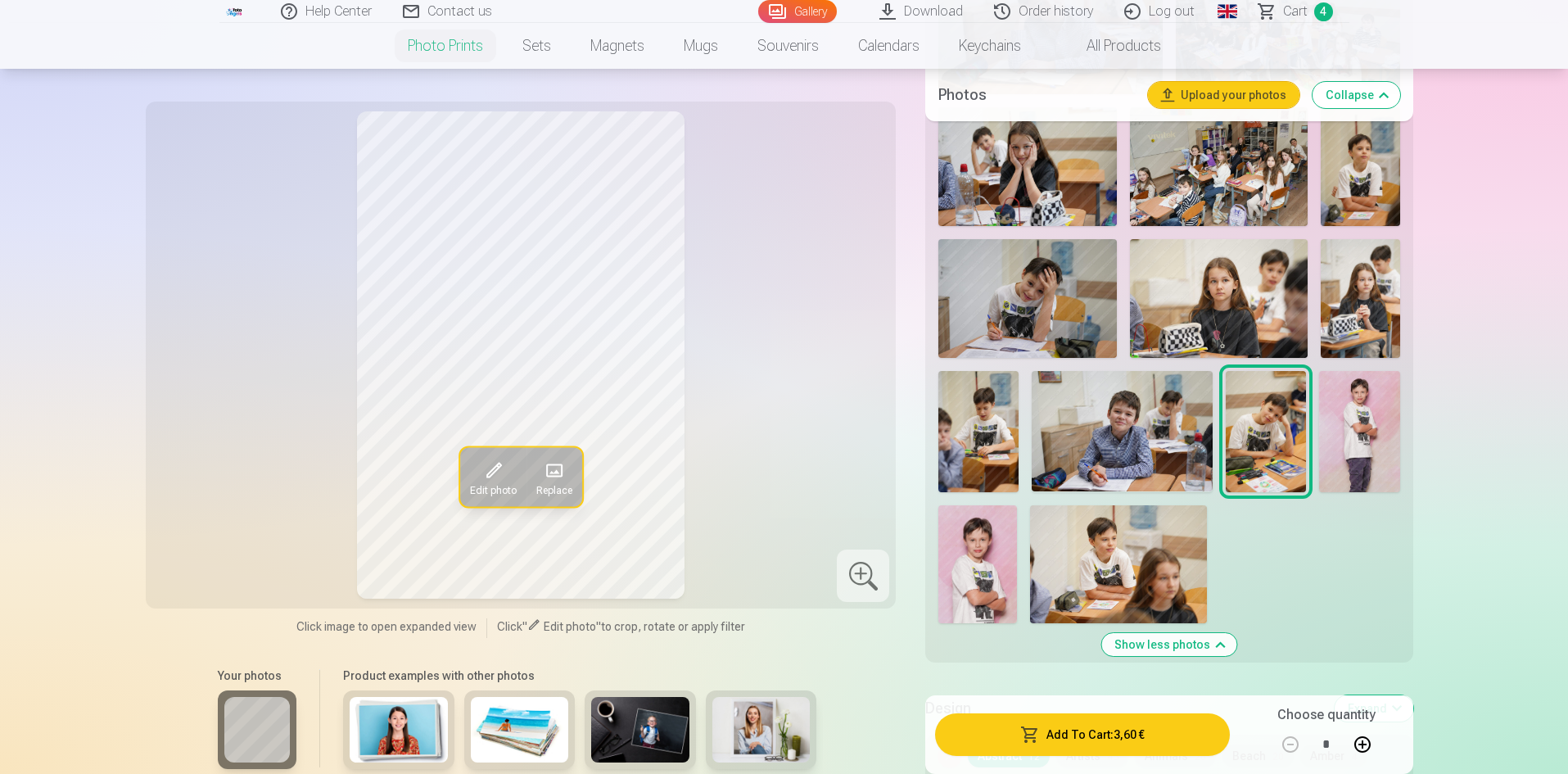 click at bounding box center [1360, 166] 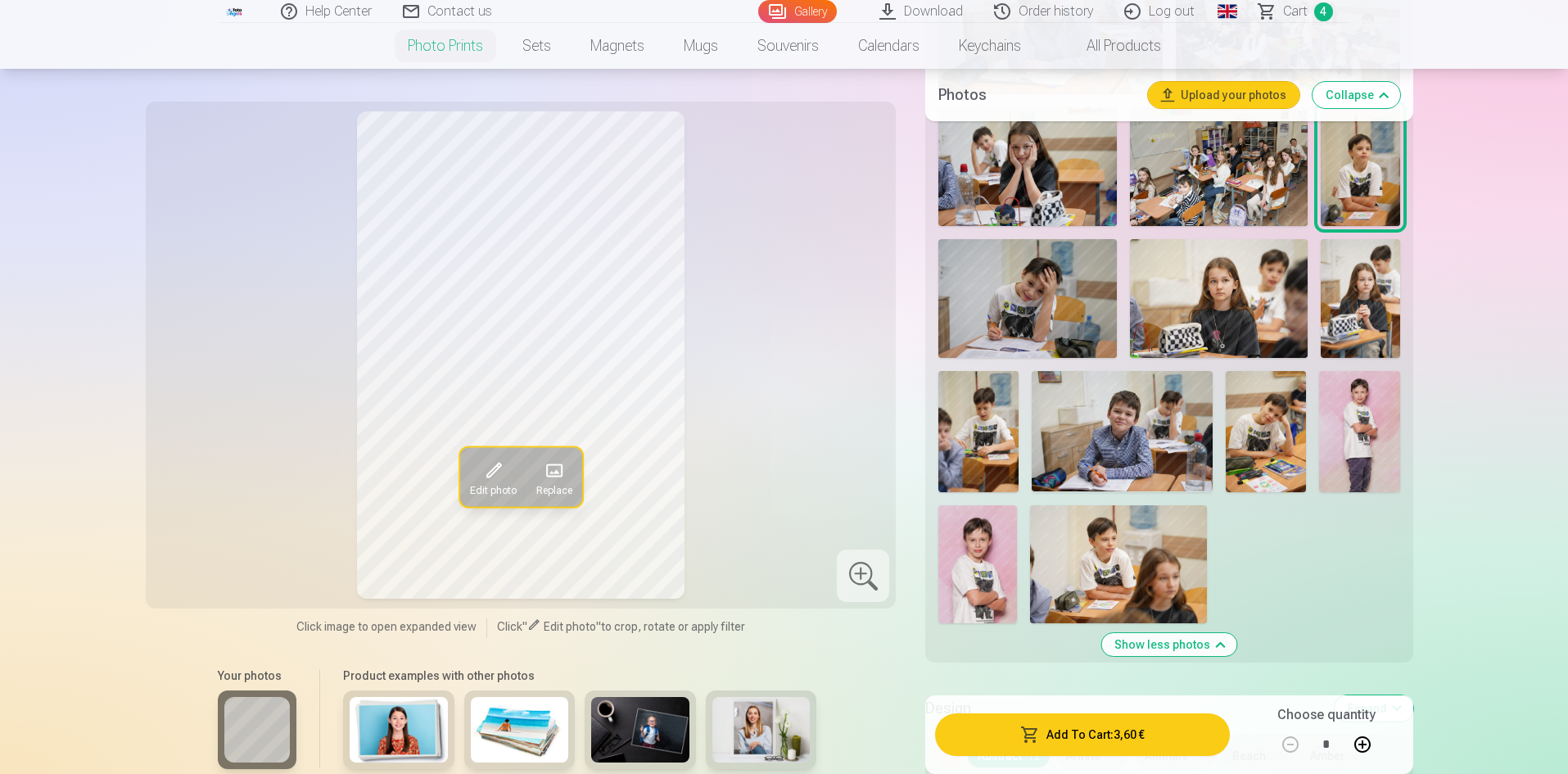 click on "Add To Cart :  3,60 €" at bounding box center [1082, 735] 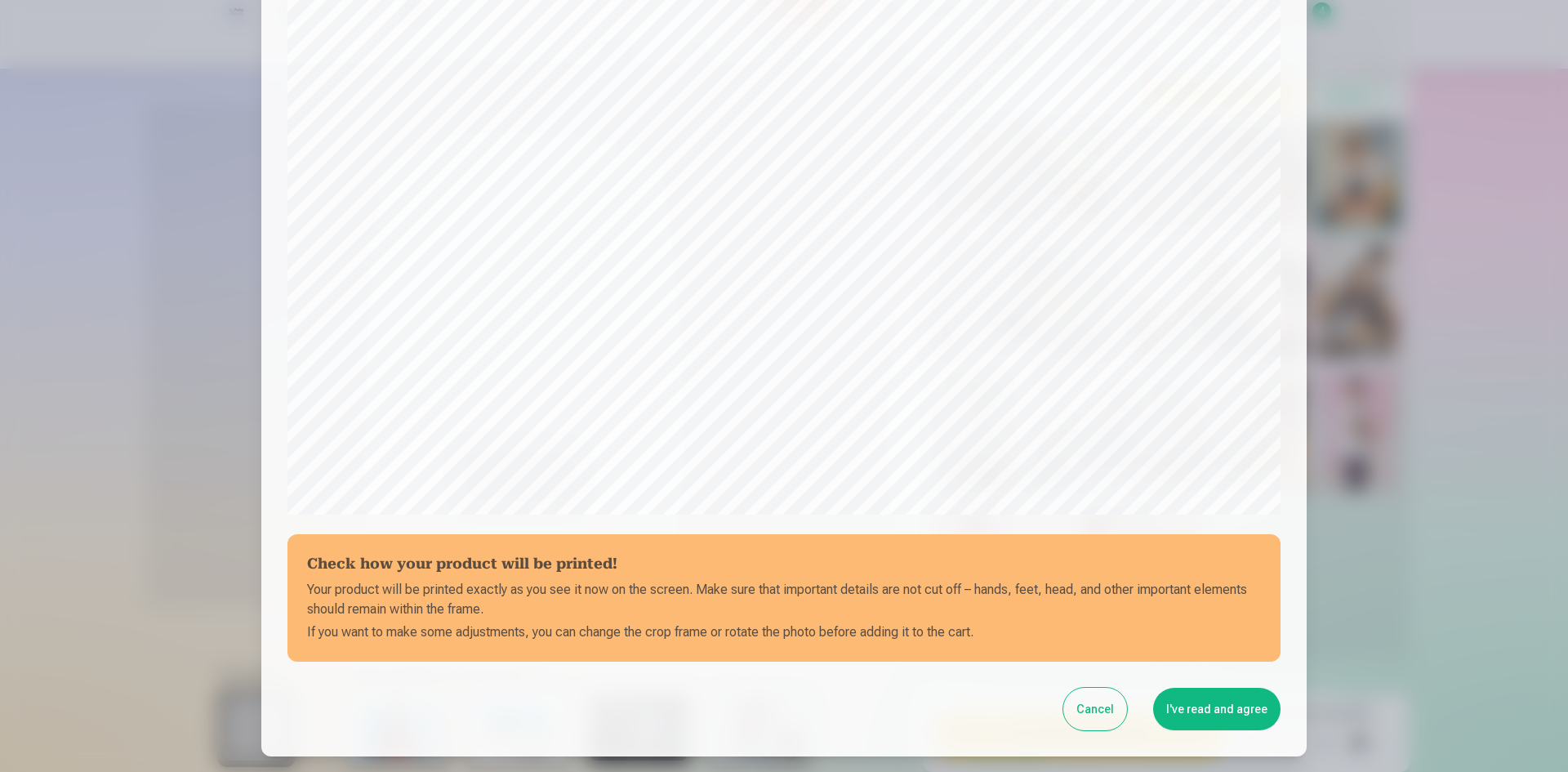 scroll, scrollTop: 404, scrollLeft: 0, axis: vertical 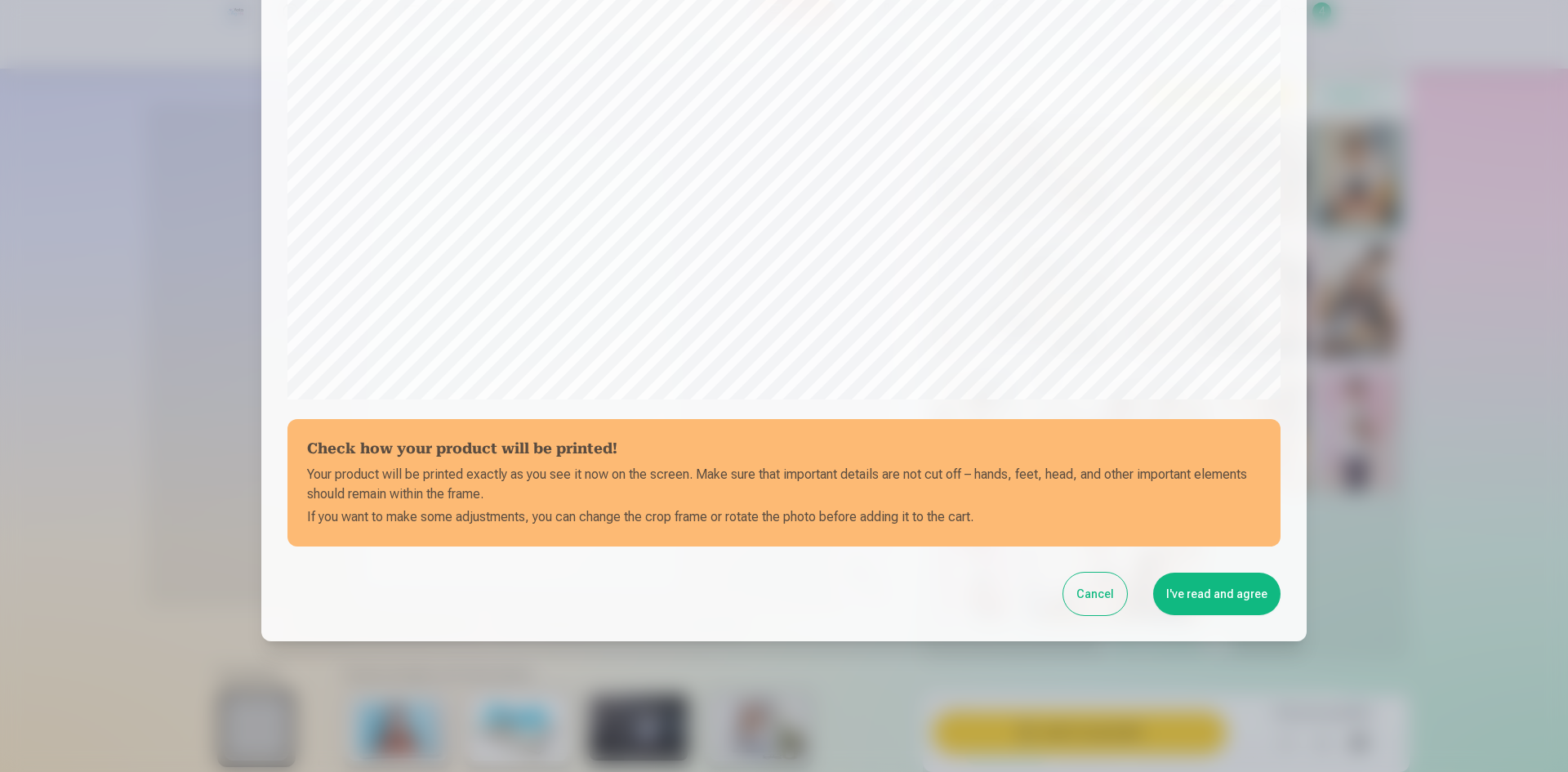 click on "I've read and agree" at bounding box center [1217, 594] 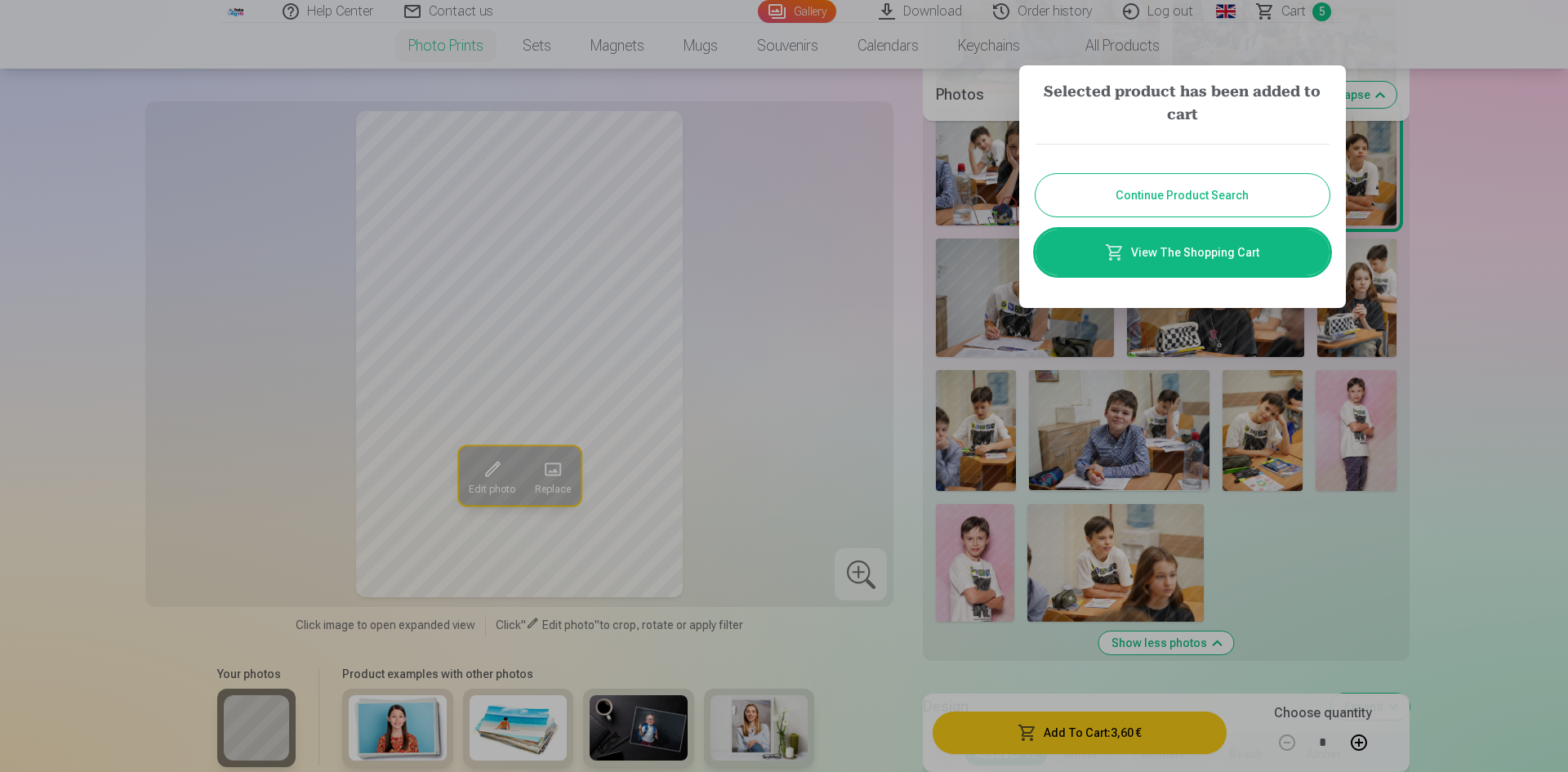 click at bounding box center (784, 386) 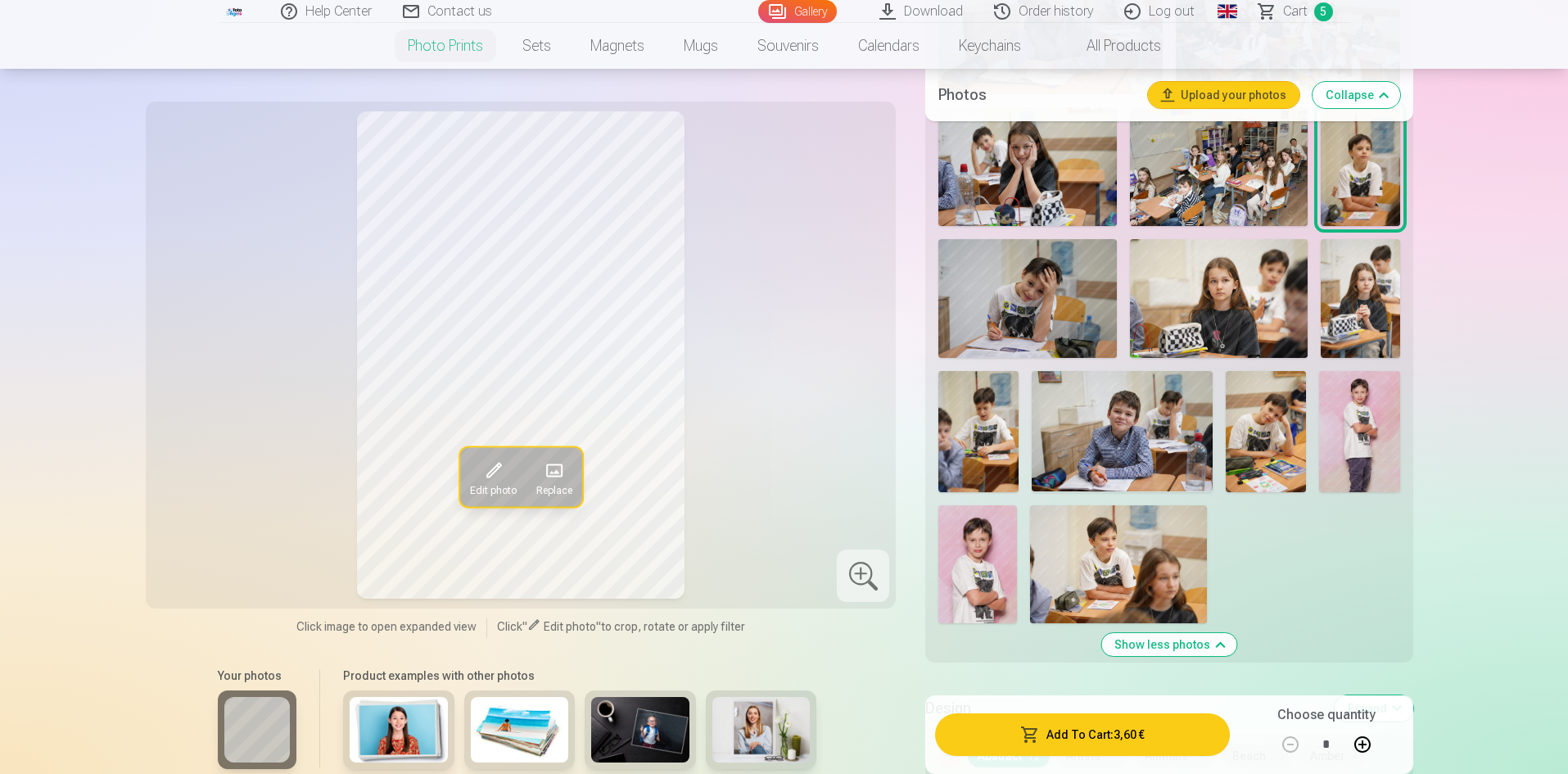 click at bounding box center [1266, 431] 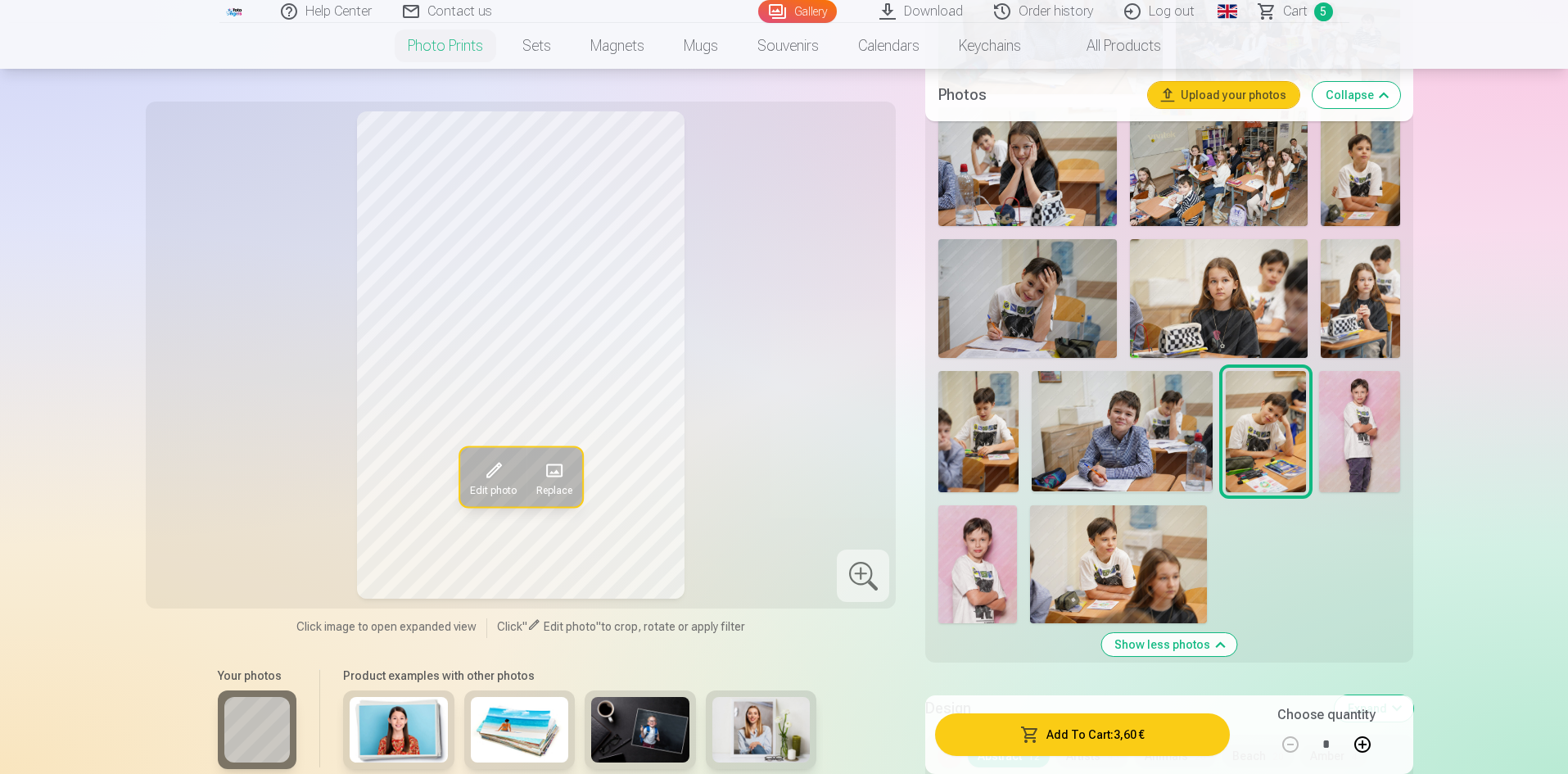 click on "Add To Cart :  3,60 €" at bounding box center (1082, 735) 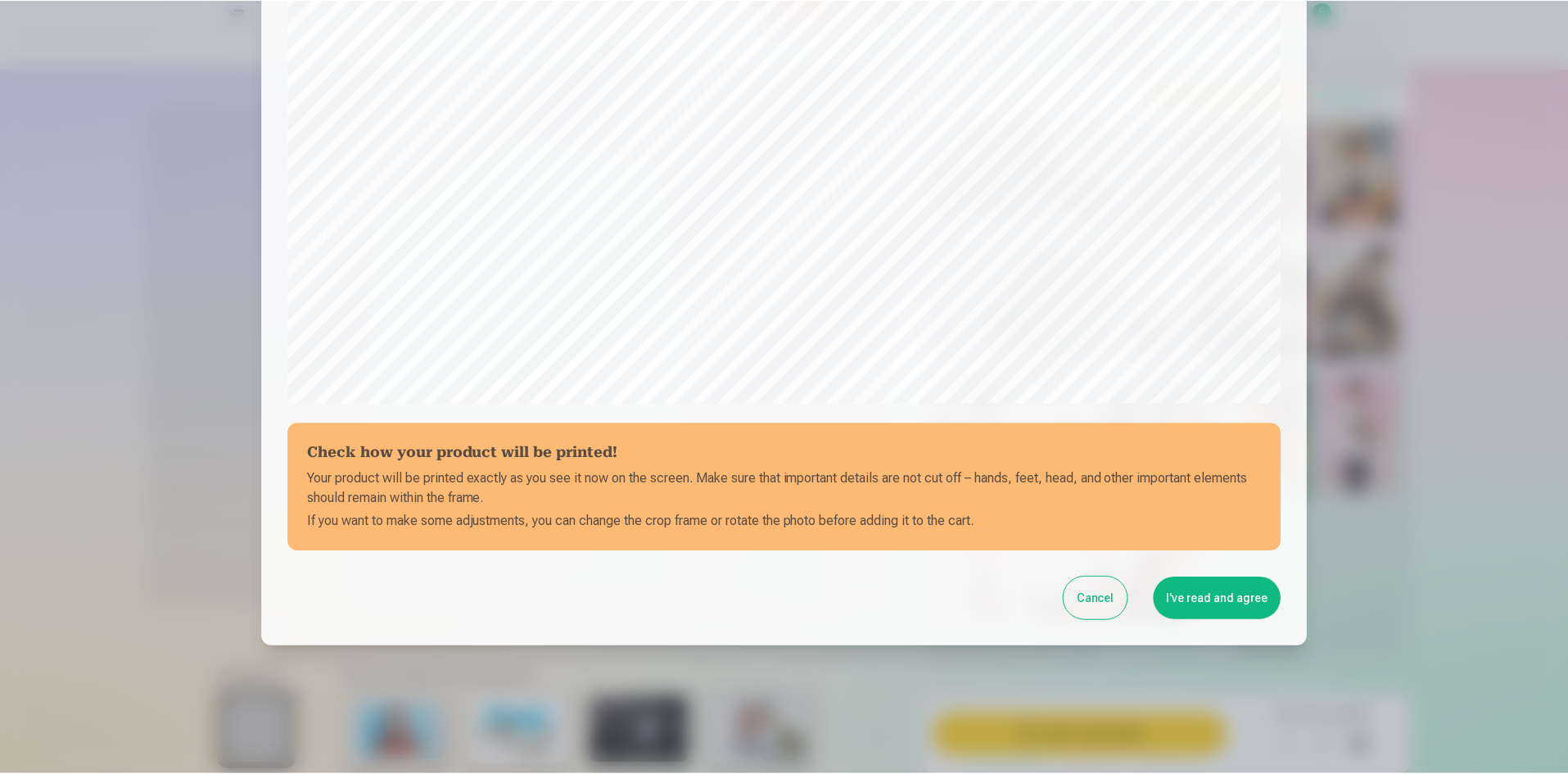 scroll, scrollTop: 405, scrollLeft: 0, axis: vertical 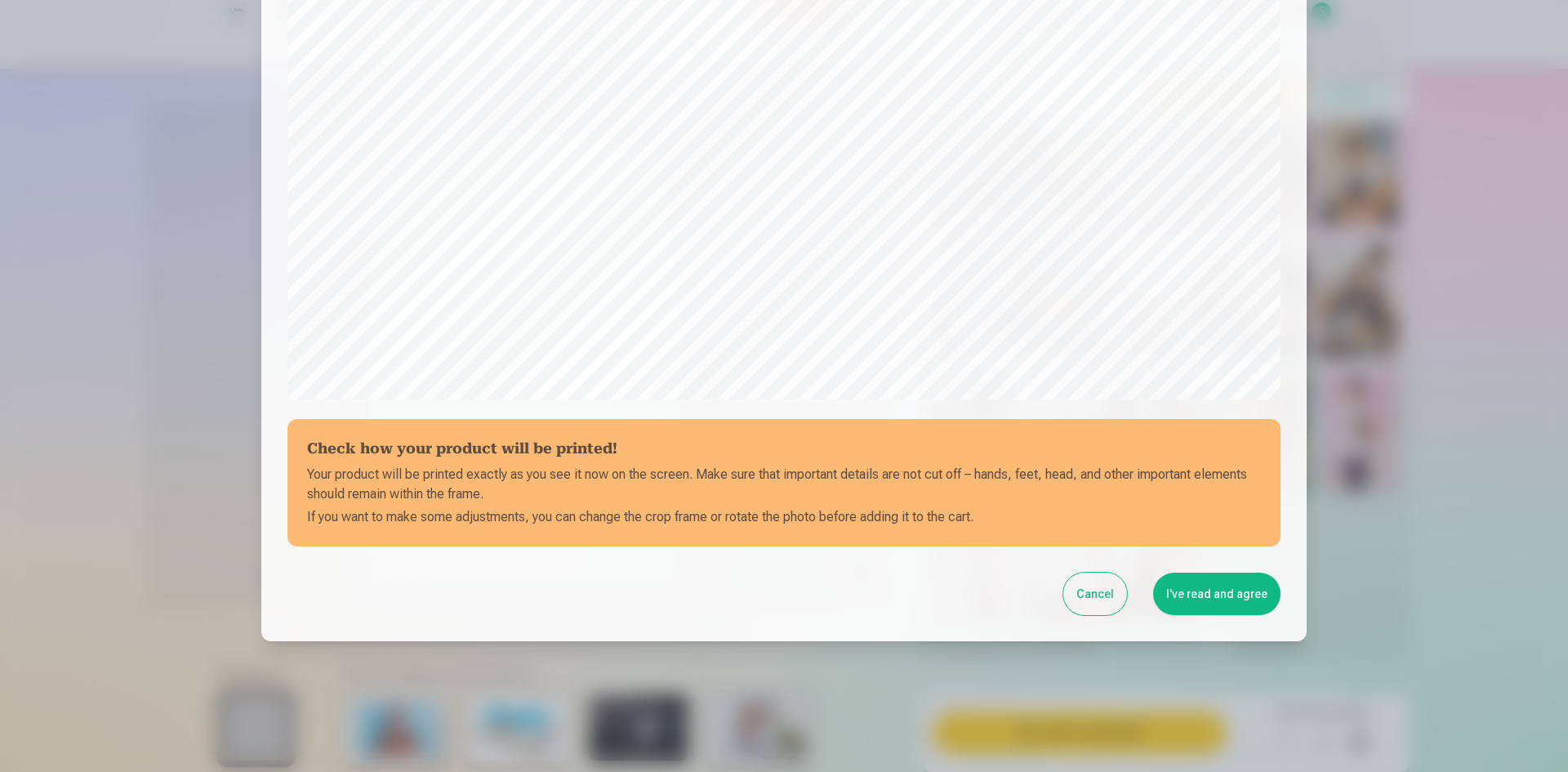 click on "I've read and agree" at bounding box center (1217, 594) 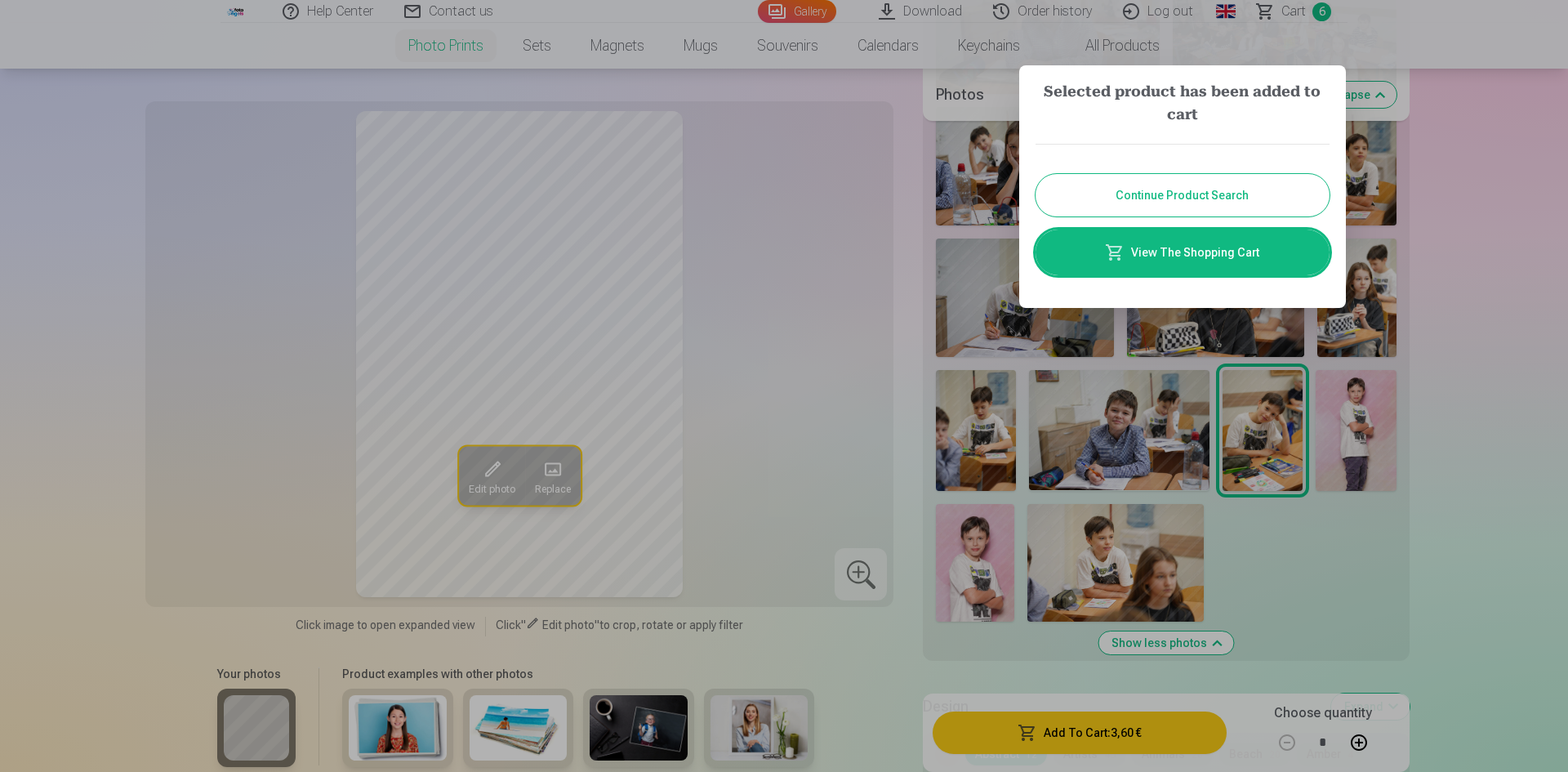 click on "Continue Product Search" at bounding box center [1183, 195] 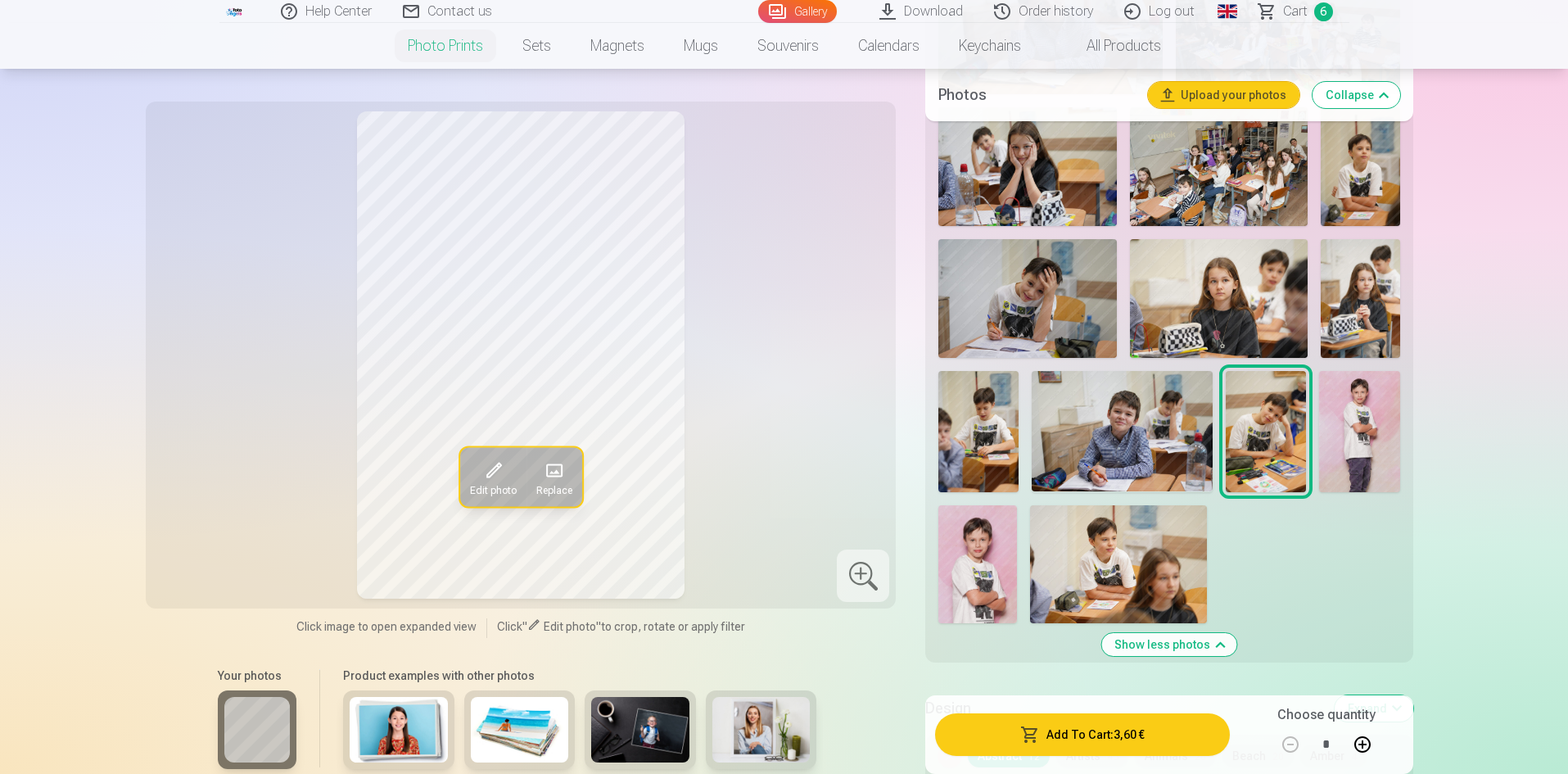 click on "Сart" at bounding box center (1295, 11) 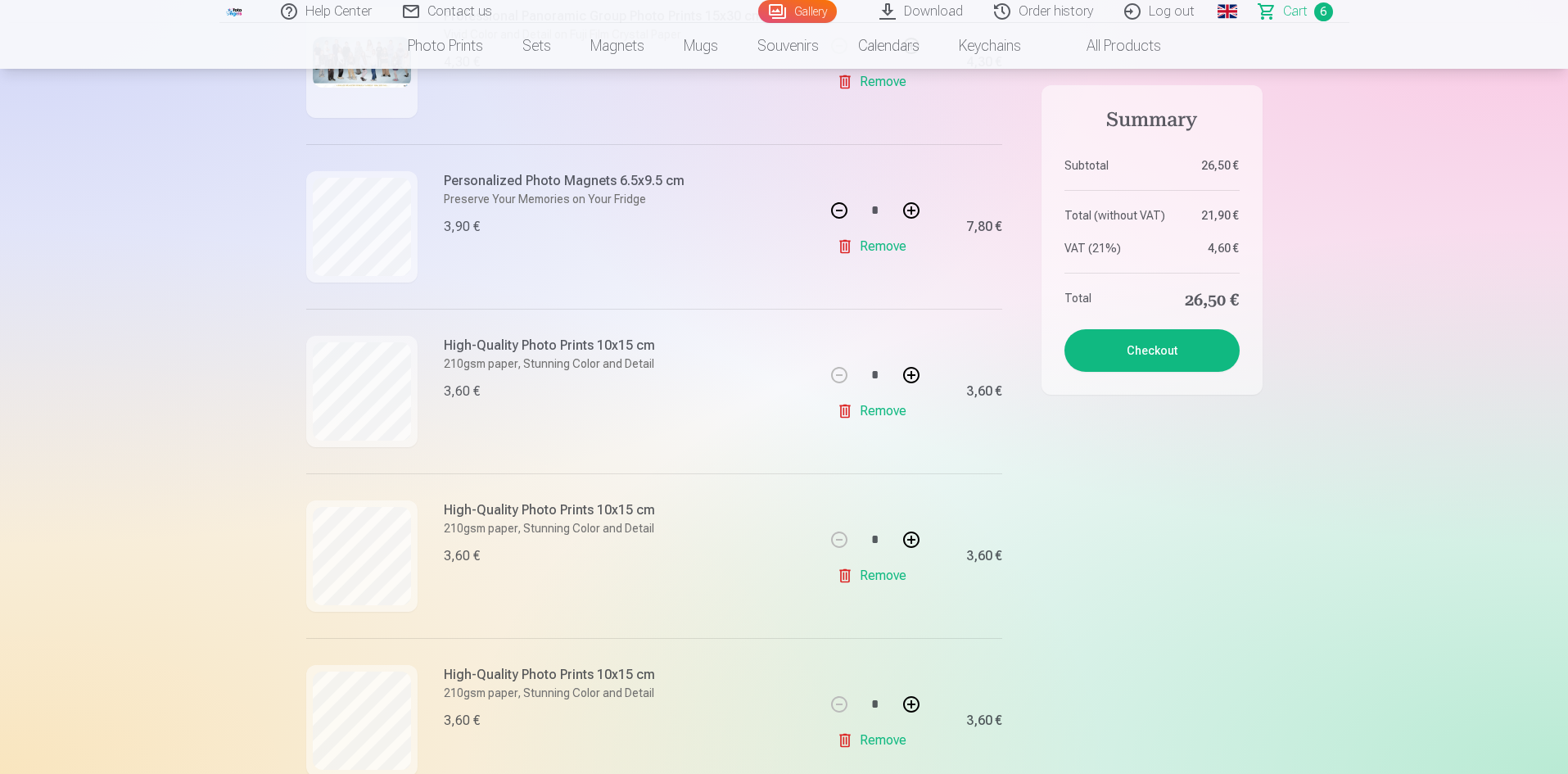 scroll, scrollTop: 410, scrollLeft: 0, axis: vertical 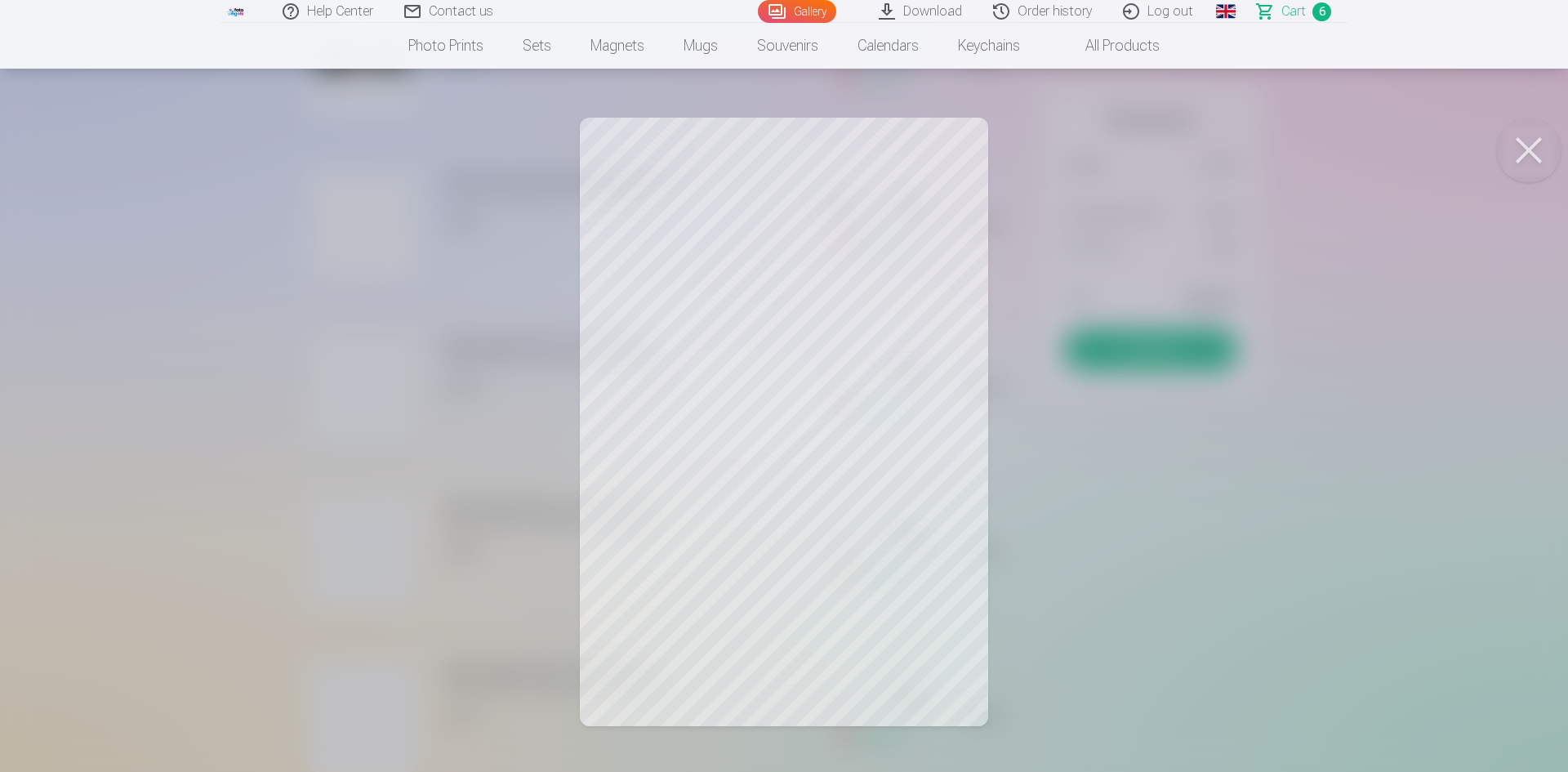 click at bounding box center [1529, 150] 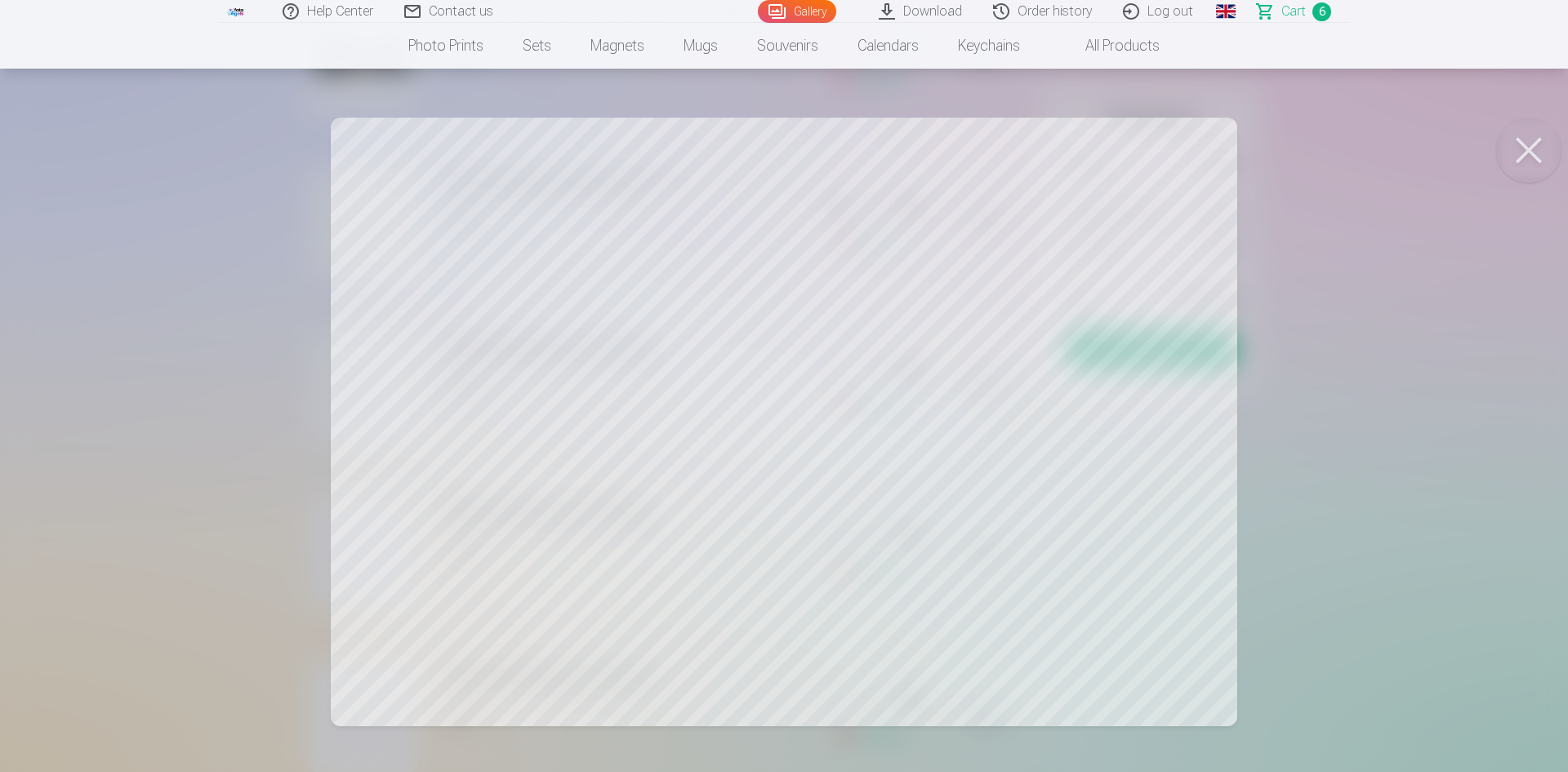 click at bounding box center (784, 386) 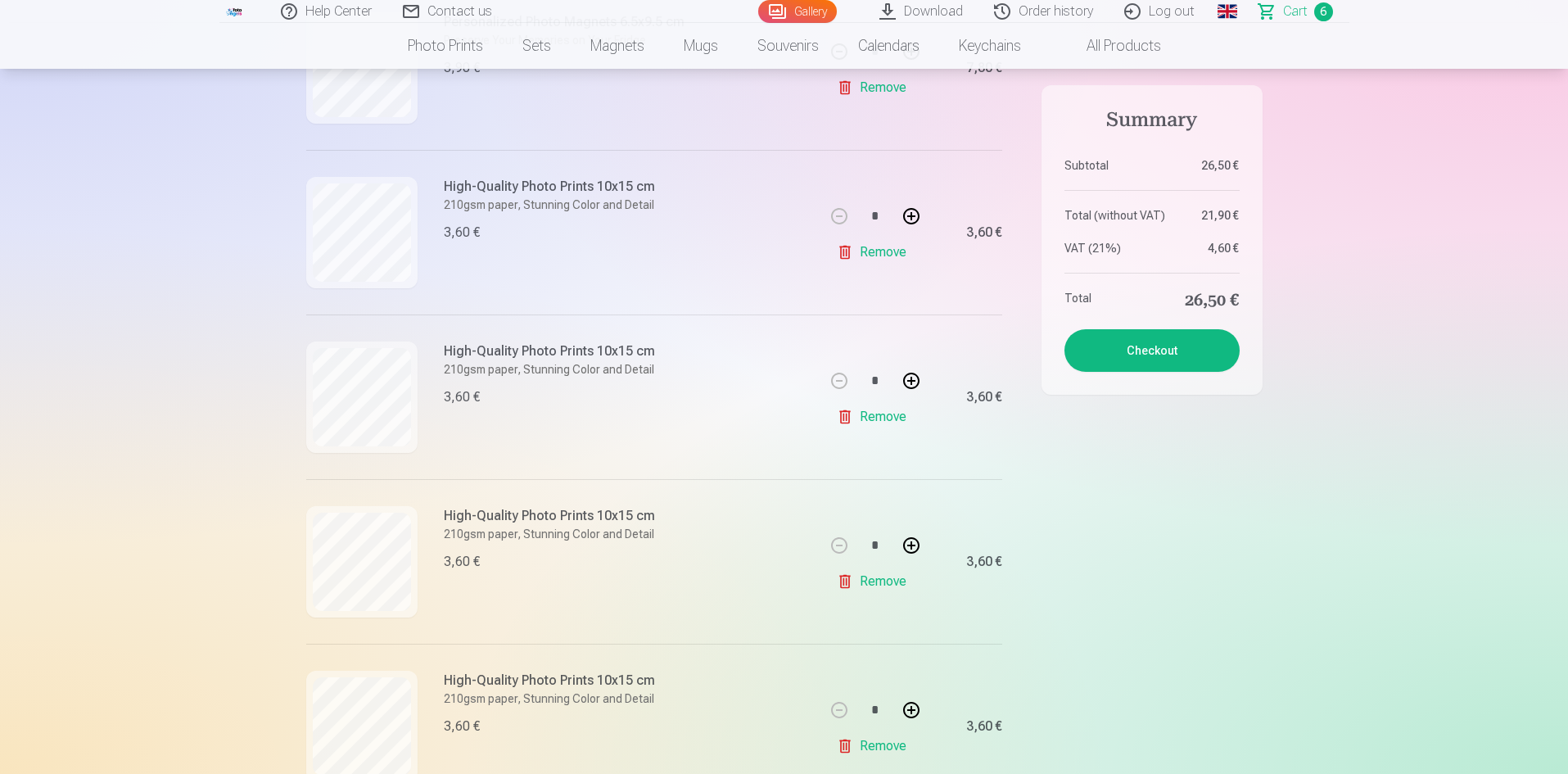 scroll, scrollTop: 573, scrollLeft: 0, axis: vertical 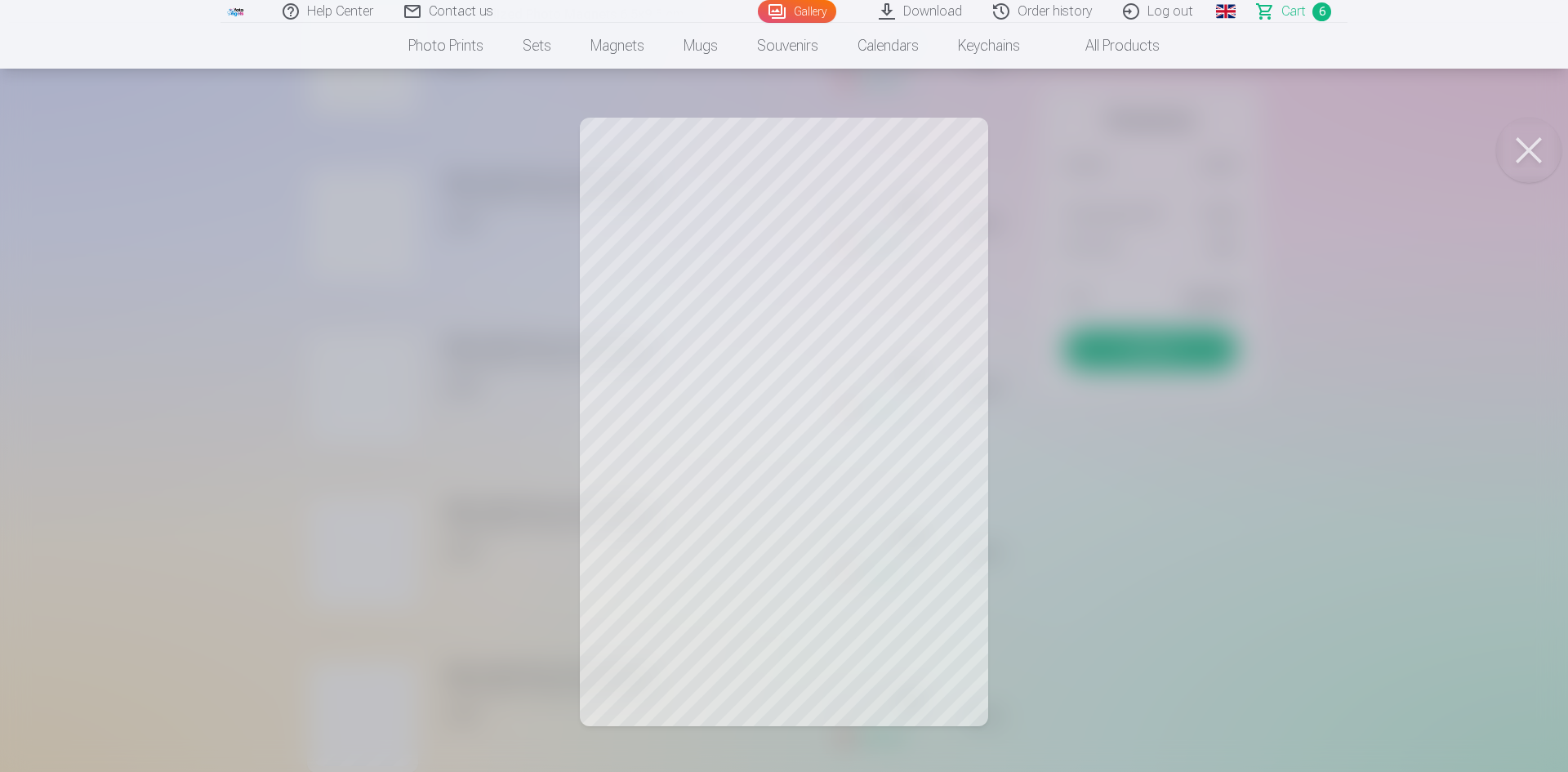 click at bounding box center (784, 386) 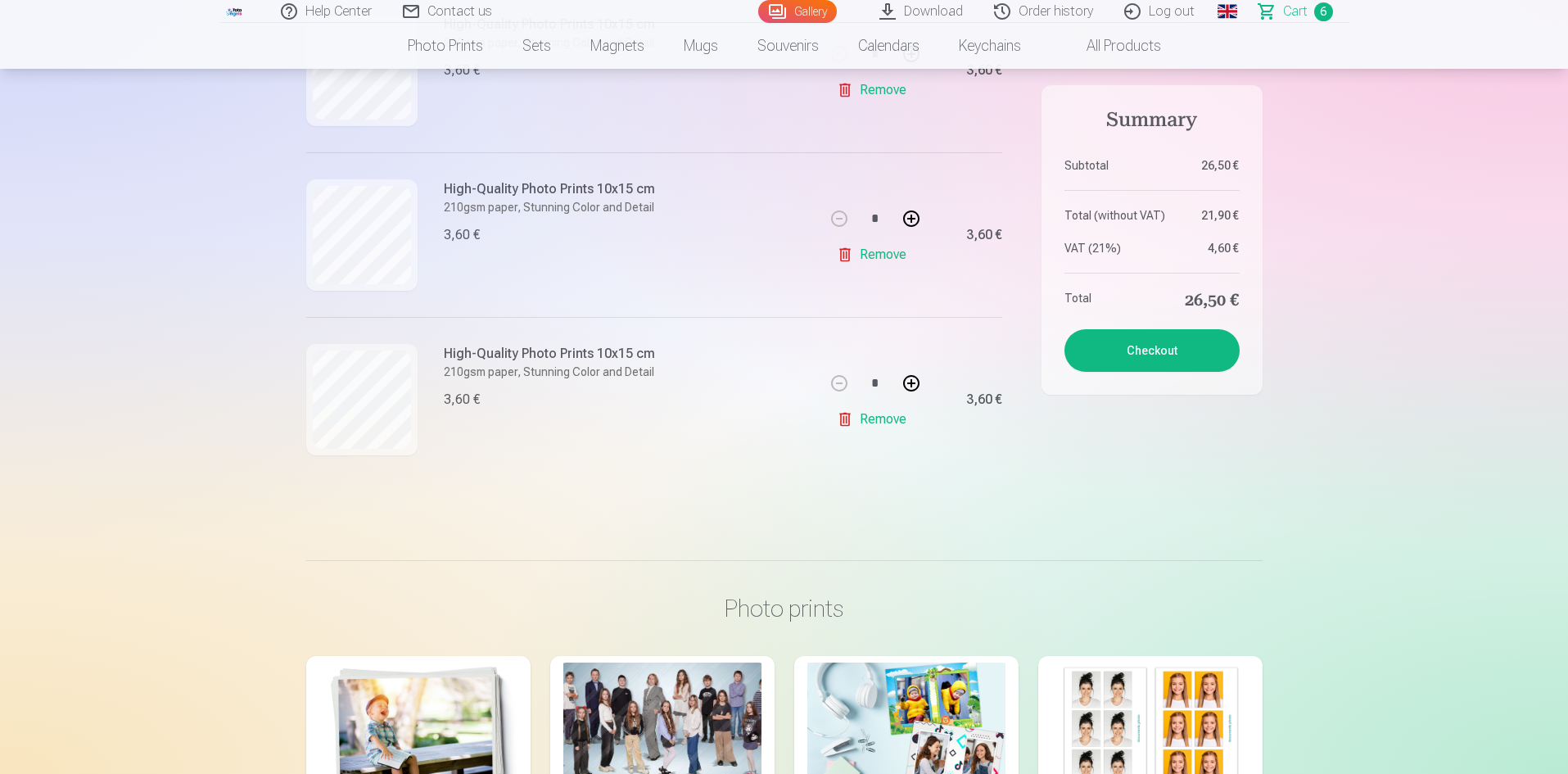 scroll, scrollTop: 901, scrollLeft: 0, axis: vertical 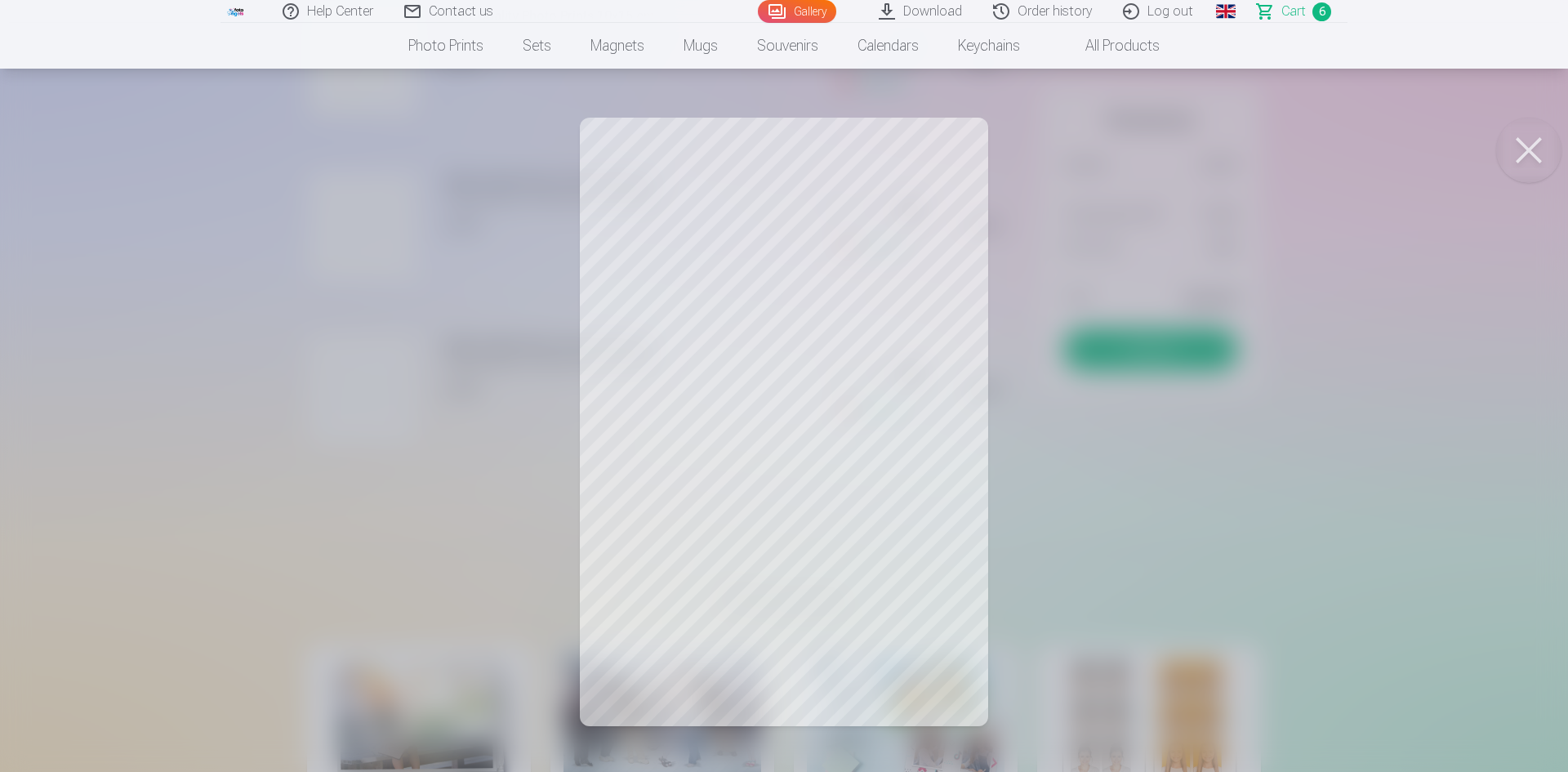 click at bounding box center [784, 386] 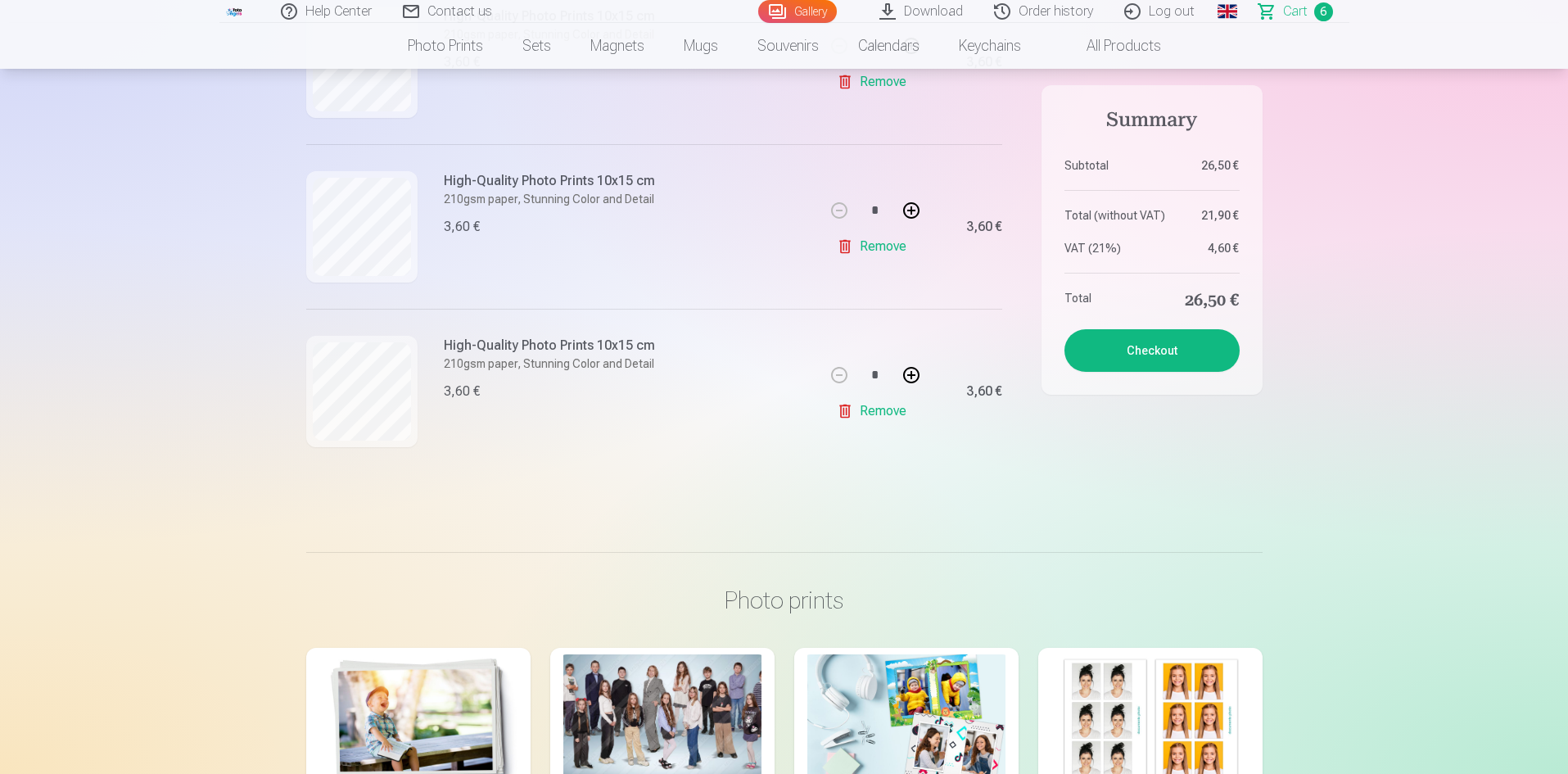 scroll, scrollTop: 983, scrollLeft: 0, axis: vertical 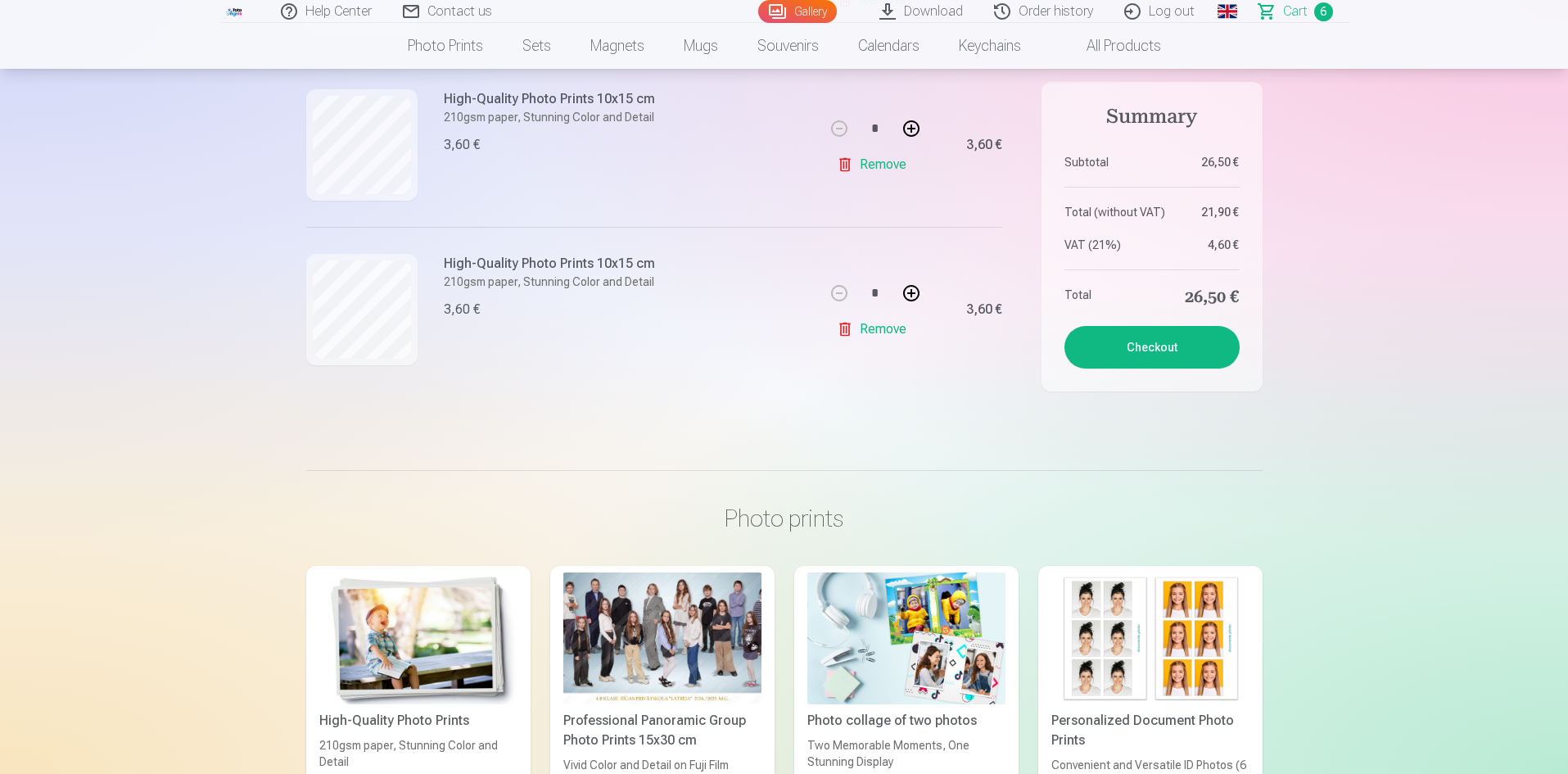 click on "Checkout" at bounding box center [1152, 347] 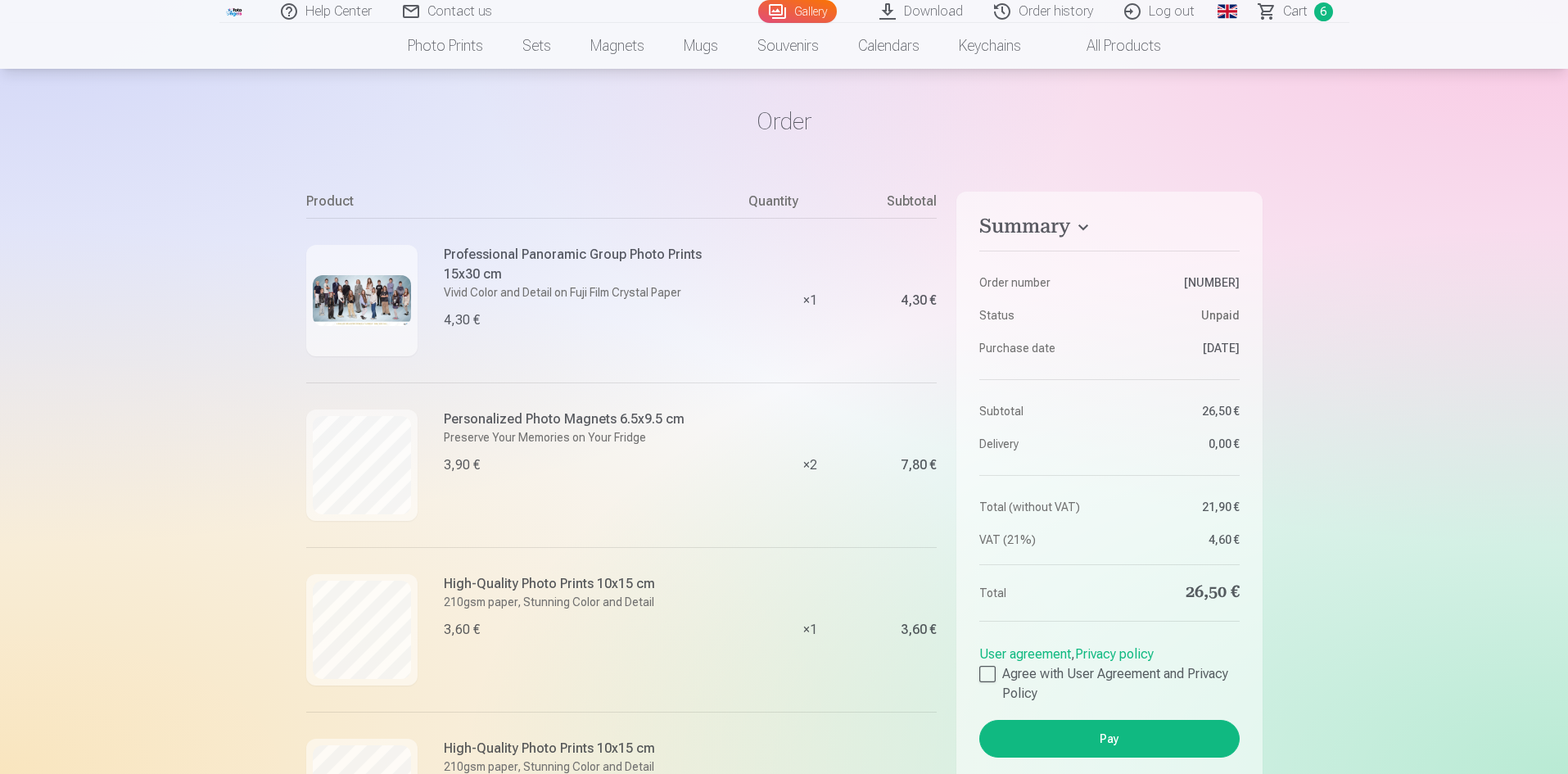 scroll, scrollTop: 82, scrollLeft: 0, axis: vertical 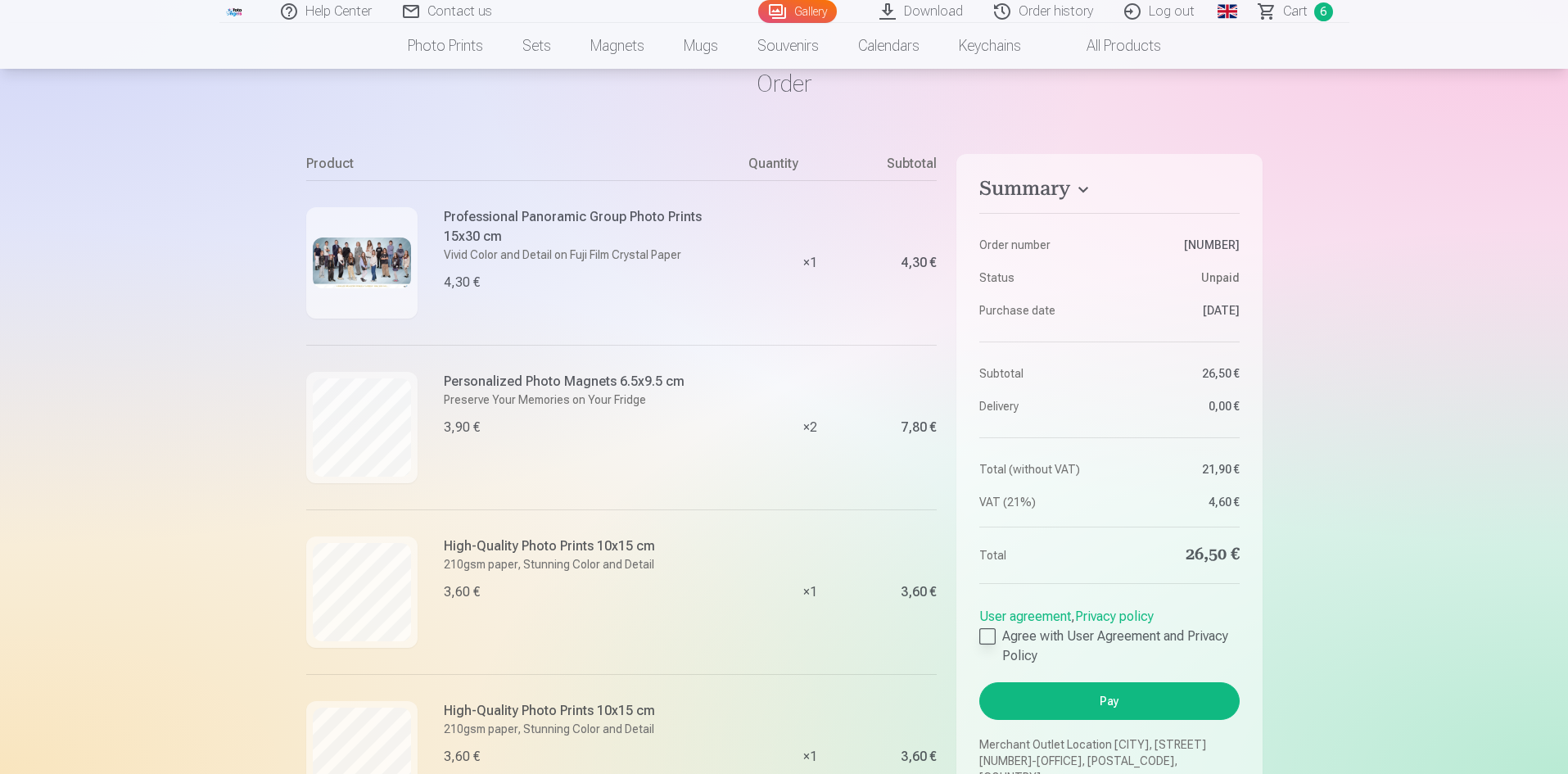 click at bounding box center (987, 636) 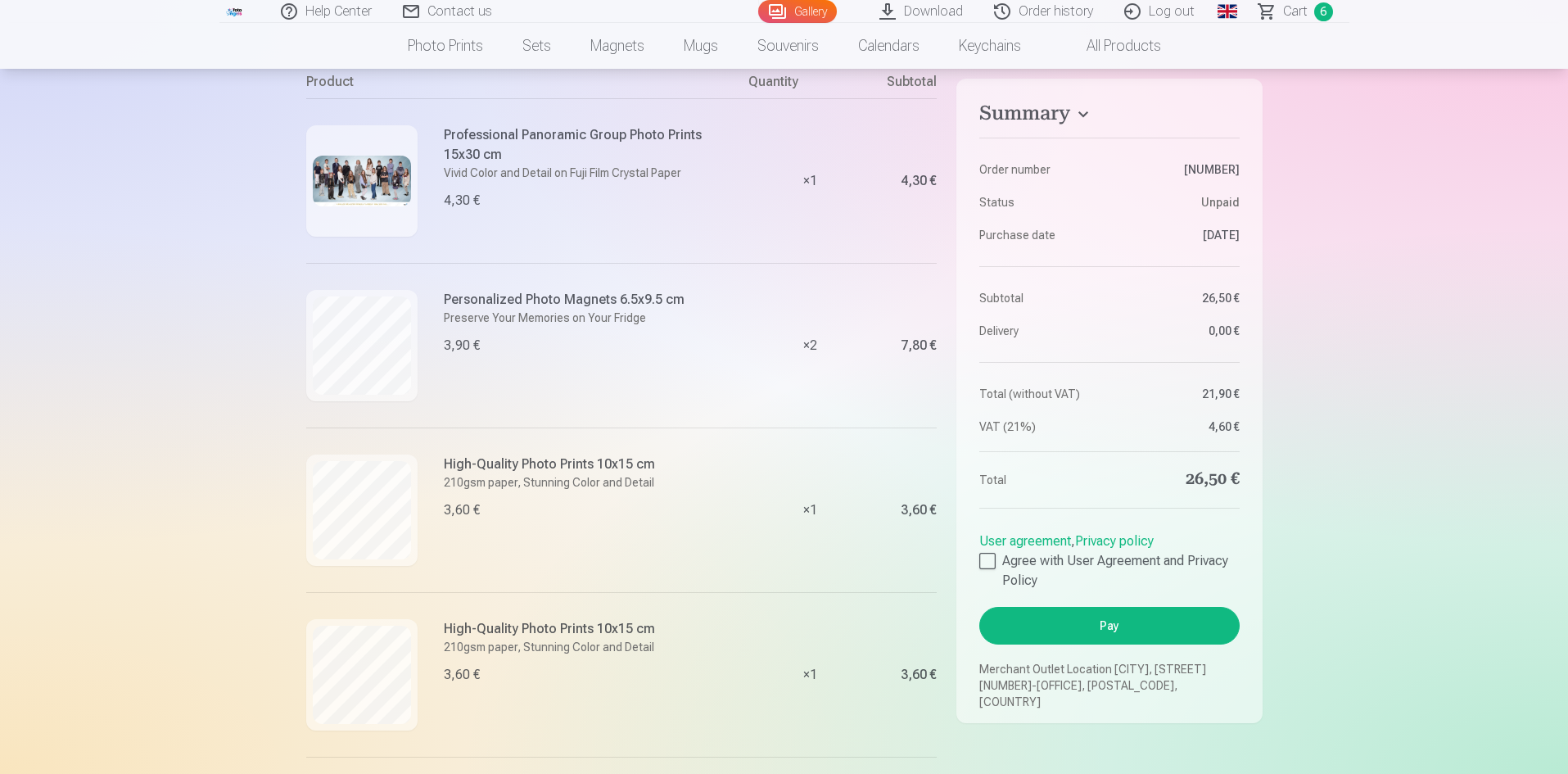scroll, scrollTop: 246, scrollLeft: 0, axis: vertical 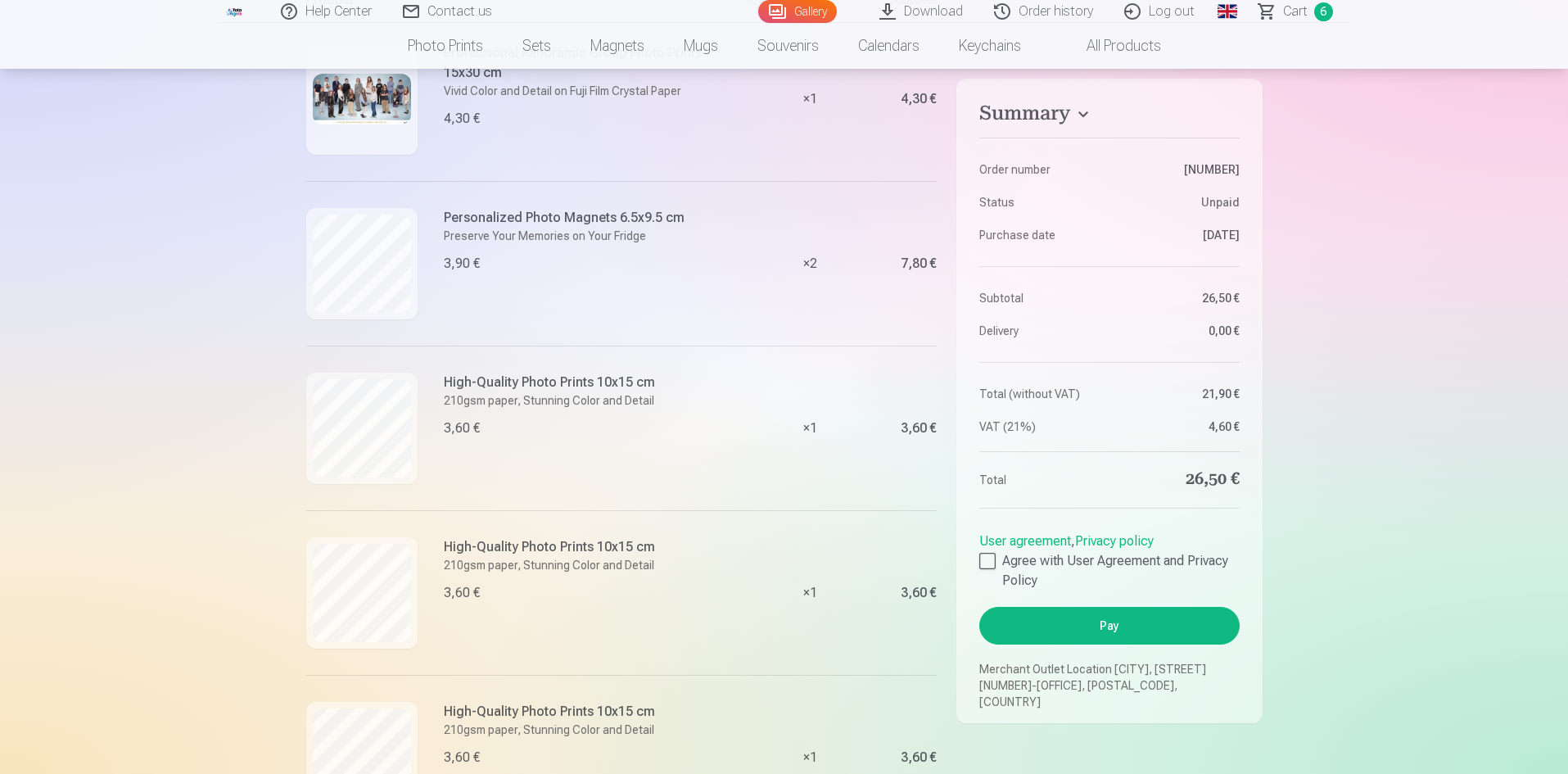 click on "Pay" at bounding box center (1109, 626) 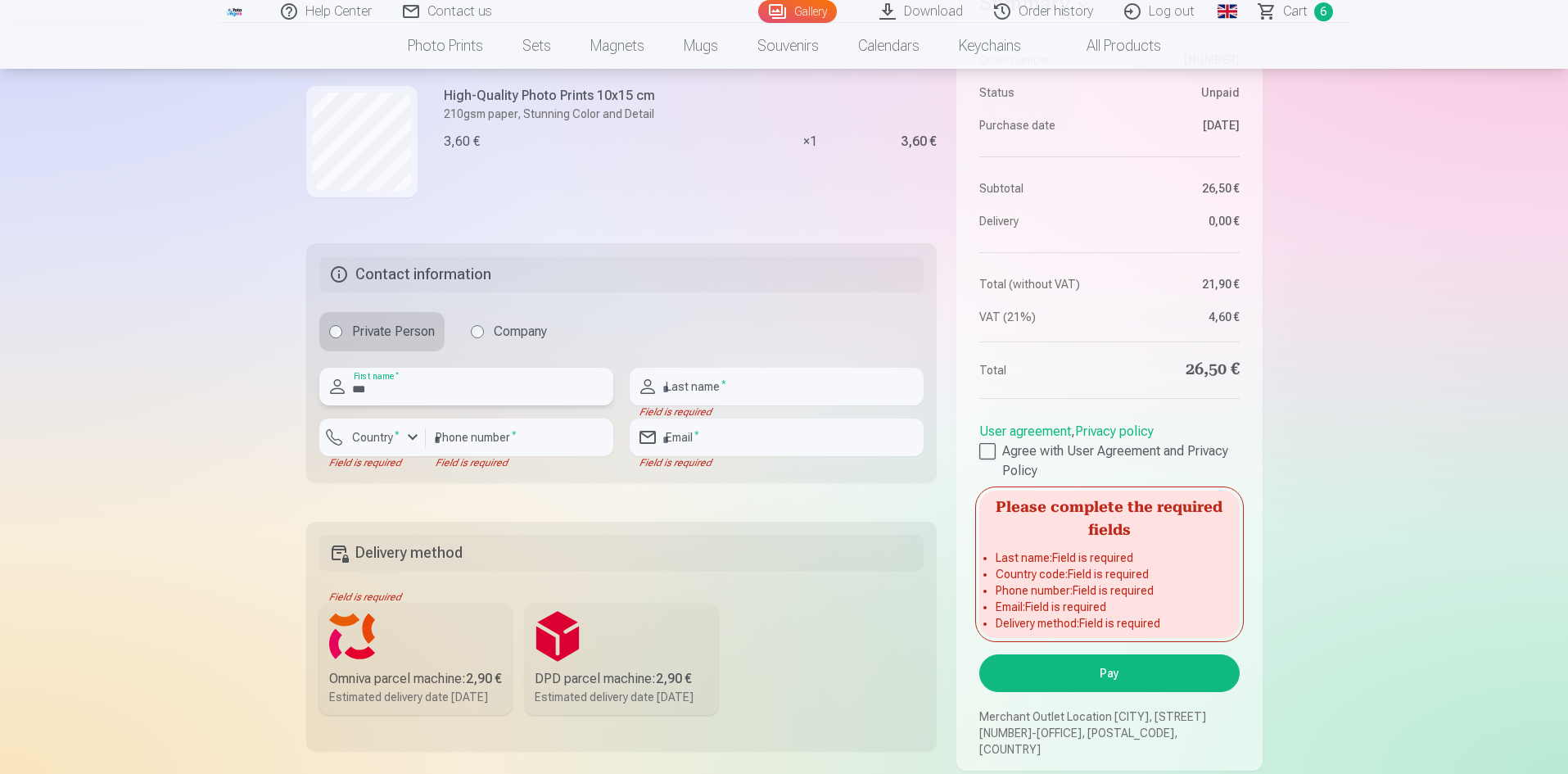 type on "******" 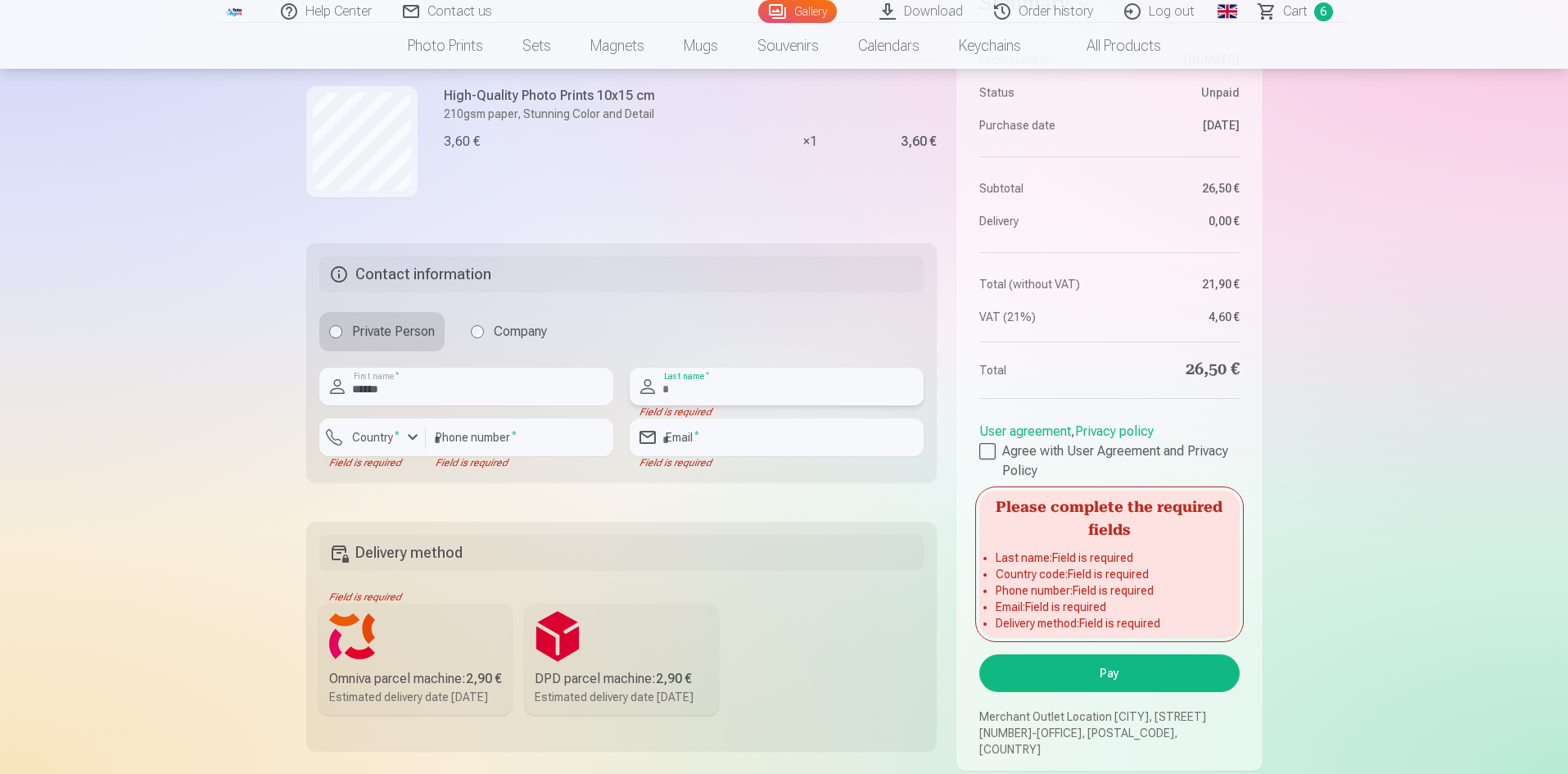 type on "********" 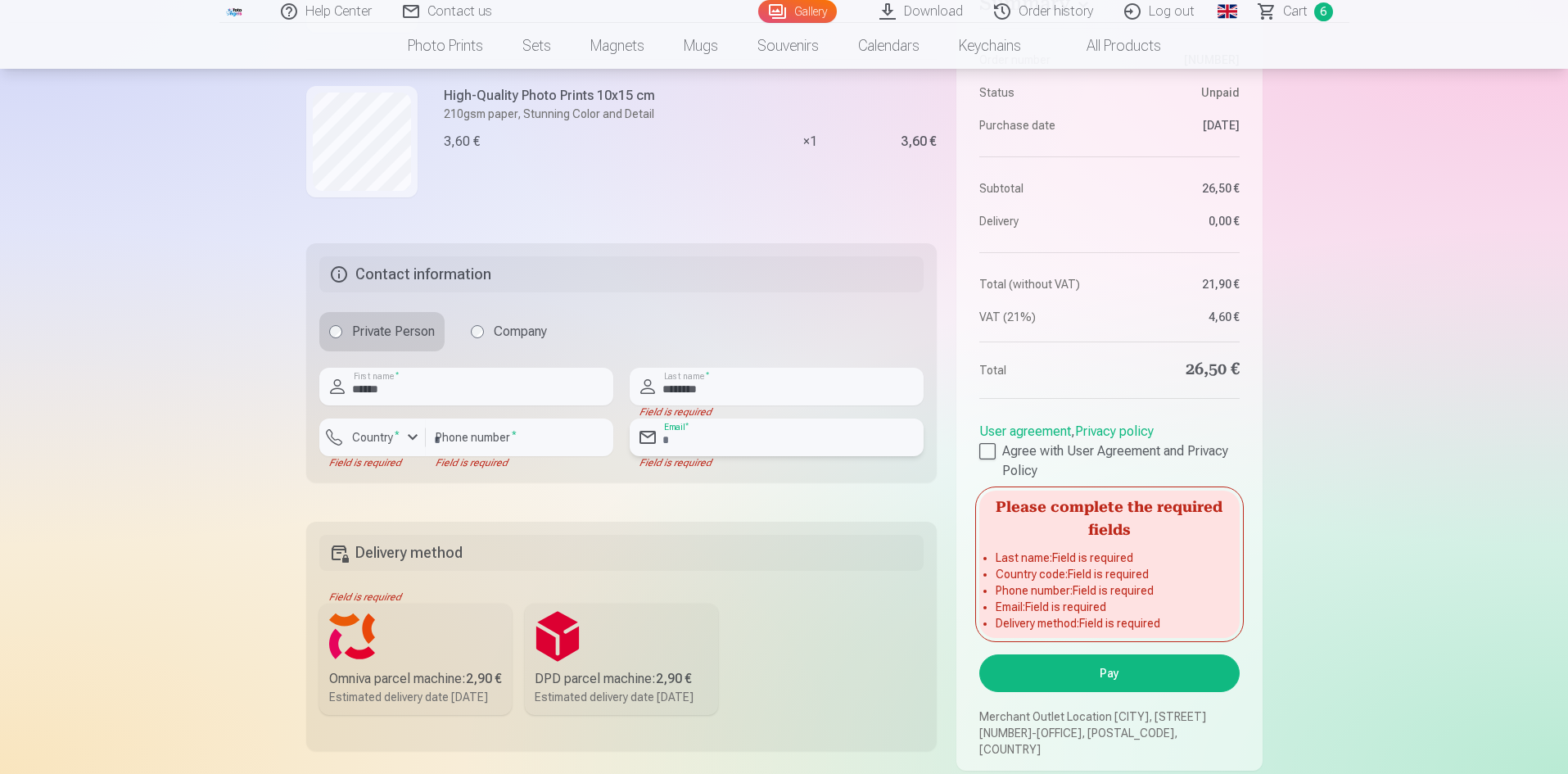type on "**********" 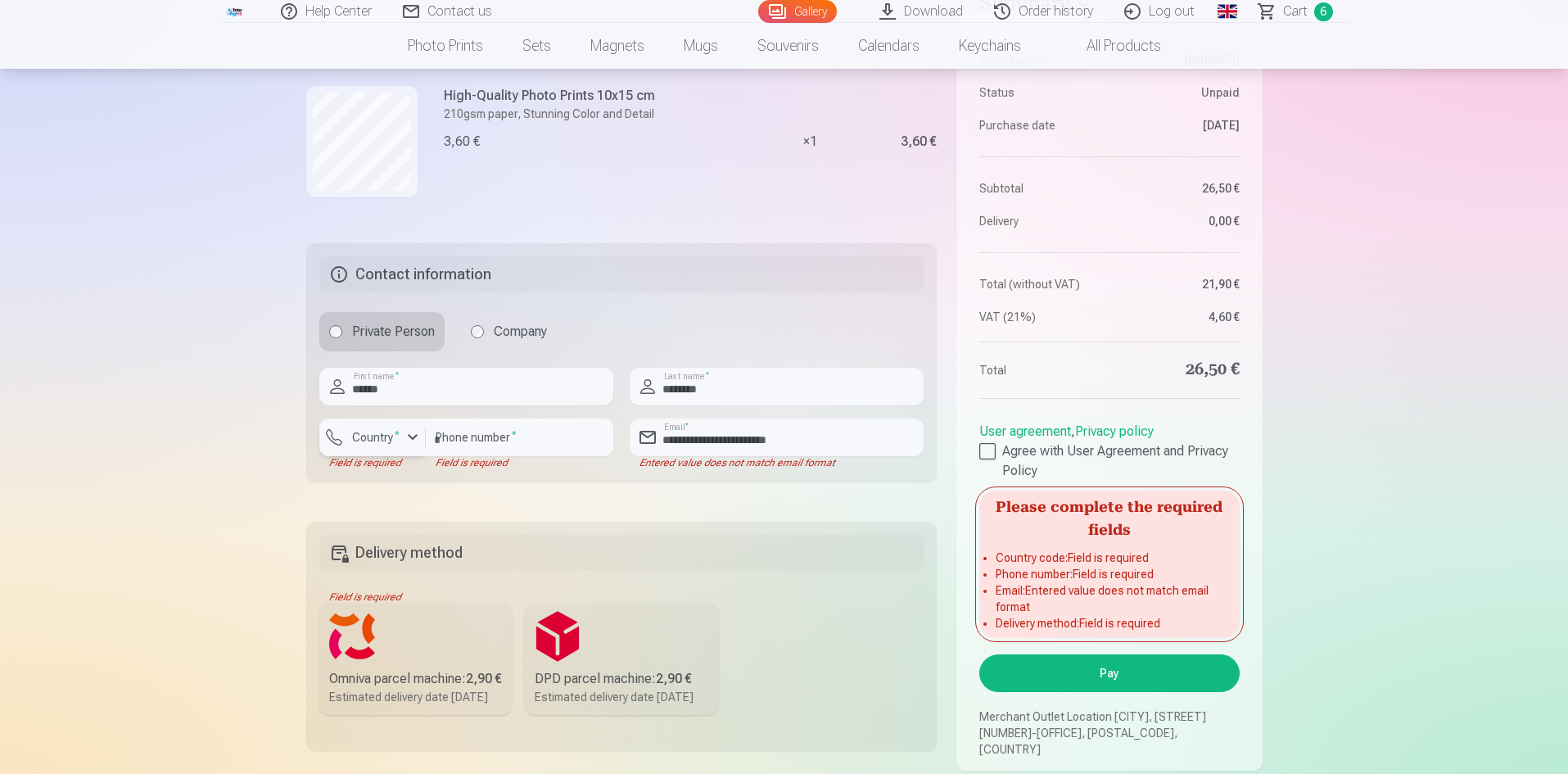 click on "Country *" at bounding box center [376, 437] 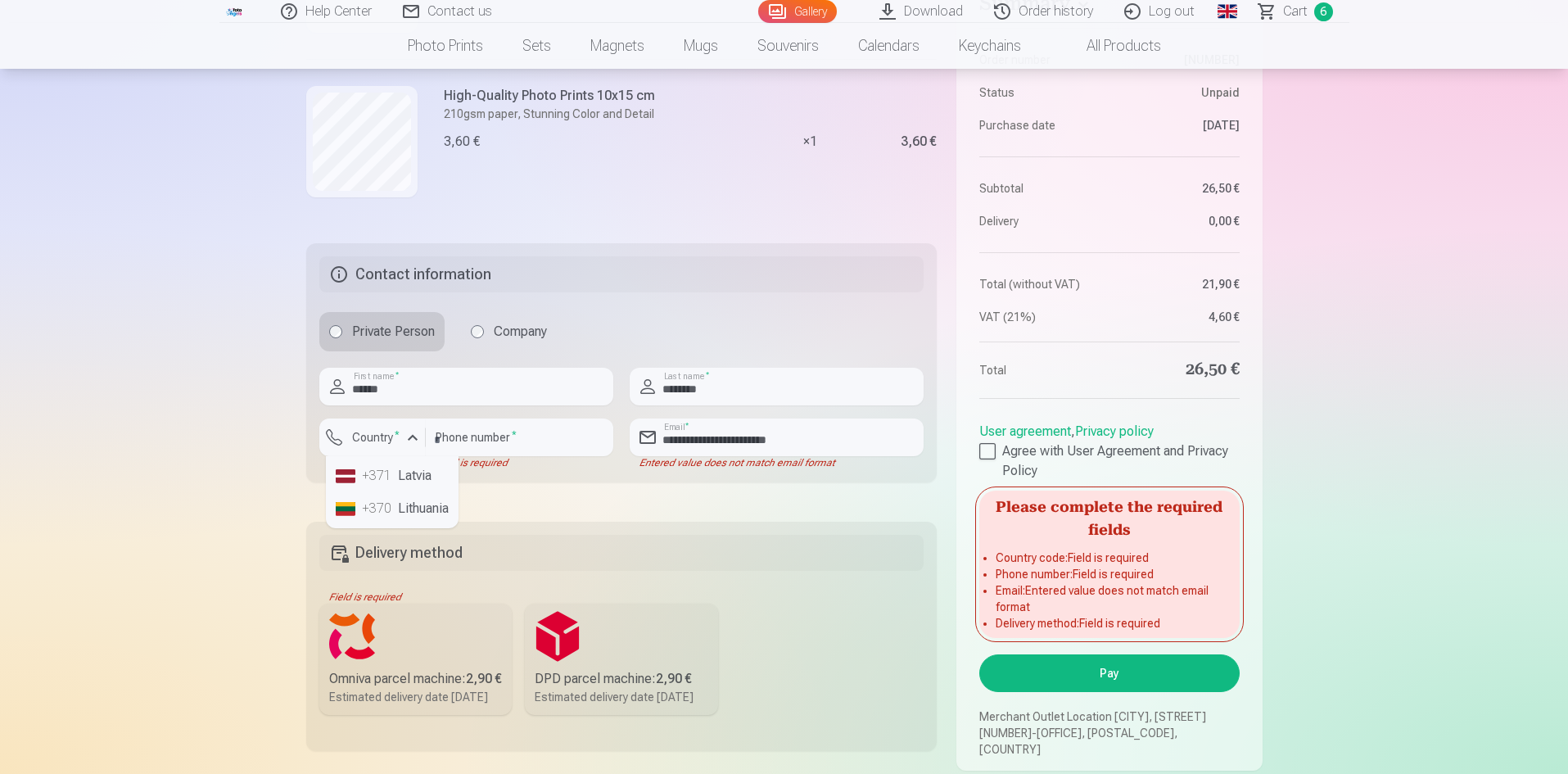 click on "+[PHONE] [COUNTRY]" at bounding box center [392, 476] 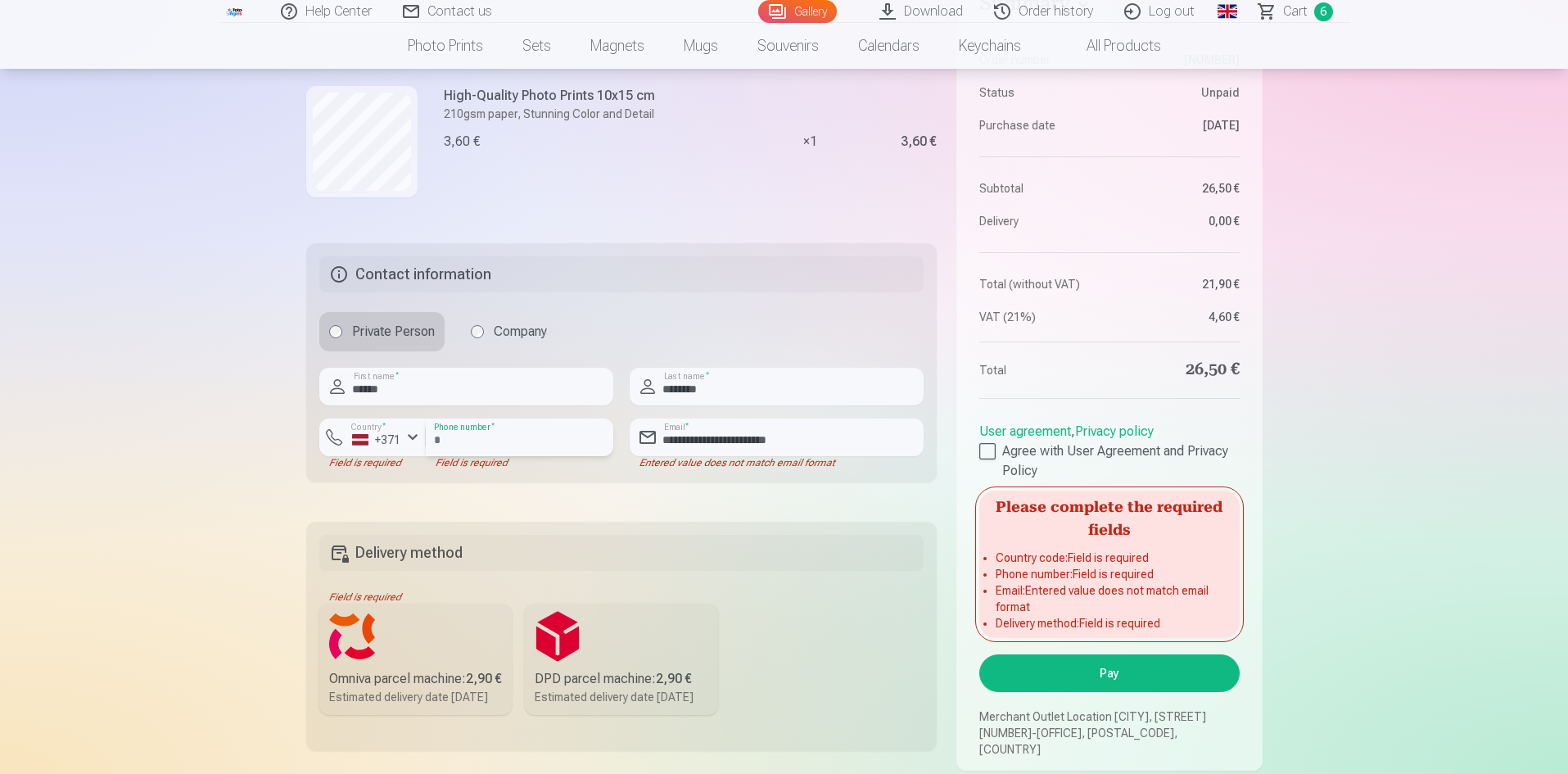 click at bounding box center (519, 437) 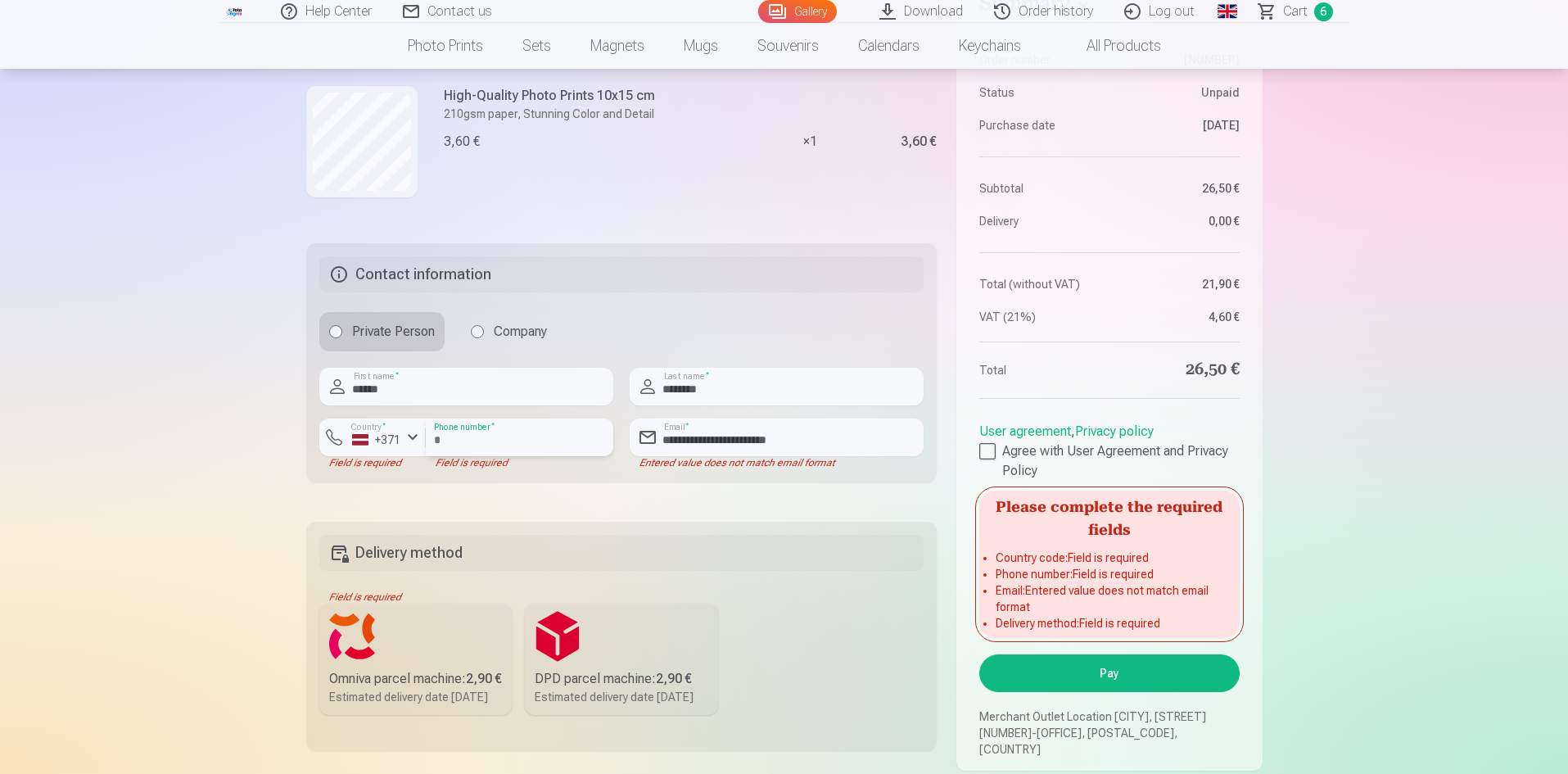 type on "********" 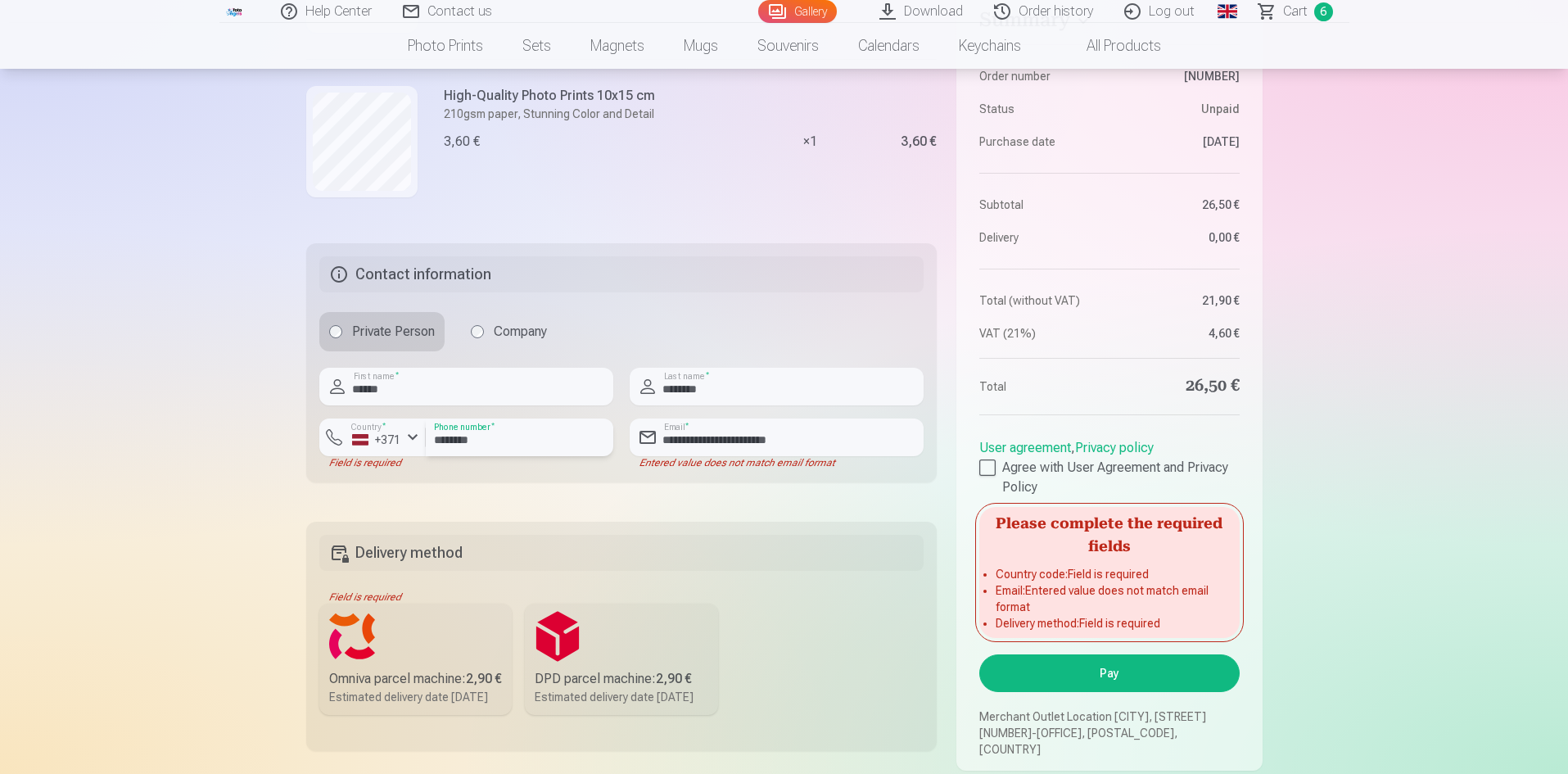 click on "********" at bounding box center [519, 437] 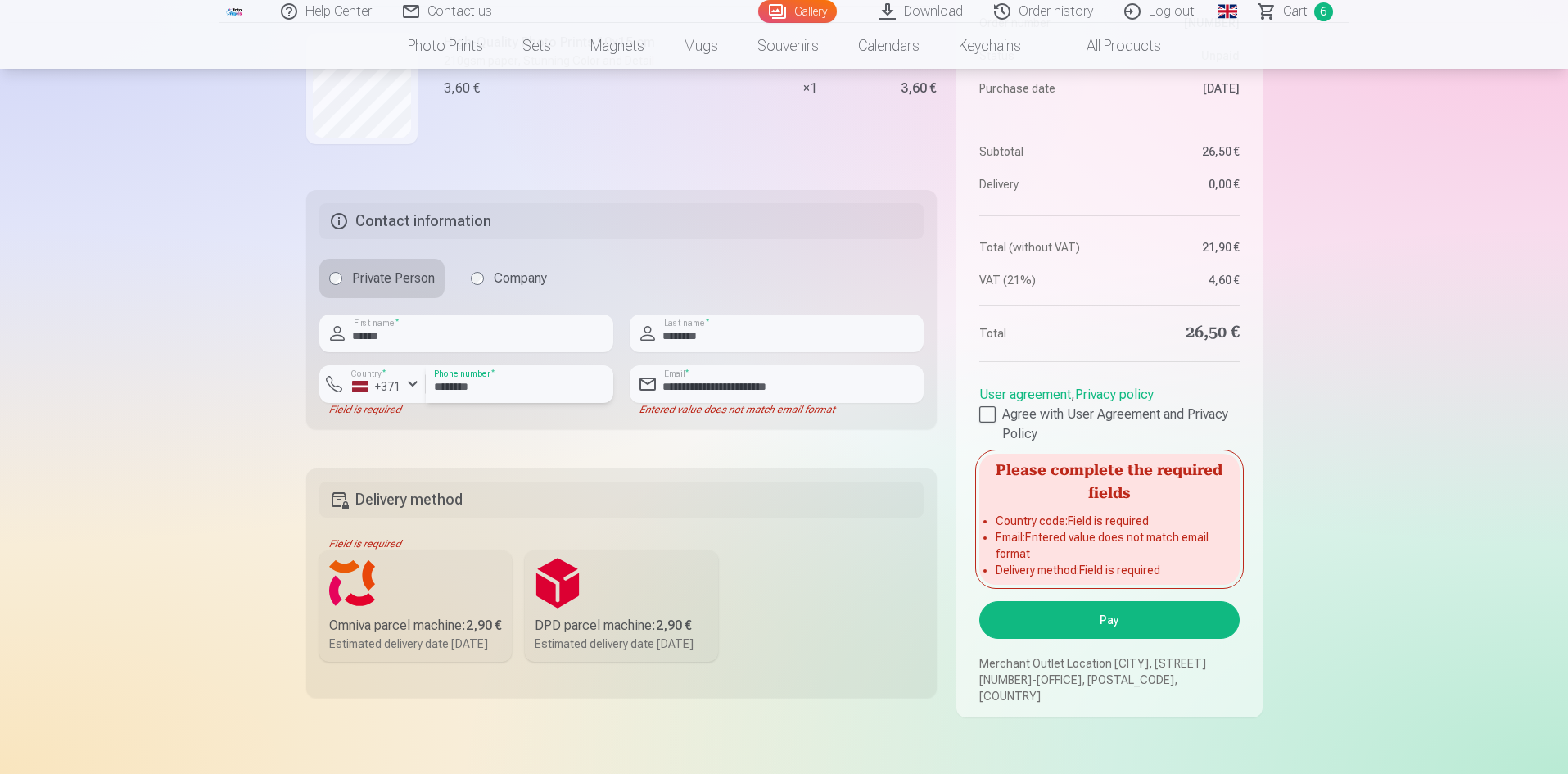 scroll, scrollTop: 1108, scrollLeft: 0, axis: vertical 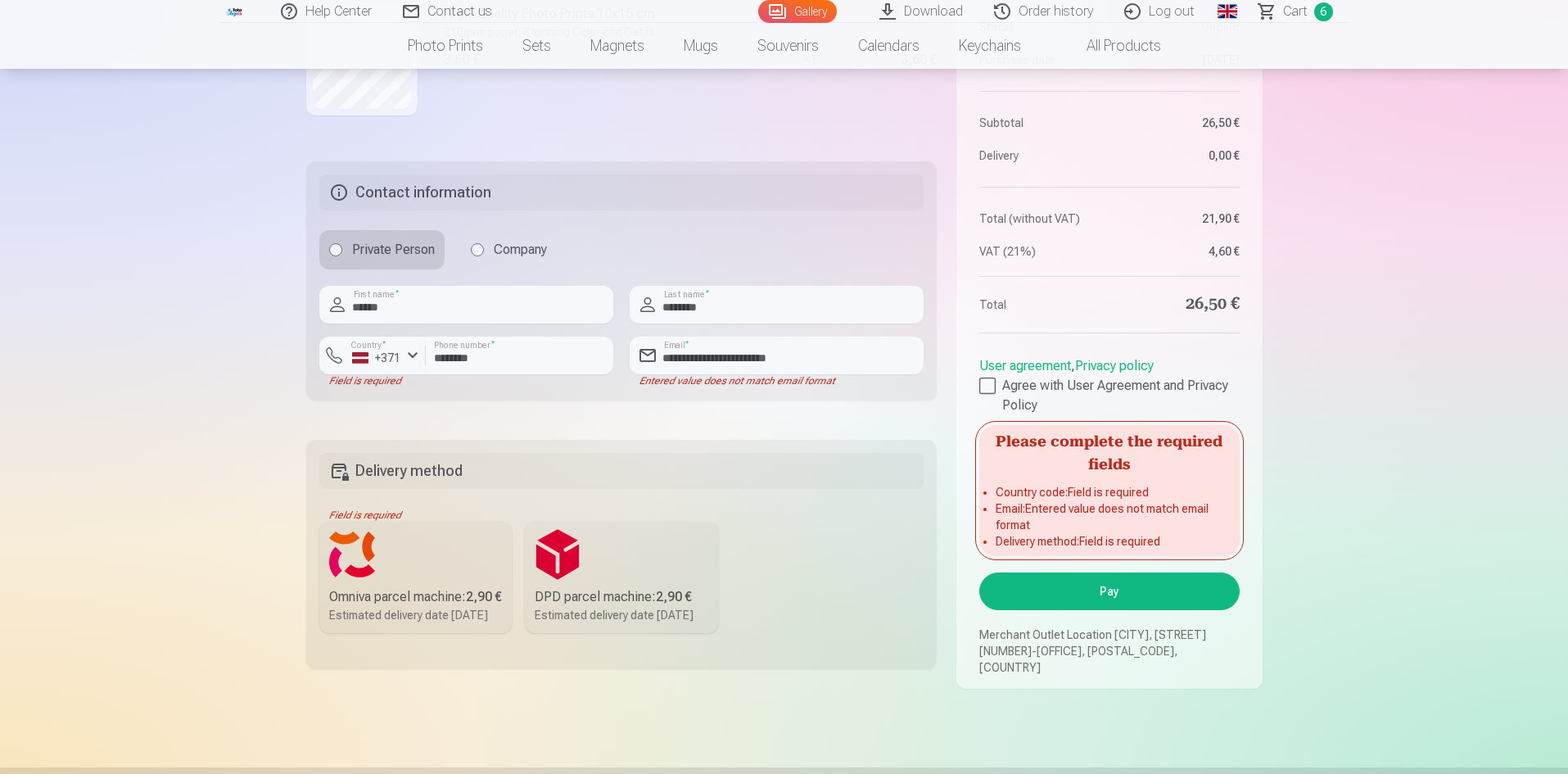 click on "DPD parcel machine :  2,90 €" at bounding box center [621, 597] 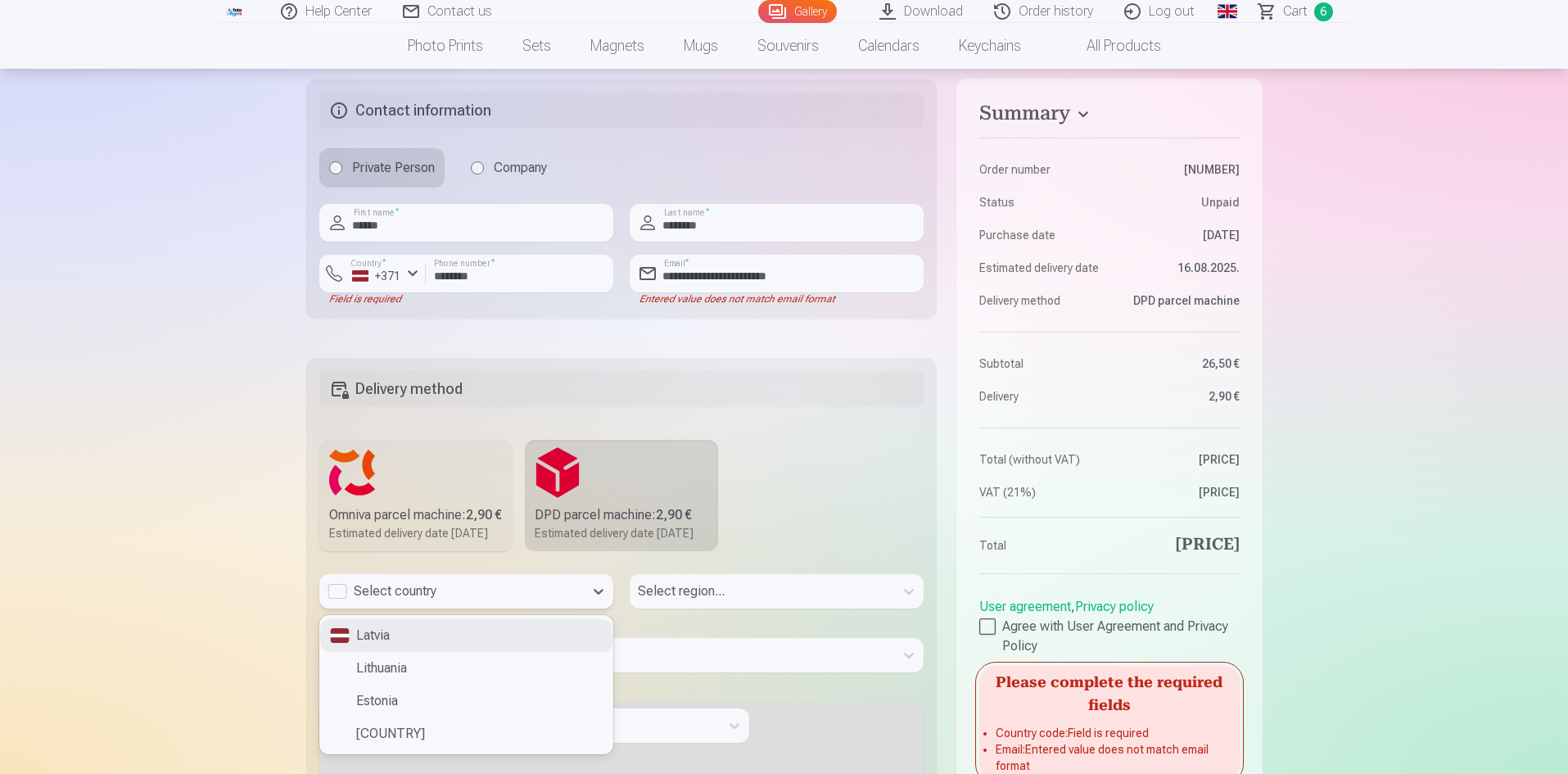 scroll, scrollTop: 1213, scrollLeft: 0, axis: vertical 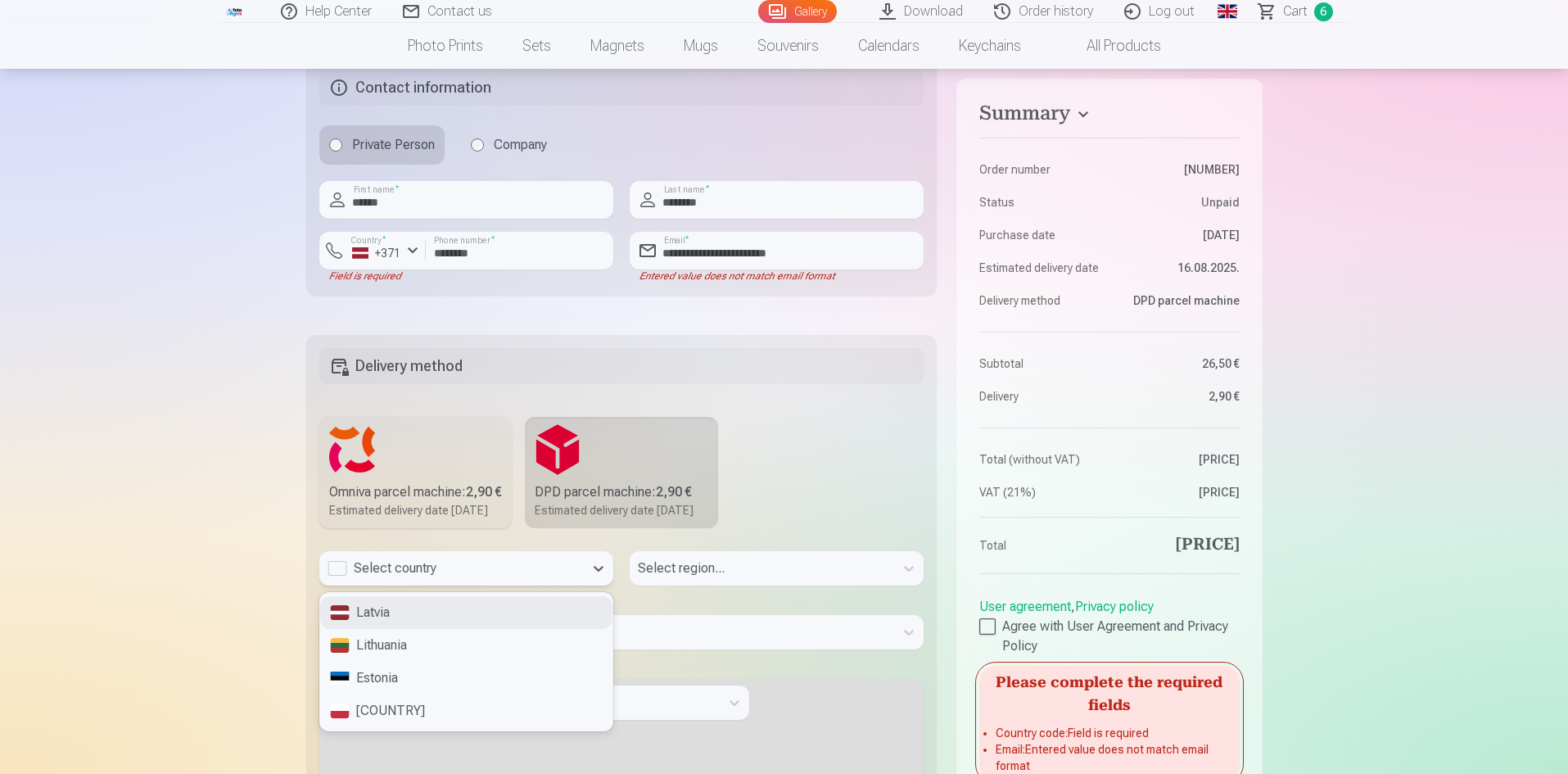 drag, startPoint x: 422, startPoint y: 631, endPoint x: 457, endPoint y: 620, distance: 36.687873 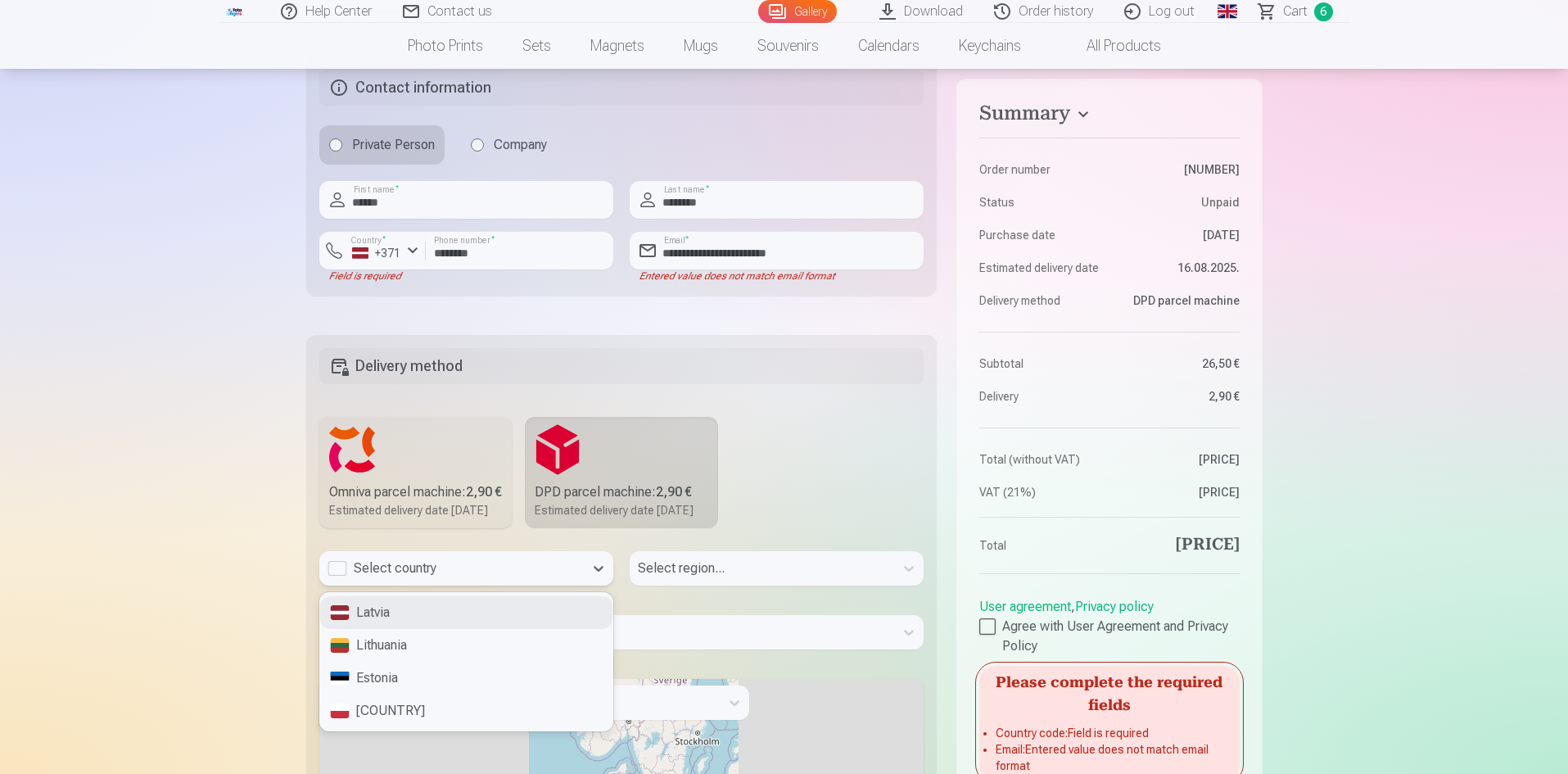 click on "Latvia" at bounding box center [466, 613] 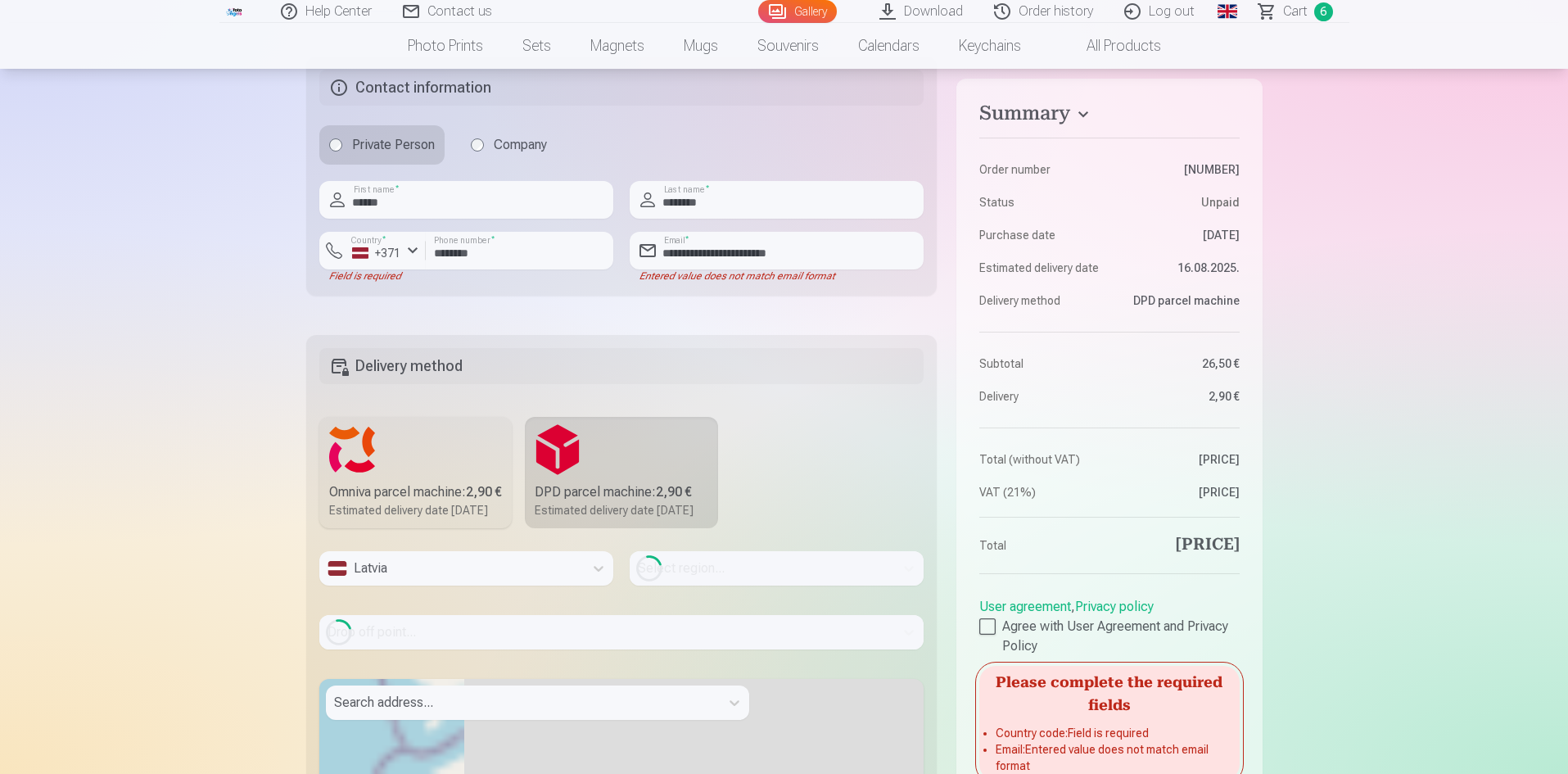 click on "Loading..." at bounding box center [776, 568] 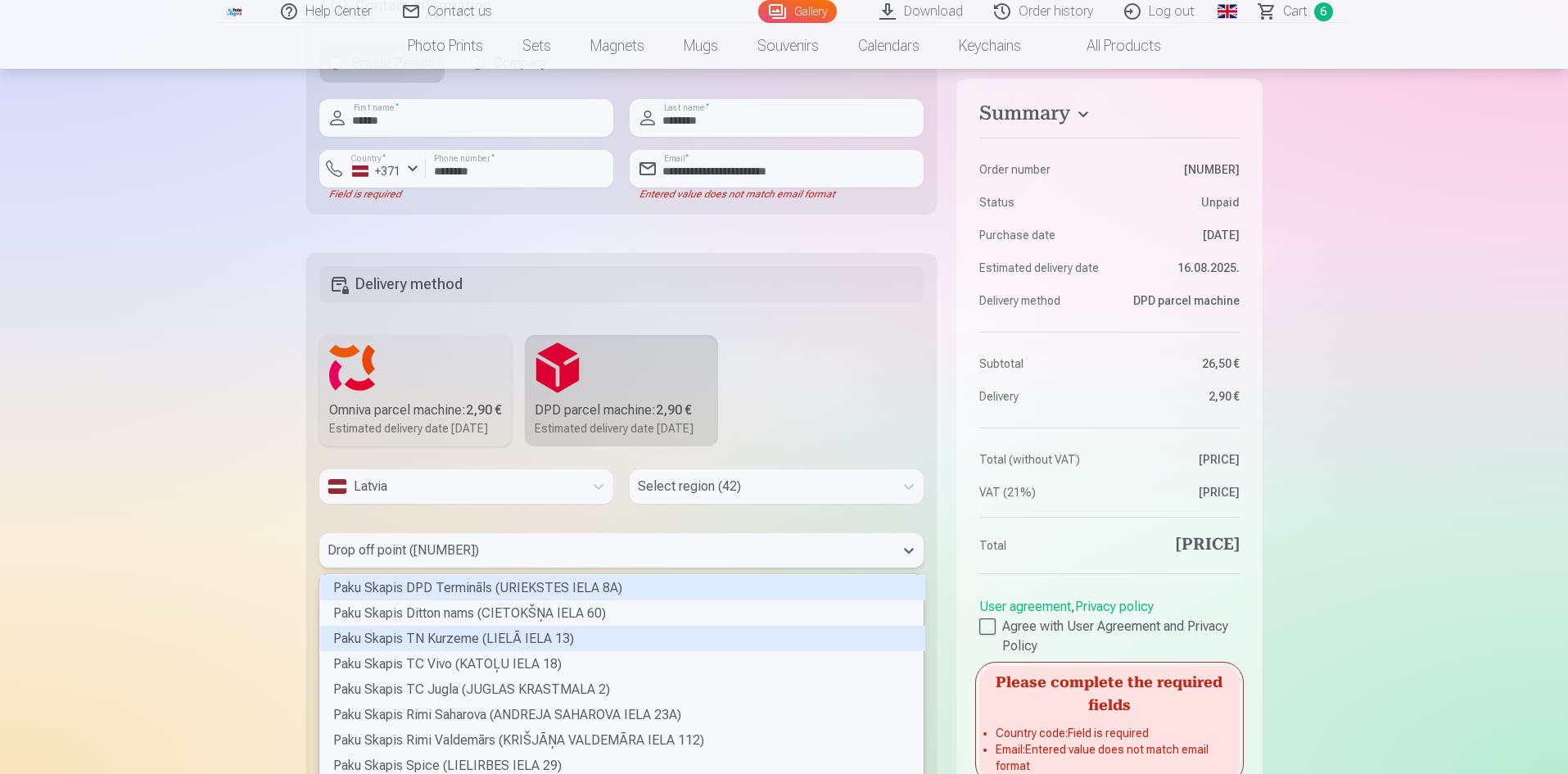 click on "358 results available. Use Up and Down to choose options, press Enter to select the currently focused option, press Escape to exit the menu, press Tab to select the option and exit the menu. Drop off point (358) Paku Skapis DPD Termināls (URIEKSTES IELA 8A) Paku Skapis Ditton nams (CIETOKŠŅA IELA 60) Paku Skapis TN Kurzeme (LIELĀ IELA 13) Paku Skapis TC Vivo (KATOĻU IELA 18) Paku Skapis TC Jugla (JUGLAS KRASTMALA 2) Paku Skapis Rimi Saharova (ANDREJA SAHAROVA IELA 23A) Paku Skapis Rimi Valdemārs (KRIŠJĀŅA VALDEMĀRA IELA 112) Paku Skapis Spice (LIELIRBES IELA 29) Paku Skapis Dole (LATGALES IELA 357) Paku Skapis Maxima XXX Deglava (AUGUSTA DEGLAVA IELA 67) Paku Skapis Damme (KURZEMES PROSPEKTS 1A) Paku Skapis Alfa (BRĪVĪBAS GATVE 372) Paku Skapis Mego Ventspils (GANĪBU IELA 22/24) Paku Skapis Valleta (RĪGAS IELA 4) PS TC Sēlija (NOSLOGOTS) (VIENĪBAS IELA 7) PS Rimi Rēzekne(NOSLOGOTS) (ATBRĪVOŠANAS ALEJA 138) Paku Skapis Maxima XX Cēsis (VALMIERAS IELA 17A)" at bounding box center [621, 550] 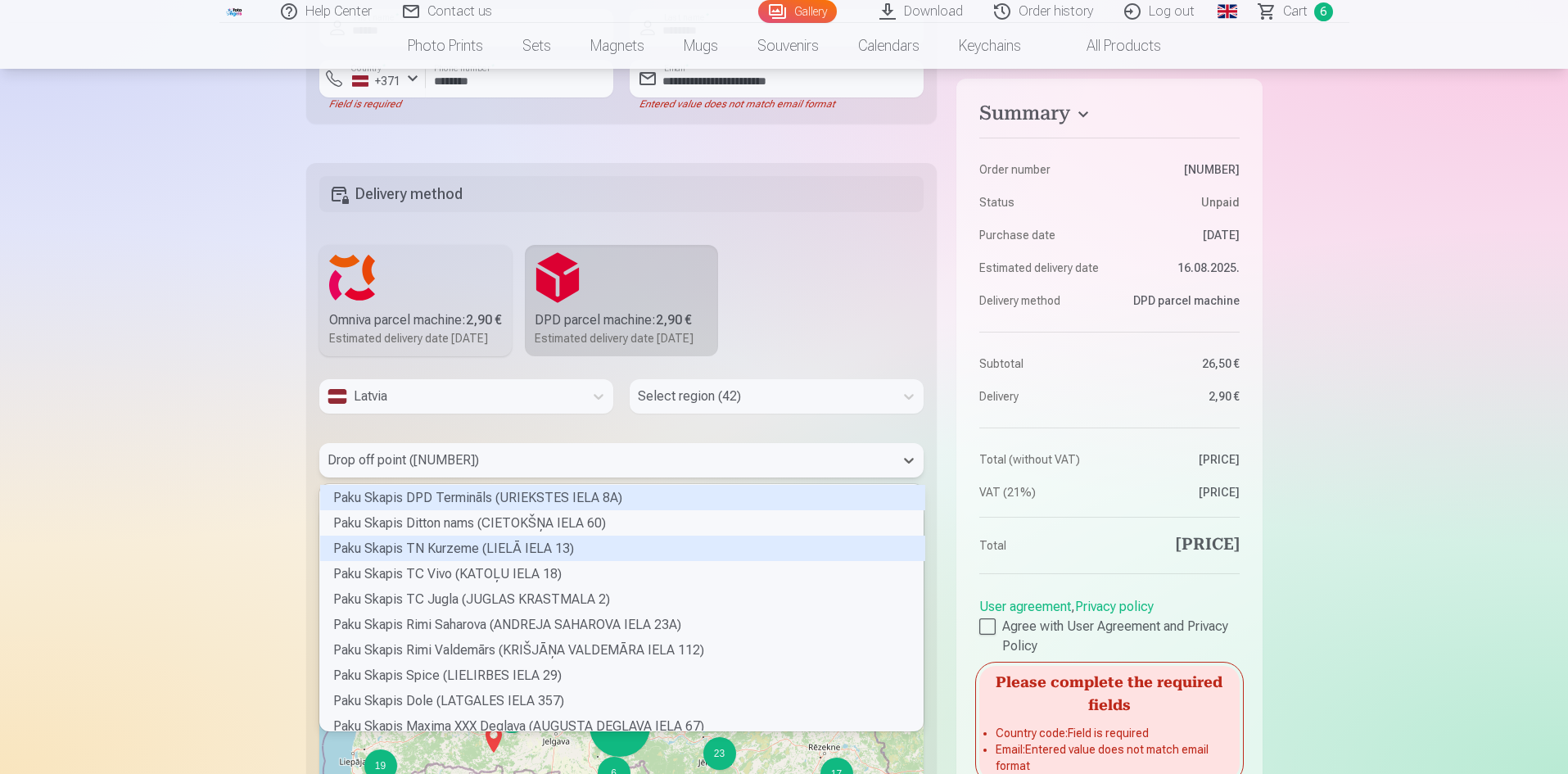 scroll, scrollTop: 5, scrollLeft: 5, axis: both 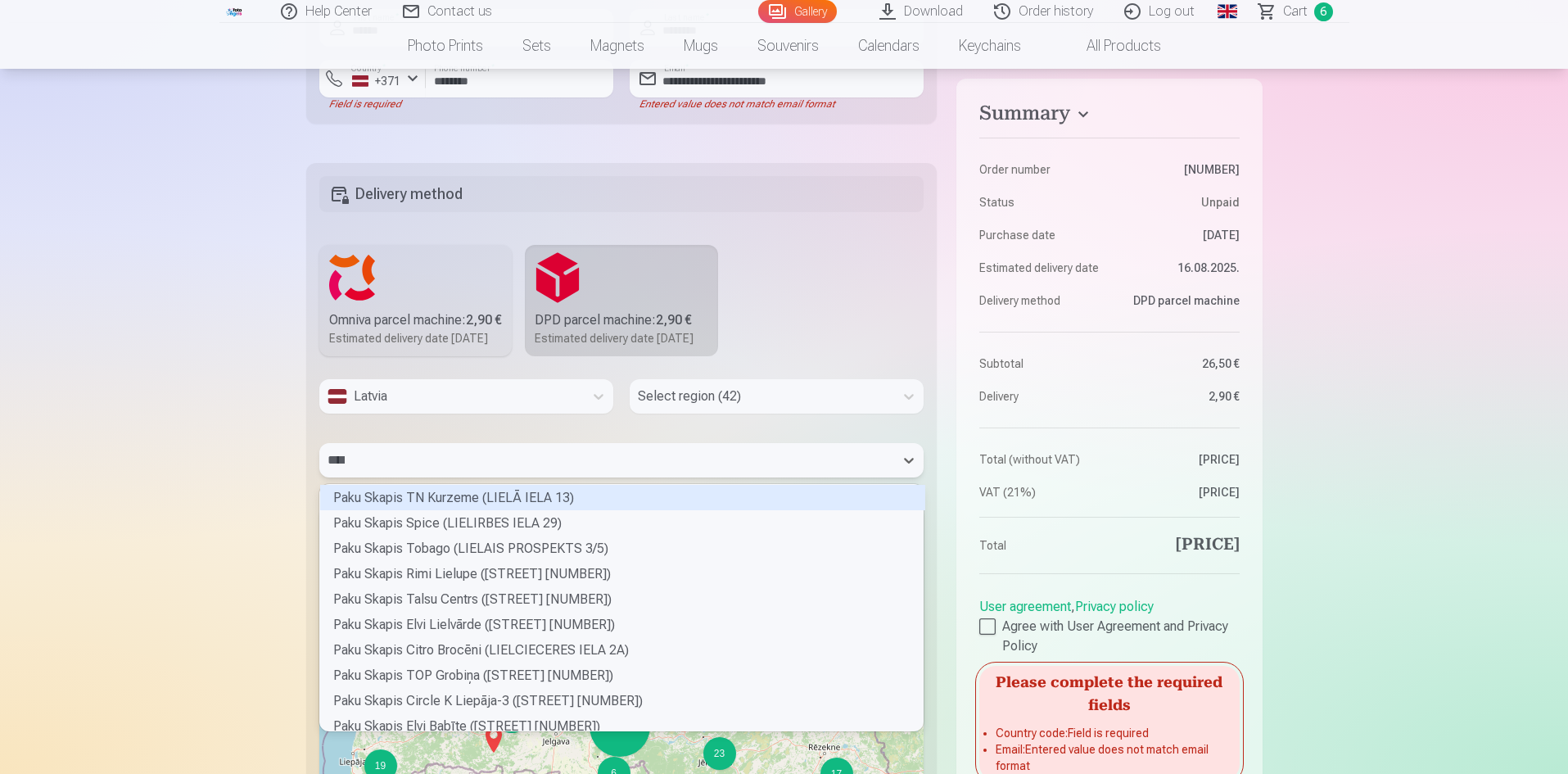 type on "*****" 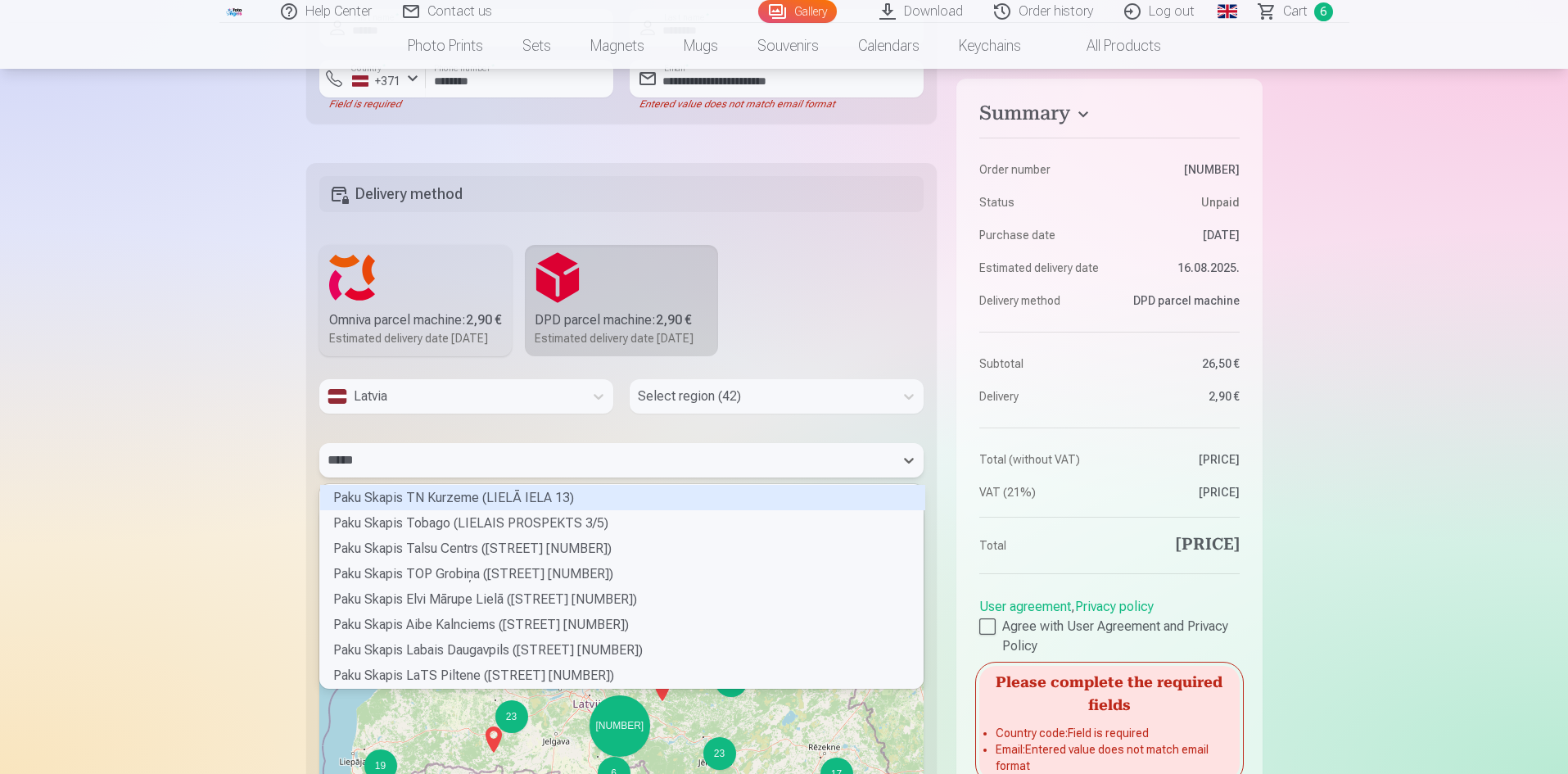scroll, scrollTop: 199, scrollLeft: 599, axis: both 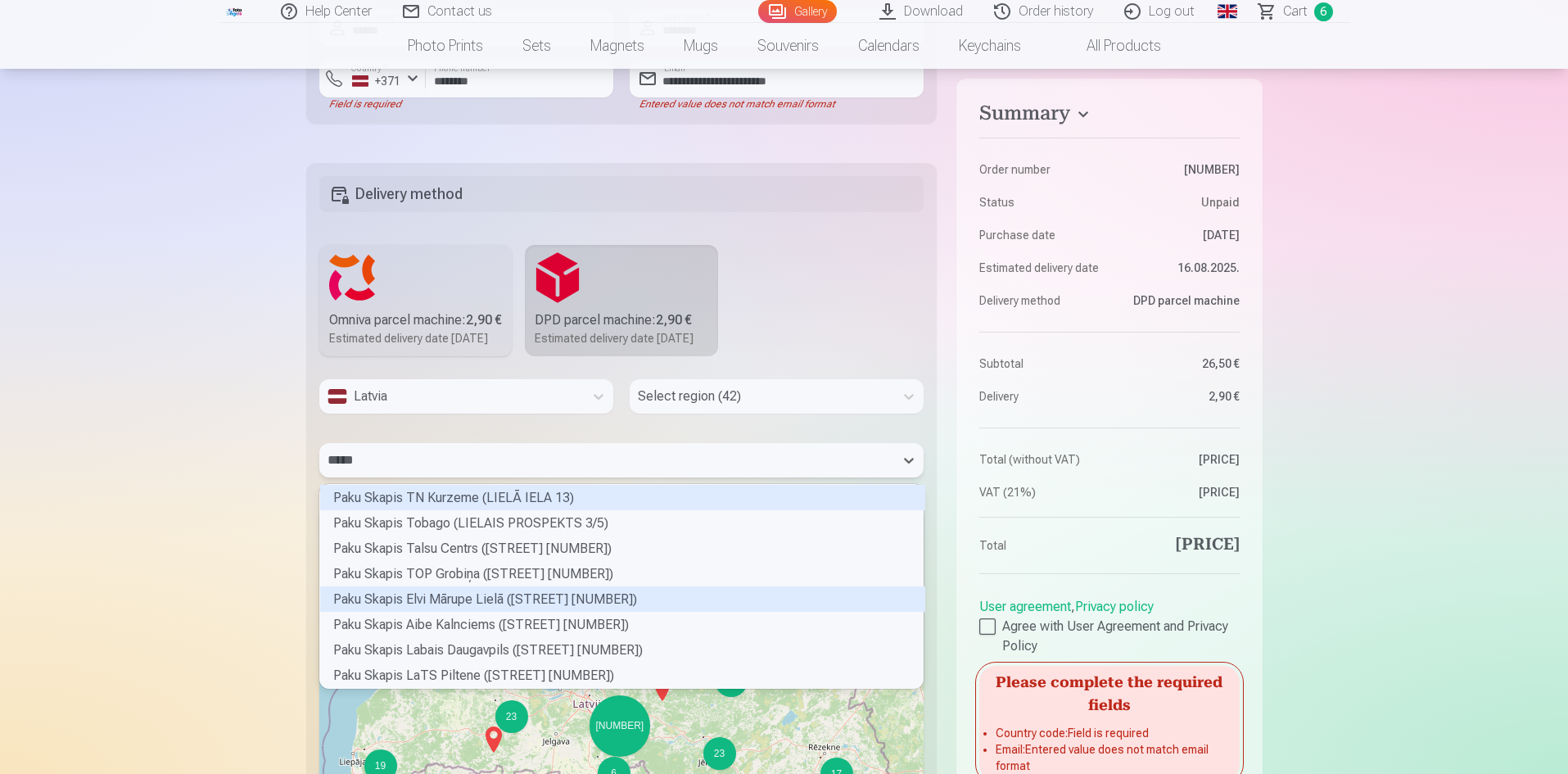 click on "Paku Skapis Elvi Mārupe Lielā (LIELĀ IELA 26)" at bounding box center (622, 599) 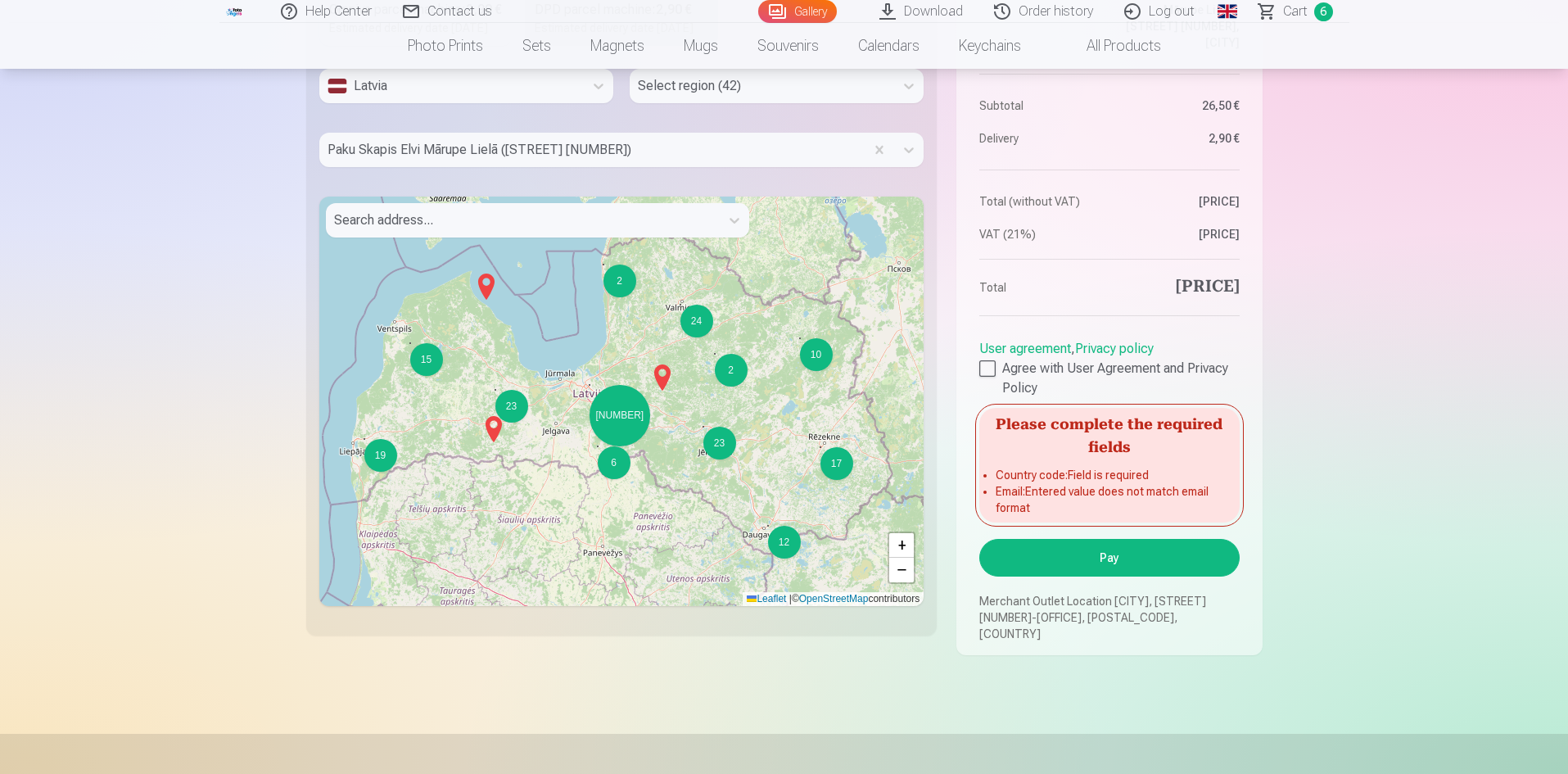 scroll, scrollTop: 1713, scrollLeft: 0, axis: vertical 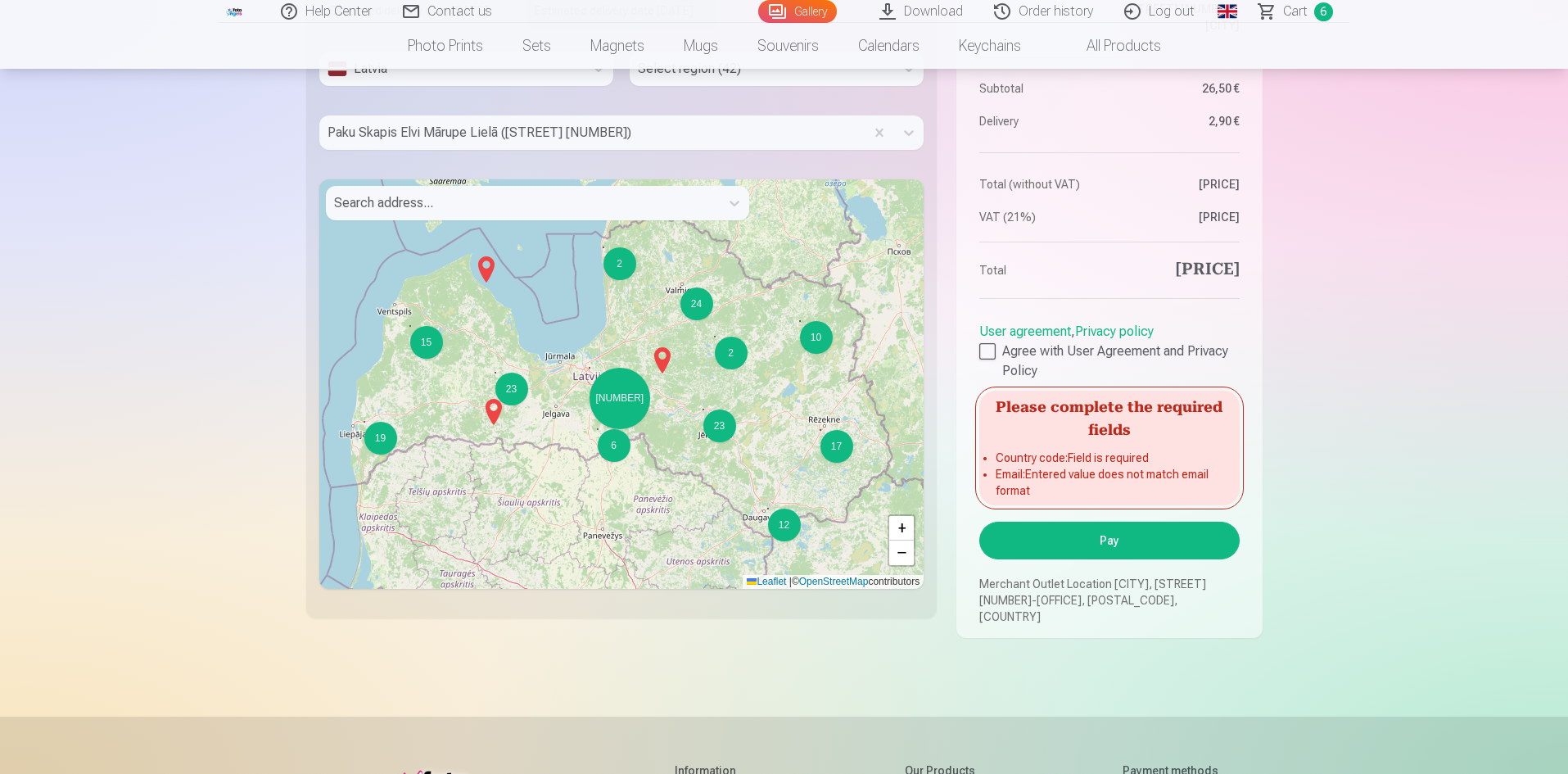 drag, startPoint x: 1071, startPoint y: 594, endPoint x: 1082, endPoint y: 562, distance: 33.837849 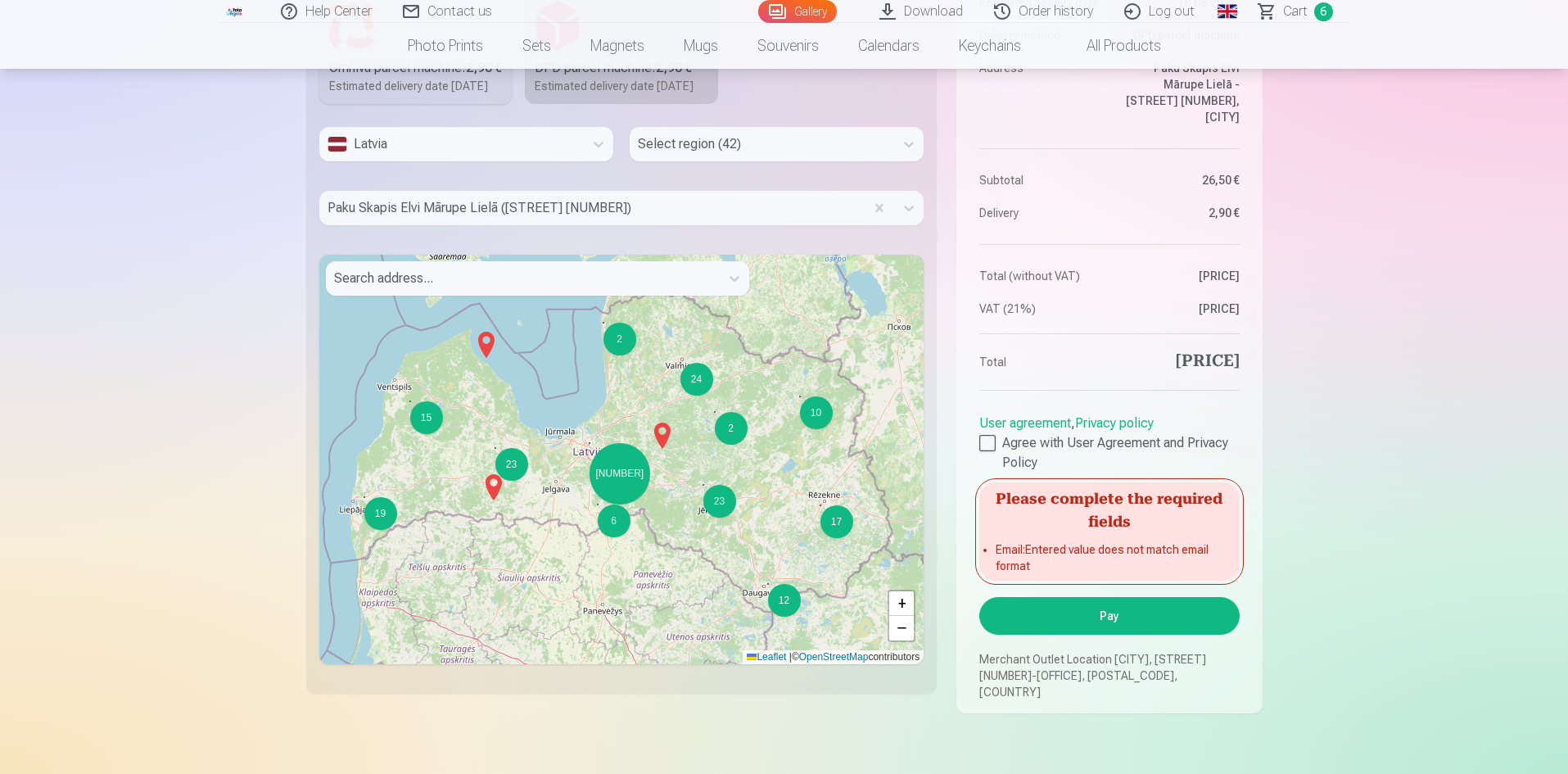 scroll, scrollTop: 1650, scrollLeft: 0, axis: vertical 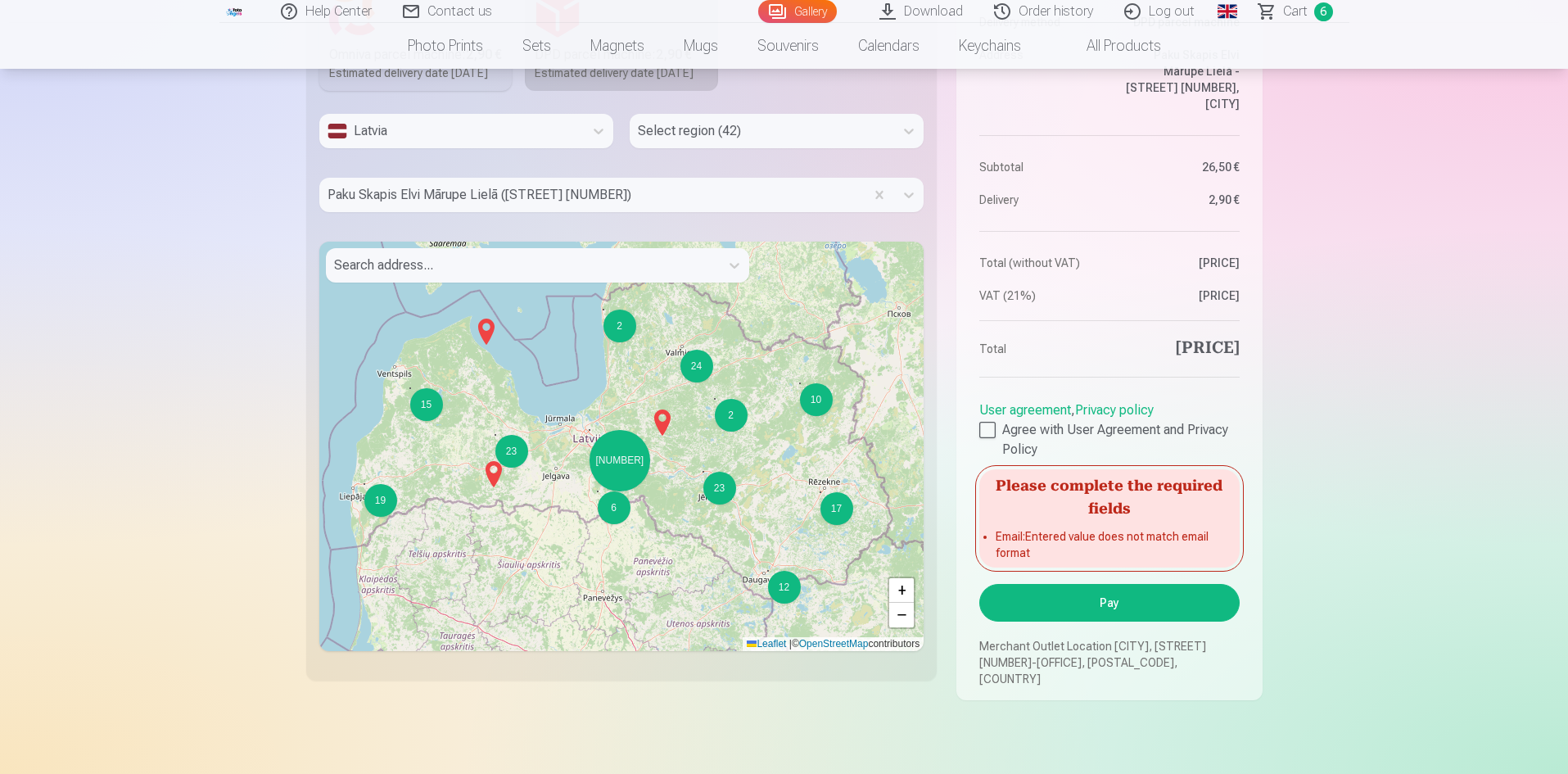 click on "Pay" at bounding box center [1109, 603] 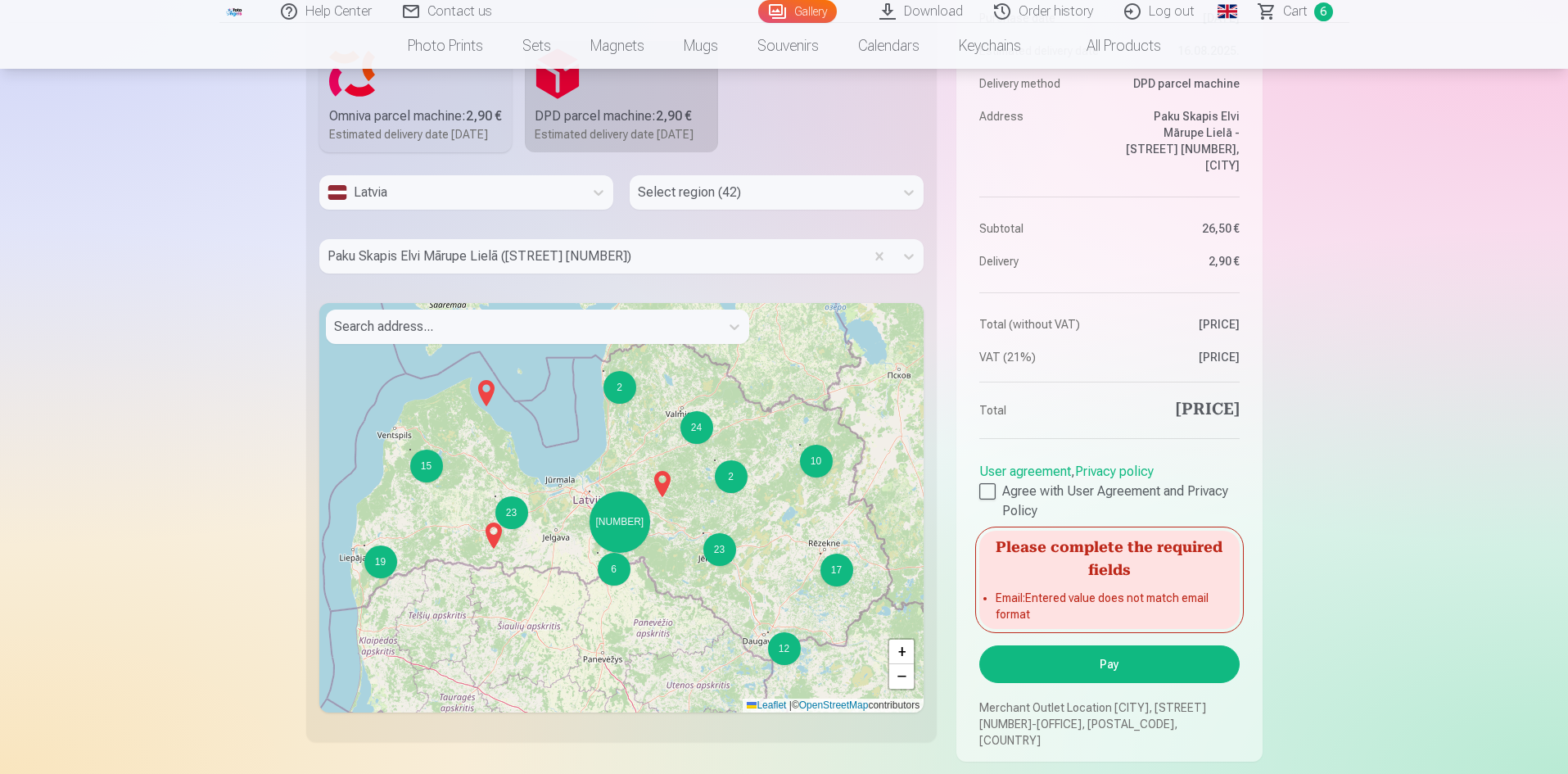 scroll, scrollTop: 1732, scrollLeft: 0, axis: vertical 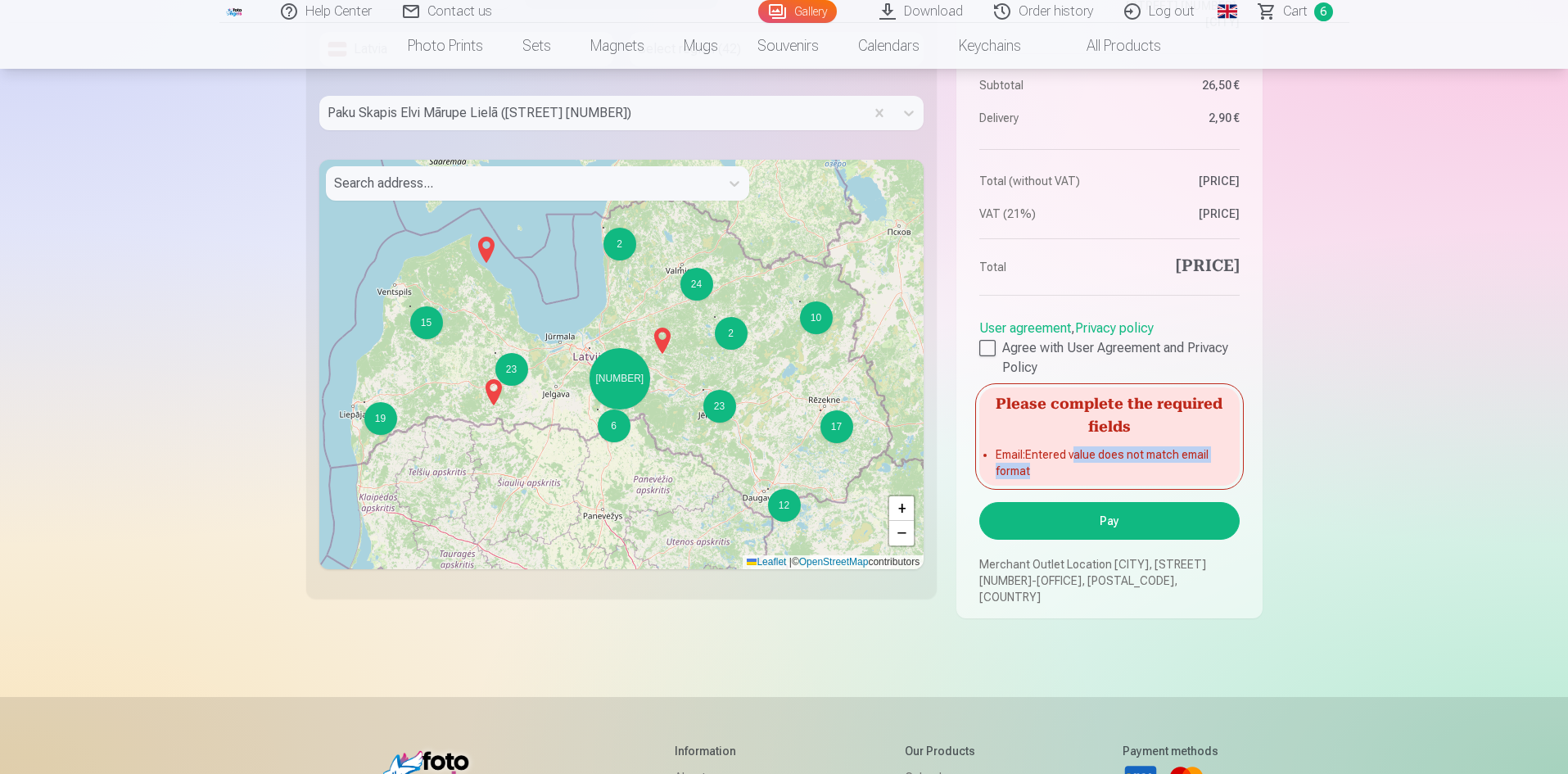 drag, startPoint x: 1079, startPoint y: 505, endPoint x: 1093, endPoint y: 518, distance: 19.104973 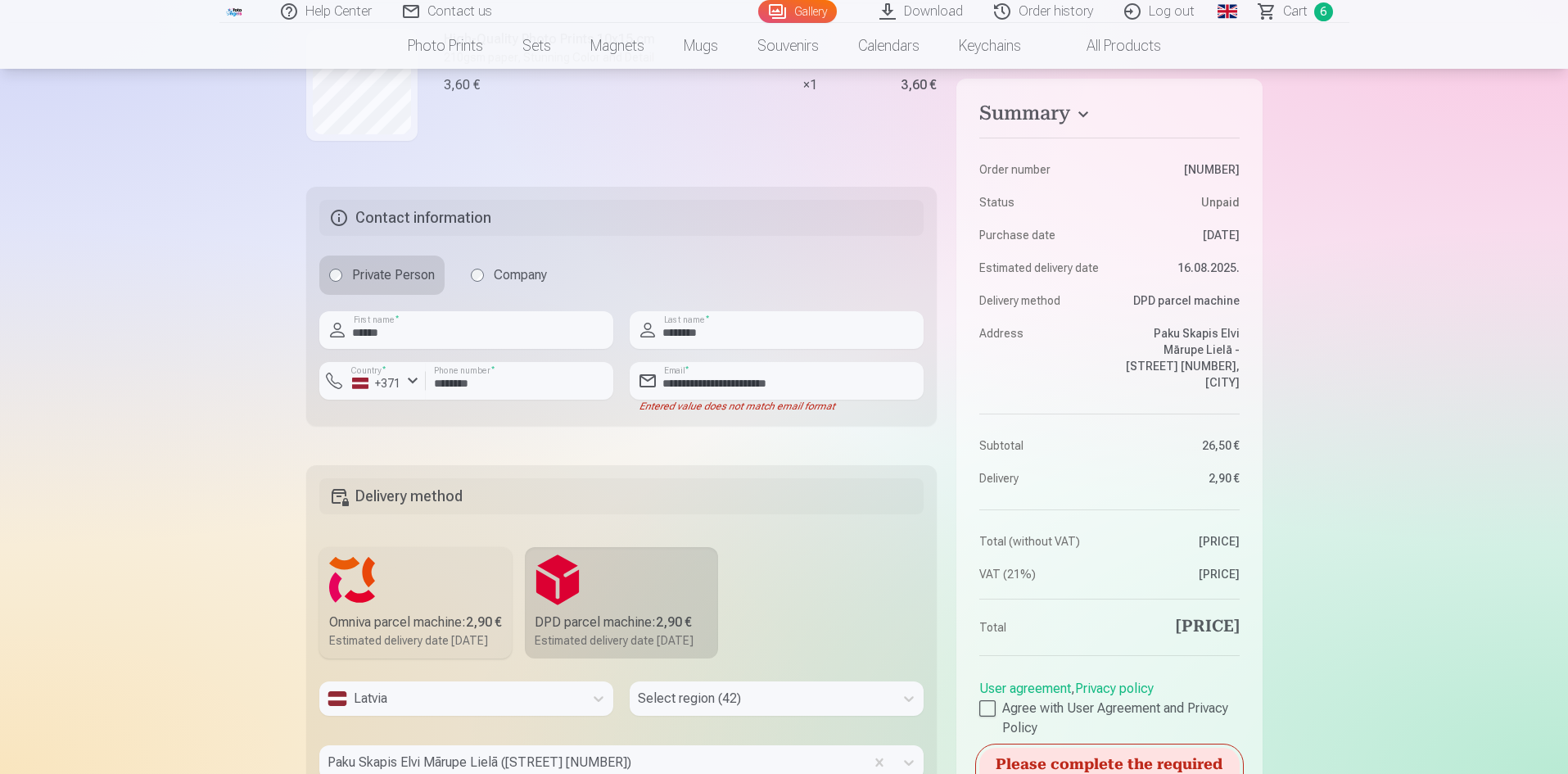scroll, scrollTop: 1077, scrollLeft: 0, axis: vertical 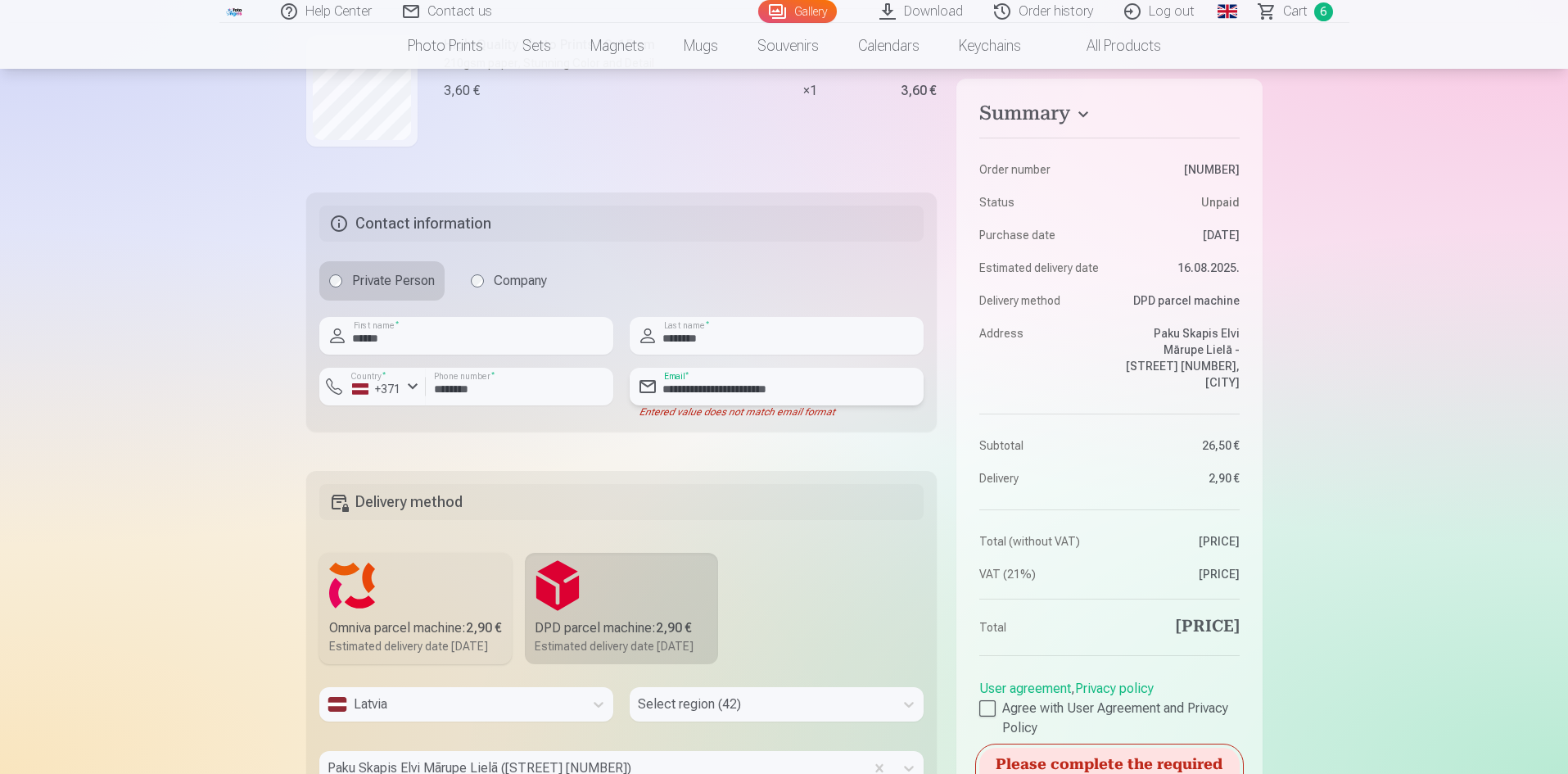 click on "**********" at bounding box center (776, 387) 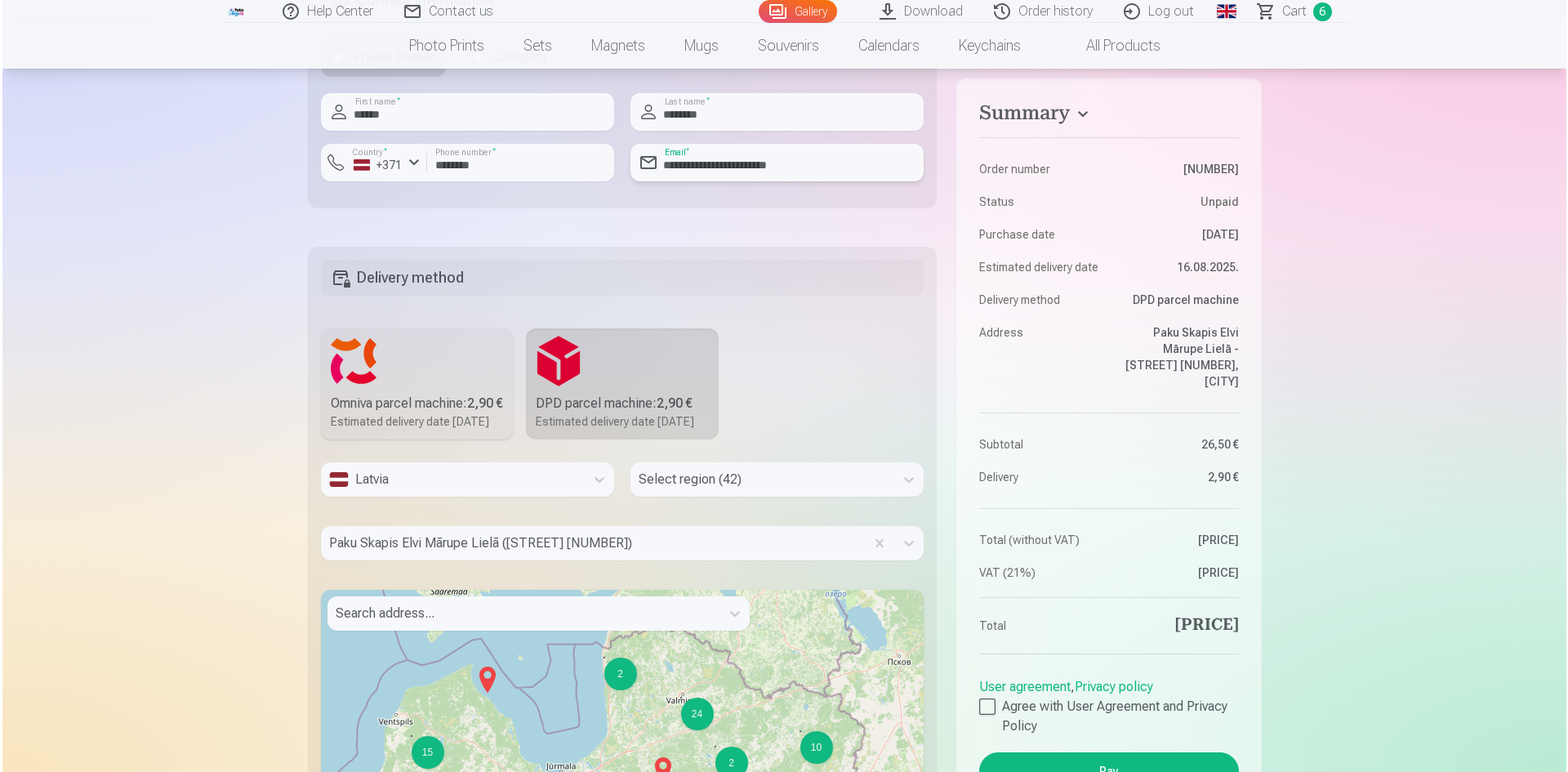 scroll, scrollTop: 1319, scrollLeft: 0, axis: vertical 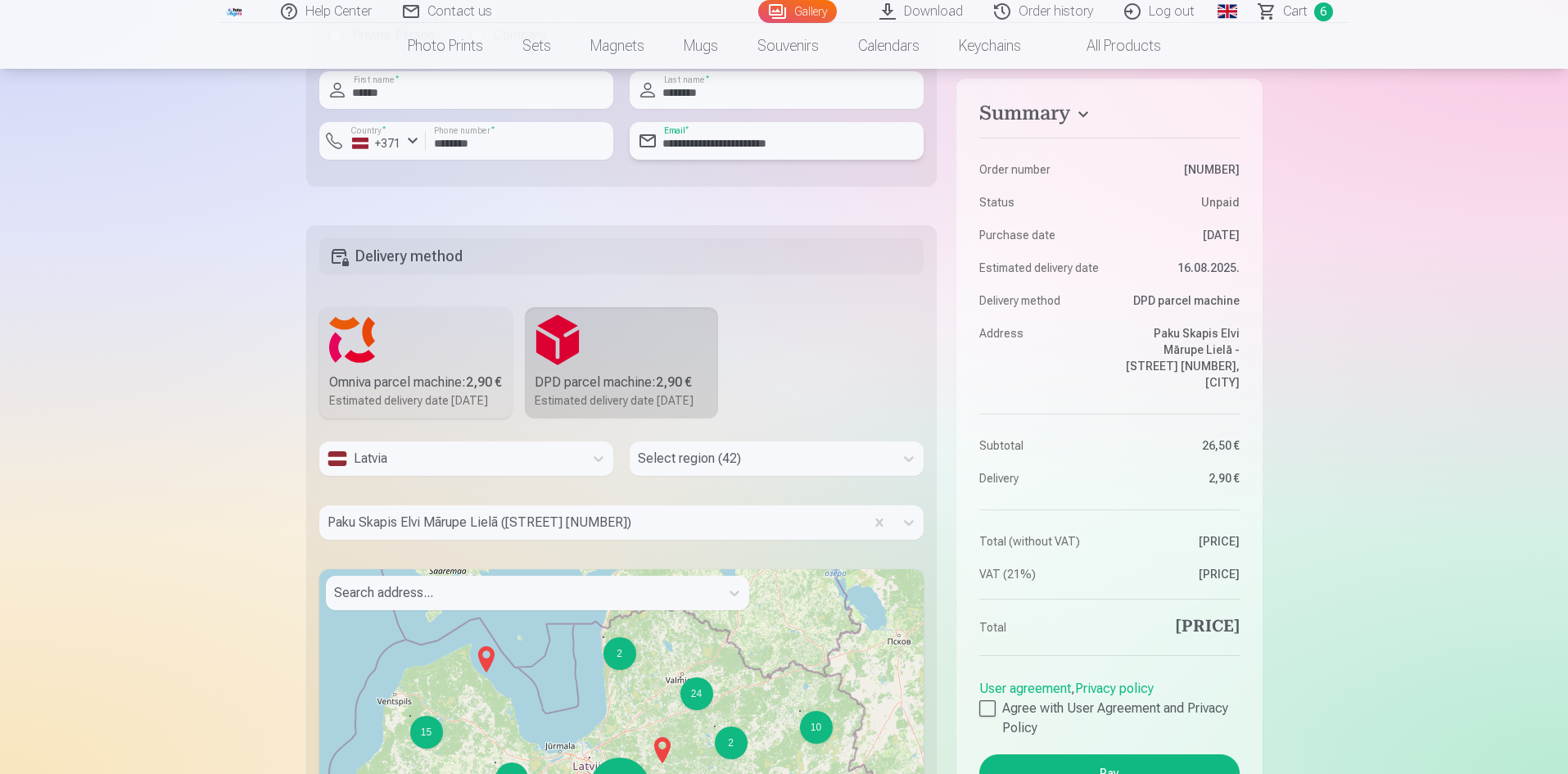 type on "**********" 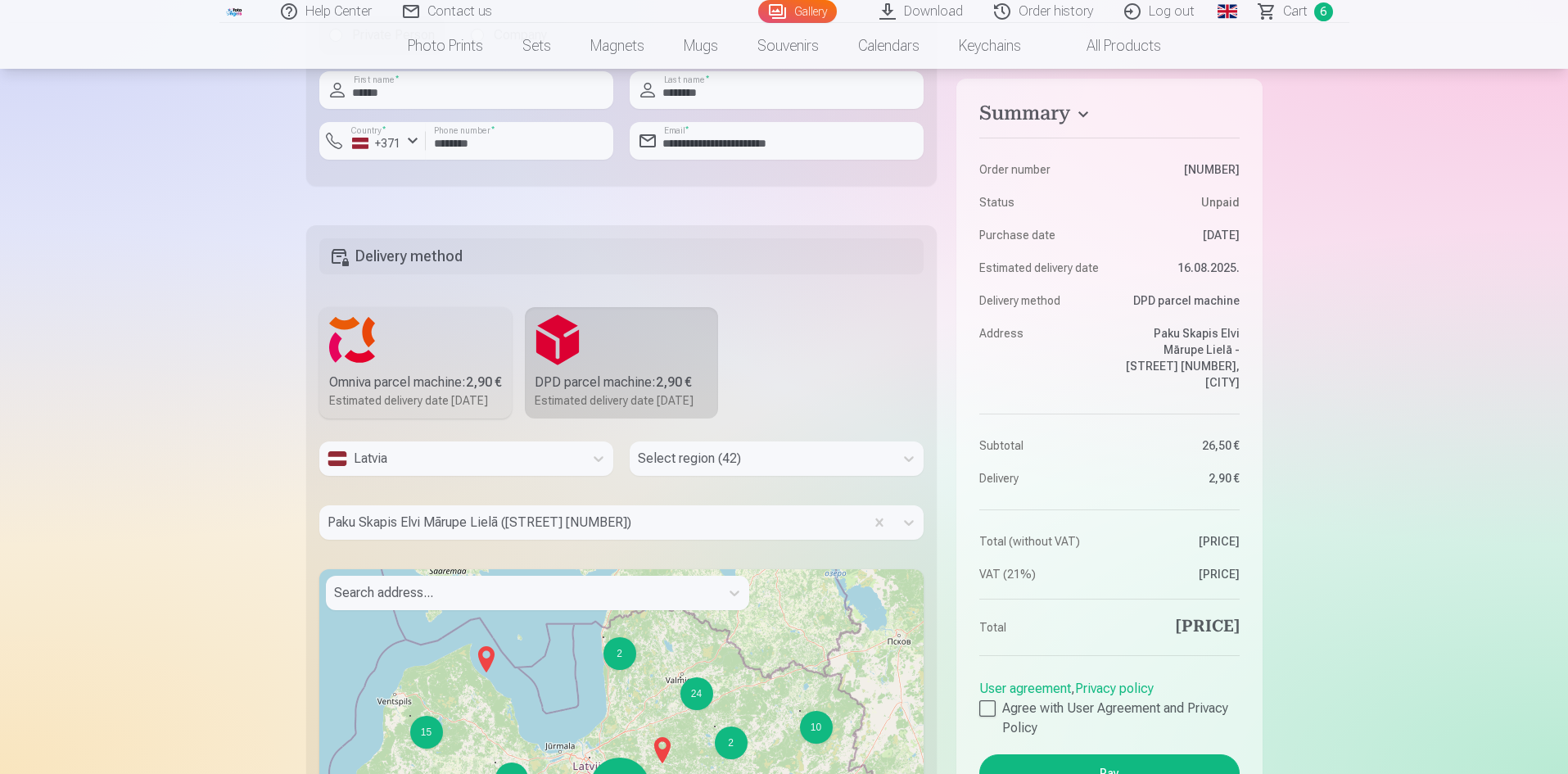 click on "Pay" at bounding box center (1109, 773) 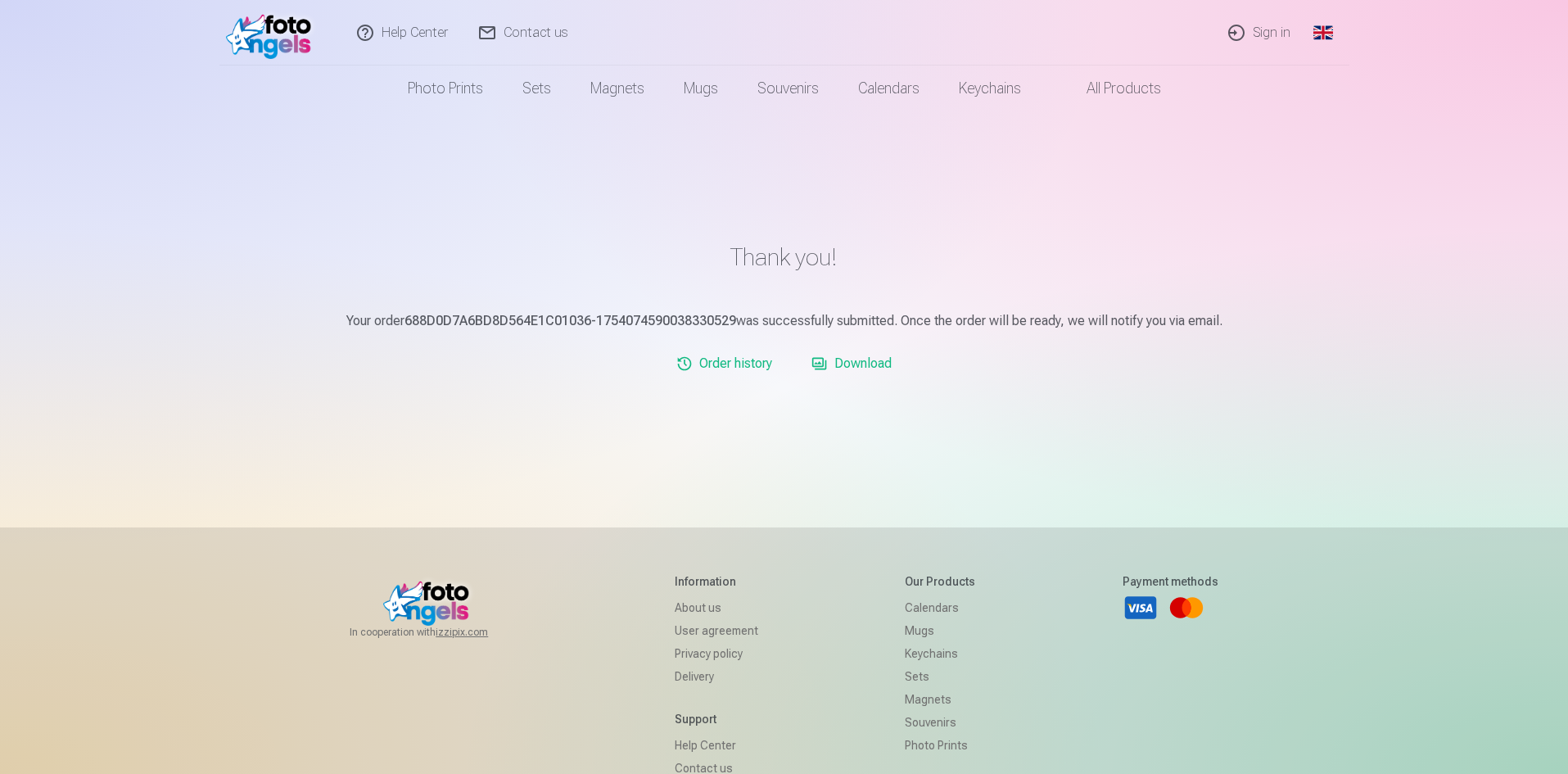 scroll, scrollTop: 0, scrollLeft: 0, axis: both 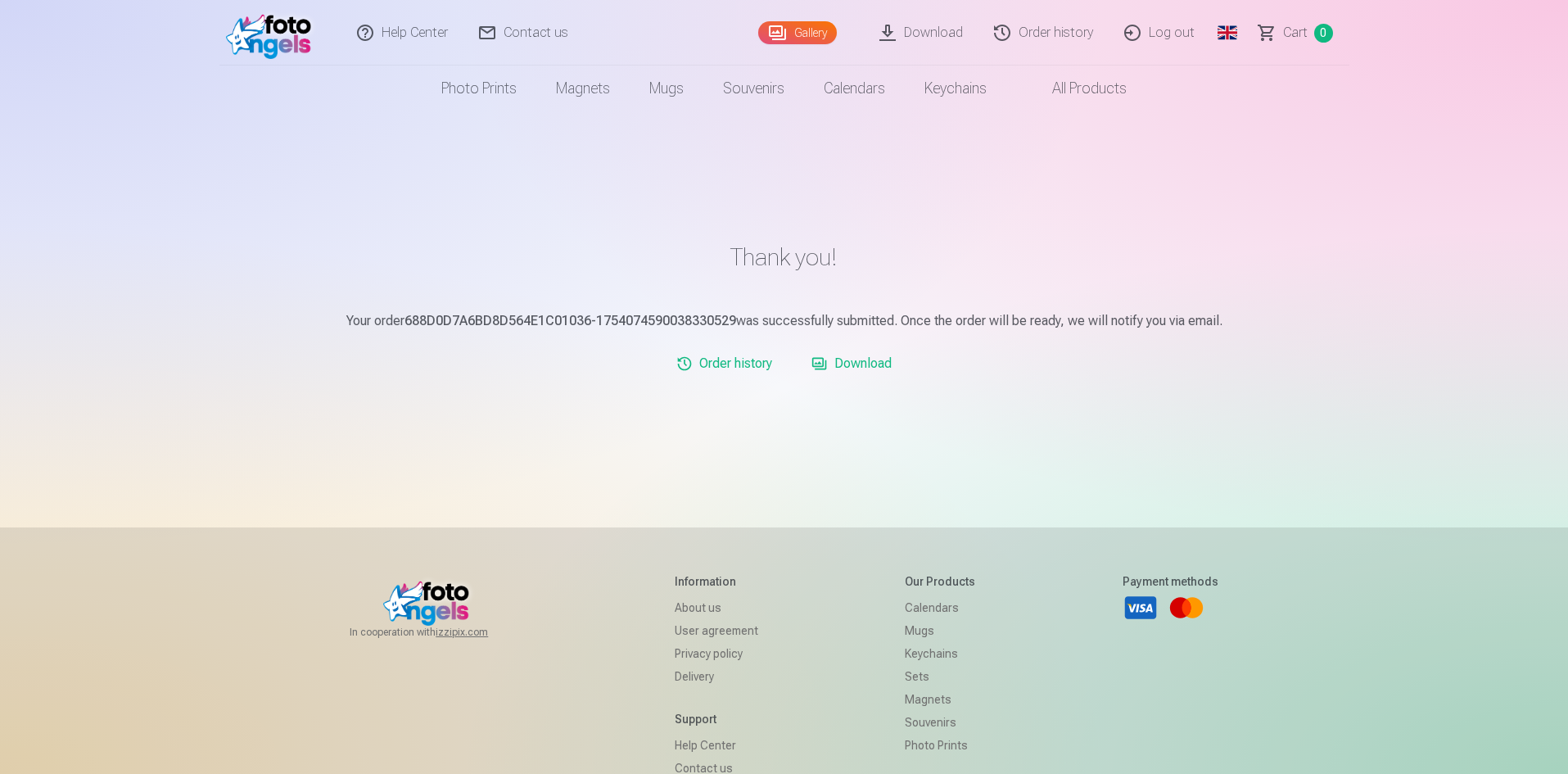 click at bounding box center (273, 33) 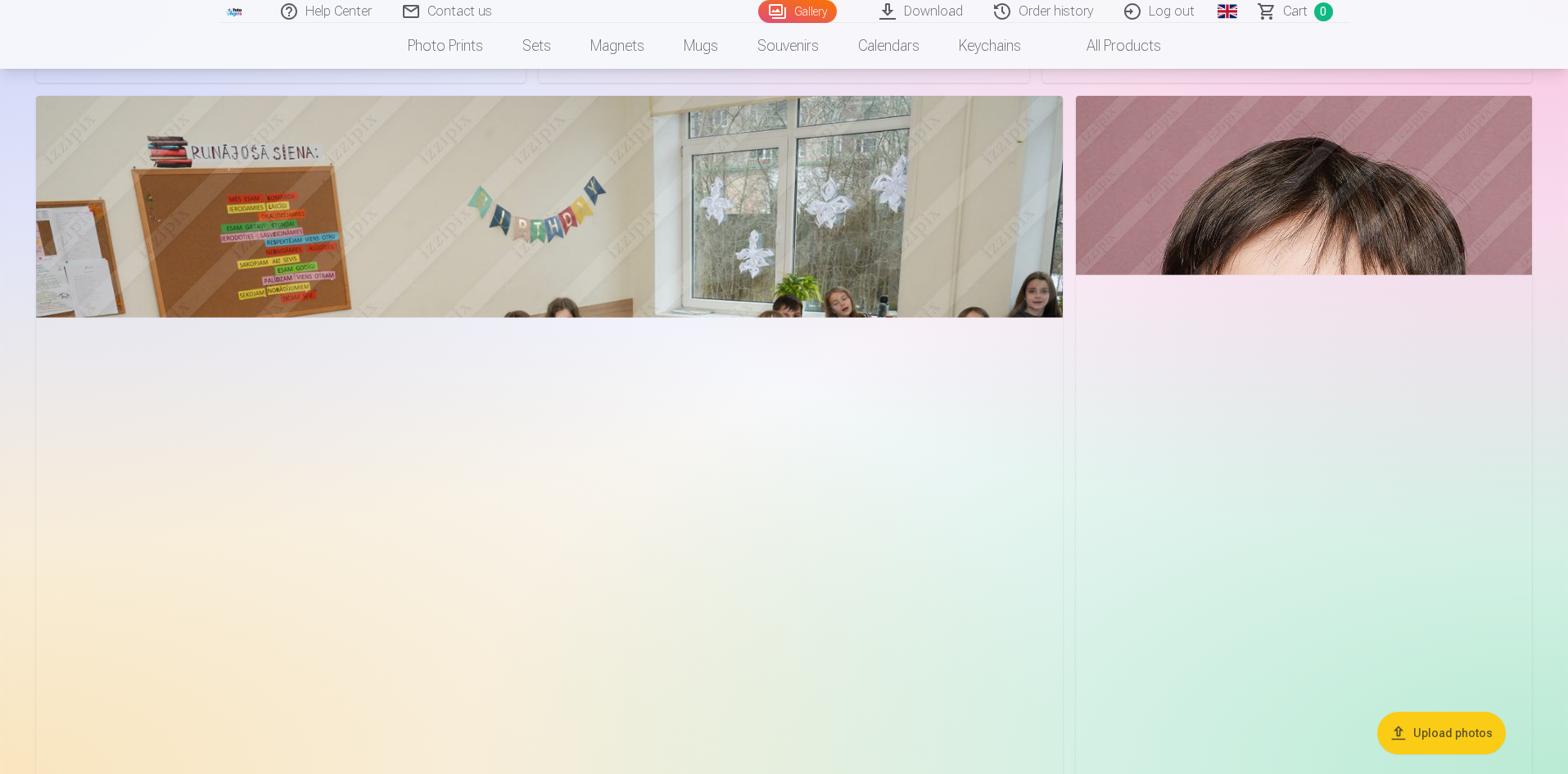 scroll, scrollTop: 6225, scrollLeft: 0, axis: vertical 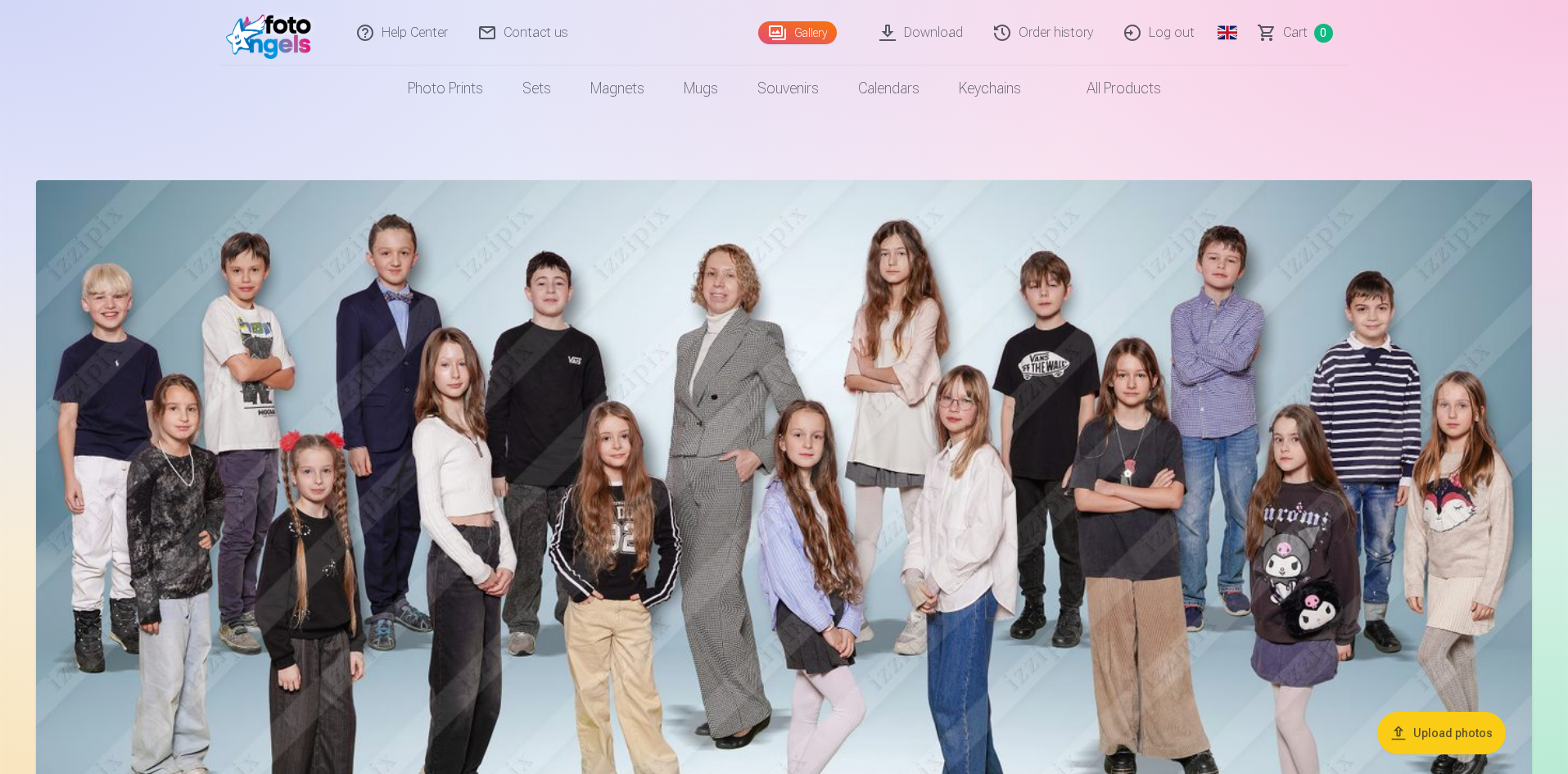 click at bounding box center (273, 33) 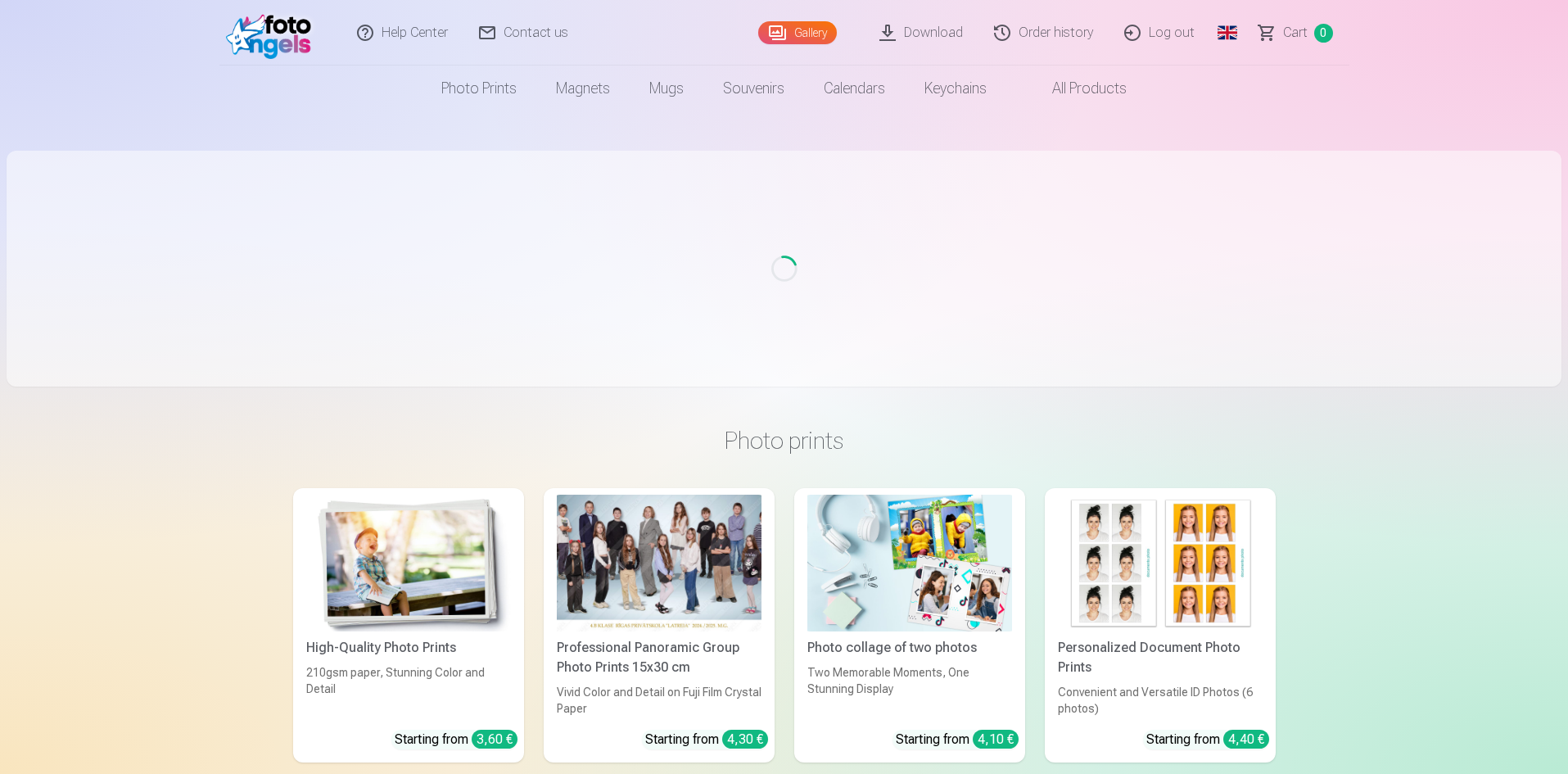 scroll, scrollTop: 0, scrollLeft: 0, axis: both 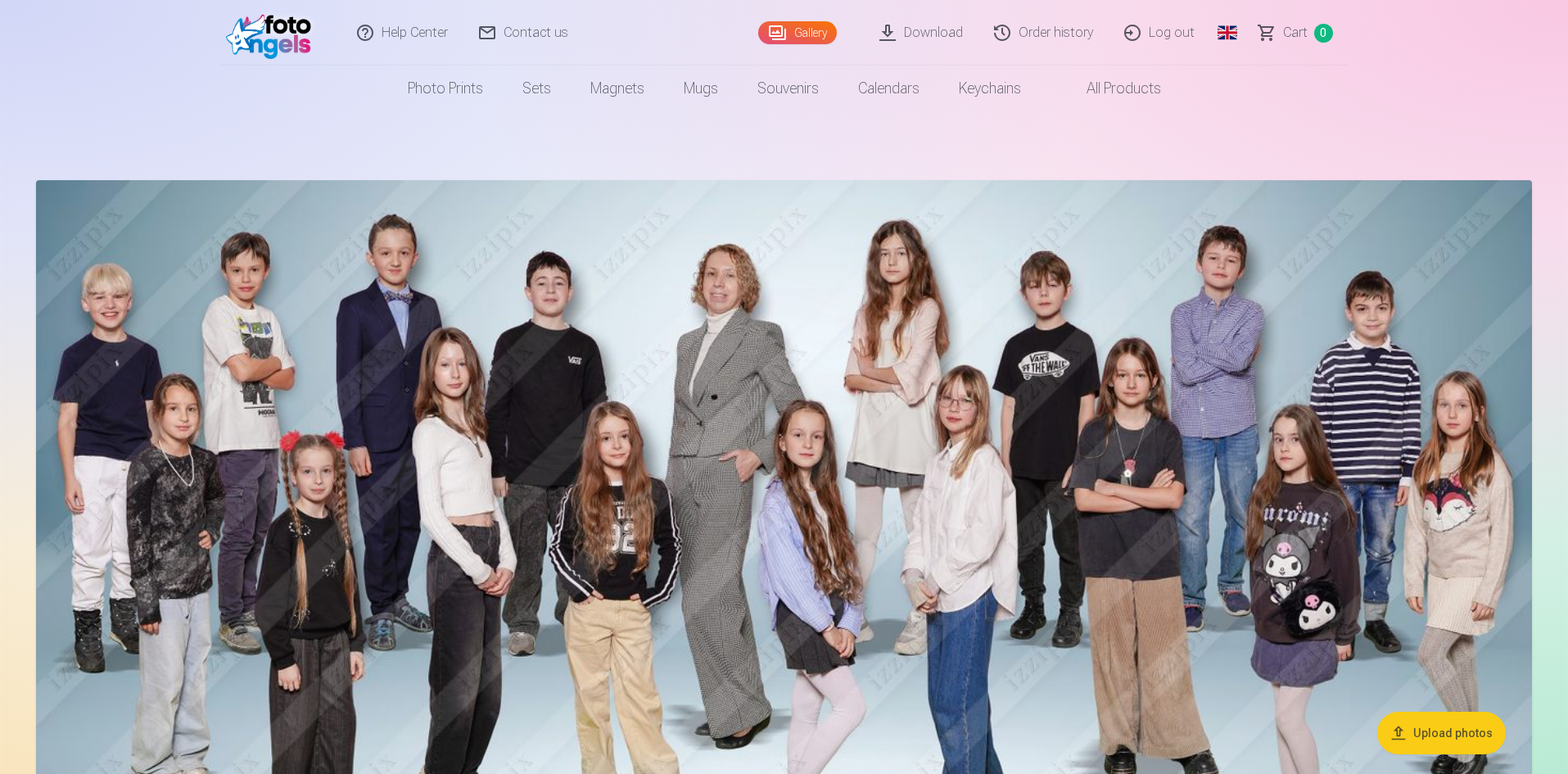 click on "Log out" at bounding box center [1160, 33] 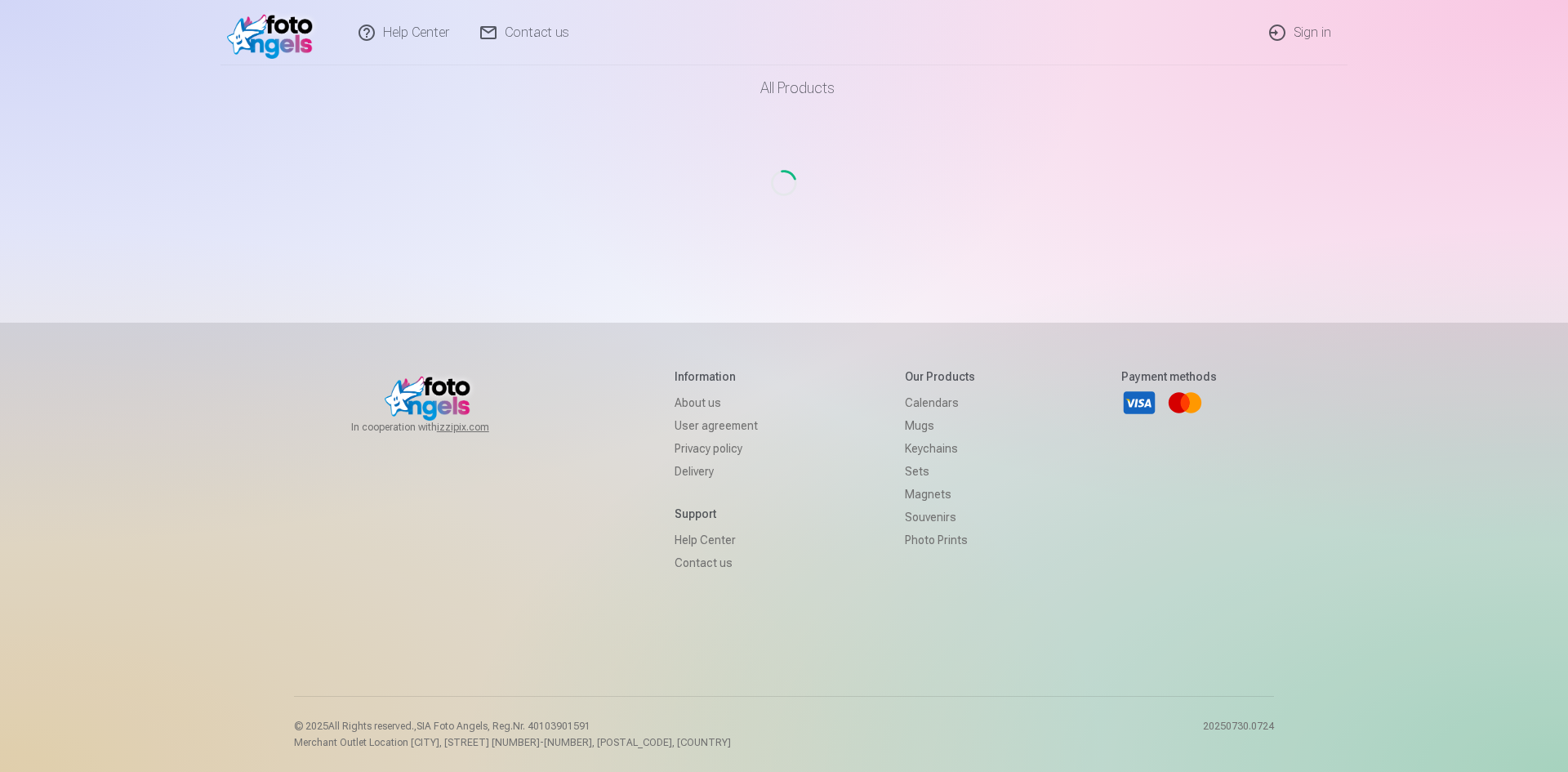 scroll, scrollTop: 0, scrollLeft: 0, axis: both 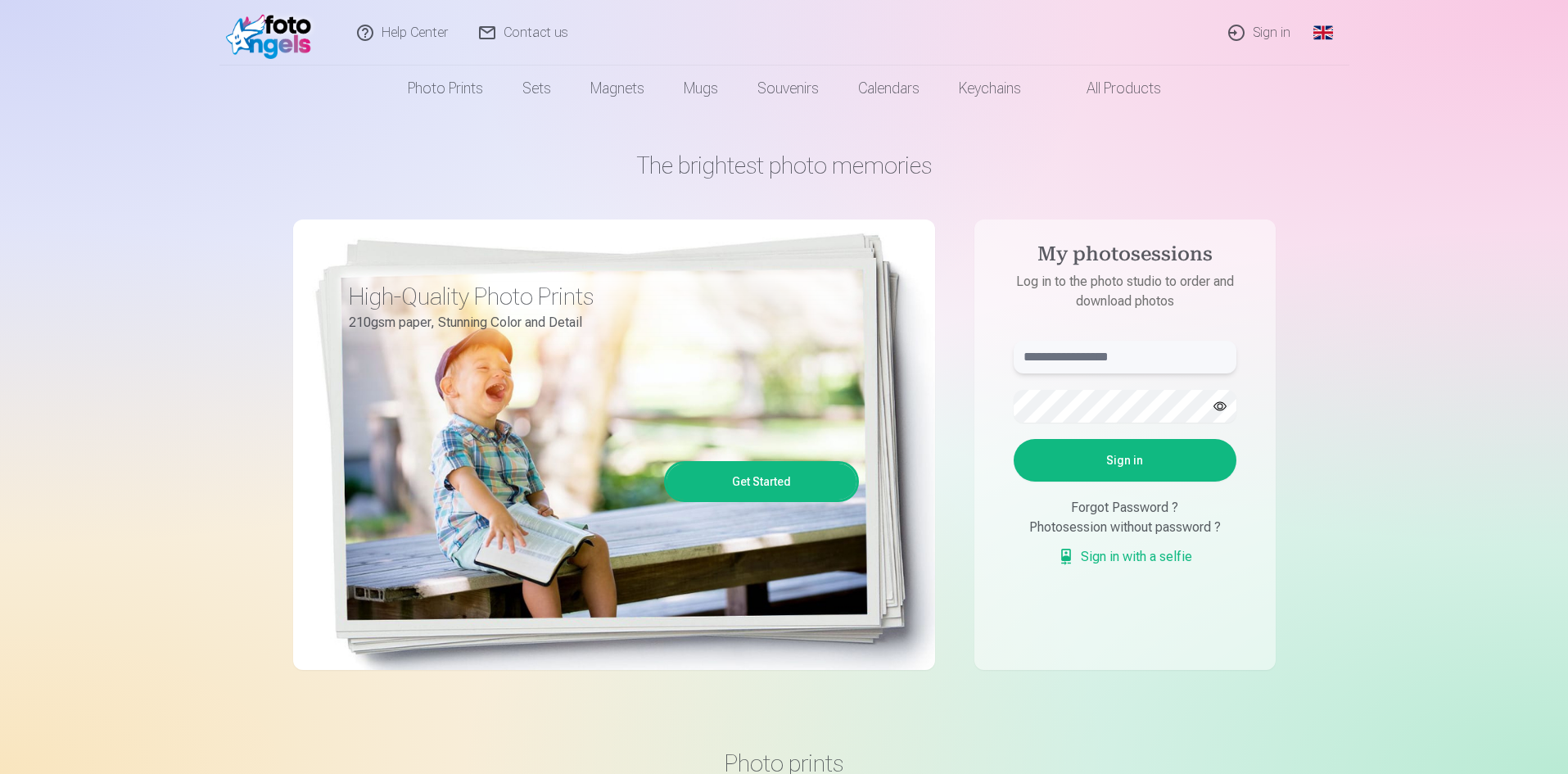 click at bounding box center [1125, 357] 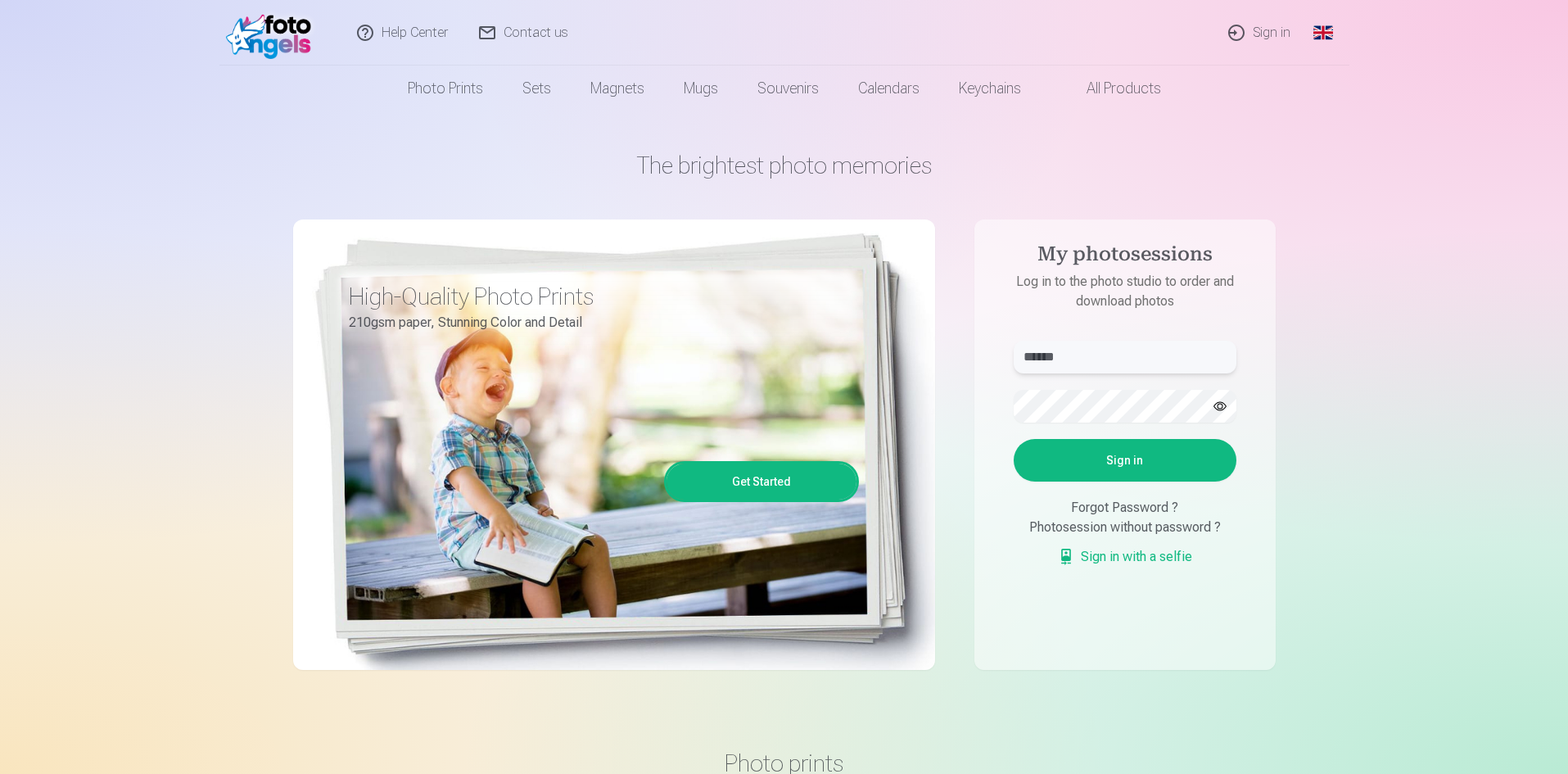 type on "******" 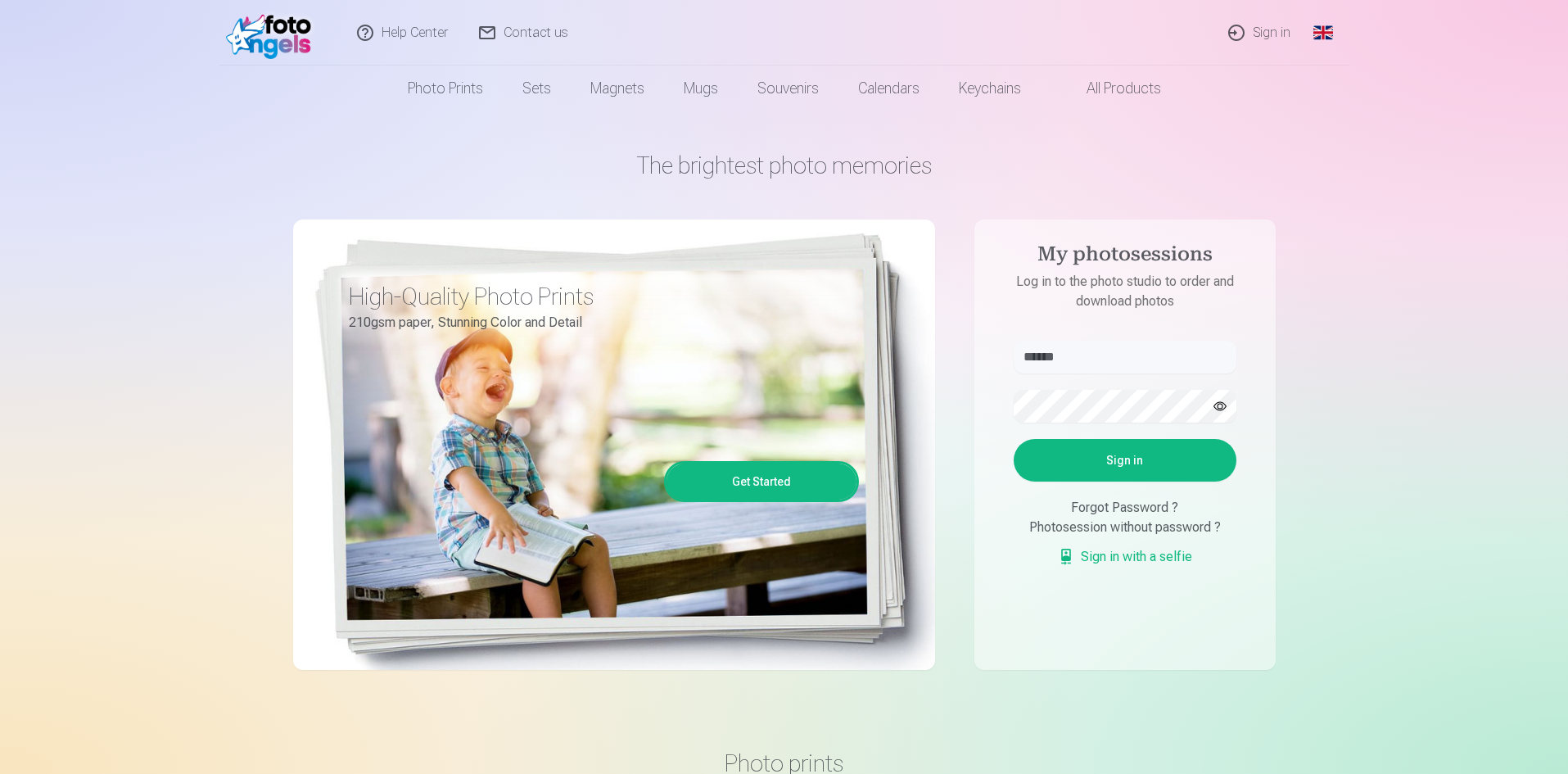 click on "Sign in" at bounding box center (1125, 460) 